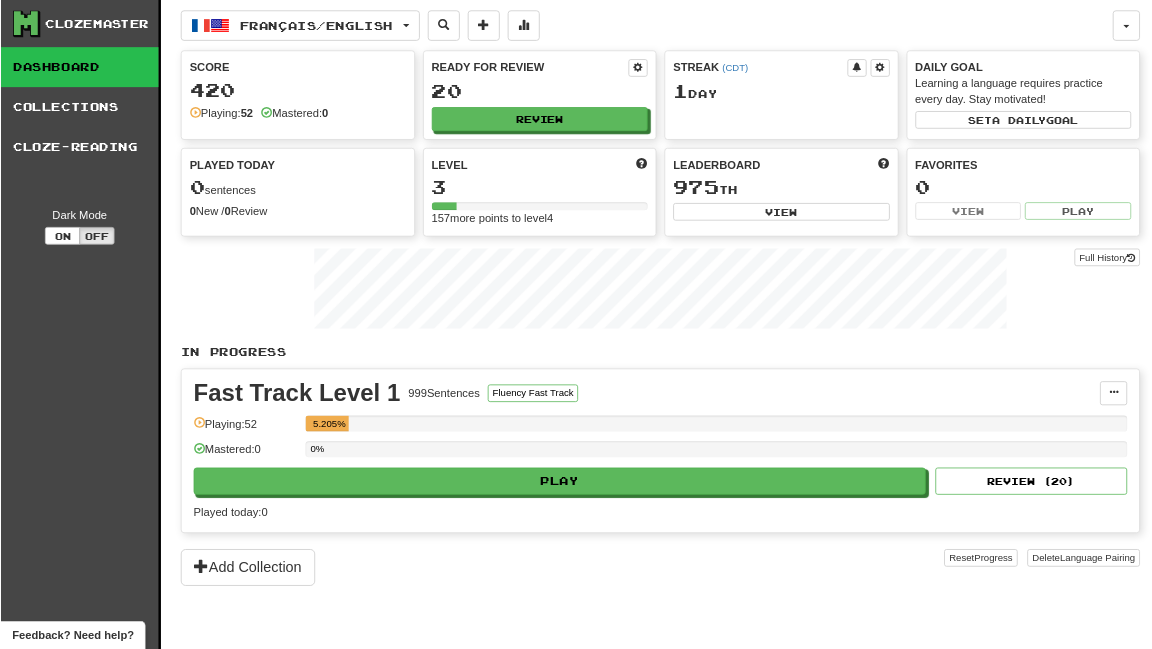 scroll, scrollTop: 0, scrollLeft: 0, axis: both 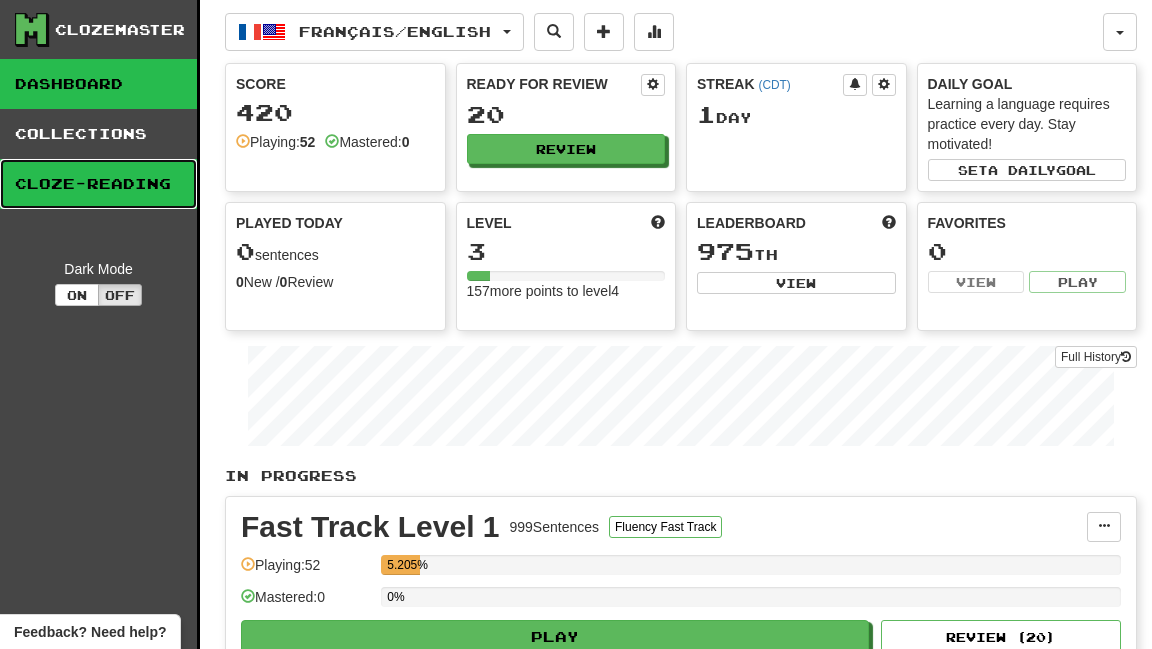 click on "Cloze-Reading" at bounding box center (98, 184) 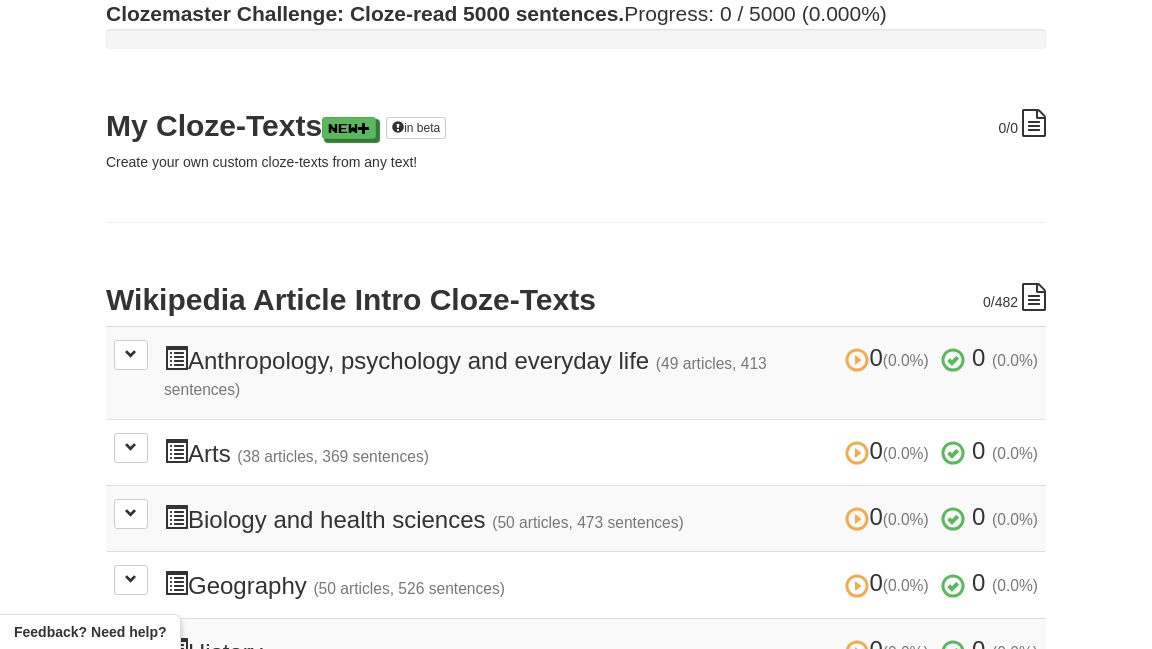scroll, scrollTop: 201, scrollLeft: 0, axis: vertical 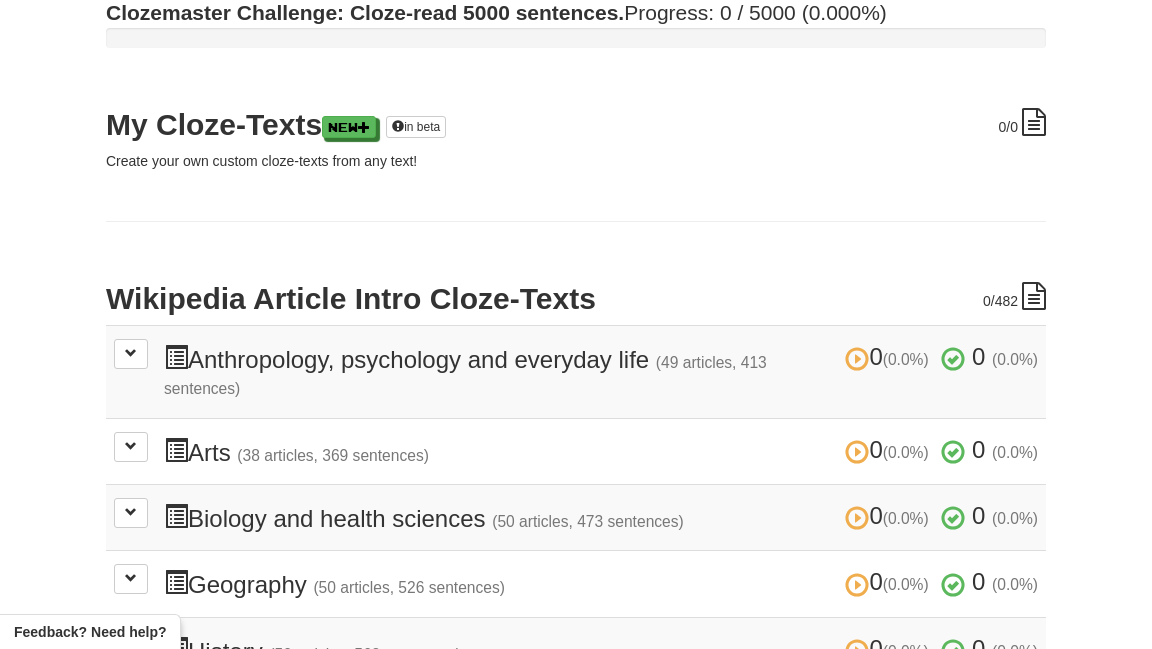 click on "0
(0.0%)
0
(0.0%)
Anthropology, psychology and everyday life
(49 articles, 413 sentences)
0
(0.0%)
0
(0.0%)" at bounding box center [601, 372] 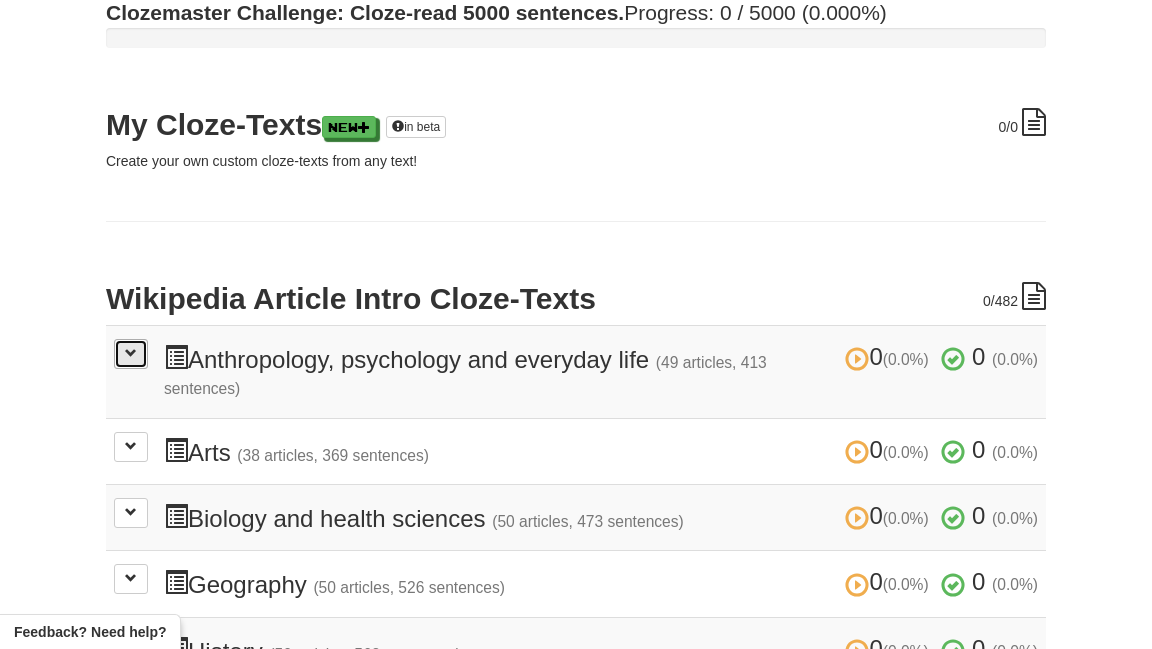 click at bounding box center [131, 354] 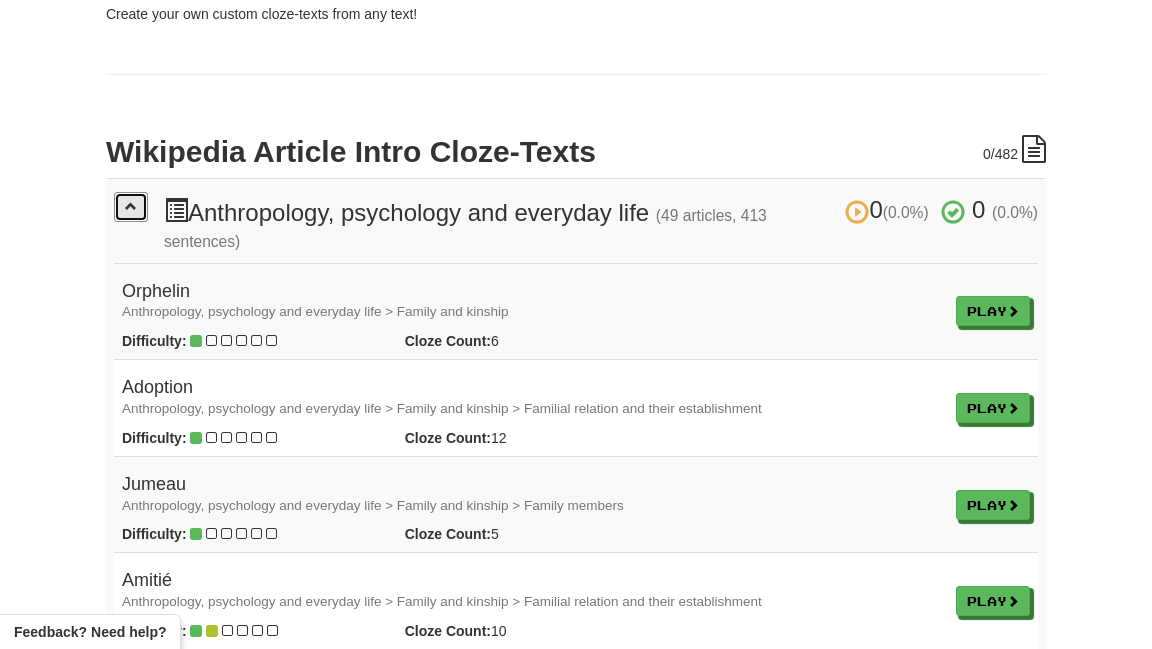 scroll, scrollTop: 0, scrollLeft: 0, axis: both 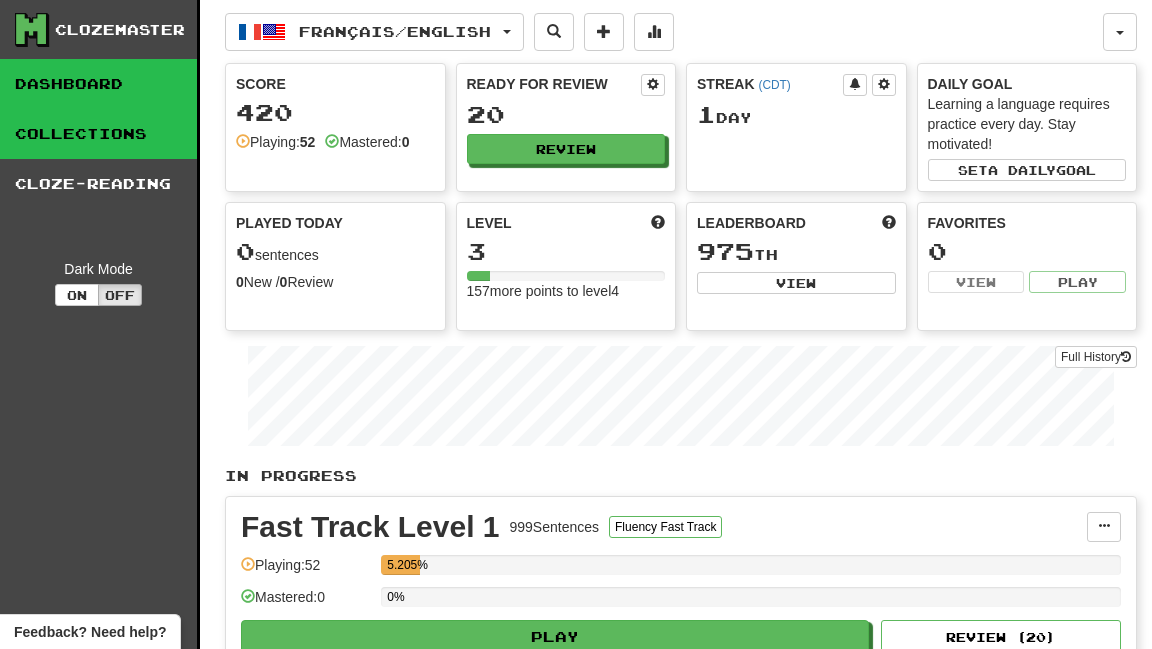 click on "Collections" at bounding box center (98, 134) 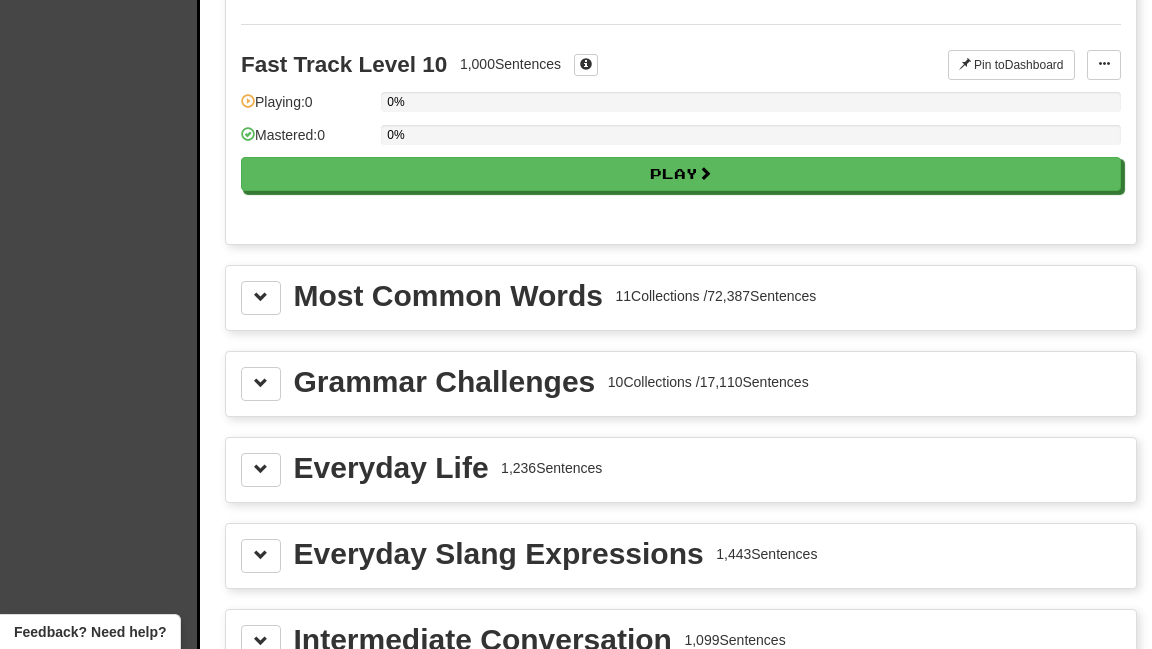 scroll, scrollTop: 2014, scrollLeft: 0, axis: vertical 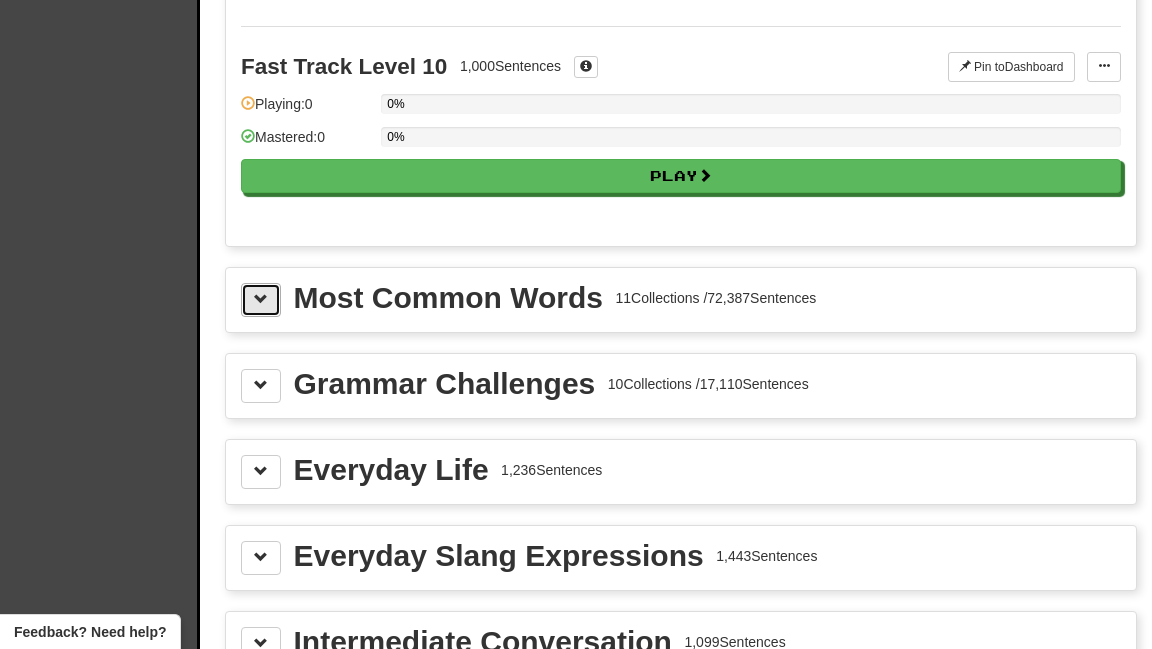 click at bounding box center [261, 300] 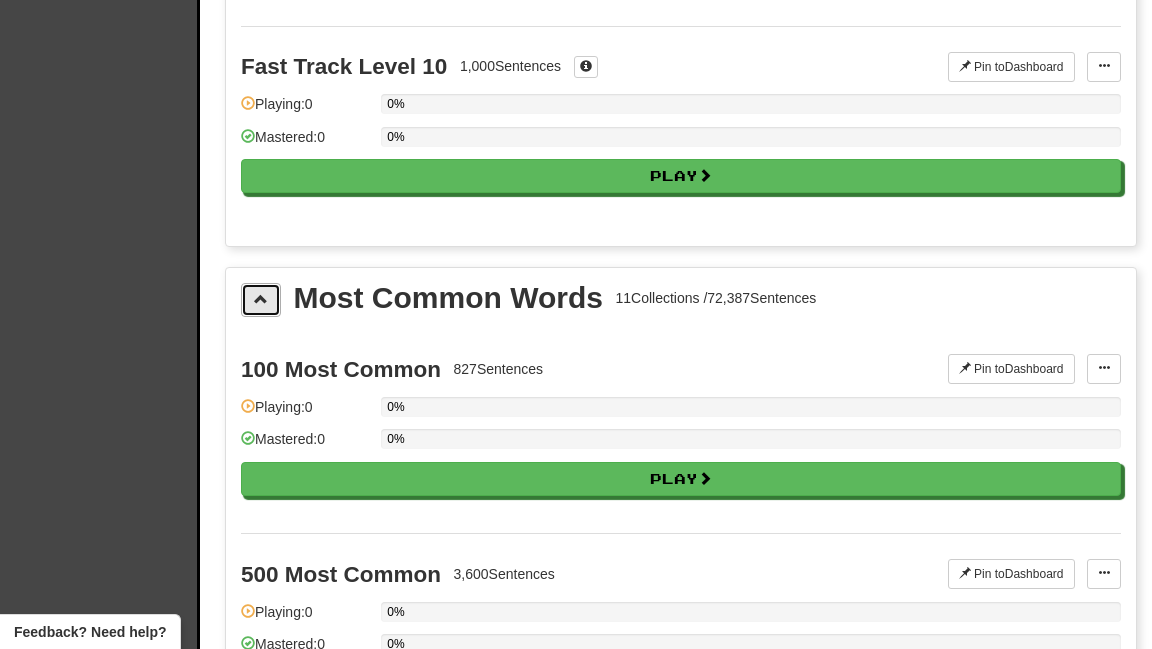 click at bounding box center [261, 299] 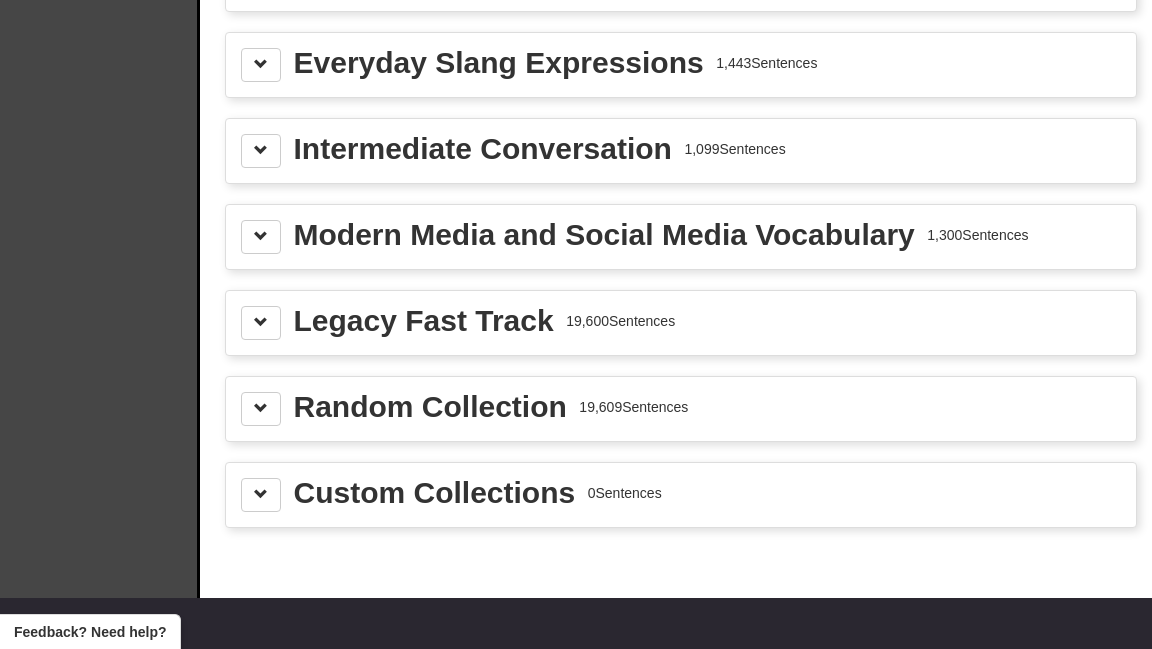 scroll, scrollTop: 2064, scrollLeft: 0, axis: vertical 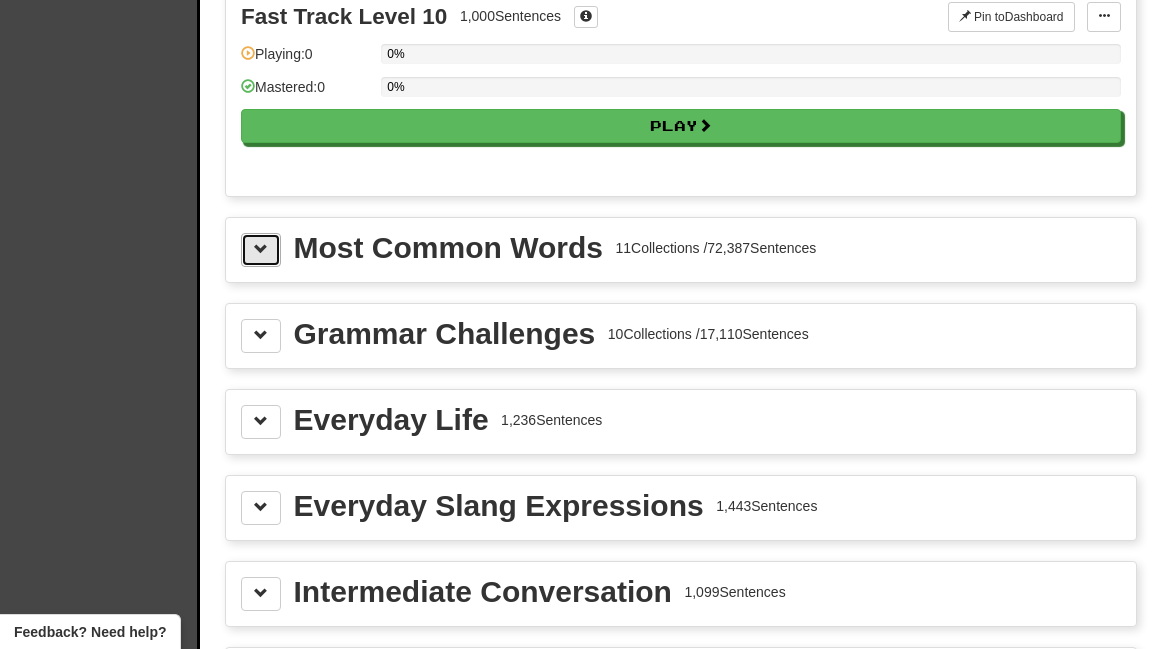 click at bounding box center (261, 250) 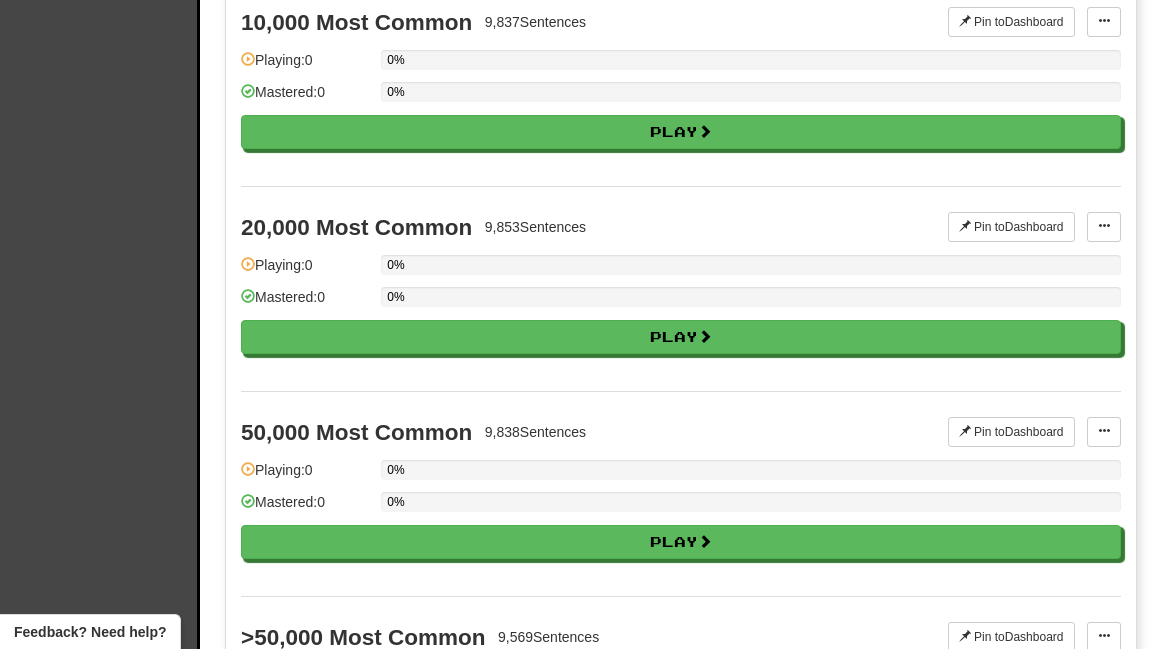 scroll, scrollTop: 3754, scrollLeft: 0, axis: vertical 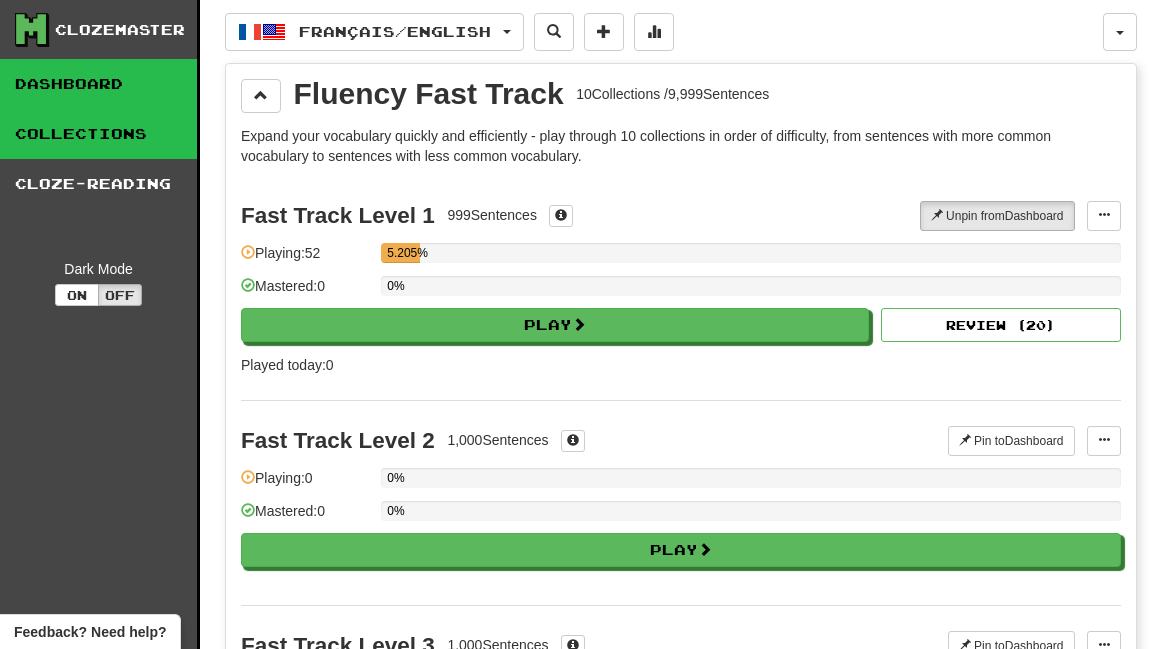 click on "Dashboard" at bounding box center [98, 84] 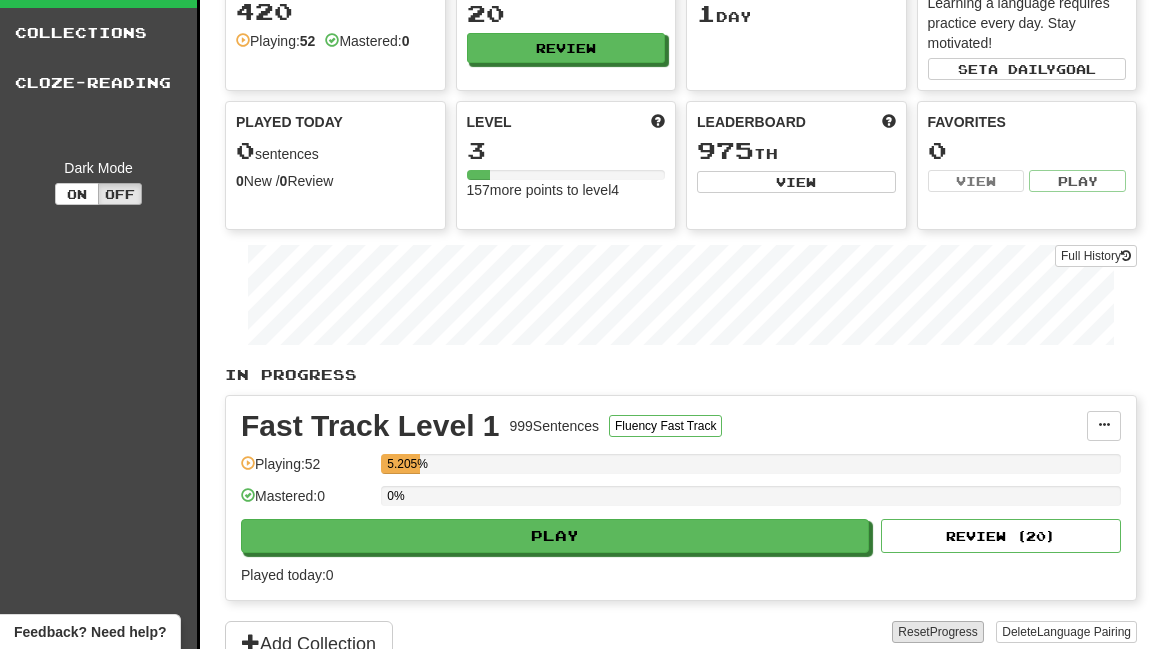 scroll, scrollTop: 373, scrollLeft: 0, axis: vertical 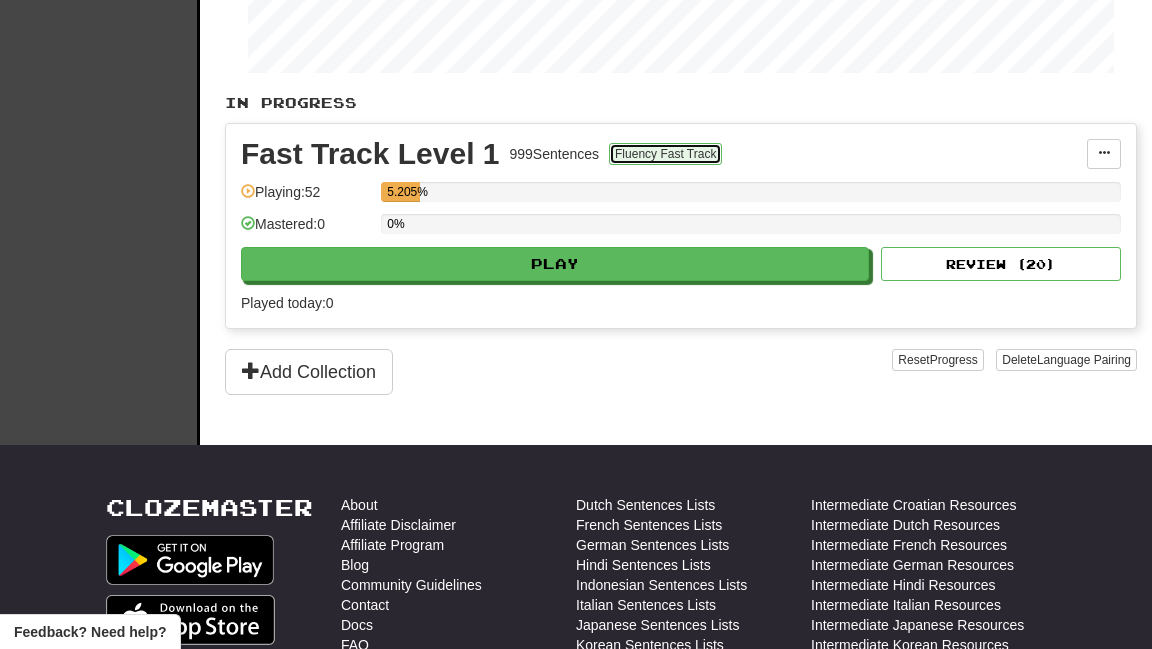 click on "Fluency Fast Track" at bounding box center [665, 154] 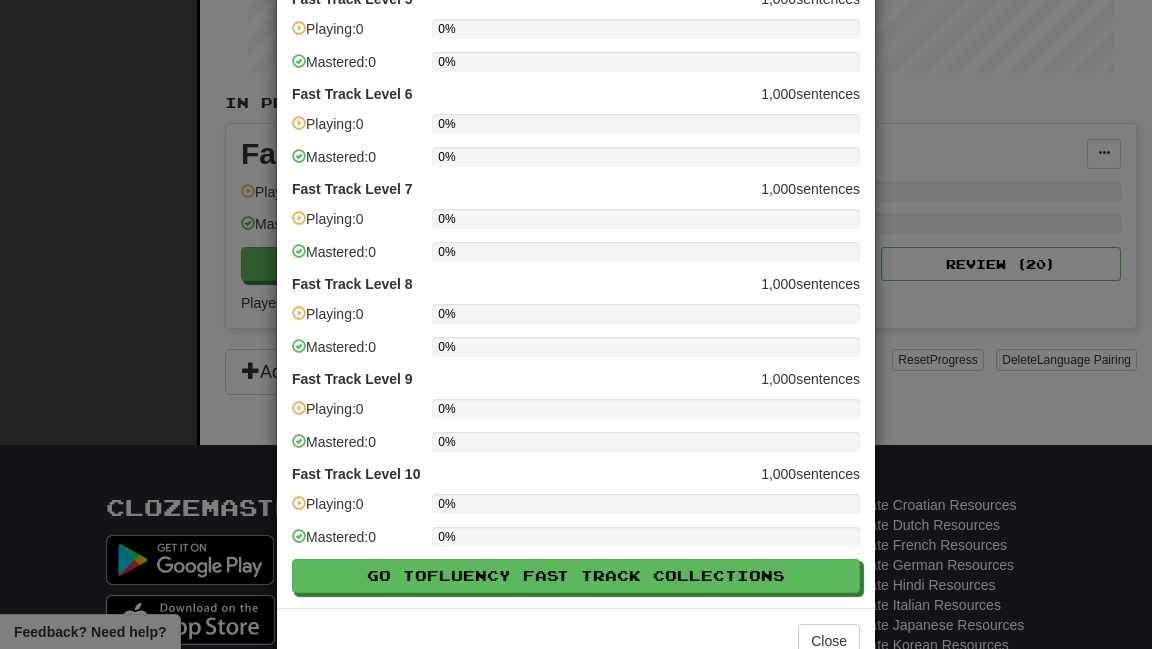 scroll, scrollTop: 483, scrollLeft: 0, axis: vertical 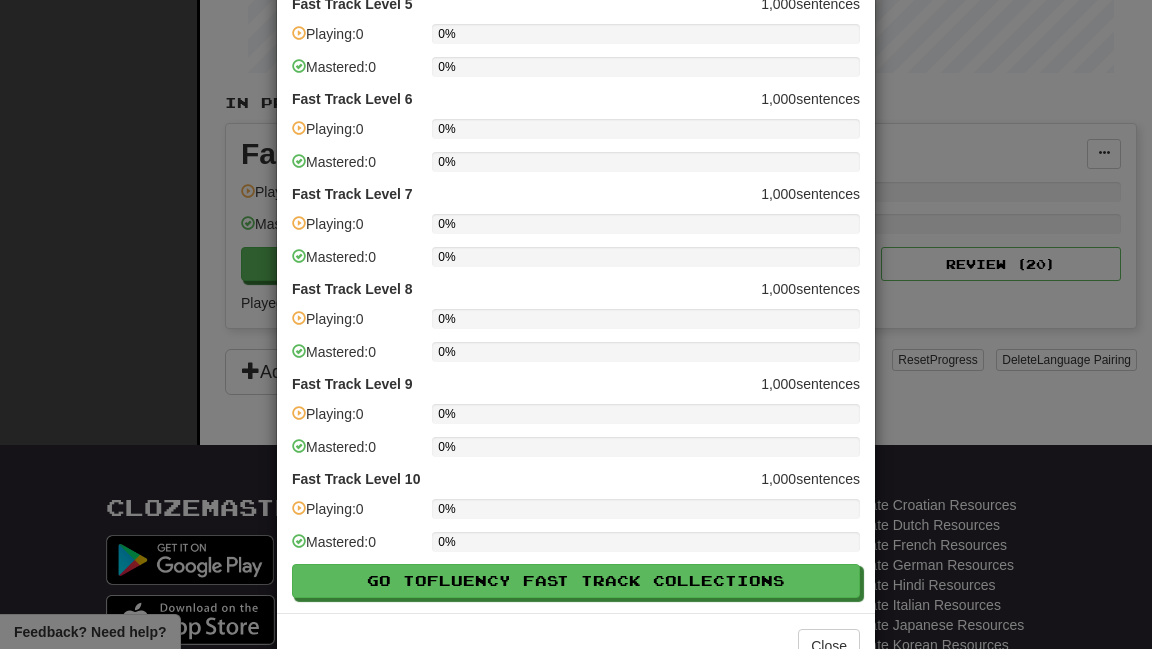 click on "× Fluency Fast Track Progress Fast Track Level 1   999  sentences  Playing:  52 5.205%  Mastered:  0 0% Fast Track Level 2   1,000  sentences  Playing:  0 0%  Mastered:  0 0% Fast Track Level 3   1,000  sentences  Playing:  0 0%  Mastered:  0 0% Fast Track Level 4   1,000  sentences  Playing:  0 0%  Mastered:  0 0% Fast Track Level 5   1,000  sentences  Playing:  0 0%  Mastered:  0 0% Fast Track Level 6   1,000  sentences  Playing:  0 0%  Mastered:  0 0% Fast Track Level 7   1,000  sentences  Playing:  0 0%  Mastered:  0 0% Fast Track Level 8   1,000  sentences  Playing:  0 0%  Mastered:  0 0% Fast Track Level 9   1,000  sentences  Playing:  0 0%  Mastered:  0 0% Fast Track Level 10   1,000  sentences  Playing:  0 0%  Mastered:  0 0% Go to  Fluency Fast Track   Collections Close" at bounding box center (576, 324) 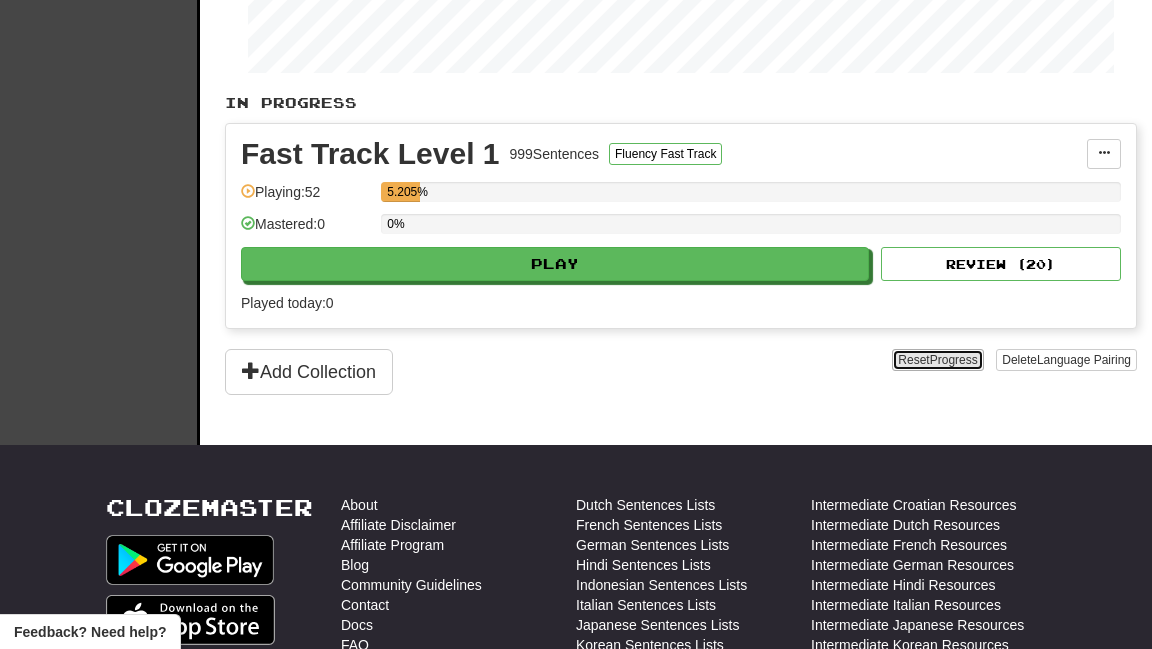 click on "Progress" at bounding box center (954, 360) 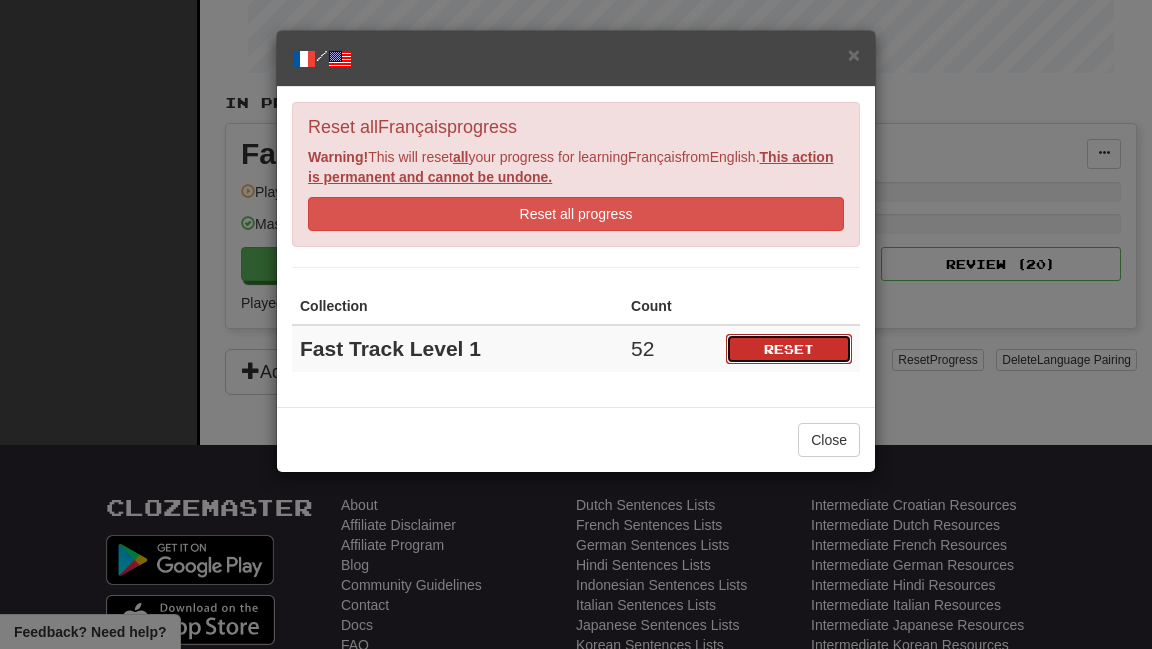 click on "Reset" at bounding box center (789, 349) 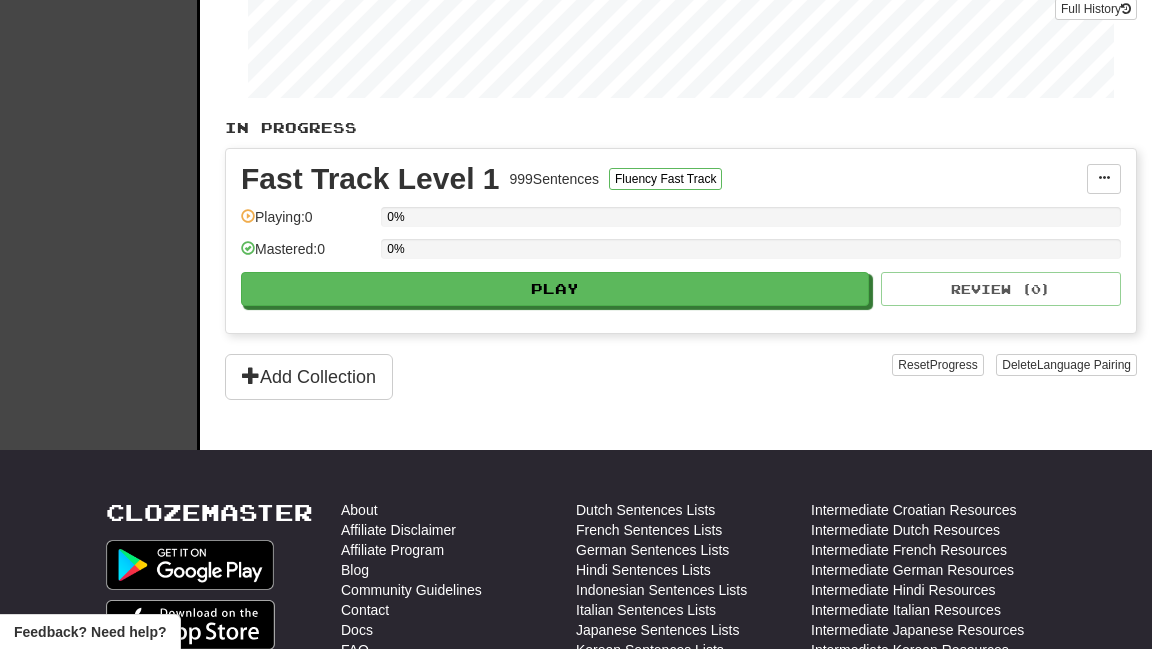scroll, scrollTop: 428, scrollLeft: 0, axis: vertical 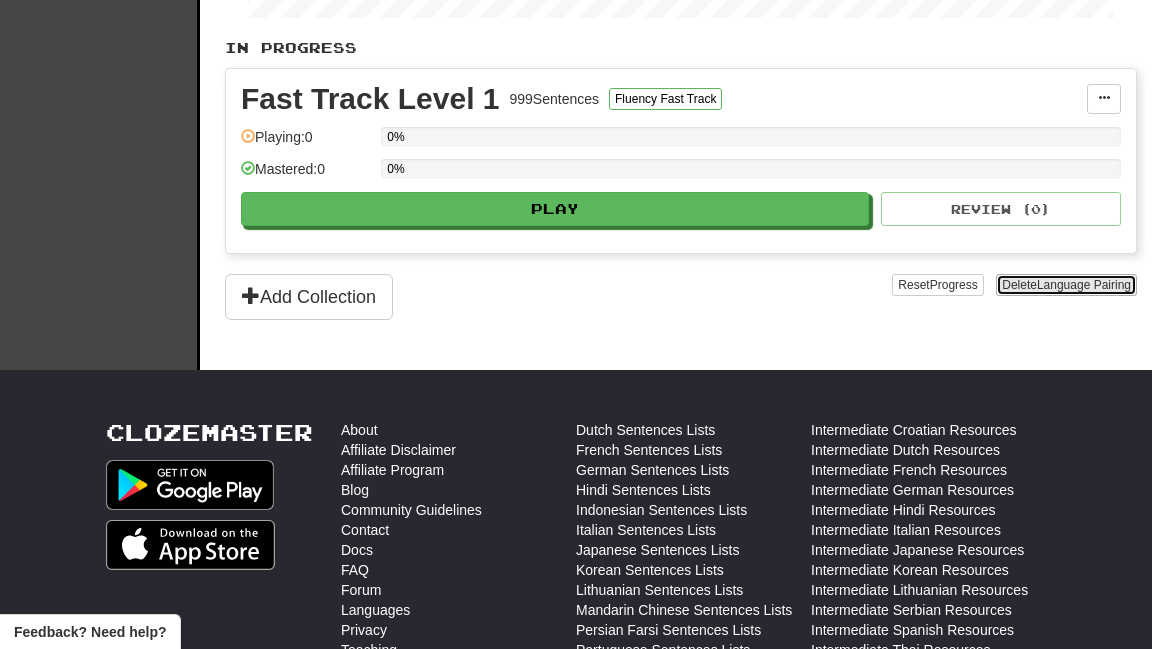 click on "Language Pairing" at bounding box center (1084, 285) 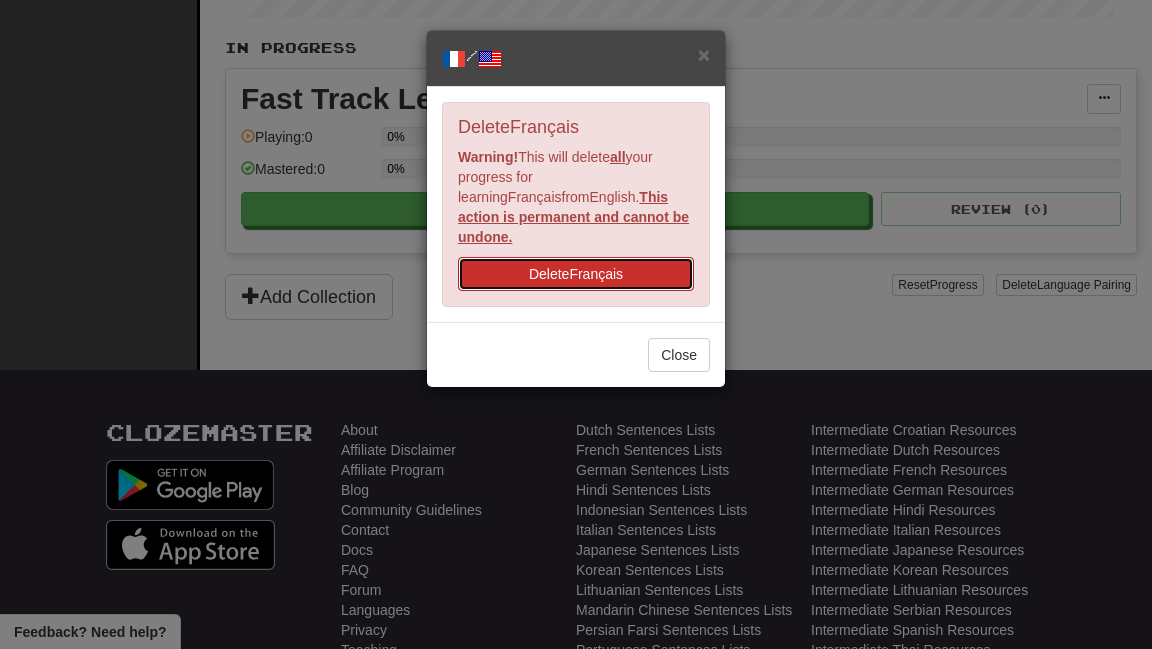 click on "Delete  Français" at bounding box center [576, 274] 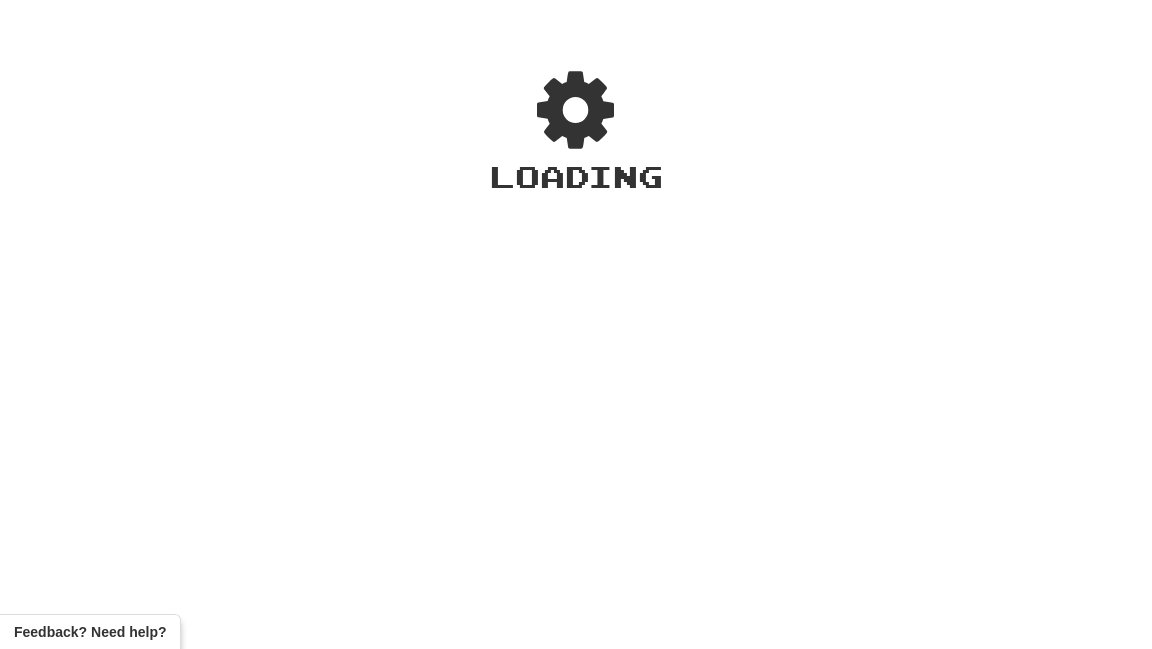 scroll, scrollTop: 0, scrollLeft: 0, axis: both 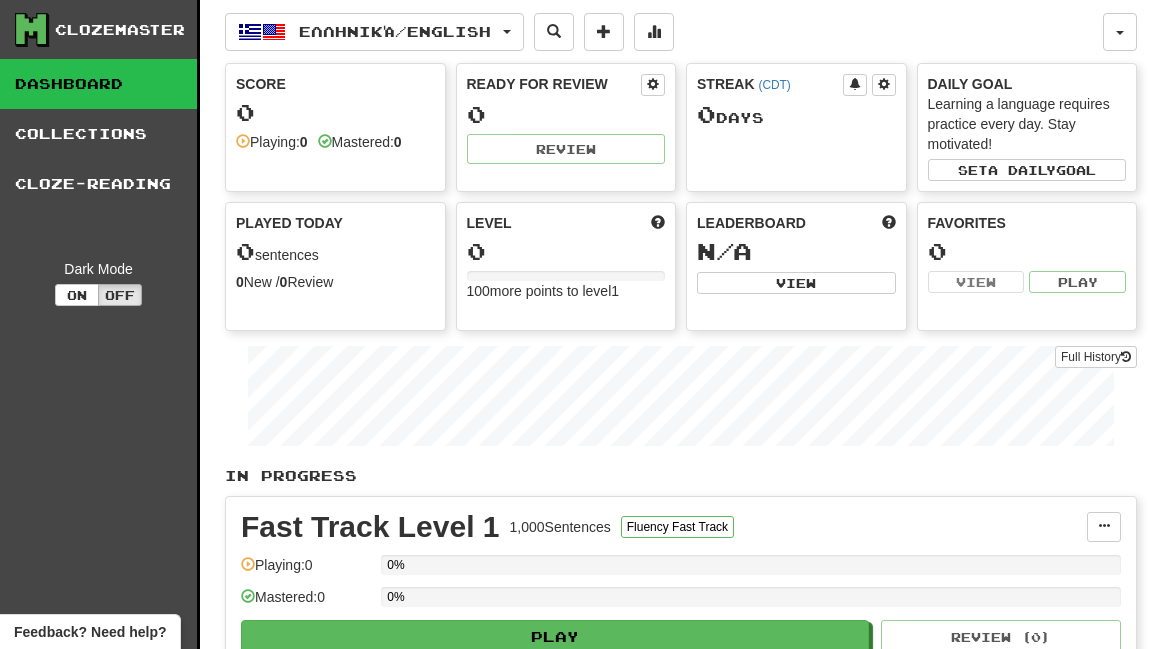 click on "Ελληνικά  /  English Italiano  /  English Streak:  1   Review:  20 Points today:  0 עברית  /  English Streak:  0   Review:  20 Points today:  0 Ελληνικά  /  English Streak:  0   Review:  0 Points today:  0 Русский  /  English Streak:  0   Review:  4,021 Daily Goal:  0  /  500  Language Pairing Username: [USERNAME] Edit  Account  Notifications  Activity Feed  Profile  Leaderboard  Forum  Logout Score 0  Playing:  0  Mastered:  0 Ready for Review 0   Review Streak   ( [TIMEZONE] ) 0  Day s Daily Goal Learning a language requires practice every day. Stay motivated! Set  a daily  goal Played Today 0  sentences 0  New /  0  Review Full History  Level 0 100  more points to level  1 Leaderboard N/A View Favorites 0 View Play Full History  In Progress Fast Track Level 1 1,000  Sentences Fluency Fast Track Manage Sentences Unpin from Dashboard  Playing:  0 0%  Mastered:  0 0% Play Review ( 0 )  Add Collection Reset  Progress Delete  Language Pairing Dark Mode On Off" at bounding box center [681, 399] 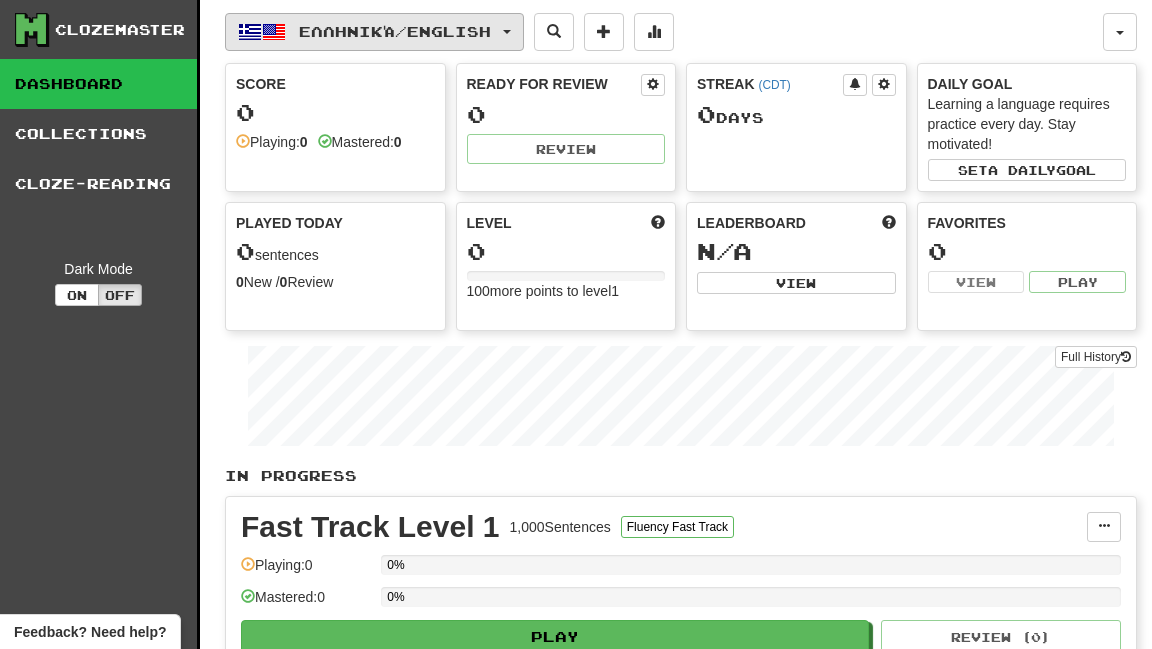 click on "Ελληνικά  /  English" at bounding box center (374, 32) 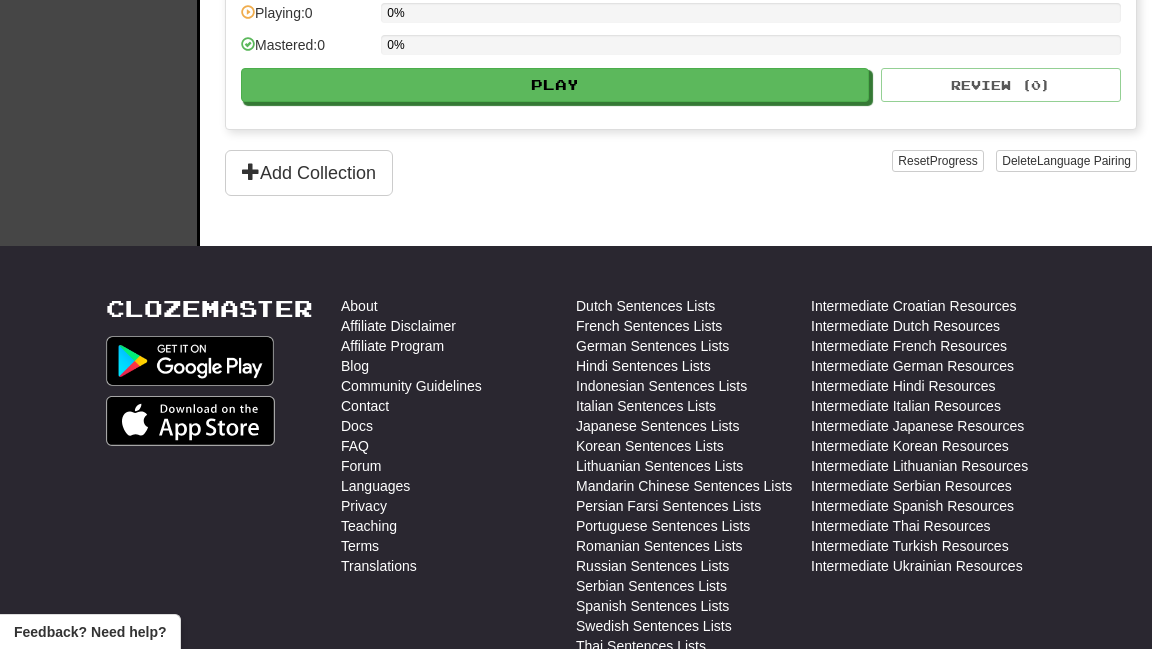 scroll, scrollTop: 460, scrollLeft: 0, axis: vertical 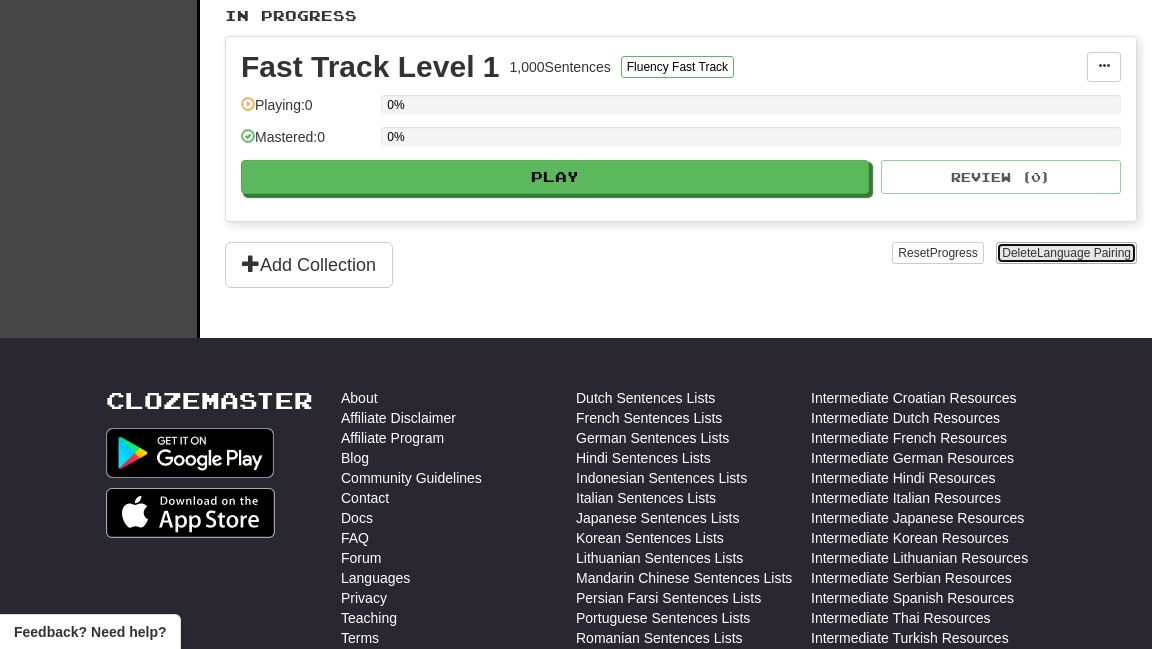 click on "Delete  Language Pairing" at bounding box center (1066, 253) 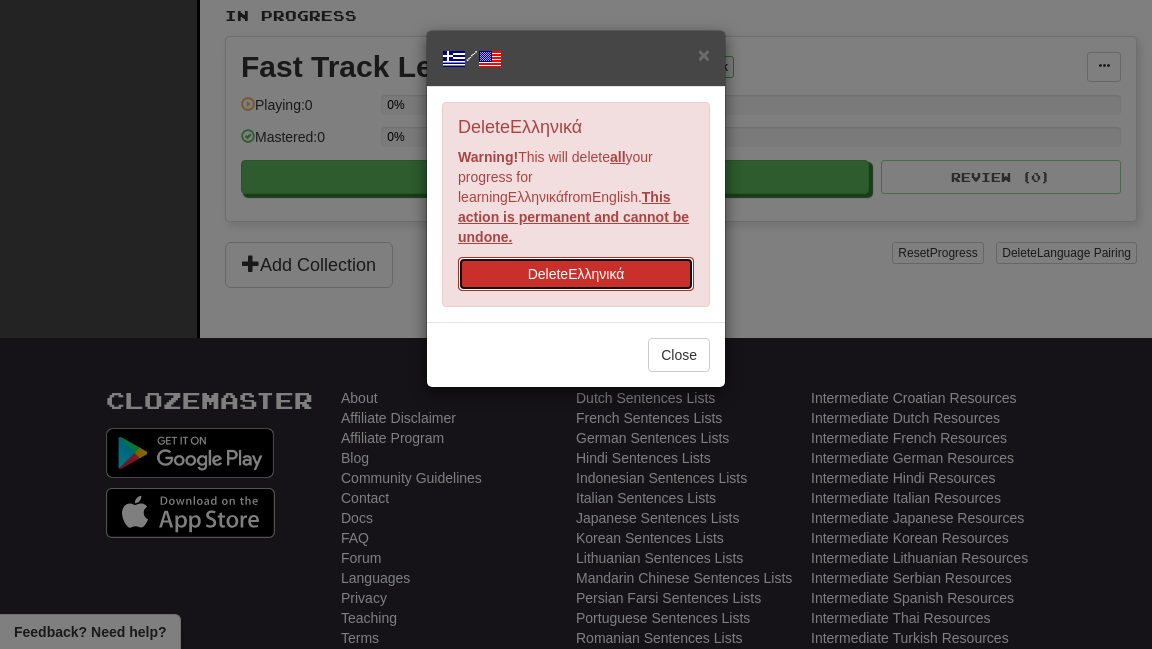 click on "Delete  Ελληνικά" at bounding box center (576, 274) 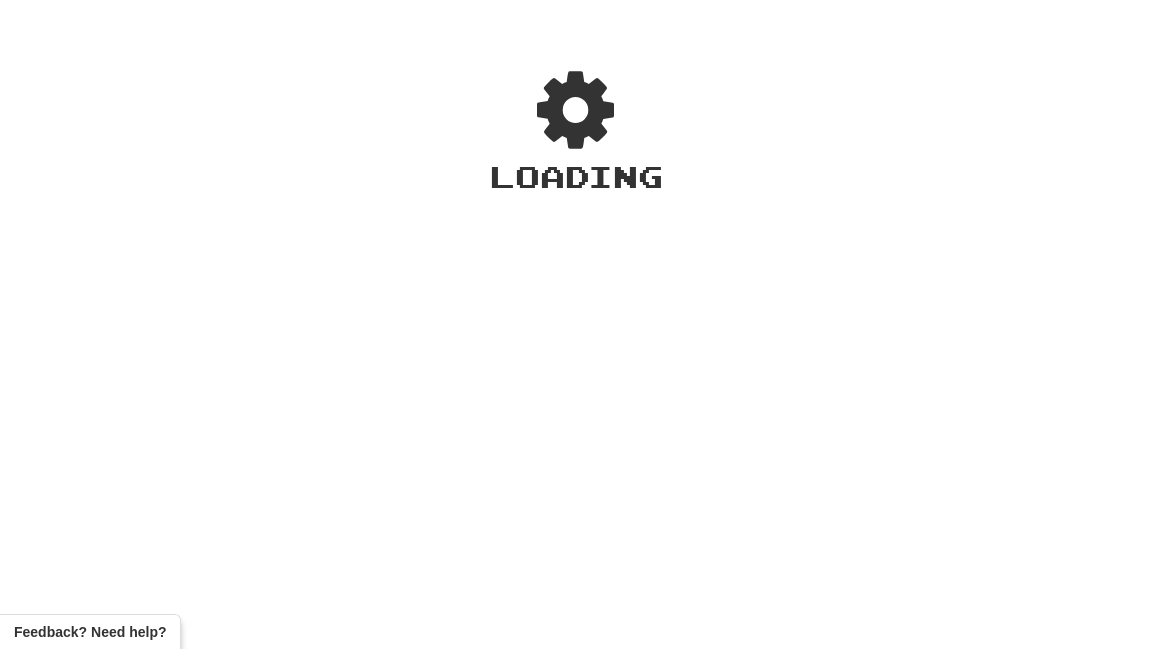 scroll, scrollTop: 0, scrollLeft: 0, axis: both 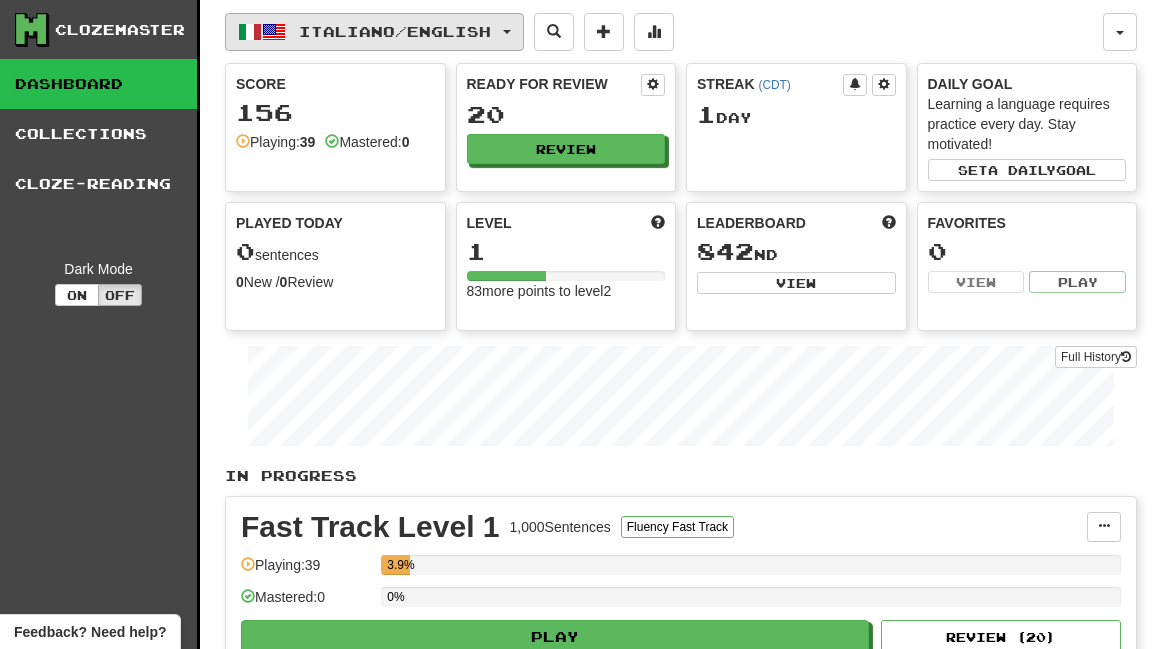 click on "Italiano  /  English" at bounding box center [395, 31] 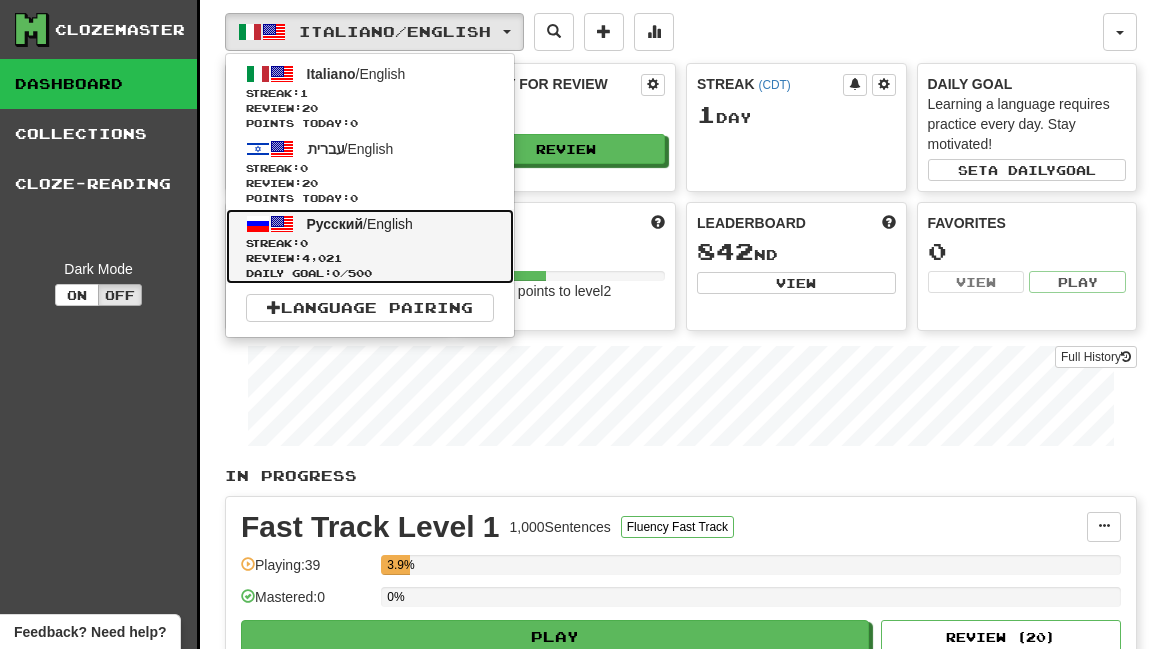 click on "Русский  /  English Streak:  0   Review:  4,021 Daily Goal:  0  /  500" at bounding box center [370, 246] 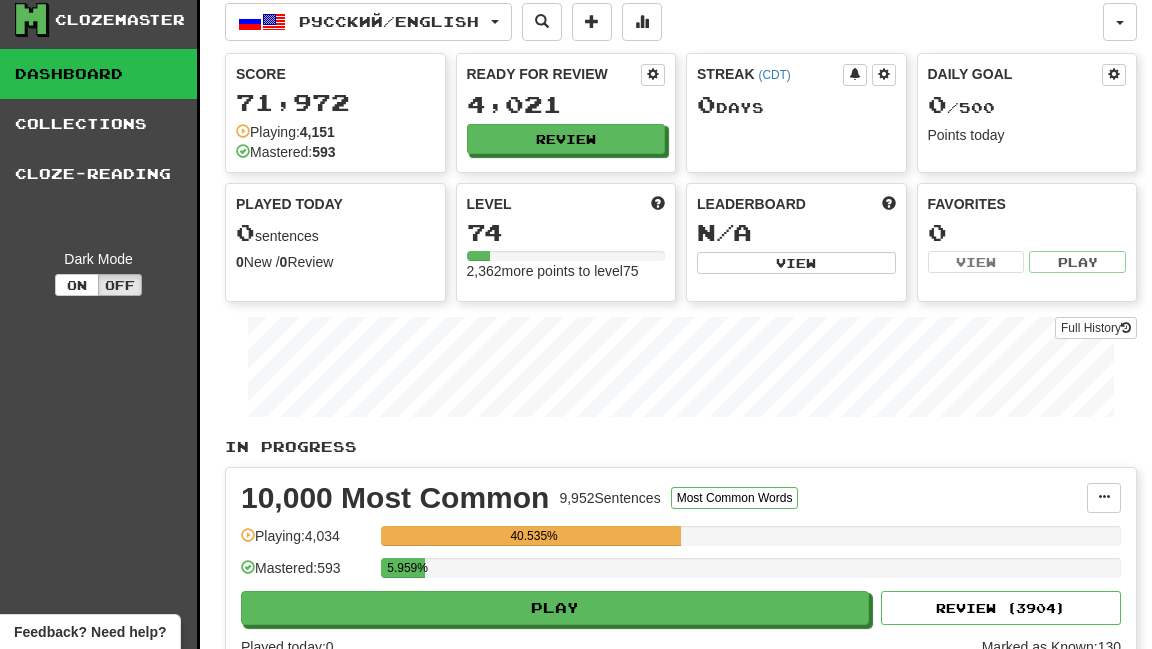 scroll, scrollTop: 5, scrollLeft: 0, axis: vertical 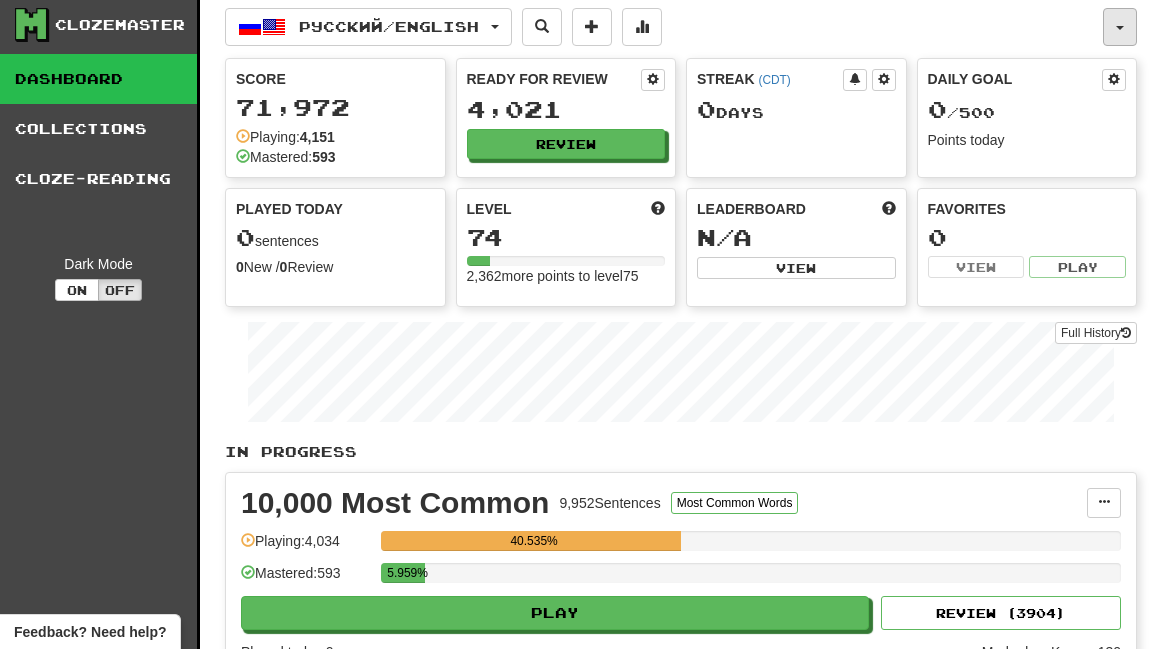click at bounding box center (1120, 27) 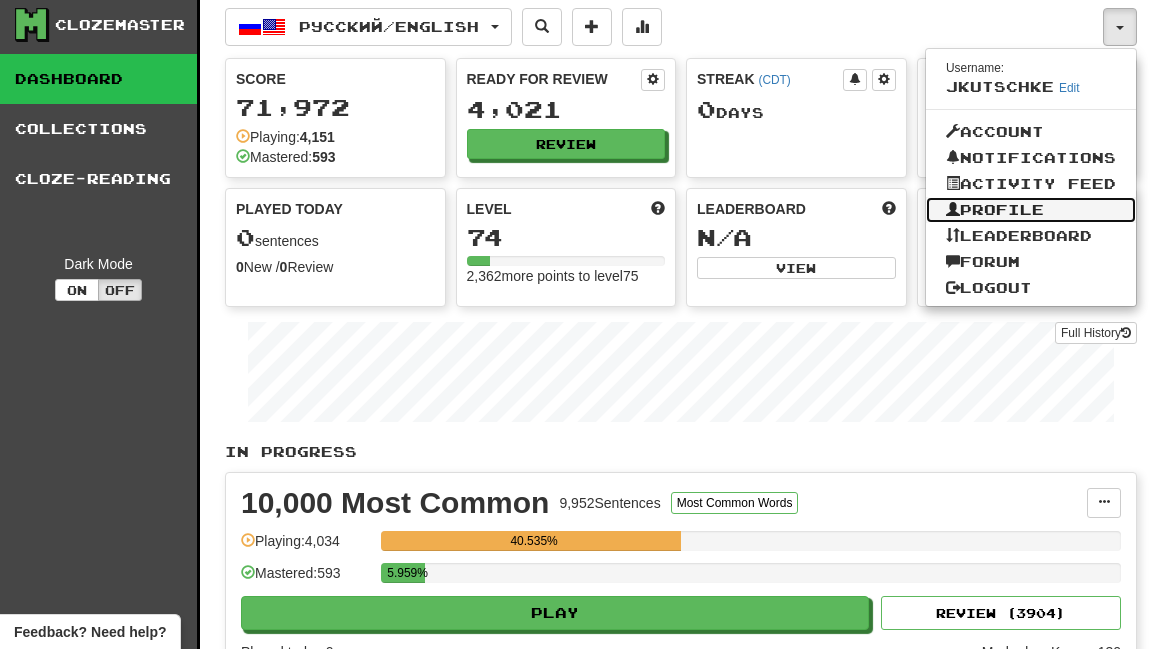 click on "Profile" at bounding box center (1031, 210) 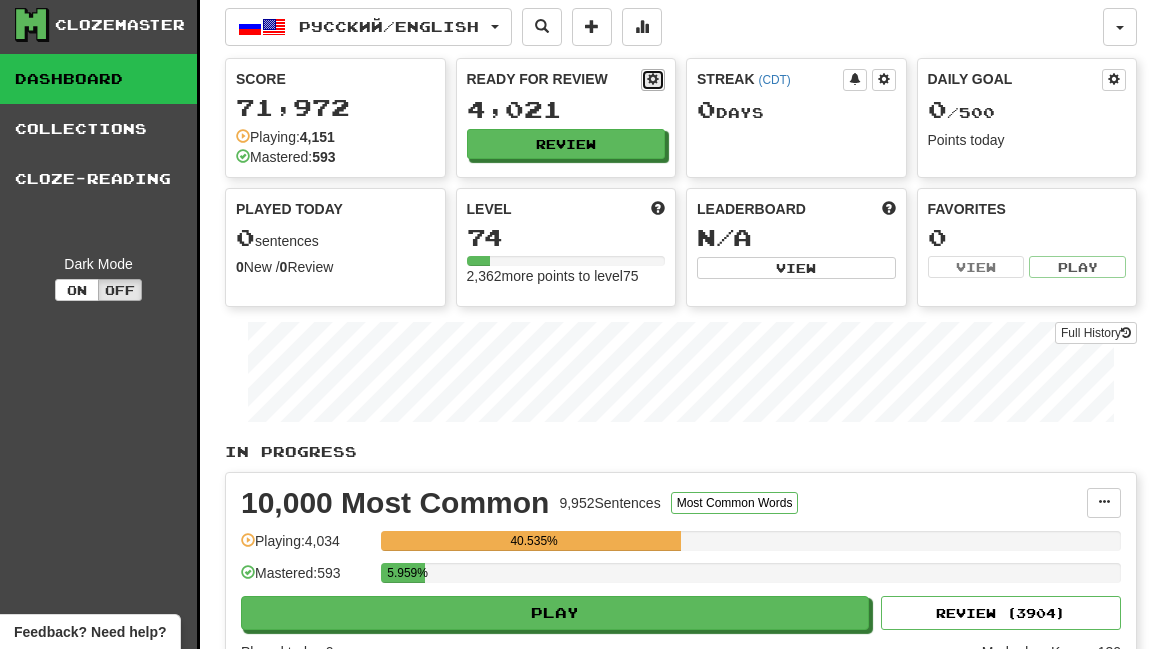 click at bounding box center (653, 79) 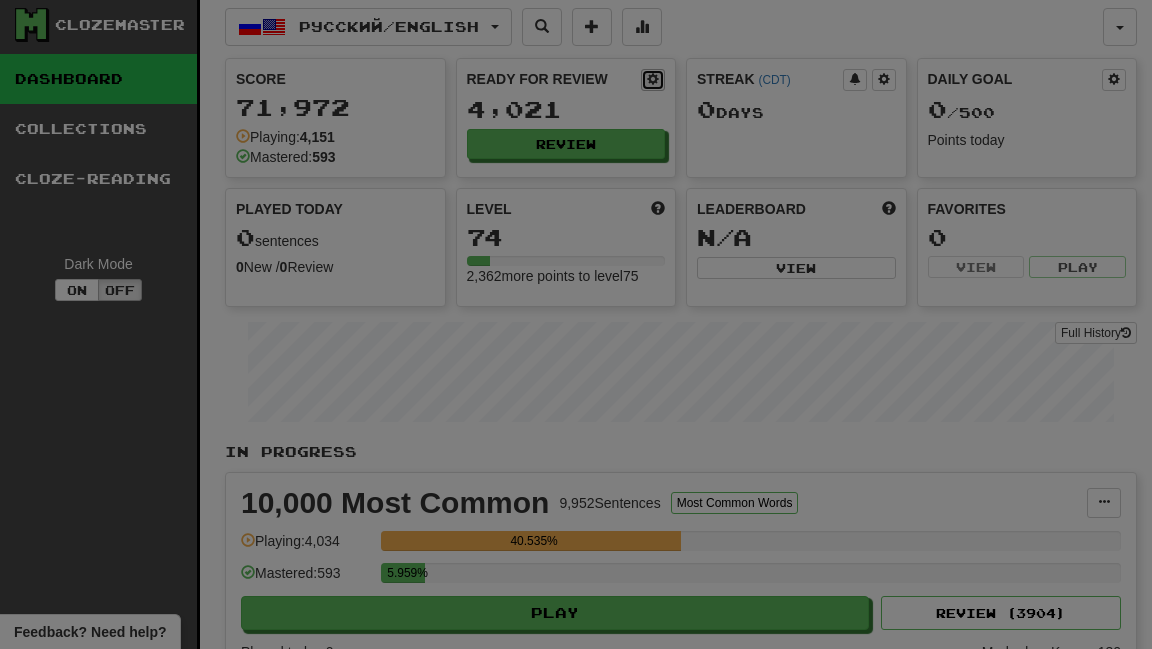 select on "*********" 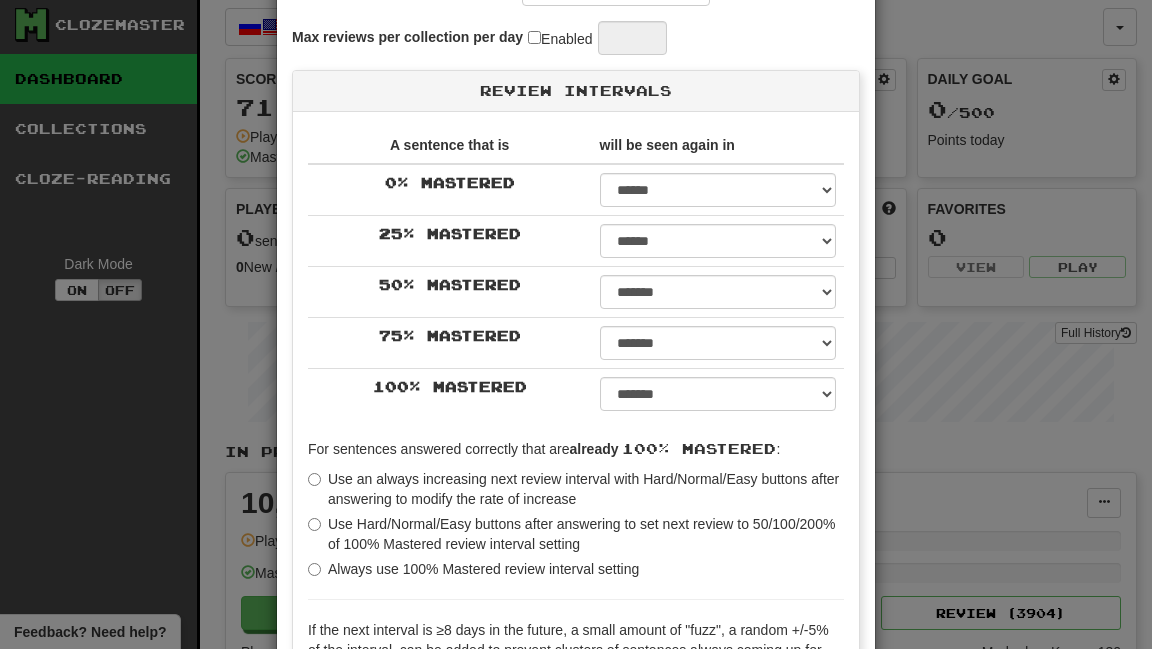 scroll, scrollTop: 208, scrollLeft: 0, axis: vertical 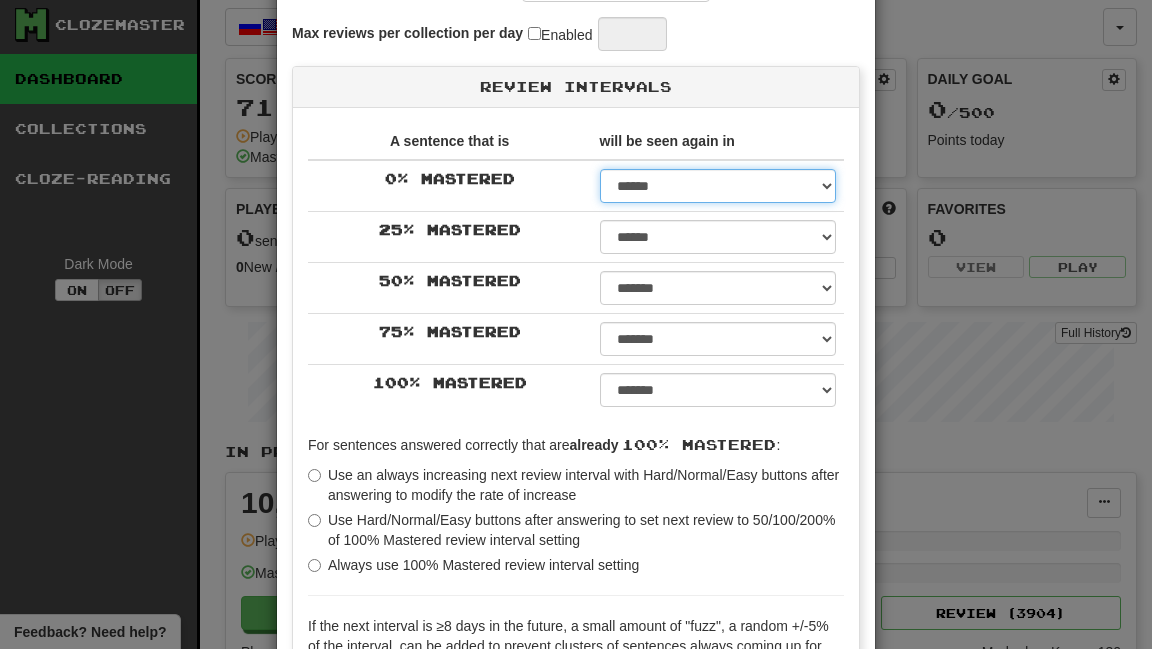 click on "****** ****** ****** ****** ****** ****** ****** ****** ****** ******* ******* ******* ******* ******* ******* ******* ******* ******* ******* ******* ******* ******* ******* ******* ******* ******* ******* ******* ******* ******* ******* ******* ******* ******* ******* ******* ******* ******* ******* ******* ******* ******* ******** ******** ******** ******** ******** ******** ******** ******** ******** ******" at bounding box center [718, 186] 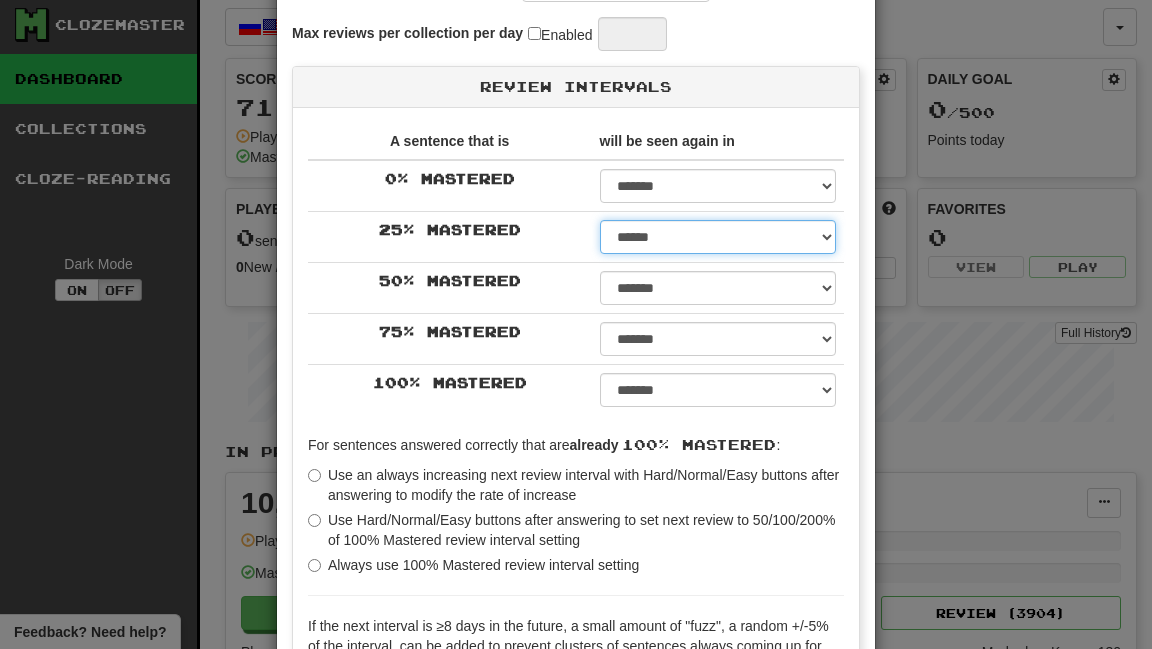 click on "****** ****** ****** ****** ****** ****** ****** ****** ****** ******* ******* ******* ******* ******* ******* ******* ******* ******* ******* ******* ******* ******* ******* ******* ******* ******* ******* ******* ******* ******* ******* ******* ******* ******* ******* ******* ******* ******* ******* ******* ******* ******* ******** ******** ******** ******** ******** ******** ******** ******** ********" at bounding box center (718, 237) 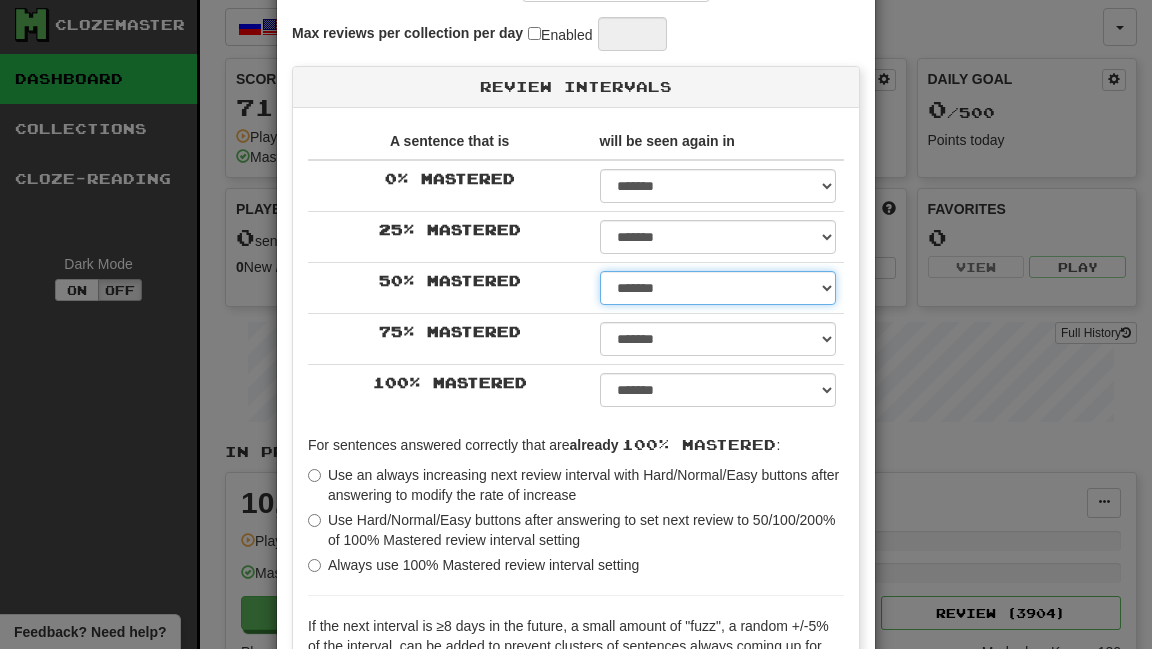 click on "****** ****** ****** ****** ****** ****** ****** ****** ****** ******* ******* ******* ******* ******* ******* ******* ******* ******* ******* ******* ******* ******* ******* ******* ******* ******* ******* ******* ******* ******* ******* ******* ******* ******* ******* ******* ******* ******* ******* ******* ******* ******* ******** ******** ******** ******** ******** ******** ******** ******** ********" at bounding box center [718, 288] 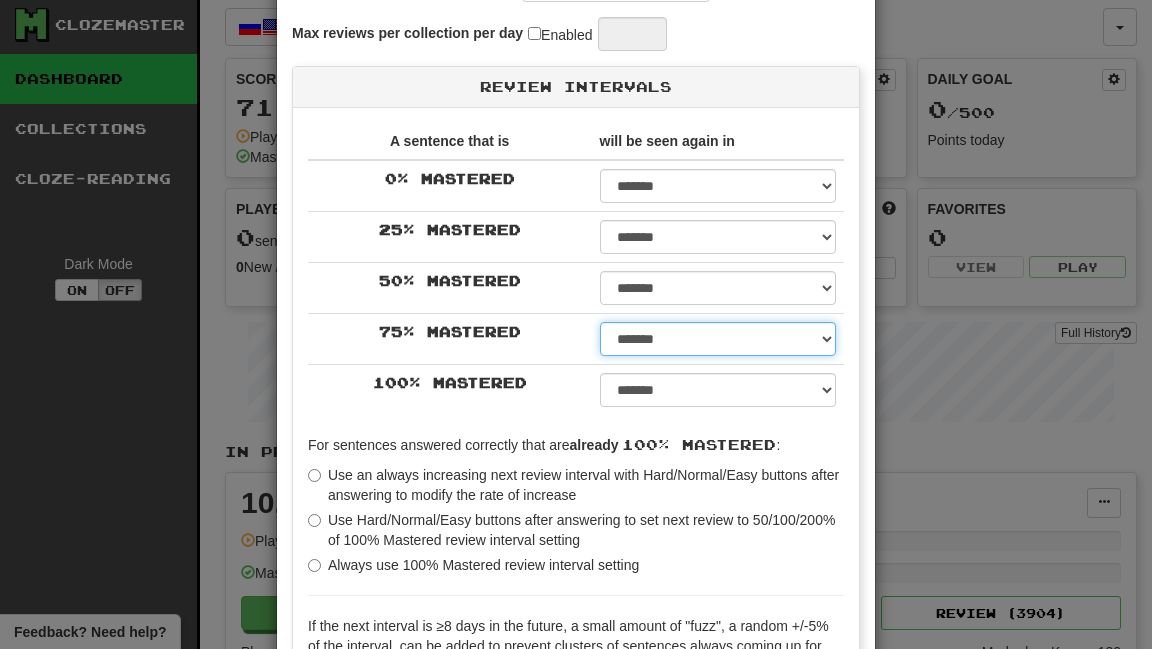 click on "****** ****** ****** ****** ****** ****** ****** ****** ****** ******* ******* ******* ******* ******* ******* ******* ******* ******* ******* ******* ******* ******* ******* ******* ******* ******* ******* ******* ******* ******* ******* ******* ******* ******* ******* ******* ******* ******* ******* ******* ******* ******* ******** ******** ******** ******** ******** ******** ******** ******** ********" at bounding box center [718, 339] 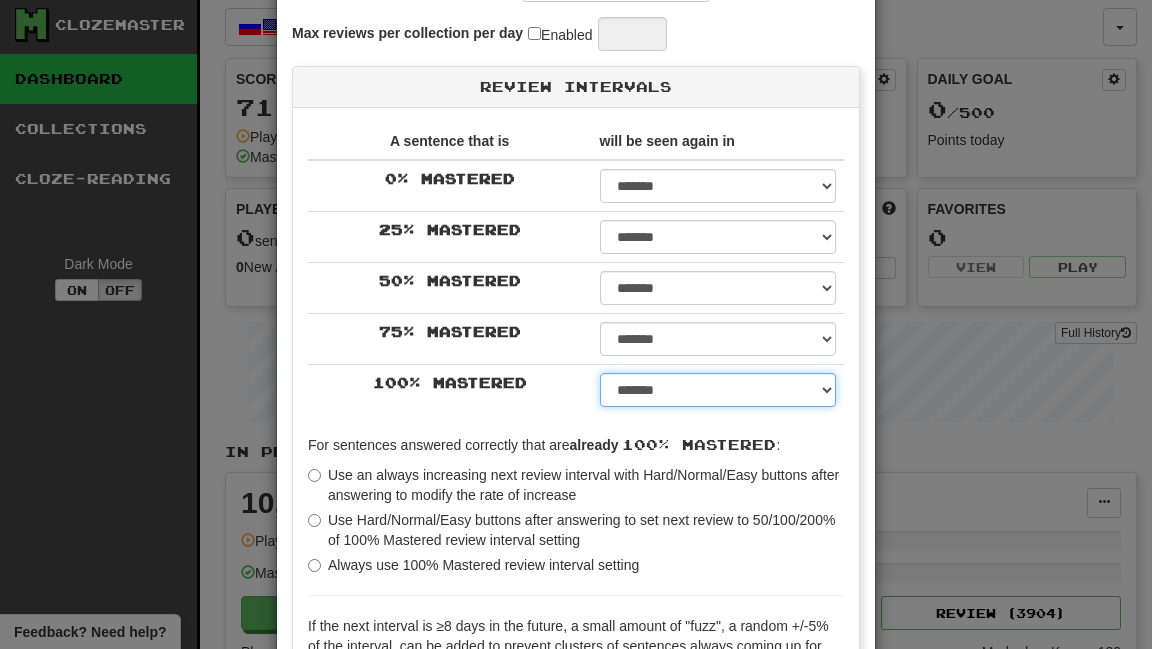 click on "****** ****** ****** ****** ****** ****** ****** ****** ****** ******* ******* ******* ******* ******* ******* ******* ******* ******* ******* ******* ******* ******* ******* ******* ******* ******* ******* ******* ******* ******* ******* ******* ******* ******* ******* ******* ******* ******* ******* ******* ******* ******* ******** ******** ******** ******** ******** ******** ******** ******** ******** *****" at bounding box center [718, 390] 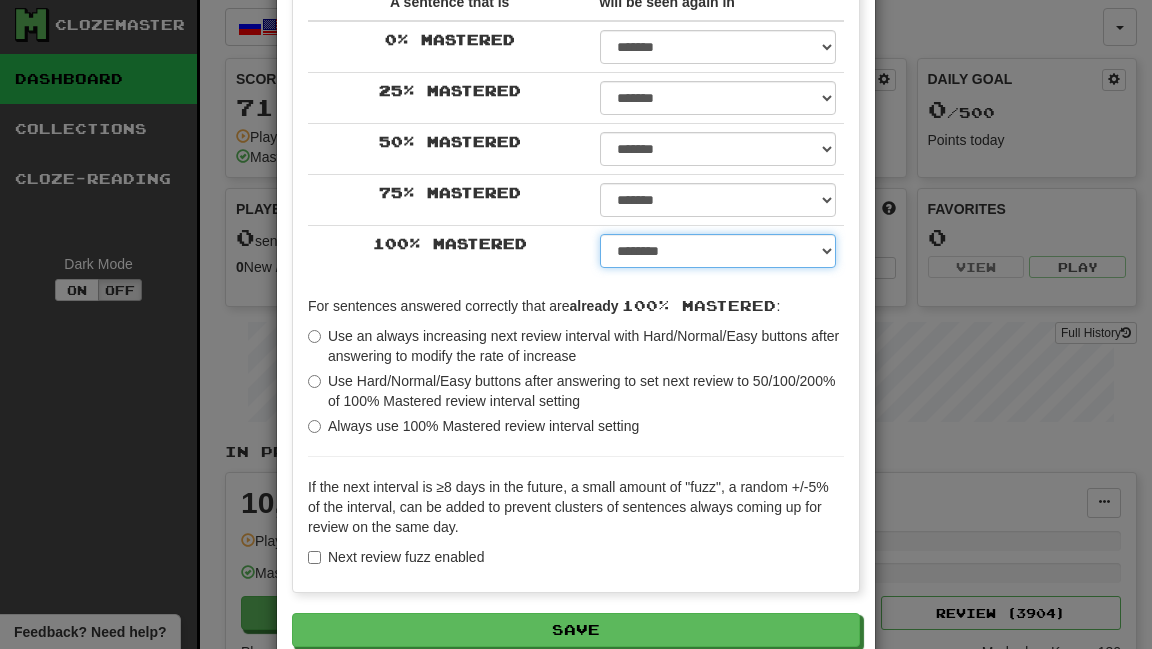 scroll, scrollTop: 348, scrollLeft: 0, axis: vertical 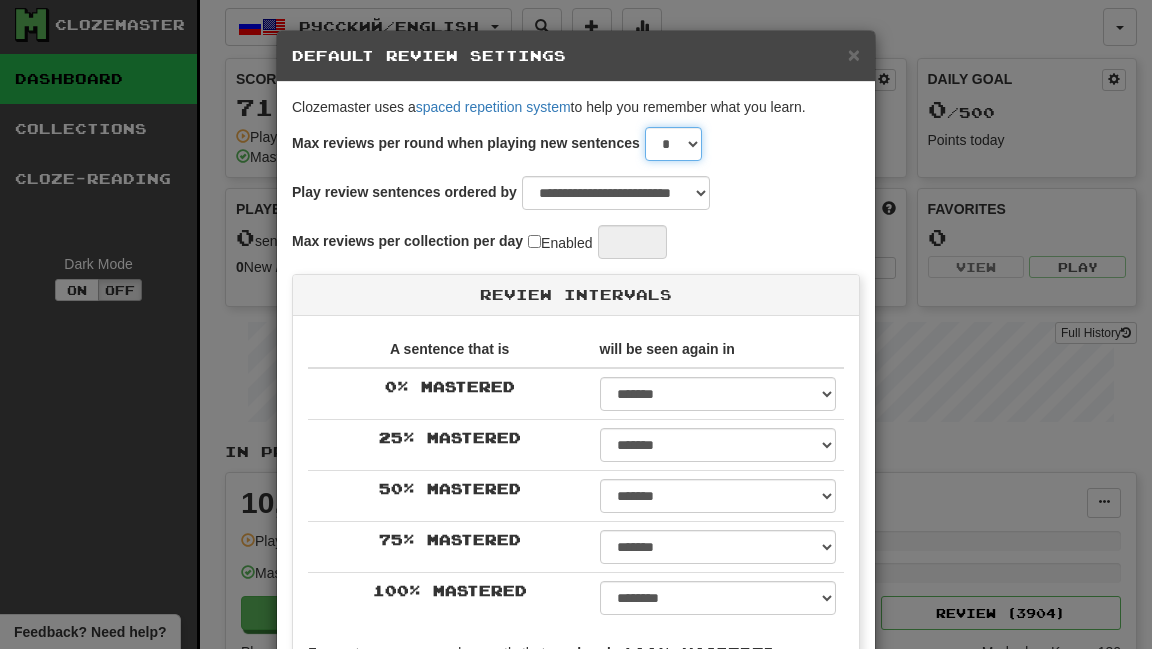 click on "* * * * * * * * * * ** ** ** ** ** ** ** ** ** ** ** ** ** ** ** ** ** ** ** ** ** ** ** ** ** ** ** ** ** ** ** ** ** ** ** ** ** ** ** ** **" at bounding box center [673, 144] 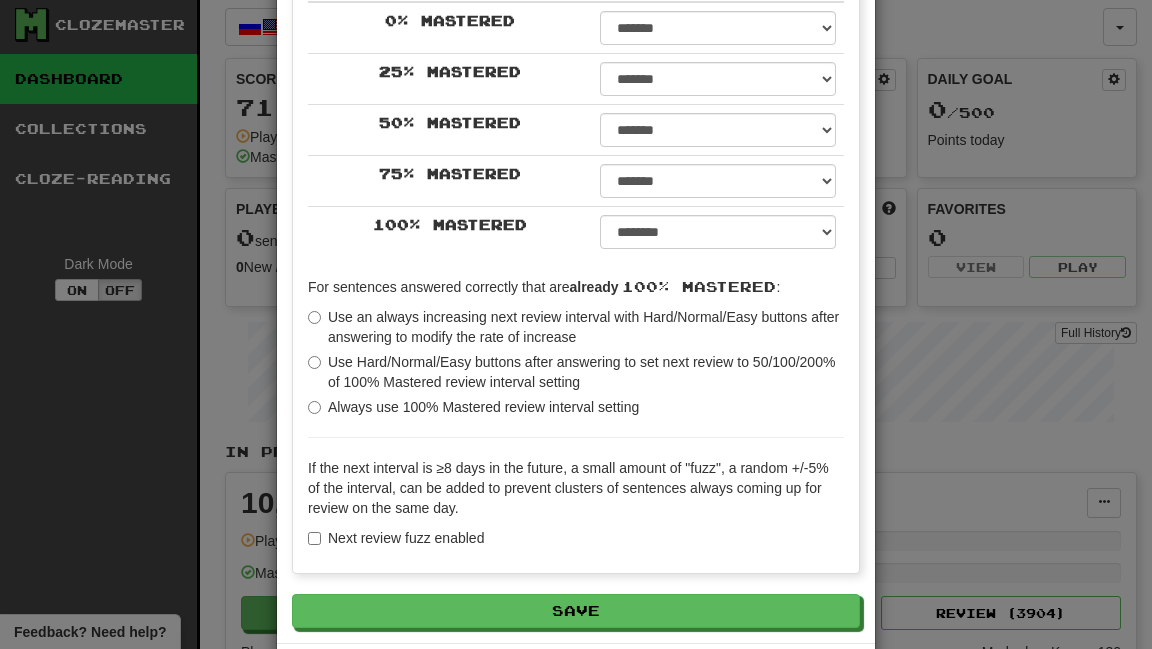scroll, scrollTop: 452, scrollLeft: 0, axis: vertical 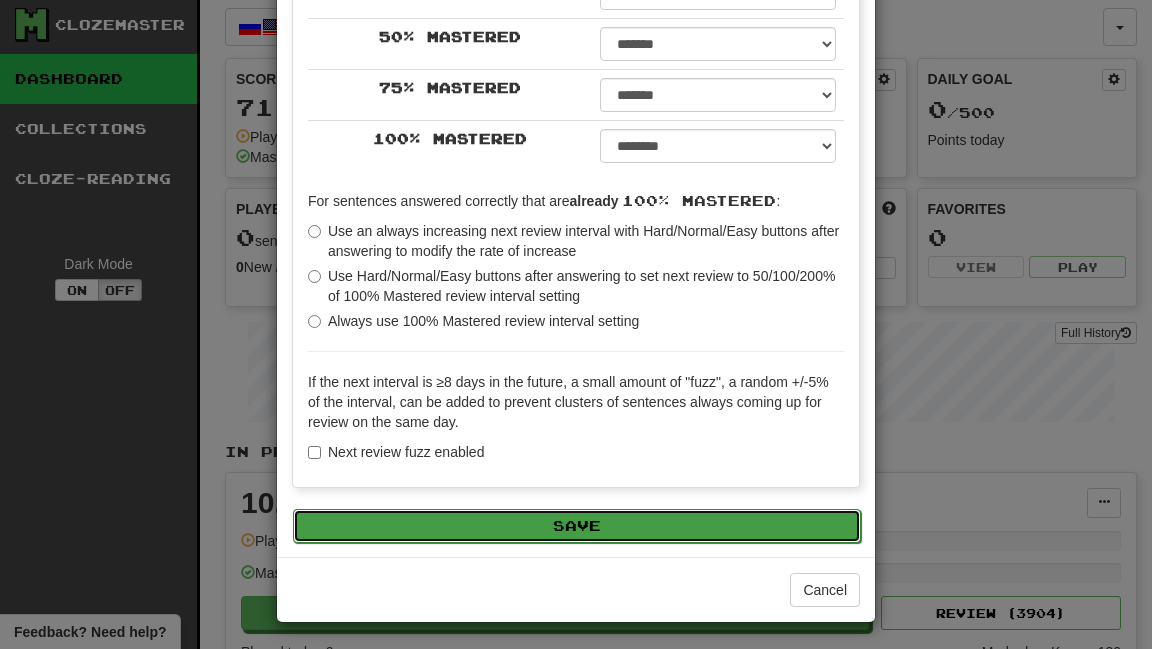 click on "Save" at bounding box center (577, 526) 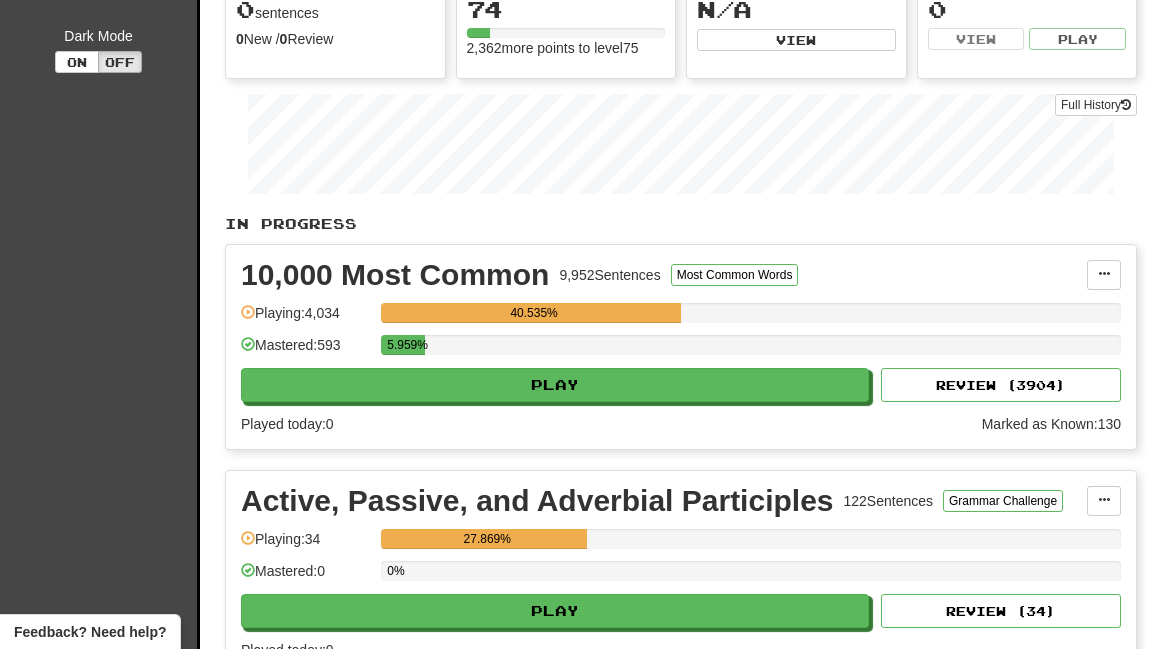 scroll, scrollTop: 0, scrollLeft: 0, axis: both 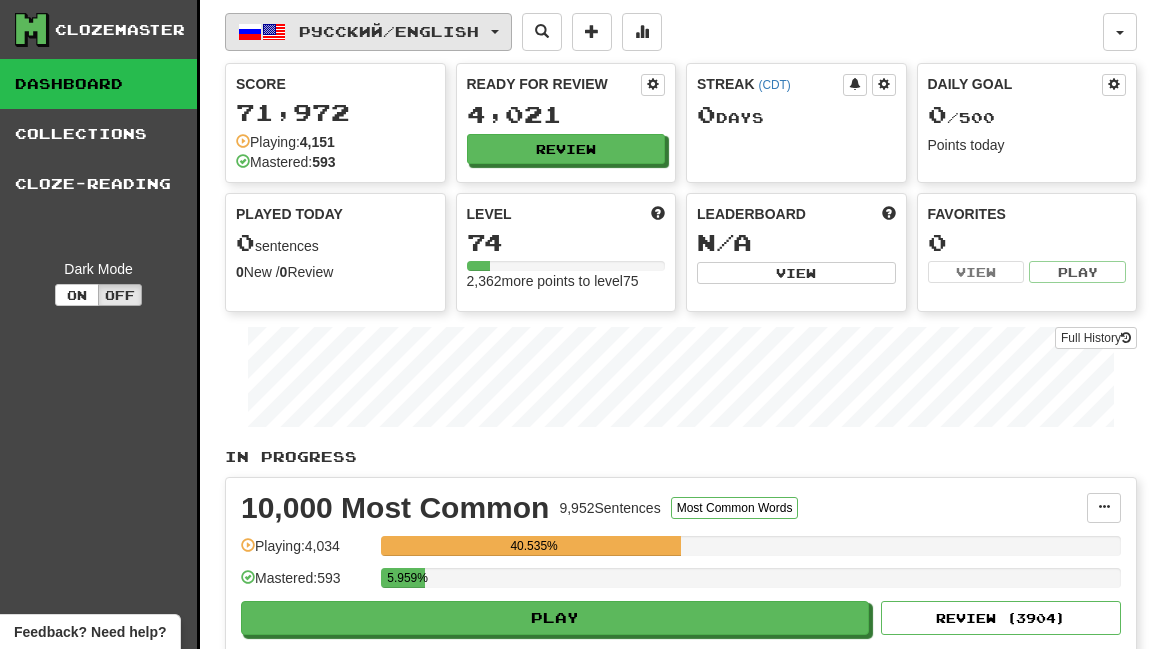 click on "Русский  /  English" at bounding box center [389, 31] 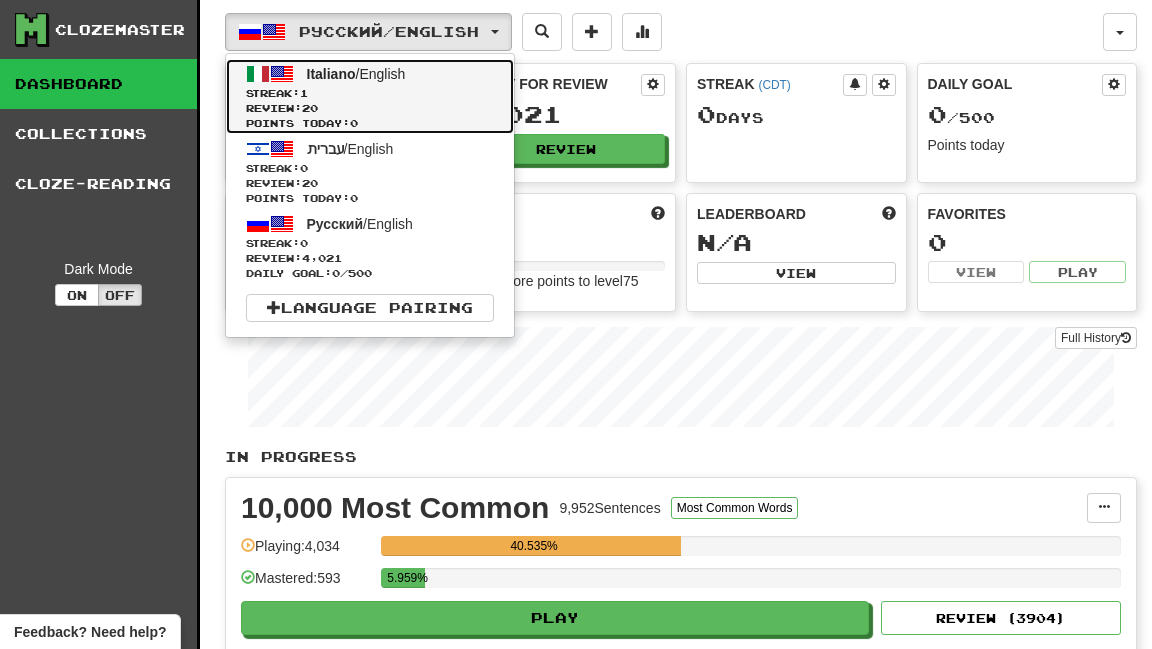 click on "Streak:  1" at bounding box center (370, 93) 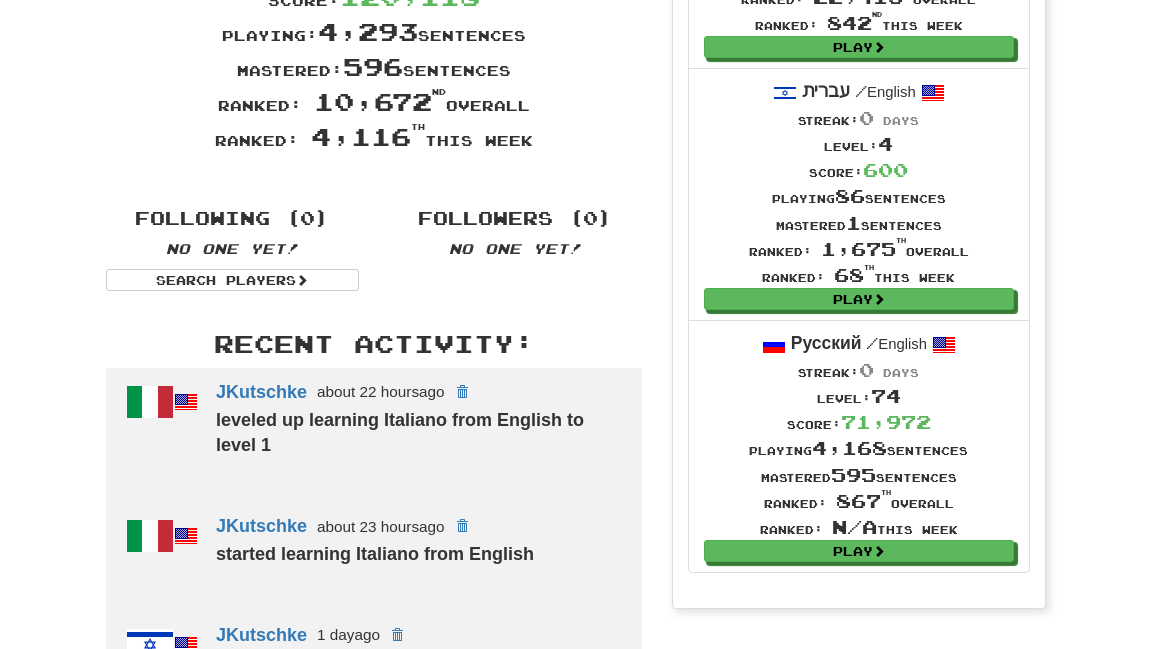 scroll, scrollTop: 308, scrollLeft: 0, axis: vertical 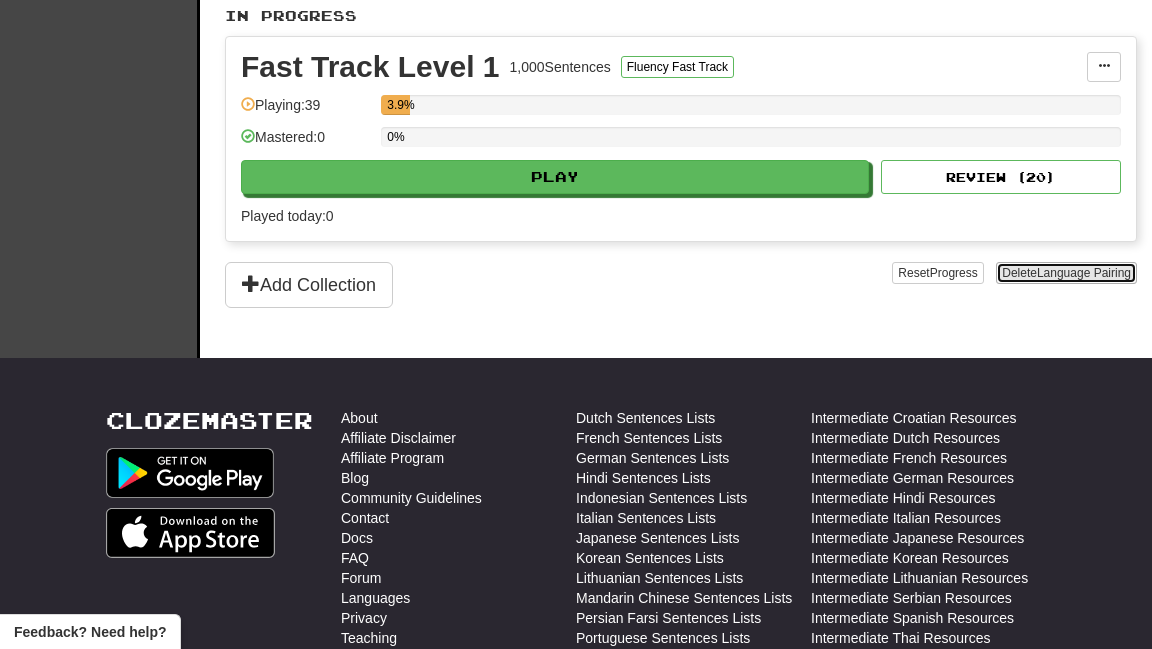 click on "Delete  Language Pairing" at bounding box center [1066, 273] 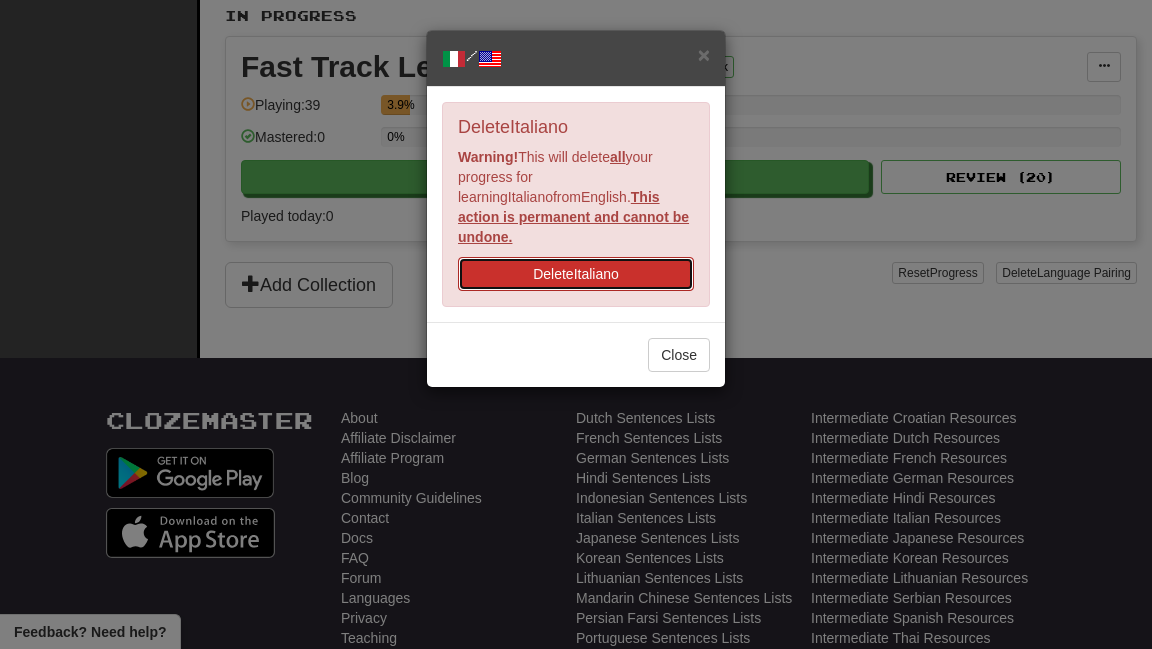 click on "Delete  Italiano" at bounding box center (576, 274) 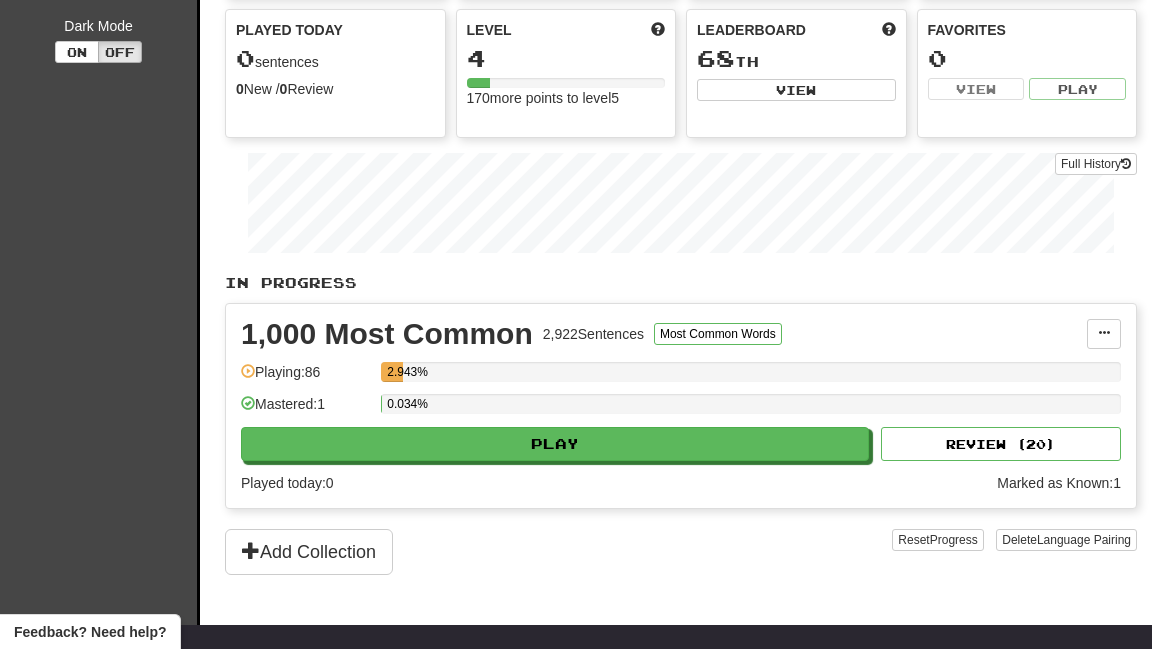 scroll, scrollTop: 0, scrollLeft: 0, axis: both 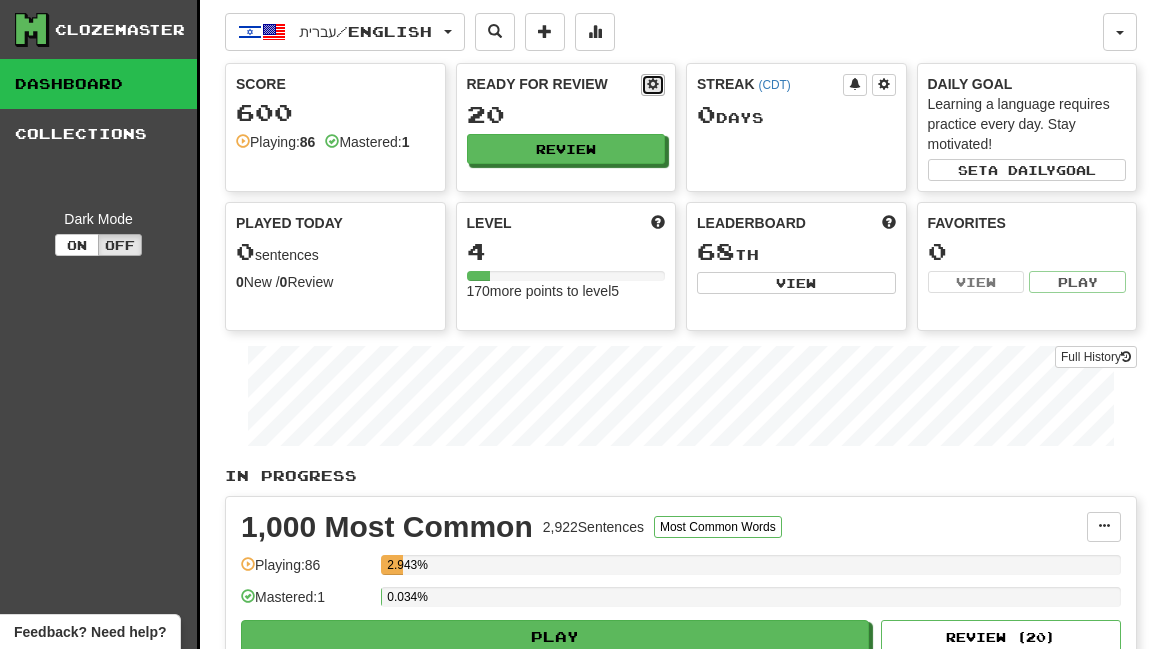 click at bounding box center [653, 84] 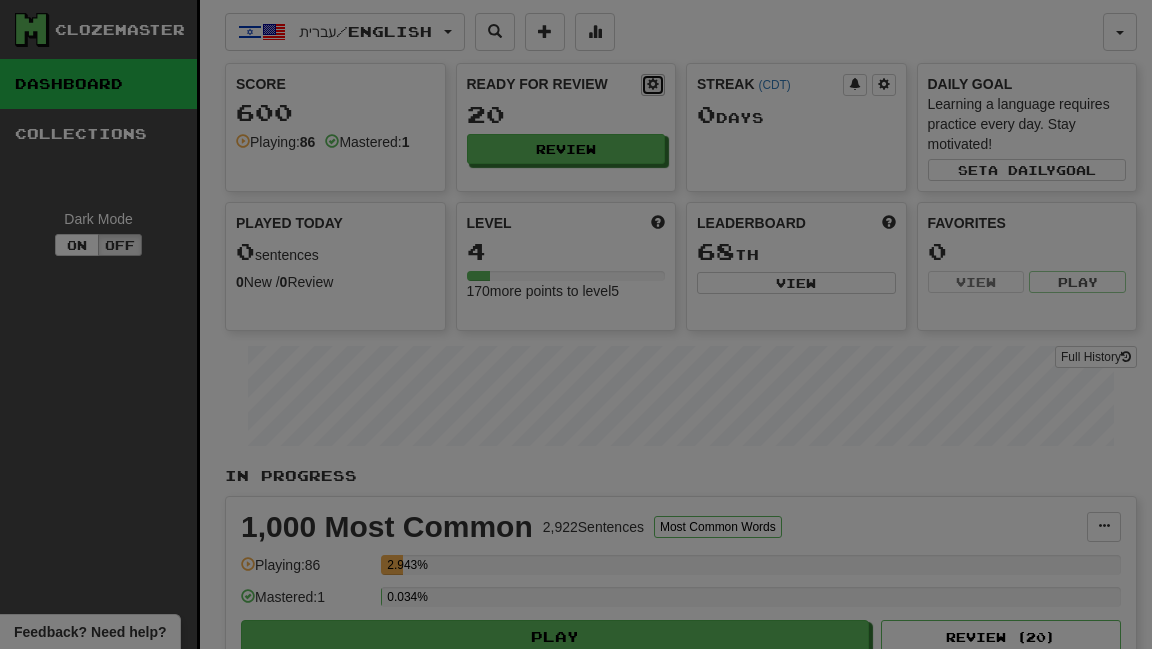 type on "**" 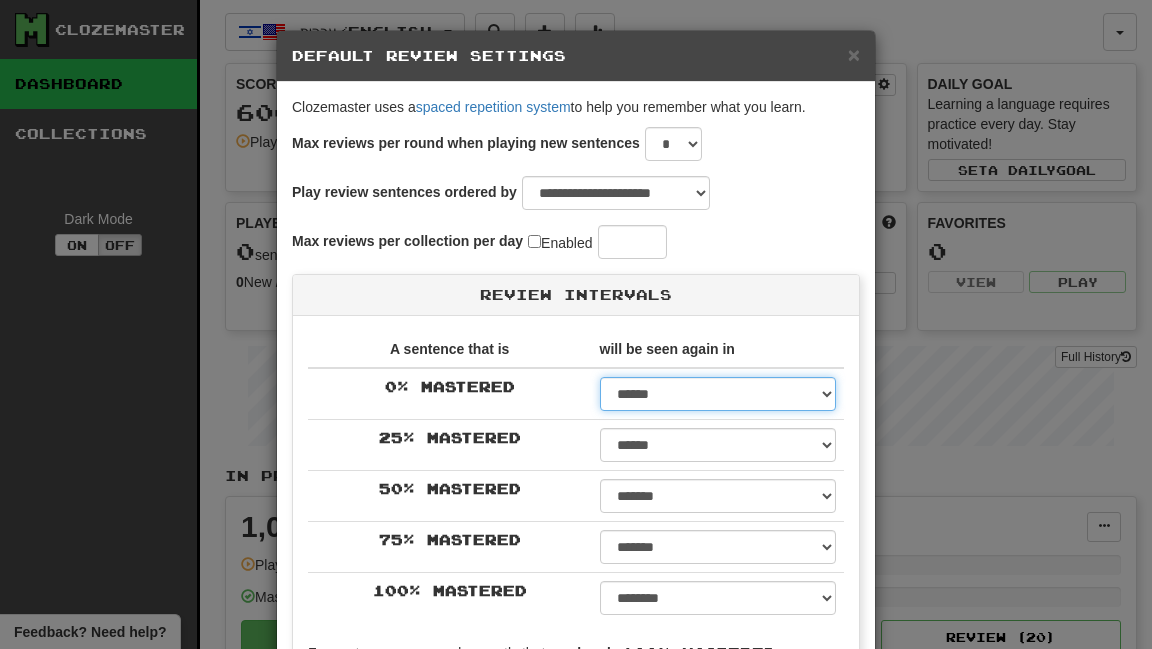 click on "****** ****** ****** ****** ****** ****** ****** ****** ****** ******* ******* ******* ******* ******* ******* ******* ******* ******* ******* ******* ******* ******* ******* ******* ******* ******* ******* ******* ******* ******* ******* ******* ******* ******* ******* ******* ******* ******* ******* ******* ******* ******* ******** ******** ******** ******** ******** ******** ******** ******** ******** ******" at bounding box center (718, 394) 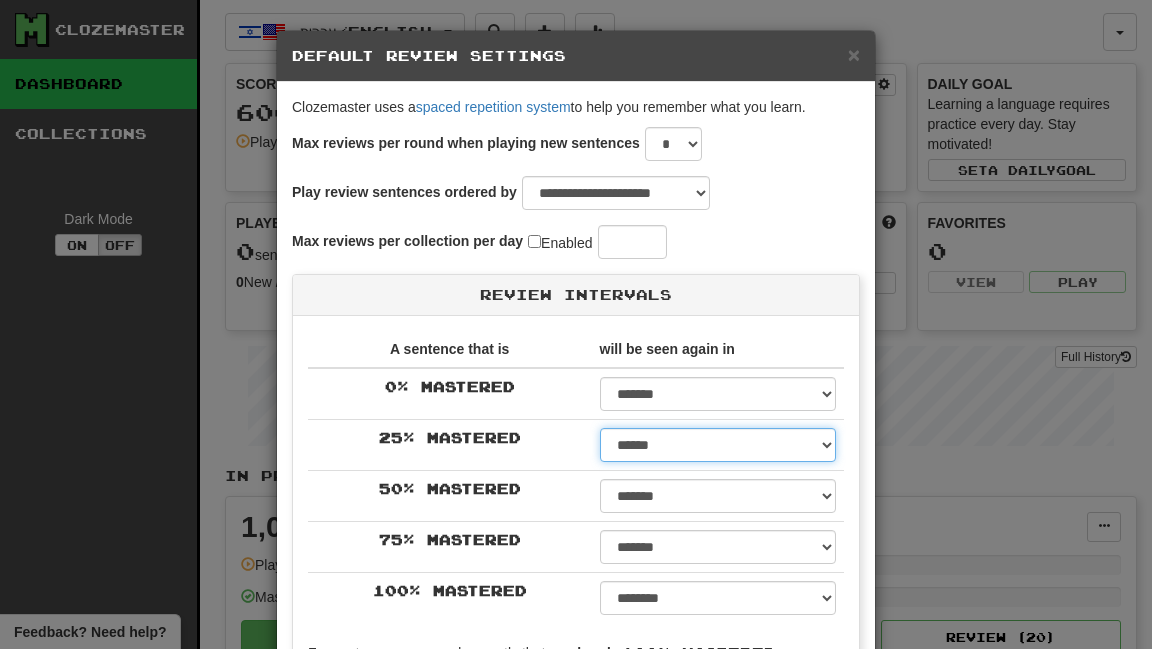 click on "****** ****** ****** ****** ****** ****** ****** ****** ****** ******* ******* ******* ******* ******* ******* ******* ******* ******* ******* ******* ******* ******* ******* ******* ******* ******* ******* ******* ******* ******* ******* ******* ******* ******* ******* ******* ******* ******* ******* ******* ******* ******* ******** ******** ******** ******** ******** ******** ******** ******** ********" at bounding box center (718, 445) 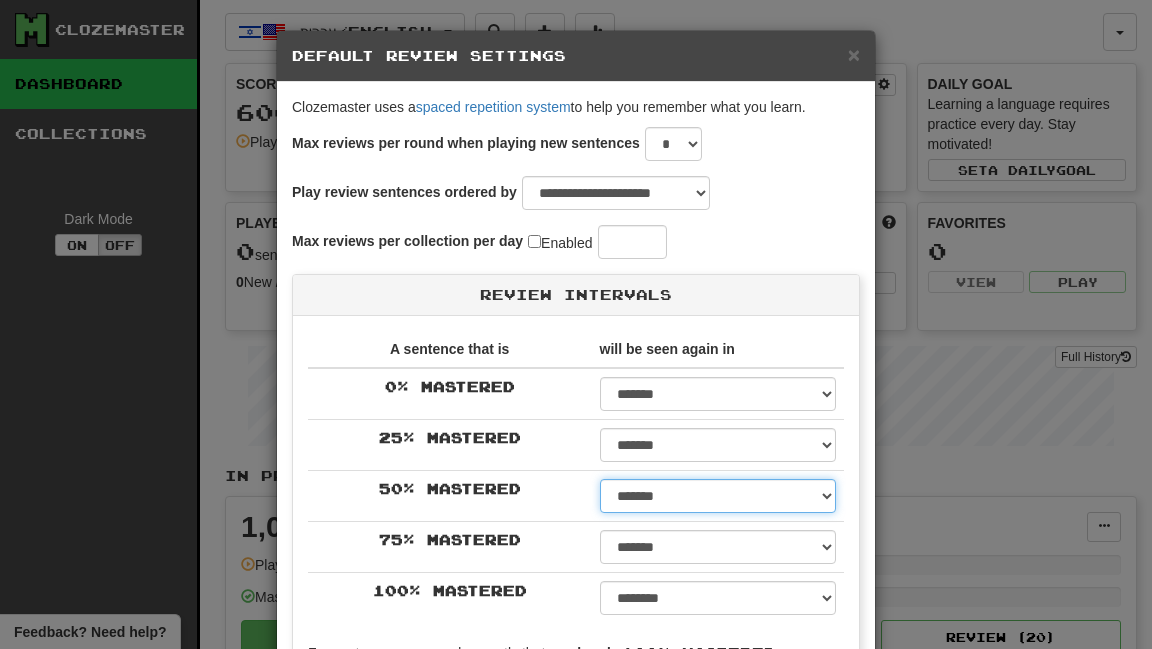 click on "****** ****** ****** ****** ****** ****** ****** ****** ****** ******* ******* ******* ******* ******* ******* ******* ******* ******* ******* ******* ******* ******* ******* ******* ******* ******* ******* ******* ******* ******* ******* ******* ******* ******* ******* ******* ******* ******* ******* ******* ******* ******* ******** ******** ******** ******** ******** ******** ******** ******** ********" at bounding box center (718, 496) 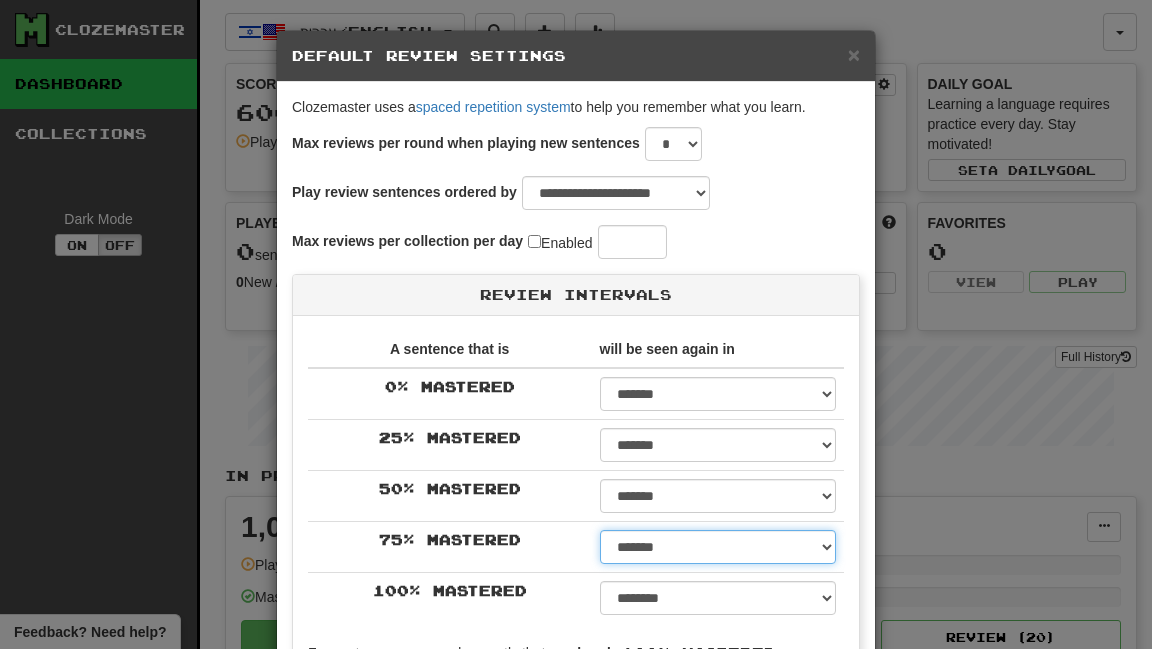 click on "****** ****** ****** ****** ****** ****** ****** ****** ****** ******* ******* ******* ******* ******* ******* ******* ******* ******* ******* ******* ******* ******* ******* ******* ******* ******* ******* ******* ******* ******* ******* ******* ******* ******* ******* ******* ******* ******* ******* ******* ******* ******* ******** ******** ******** ******** ******** ******** ******** ******** ********" at bounding box center [718, 547] 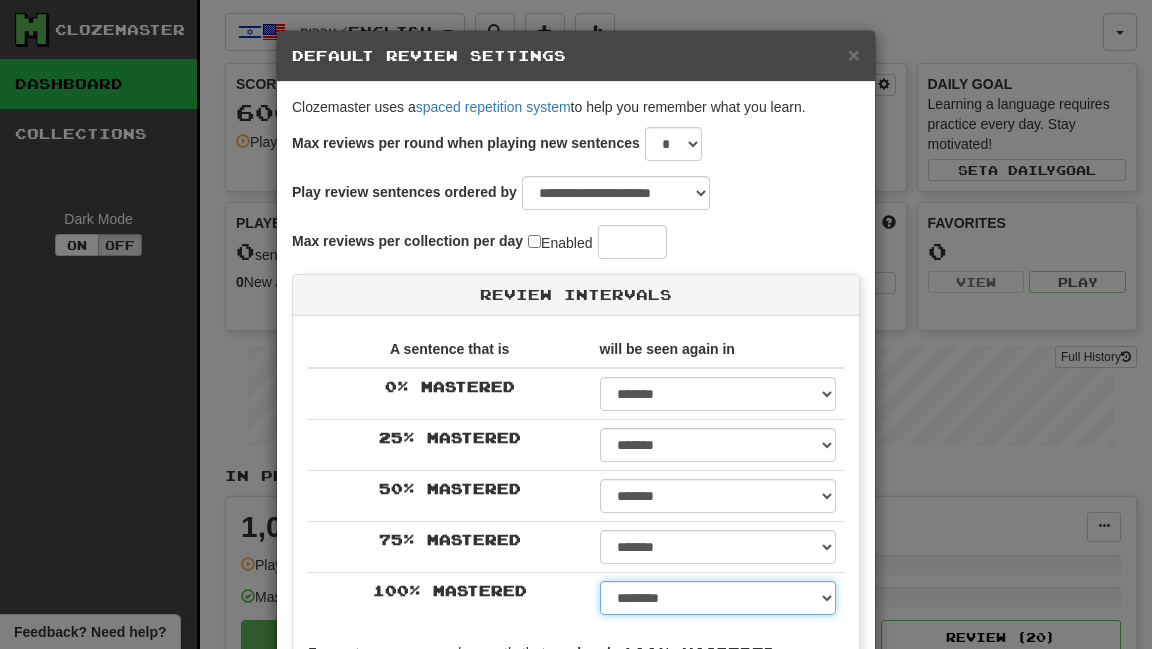 click on "****** ****** ****** ****** ****** ****** ****** ****** ****** ******* ******* ******* ******* ******* ******* ******* ******* ******* ******* ******* ******* ******* ******* ******* ******* ******* ******* ******* ******* ******* ******* ******* ******* ******* ******* ******* ******* ******* ******* ******* ******* ******* ******** ******** ******** ******** ******** ******** ******** ******** ******** *****" at bounding box center (718, 598) 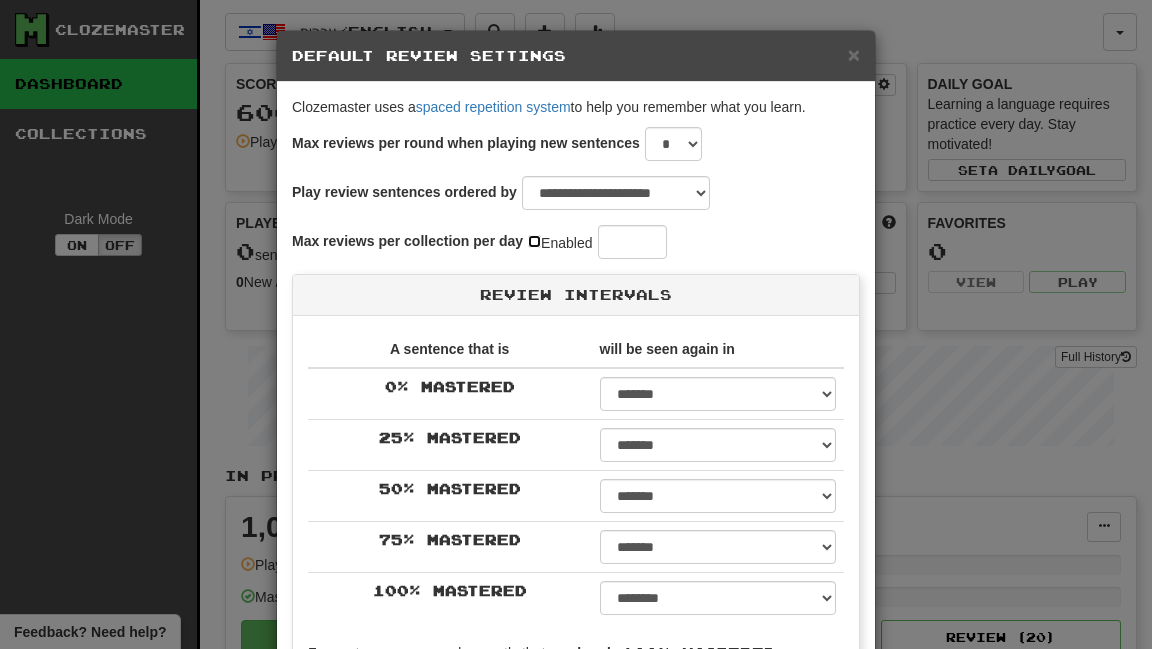 type 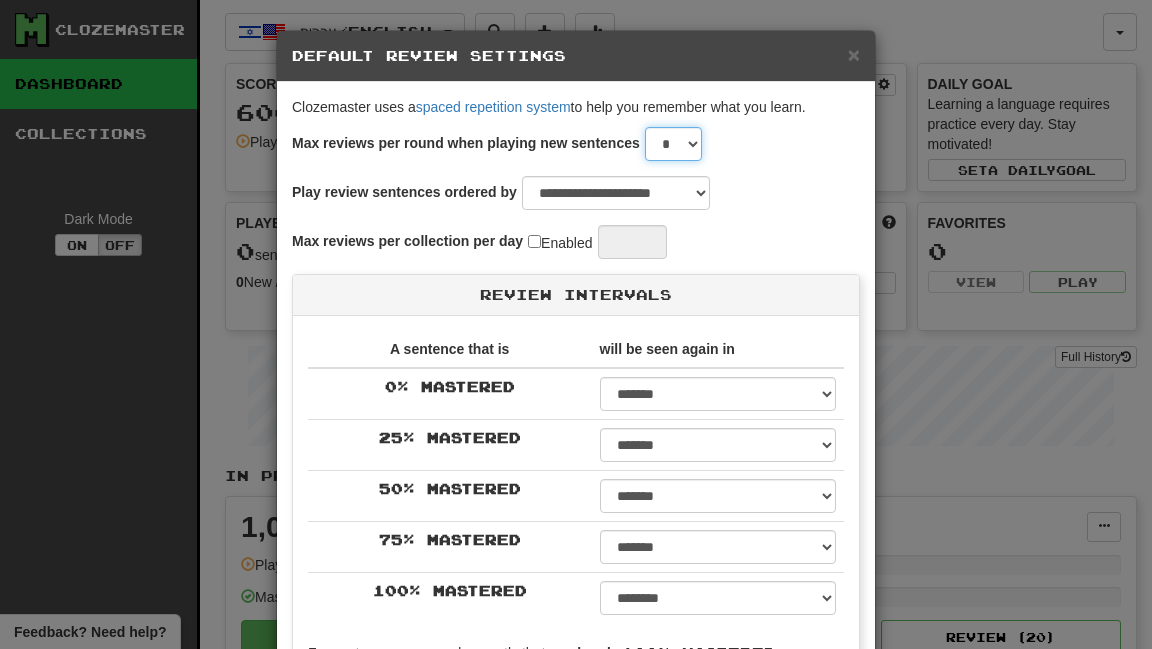 click on "* * * * * * * * * * ** ** ** ** ** ** ** ** ** ** ** ** ** ** ** ** ** ** ** ** ** ** ** ** ** ** ** ** ** ** ** ** ** ** ** ** ** ** ** ** **" at bounding box center (673, 144) 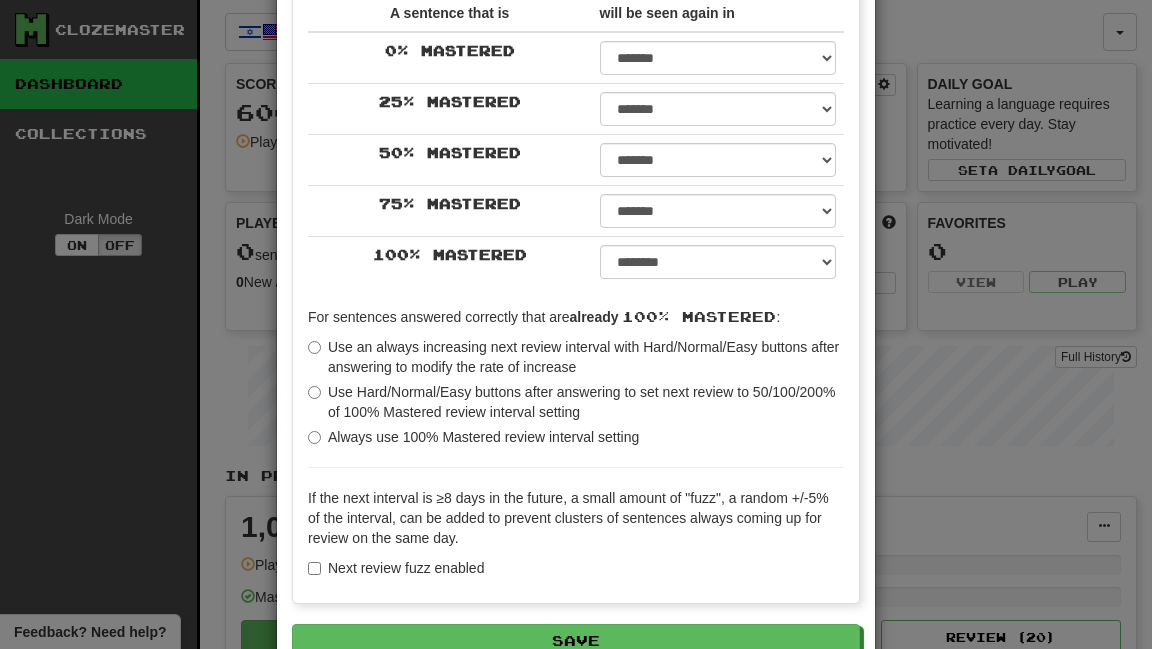 scroll, scrollTop: 452, scrollLeft: 0, axis: vertical 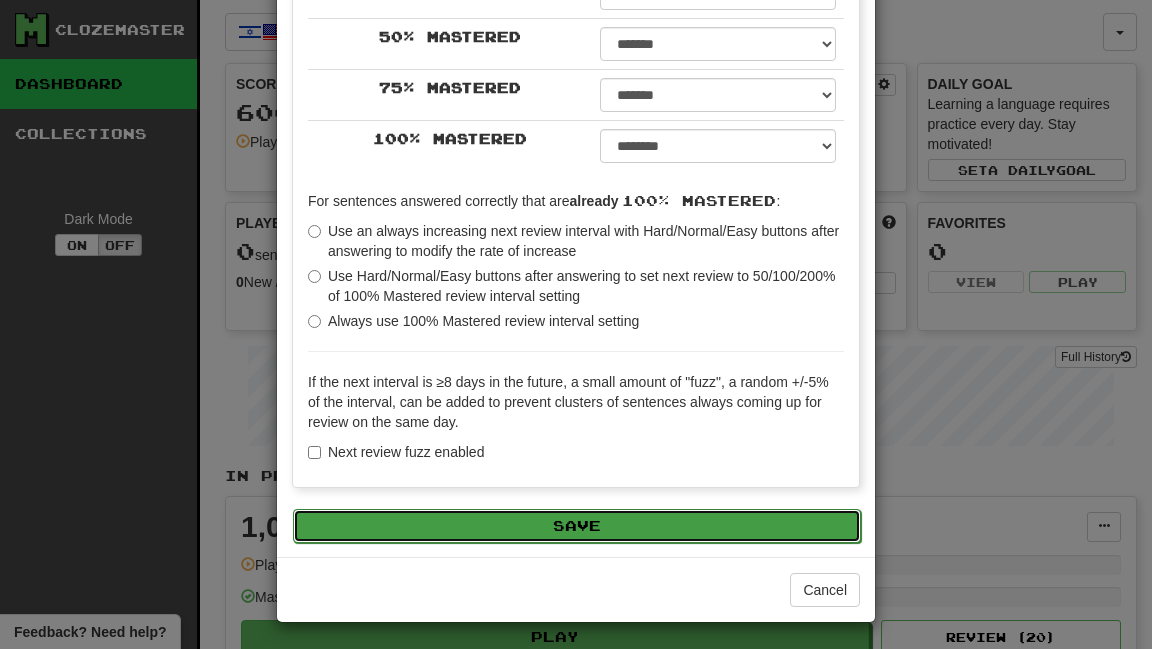 click on "Save" at bounding box center [577, 526] 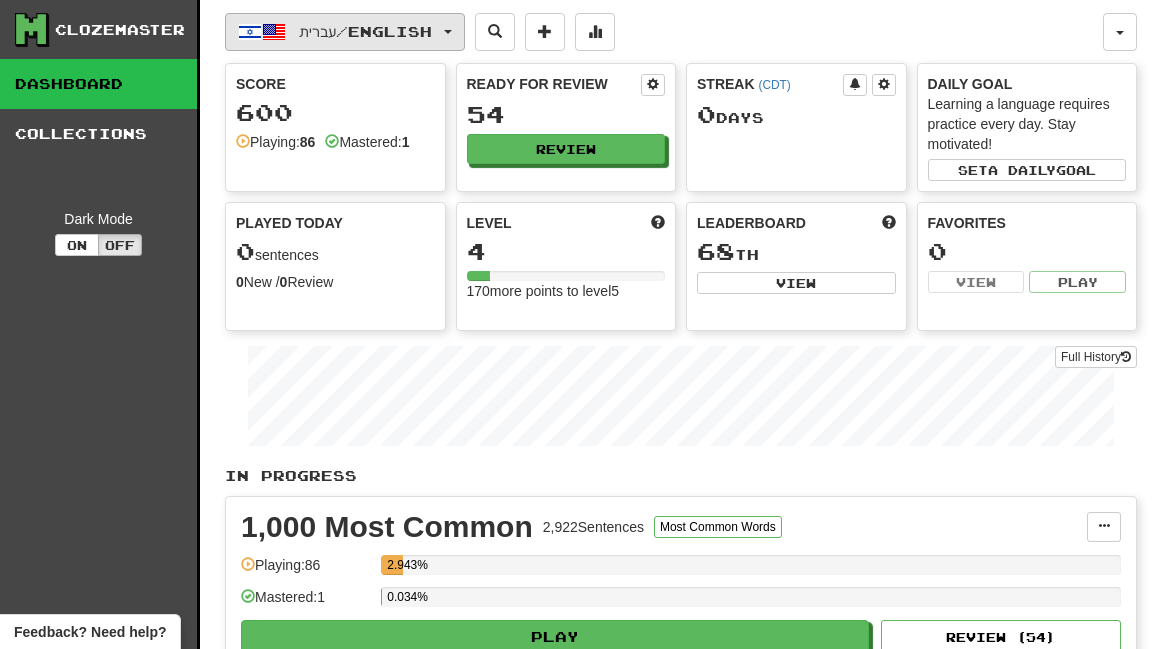 click on "עברית  /  English" at bounding box center (365, 31) 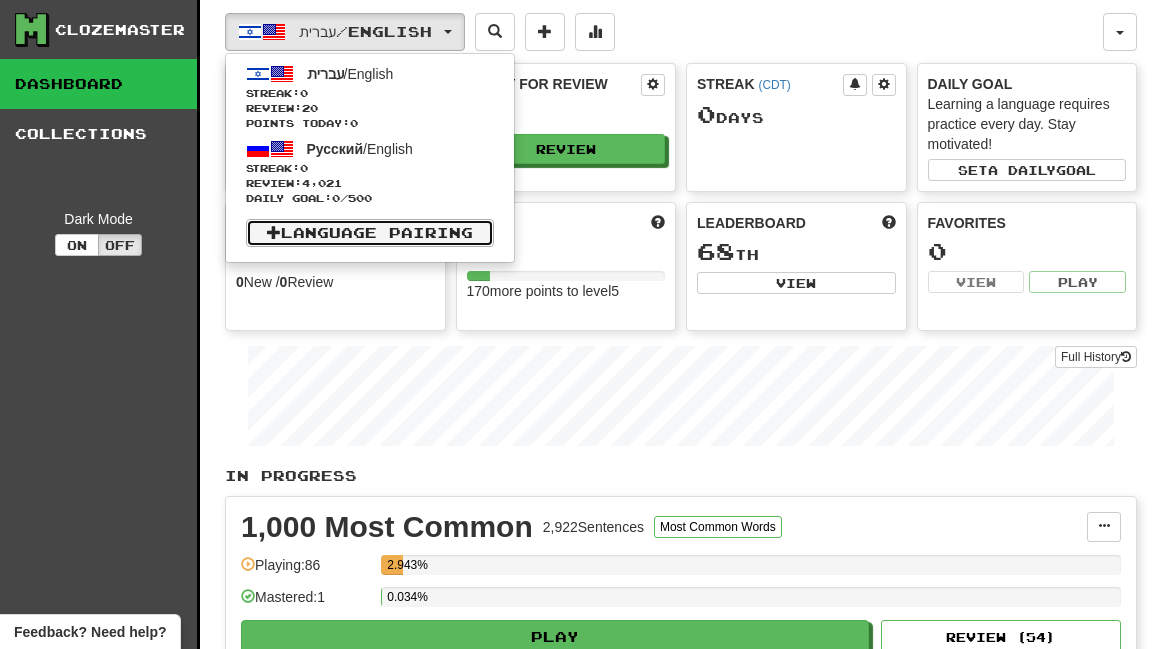 click on "Language Pairing" at bounding box center (370, 233) 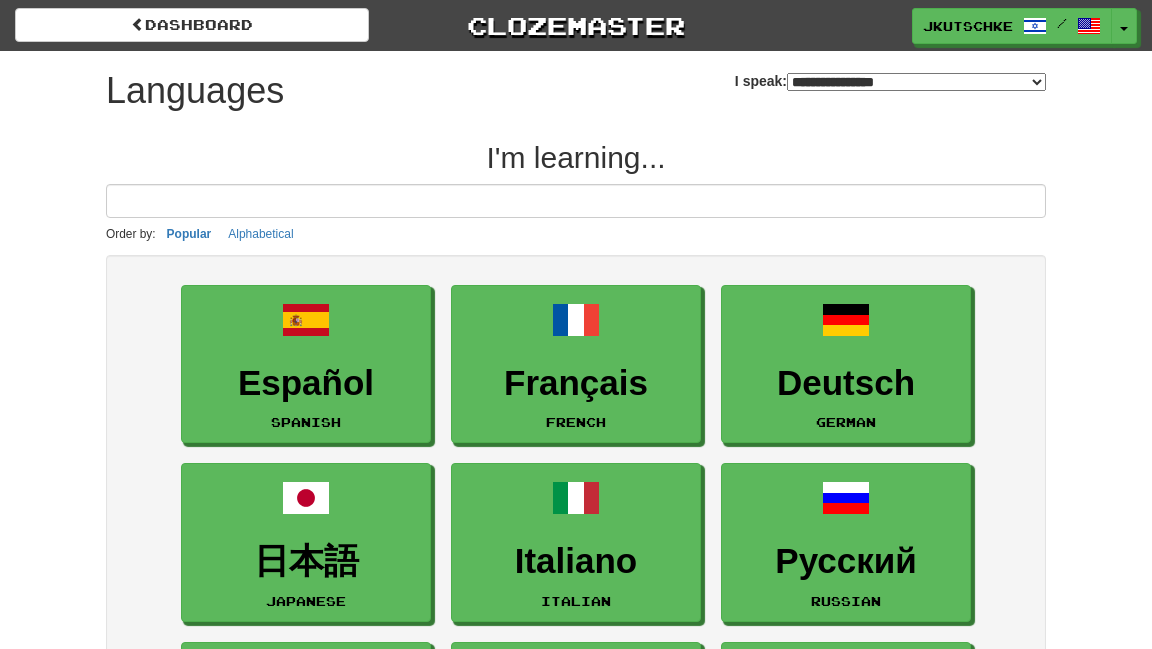 select on "*******" 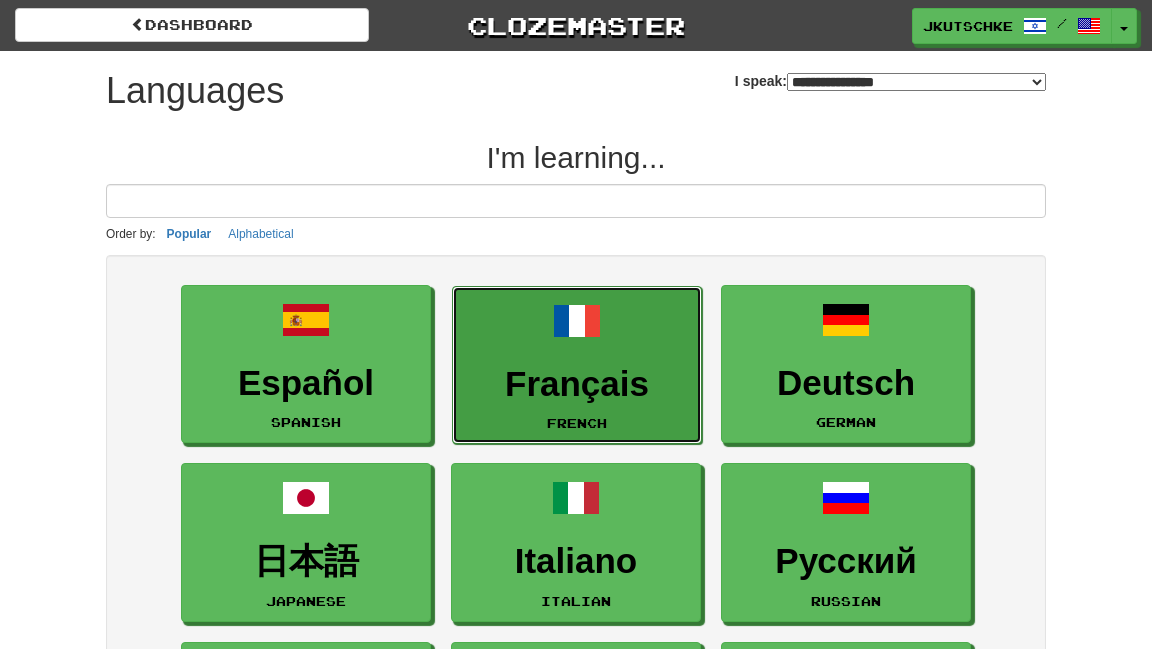 click on "Français French" at bounding box center (577, 365) 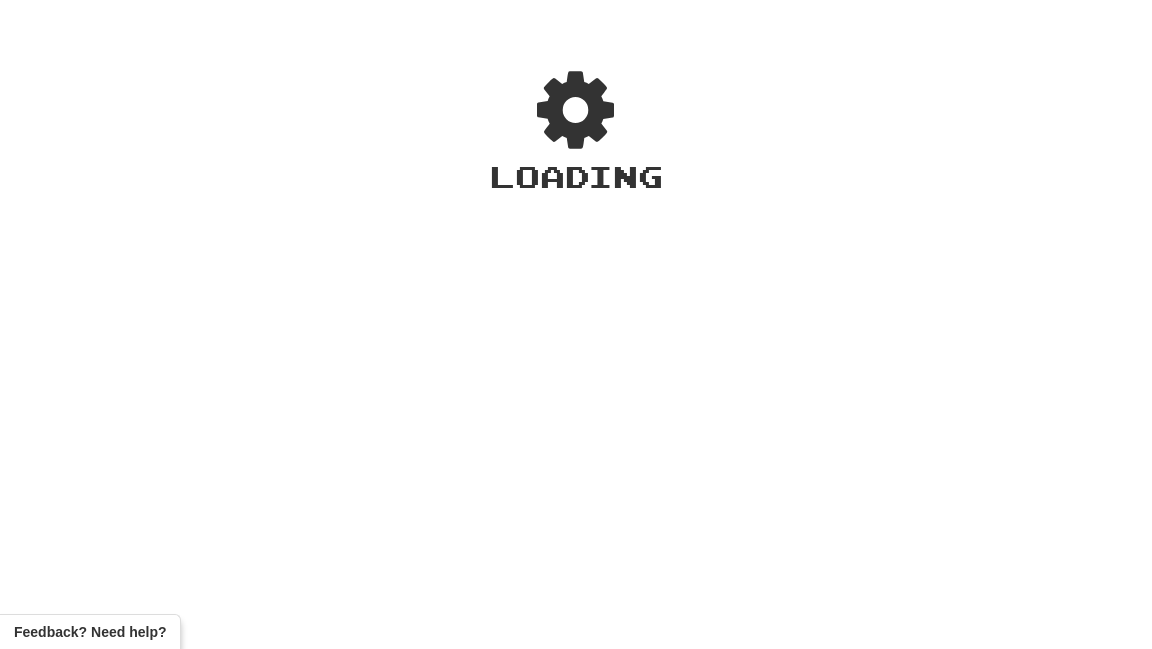scroll, scrollTop: 0, scrollLeft: 0, axis: both 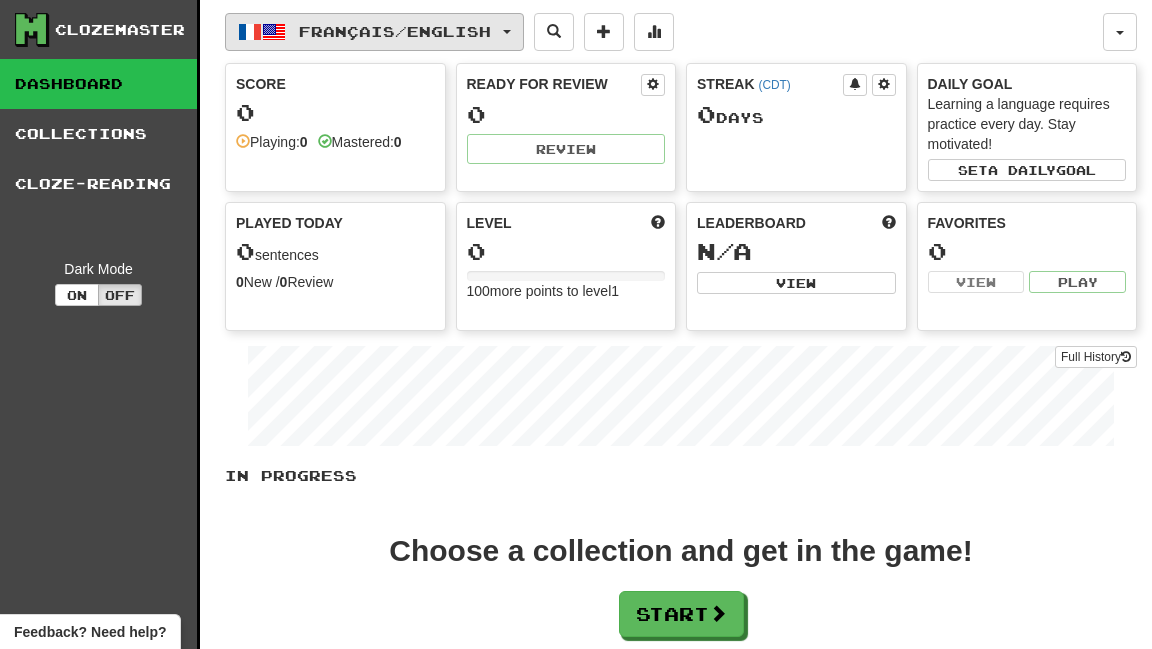 click on "Français  /  English" at bounding box center [374, 32] 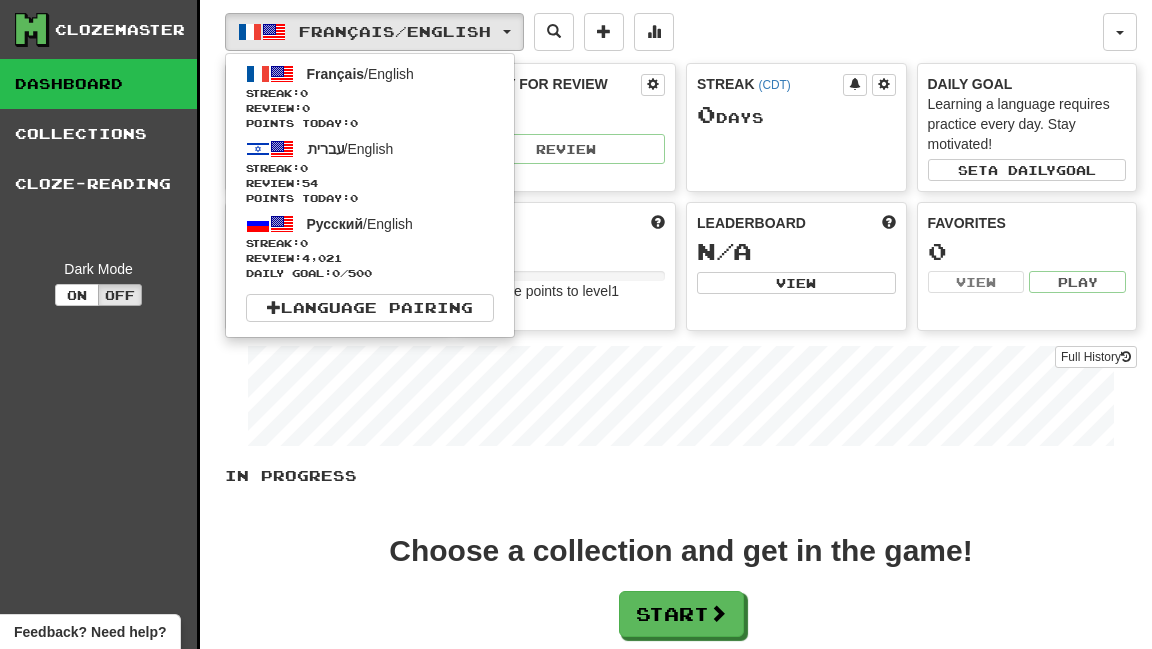 click on "Ready for Review 0   Review" at bounding box center [566, 119] 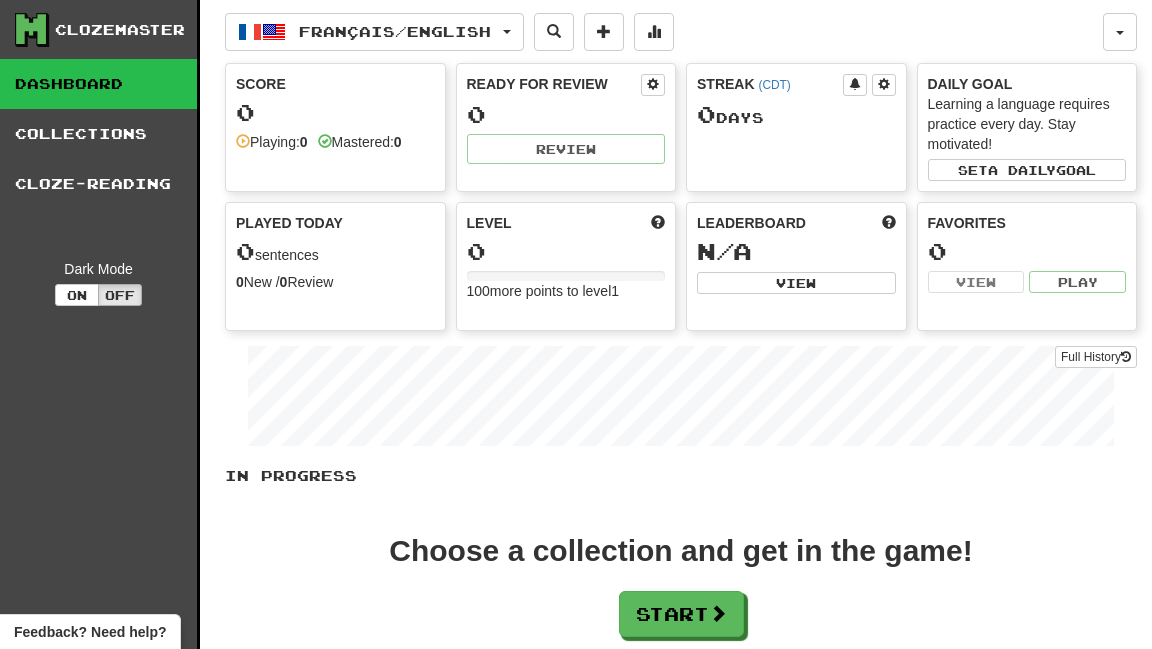 click on "Ready for Review 0   Review" at bounding box center (566, 119) 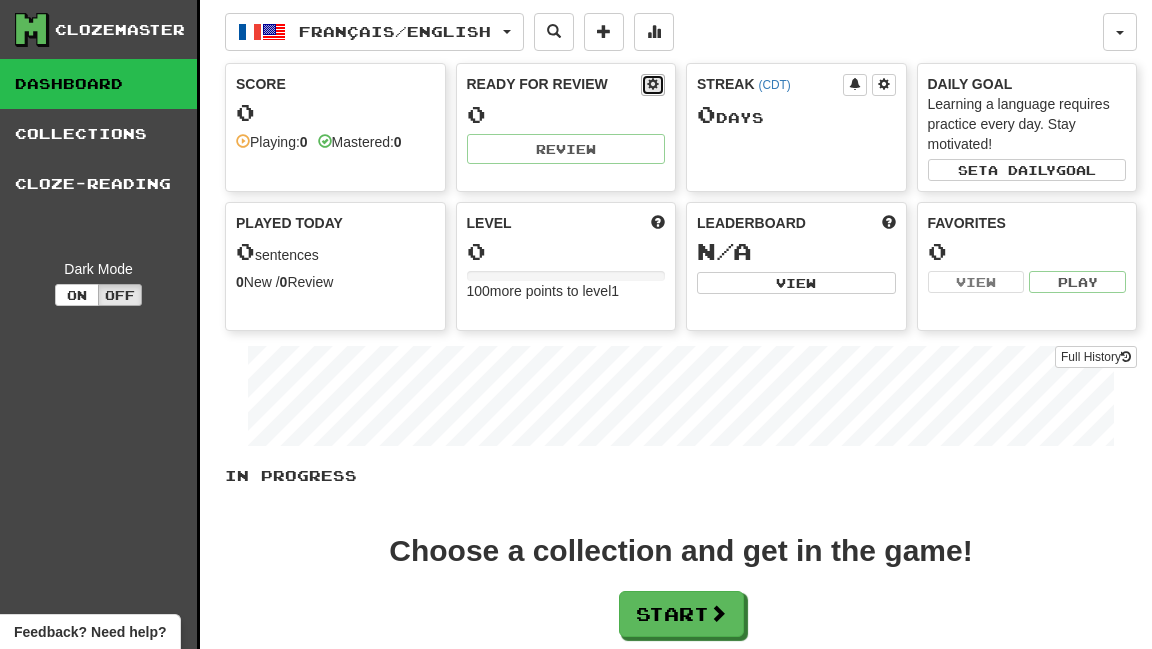 click at bounding box center [653, 84] 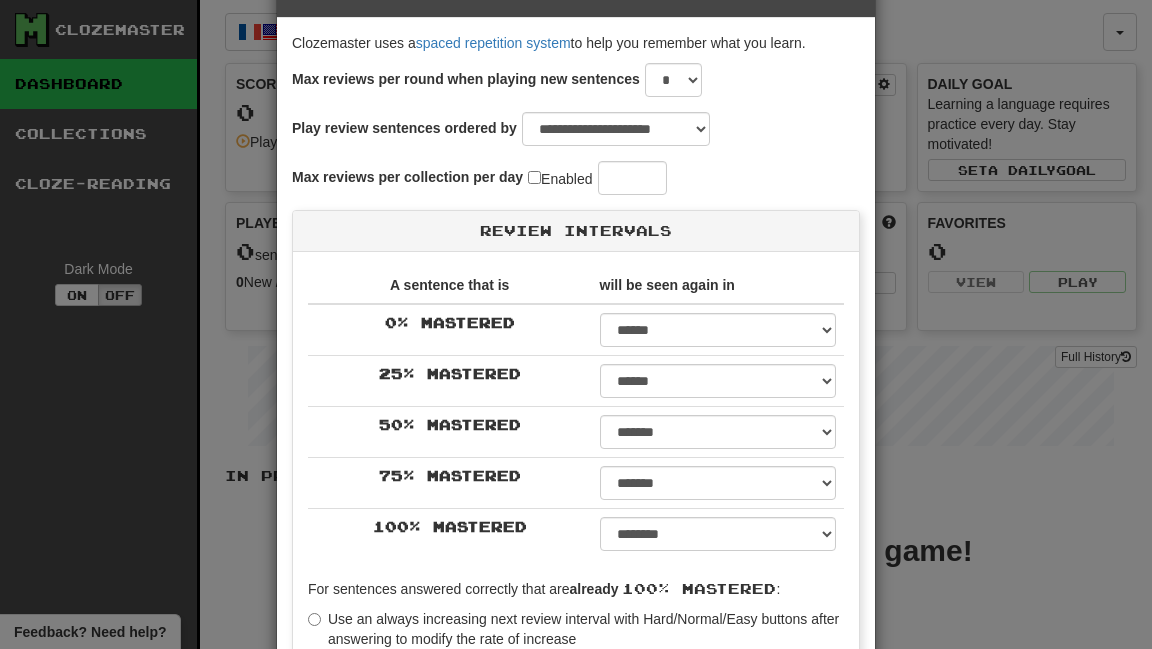 scroll, scrollTop: 71, scrollLeft: 0, axis: vertical 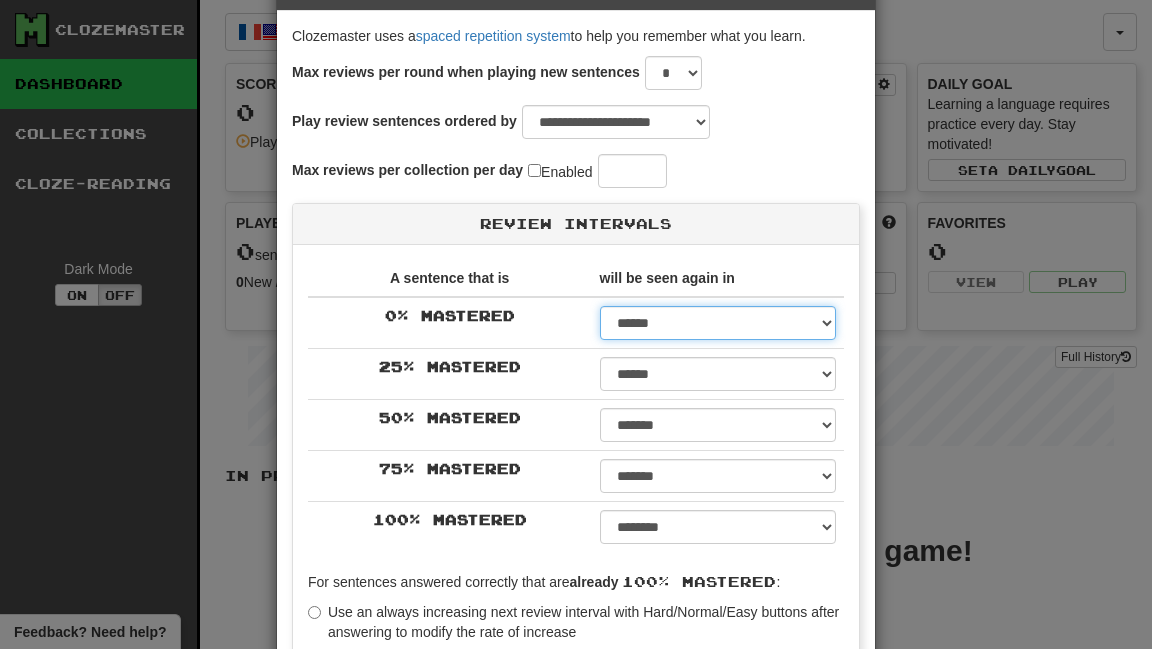 click on "****** ****** ****** ****** ****** ****** ****** ****** ****** ******* ******* ******* ******* ******* ******* ******* ******* ******* ******* ******* ******* ******* ******* ******* ******* ******* ******* ******* ******* ******* ******* ******* ******* ******* ******* ******* ******* ******* ******* ******* ******* ******* ******** ******** ******** ******** ******** ******** ******** ******** ******** ******" at bounding box center [718, 323] 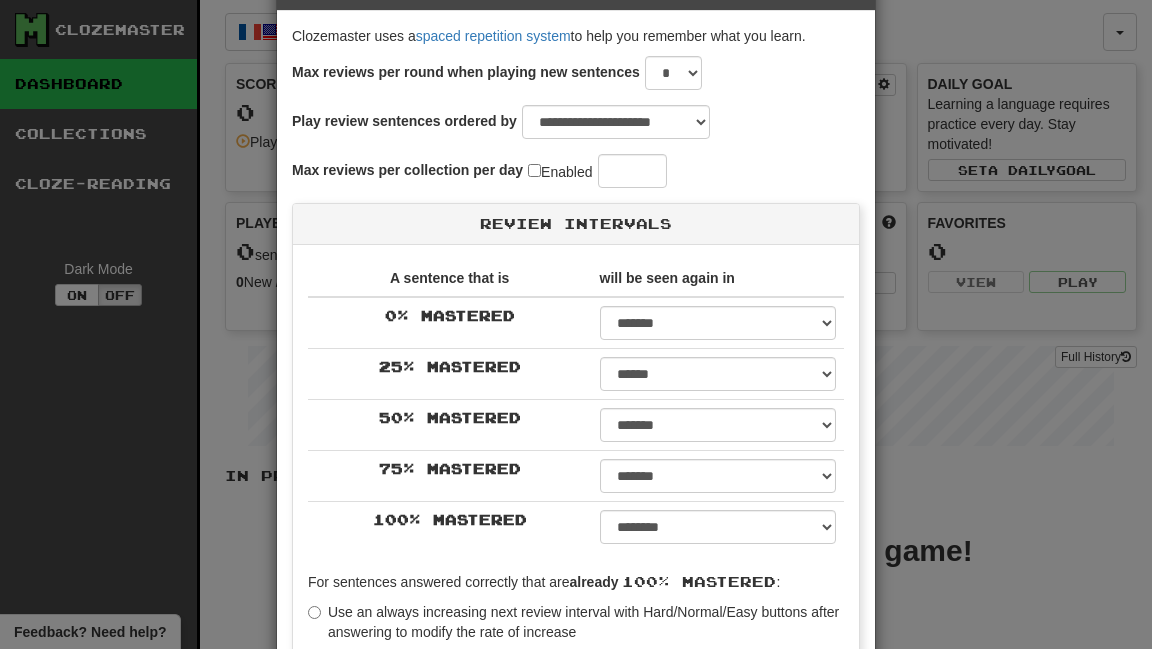 click on "****** ****** ****** ****** ****** ****** ****** ****** ****** ******* ******* ******* ******* ******* ******* ******* ******* ******* ******* ******* ******* ******* ******* ******* ******* ******* ******* ******* ******* ******* ******* ******* ******* ******* ******* ******* ******* ******* ******* ******* ******* ******* ******** ******** ******** ******** ******** ******** ******** ******** ********" at bounding box center (718, 374) 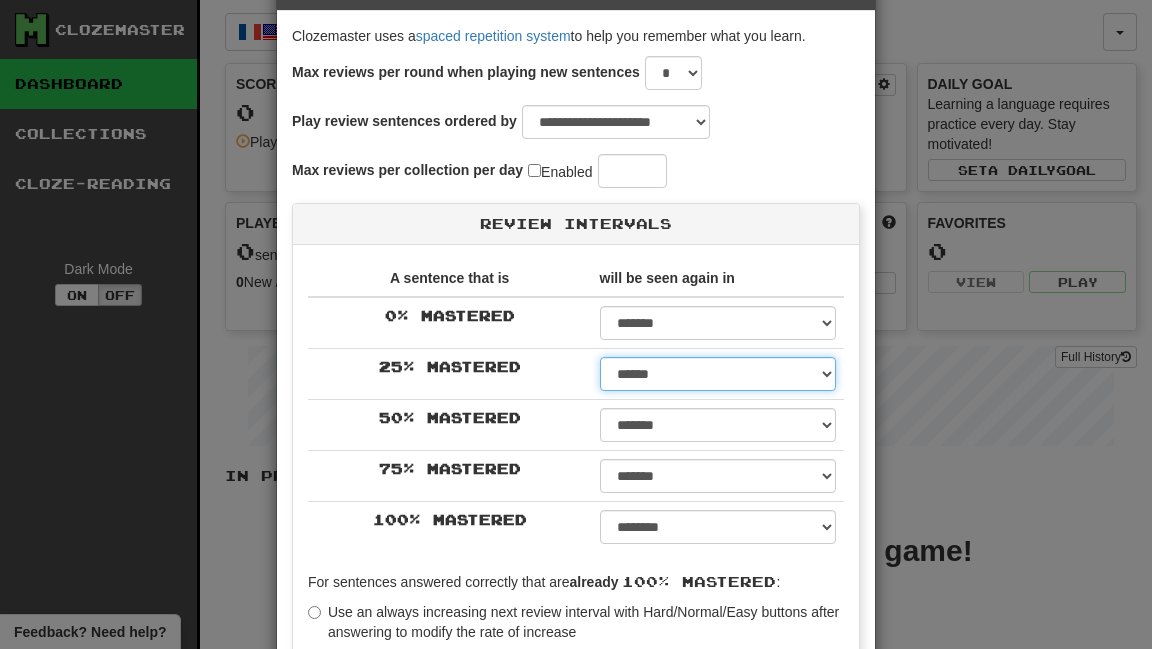 click on "****** ****** ****** ****** ****** ****** ****** ****** ****** ******* ******* ******* ******* ******* ******* ******* ******* ******* ******* ******* ******* ******* ******* ******* ******* ******* ******* ******* ******* ******* ******* ******* ******* ******* ******* ******* ******* ******* ******* ******* ******* ******* ******** ******** ******** ******** ******** ******** ******** ******** ********" at bounding box center (718, 374) 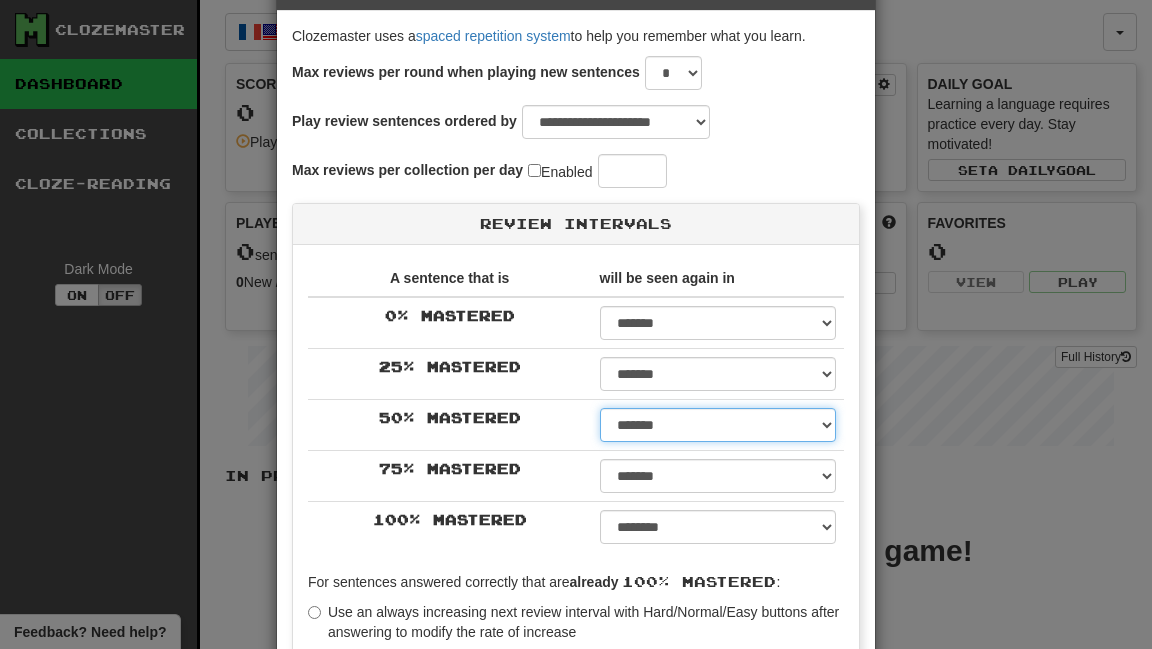 click on "****** ****** ****** ****** ****** ****** ****** ****** ****** ******* ******* ******* ******* ******* ******* ******* ******* ******* ******* ******* ******* ******* ******* ******* ******* ******* ******* ******* ******* ******* ******* ******* ******* ******* ******* ******* ******* ******* ******* ******* ******* ******* ******** ******** ******** ******** ******** ******** ******** ******** ********" at bounding box center (718, 425) 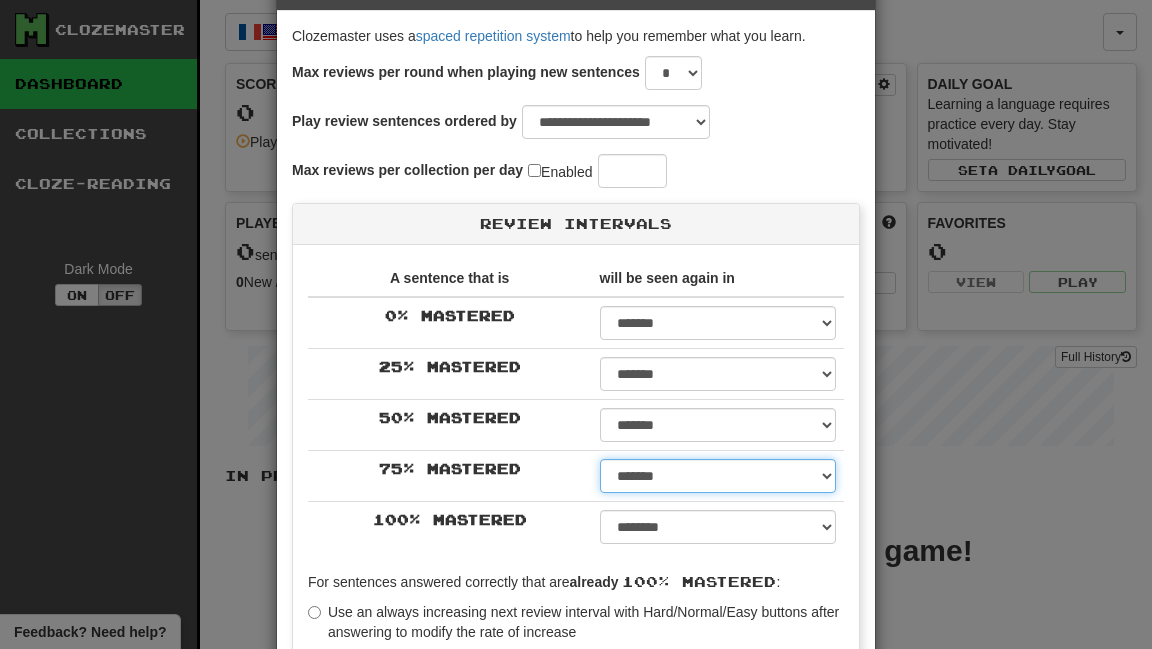 click on "****** ****** ****** ****** ****** ****** ****** ****** ****** ******* ******* ******* ******* ******* ******* ******* ******* ******* ******* ******* ******* ******* ******* ******* ******* ******* ******* ******* ******* ******* ******* ******* ******* ******* ******* ******* ******* ******* ******* ******* ******* ******* ******** ******** ******** ******** ******** ******** ******** ******** ********" at bounding box center [718, 476] 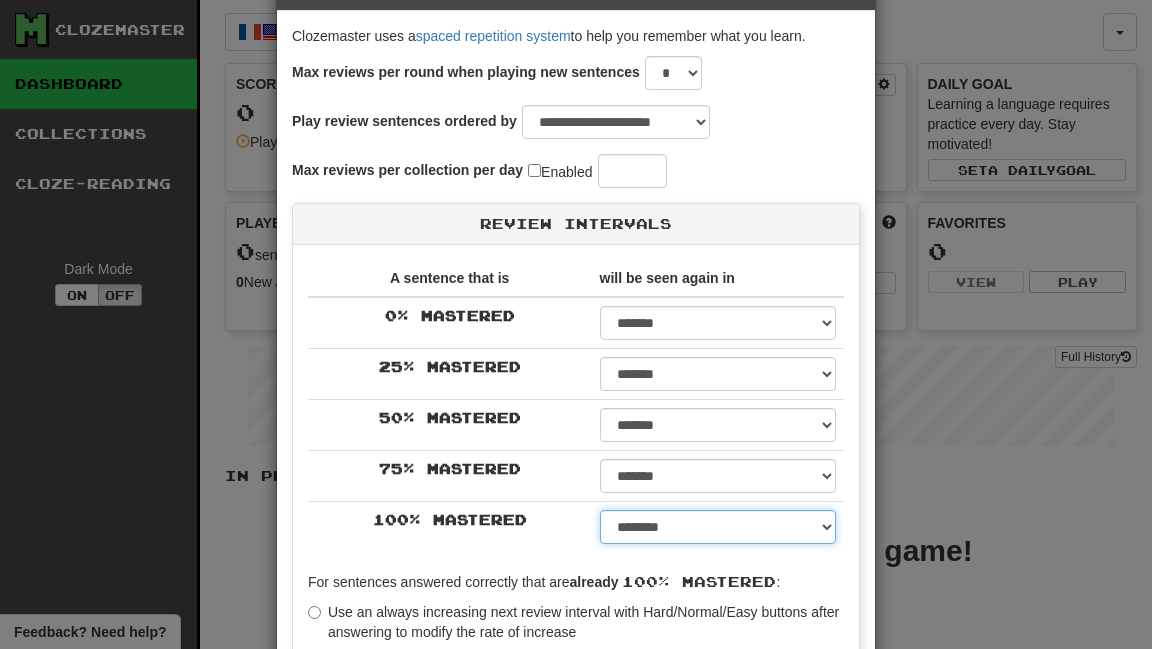 click on "****** ****** ****** ****** ****** ****** ****** ****** ****** ******* ******* ******* ******* ******* ******* ******* ******* ******* ******* ******* ******* ******* ******* ******* ******* ******* ******* ******* ******* ******* ******* ******* ******* ******* ******* ******* ******* ******* ******* ******* ******* ******* ******** ******** ******** ******** ******** ******** ******** ******** ******** *****" at bounding box center (718, 527) 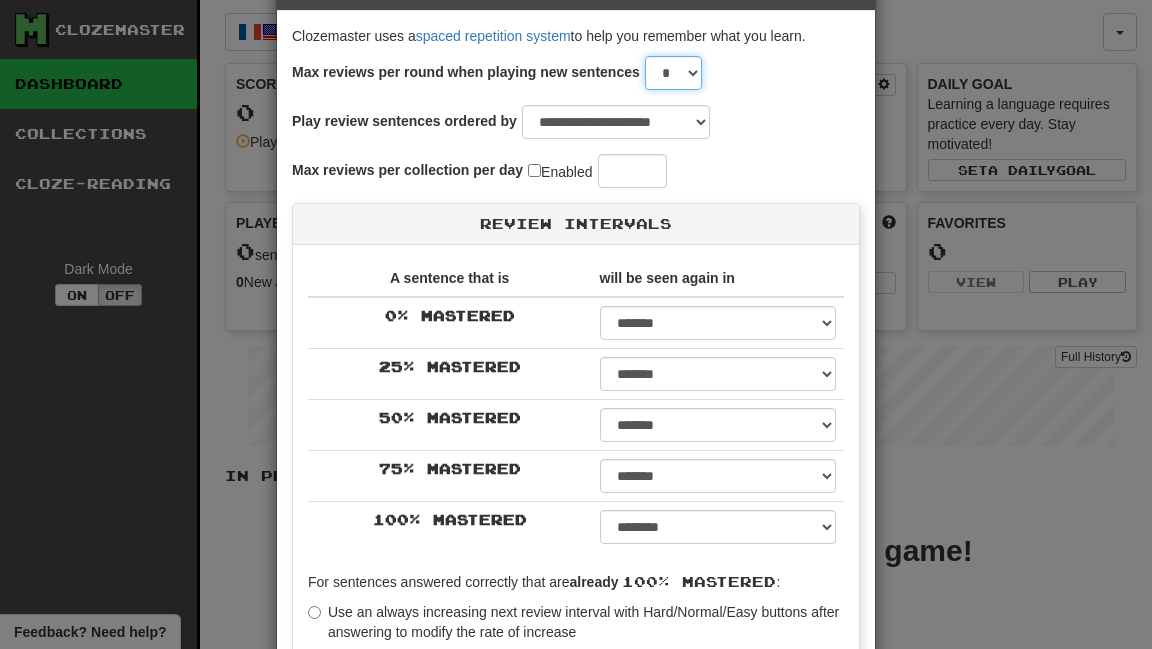 click on "* * * * * * * * * * ** ** ** ** ** ** ** ** ** ** ** ** ** ** ** ** ** ** ** ** ** ** ** ** ** ** ** ** ** ** ** ** ** ** ** ** ** ** ** ** **" at bounding box center (673, 73) 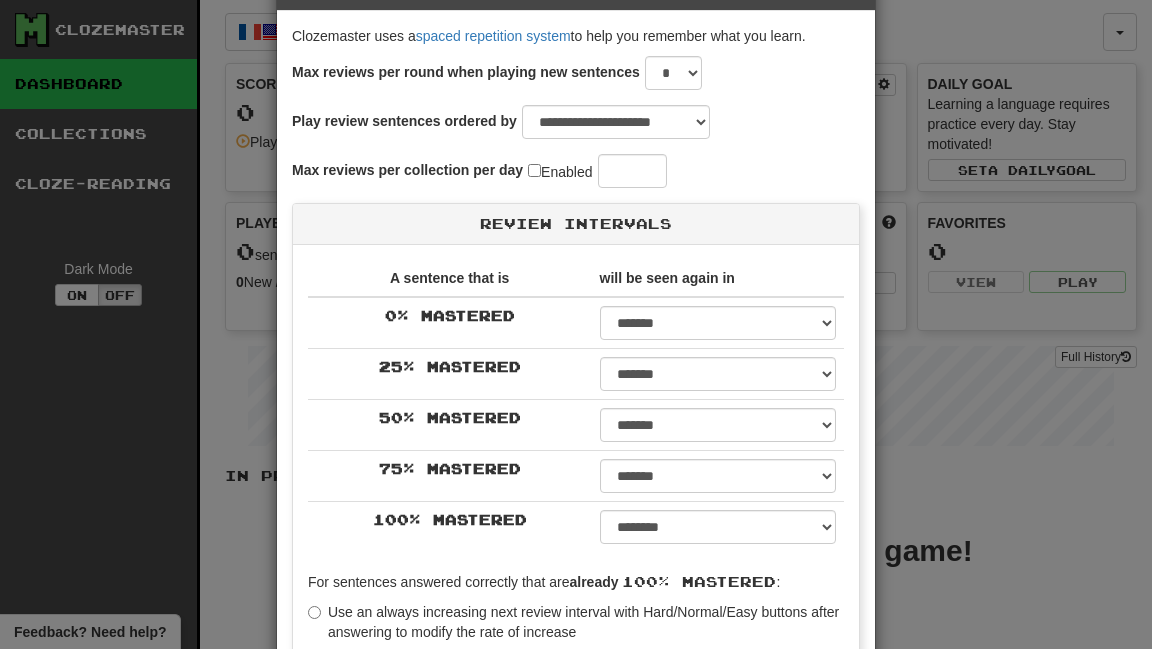 click on "Enabled" at bounding box center [560, 171] 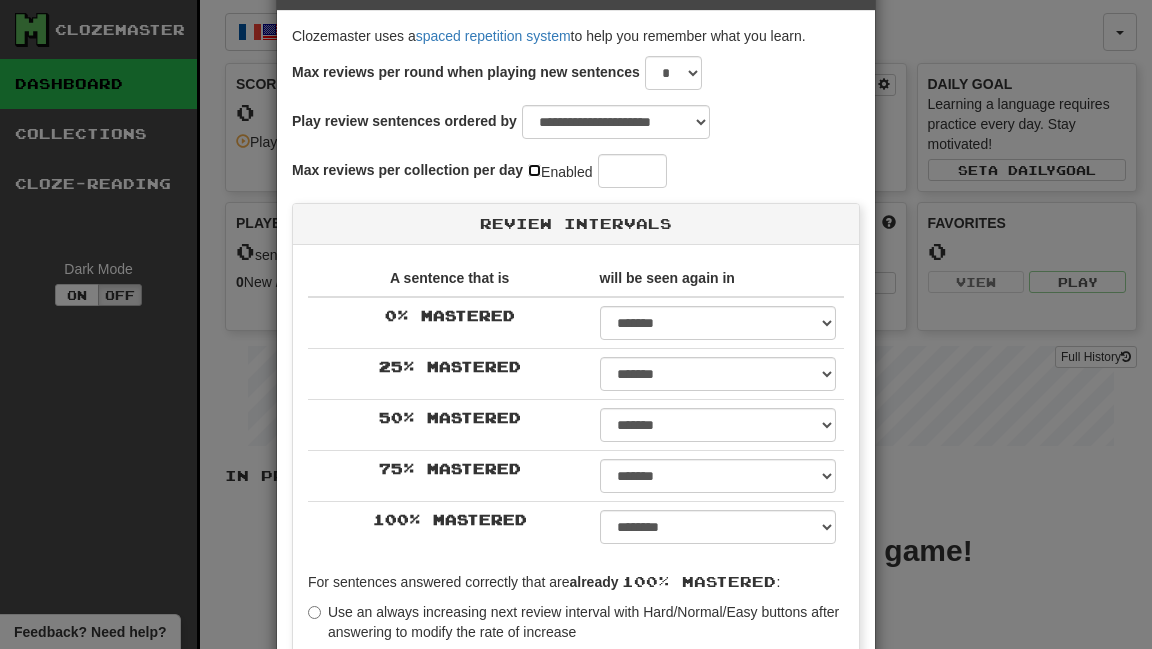 type 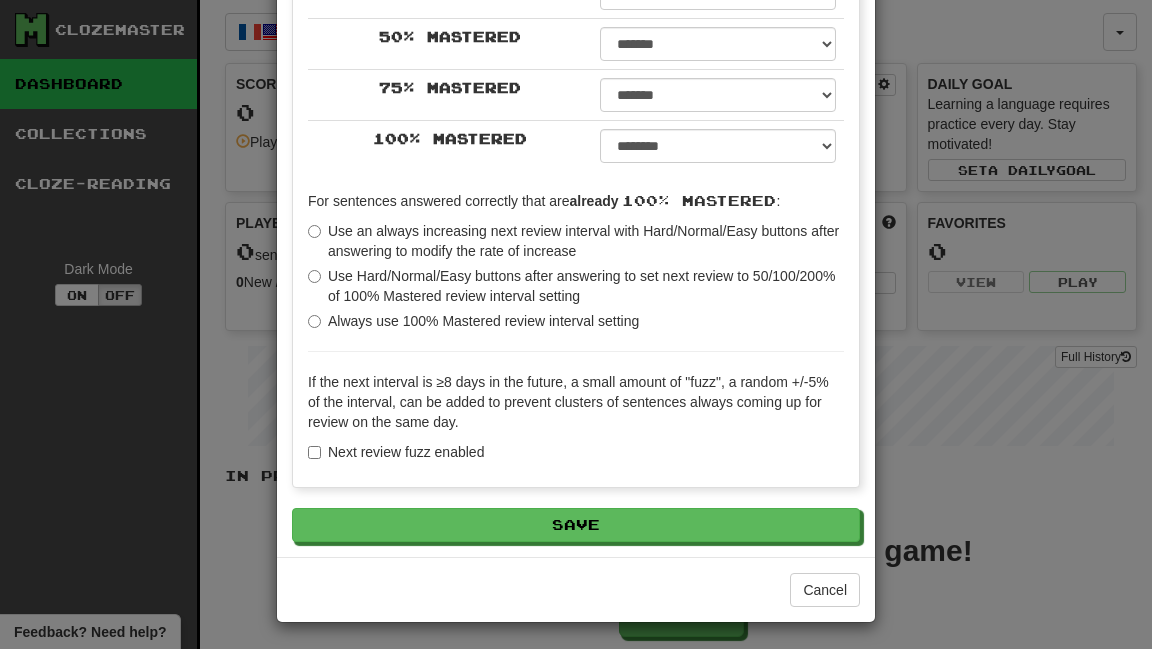 scroll, scrollTop: 451, scrollLeft: 0, axis: vertical 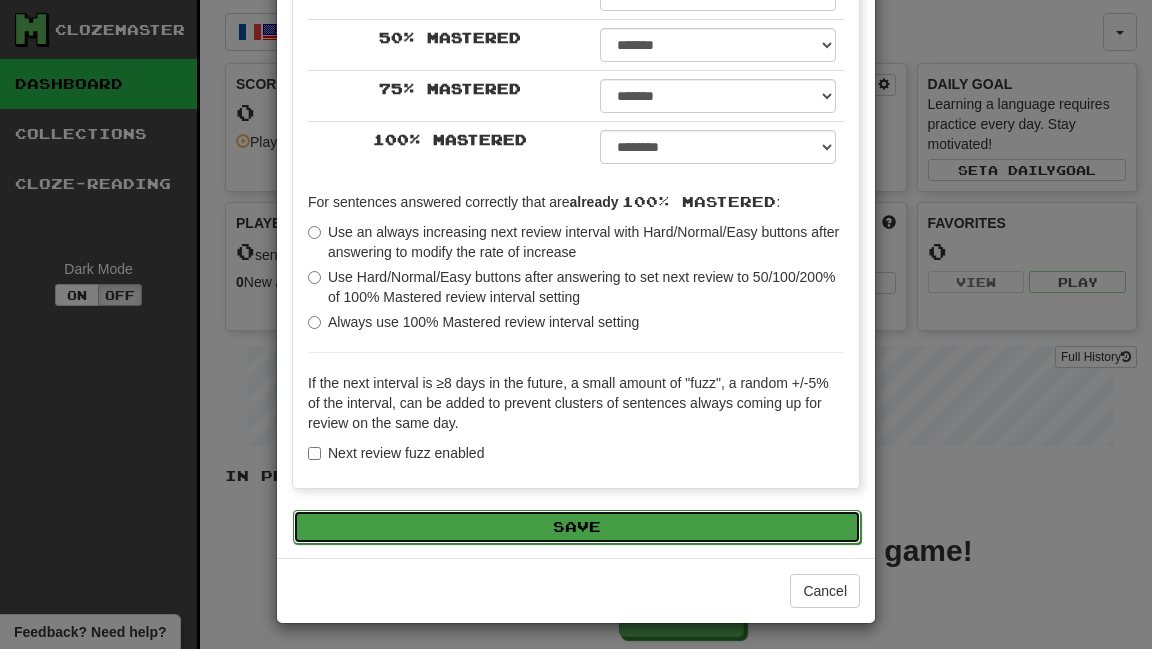 click on "Save" at bounding box center (577, 527) 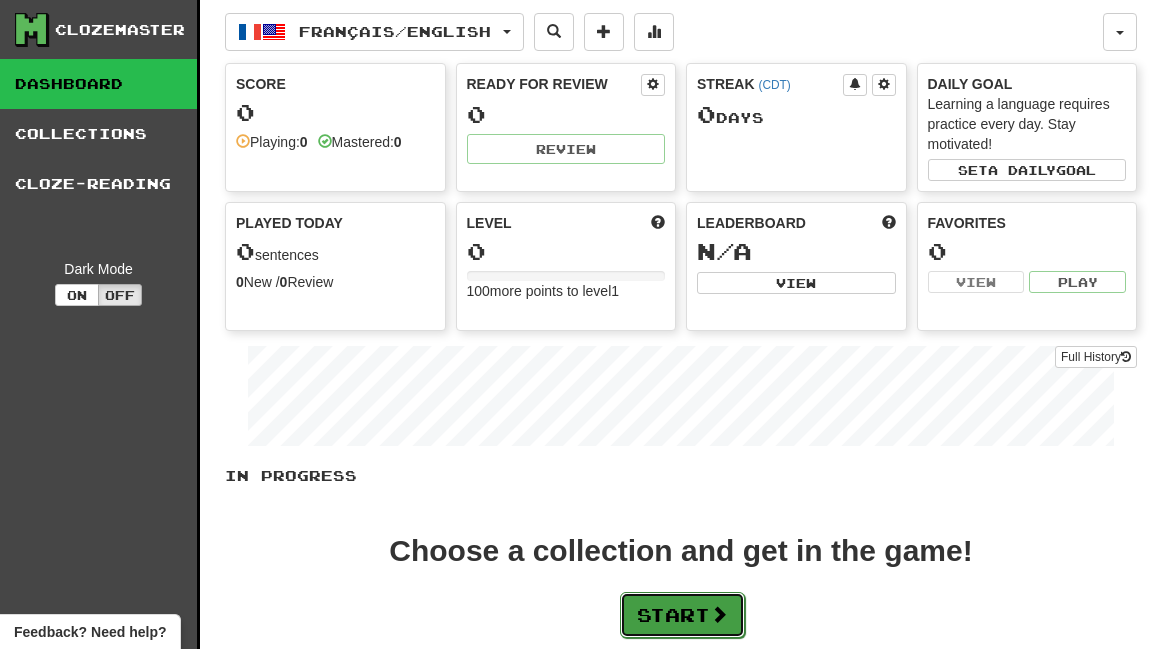 click on "Start" at bounding box center [682, 615] 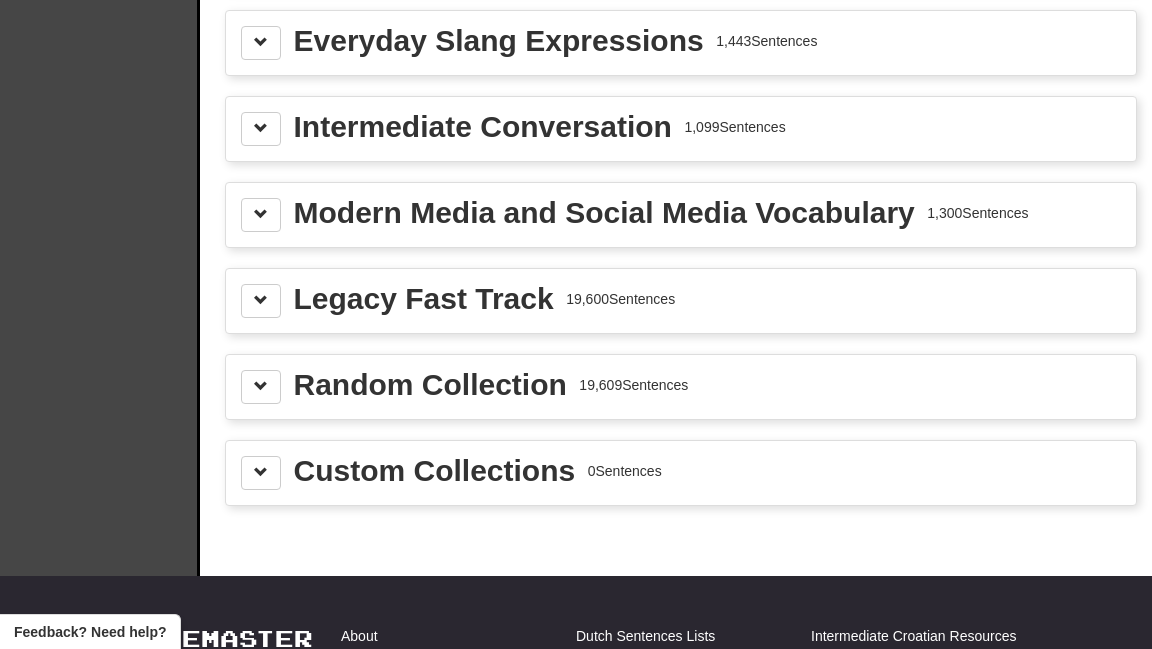 scroll, scrollTop: 2542, scrollLeft: 0, axis: vertical 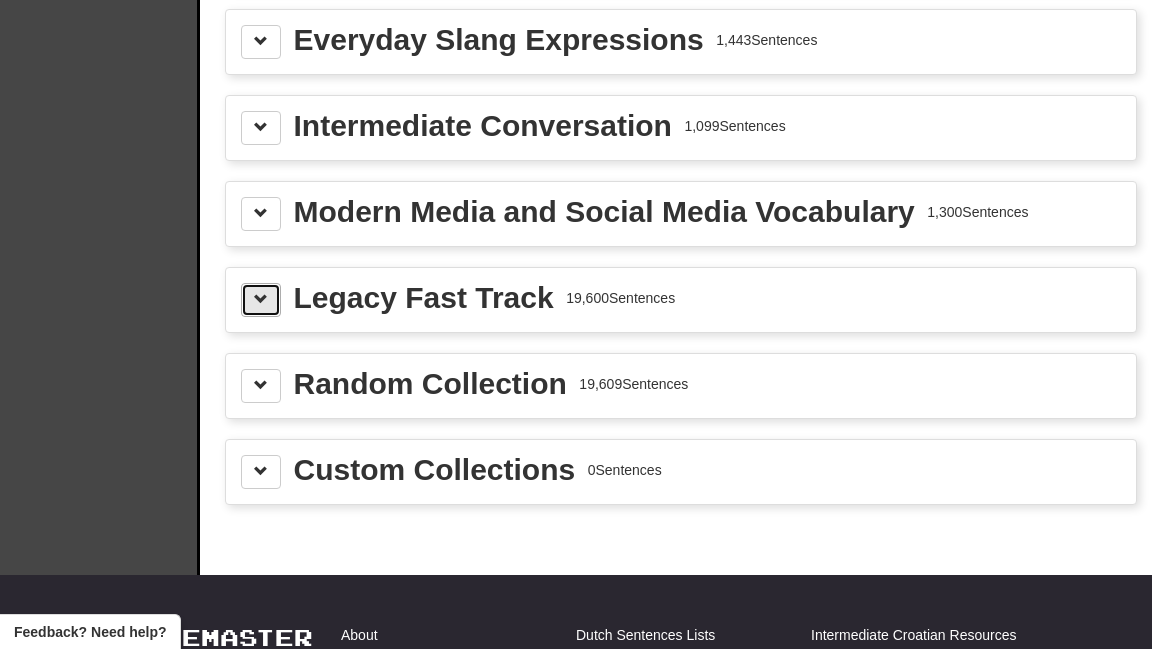 click at bounding box center [261, 300] 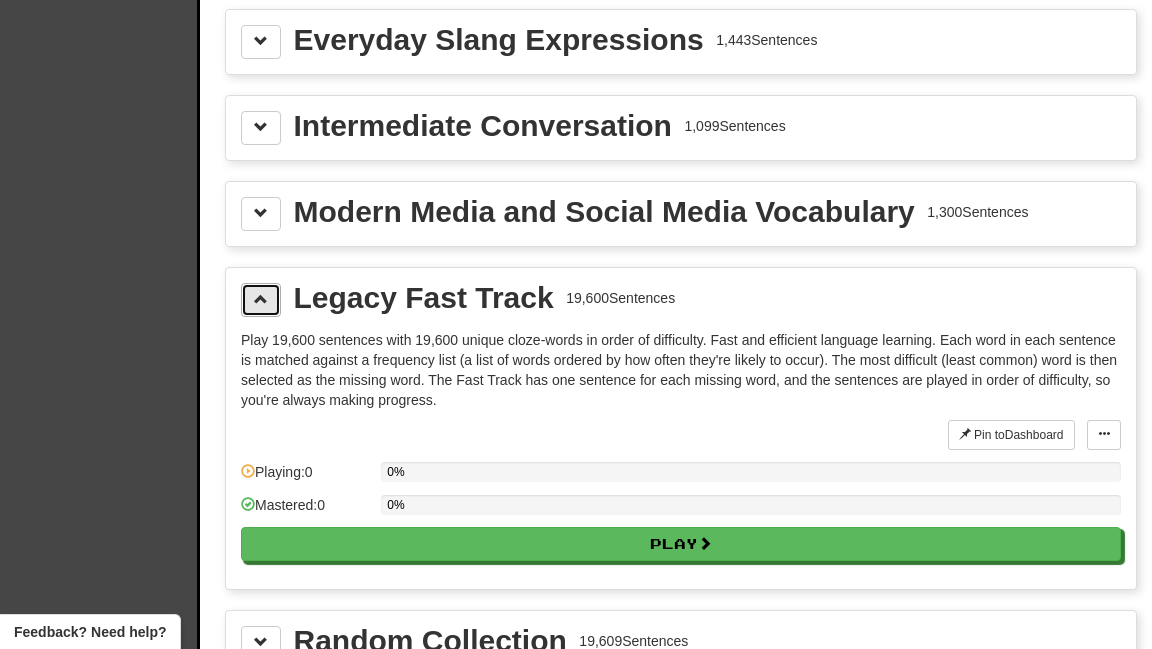 click at bounding box center (261, 300) 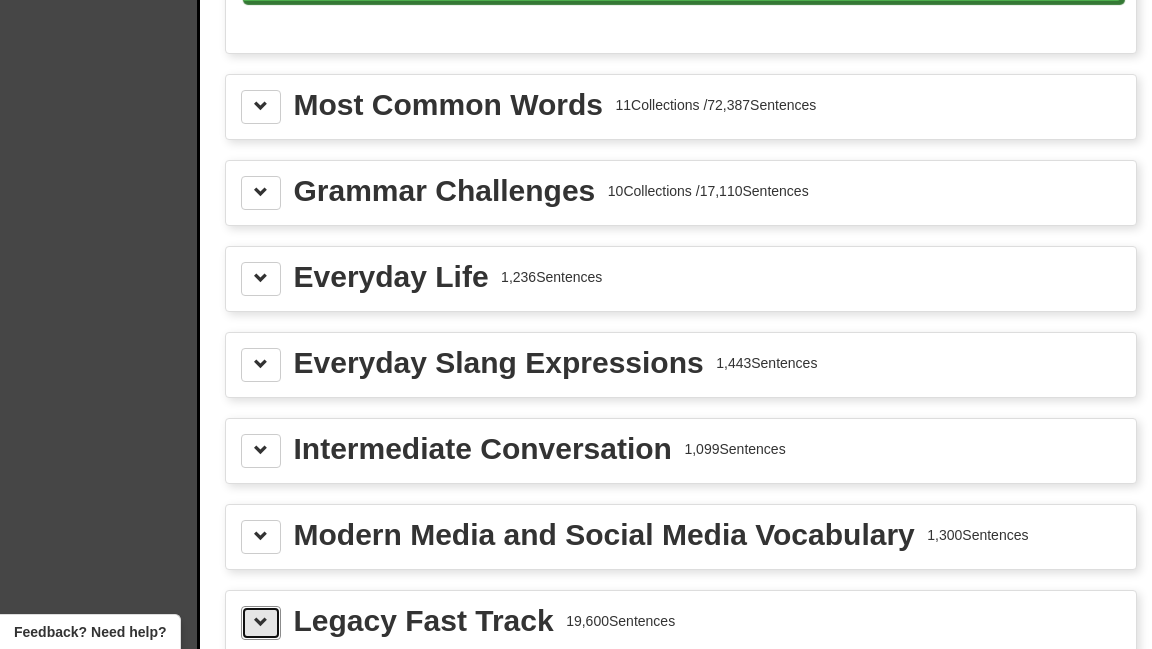 scroll, scrollTop: 2218, scrollLeft: 0, axis: vertical 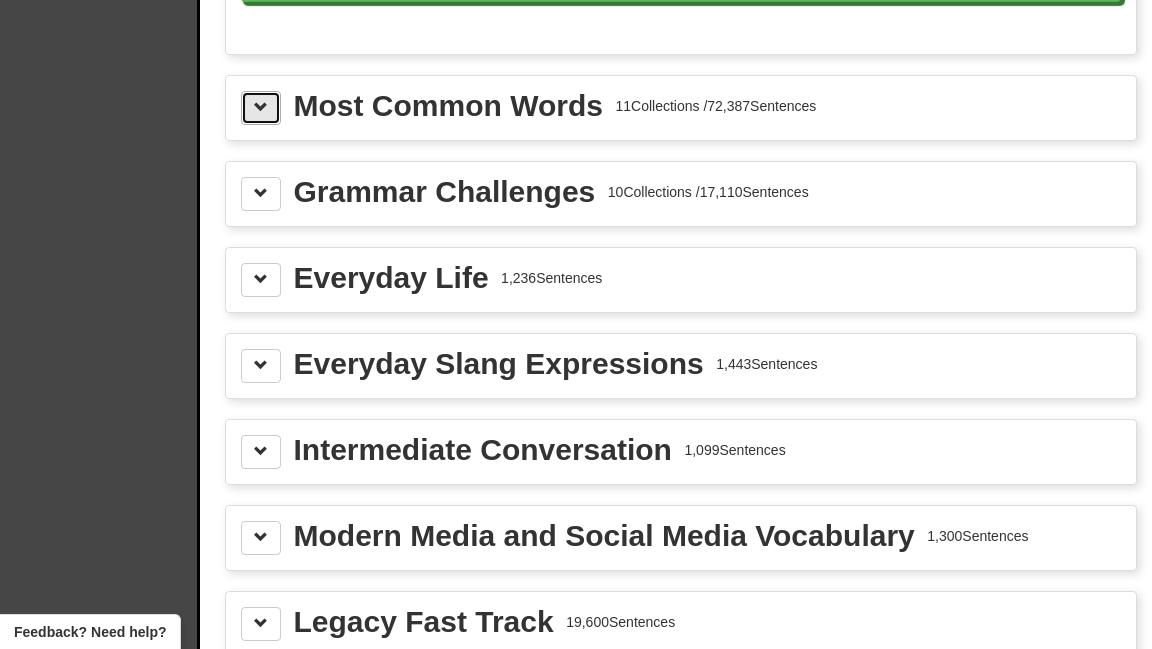 click at bounding box center (261, 108) 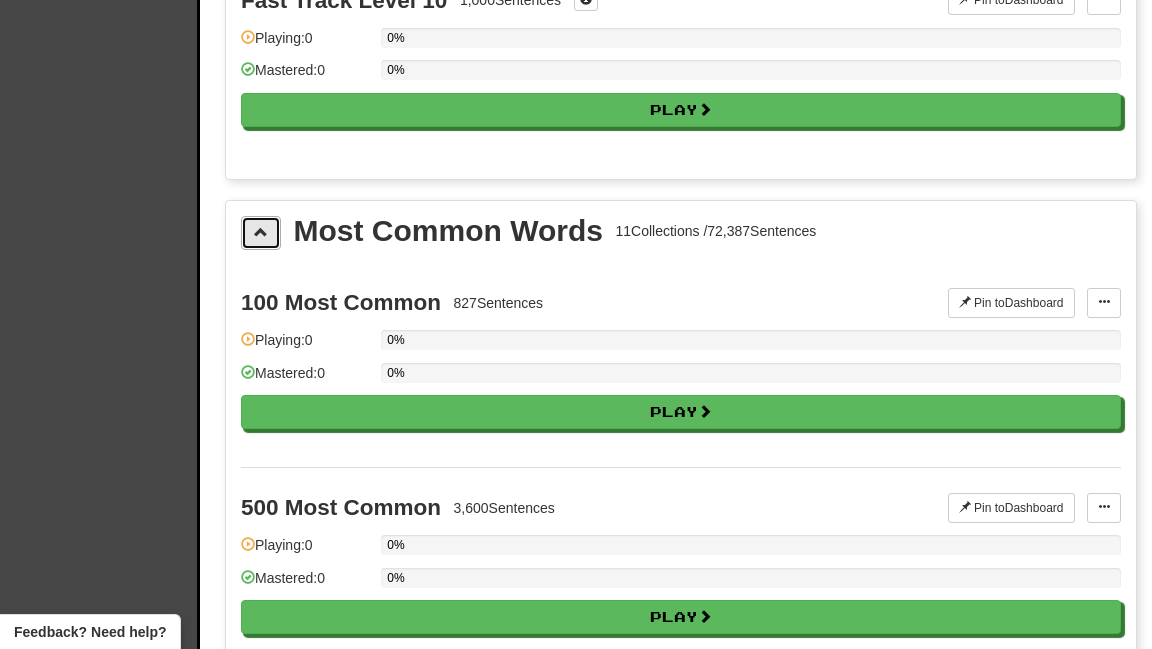 scroll, scrollTop: 2200, scrollLeft: 0, axis: vertical 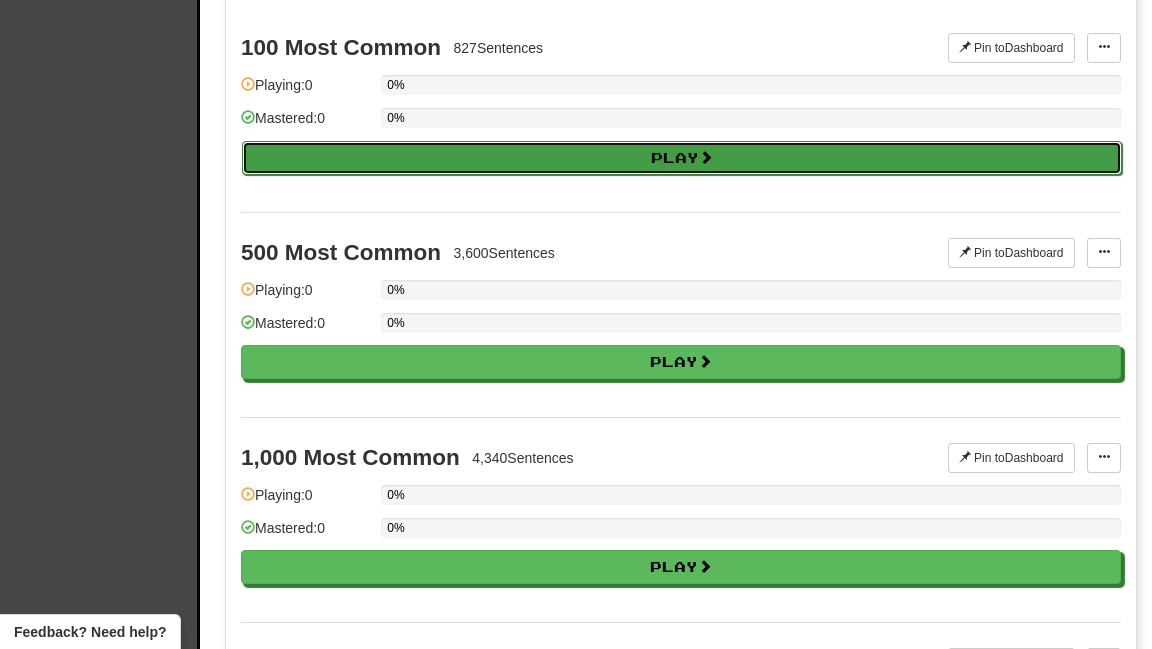 click on "Play" at bounding box center (682, 158) 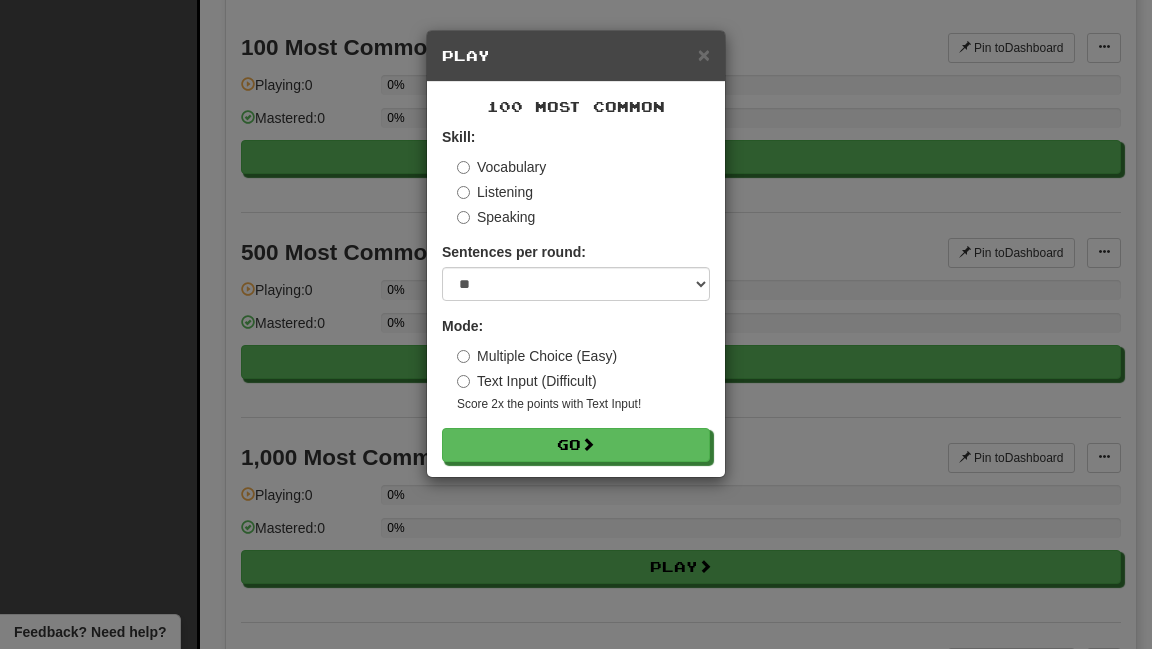 click on "× Play 100 Most Common Skill: Vocabulary Listening Speaking Sentences per round: * ** ** ** ** ** *** ******** Mode: Multiple Choice (Easy) Text Input (Difficult) Score 2x the points with Text Input ! Go" at bounding box center [576, 324] 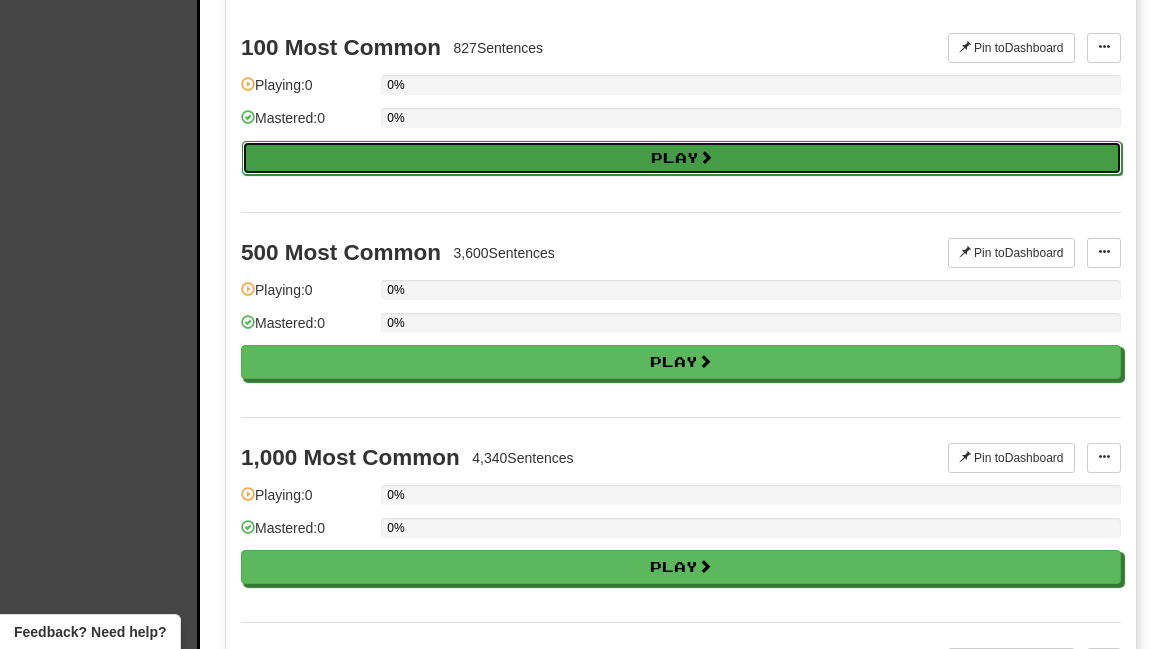 click on "Play" at bounding box center [682, 158] 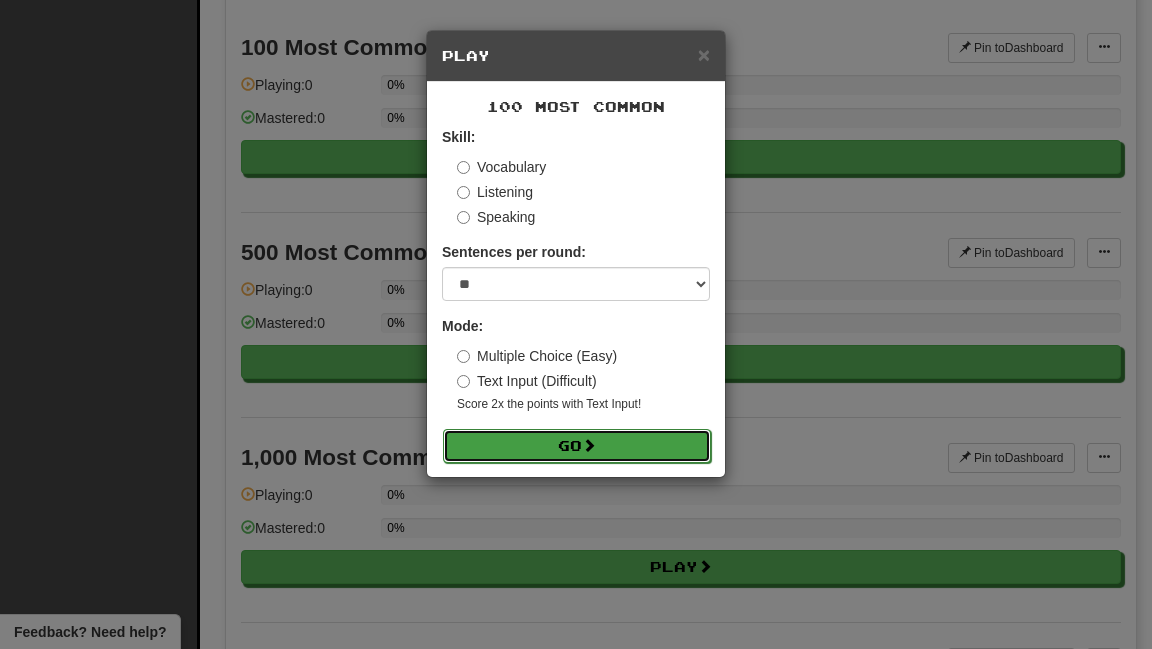 click on "Go" at bounding box center [577, 446] 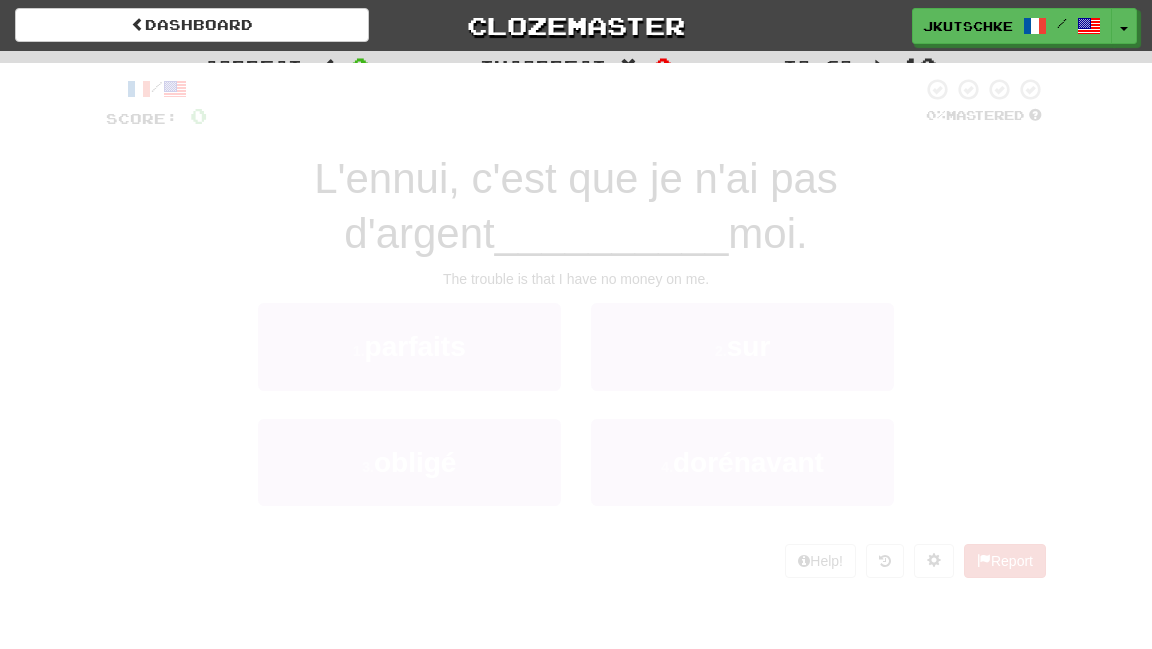 scroll, scrollTop: 0, scrollLeft: 0, axis: both 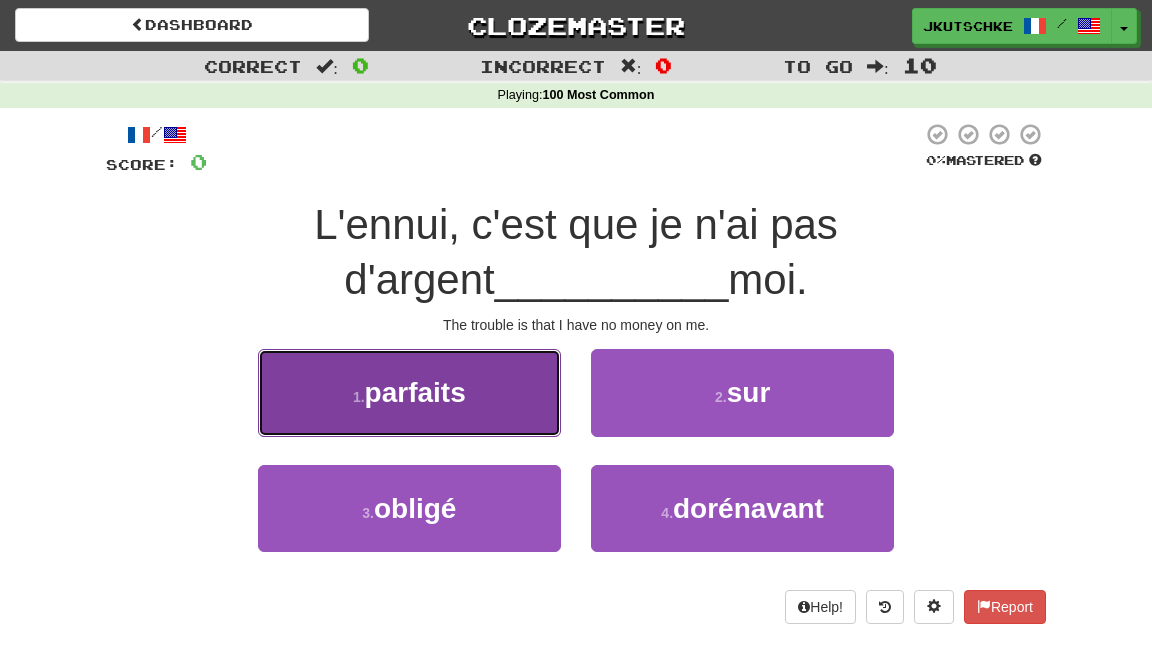 click on "1 .  parfaits" at bounding box center [409, 392] 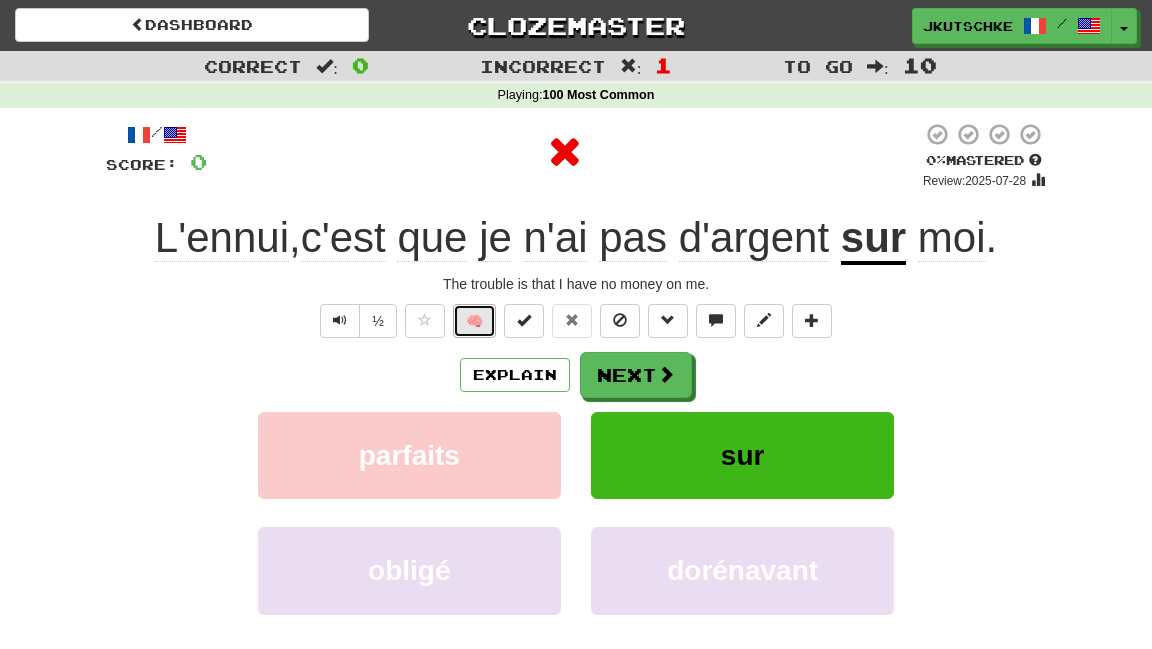 click on "🧠" at bounding box center (474, 321) 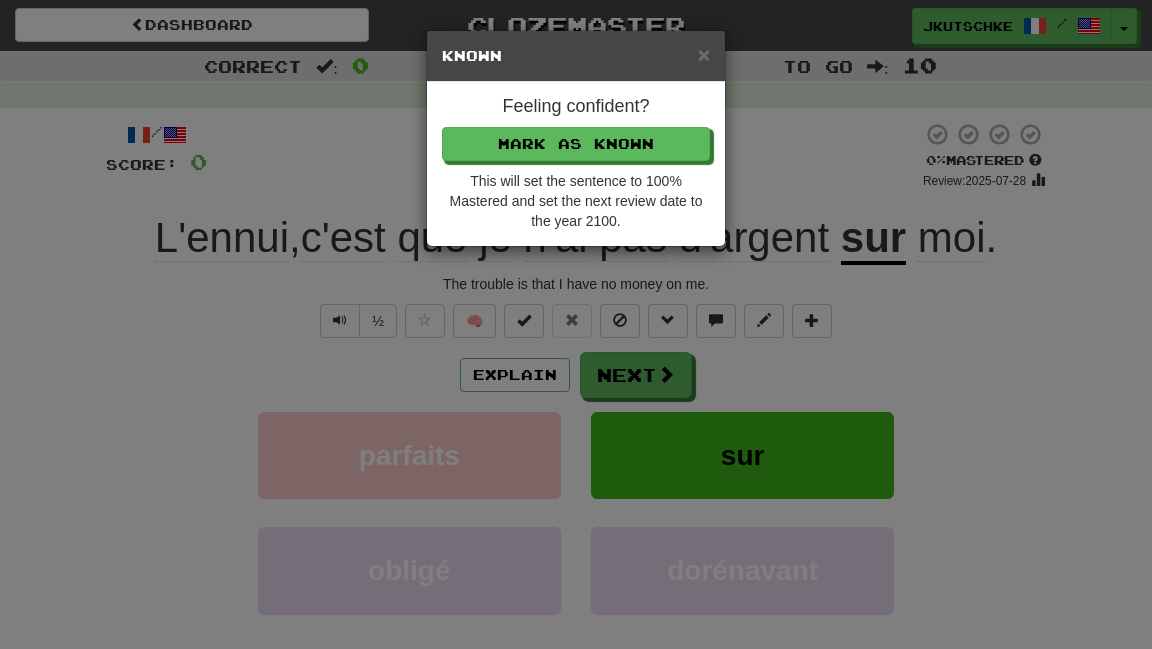 click on "× Known Feeling confident? Mark as Known This will set the sentence to 100% Mastered and set the next review date to the year 2100." at bounding box center [576, 324] 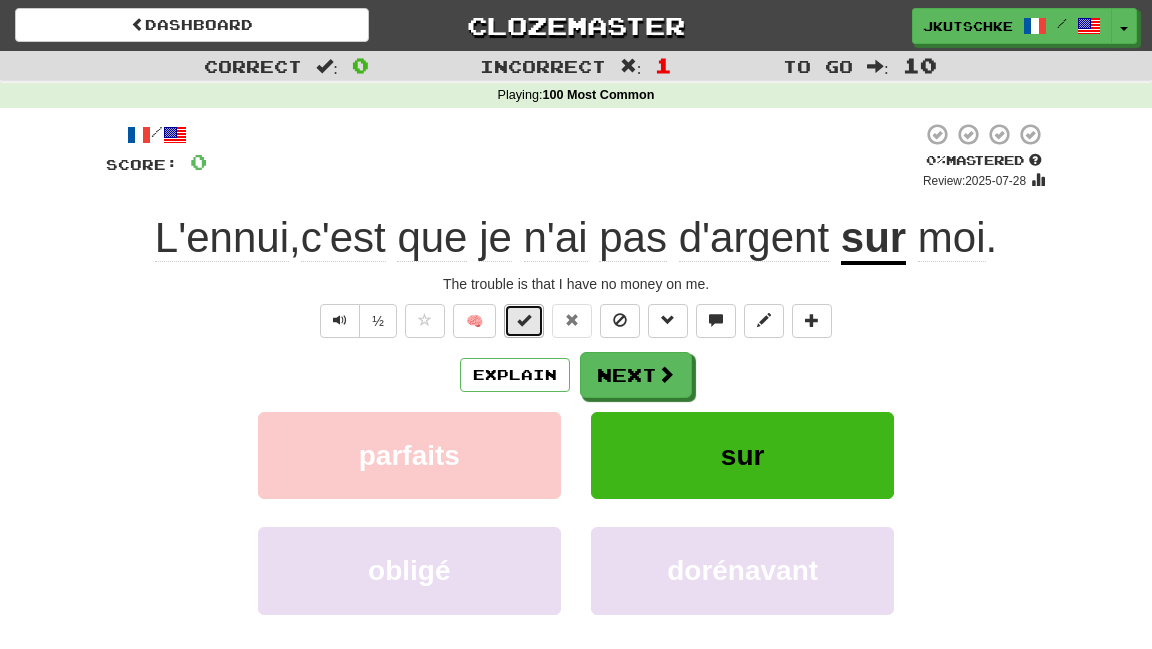 click at bounding box center [524, 320] 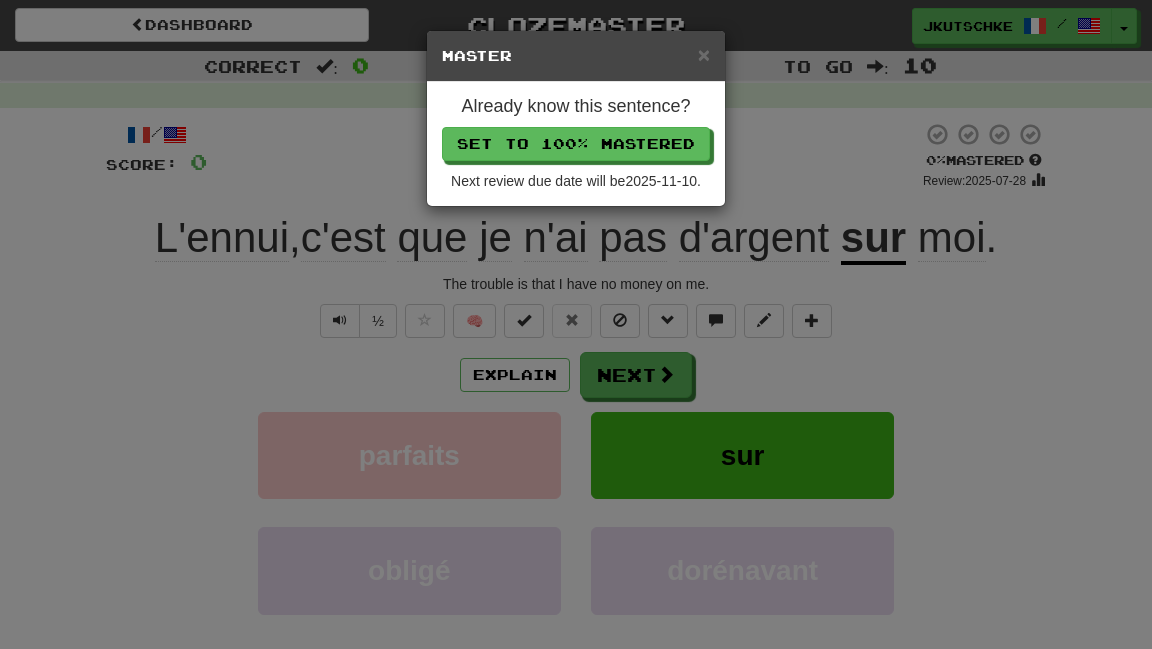click on "× Master Already know this sentence? Set to 100% Mastered Next review due date will be  2025-11-10 ." at bounding box center [576, 324] 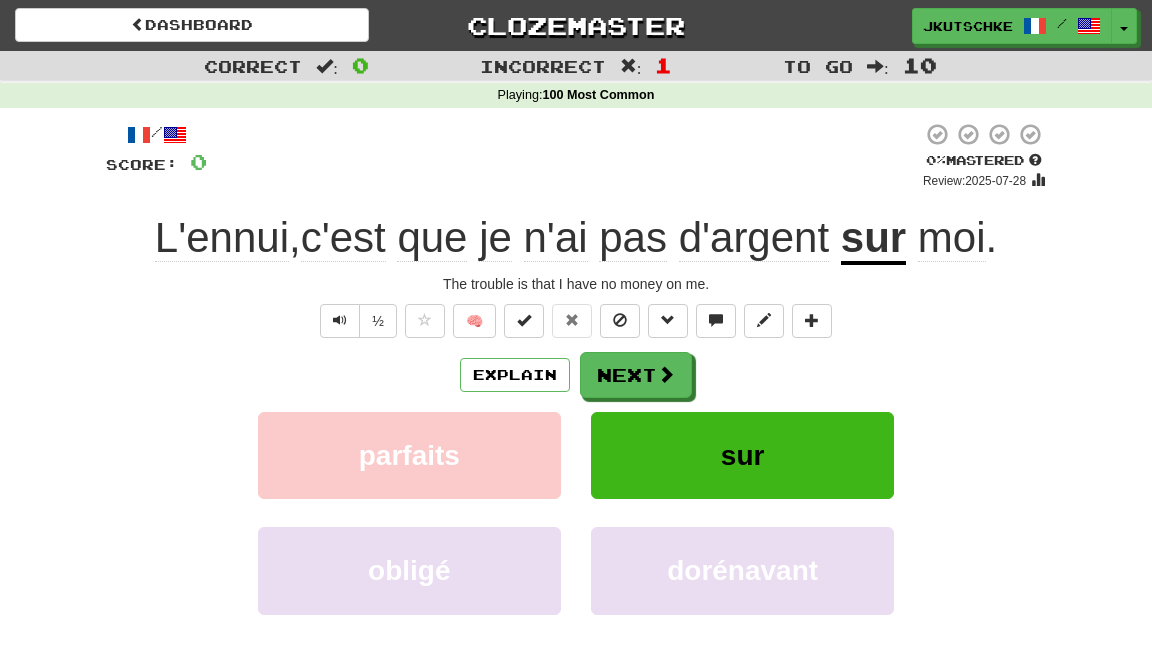 click on "½ 🧠" at bounding box center (576, 321) 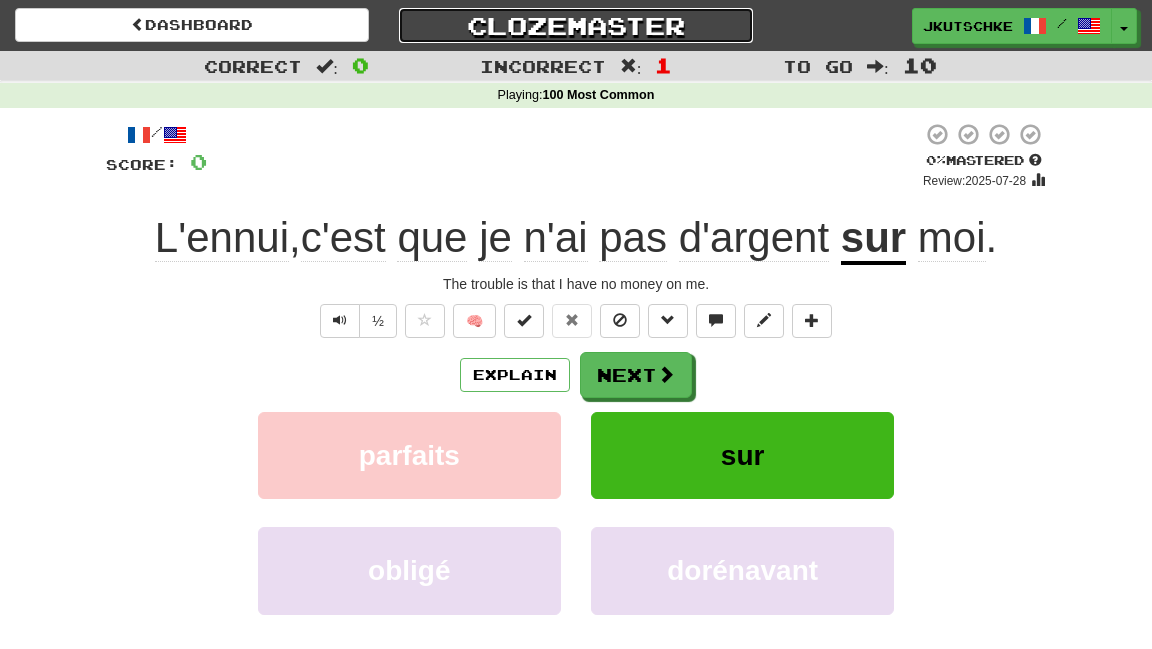 click on "Clozemaster" at bounding box center [576, 25] 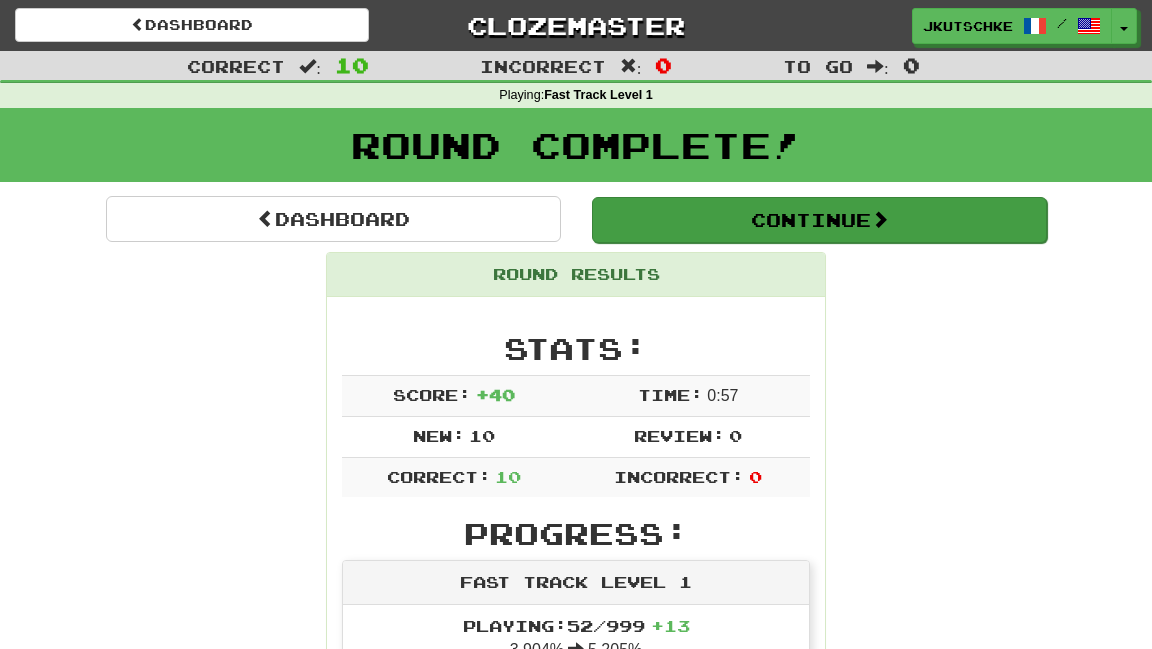 scroll, scrollTop: 59, scrollLeft: 0, axis: vertical 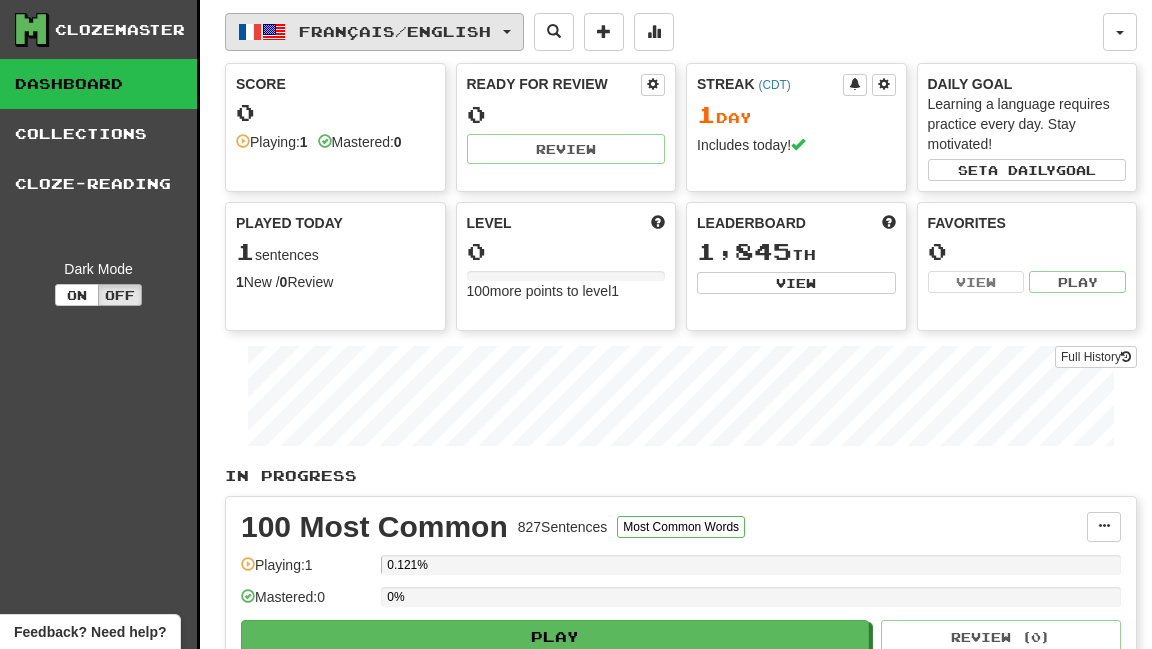 click on "Français  /  English" at bounding box center [374, 32] 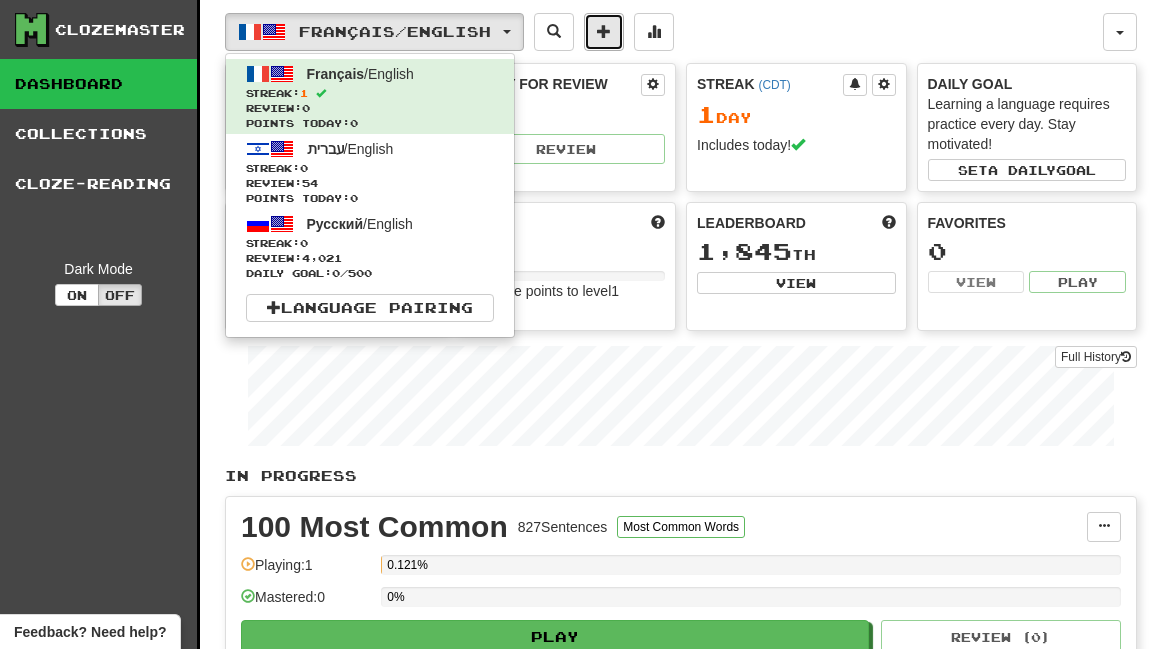 click at bounding box center [604, 31] 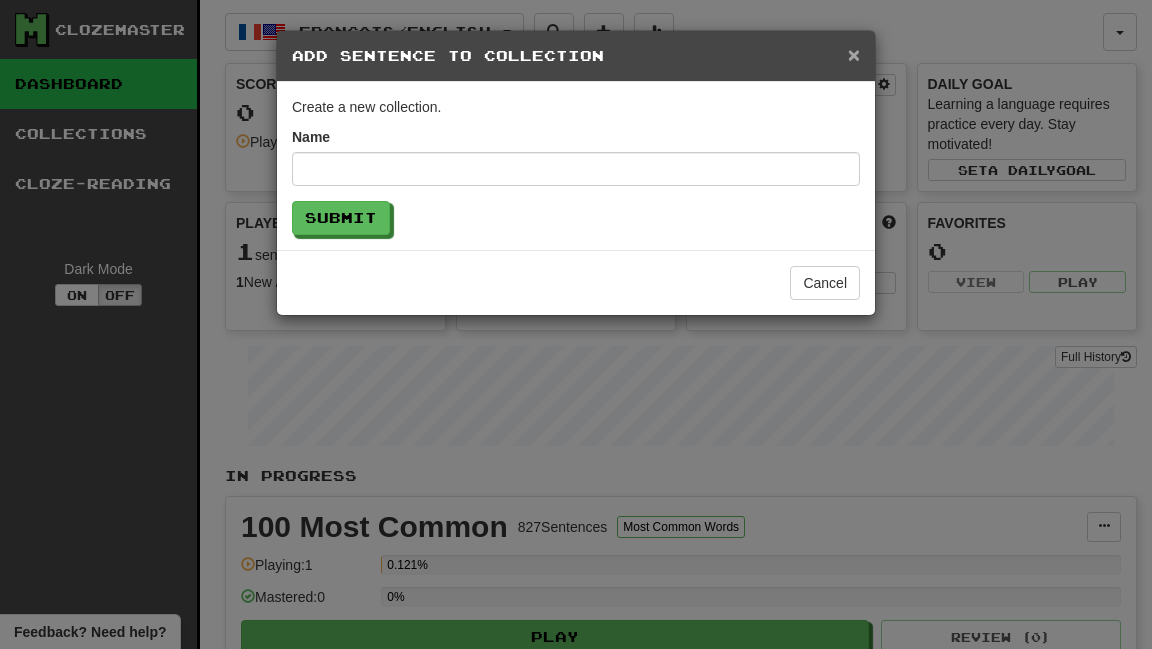 click on "×" at bounding box center [854, 54] 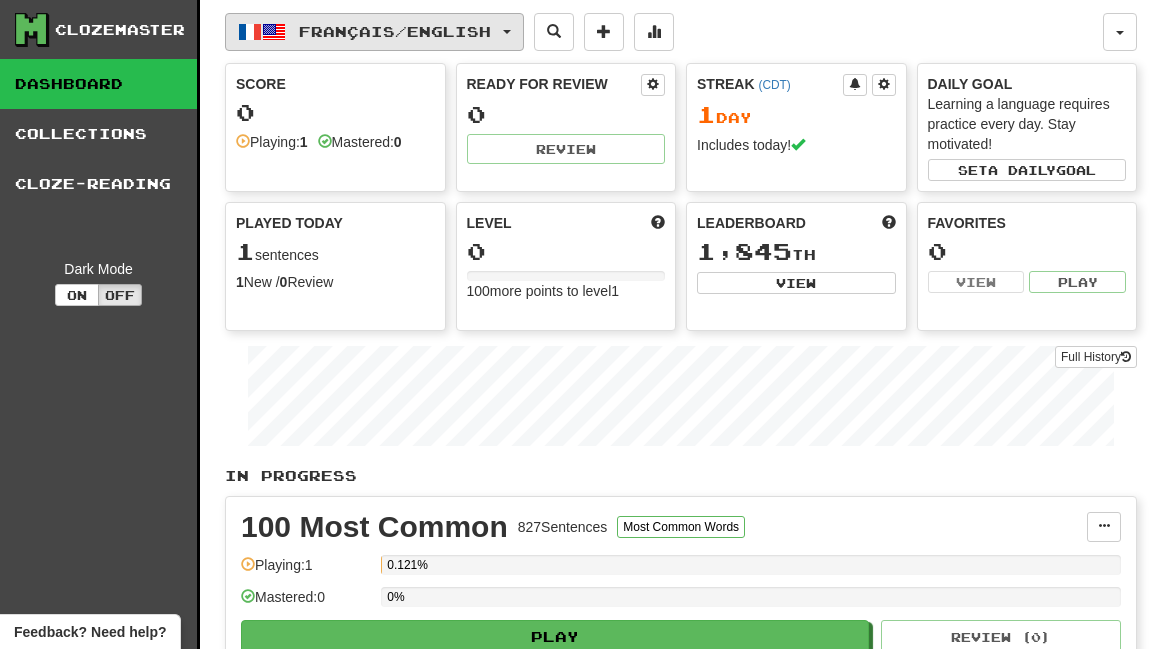 click on "Français  /  English" at bounding box center [374, 32] 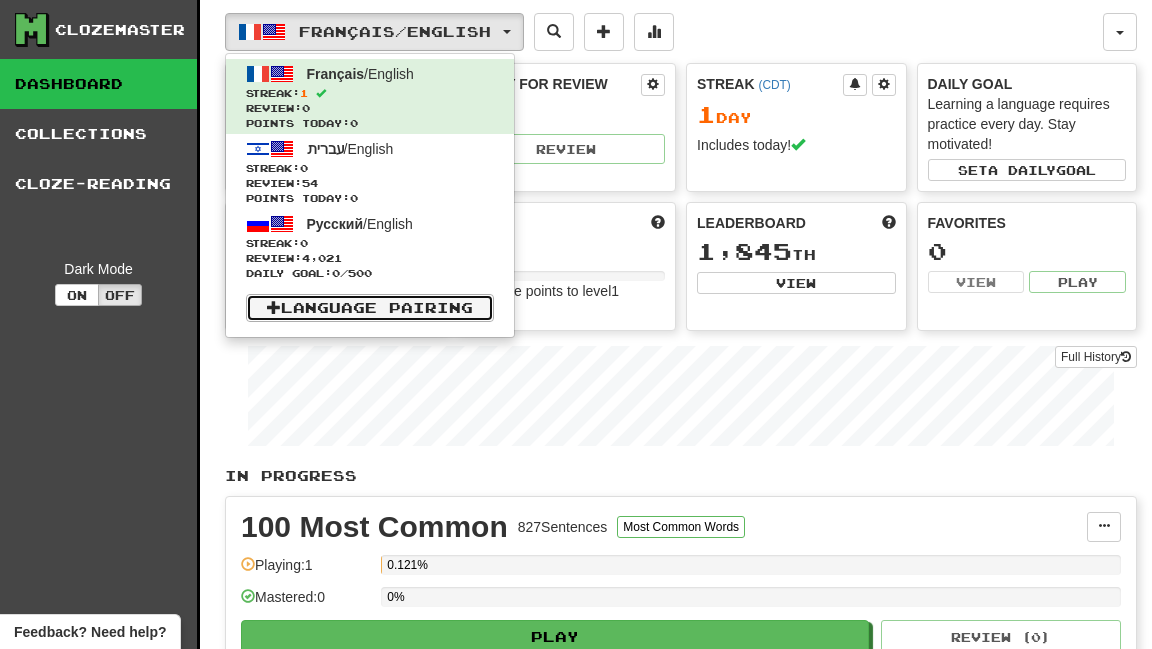 click on "Language Pairing" at bounding box center [370, 308] 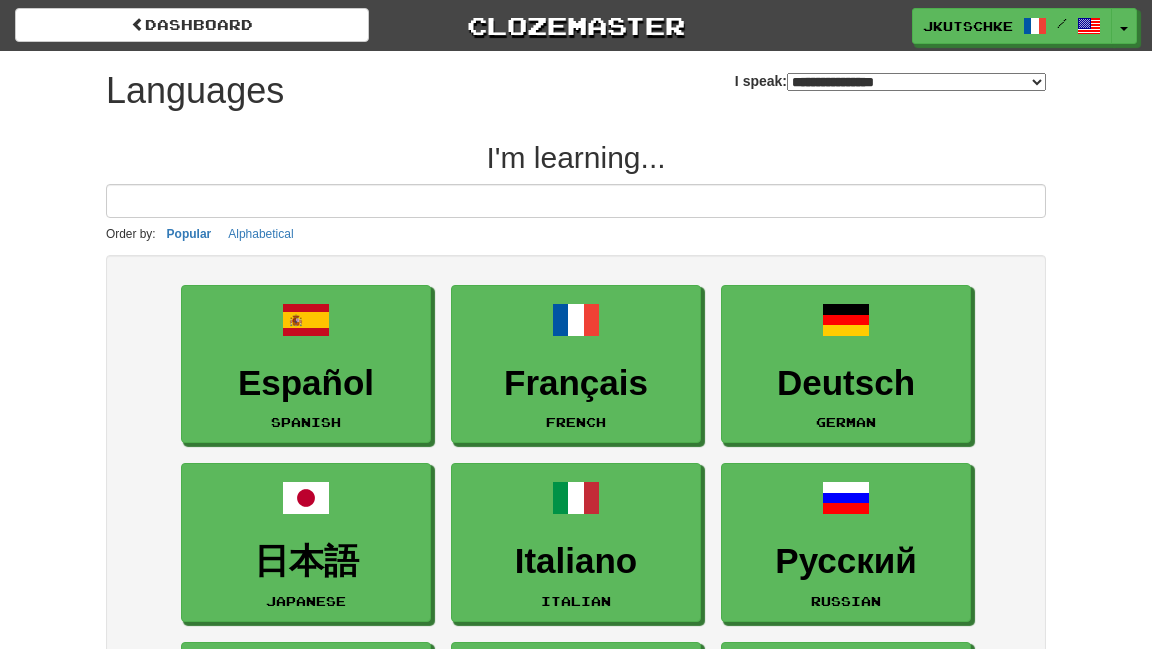 select on "*******" 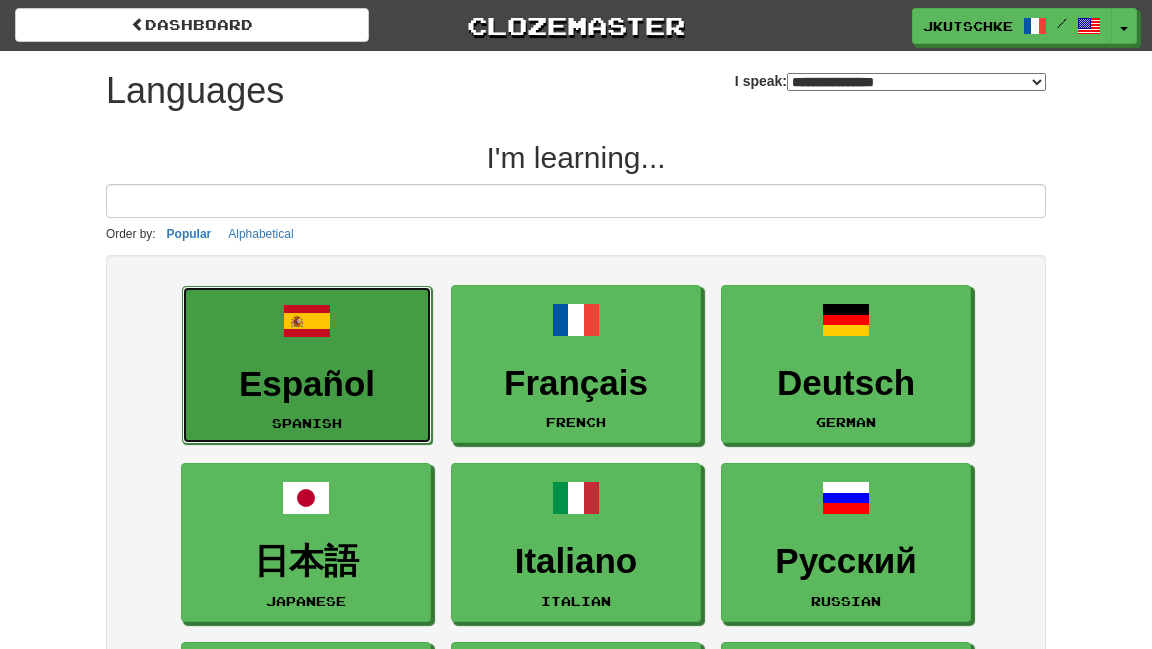 click at bounding box center [307, 321] 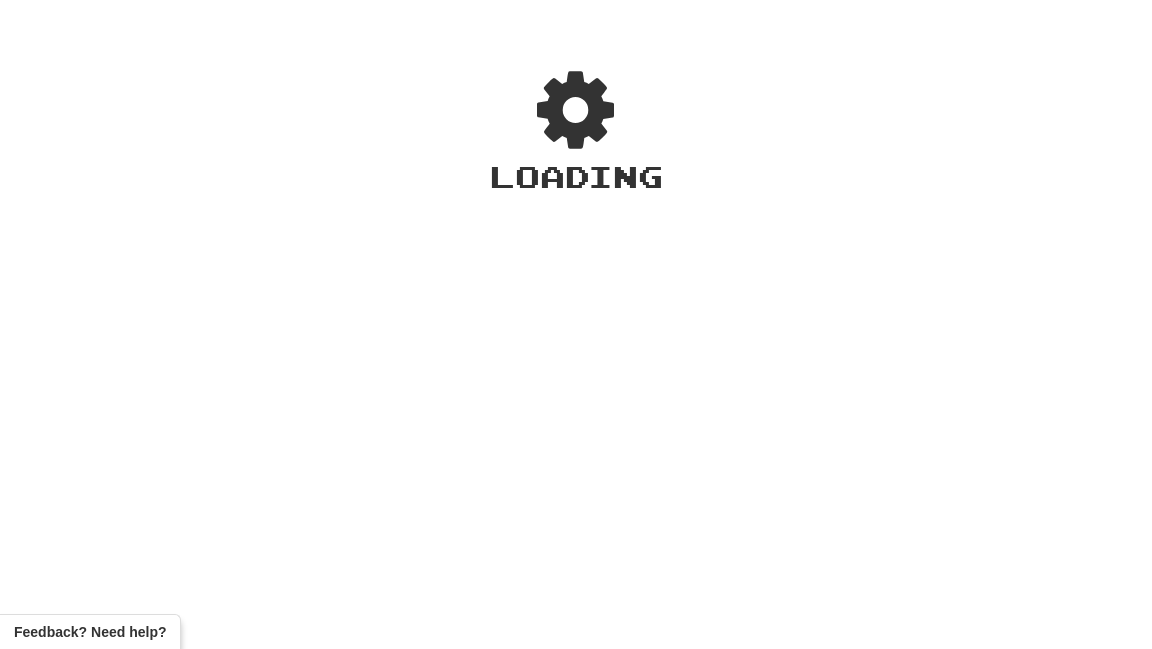 scroll, scrollTop: 0, scrollLeft: 0, axis: both 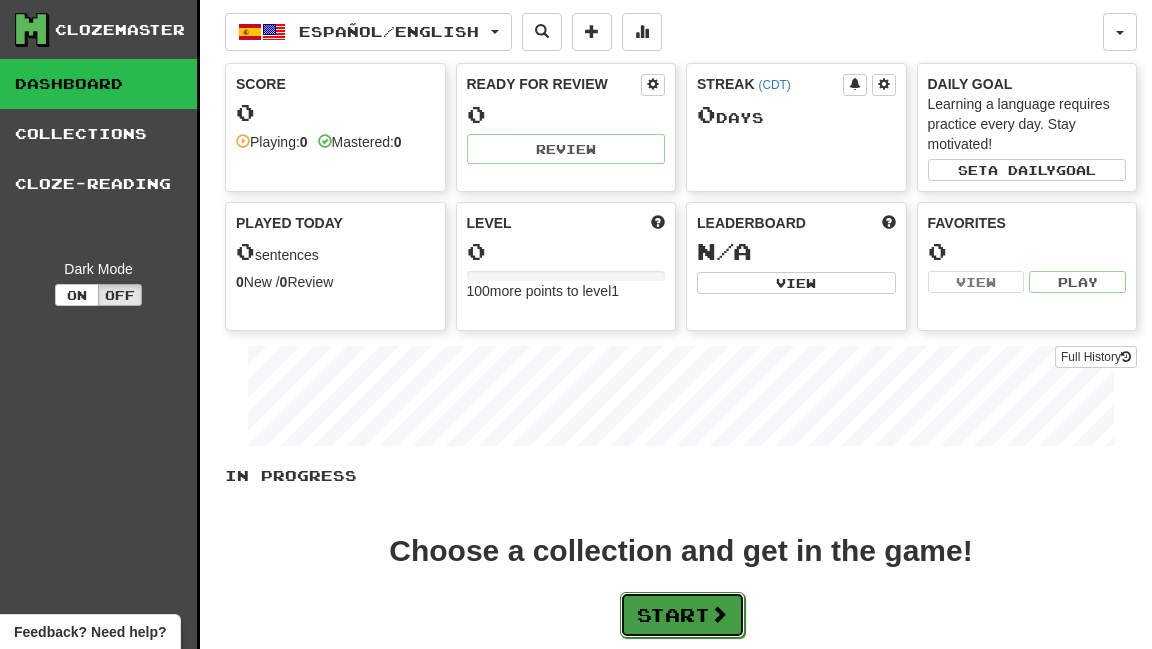 click on "Start" at bounding box center (682, 615) 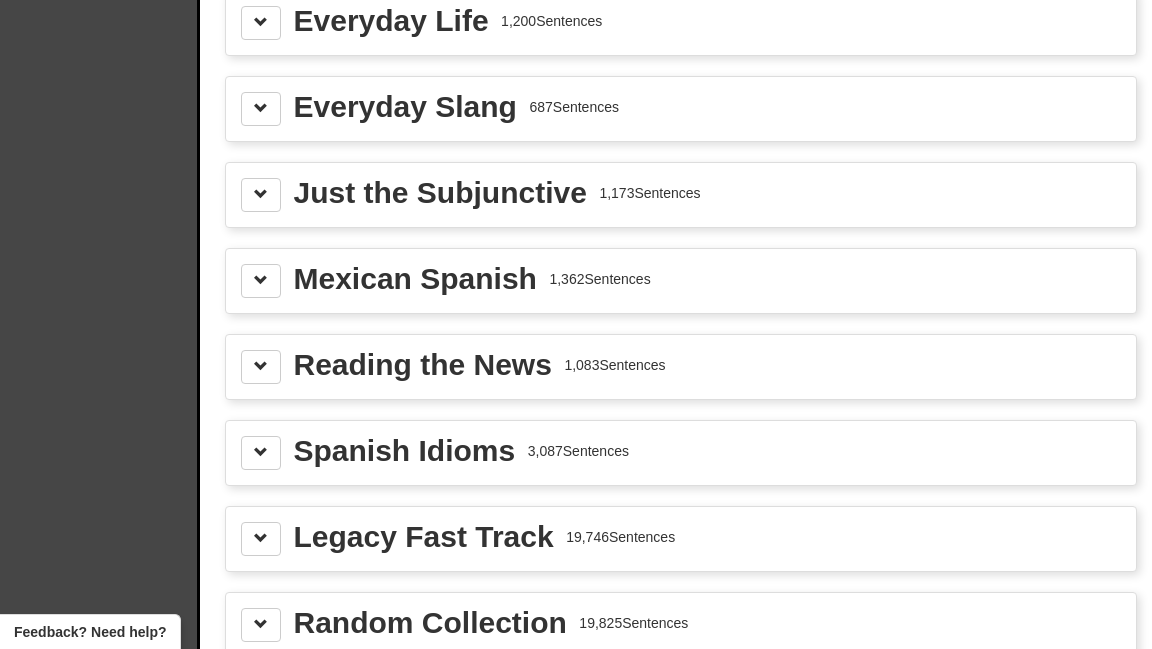 scroll, scrollTop: 2476, scrollLeft: 0, axis: vertical 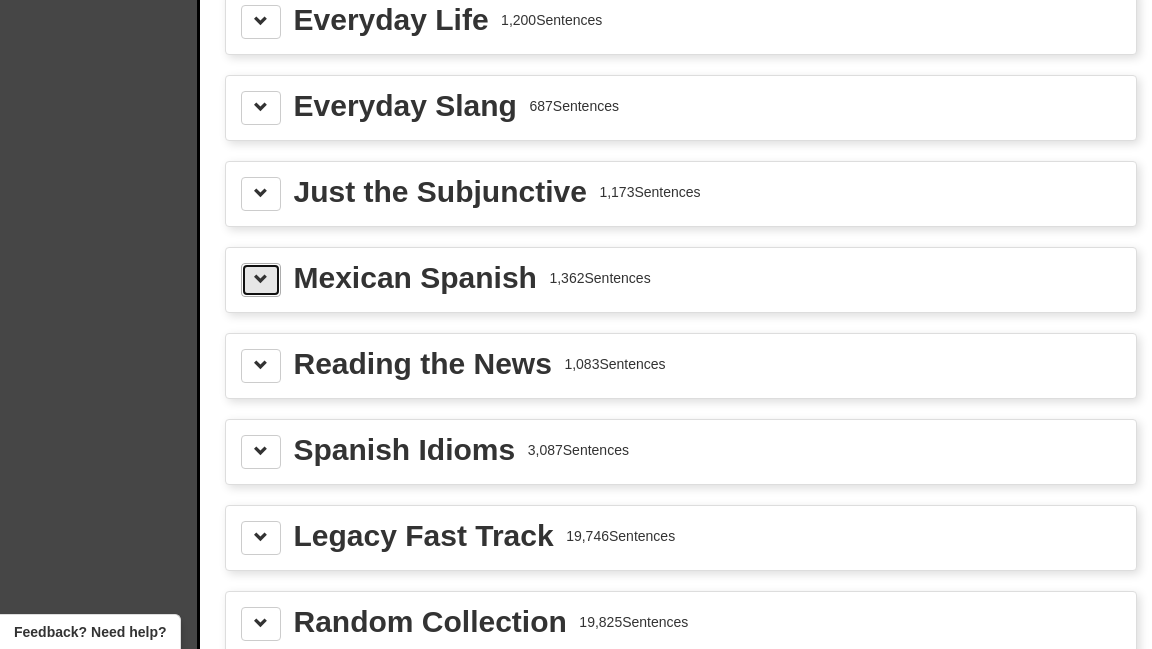 click at bounding box center [261, 280] 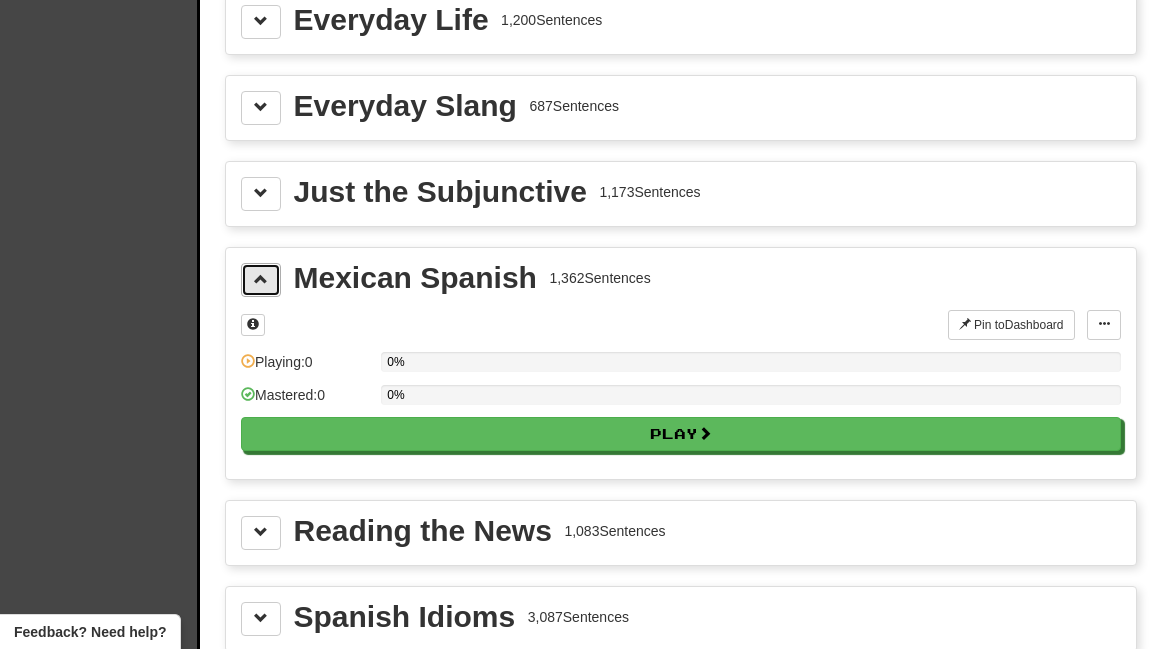 click at bounding box center (261, 279) 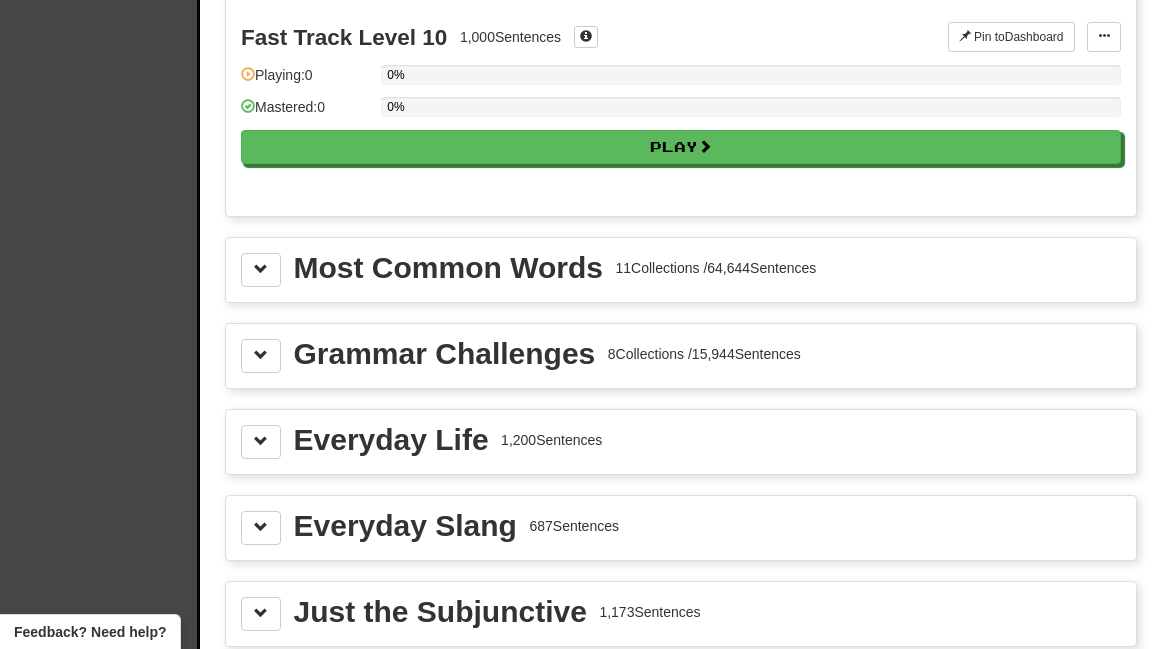 scroll, scrollTop: 1918, scrollLeft: 0, axis: vertical 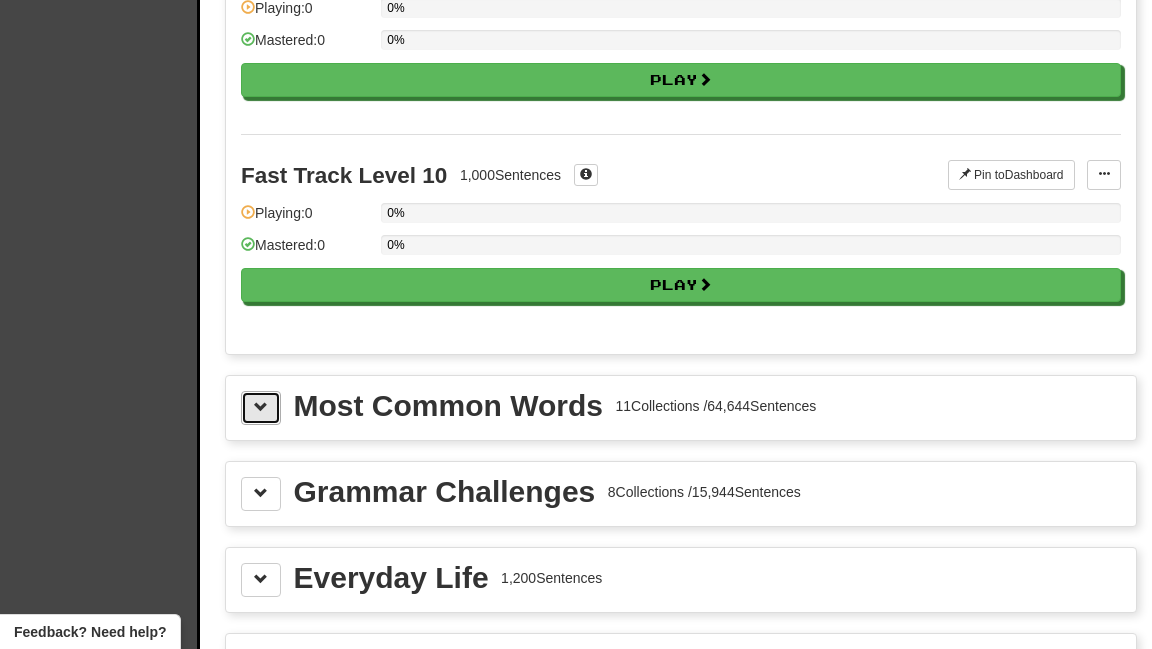 click at bounding box center (261, 408) 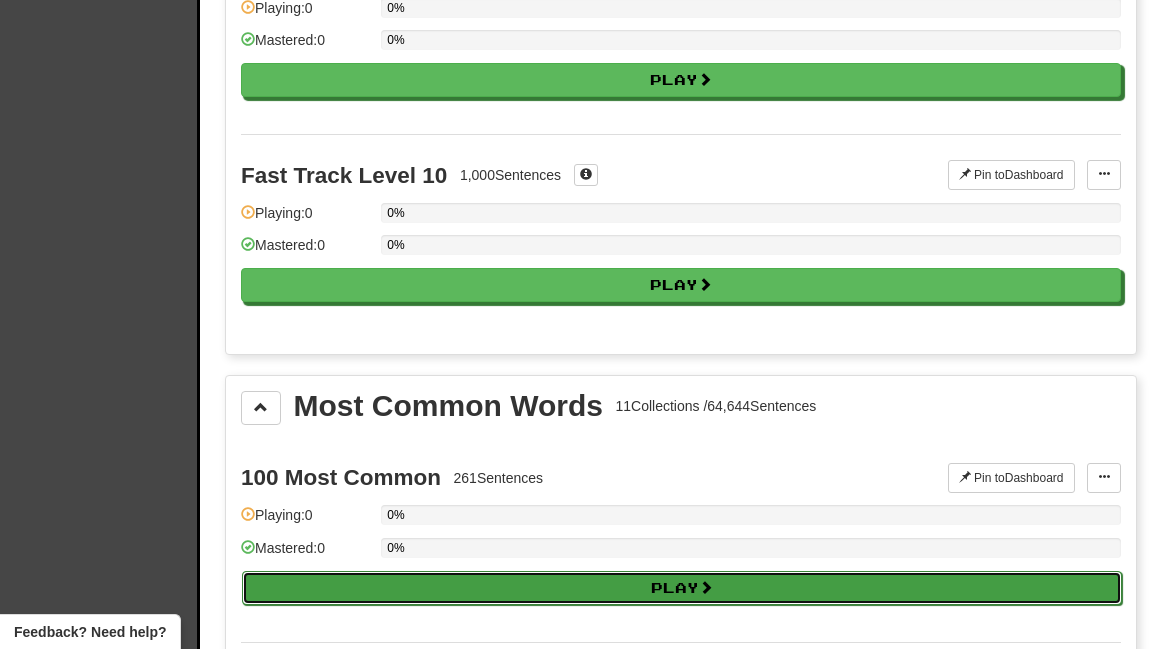 click on "Play" at bounding box center [682, 588] 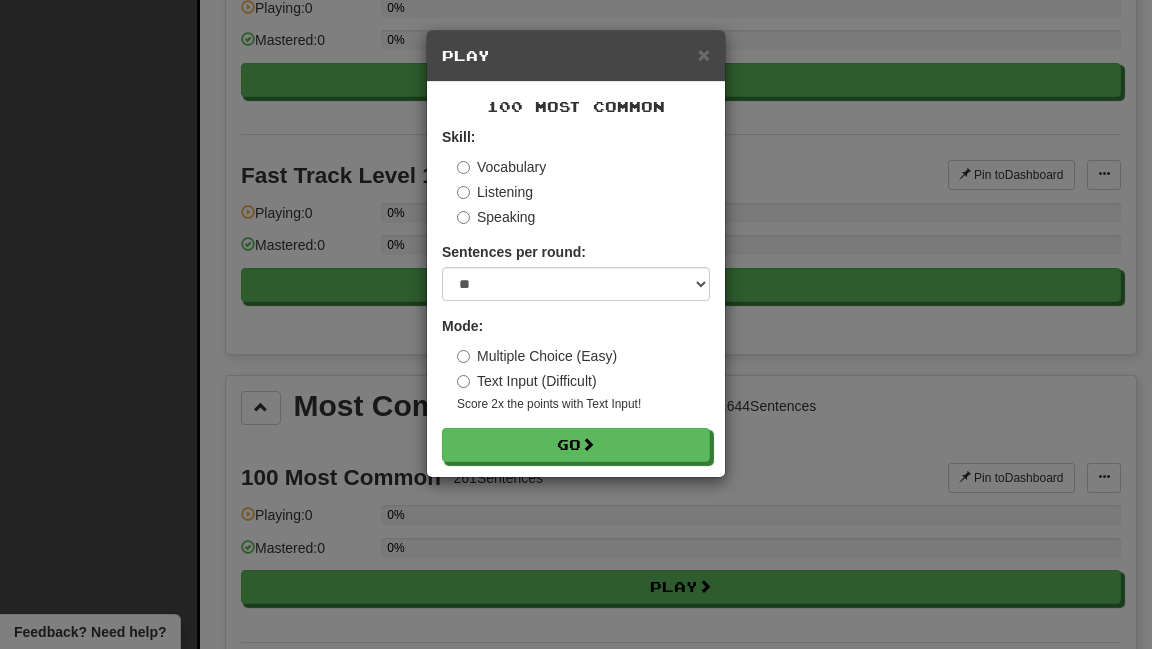click on "Skill: Vocabulary Listening Speaking Sentences per round: * ** ** ** ** ** *** ******** Mode: Multiple Choice (Easy) Text Input (Difficult) Score 2x the points with Text Input ! Go" at bounding box center (576, 294) 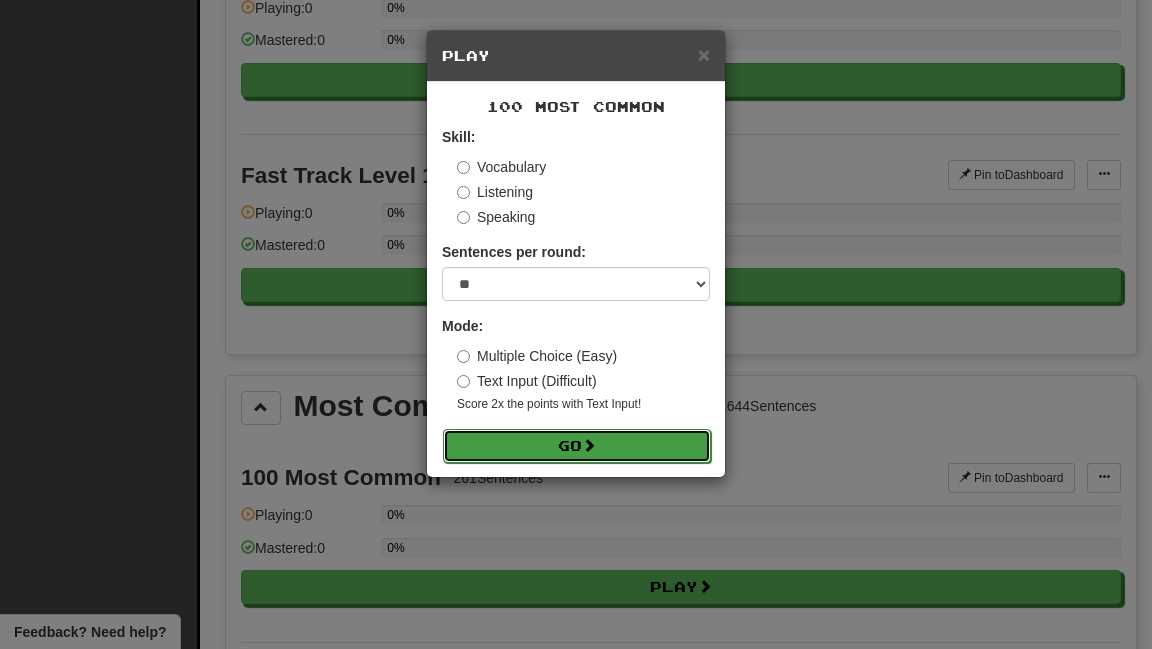 click on "Go" at bounding box center (577, 446) 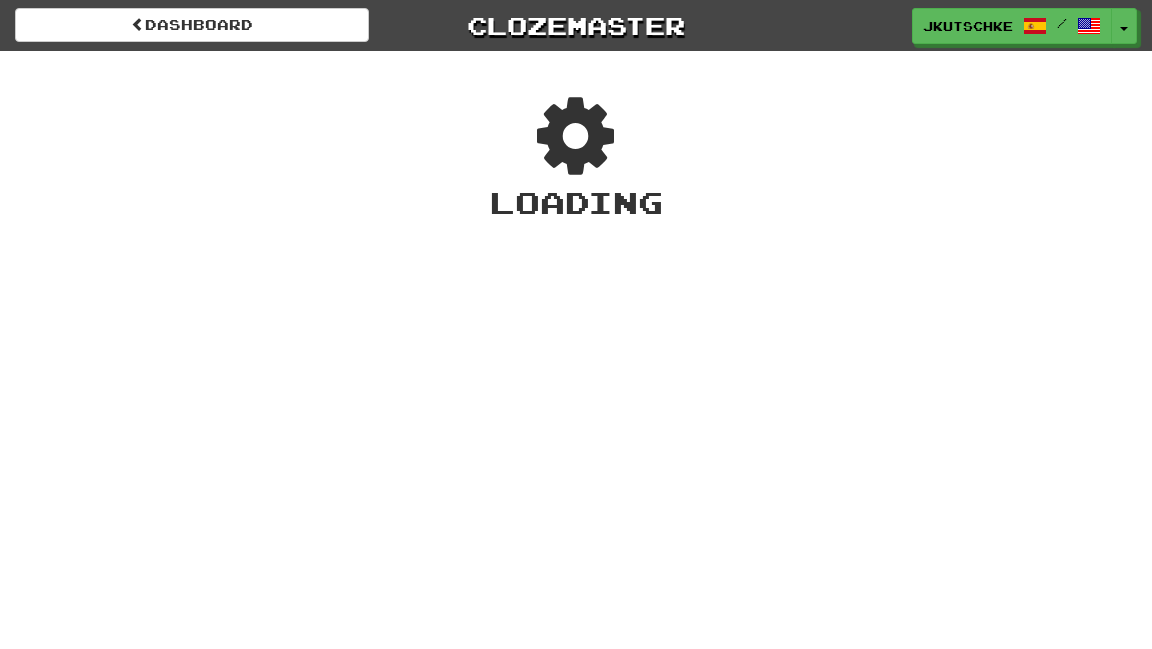 scroll, scrollTop: 0, scrollLeft: 0, axis: both 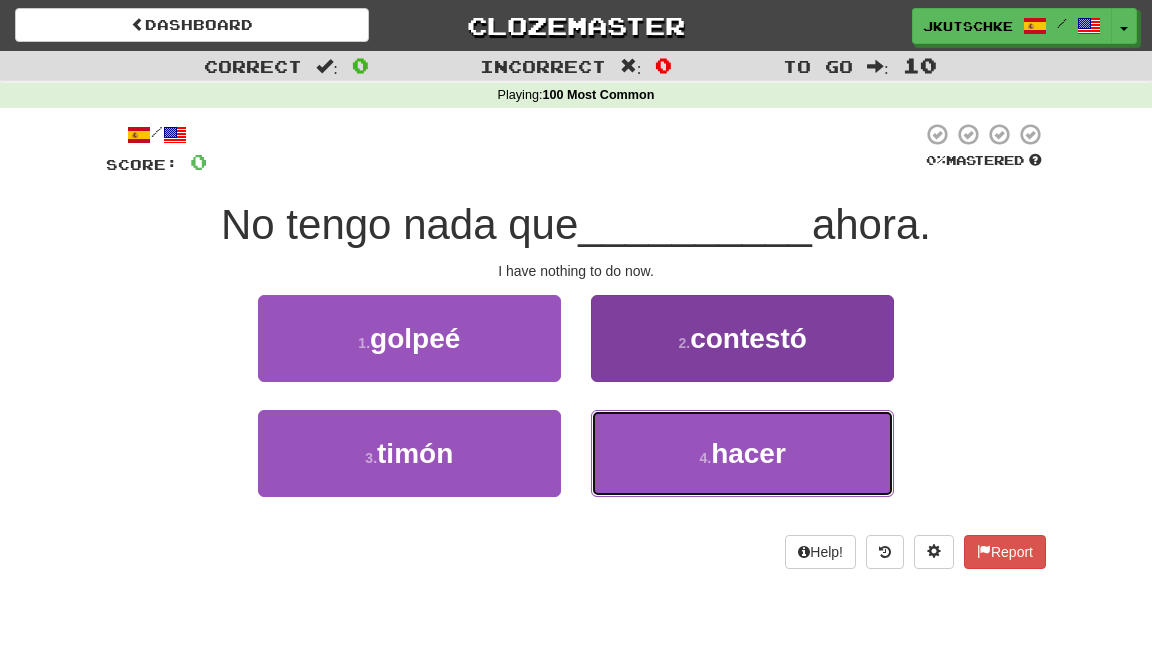 click on "hacer" at bounding box center (748, 453) 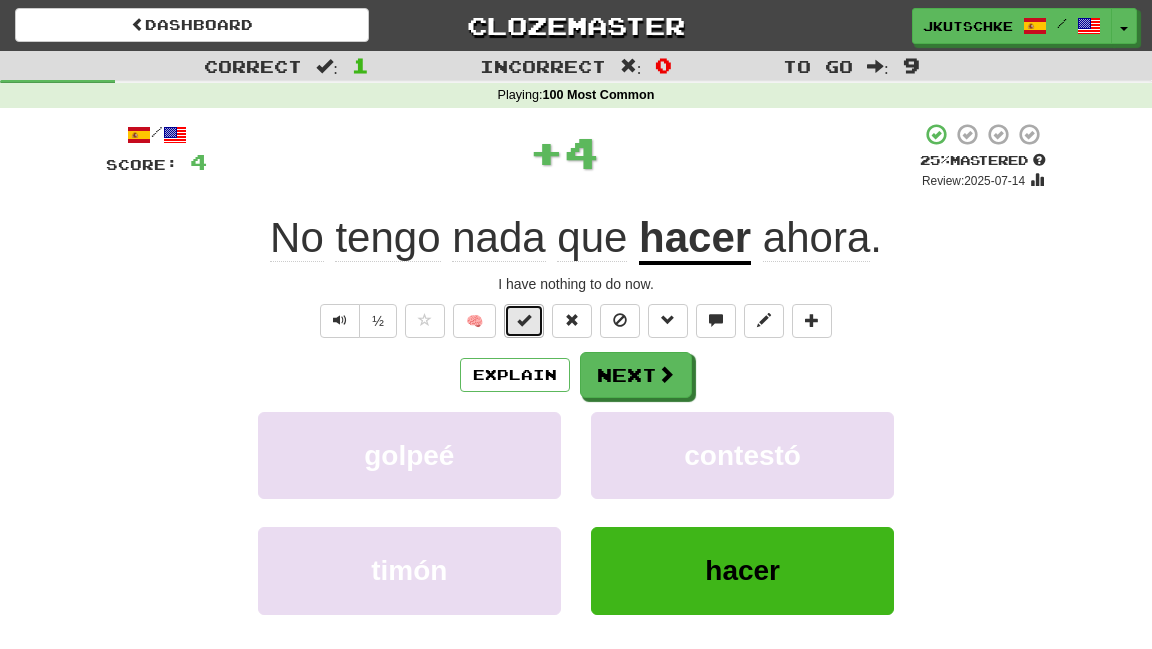 click at bounding box center (524, 320) 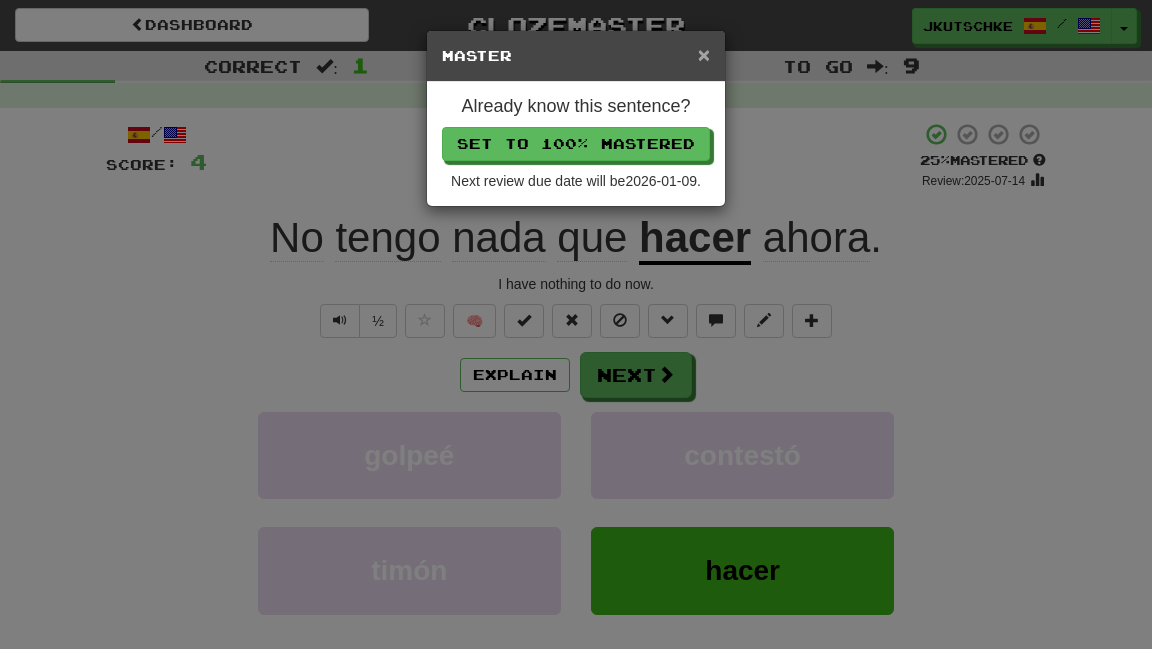 click on "×" at bounding box center [704, 54] 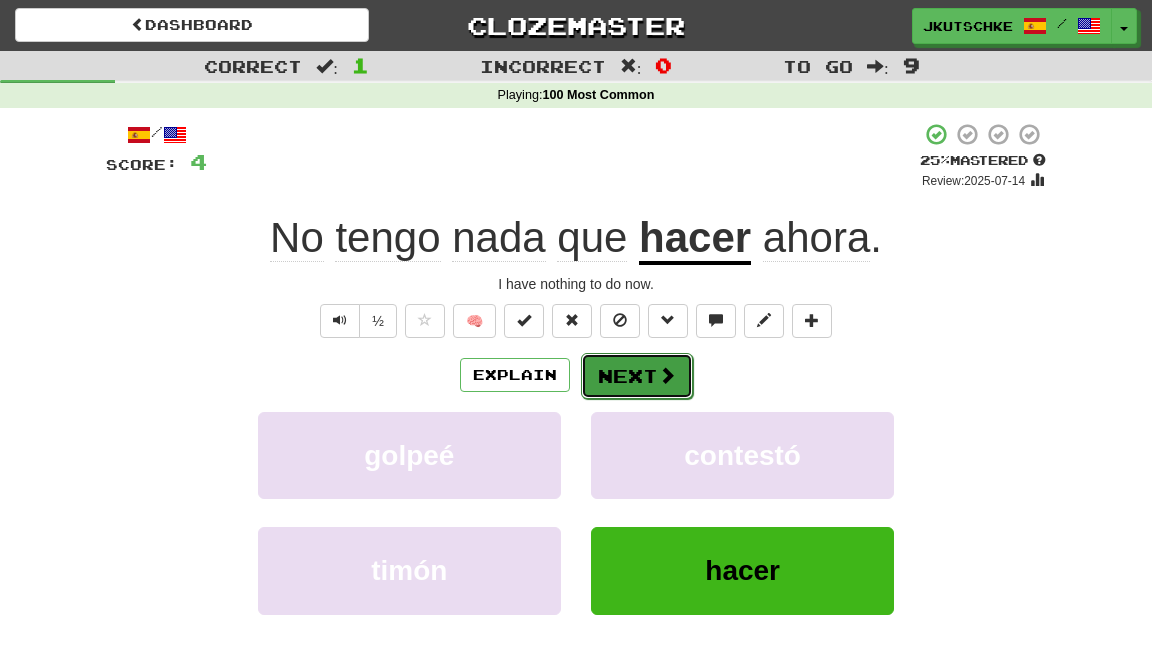 click on "Next" at bounding box center [637, 376] 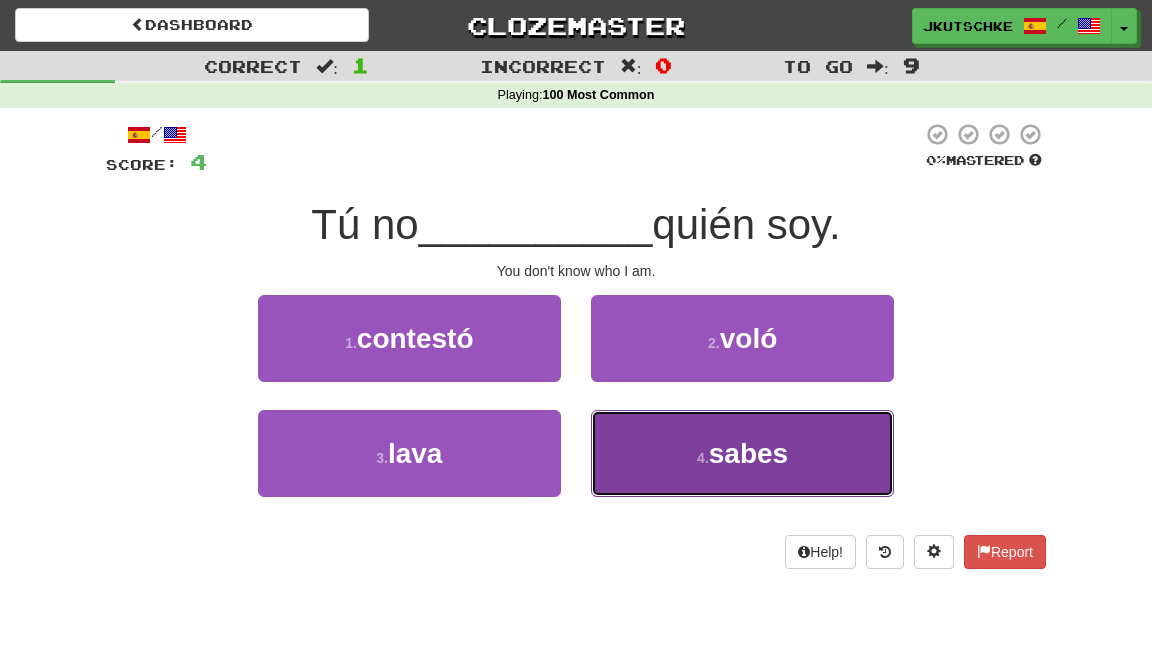click on "4 .  sabes" at bounding box center (742, 453) 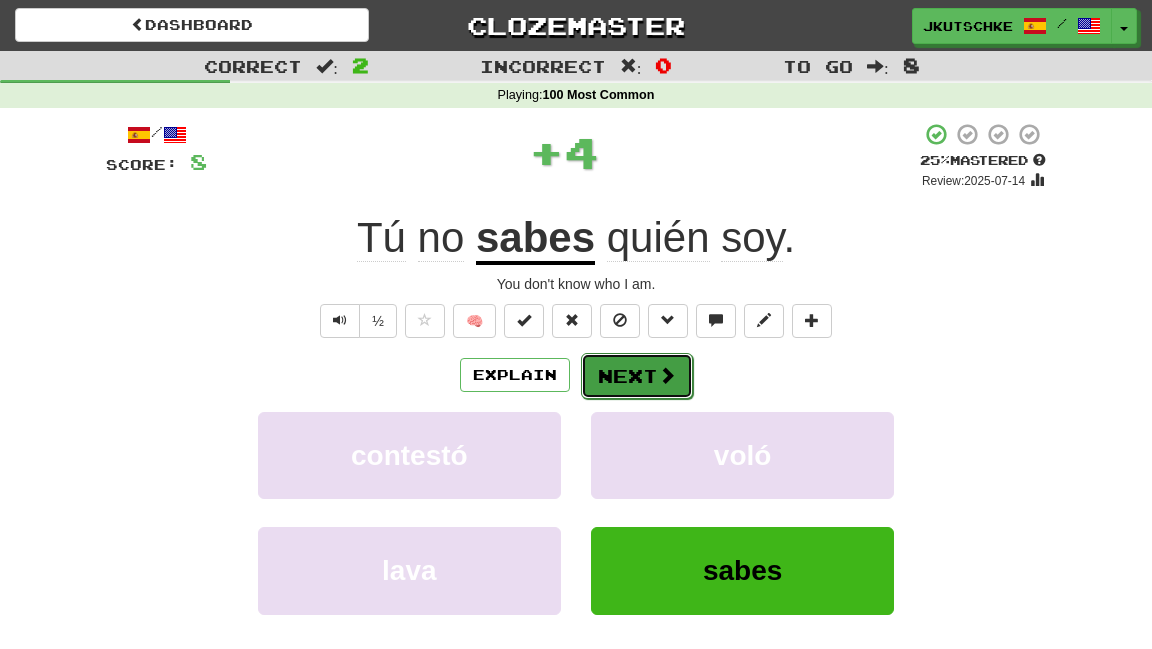 click on "Next" at bounding box center (637, 376) 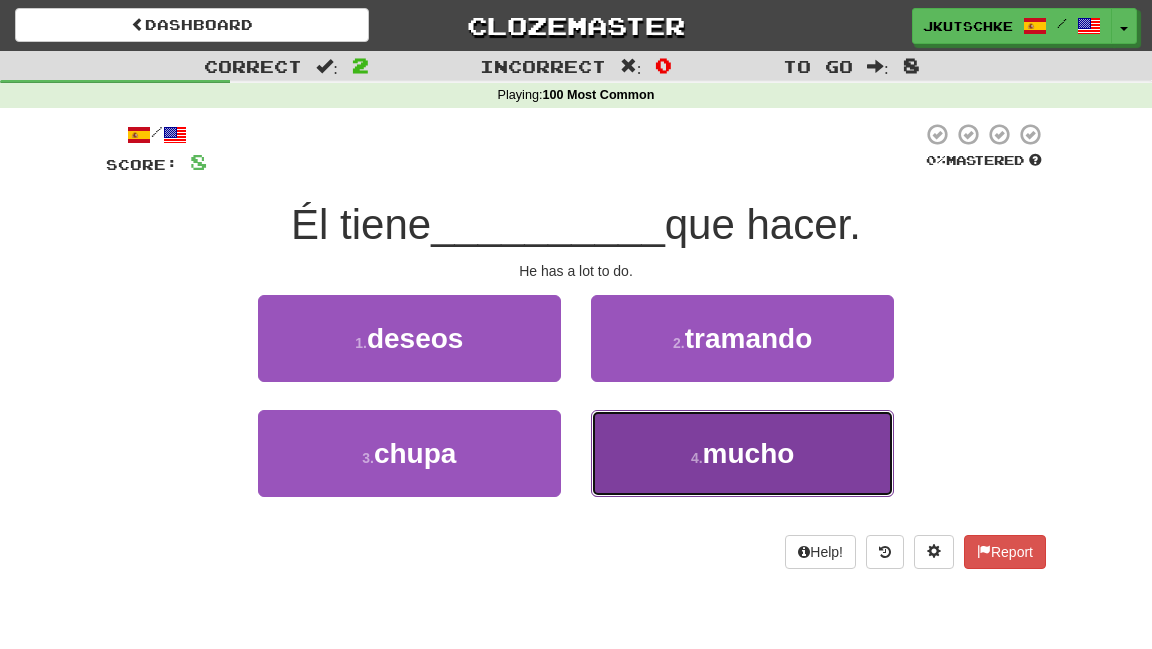 click on "4 .  mucho" at bounding box center (742, 453) 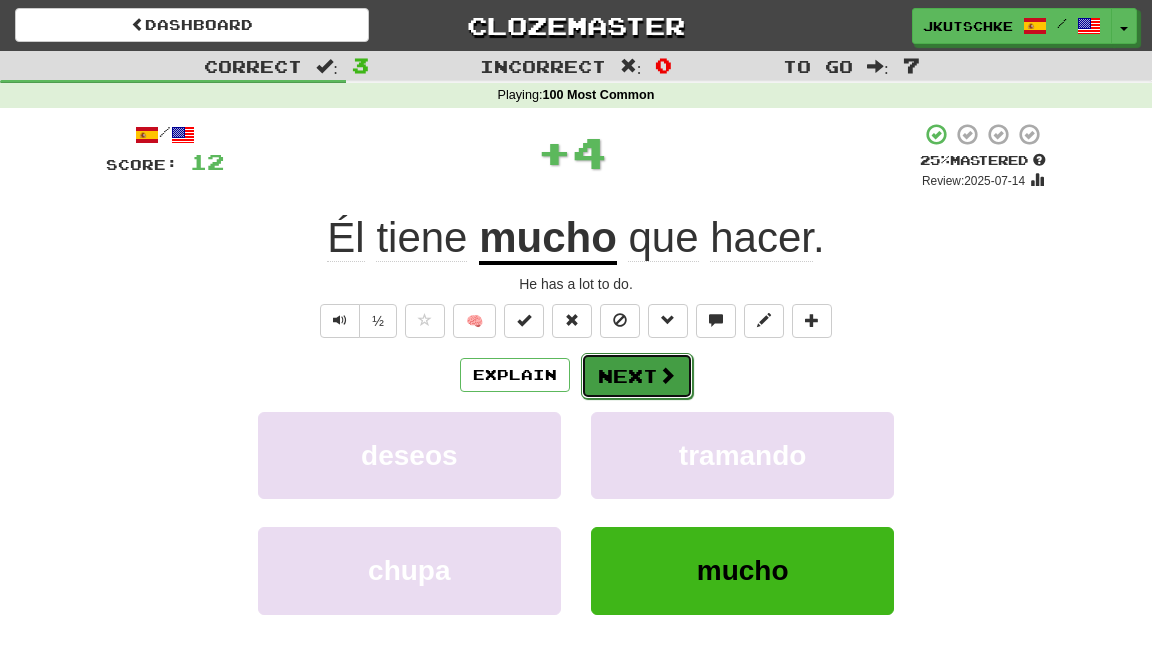 click on "Next" at bounding box center (637, 376) 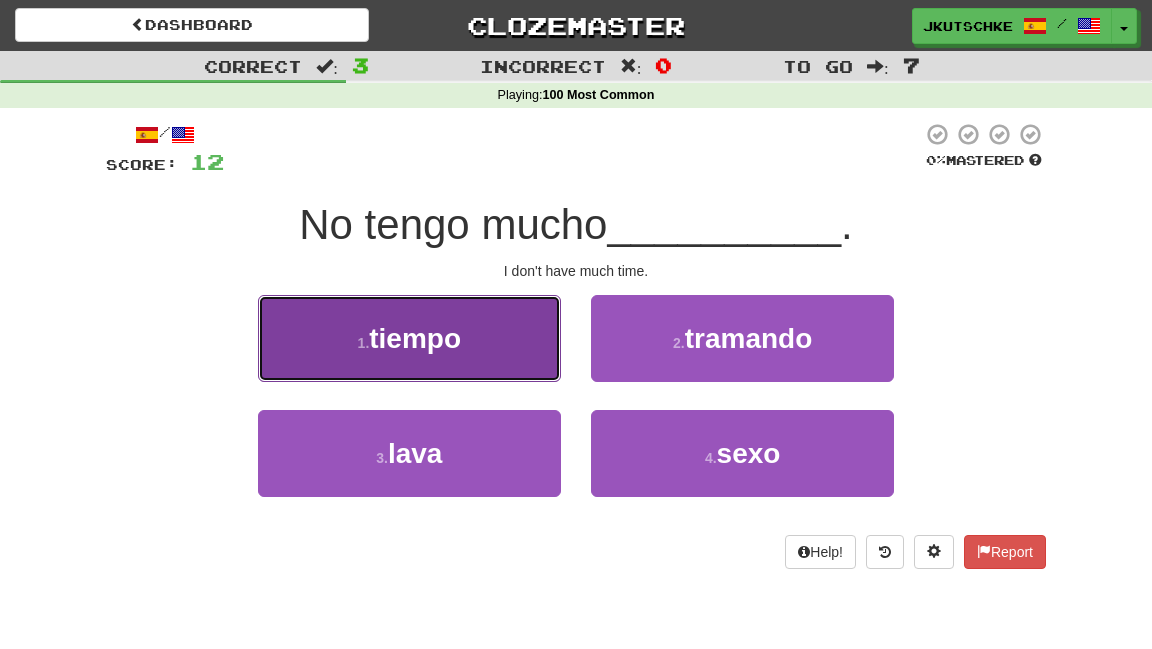 click on "1 .  tiempo" at bounding box center [409, 338] 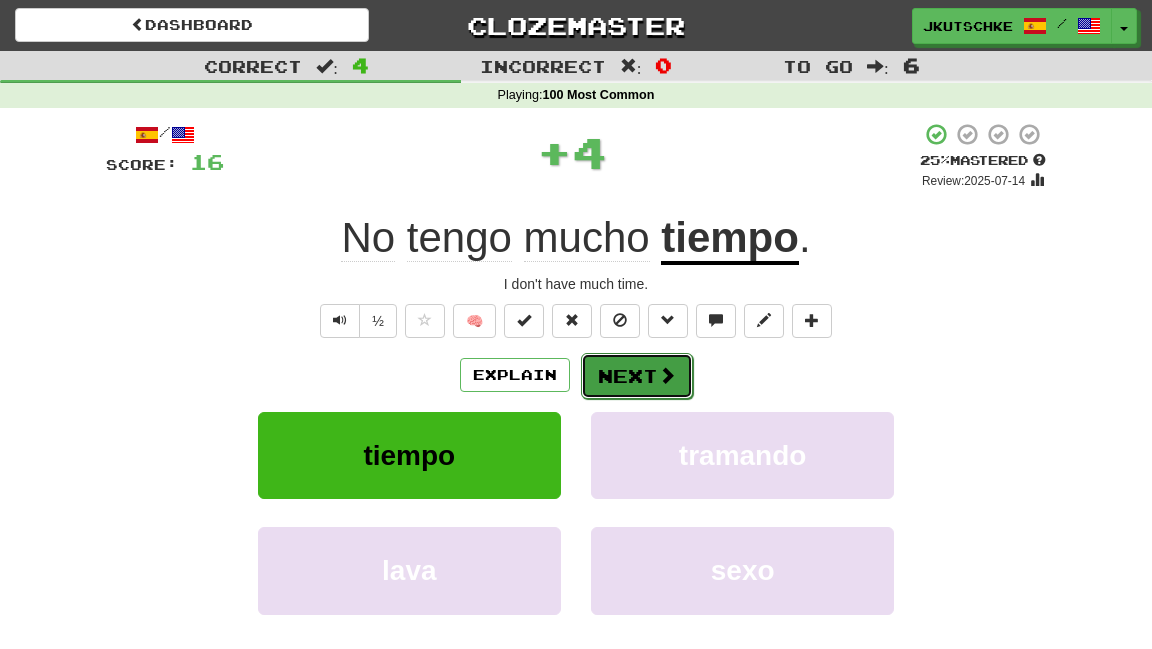 click on "Next" at bounding box center [637, 376] 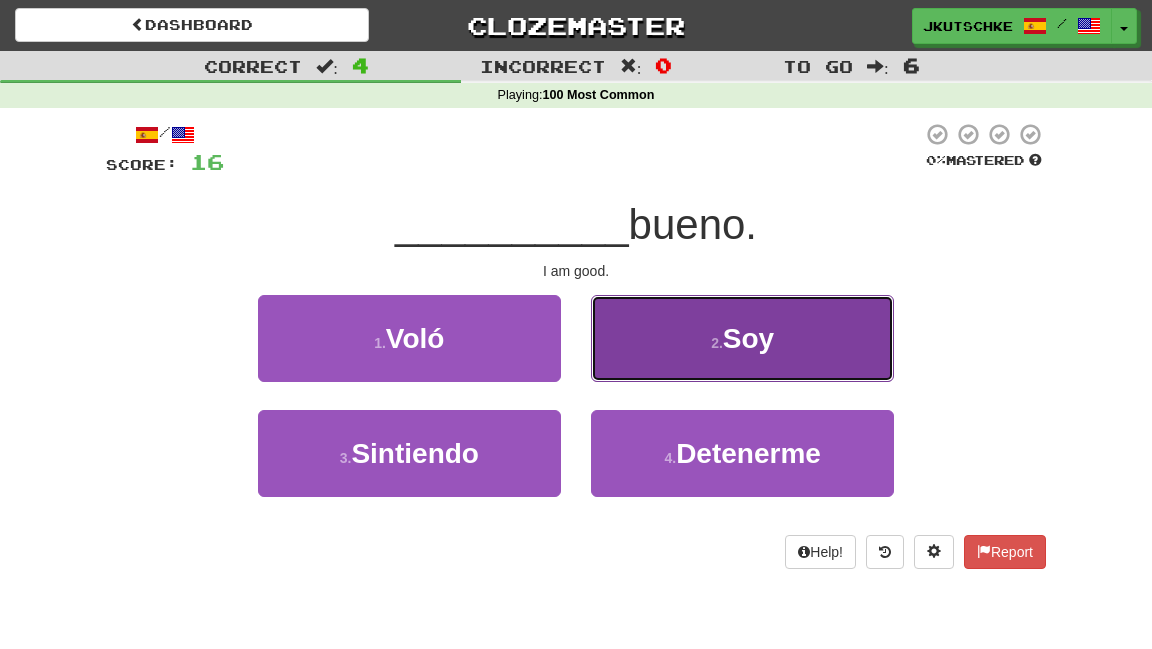 click on "2 .  Soy" at bounding box center (742, 338) 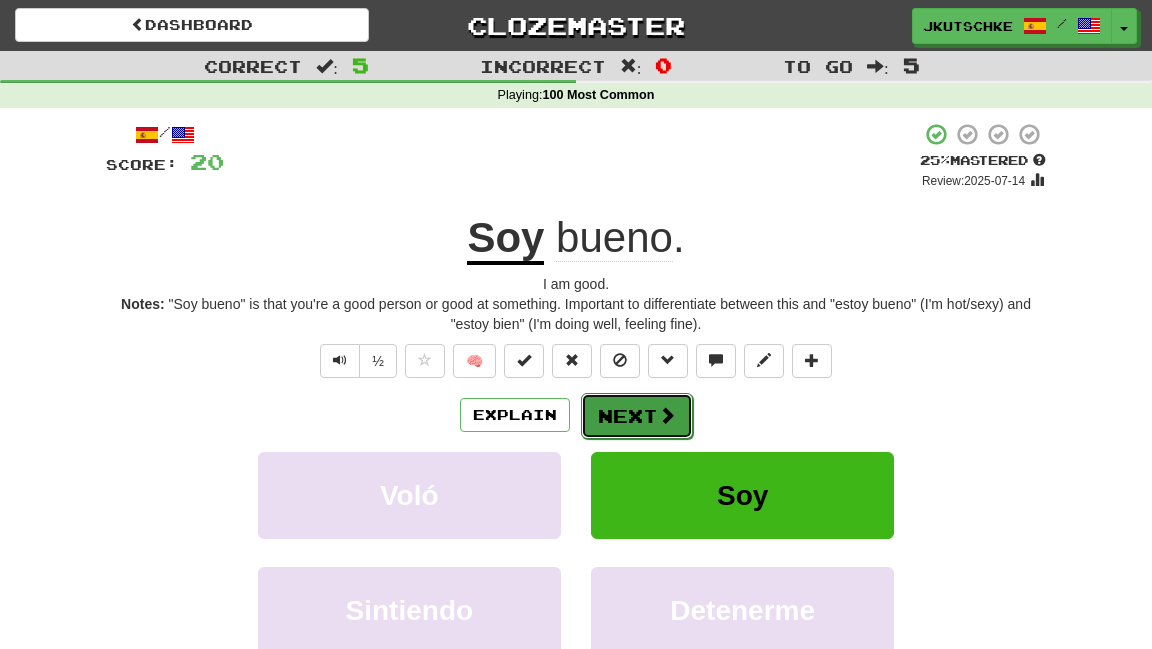 click on "Next" at bounding box center [637, 416] 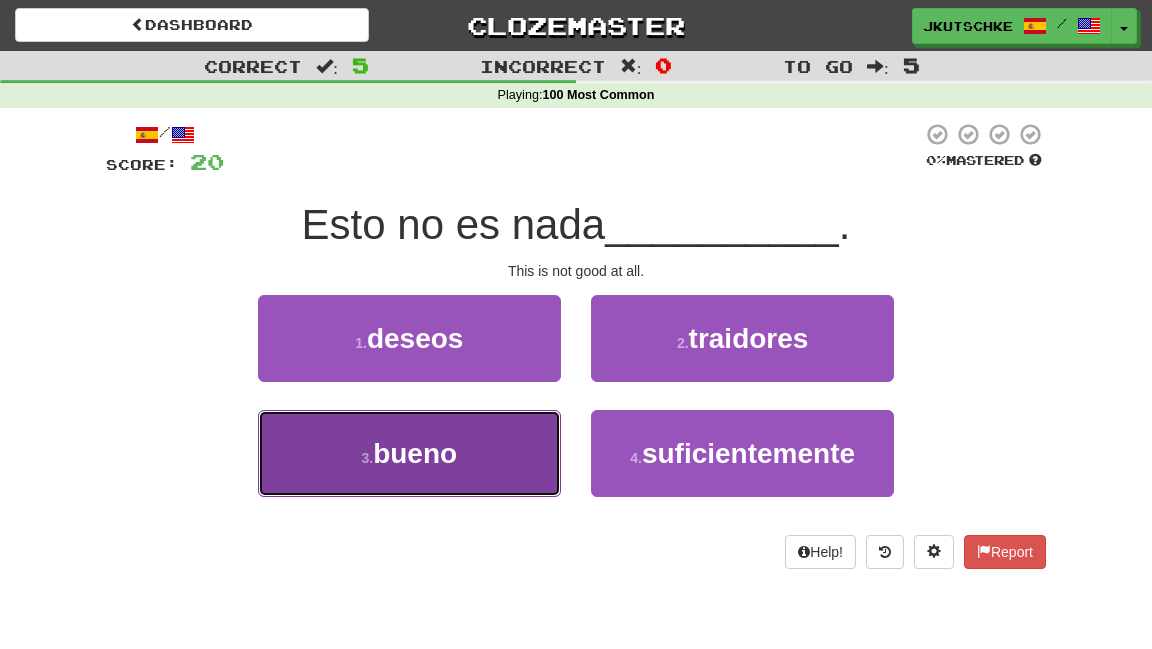 click on "3 .  bueno" at bounding box center (409, 453) 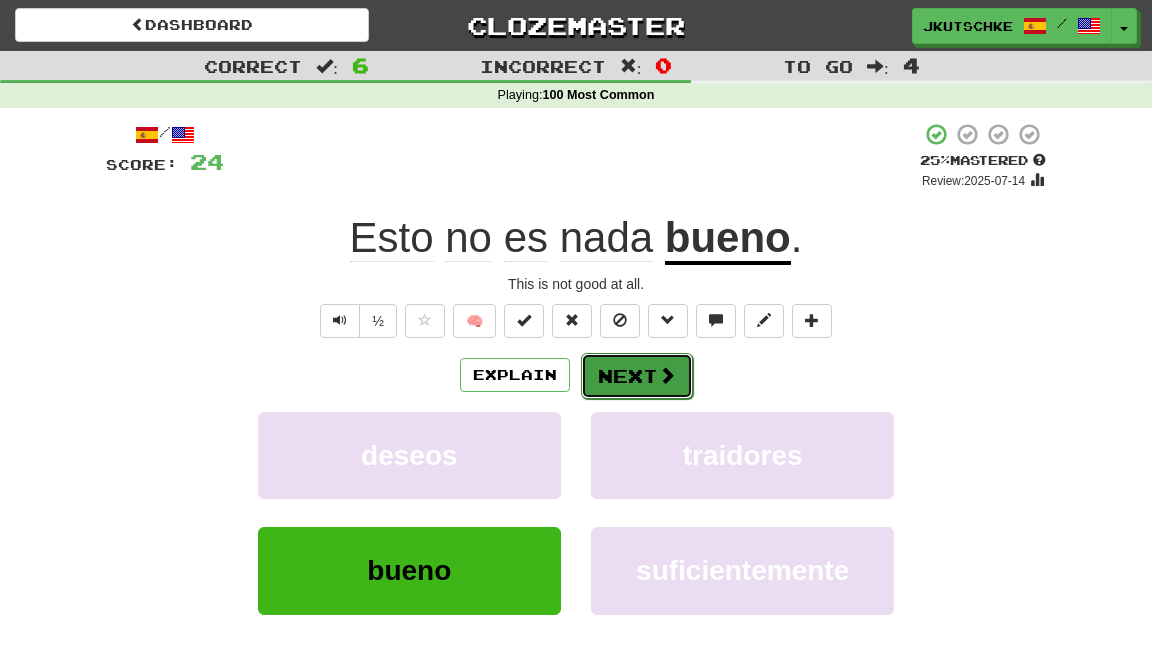 click at bounding box center (667, 375) 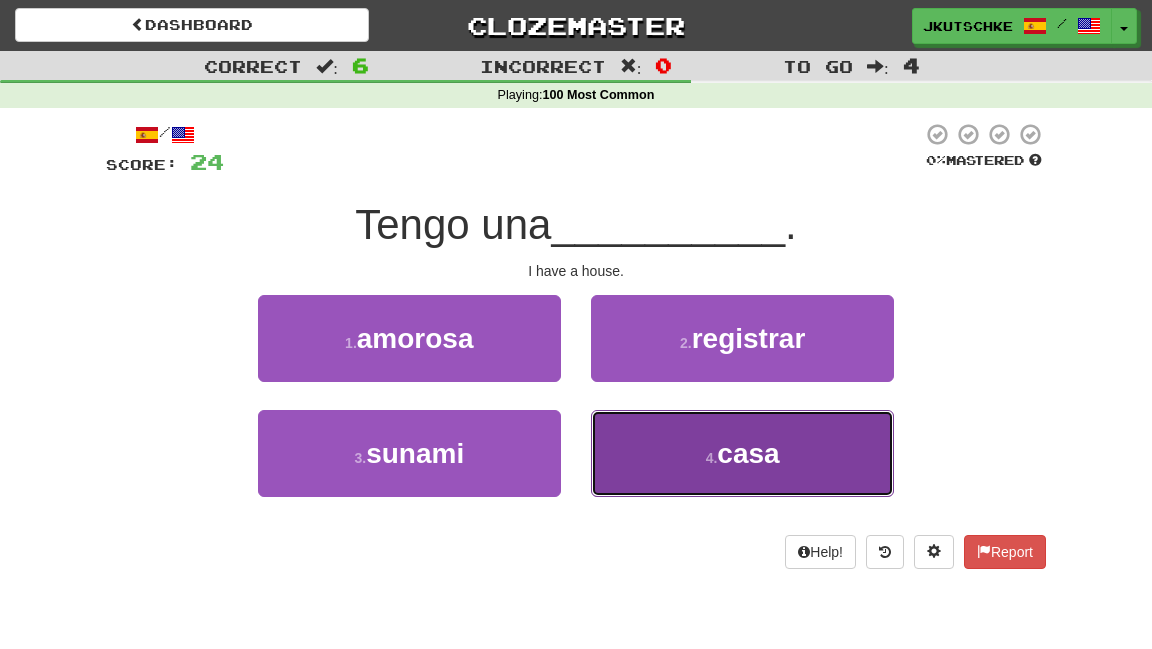 click on "4 .  casa" at bounding box center (742, 453) 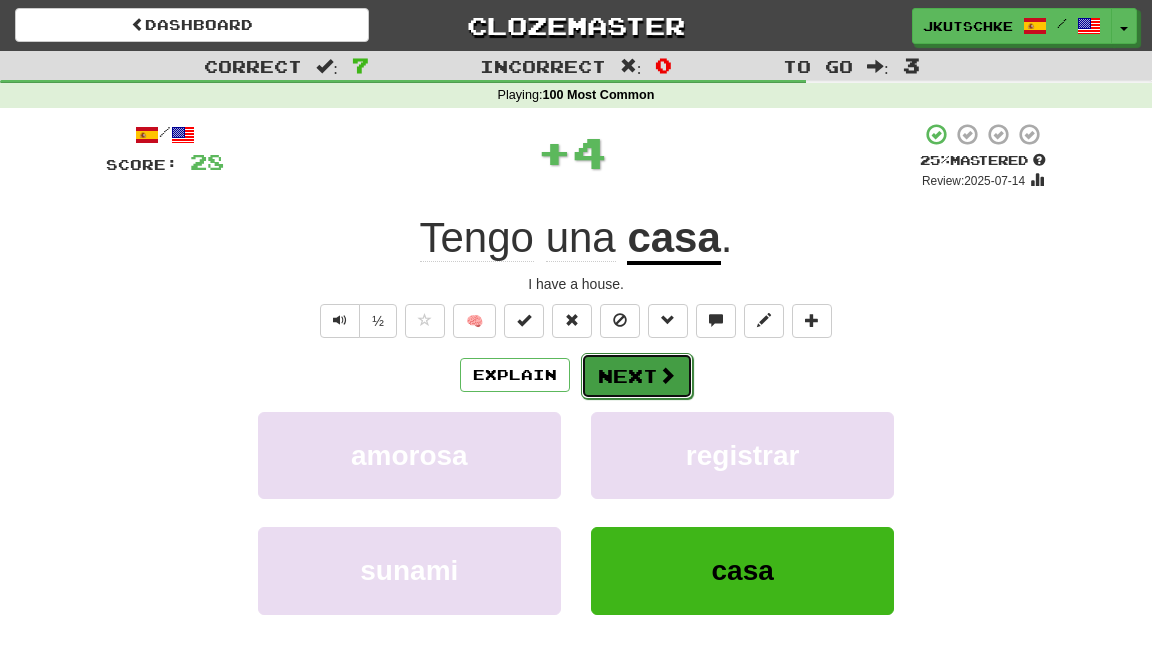 click on "Next" at bounding box center [637, 376] 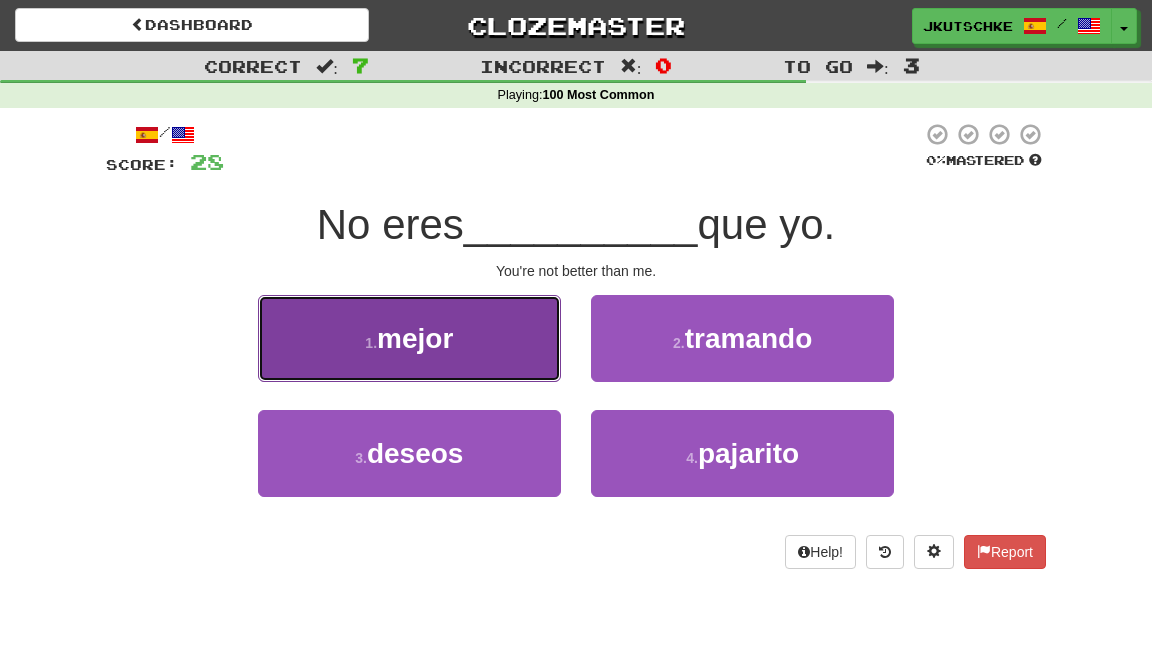 click on "1 .  mejor" at bounding box center (409, 338) 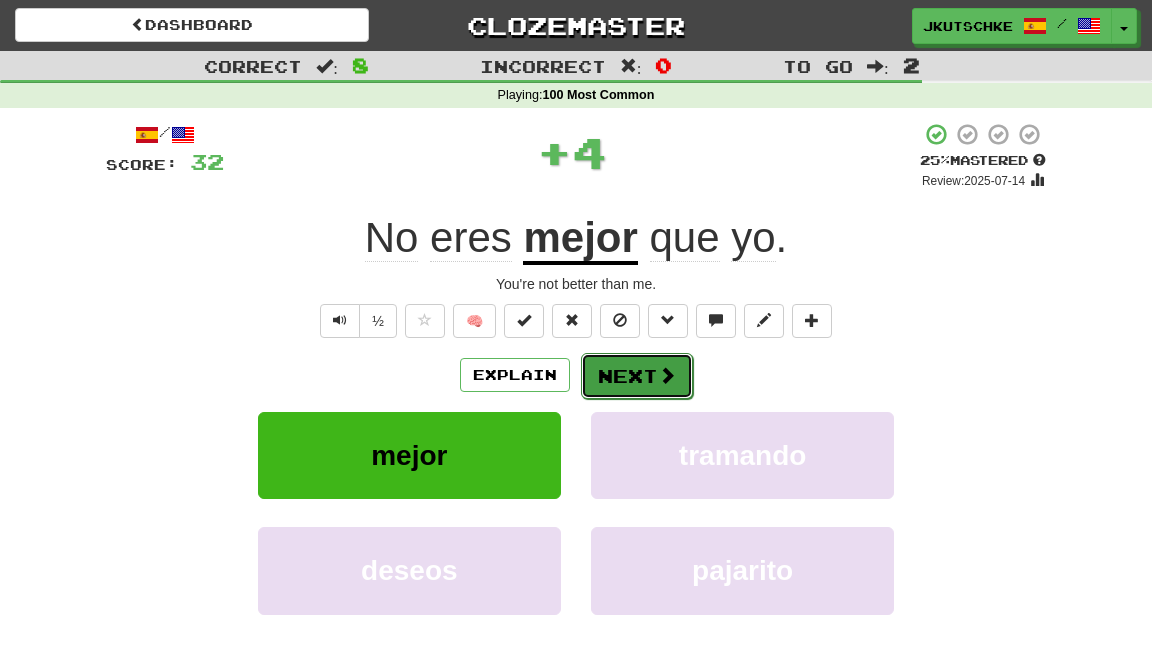 click on "Next" at bounding box center [637, 376] 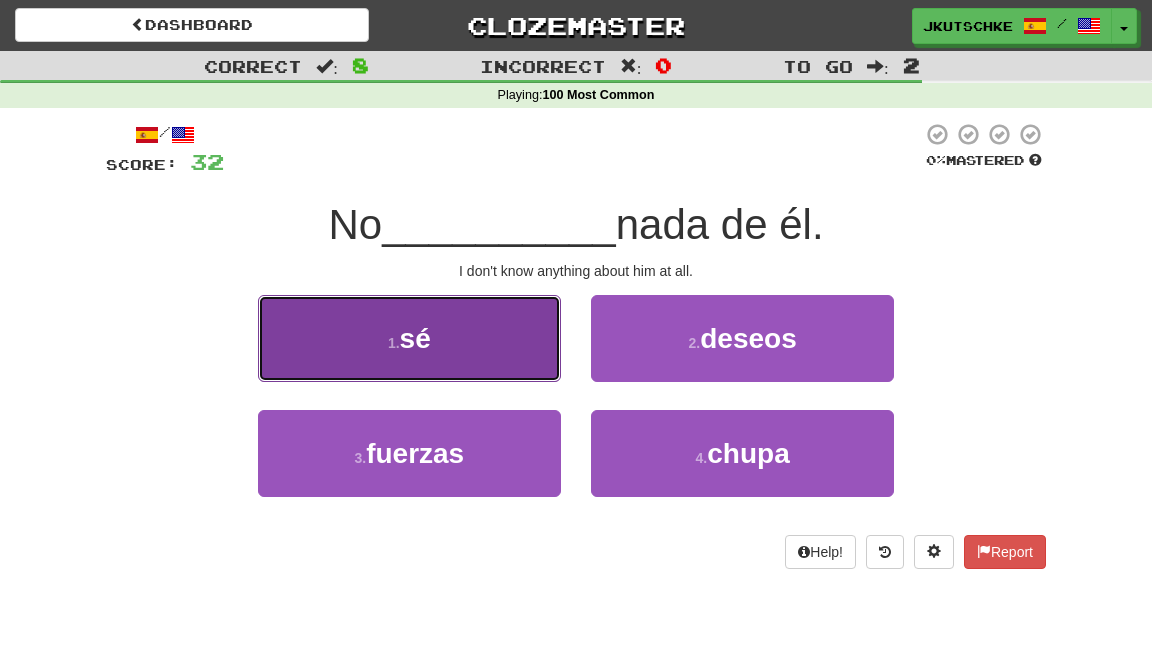 click on "1 .  sé" at bounding box center [409, 338] 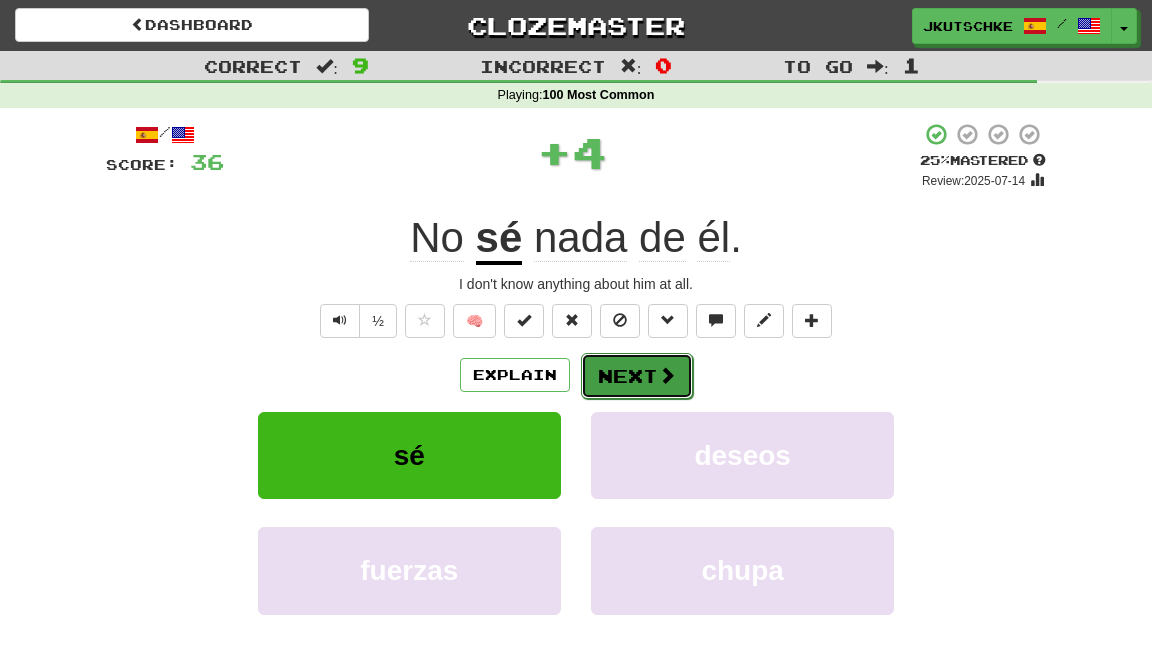 click on "Next" at bounding box center [637, 376] 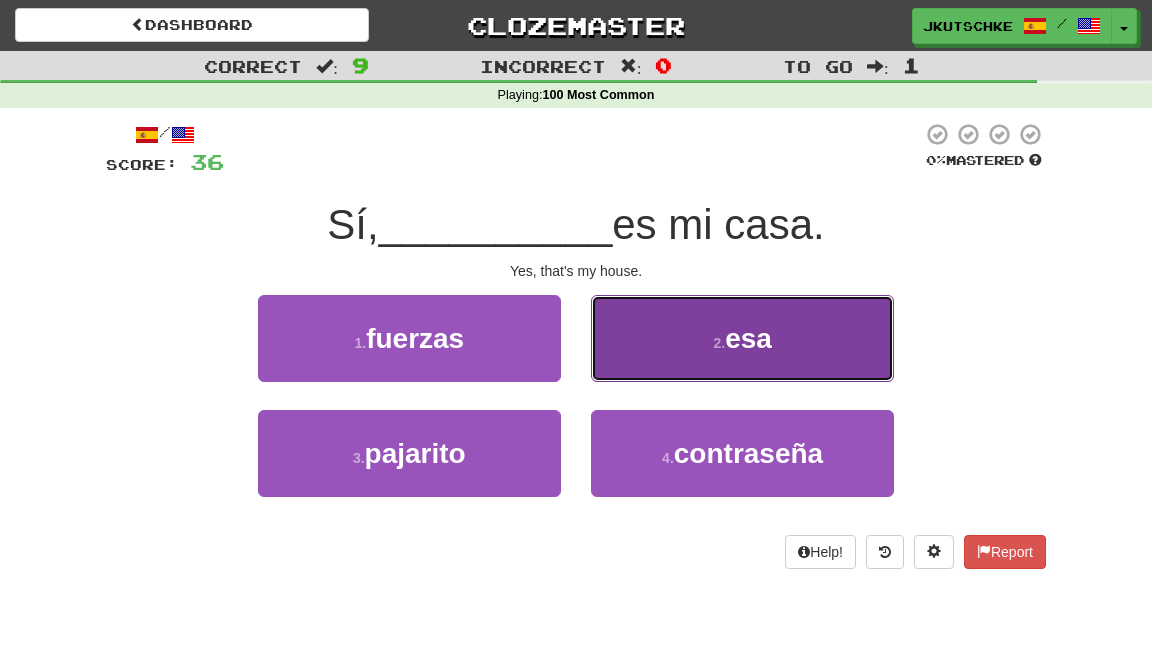 click on "2 .  esa" at bounding box center [742, 338] 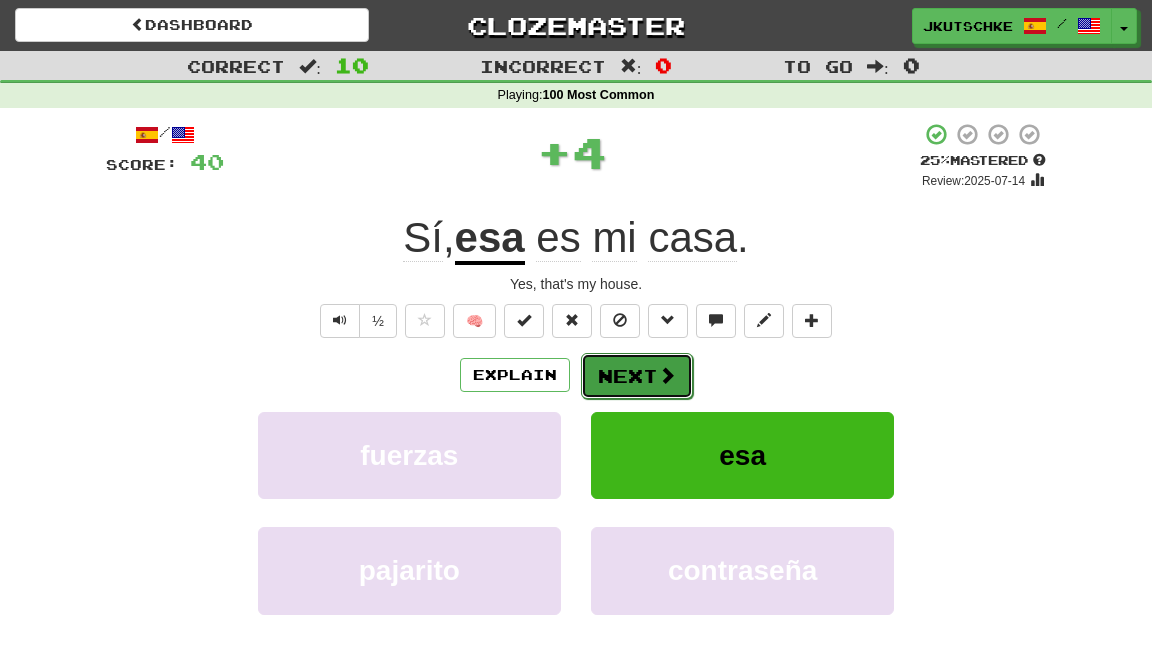 click at bounding box center (667, 375) 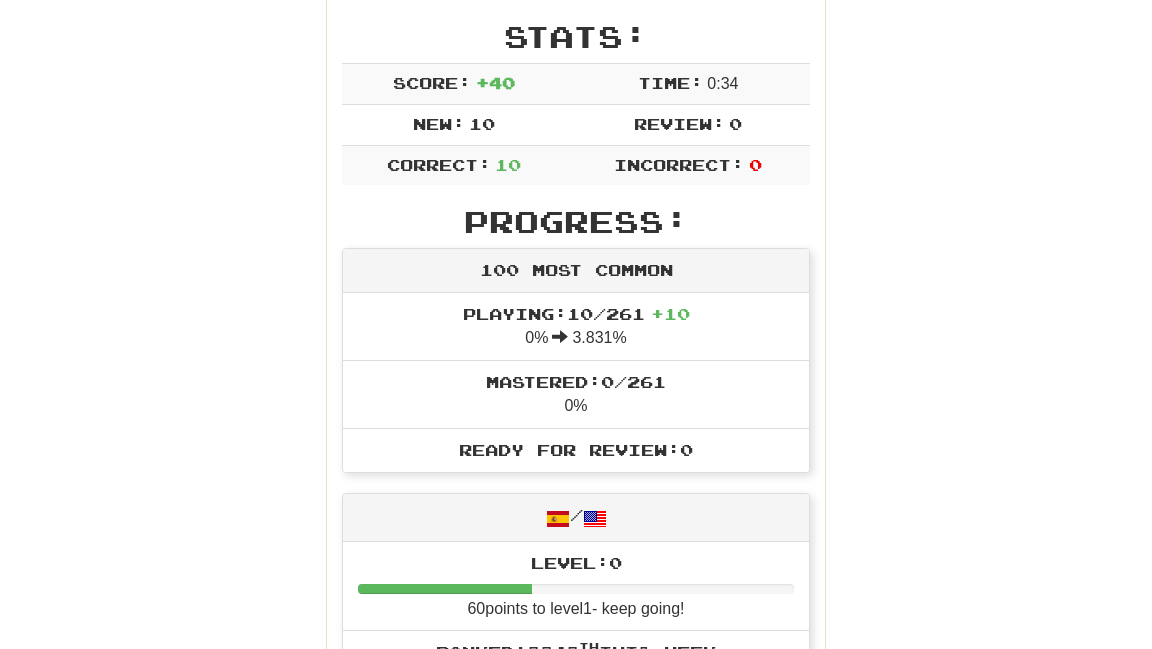 scroll, scrollTop: 0, scrollLeft: 0, axis: both 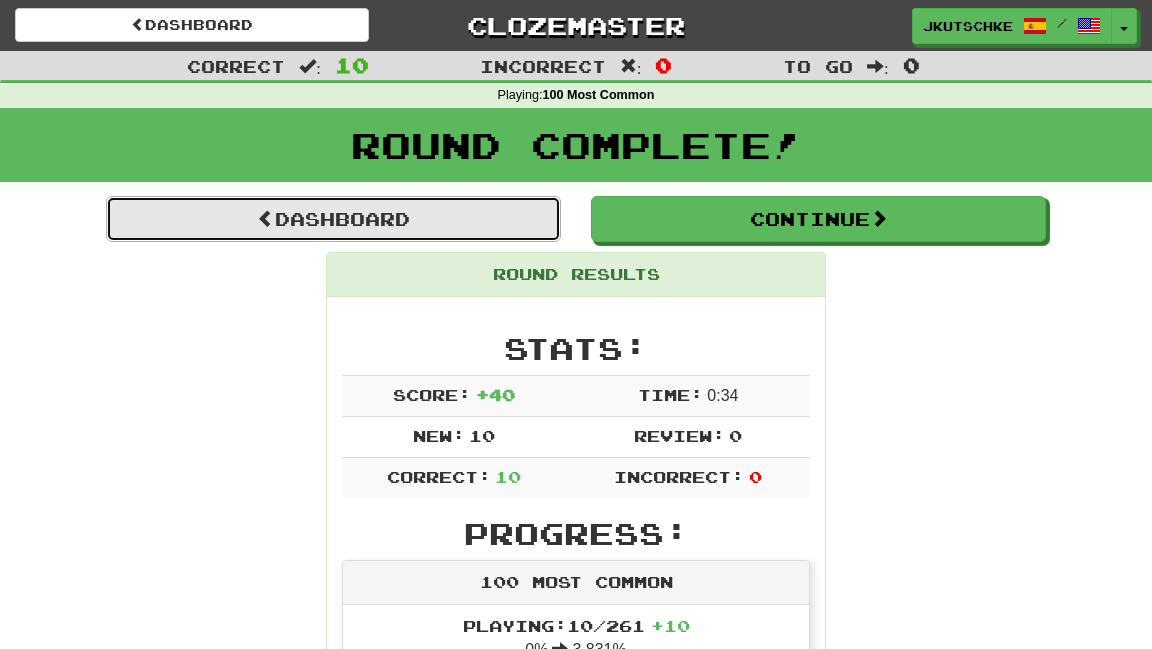 click on "Dashboard" at bounding box center [333, 219] 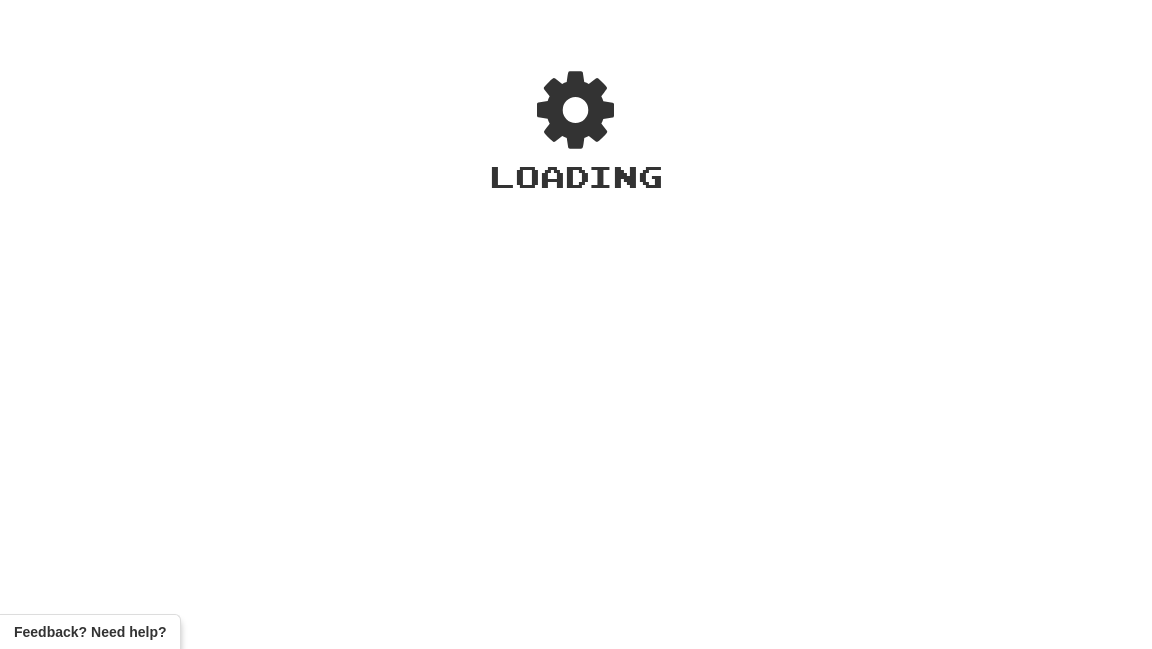 scroll, scrollTop: 0, scrollLeft: 0, axis: both 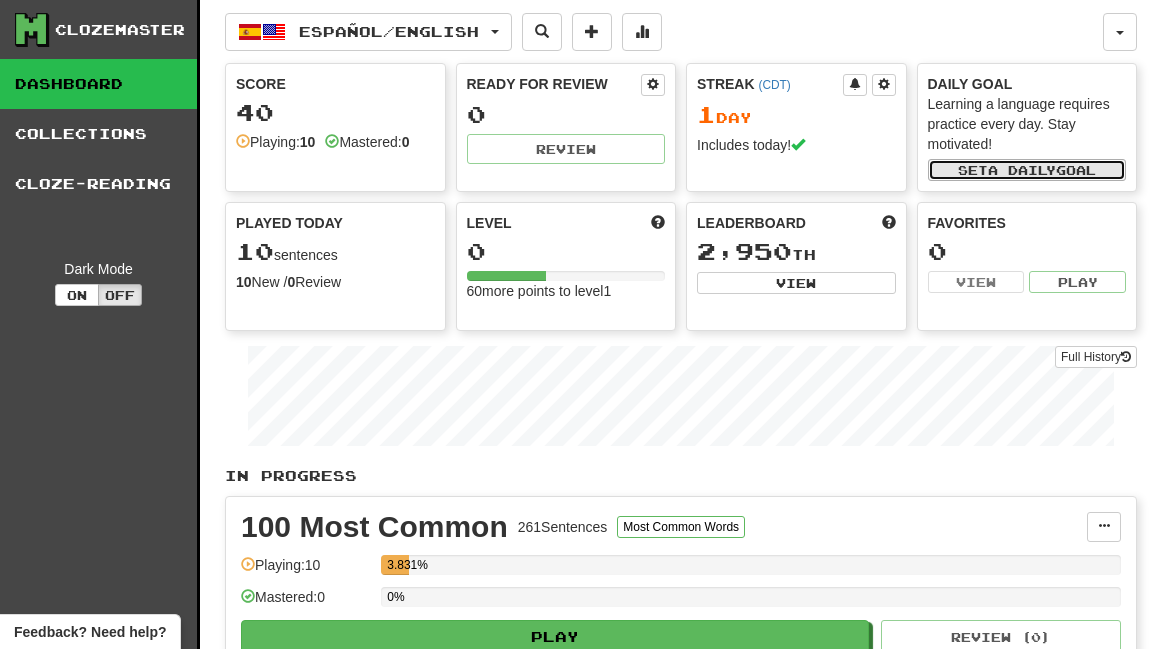 click on "Set  a daily  goal" at bounding box center (1027, 170) 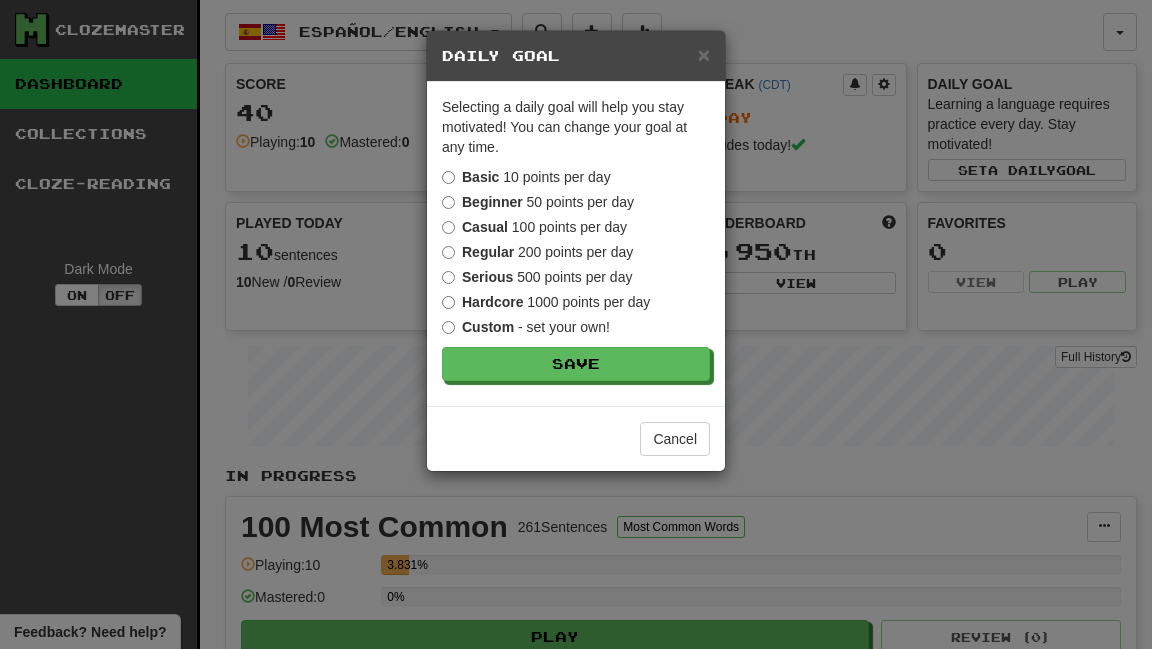 click on "Hardcore   1000 points per day" at bounding box center (546, 302) 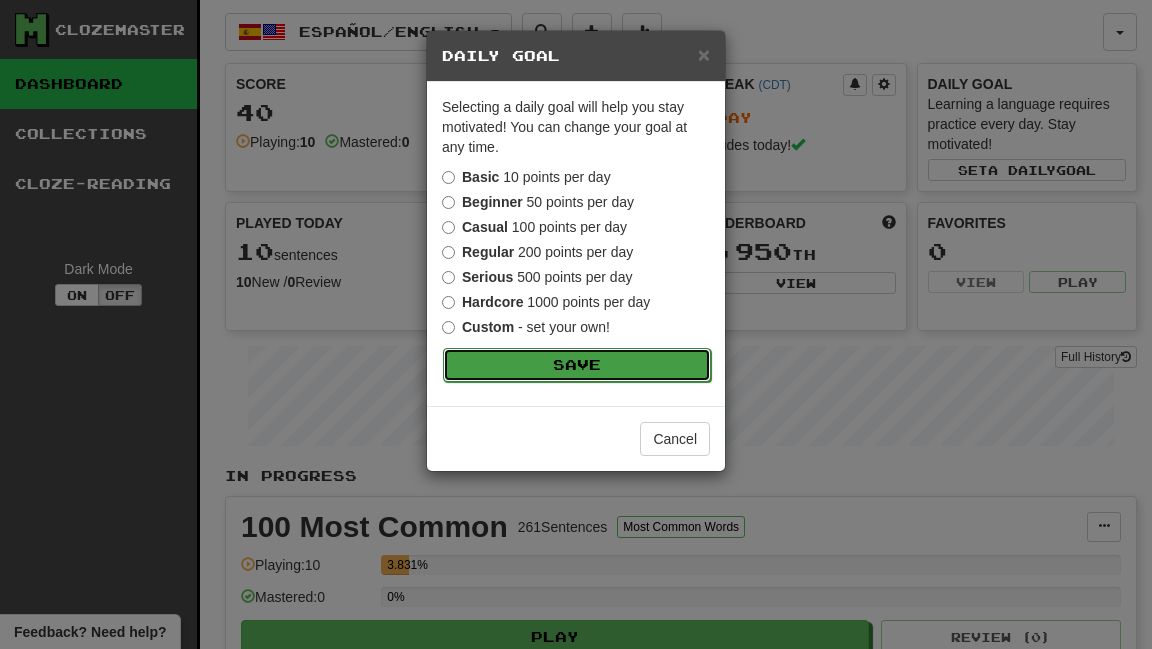 click on "Save" at bounding box center [577, 365] 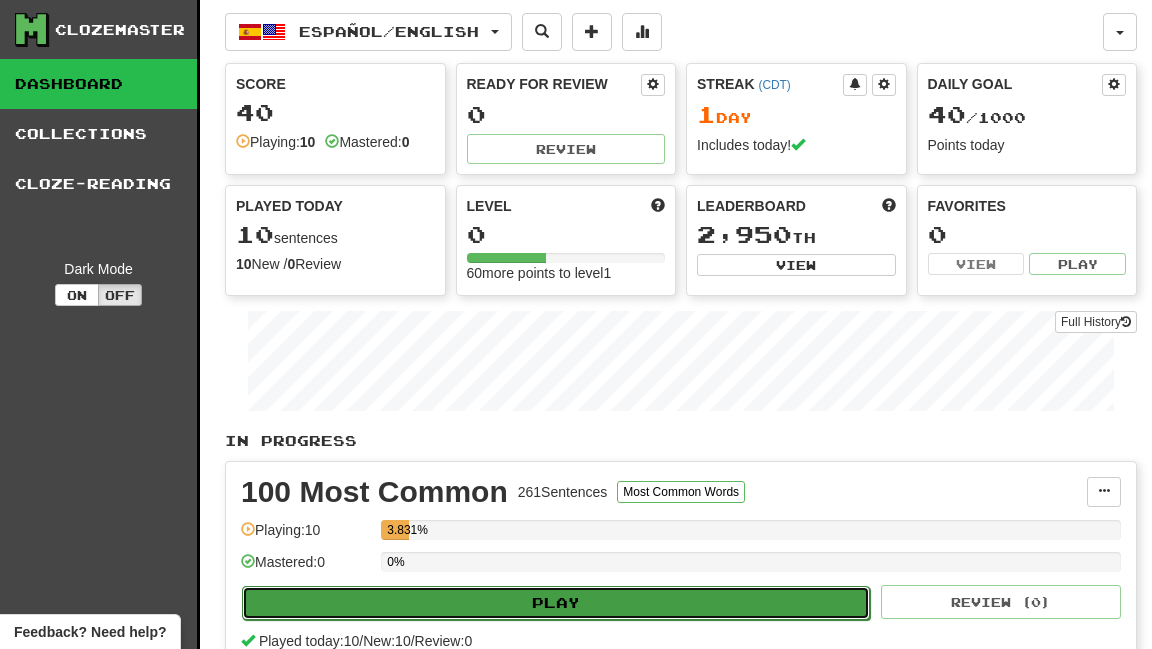 click on "Play" at bounding box center (556, 603) 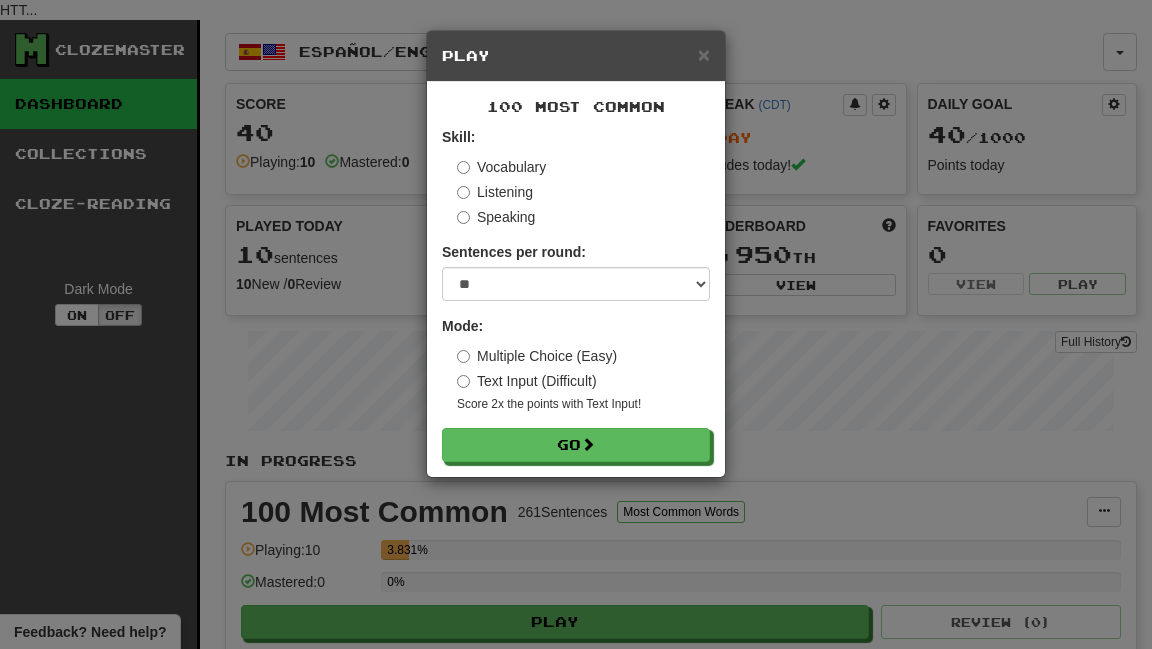 click on "Text Input (Difficult)" at bounding box center (527, 381) 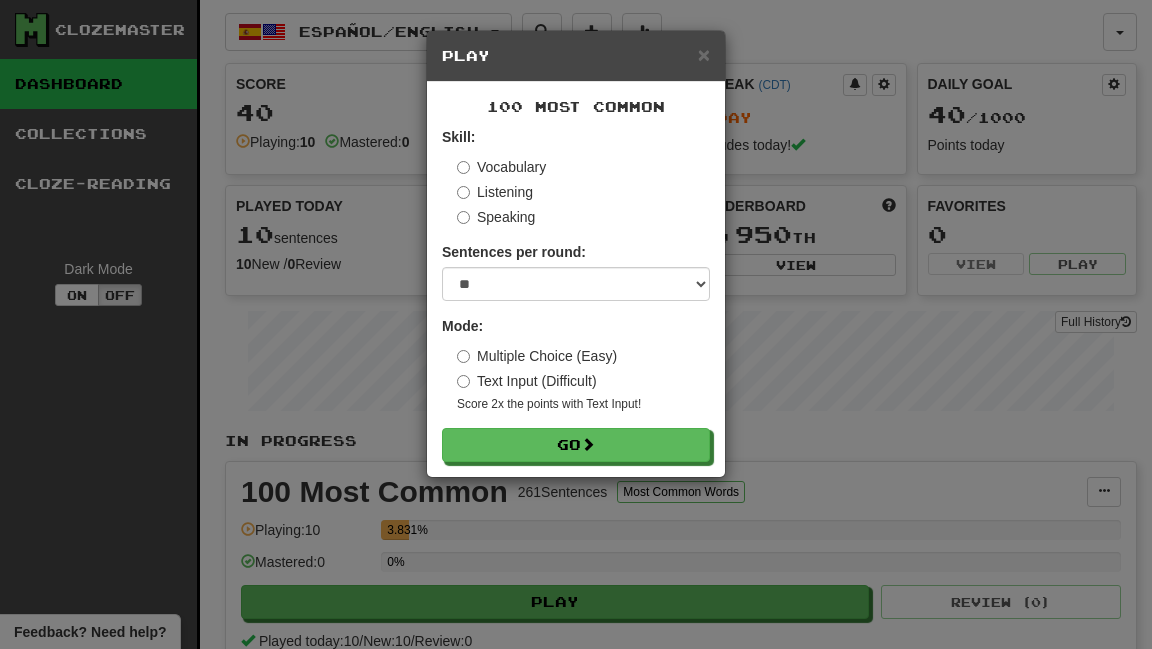 click on "Multiple Choice (Easy)" at bounding box center (537, 356) 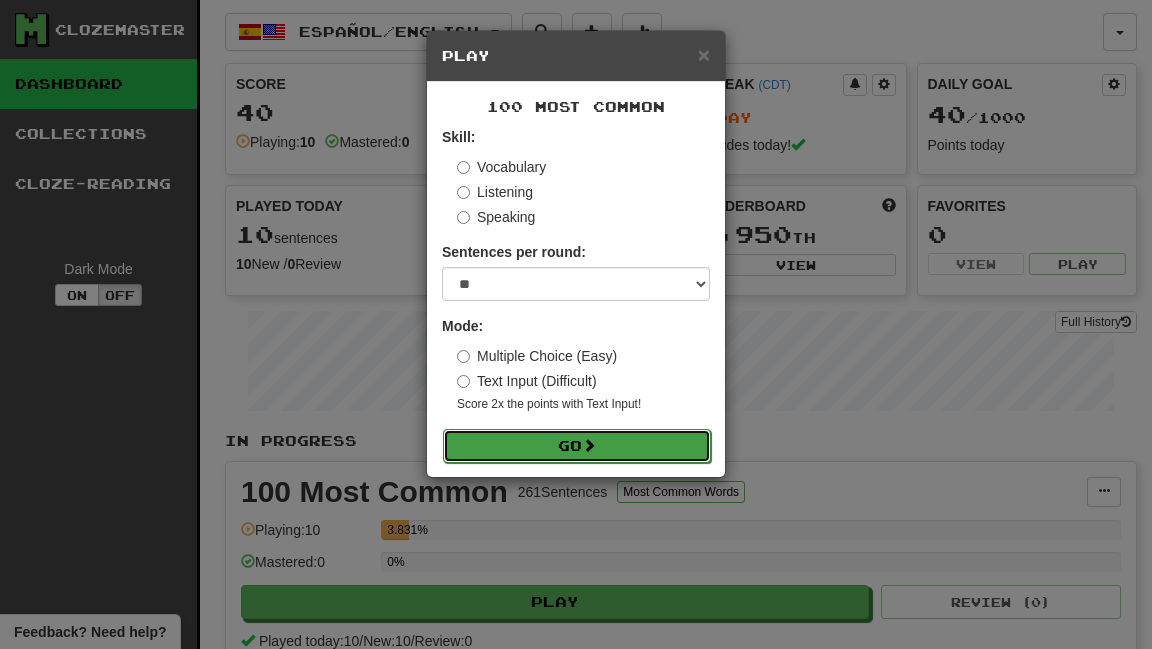 click on "Go" at bounding box center [577, 446] 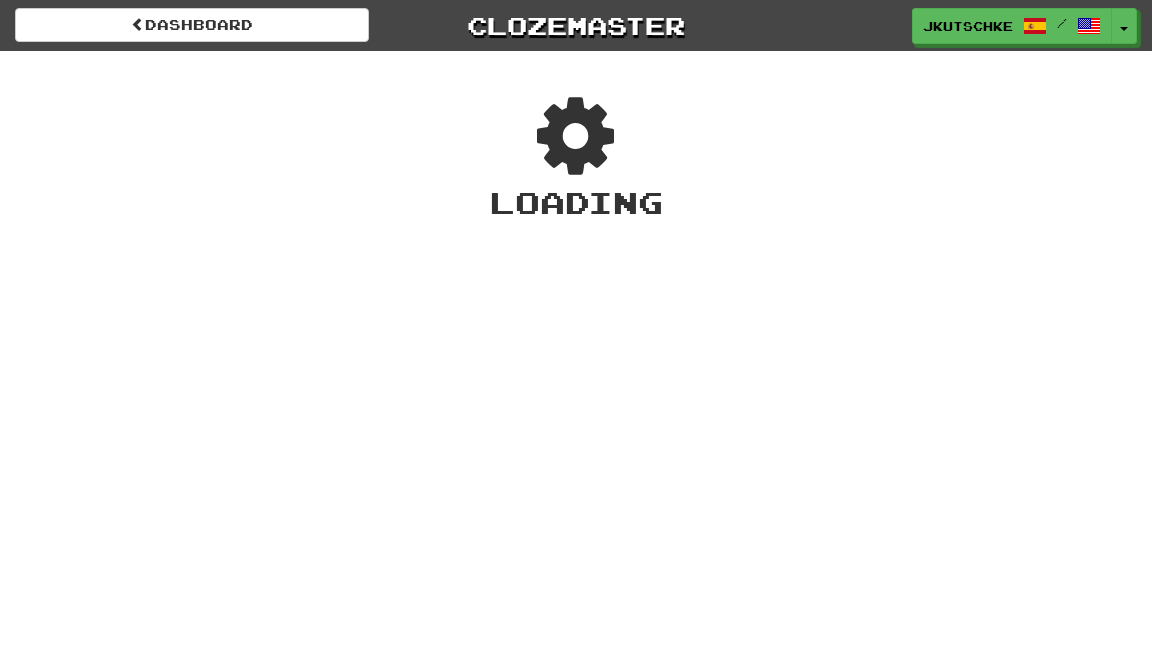 scroll, scrollTop: 0, scrollLeft: 0, axis: both 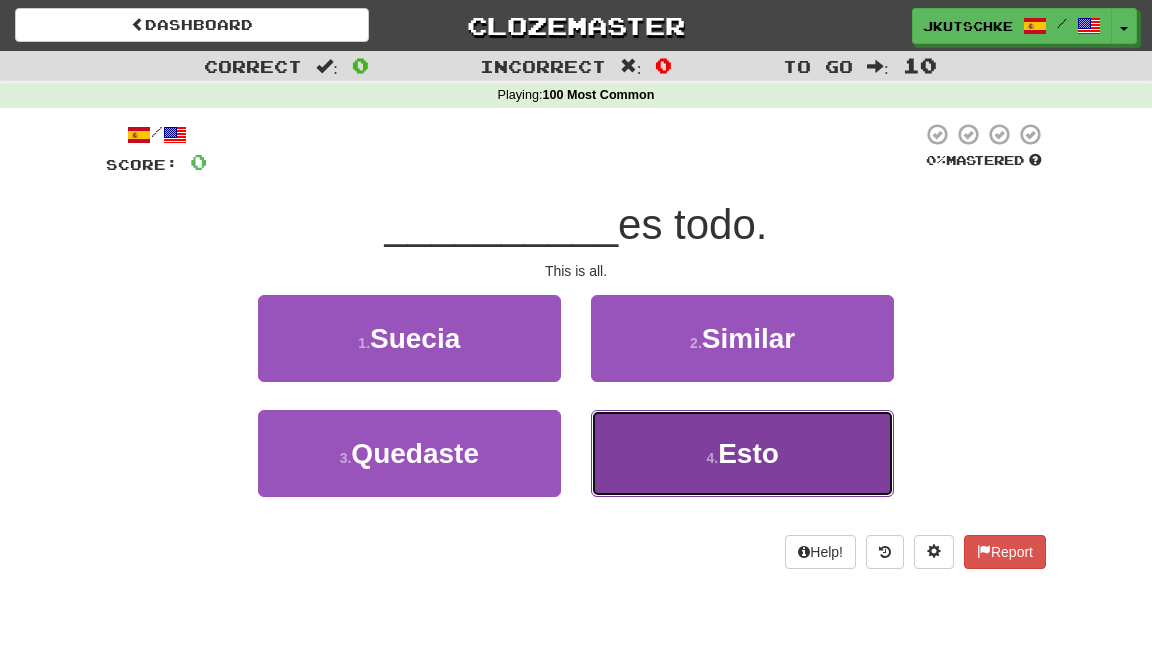 click on "4 .  Esto" at bounding box center [742, 453] 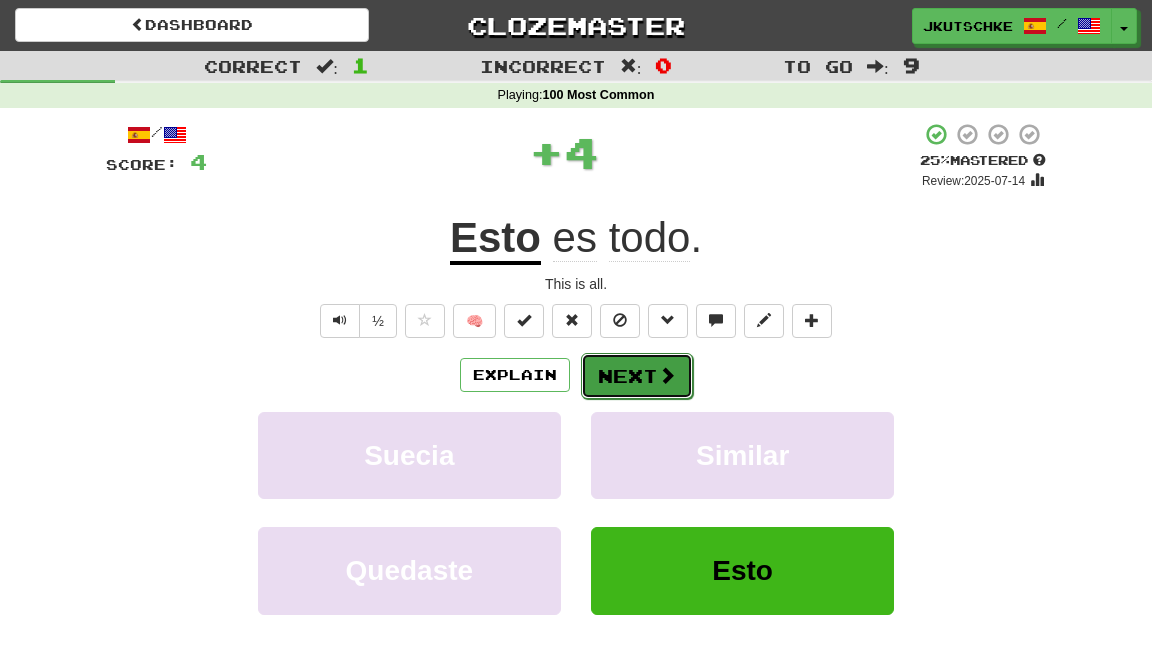 click on "Next" at bounding box center [637, 376] 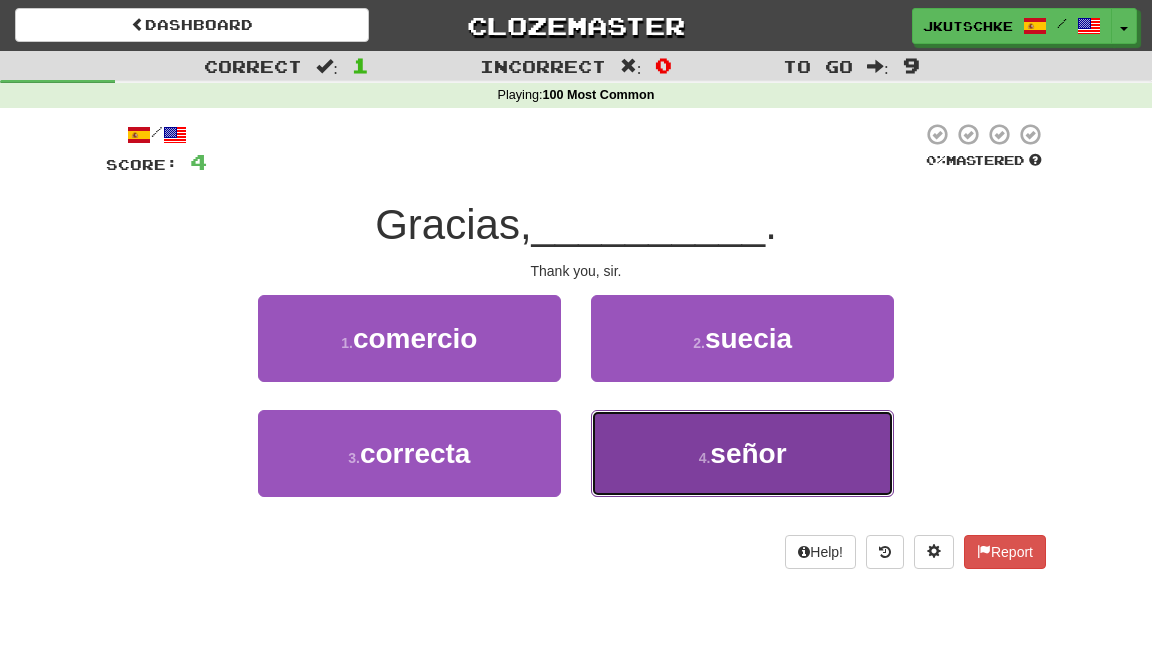 click on "4 .  señor" at bounding box center [742, 453] 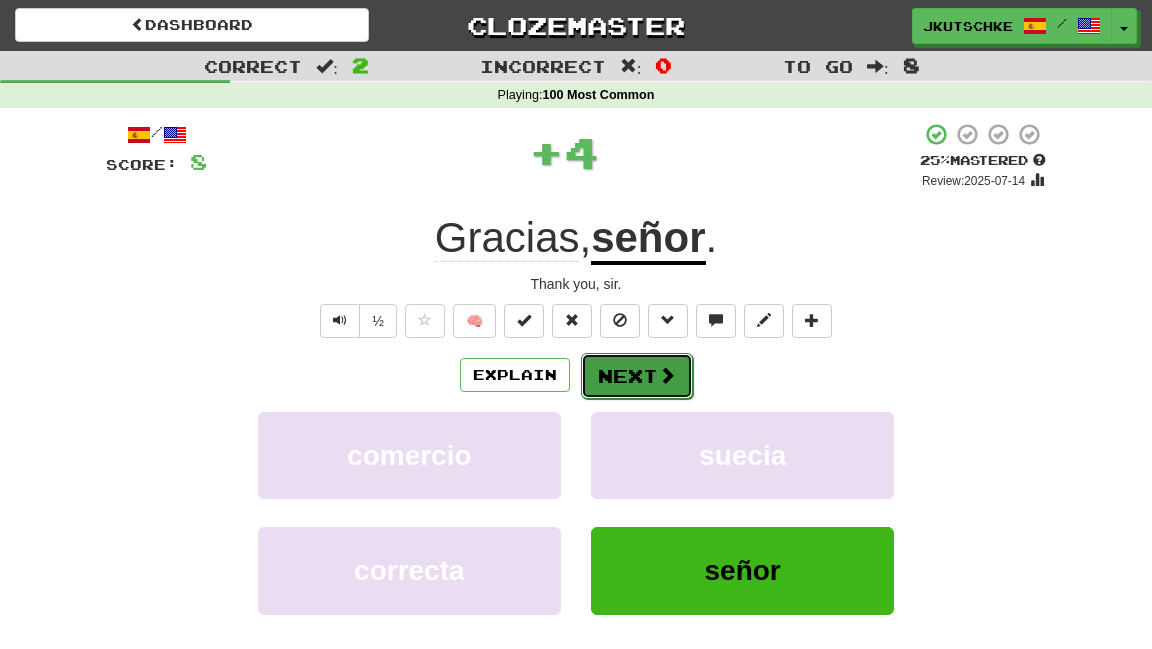 click on "Next" at bounding box center [637, 376] 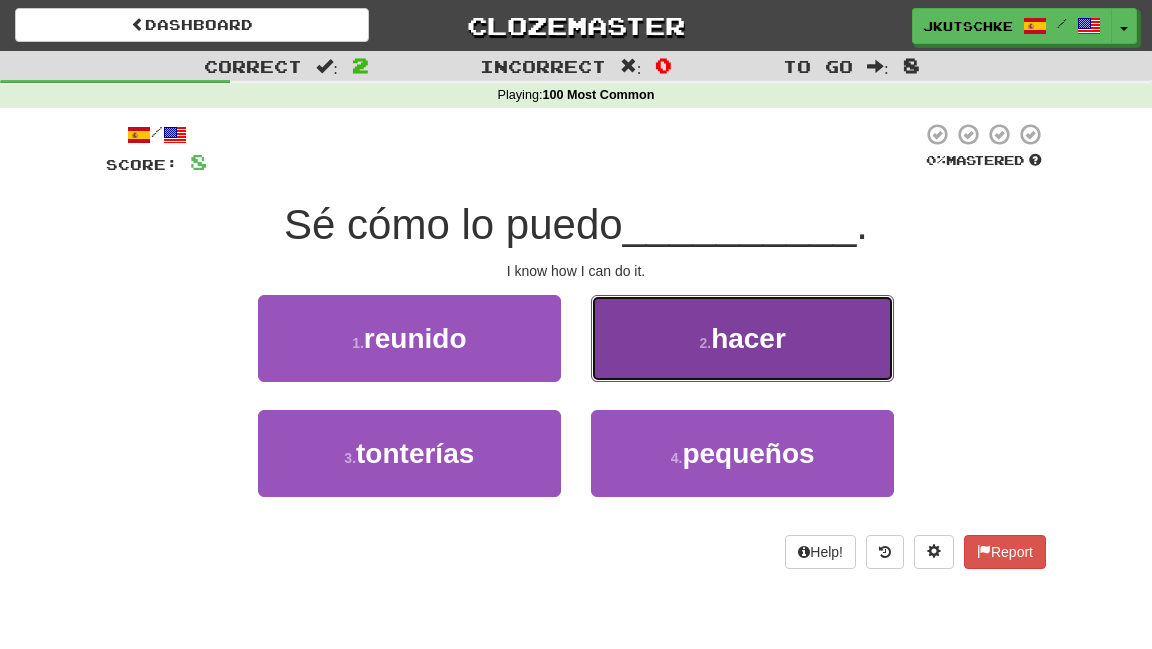 click on "2 .  hacer" at bounding box center (742, 338) 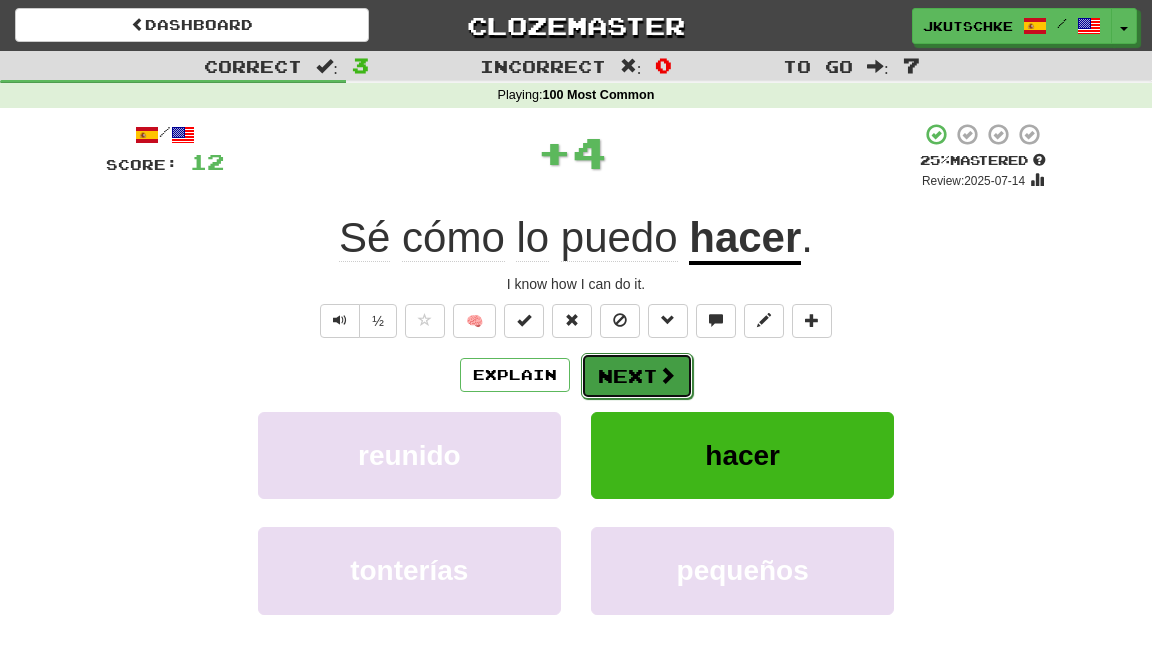 click on "Next" at bounding box center [637, 376] 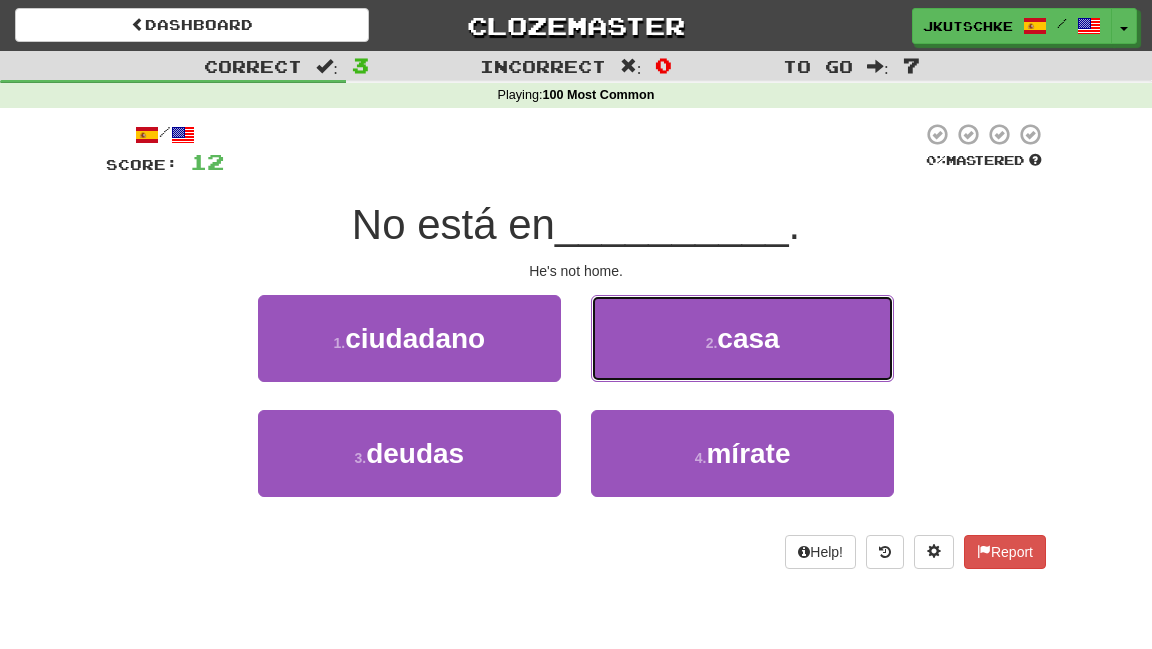 click on "2 .  casa" at bounding box center (742, 338) 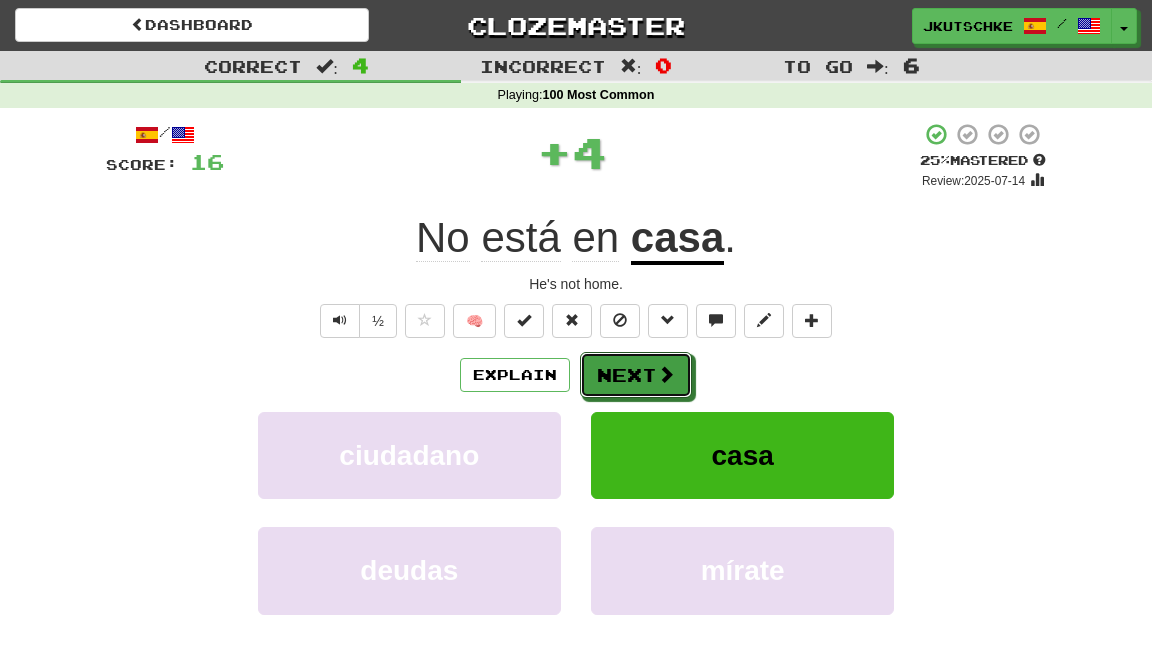 click on "Next" at bounding box center [636, 375] 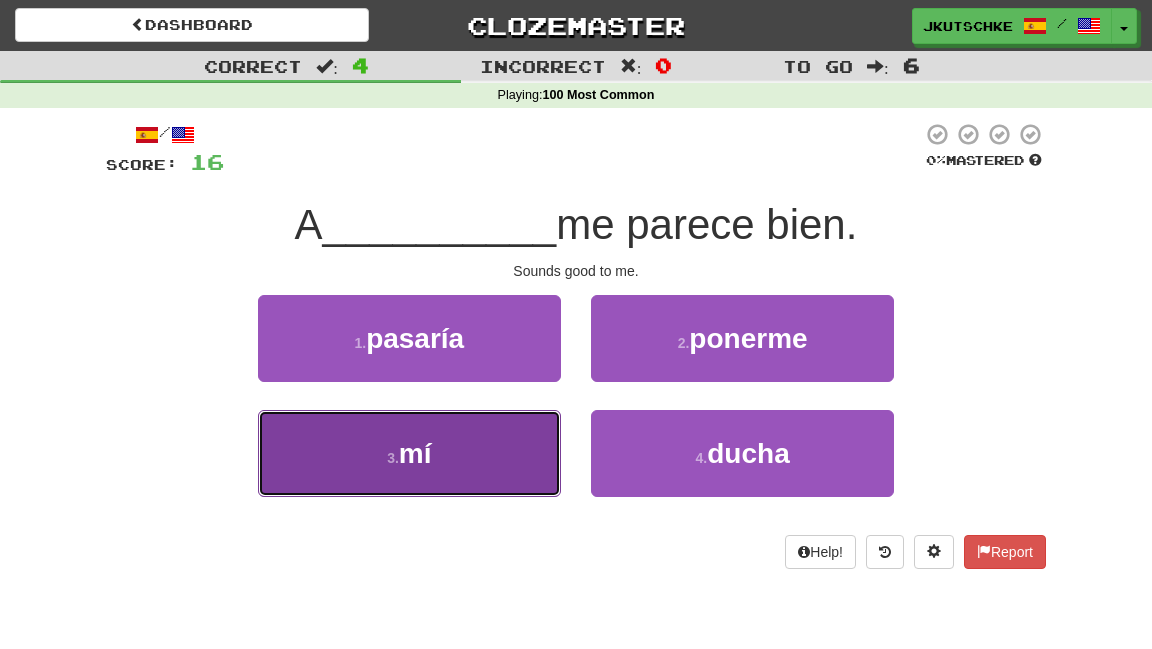 click on "3 .  mí" at bounding box center (409, 453) 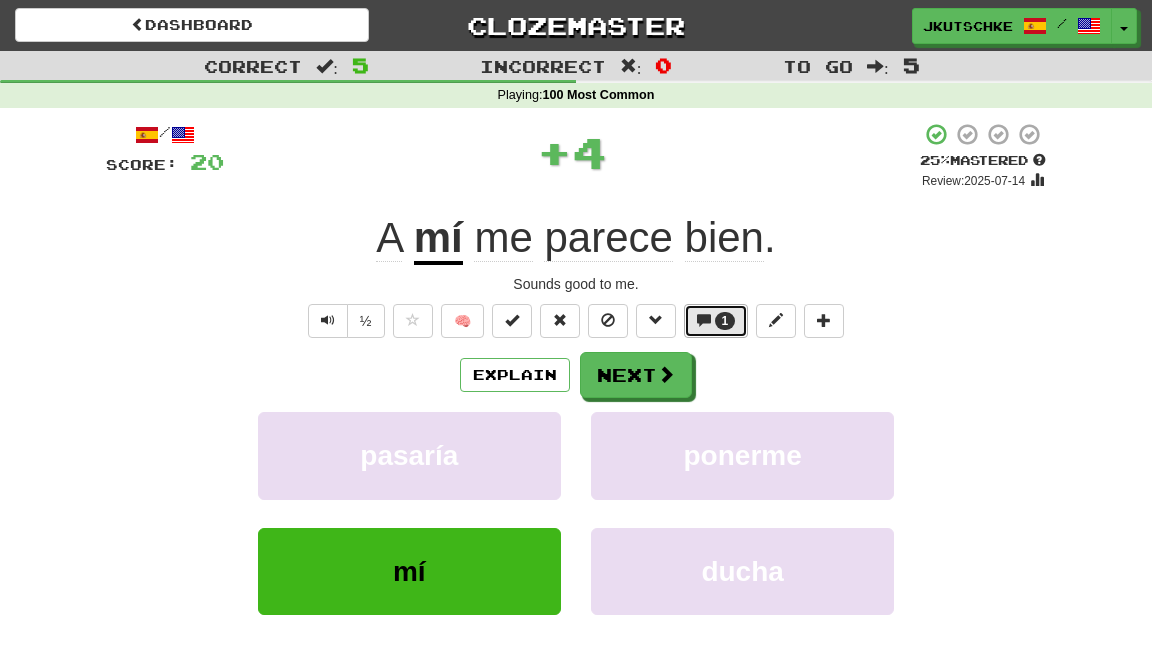 click on "1" at bounding box center [716, 321] 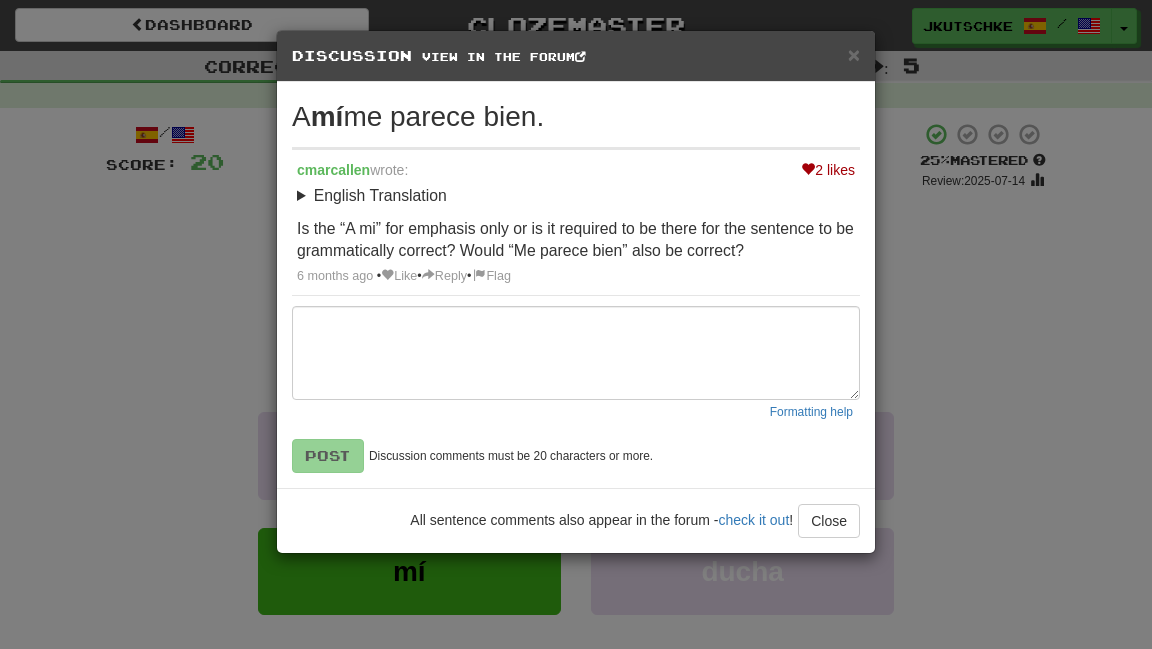 click on "× Discussion View in the forum  A  mí  me parece bien.
2
likes
cmarcallen
wrote:
English Translation
Sounds good to me.
Is the “A mi” for emphasis only or is it required to be there for the sentence to be grammatically correct? Would “Me parece bien” also be correct?
6 months ago
•
Like
•
Reply
•
Flag
Formatting help Post Discussion comments must be 20 characters or more. All sentence comments also appear in the forum -  check it out ! Close Loading" at bounding box center [576, 324] 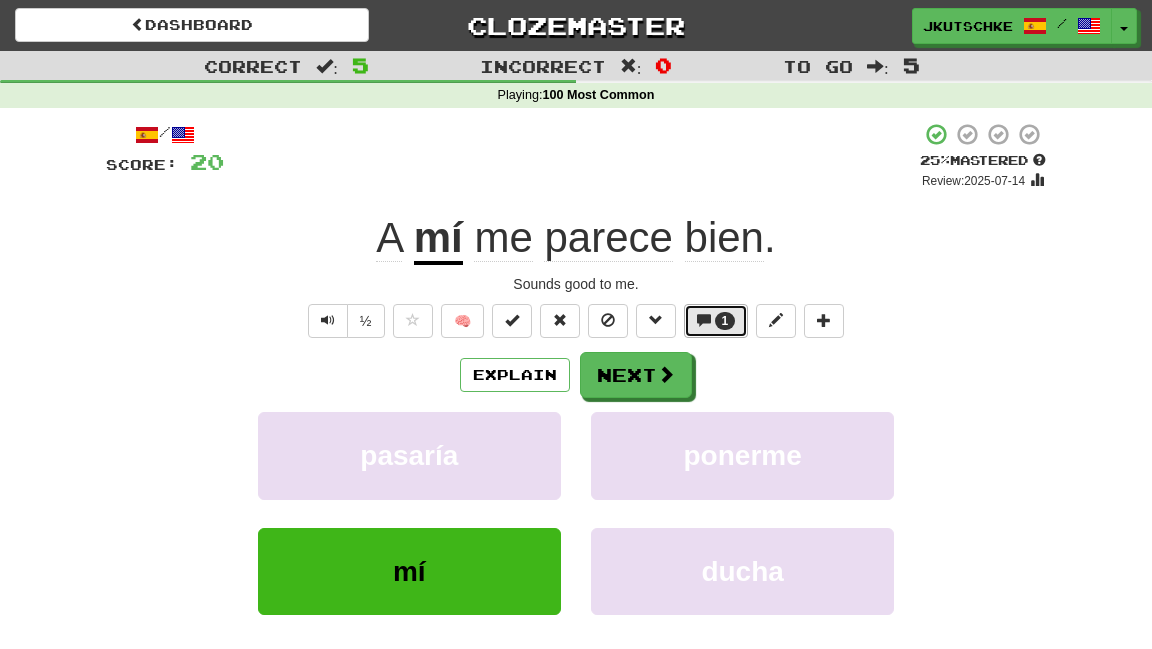 click on "1" at bounding box center (725, 321) 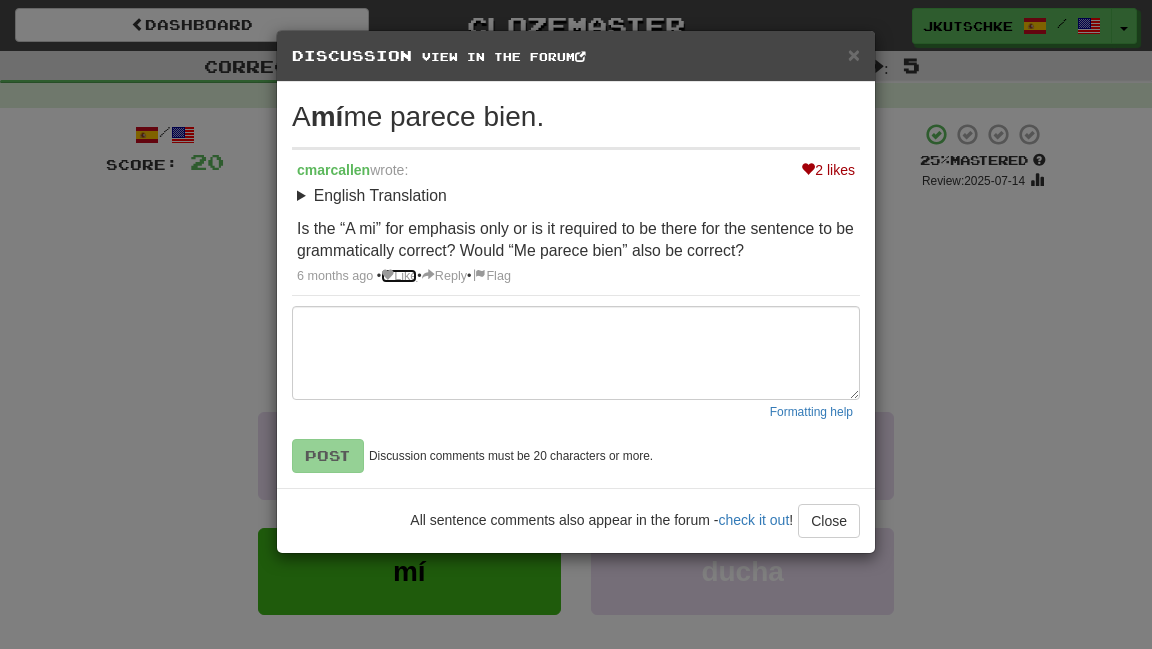 click on "Like" at bounding box center (399, 276) 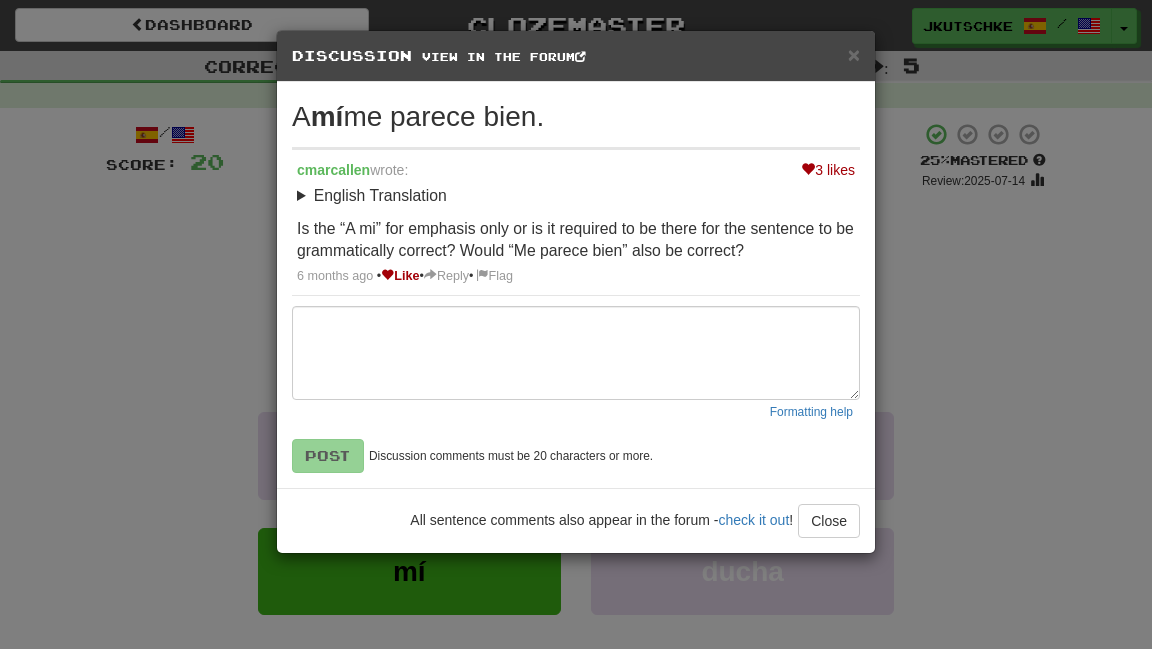 click on "× Discussion View in the forum  A  mí  me parece bien.
3
likes
cmarcallen
wrote:
English Translation
Sounds good to me.
Is the “A mi” for emphasis only or is it required to be there for the sentence to be grammatically correct? Would “Me parece bien” also be correct?
6 months ago
•
Like
•
Reply
•
Flag
Formatting help Post Discussion comments must be 20 characters or more. All sentence comments also appear in the forum -  check it out ! Close Loading ..." at bounding box center (576, 324) 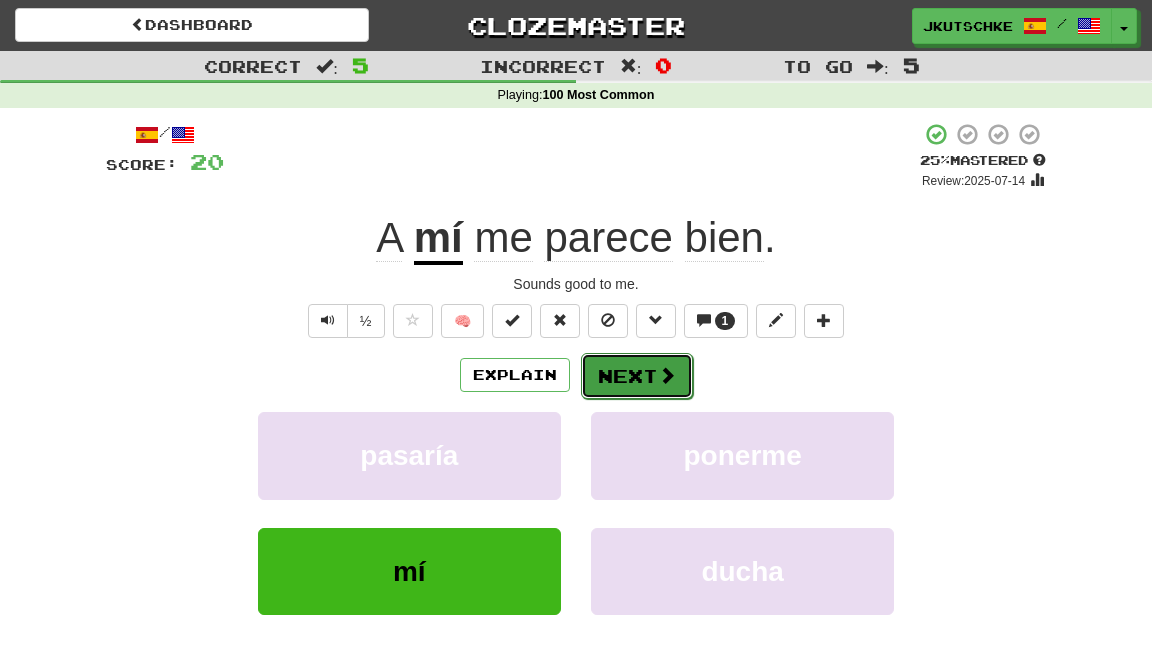 click on "Next" at bounding box center [637, 376] 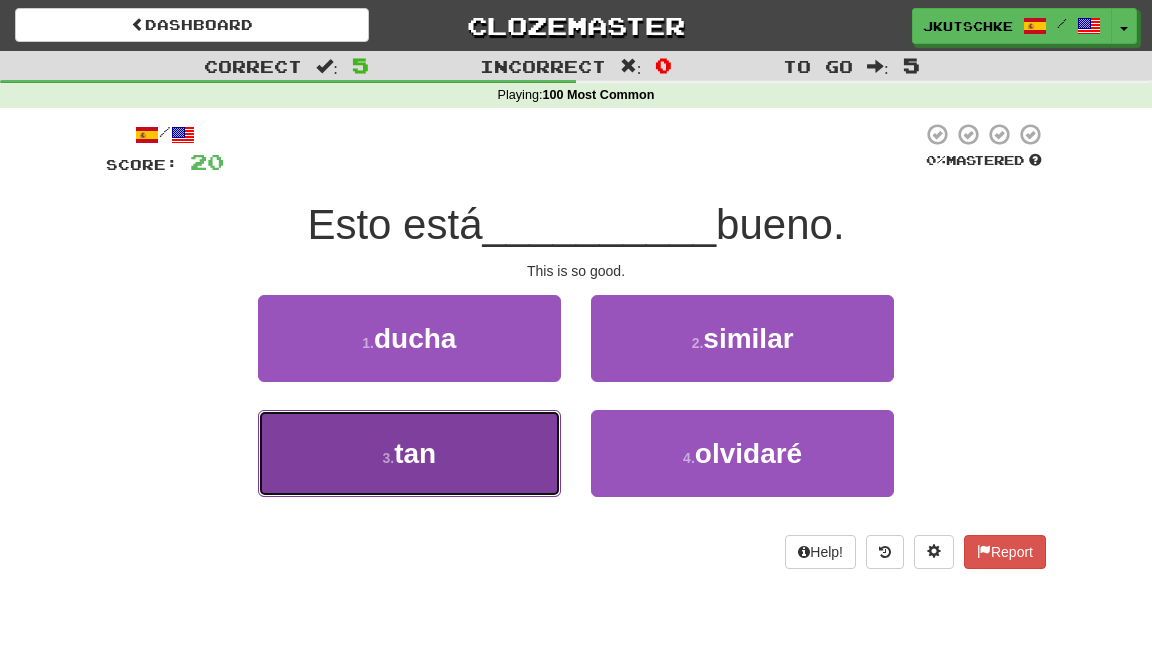click on "3 .  tan" at bounding box center (409, 453) 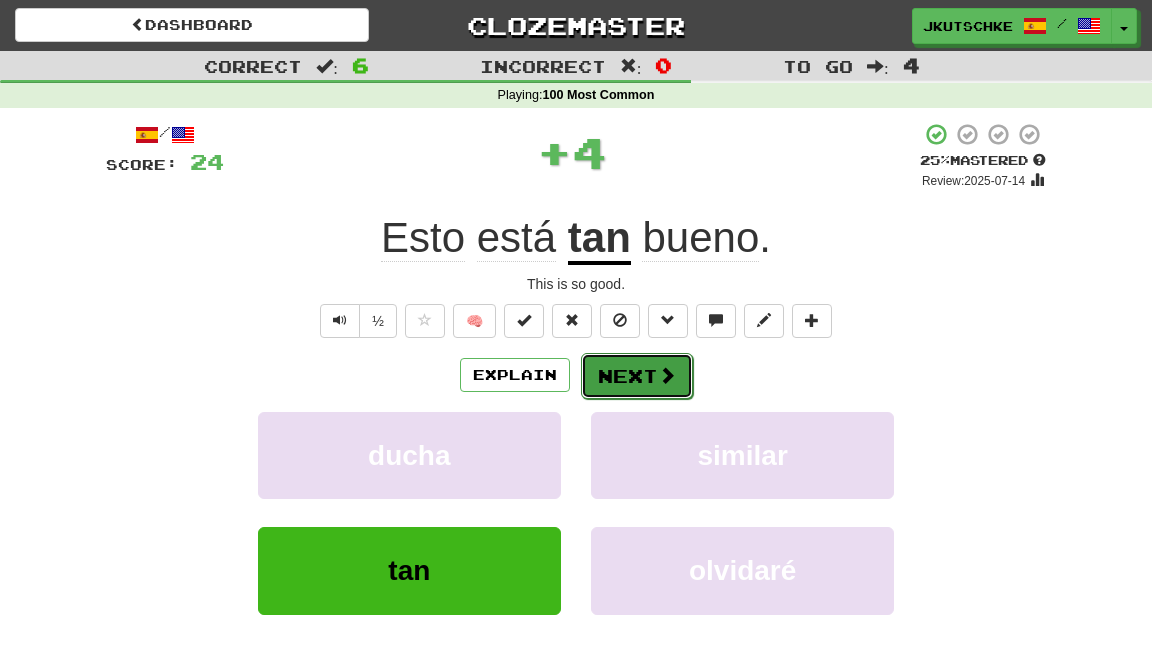 click on "Next" at bounding box center [637, 376] 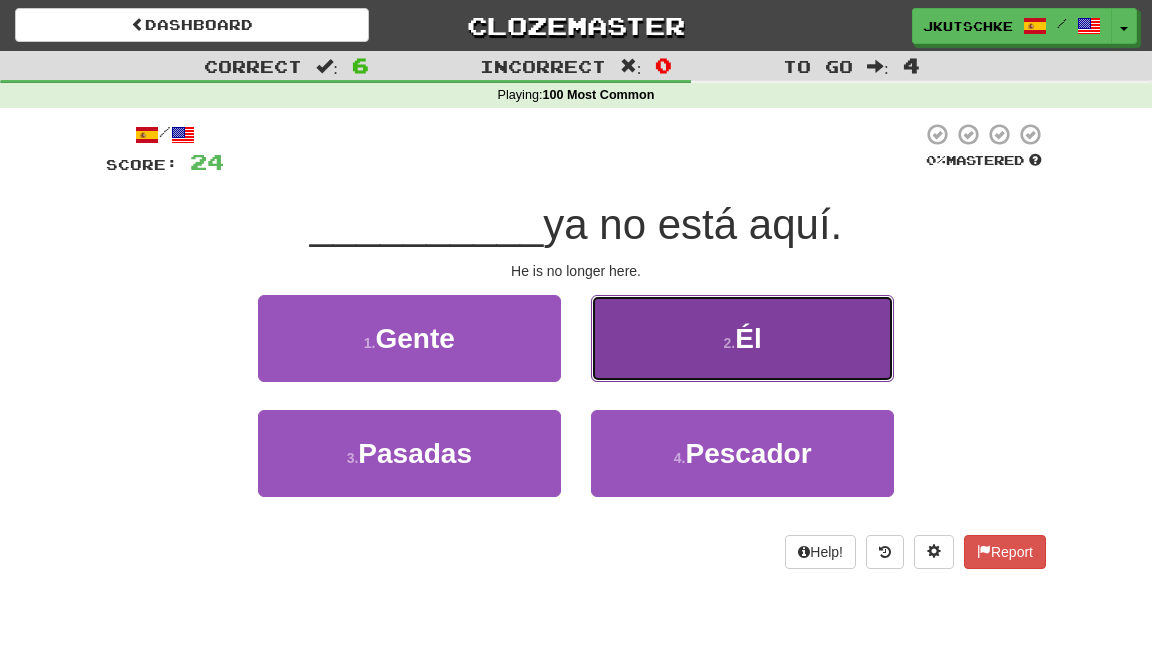 click on "2 .  Él" at bounding box center [742, 338] 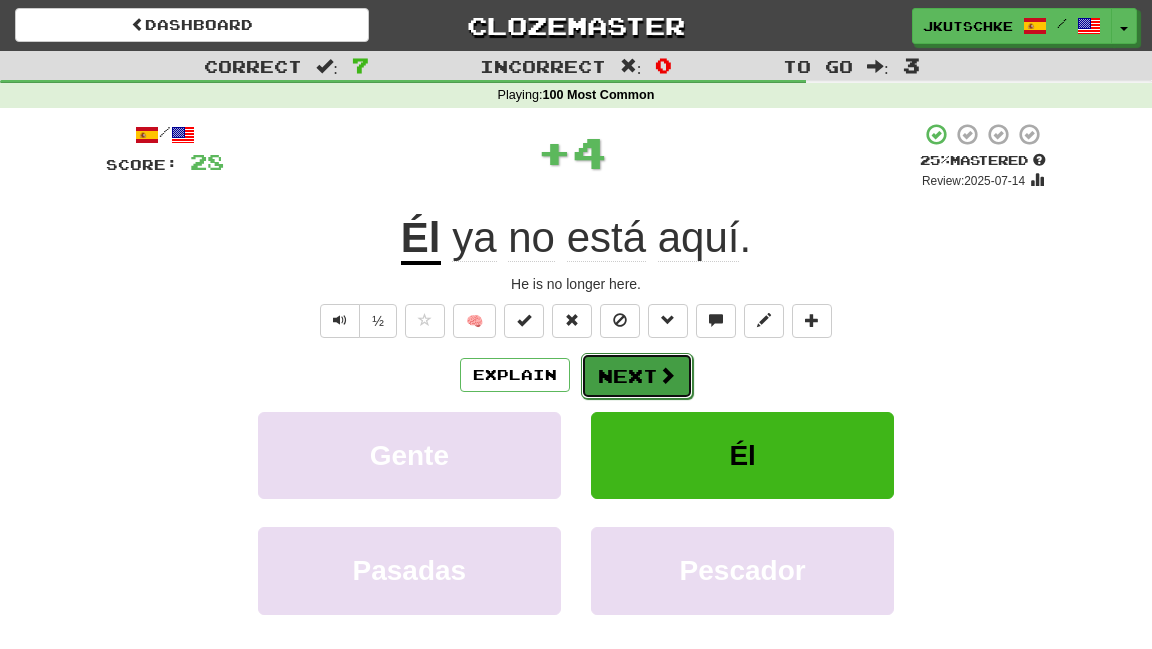 click on "Next" at bounding box center [637, 376] 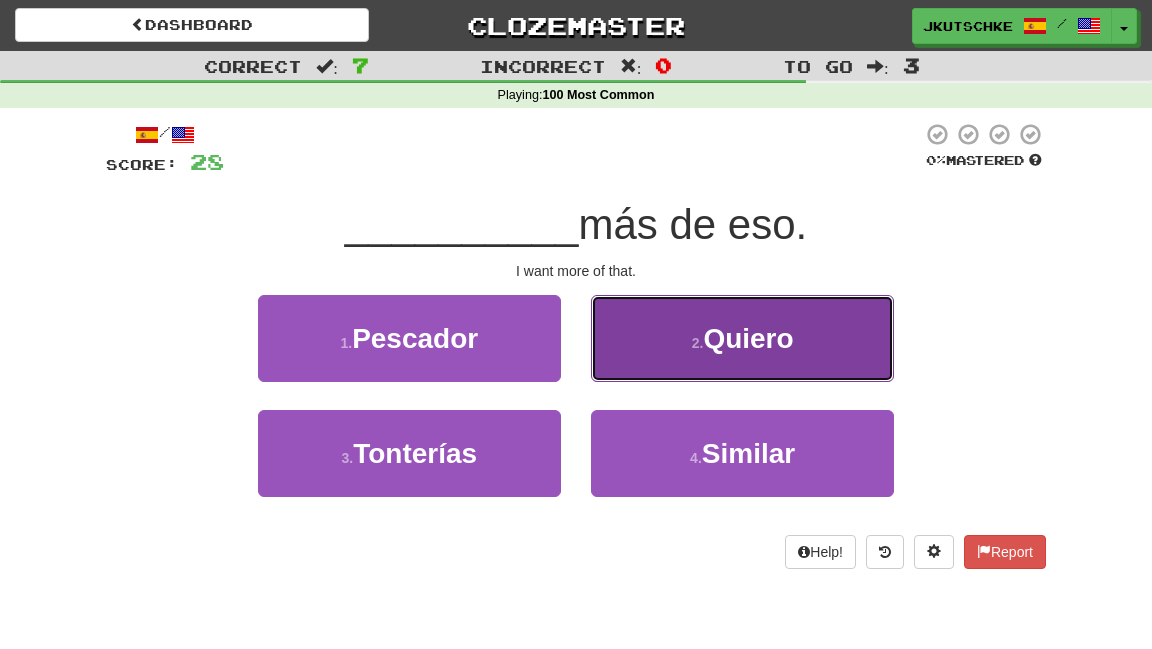 click on "Quiero" at bounding box center (748, 338) 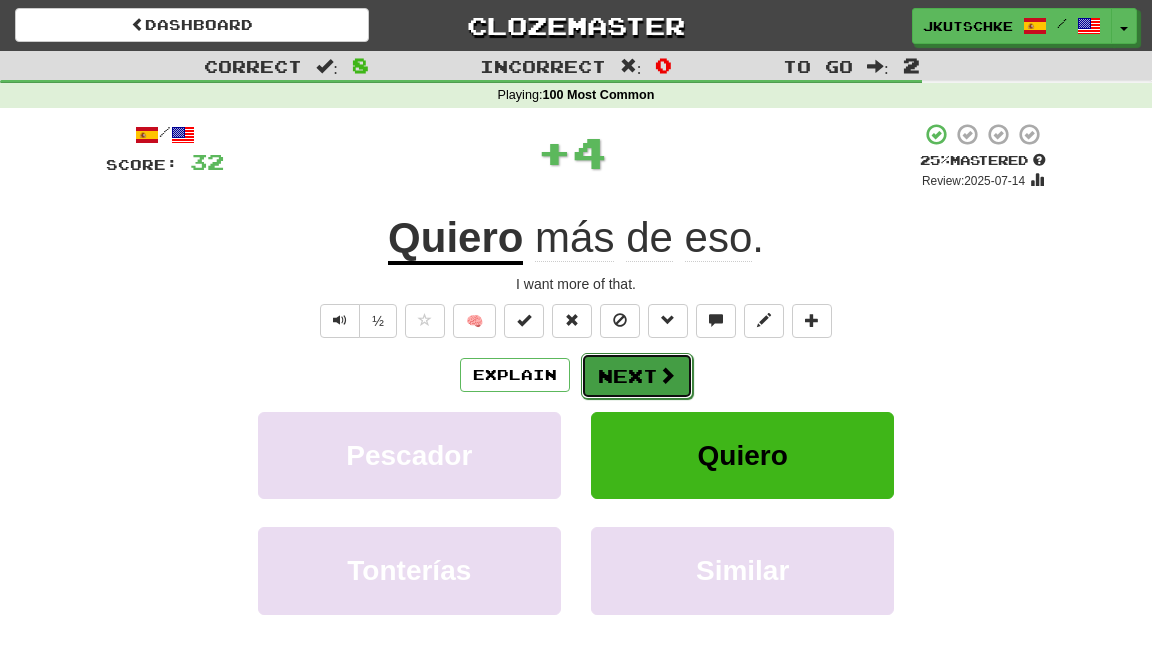 click on "Next" at bounding box center (637, 376) 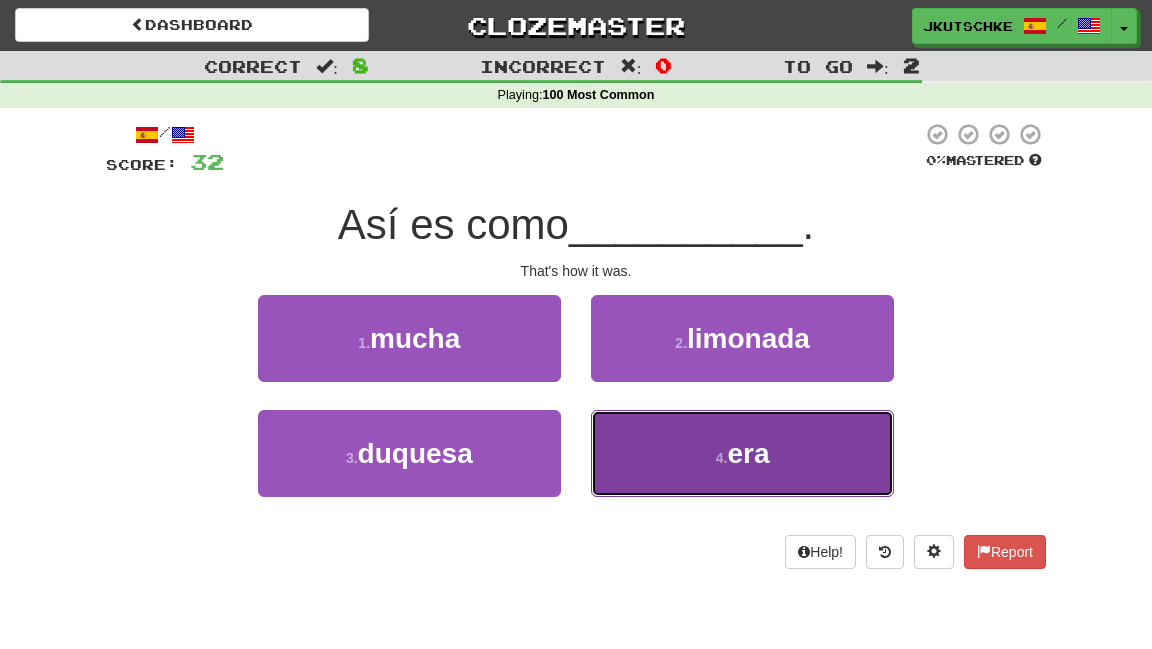 click on "4 .  era" at bounding box center [742, 453] 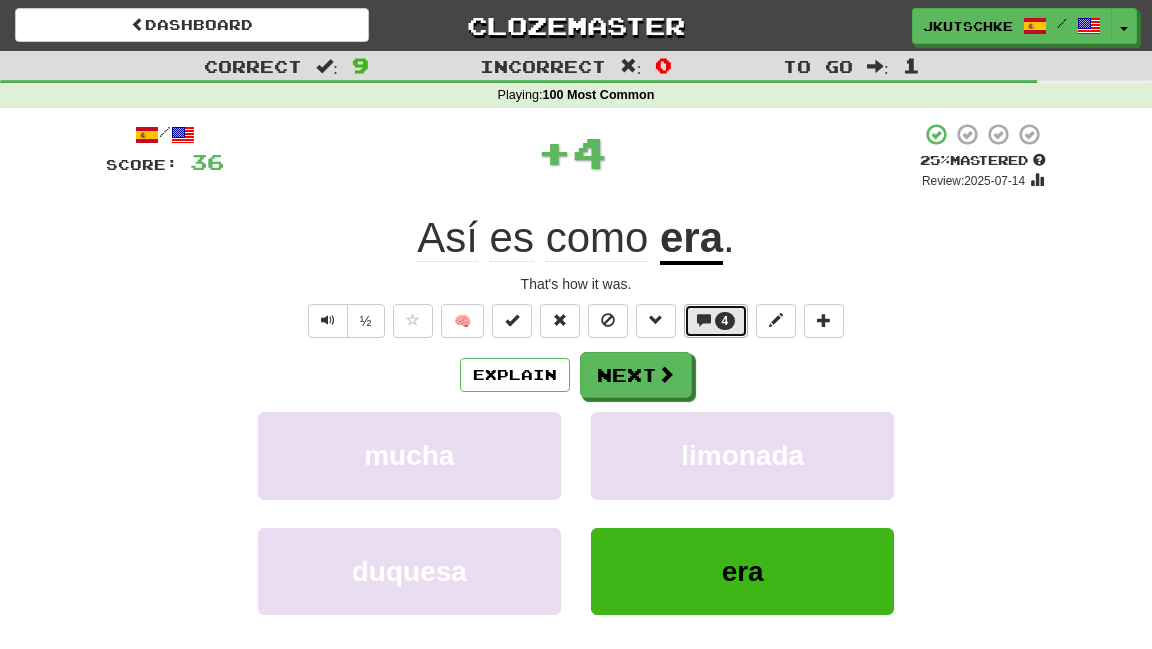 click at bounding box center [704, 320] 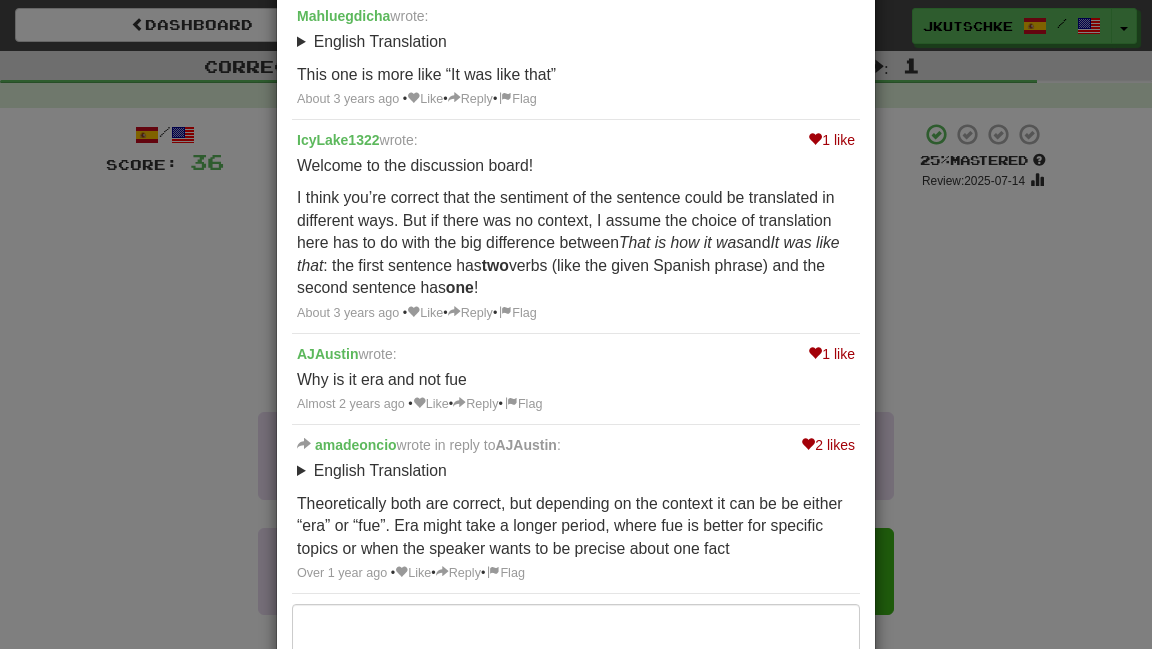 scroll, scrollTop: 180, scrollLeft: 0, axis: vertical 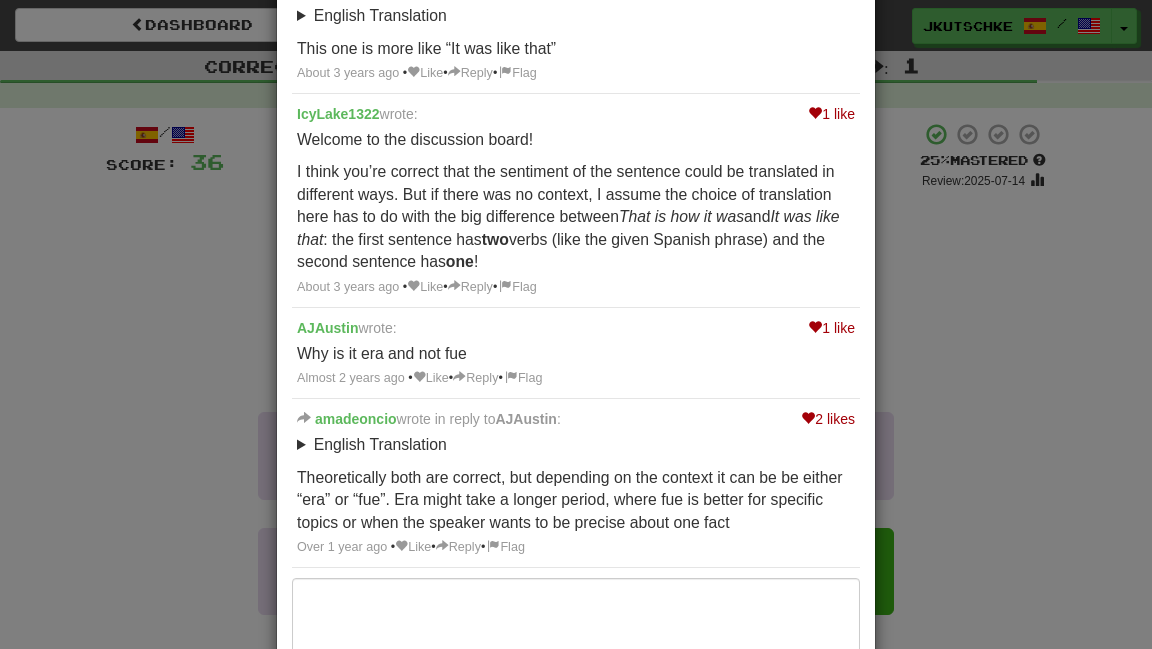 click on "× Discussion View in the forum  Así es como  era .
Mahluegdicha
wrote:
English Translation
That’s how it was.
This one is more like “It was like that”
About 3 years ago
•
Like
•
Reply
•
Flag
1
like
IcyLake1322
wrote:
Welcome to the discussion board!
I think you’re correct that the sentiment of the sentence could be translated in different ways.  But if there was no context, I assume the choice of translation here has to do with the big difference between  That is how it was  and  It was like that : the first sentence has  two  verbs (like the given Spanish phrase) and the second sentence has  one !
About 3 years ago
•
Like
•
Reply
•
Flag
1
like
AJAustin
wrote:
Why is it era and not fue
Almost 2 years ago
•
Like
•
Reply
•
Flag
2
likes
amadeoncio
wrote
in reply to
AJAustin :
English Translation
That’s how it was." at bounding box center [576, 324] 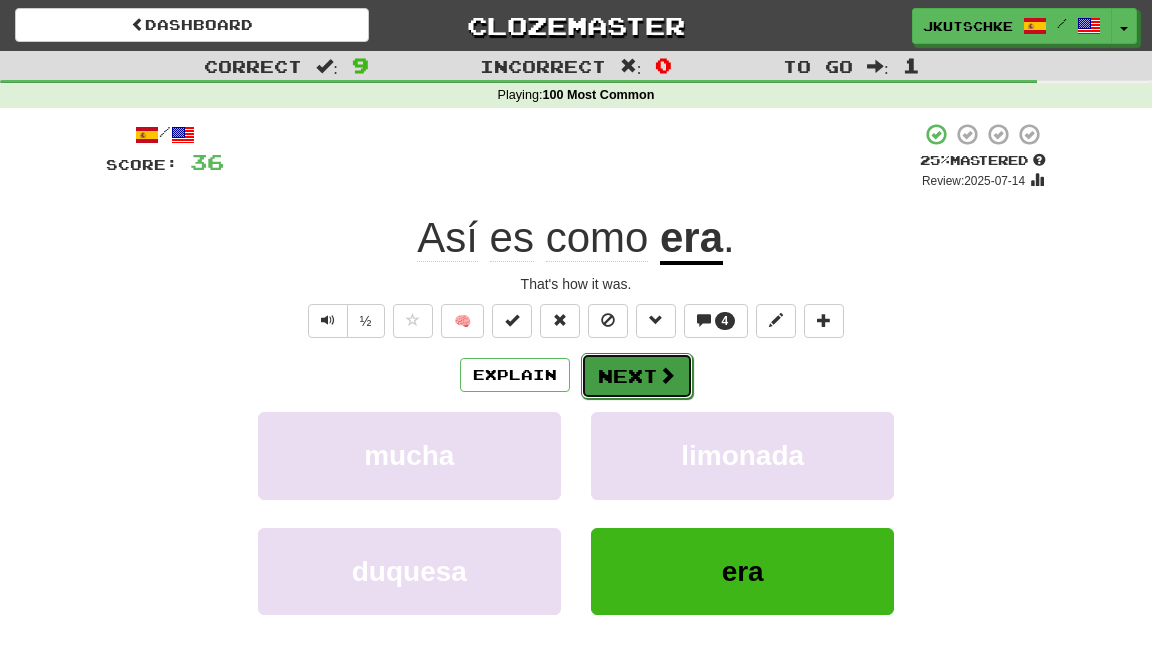 click at bounding box center (667, 375) 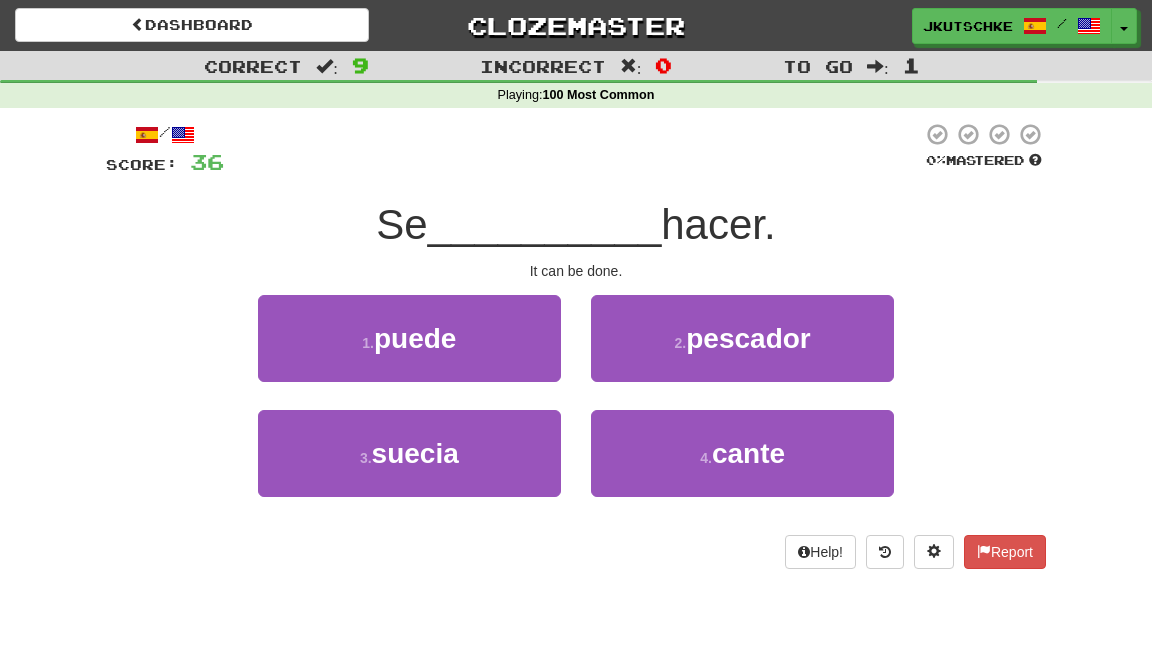 click on "1 .  puede" at bounding box center [409, 352] 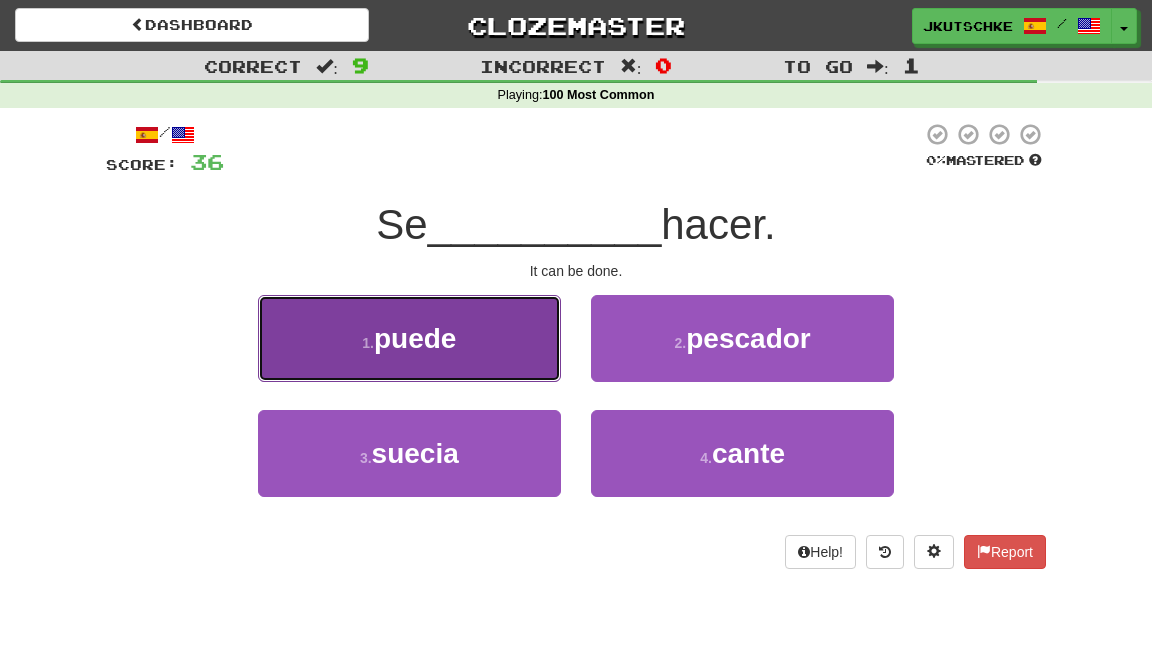 click on "1 .  puede" at bounding box center (409, 338) 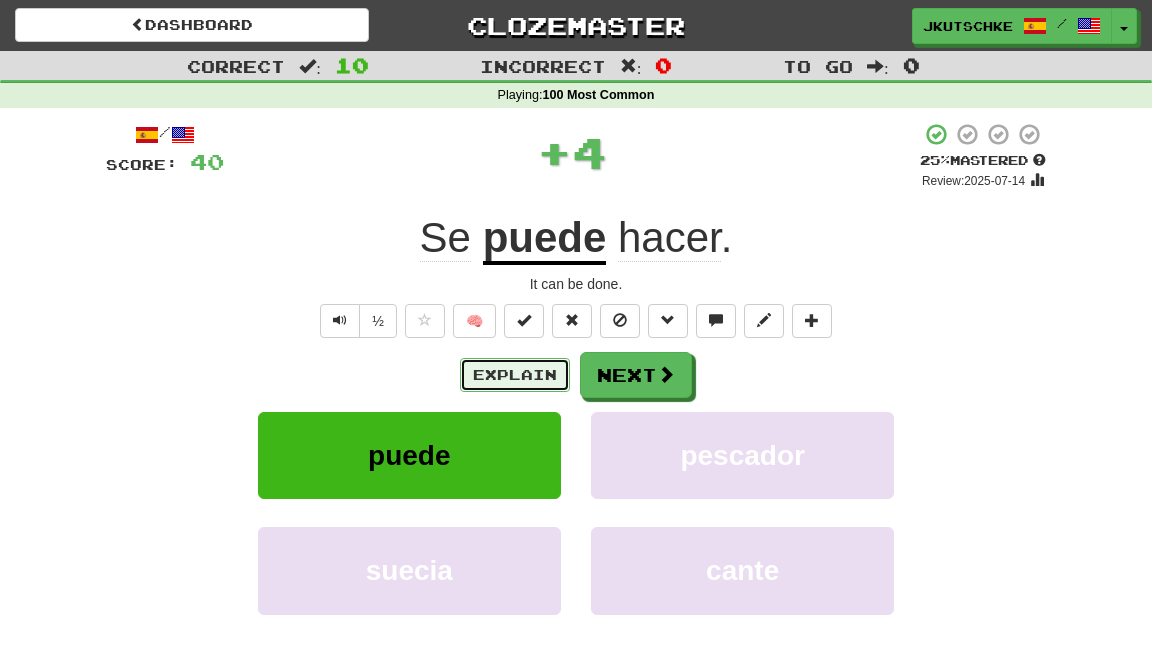 click on "Explain" at bounding box center (515, 375) 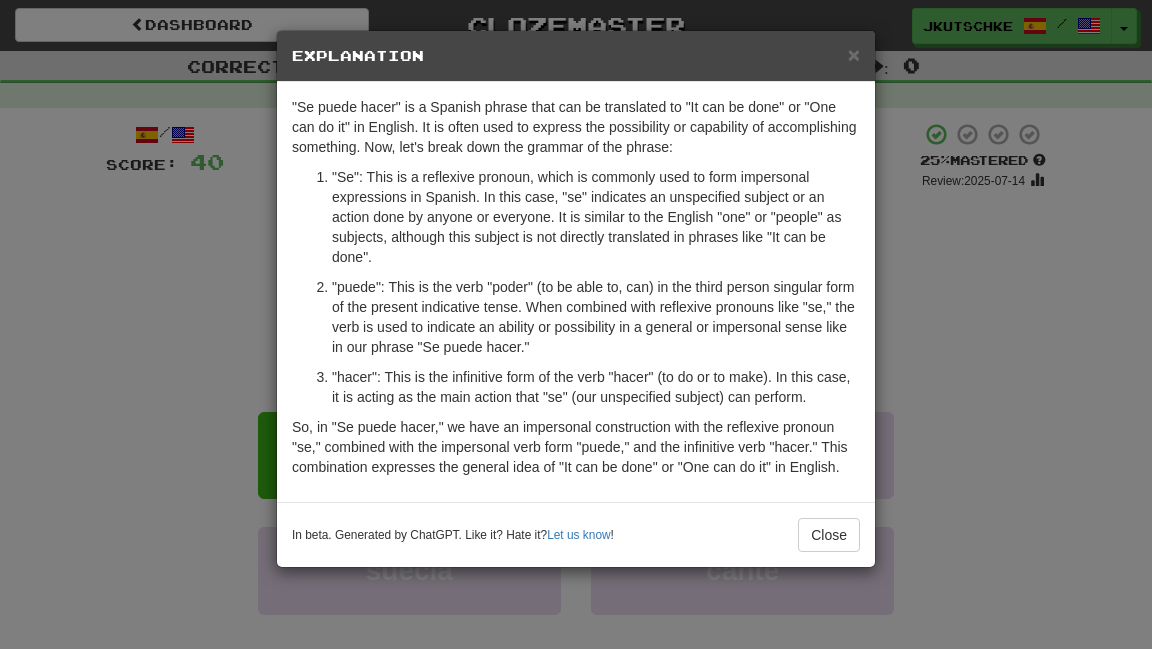 click on "× Explanation "Se puede hacer" is a Spanish phrase that can be translated to "It can be done" or "One can do it" in English. It is often used to express the possibility or capability of accomplishing something. Now, let's break down the grammar of the phrase:
"Se": This is a reflexive pronoun, which is commonly used to form impersonal expressions in Spanish. In this case, "se" indicates an unspecified subject or an action done by anyone or everyone. It is similar to the English "one" or "people" as subjects, although this subject is not directly translated in phrases like "It can be done".
"puede": This is the verb "poder" (to be able to, can) in the third person singular form of the present indicative tense. When combined with reflexive pronouns like "se," the verb is used to indicate an ability or possibility in a general or impersonal sense like in our phrase "Se puede hacer."
In beta. Generated by ChatGPT. Like it? Hate it?  Let us know ! Close" at bounding box center (576, 324) 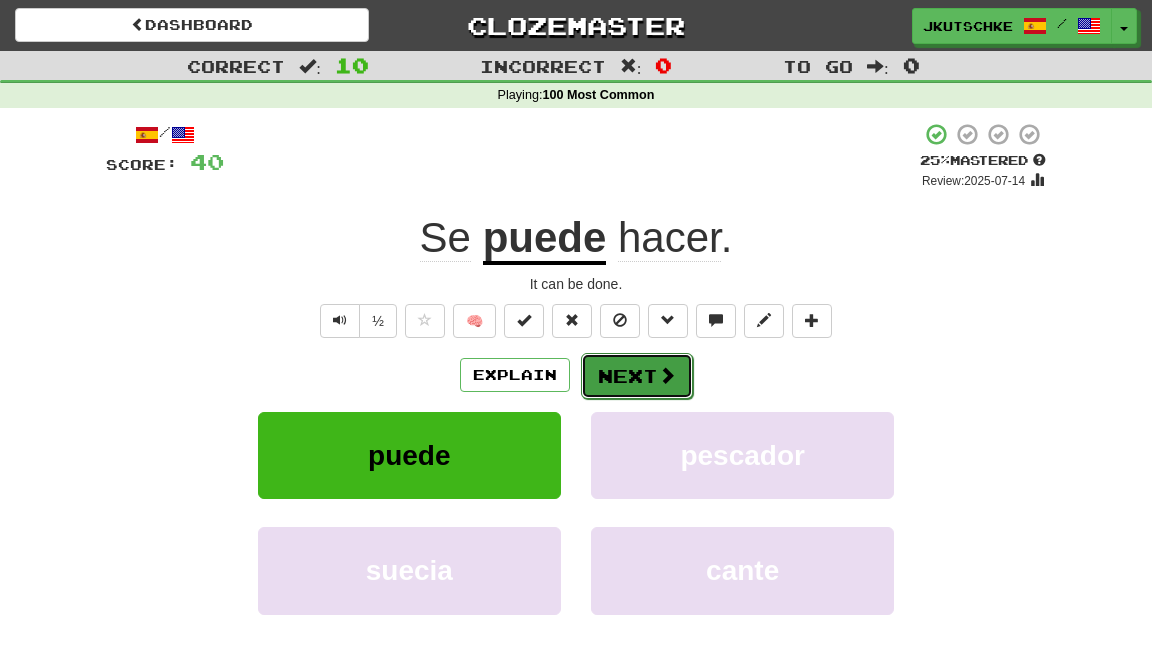 click on "Next" at bounding box center (637, 376) 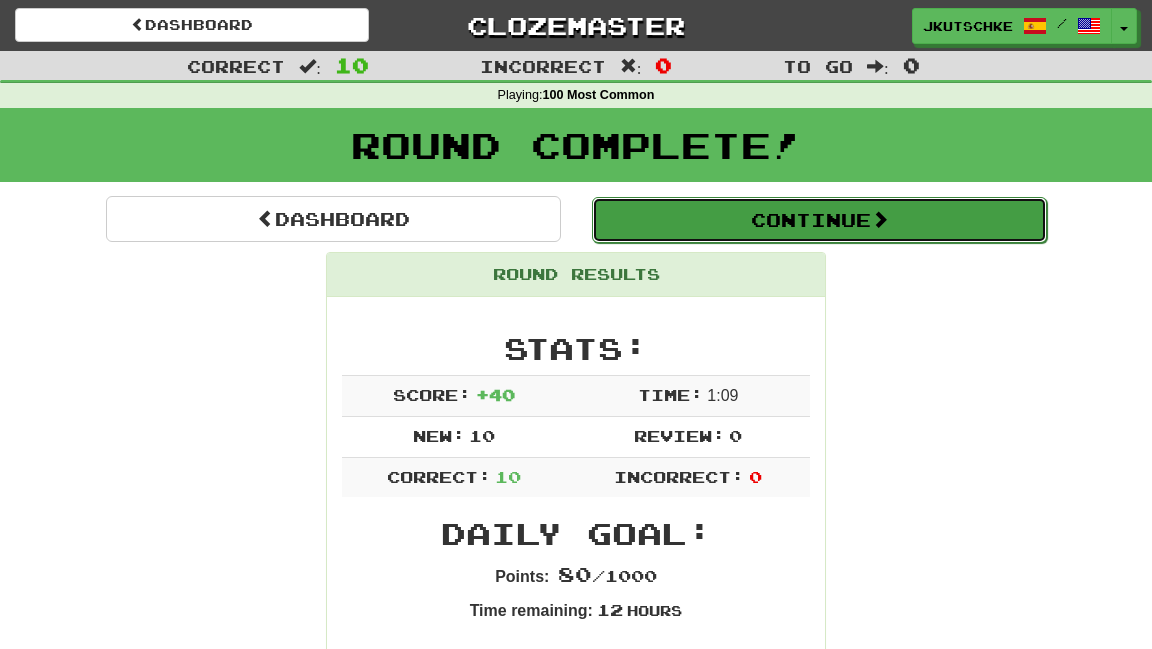 click on "Continue" at bounding box center (819, 220) 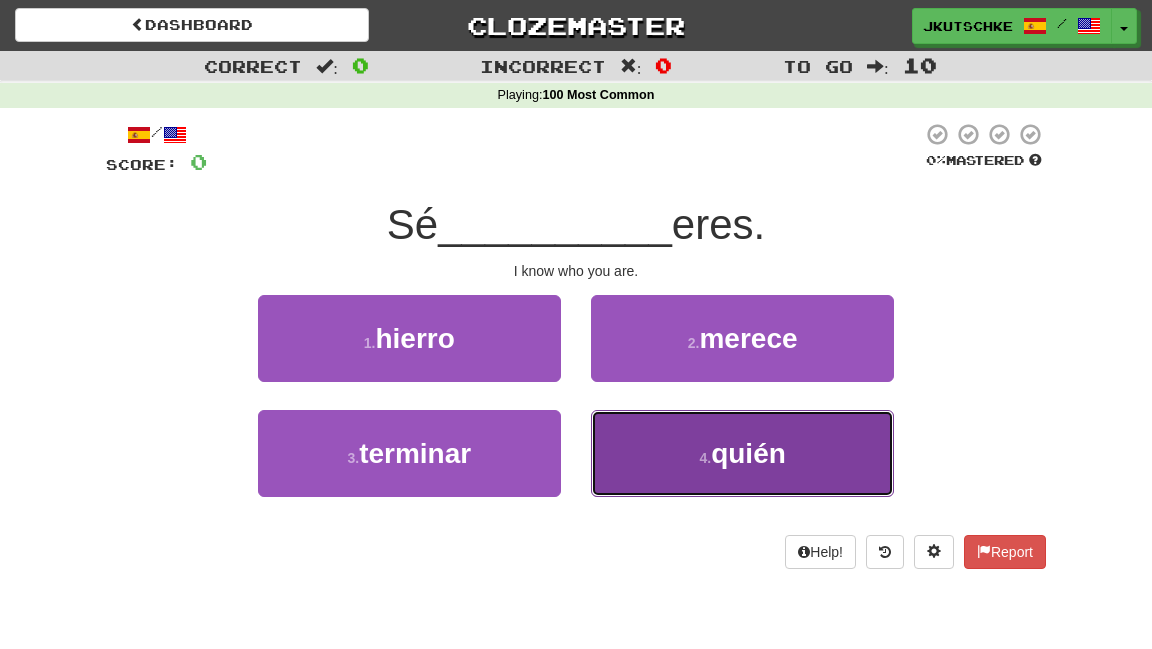click on "4 .  quién" at bounding box center (742, 453) 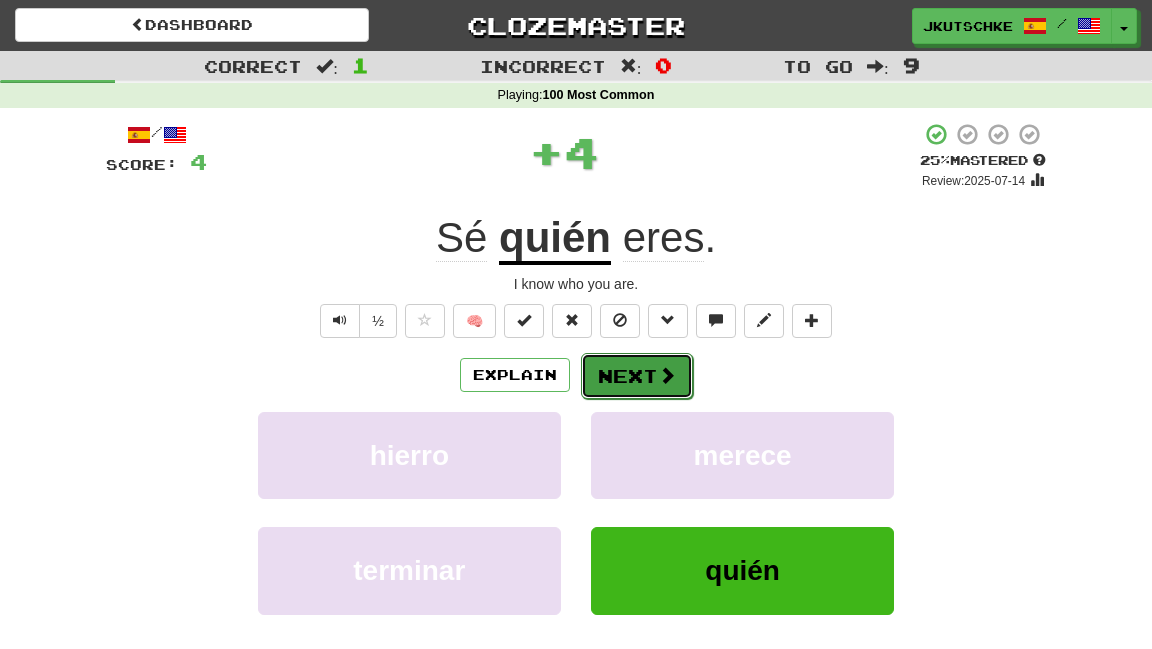 click on "Next" at bounding box center (637, 376) 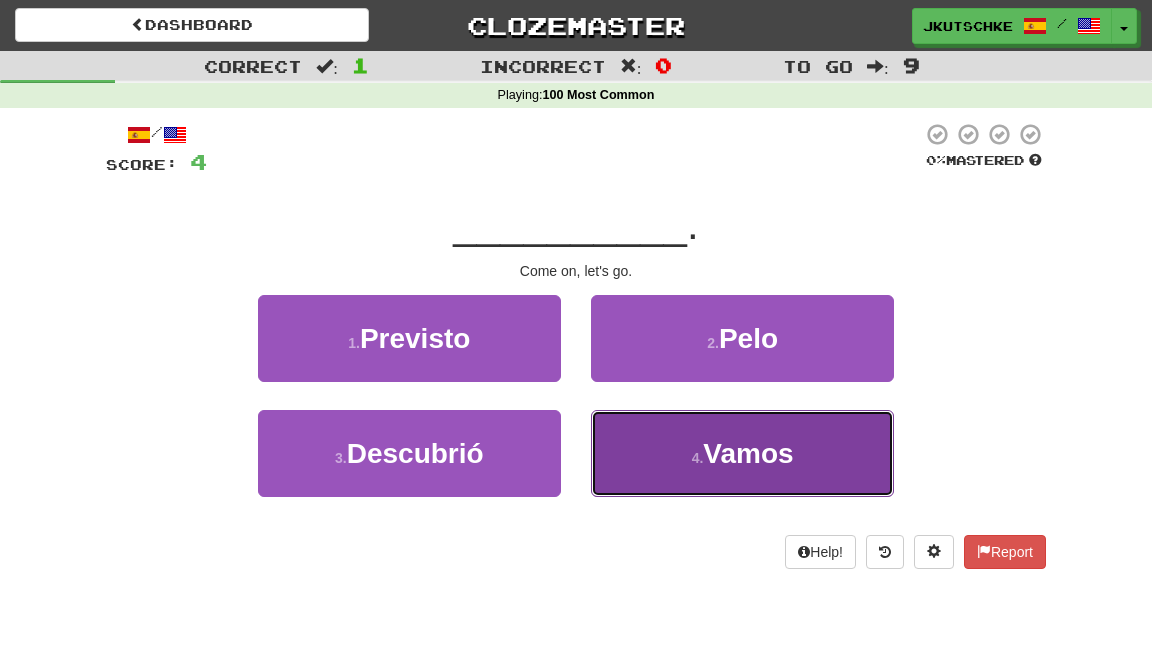 click on "4 .  Vamos" at bounding box center [742, 453] 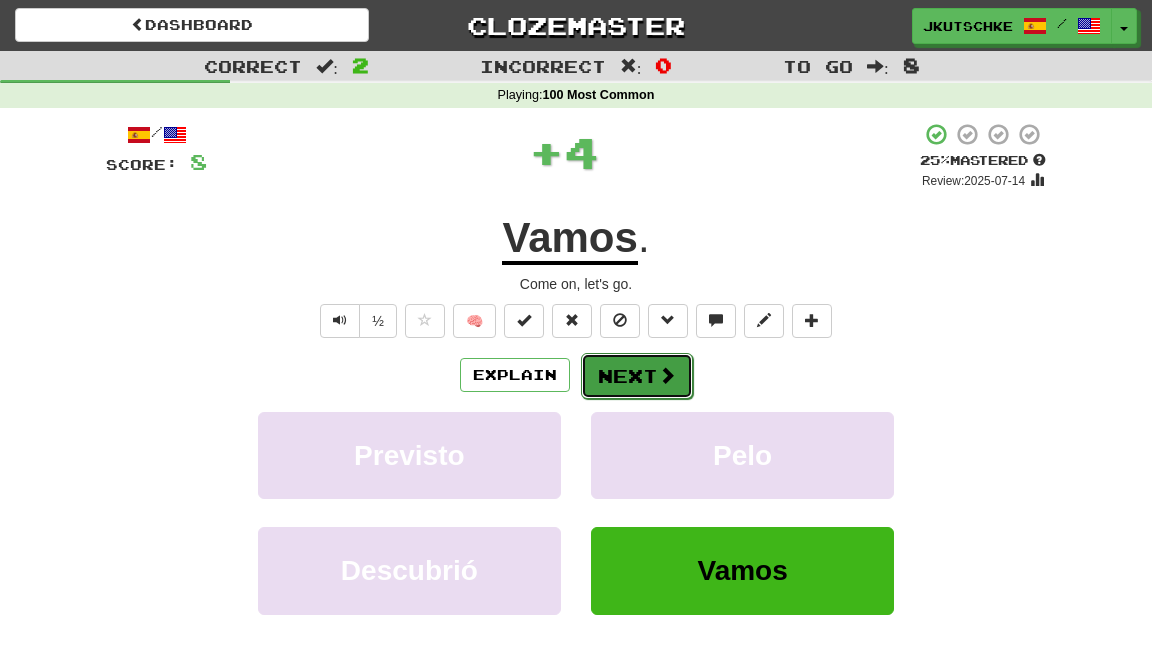 click on "Next" at bounding box center (637, 376) 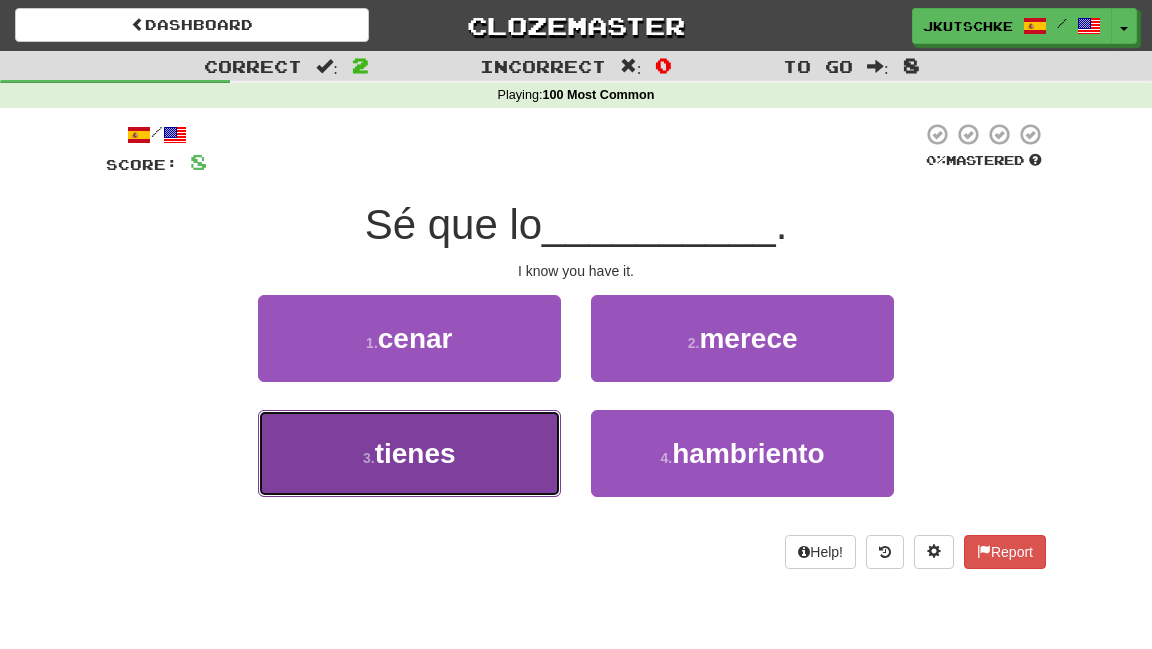 click on "3 .  tienes" at bounding box center (409, 453) 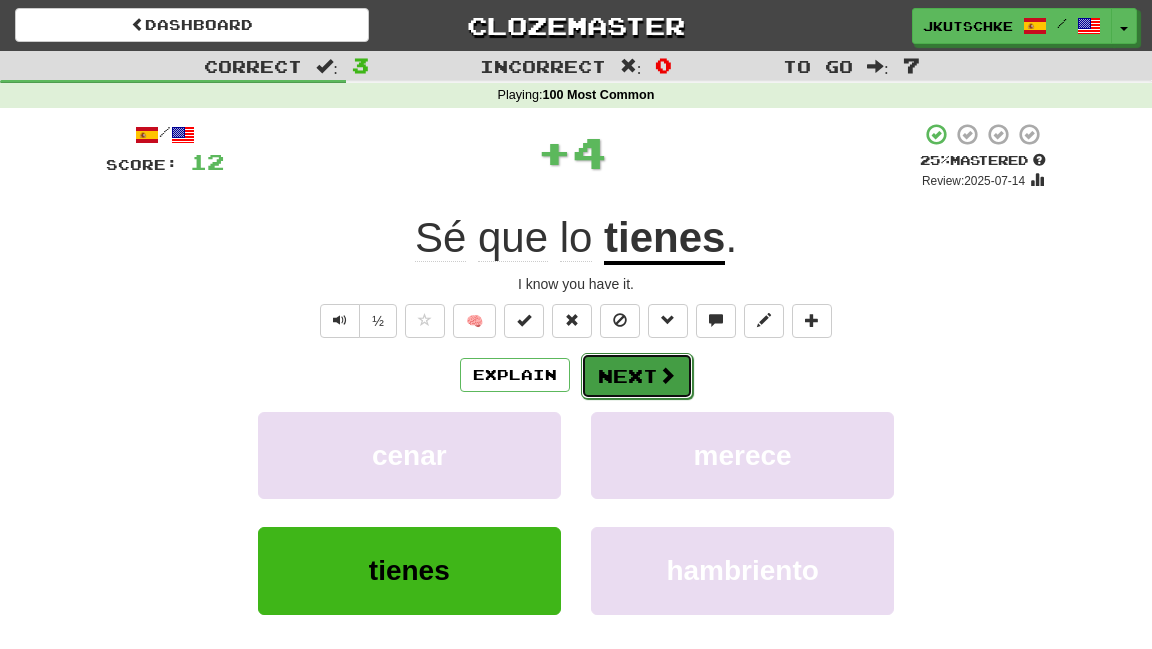 click at bounding box center [667, 375] 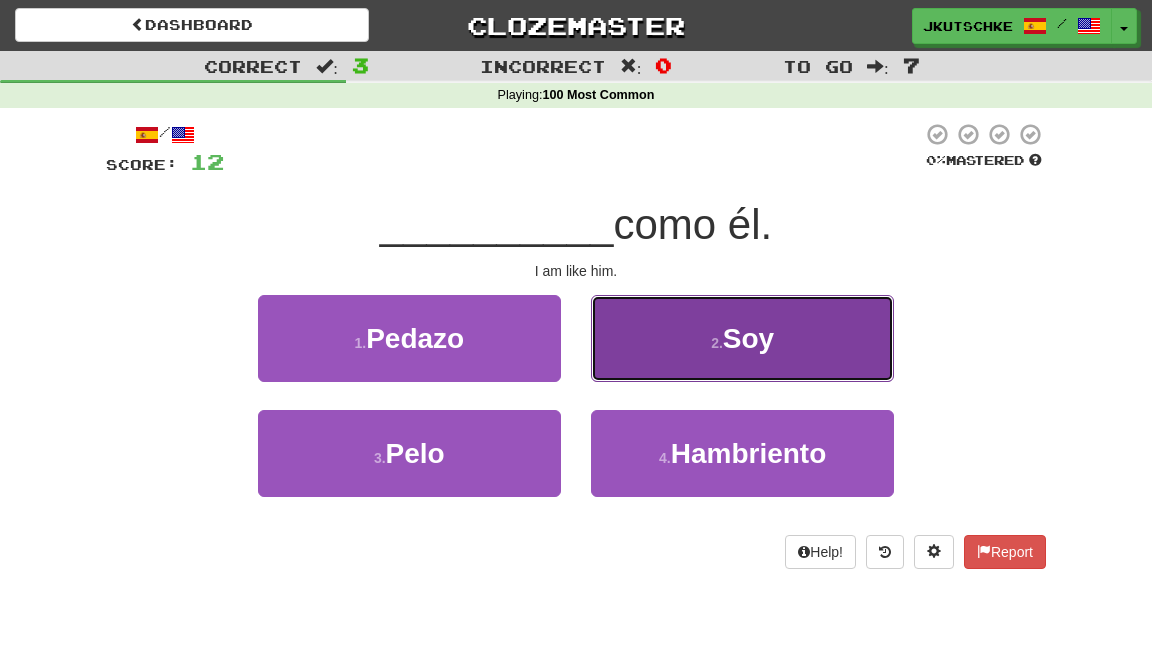 click on "2 .  Soy" at bounding box center (742, 338) 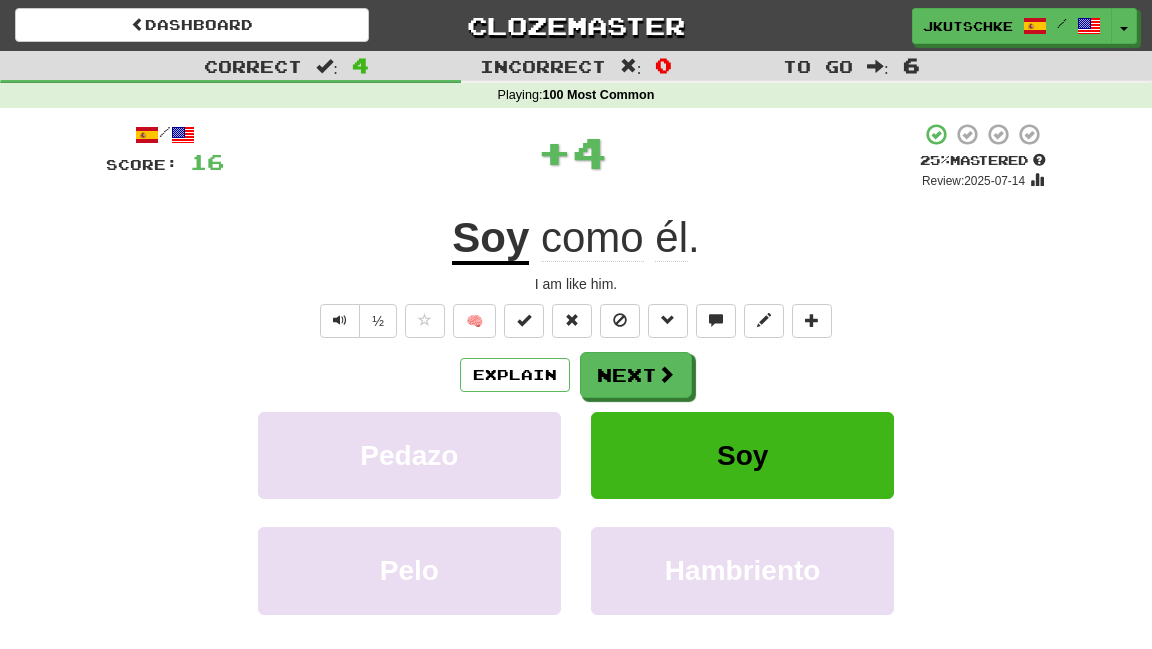 click on "Explain Next" at bounding box center [576, 375] 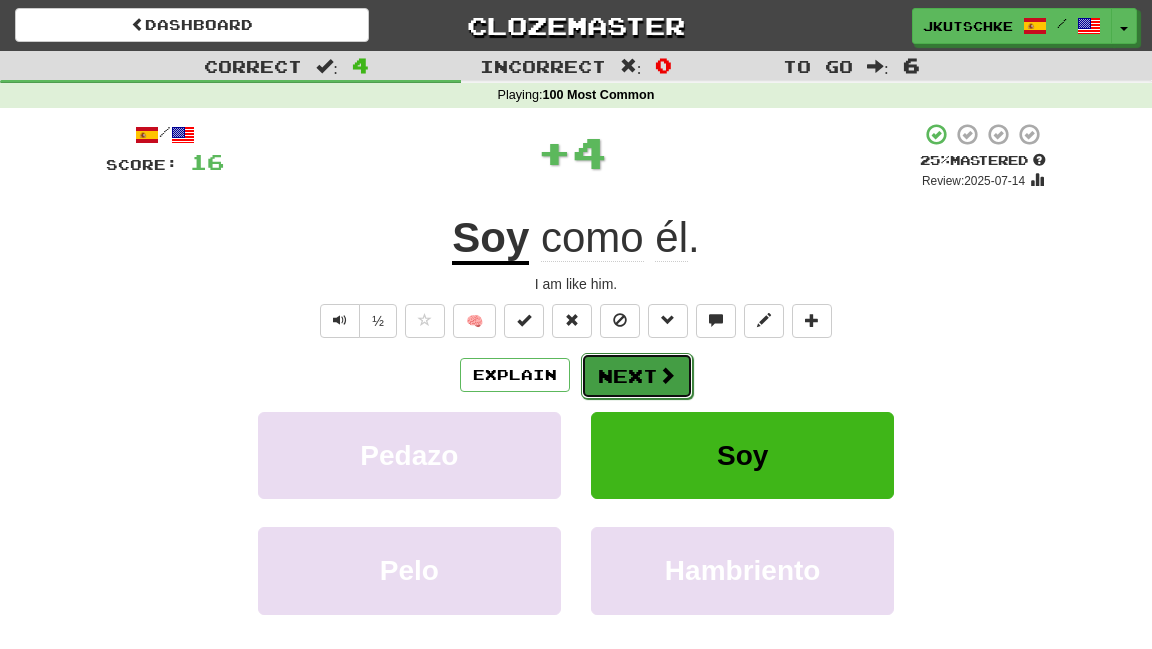 click on "Next" at bounding box center (637, 376) 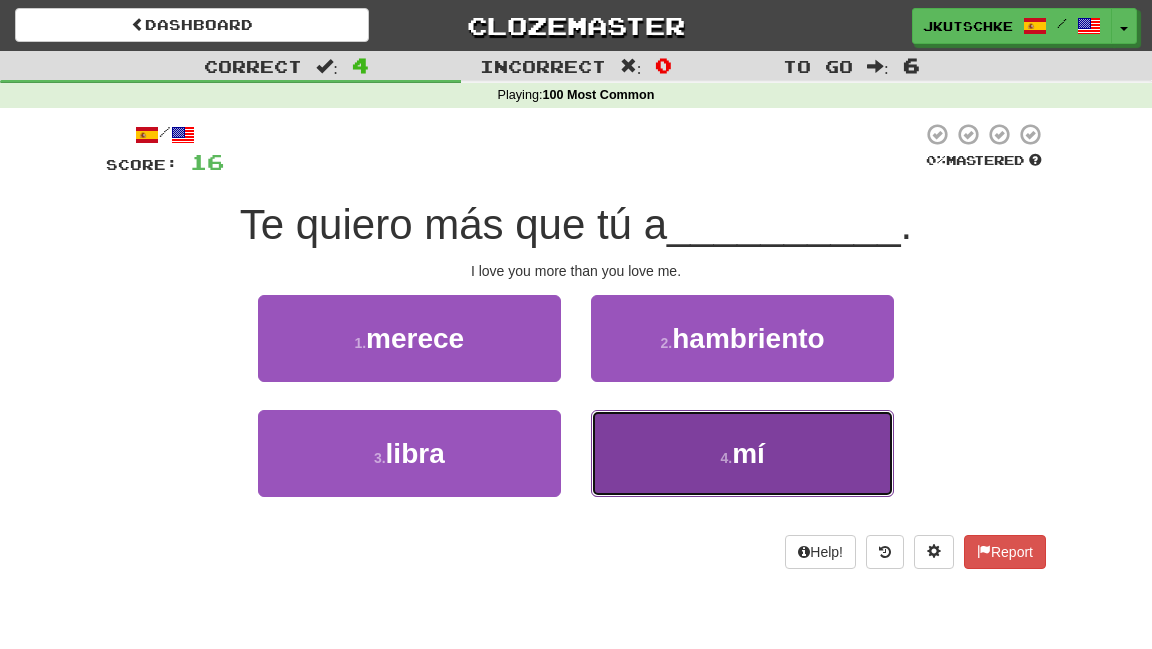 click on "4 .  mí" at bounding box center (742, 453) 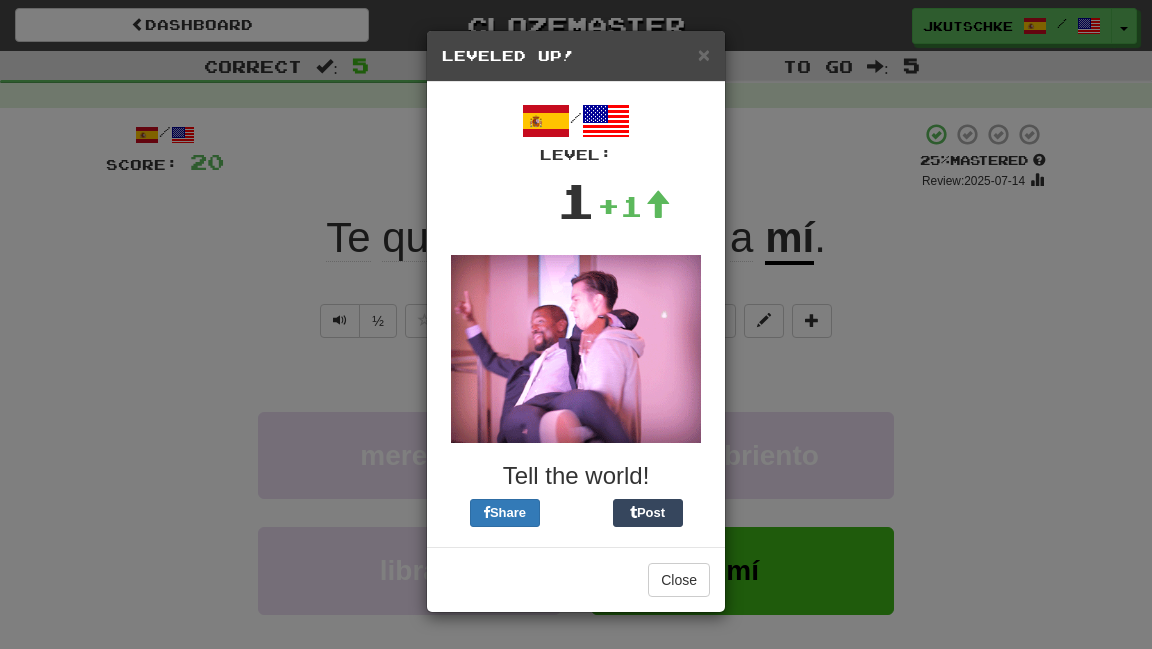 click on "× Leveled Up!  /  Level: 1 +1 Tell the world!  Share  Post Close" at bounding box center [576, 324] 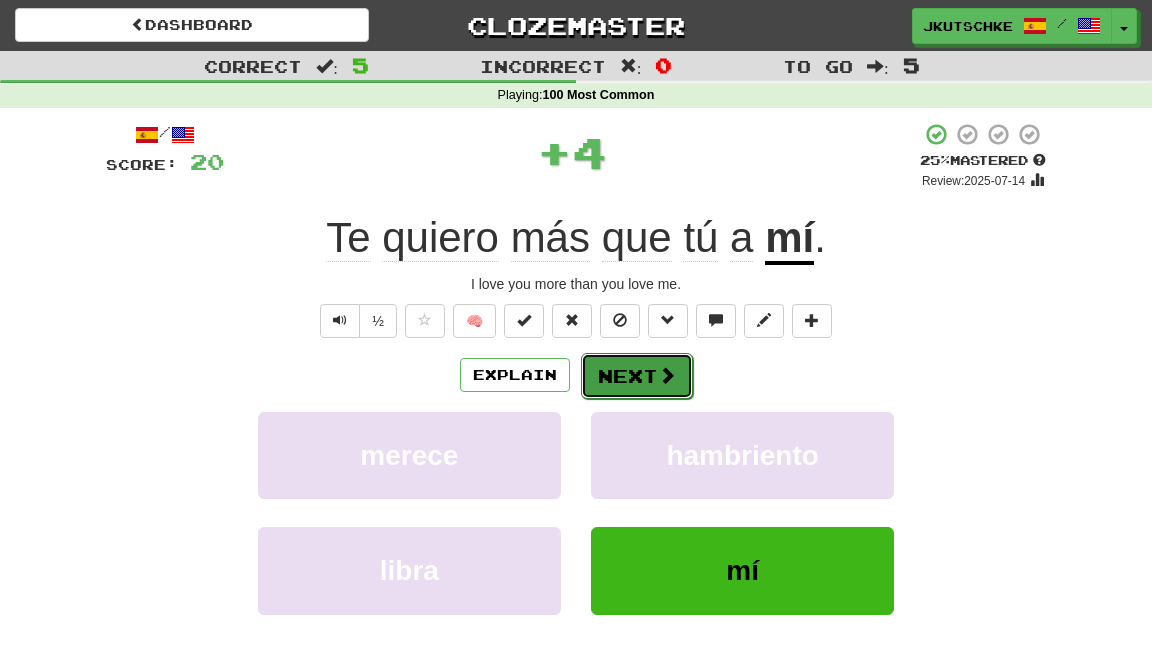 click on "Next" at bounding box center [637, 376] 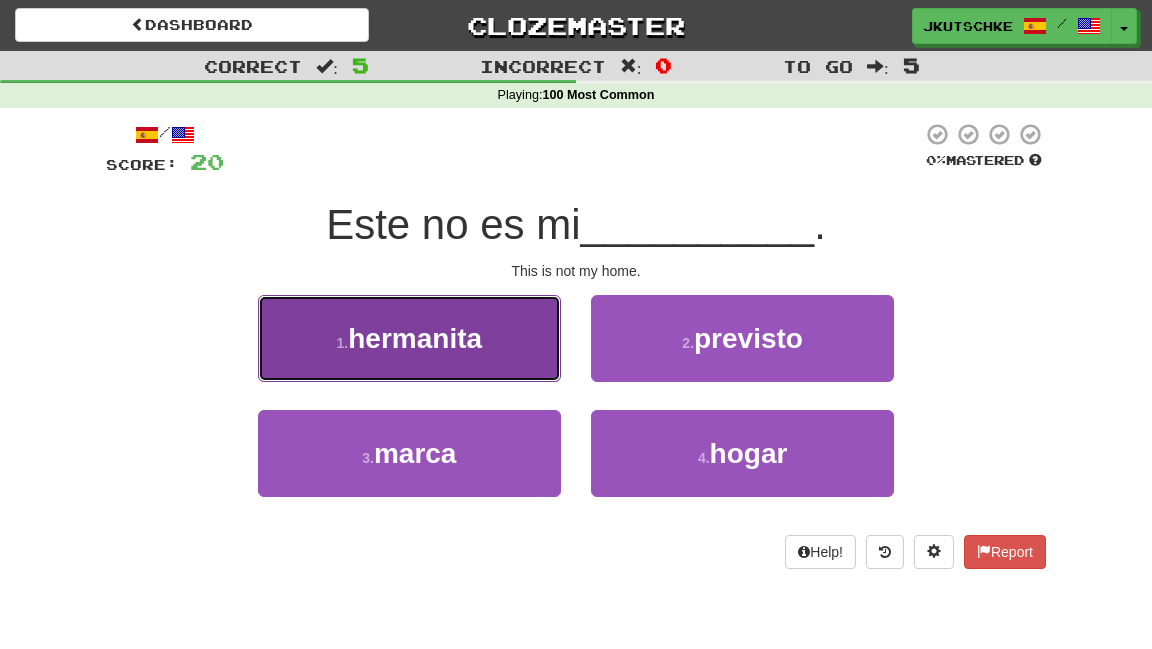 click on "1 .  hermanita" at bounding box center [409, 338] 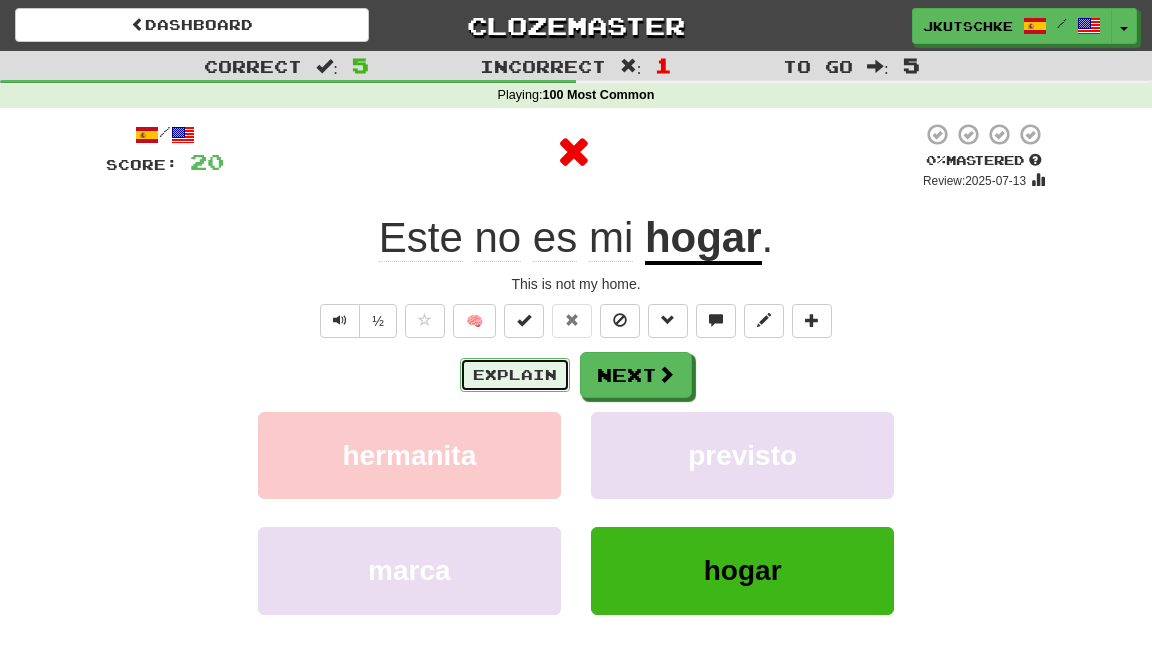click on "Explain" at bounding box center (515, 375) 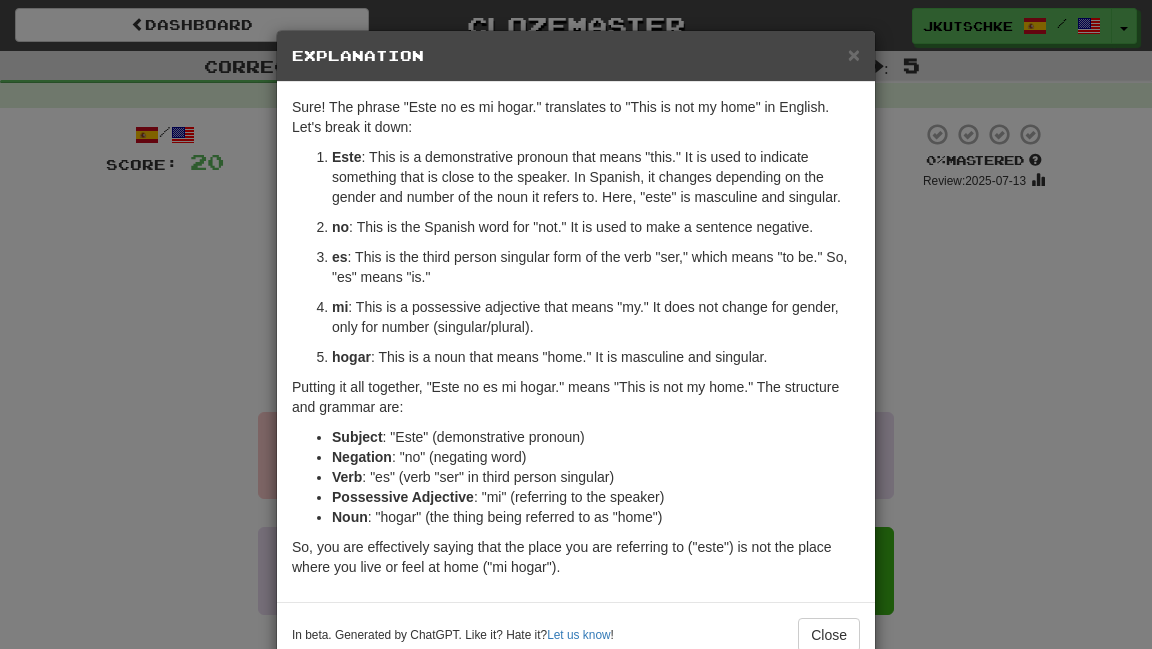 click on "× Explanation Sure! The phrase "Este no es mi hogar." translates to "This is not my home" in English. Let's break it down:
Este : This is a demonstrative pronoun that means "this." It is used to indicate something that is close to the speaker. In Spanish, it changes depending on the gender and number of the noun it refers to. Here, "este" is masculine and singular.
no : This is the Spanish word for "not." It is used to make a sentence negative.
es : This is the third person singular form of the verb "ser," which means "to be." So, "es" means "is."
mi : This is a possessive adjective that means "my." It does not change for gender, only for number (singular/plural).
hogar : This is a noun that means "home." It is masculine and singular.
Putting it all together, "Este no es mi hogar." means "This is not my home." The structure and grammar are:
Subject : "Este" (demonstrative pronoun)
Negation : "no" (negating word)
Verb : "es" (verb "ser" in third person singular)" at bounding box center [576, 324] 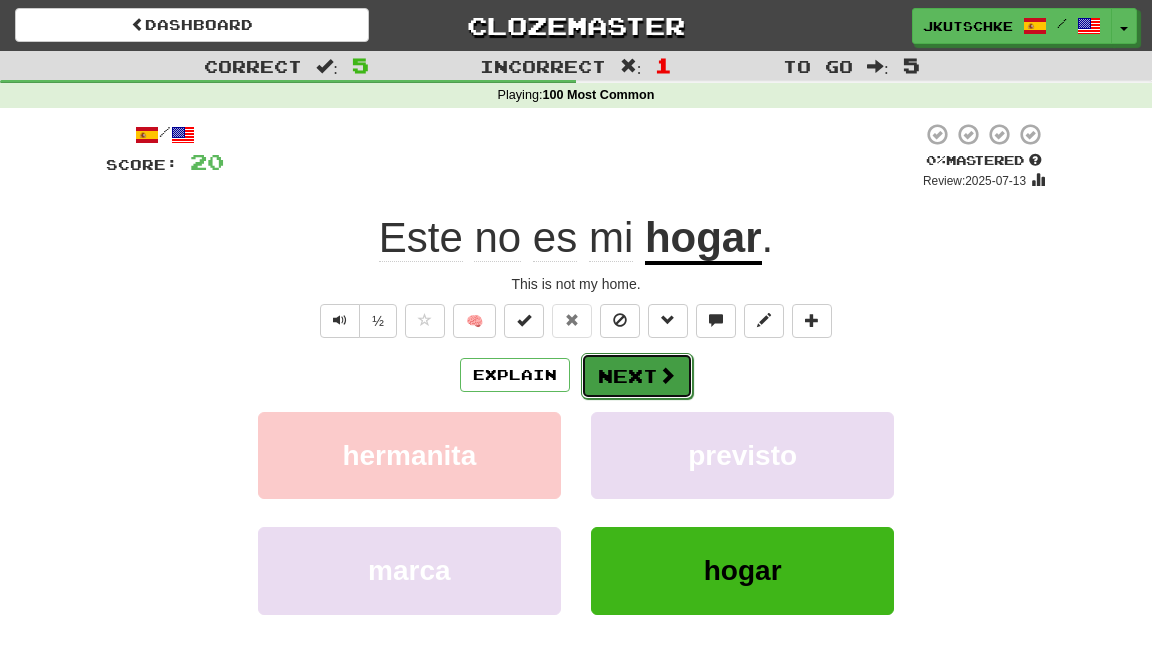click on "Next" at bounding box center (637, 376) 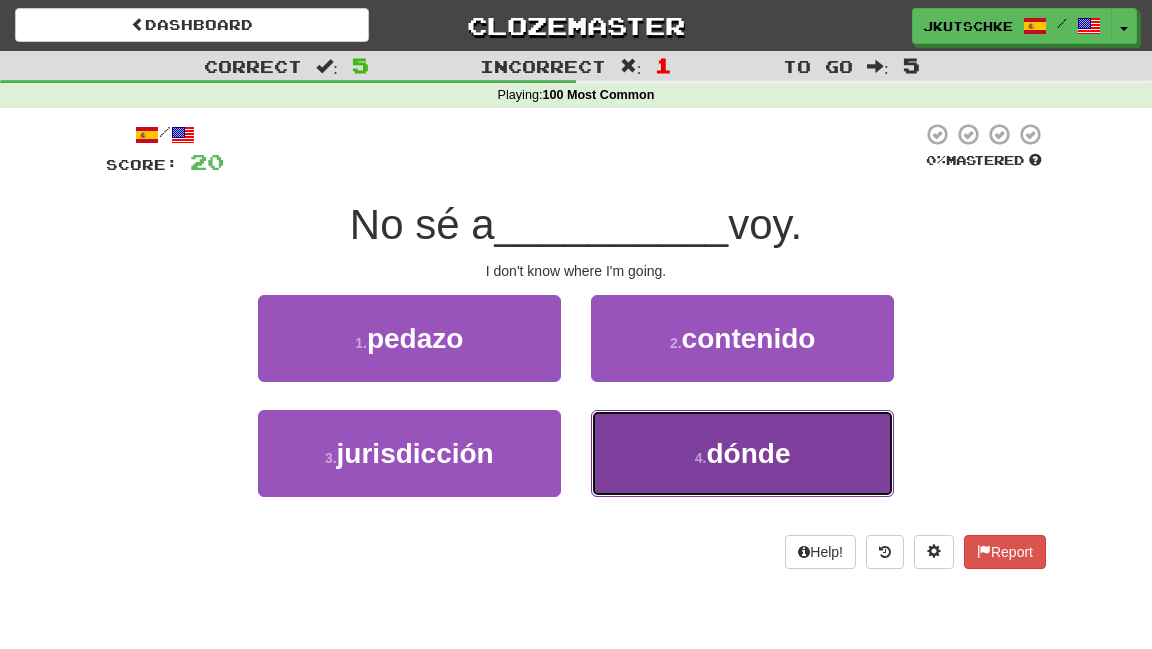 click on "4 .  dónde" at bounding box center [742, 453] 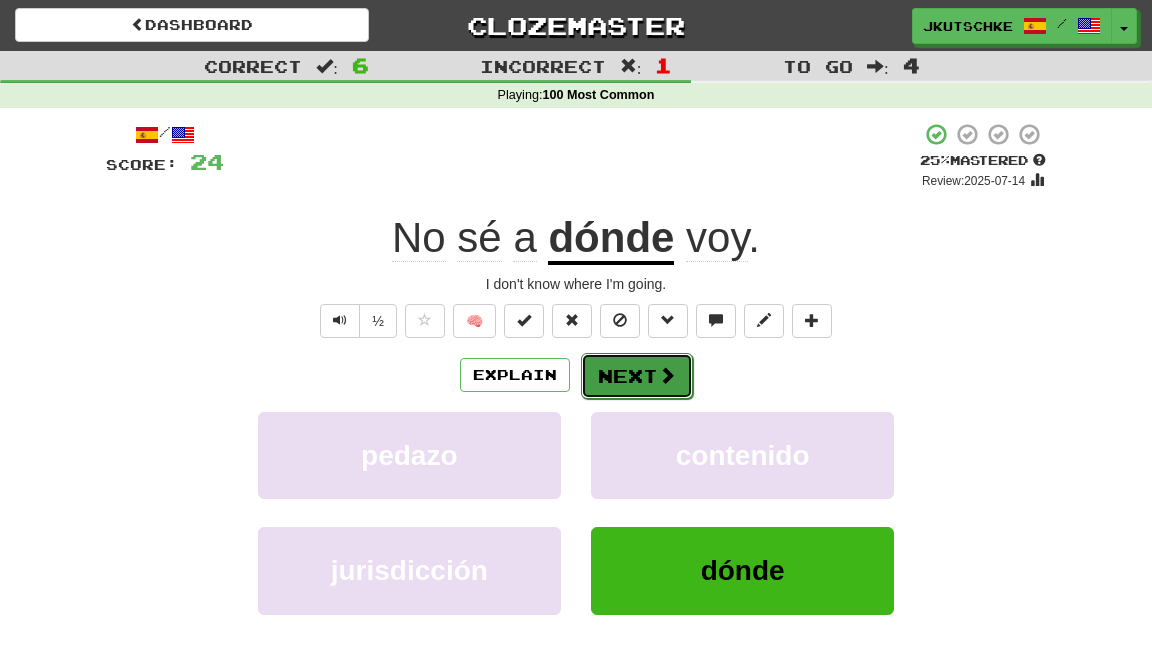 click on "Next" at bounding box center (637, 376) 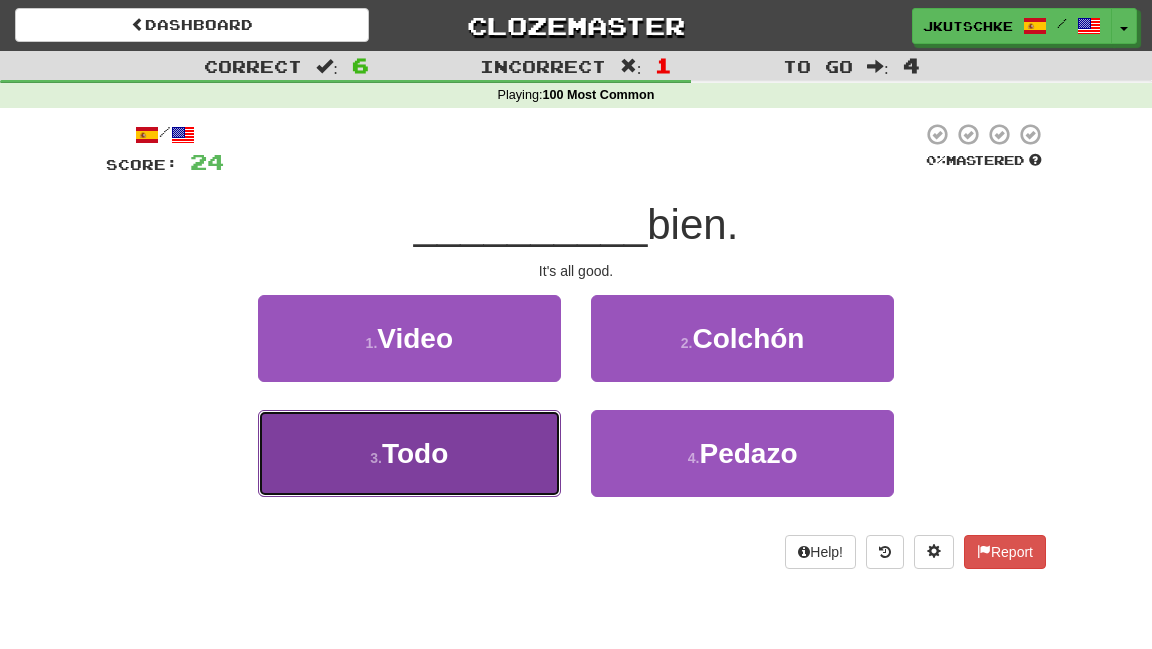 click on "Todo" at bounding box center [415, 453] 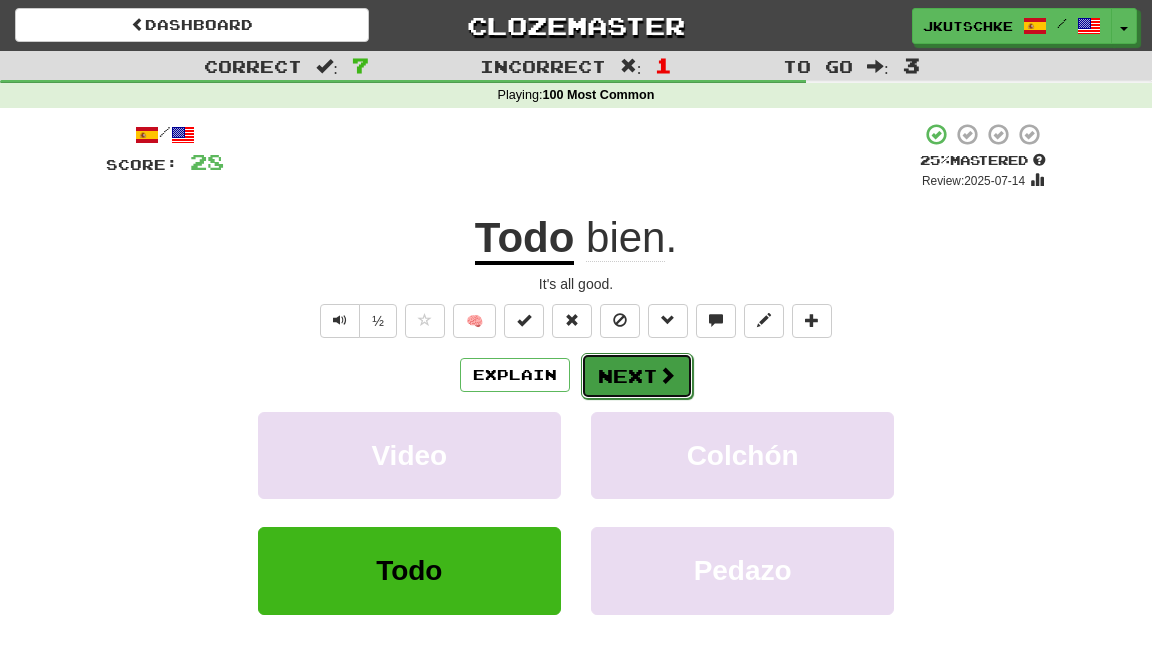click on "Next" at bounding box center (637, 376) 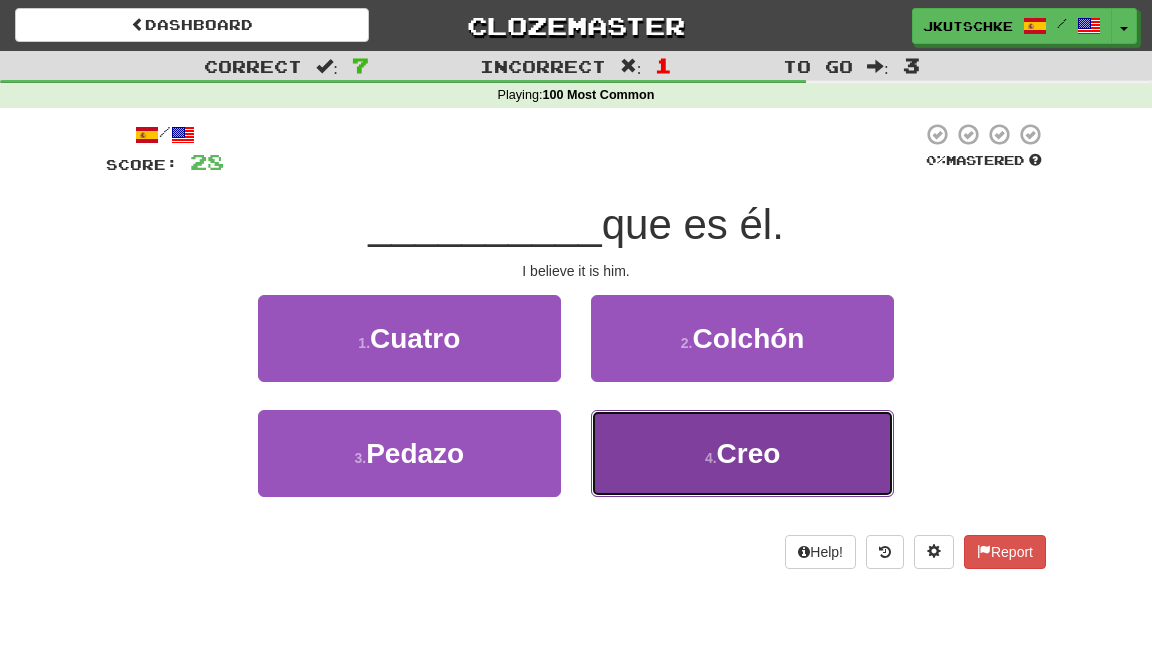 click on "4 .  Creo" at bounding box center (742, 453) 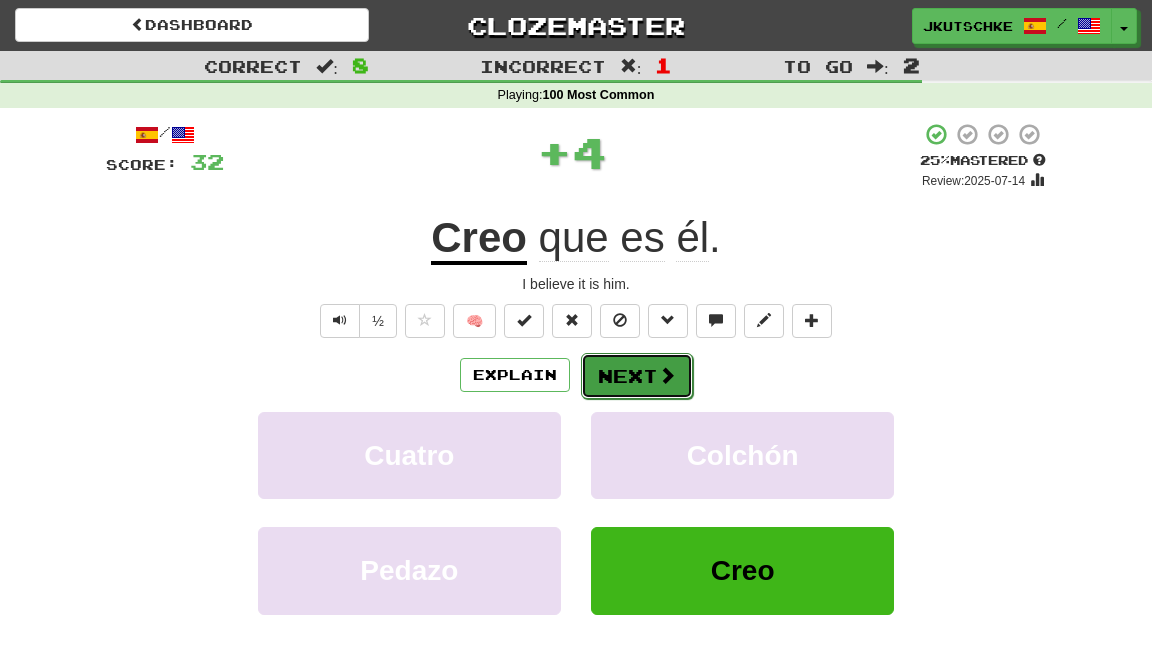 click on "Next" at bounding box center (637, 376) 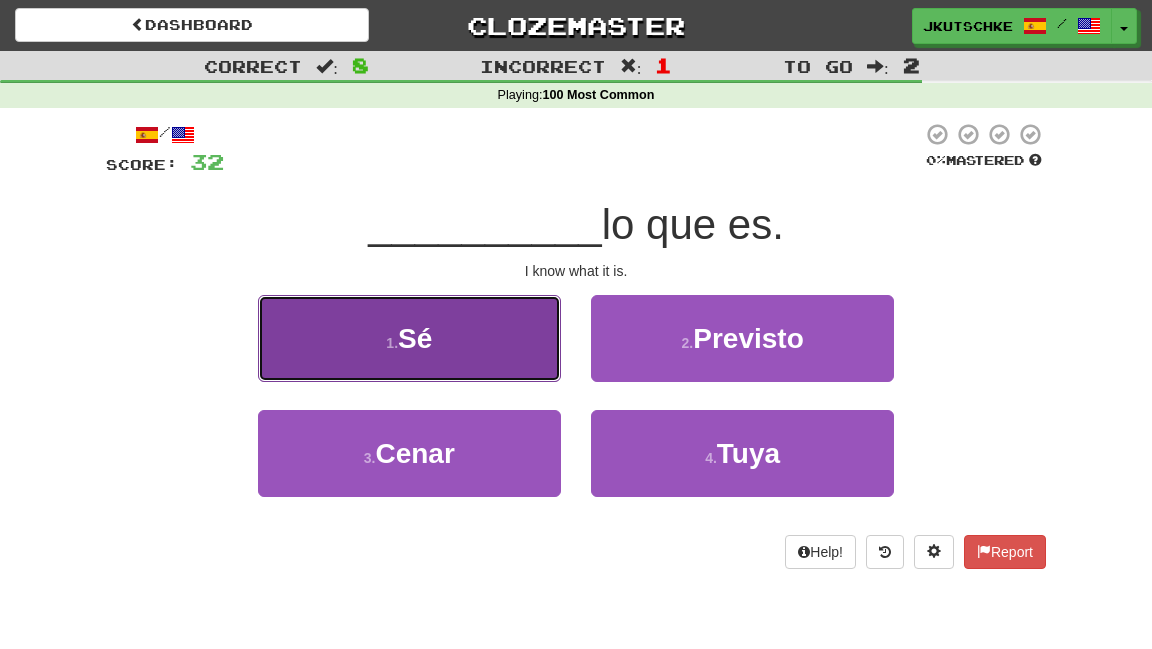 click on "1 .  Sé" at bounding box center [409, 338] 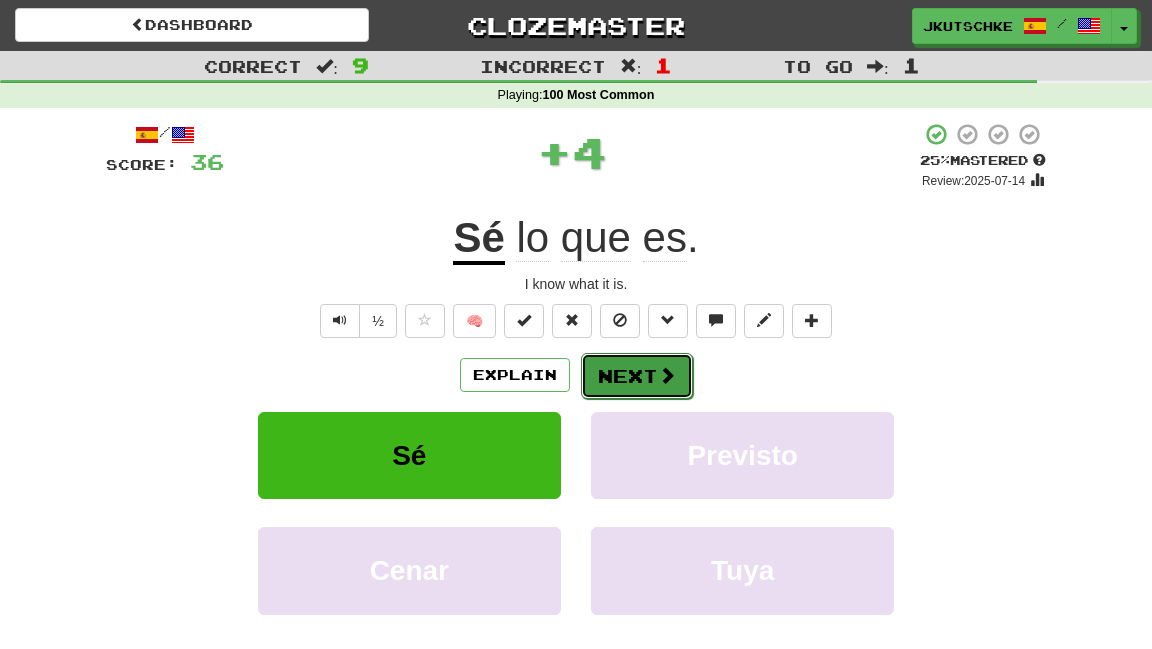 click on "Next" at bounding box center [637, 376] 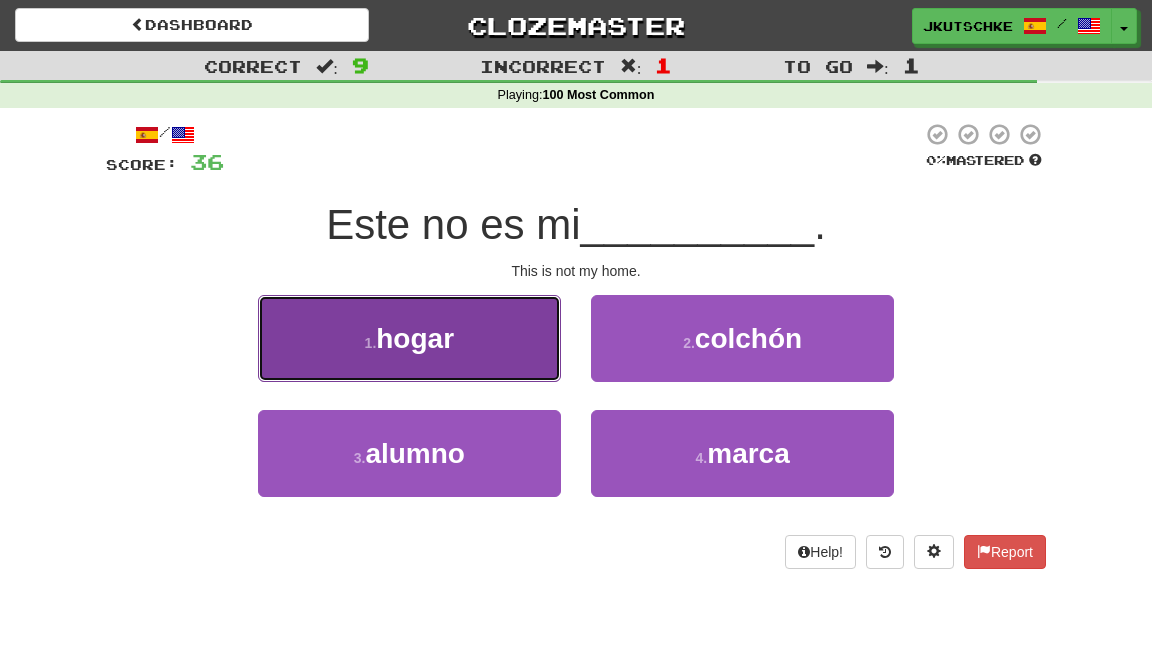 click on "1 .  hogar" at bounding box center (409, 338) 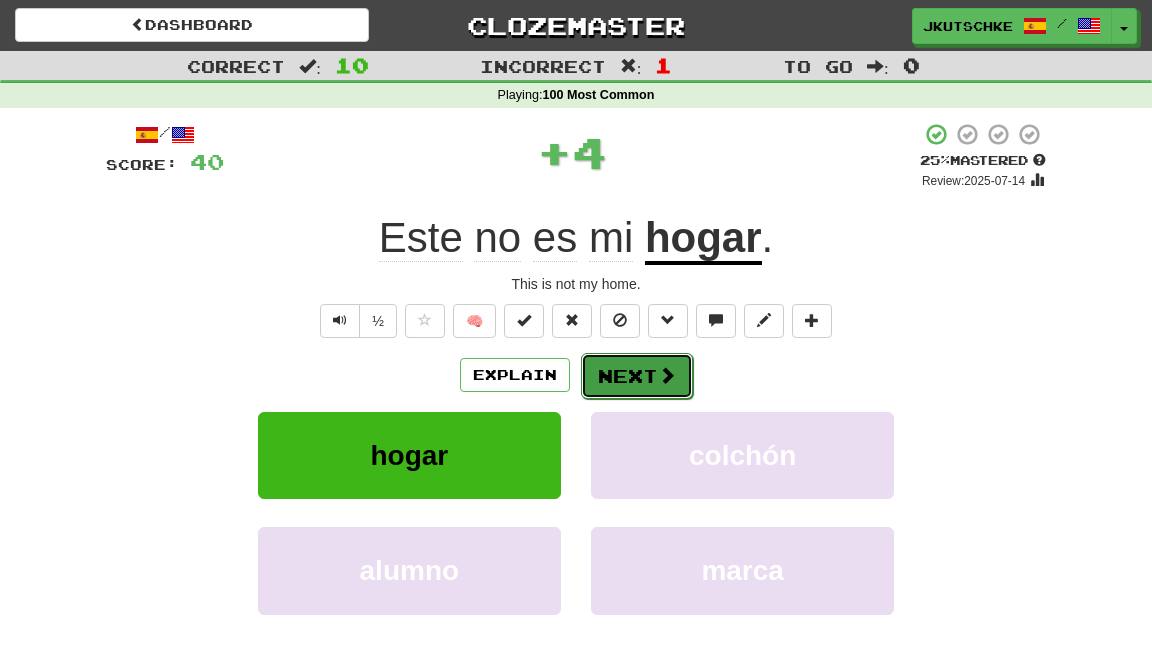 click on "Next" at bounding box center [637, 376] 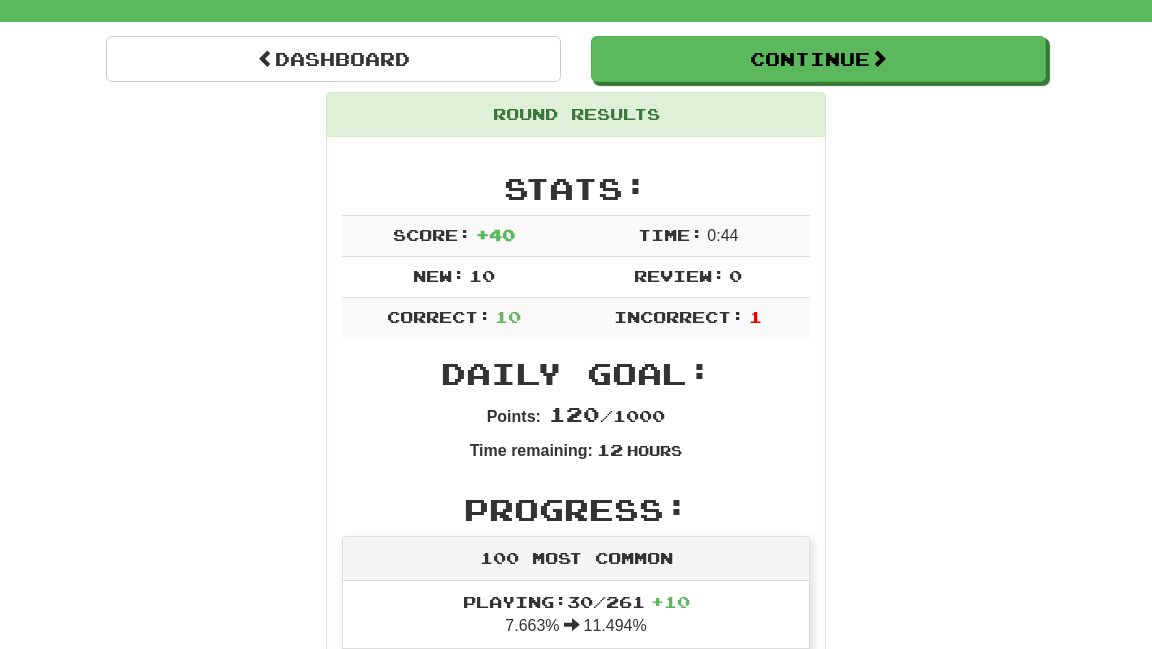 scroll, scrollTop: 0, scrollLeft: 0, axis: both 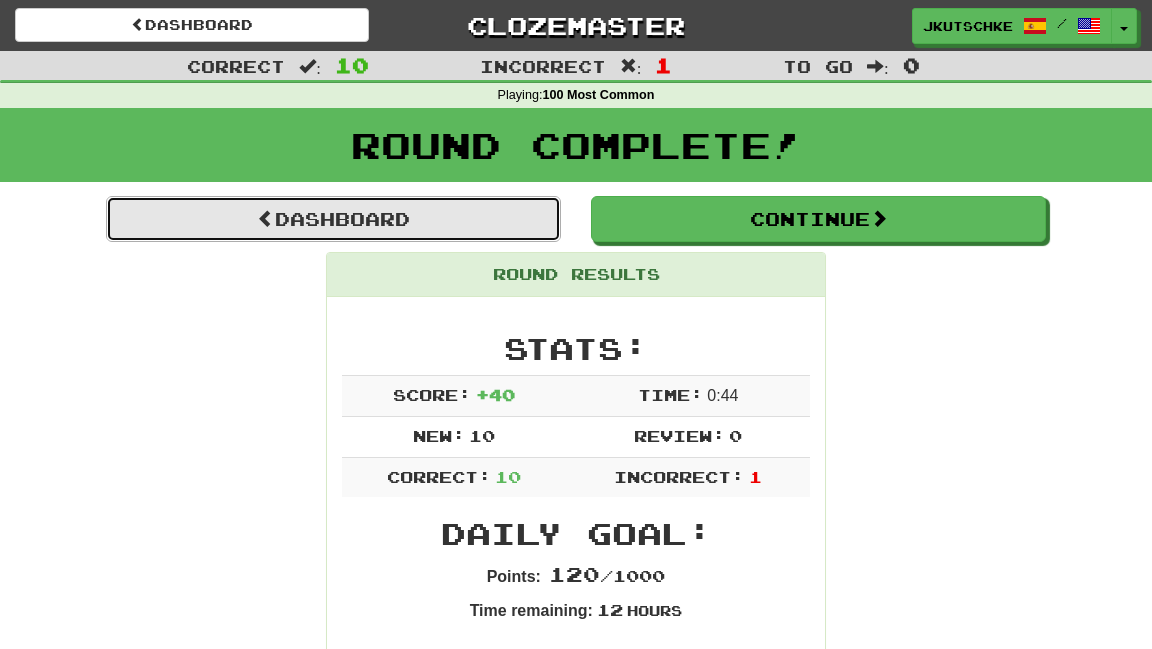 click on "Dashboard" at bounding box center [333, 219] 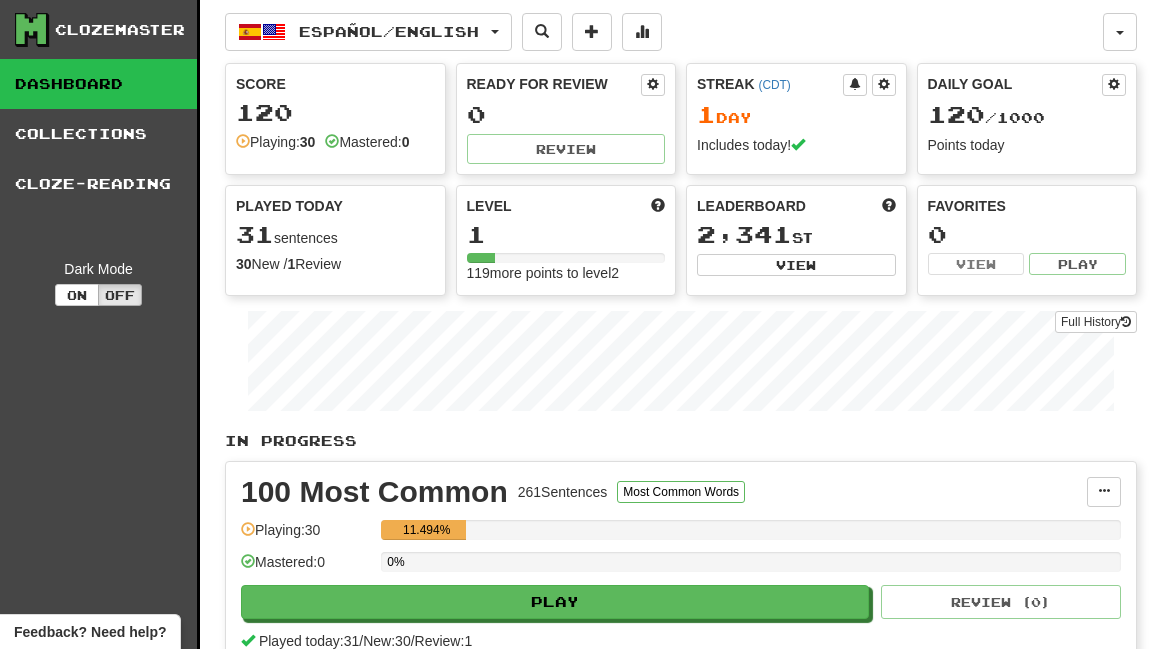 scroll, scrollTop: 0, scrollLeft: 0, axis: both 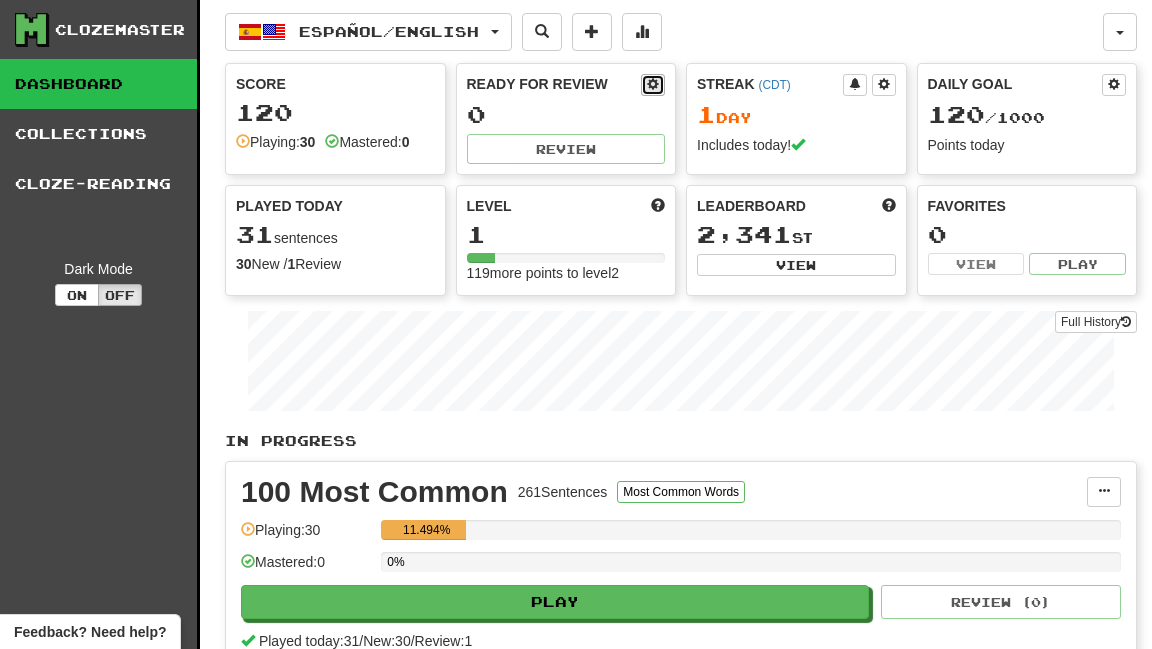 click at bounding box center [653, 84] 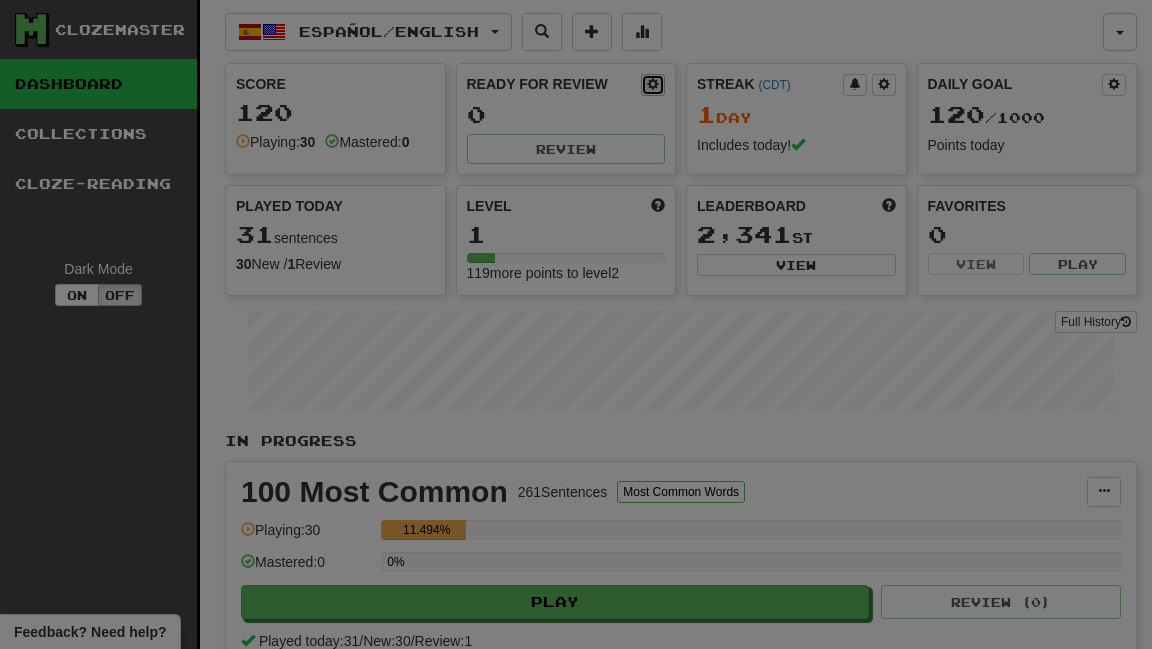 type on "**" 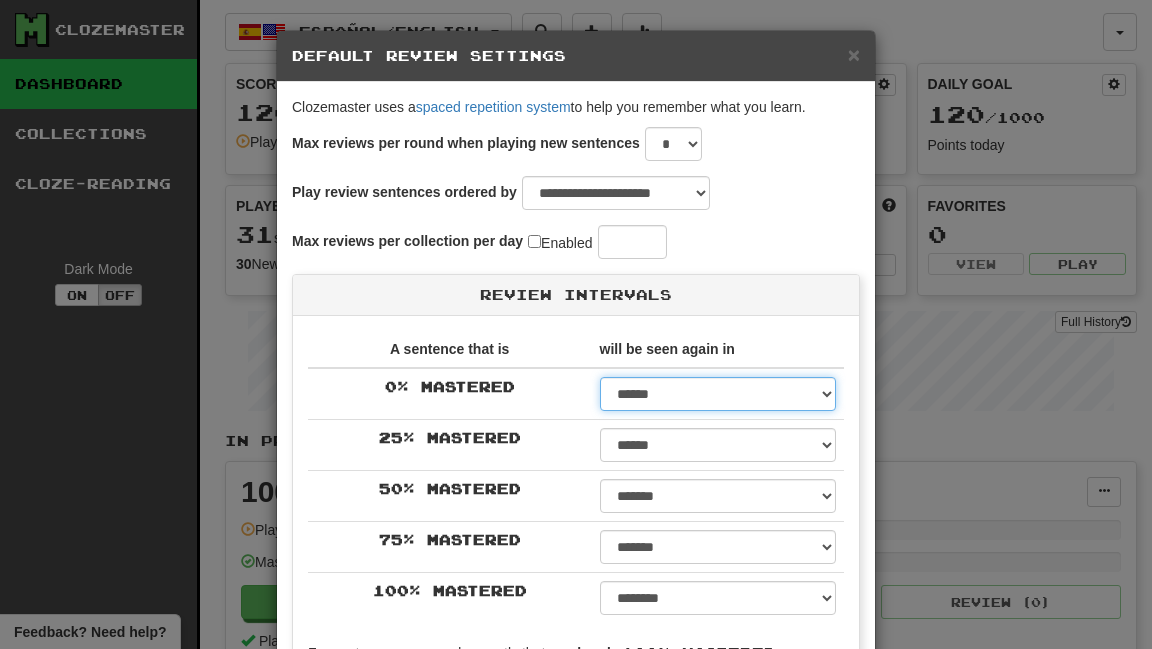 click on "****** ****** ****** ****** ****** ****** ****** ****** ****** ******* ******* ******* ******* ******* ******* ******* ******* ******* ******* ******* ******* ******* ******* ******* ******* ******* ******* ******* ******* ******* ******* ******* ******* ******* ******* ******* ******* ******* ******* ******* ******* ******* ******** ******** ******** ******** ******** ******** ******** ******** ******** ******" at bounding box center [718, 394] 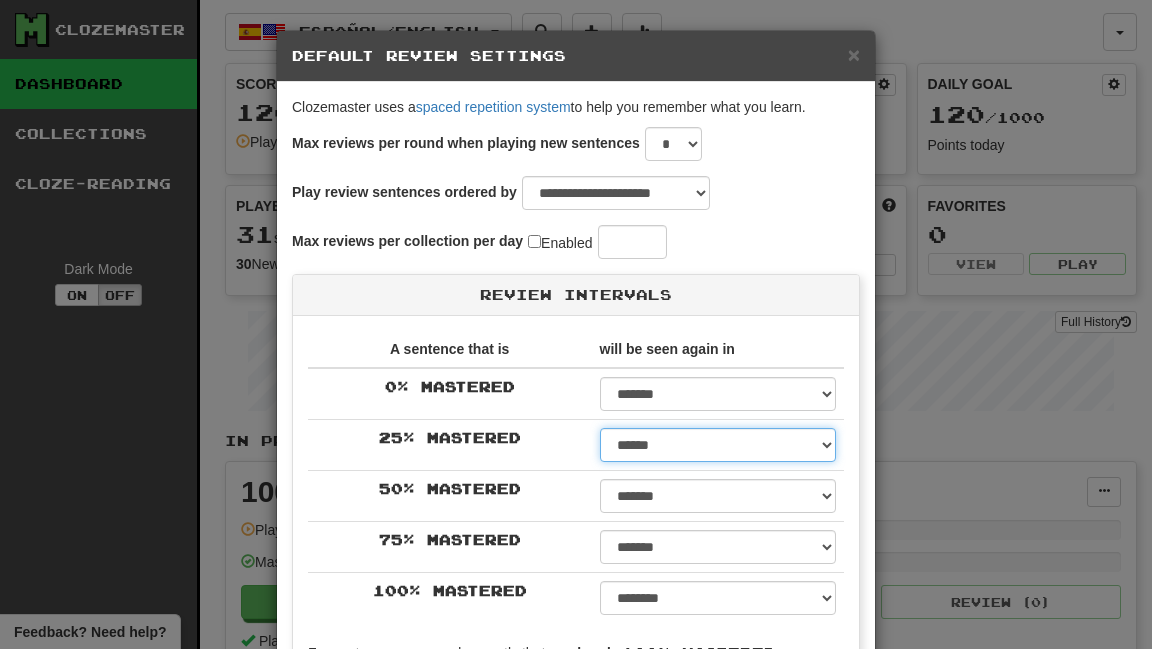 click on "****** ****** ****** ****** ****** ****** ****** ****** ****** ******* ******* ******* ******* ******* ******* ******* ******* ******* ******* ******* ******* ******* ******* ******* ******* ******* ******* ******* ******* ******* ******* ******* ******* ******* ******* ******* ******* ******* ******* ******* ******* ******* ******** ******** ******** ******** ******** ******** ******** ******** ********" at bounding box center [718, 445] 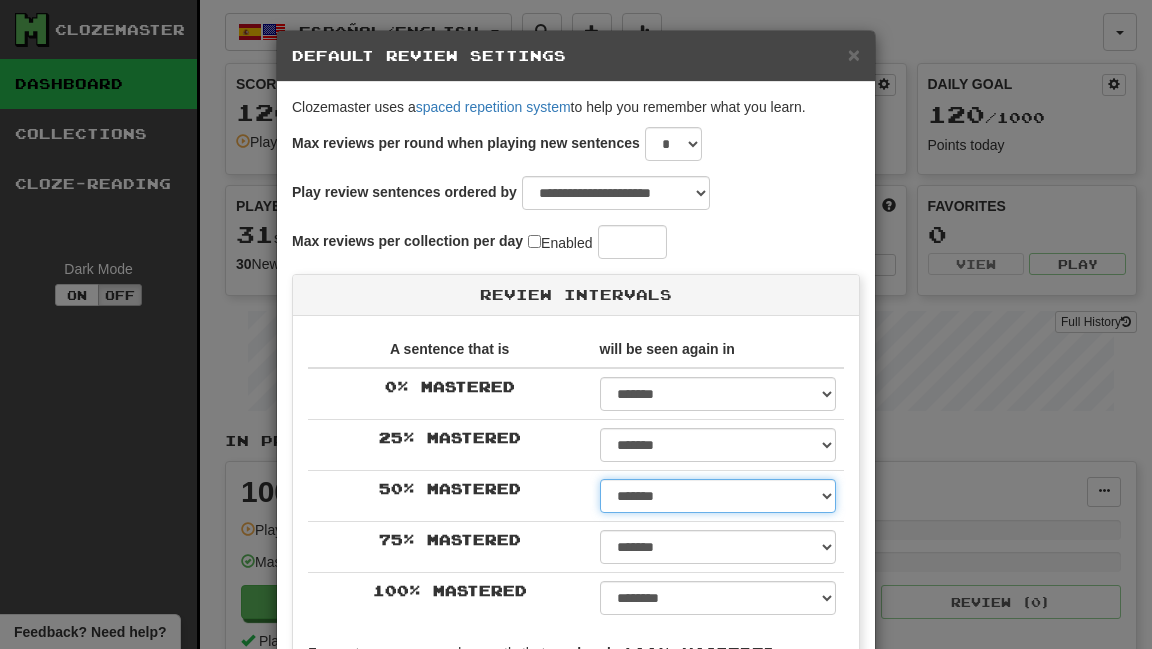click on "****** ****** ****** ****** ****** ****** ****** ****** ****** ******* ******* ******* ******* ******* ******* ******* ******* ******* ******* ******* ******* ******* ******* ******* ******* ******* ******* ******* ******* ******* ******* ******* ******* ******* ******* ******* ******* ******* ******* ******* ******* ******* ******** ******** ******** ******** ******** ******** ******** ******** ********" at bounding box center [718, 496] 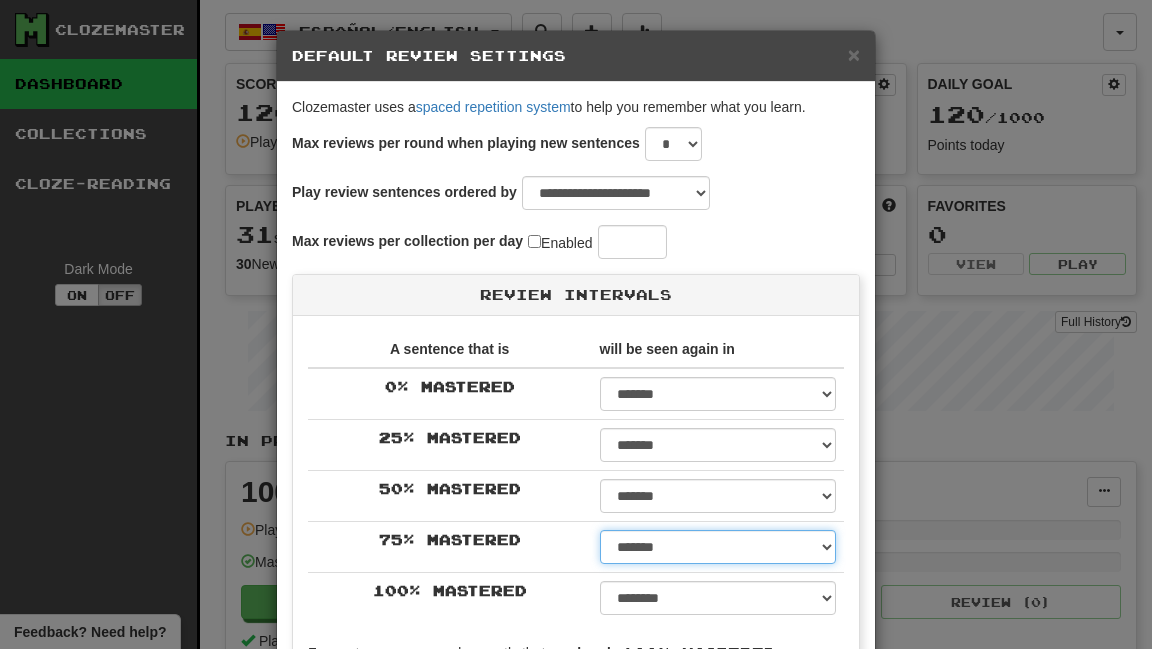 click on "****** ****** ****** ****** ****** ****** ****** ****** ****** ******* ******* ******* ******* ******* ******* ******* ******* ******* ******* ******* ******* ******* ******* ******* ******* ******* ******* ******* ******* ******* ******* ******* ******* ******* ******* ******* ******* ******* ******* ******* ******* ******* ******** ******** ******** ******** ******** ******** ******** ******** ********" at bounding box center [718, 547] 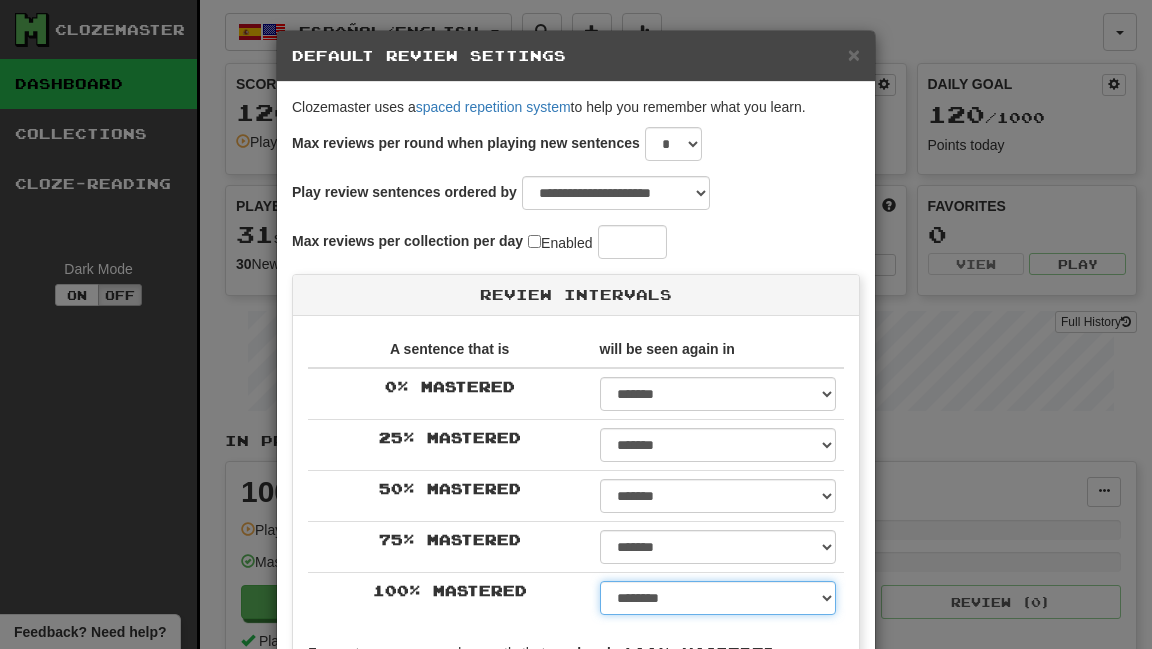 click on "****** ****** ****** ****** ****** ****** ****** ****** ****** ******* ******* ******* ******* ******* ******* ******* ******* ******* ******* ******* ******* ******* ******* ******* ******* ******* ******* ******* ******* ******* ******* ******* ******* ******* ******* ******* ******* ******* ******* ******* ******* ******* ******** ******** ******** ******** ******** ******** ******** ******** ******** *****" at bounding box center (718, 598) 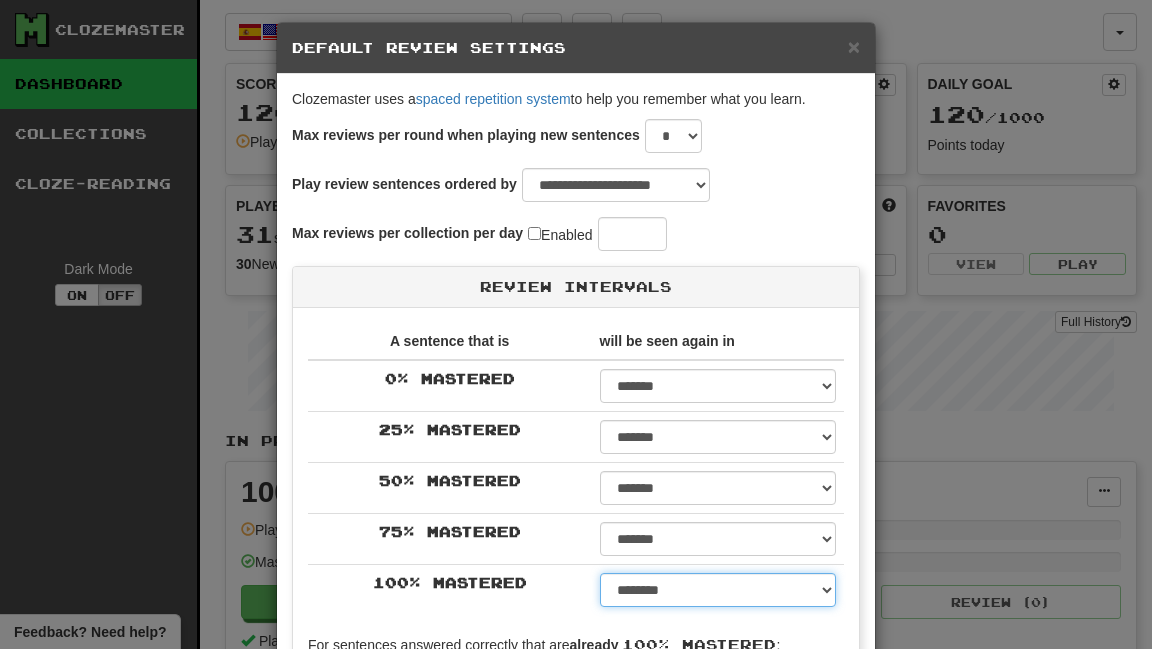 scroll, scrollTop: 0, scrollLeft: 0, axis: both 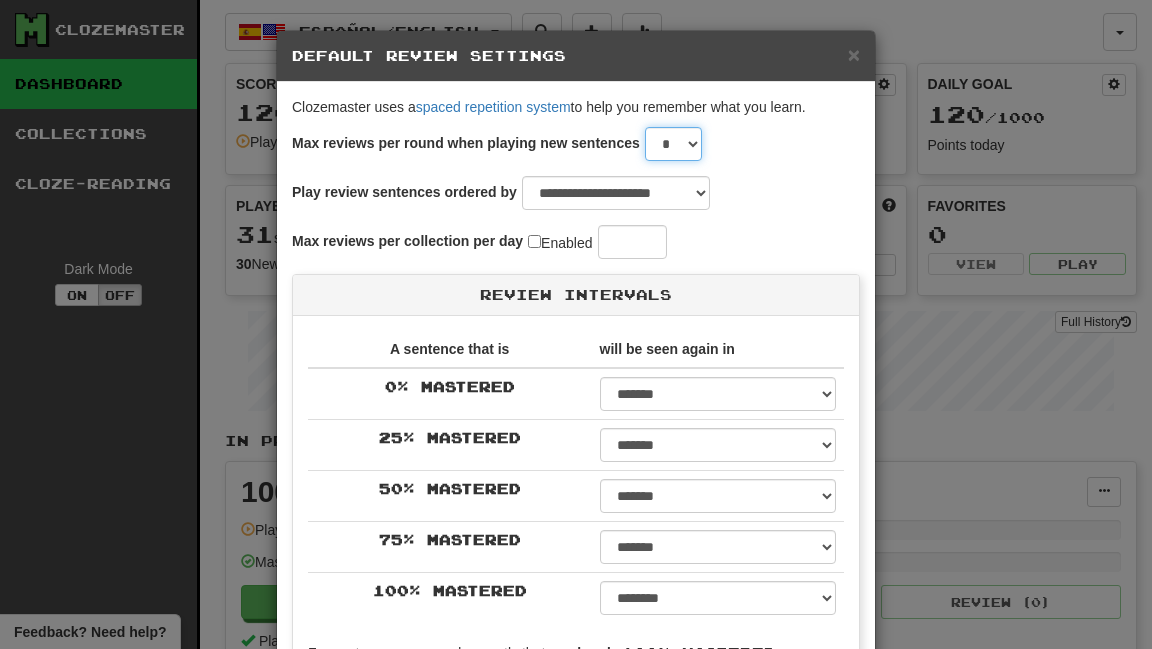 click on "* * * * * * * * * * ** ** ** ** ** ** ** ** ** ** ** ** ** ** ** ** ** ** ** ** ** ** ** ** ** ** ** ** ** ** ** ** ** ** ** ** ** ** ** ** **" at bounding box center [673, 144] 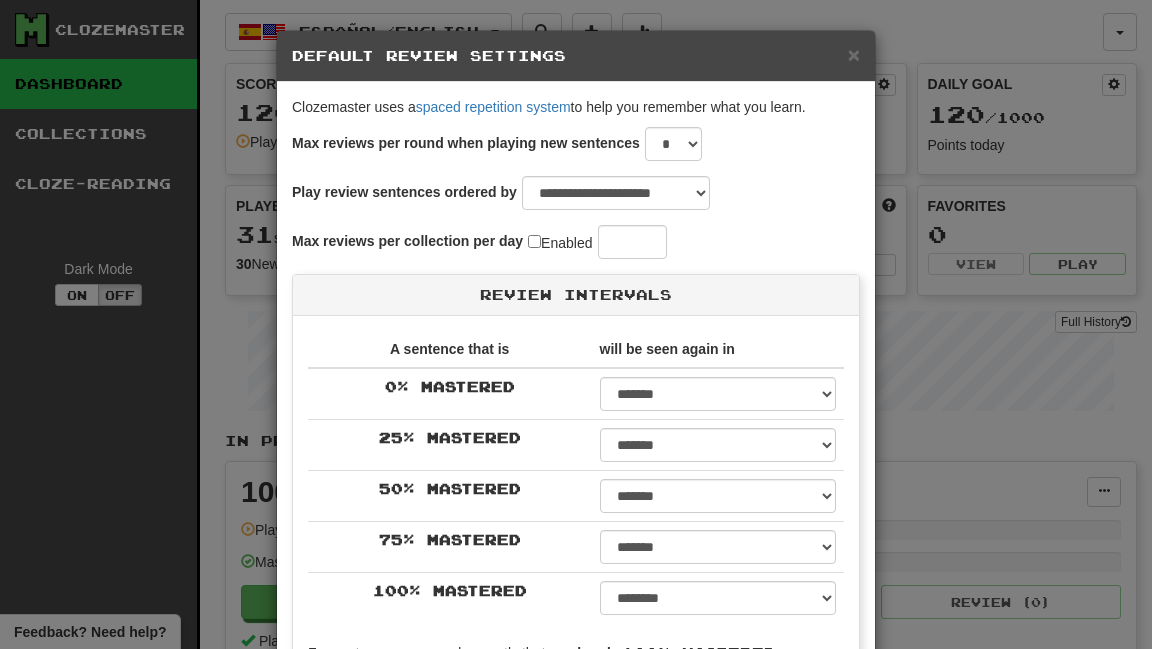 click on "Max reviews per collection per day  Enabled **" at bounding box center (479, 242) 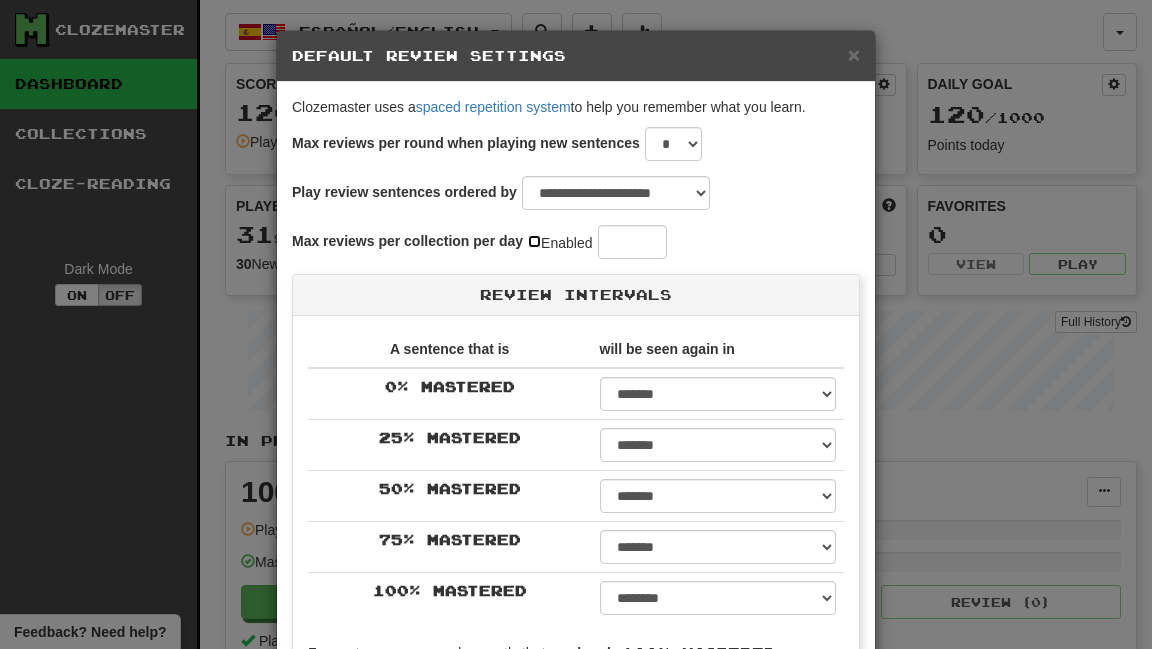type 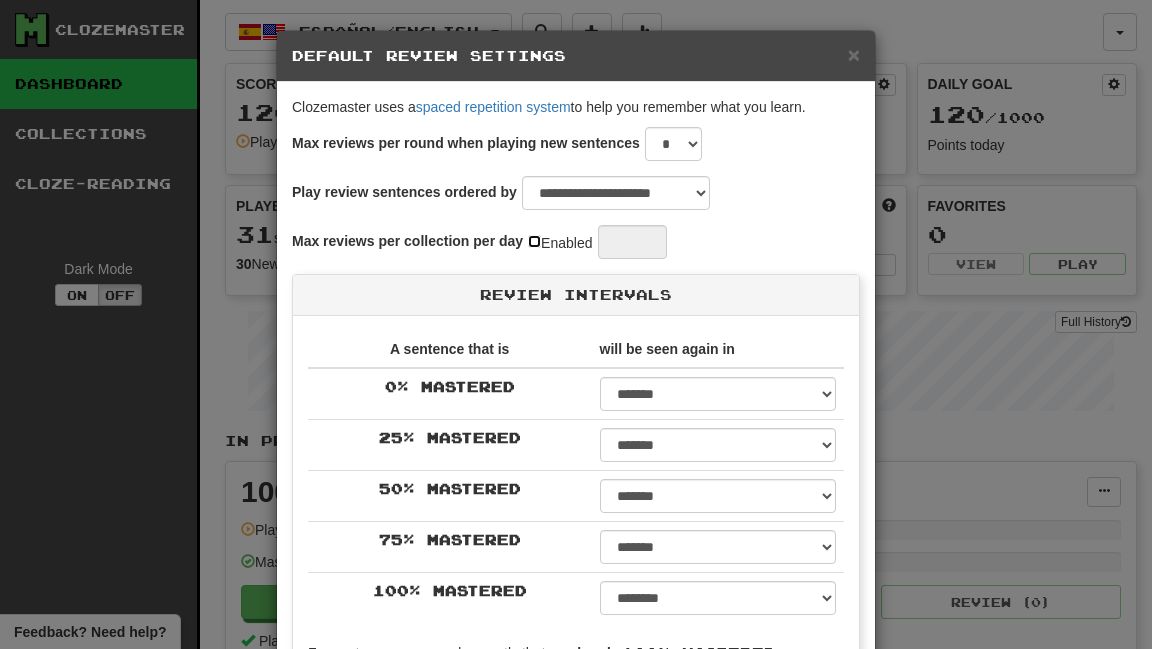 scroll, scrollTop: 452, scrollLeft: 0, axis: vertical 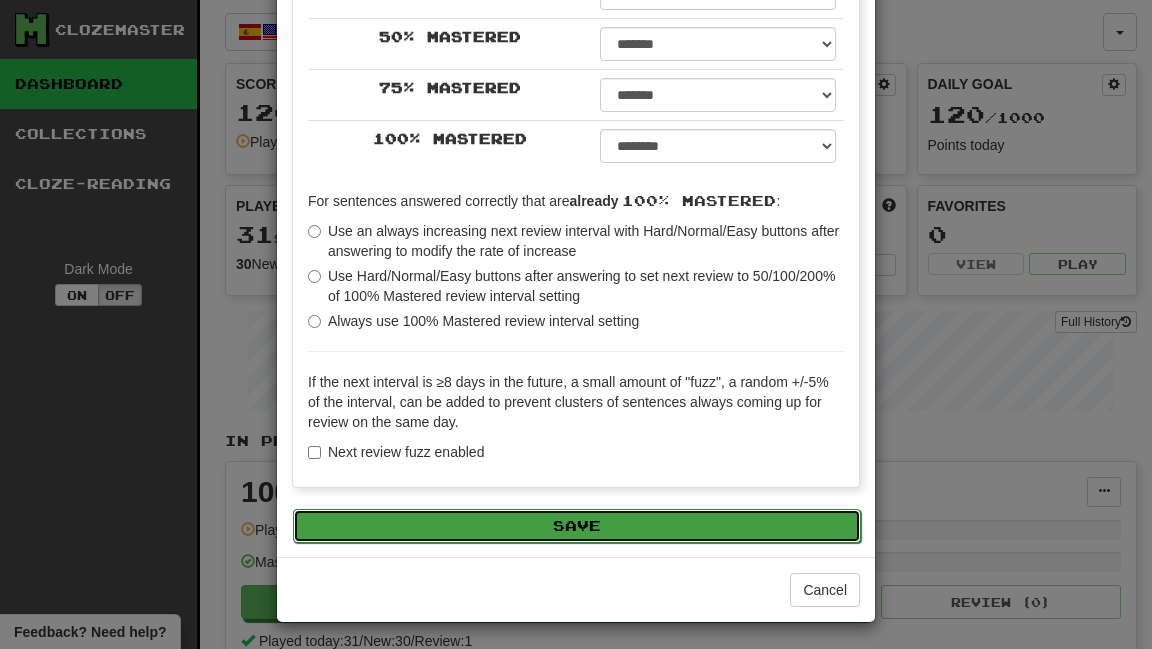 click on "Save" at bounding box center (577, 526) 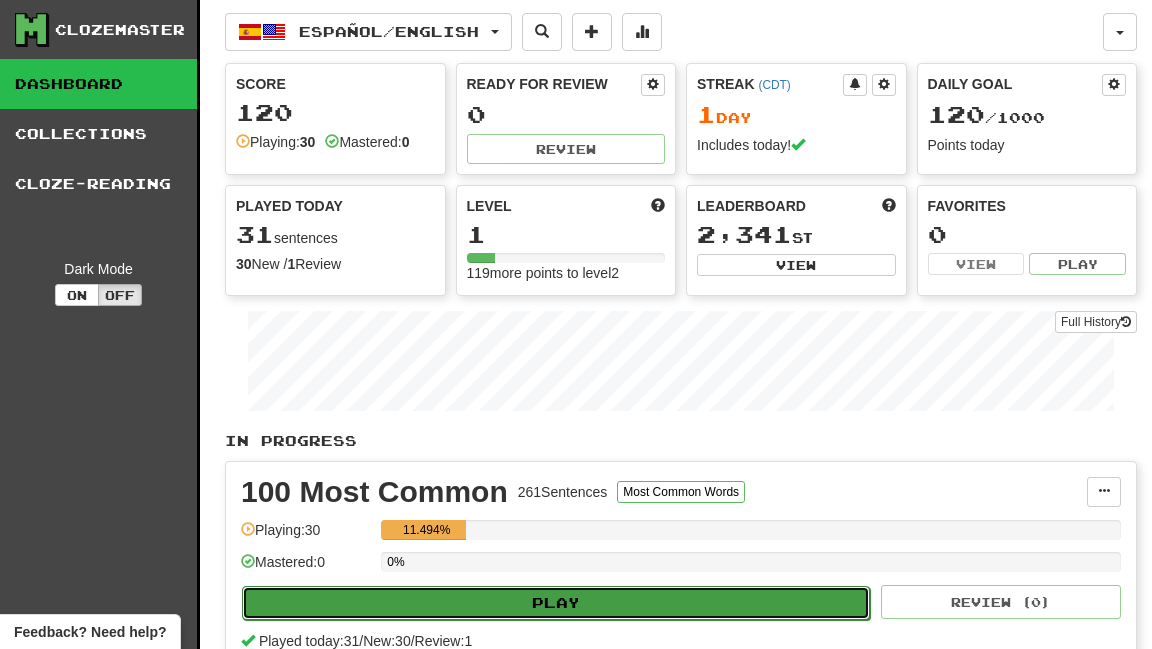click on "Play" at bounding box center (556, 603) 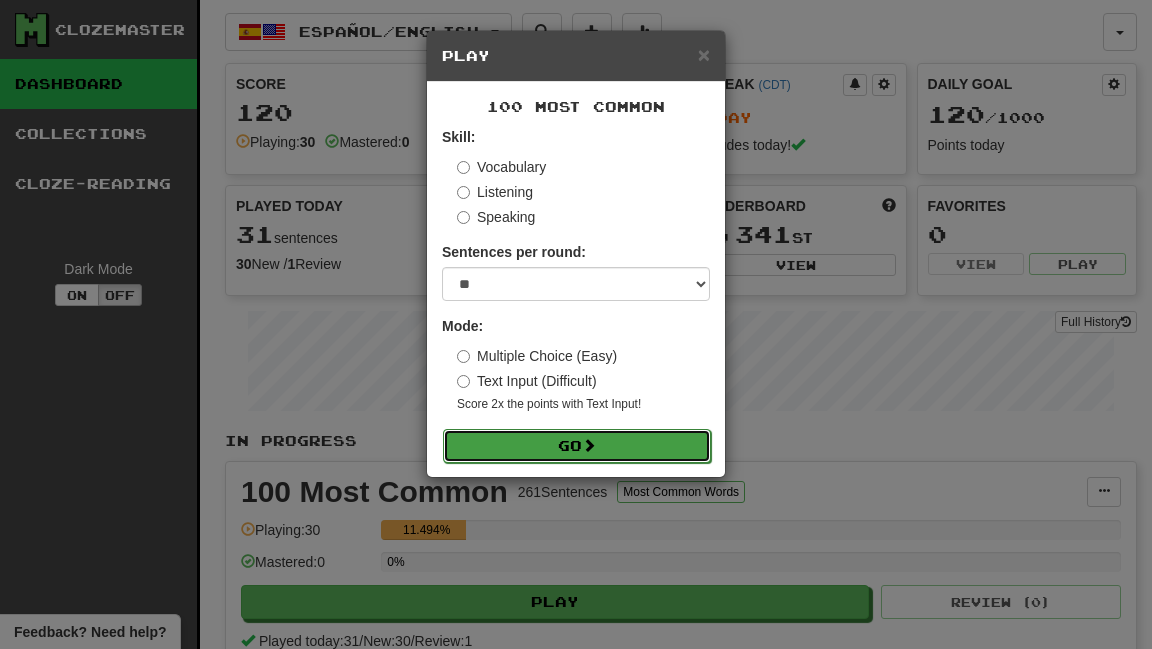 click on "Go" at bounding box center [577, 446] 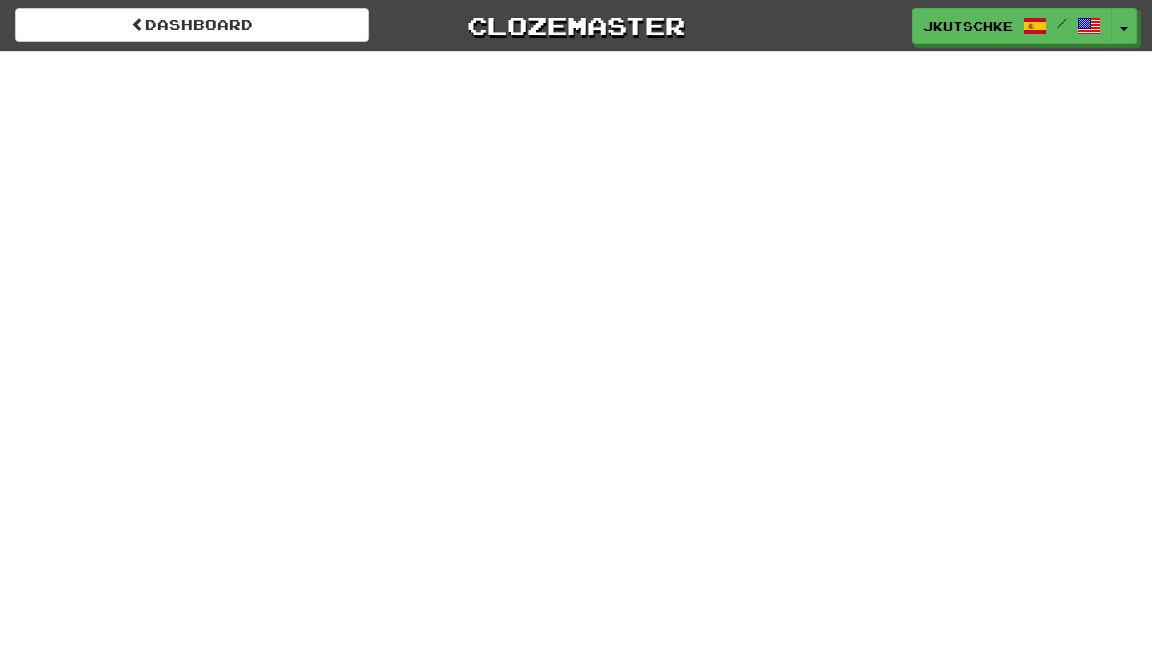 scroll, scrollTop: 0, scrollLeft: 0, axis: both 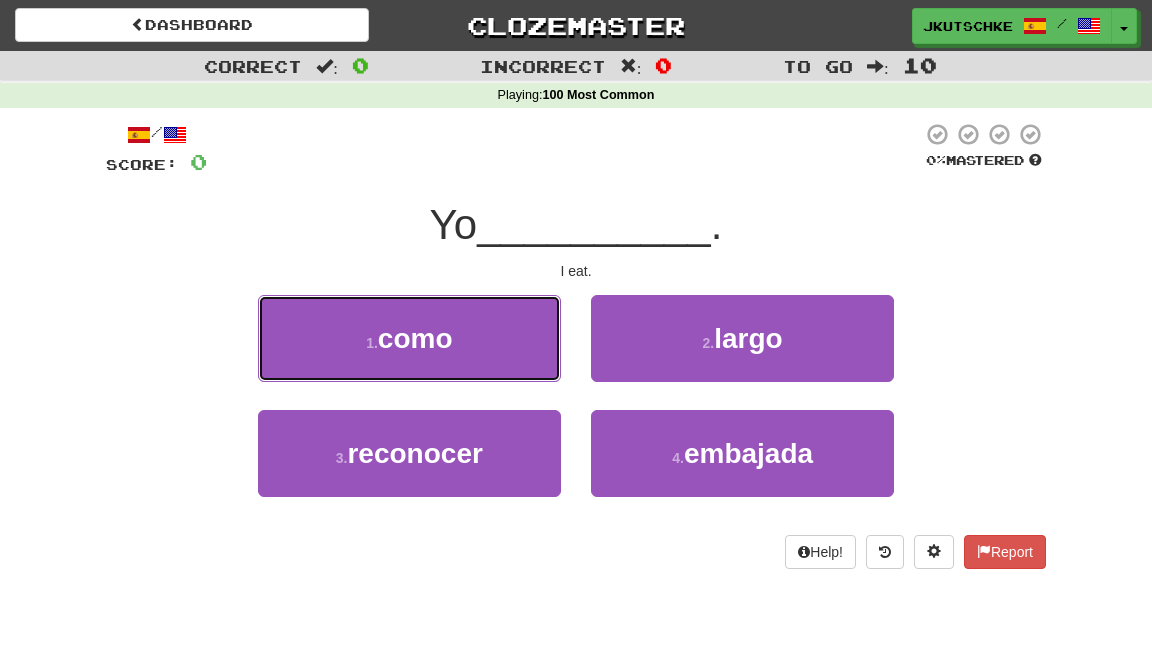 click on "1 .  como" at bounding box center (409, 338) 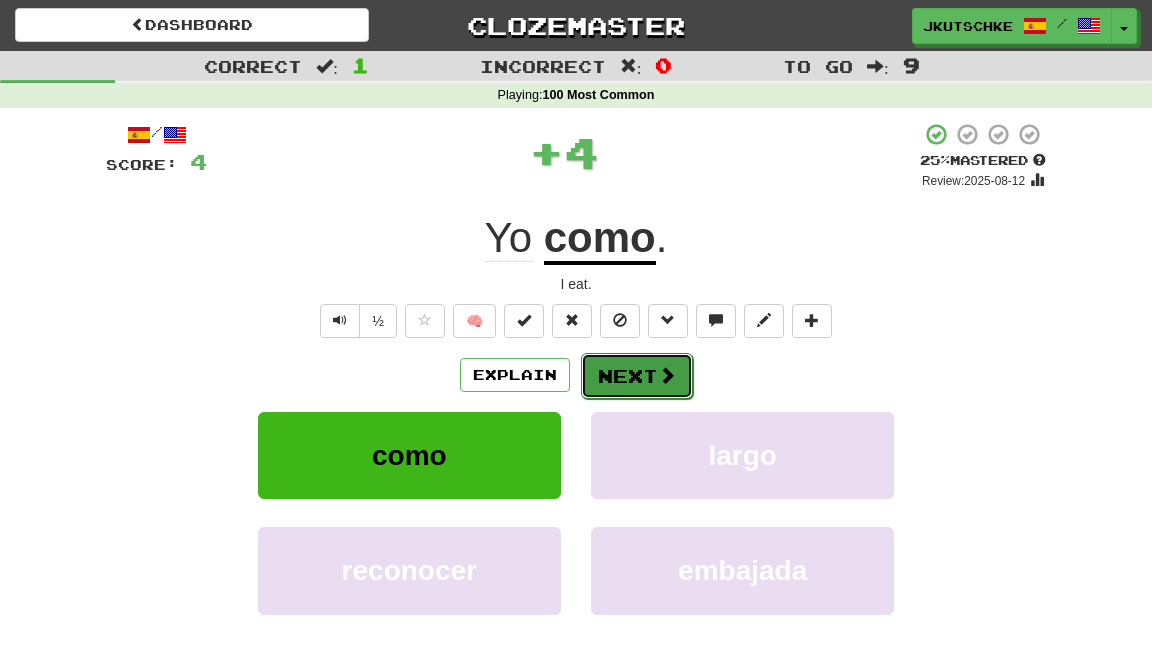 click on "Next" at bounding box center [637, 376] 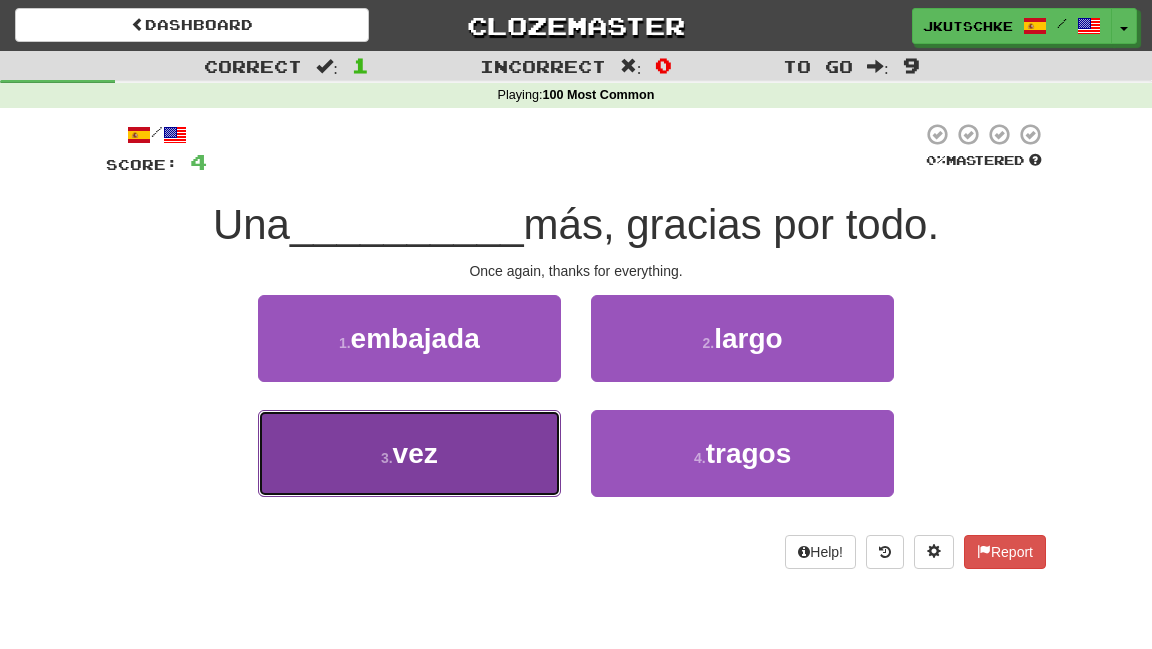 click on "3 .  vez" at bounding box center (409, 453) 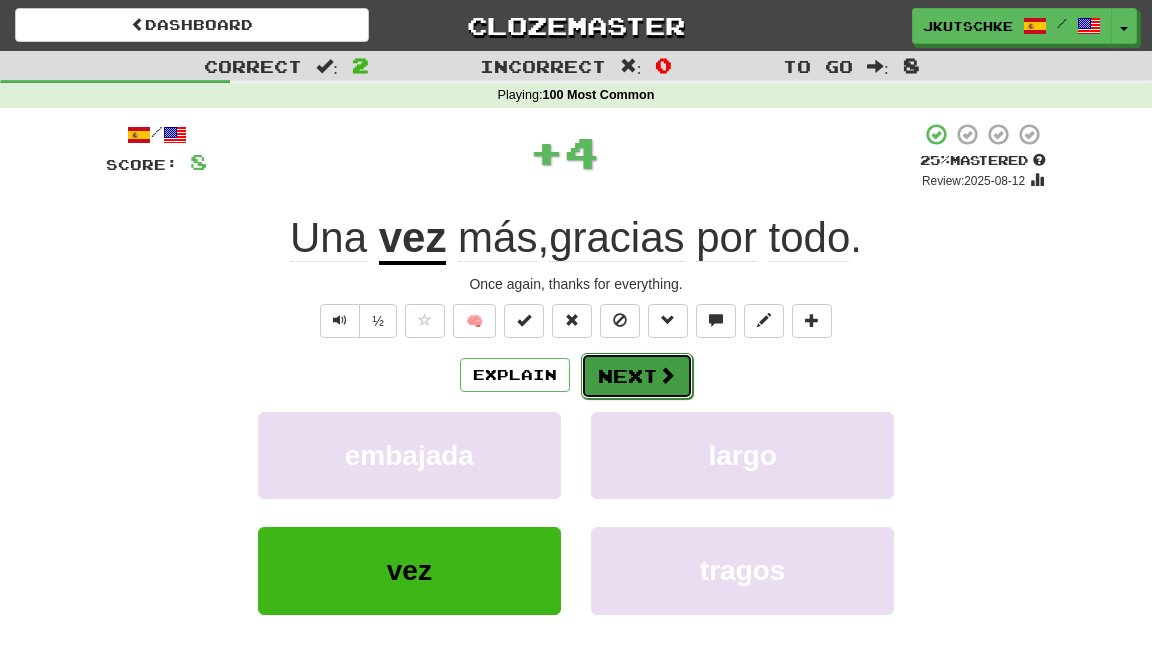 click on "Next" at bounding box center [637, 376] 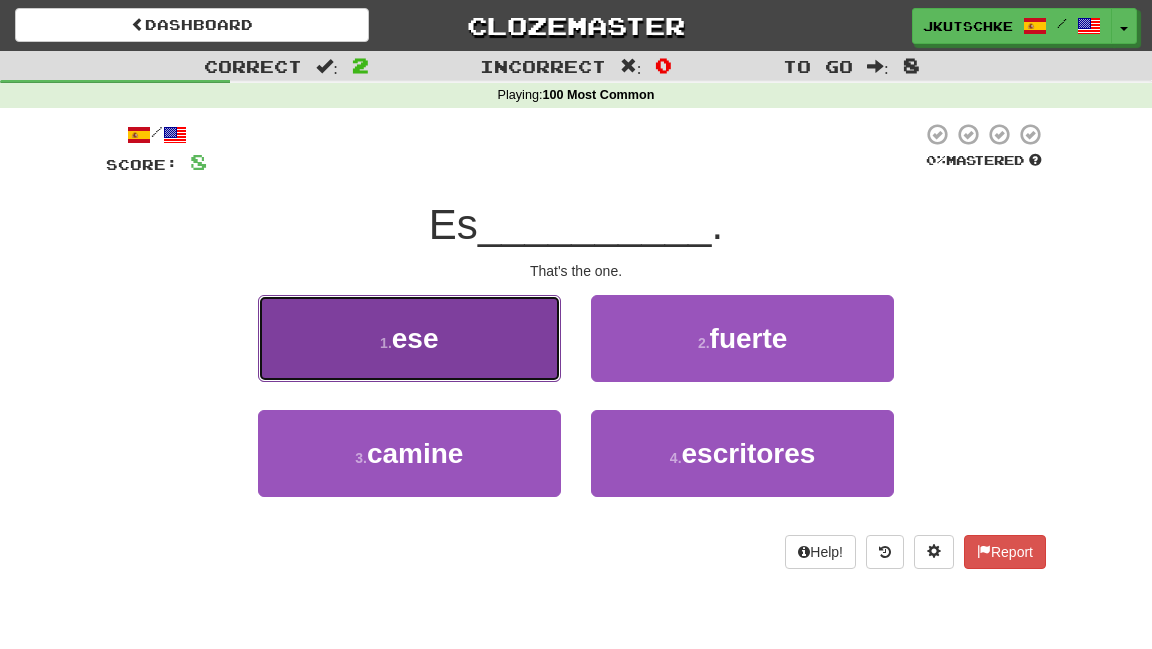 click on "1 .  ese" at bounding box center [409, 338] 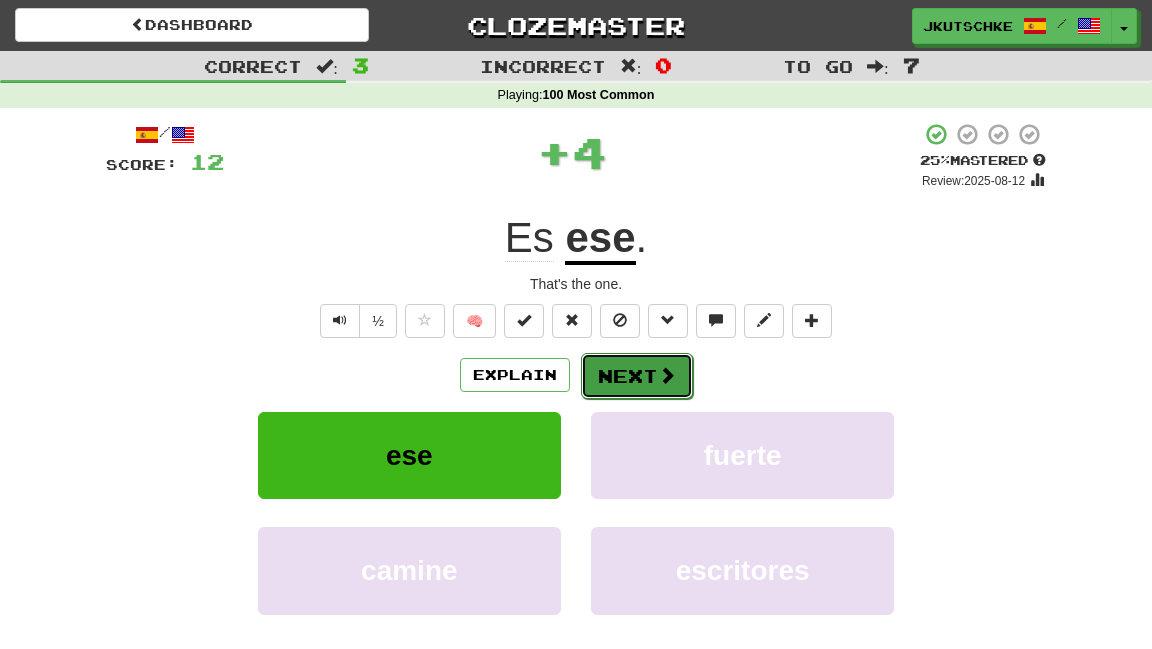 click on "Next" at bounding box center (637, 376) 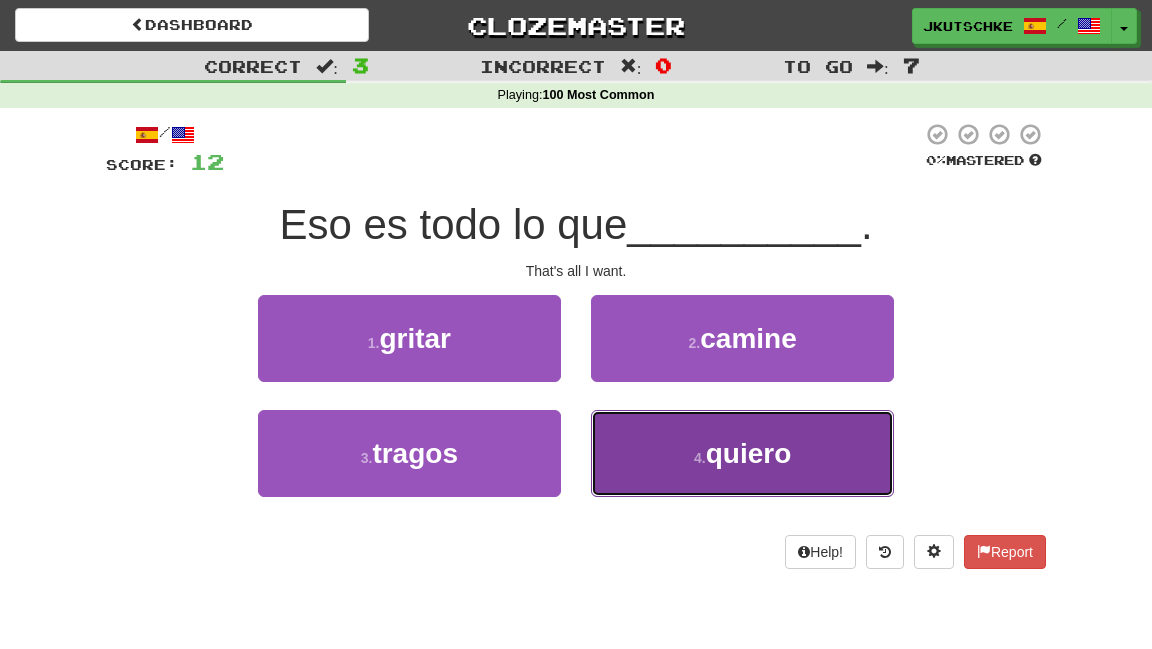 click on "4 .  quiero" at bounding box center (742, 453) 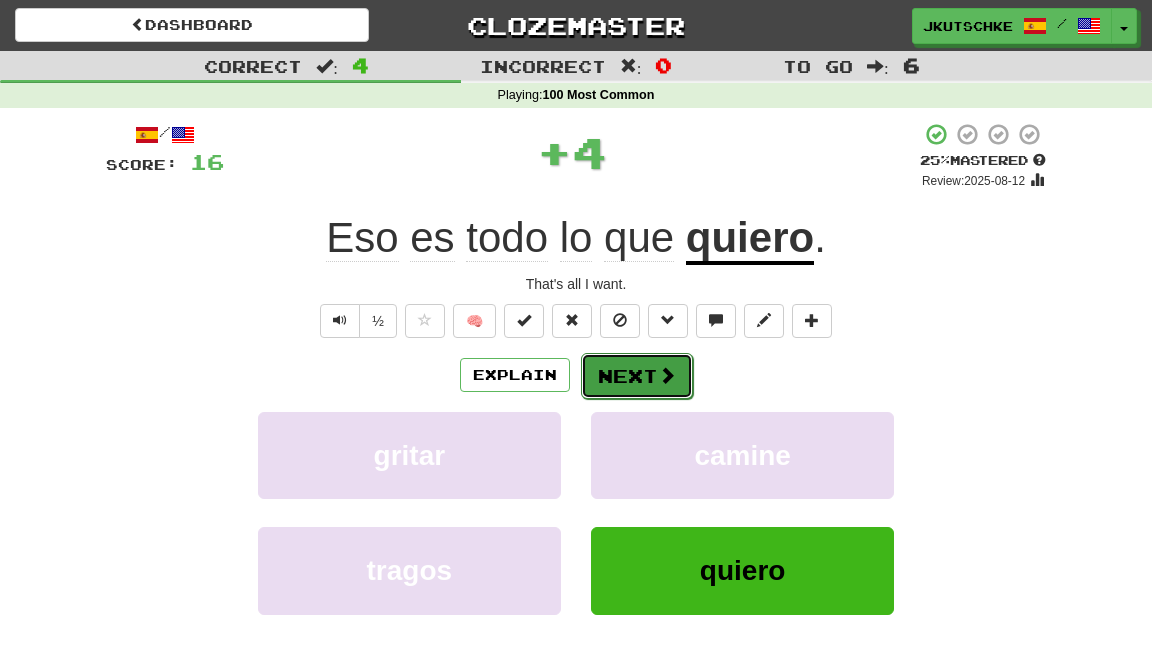 click on "Next" at bounding box center (637, 376) 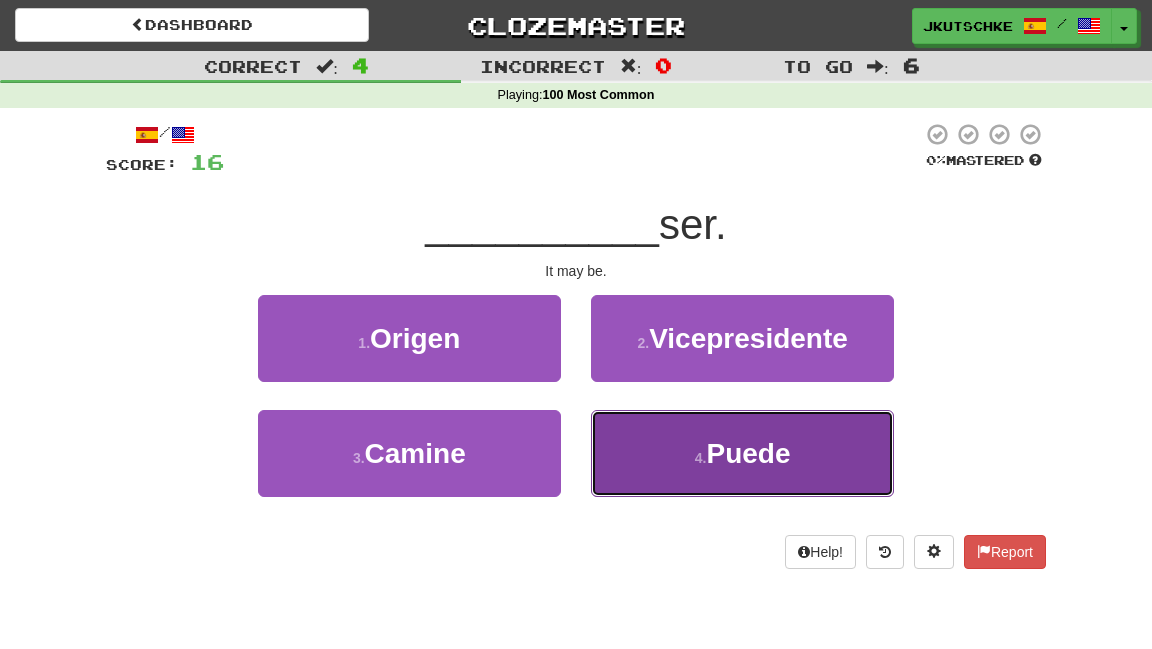 click on "4 .  Puede" at bounding box center (742, 453) 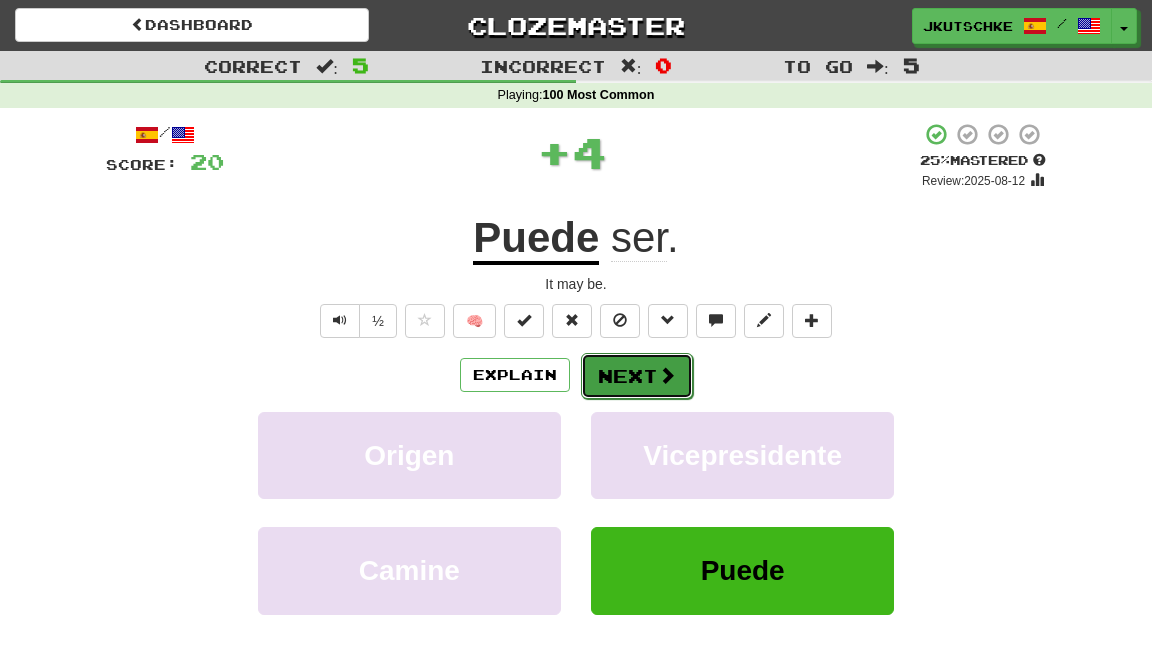 click on "Next" at bounding box center [637, 376] 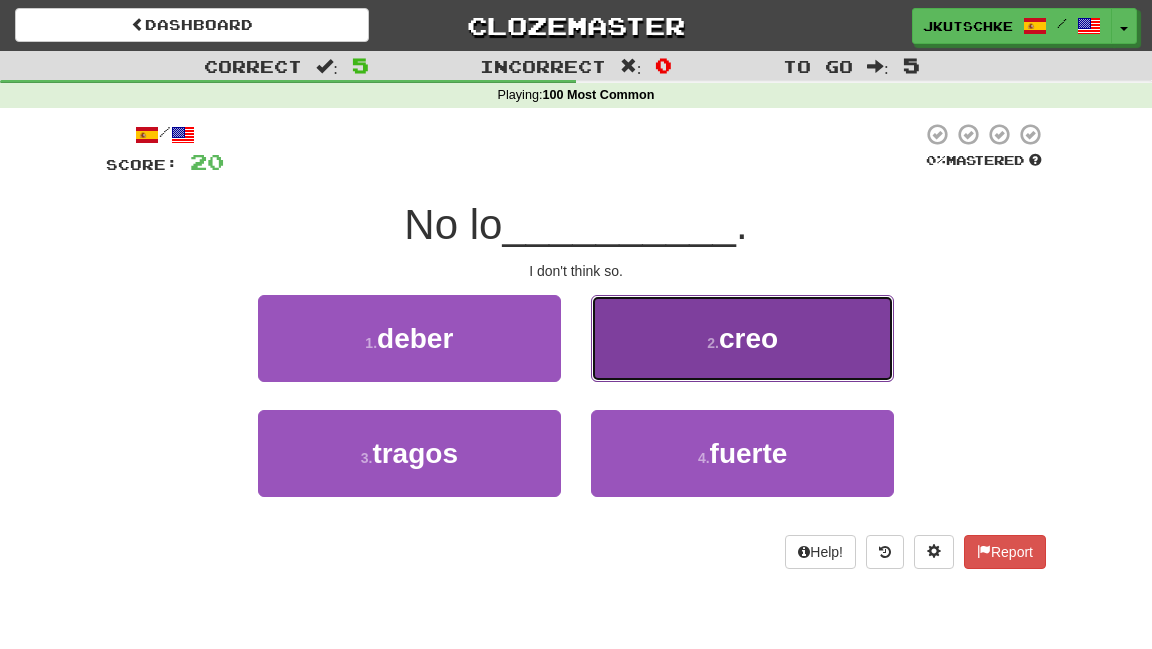 click on "2 .  creo" at bounding box center (742, 338) 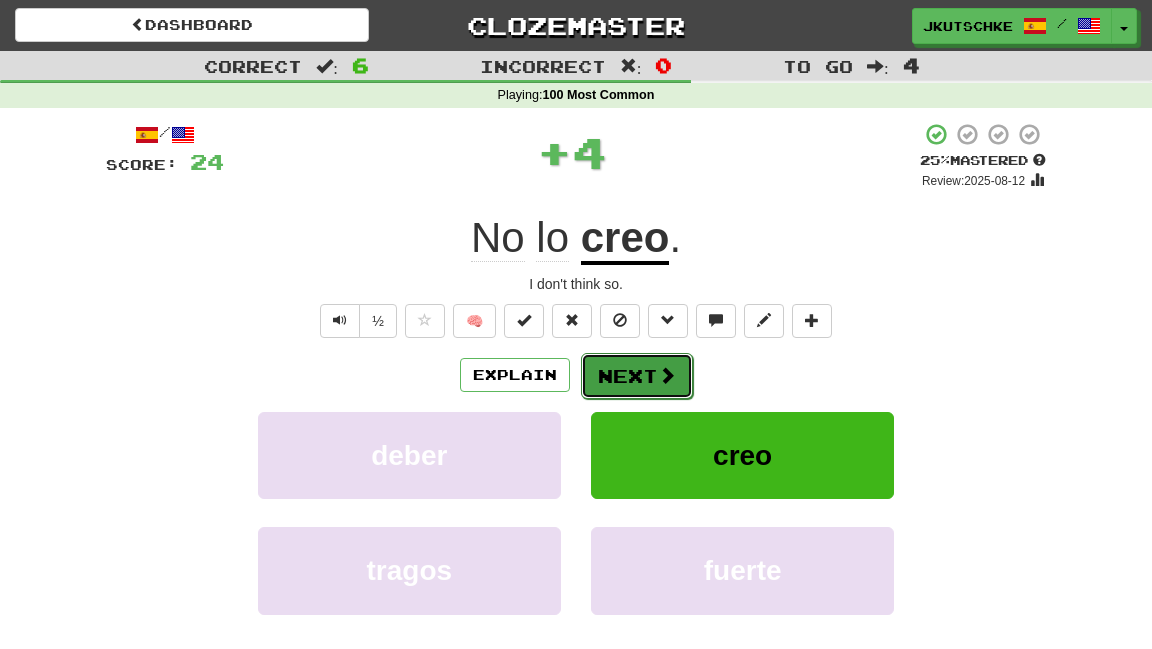 click on "Next" at bounding box center (637, 376) 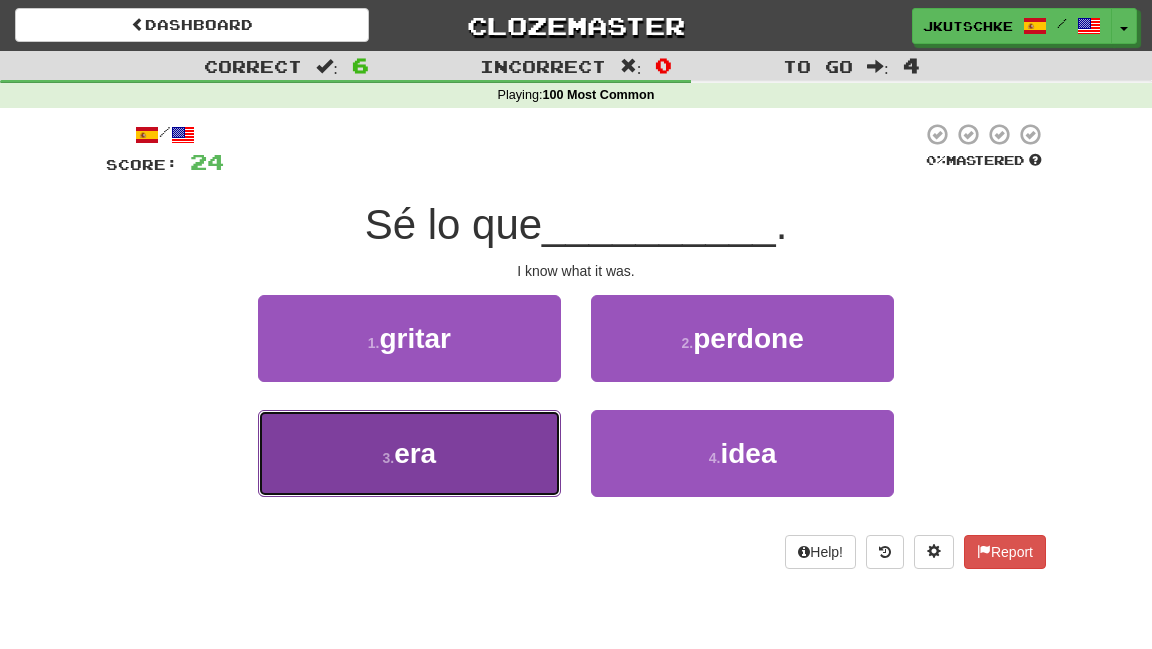 click on "era" at bounding box center [415, 453] 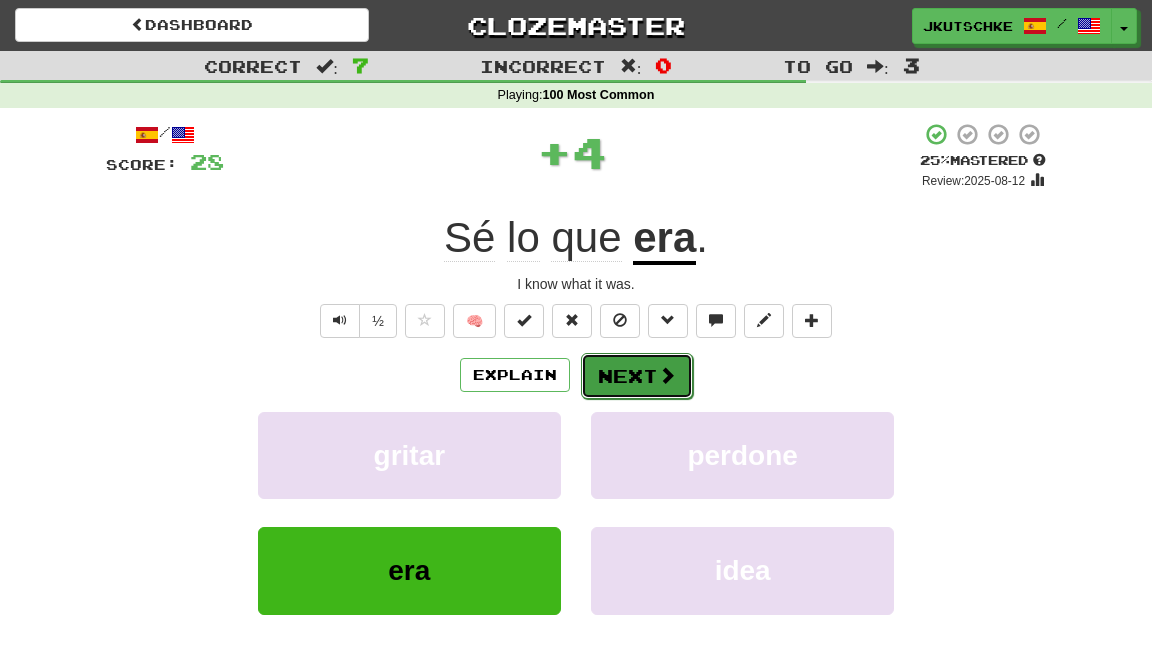 click on "Next" at bounding box center [637, 376] 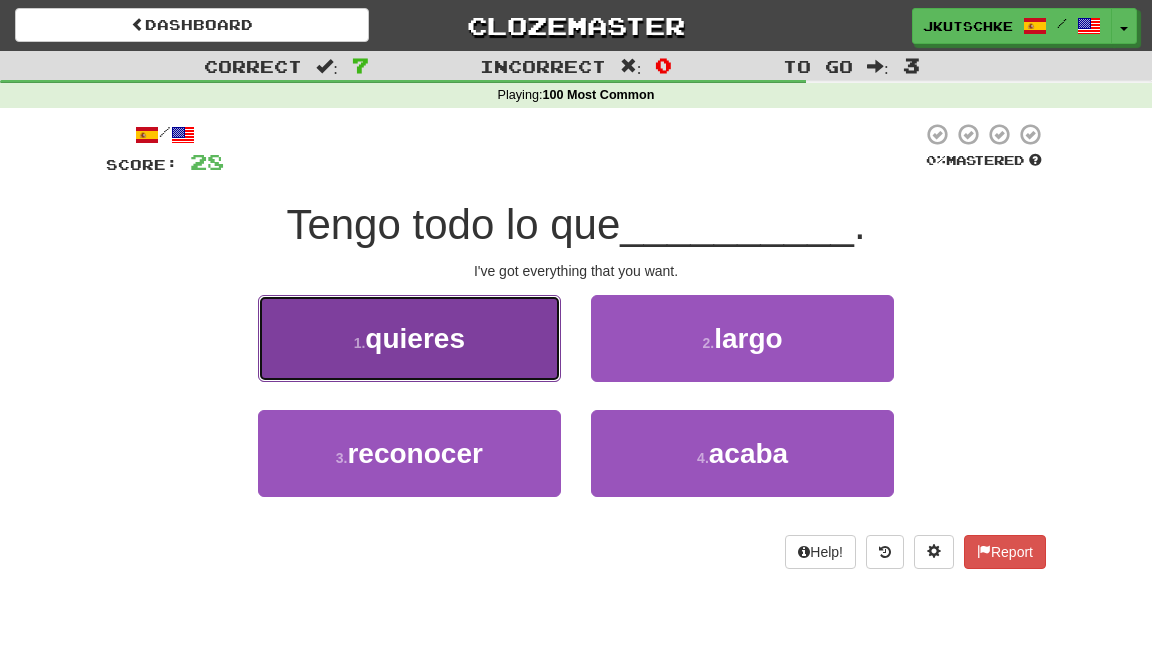 click on "1 .  quieres" at bounding box center [409, 338] 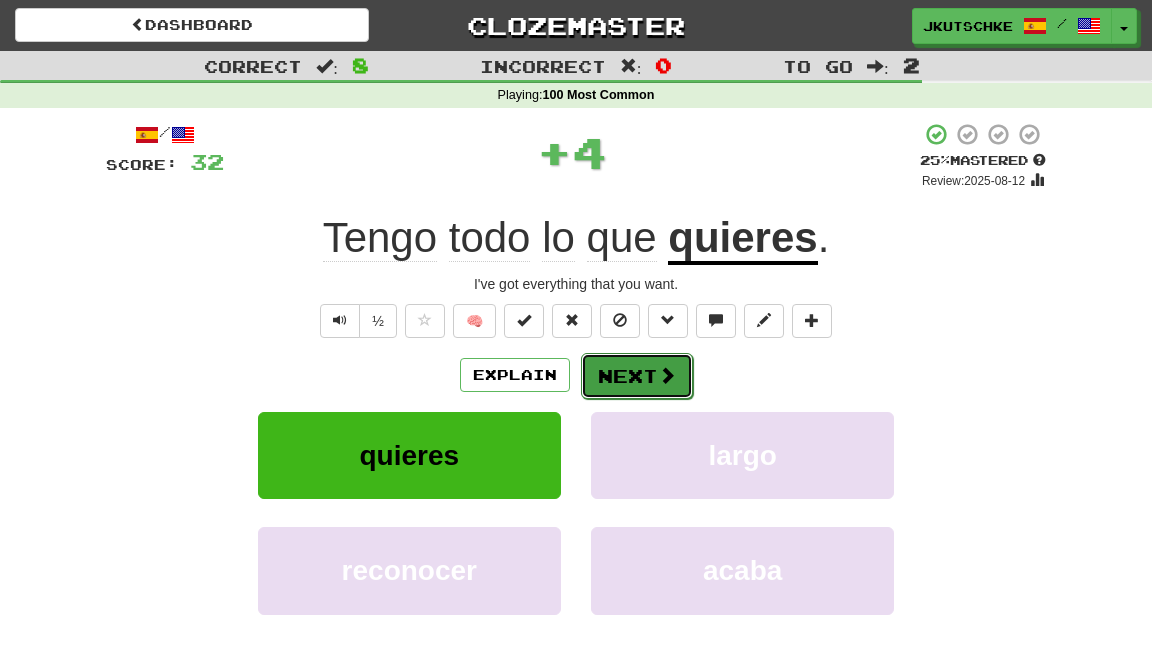 click on "Next" at bounding box center (637, 376) 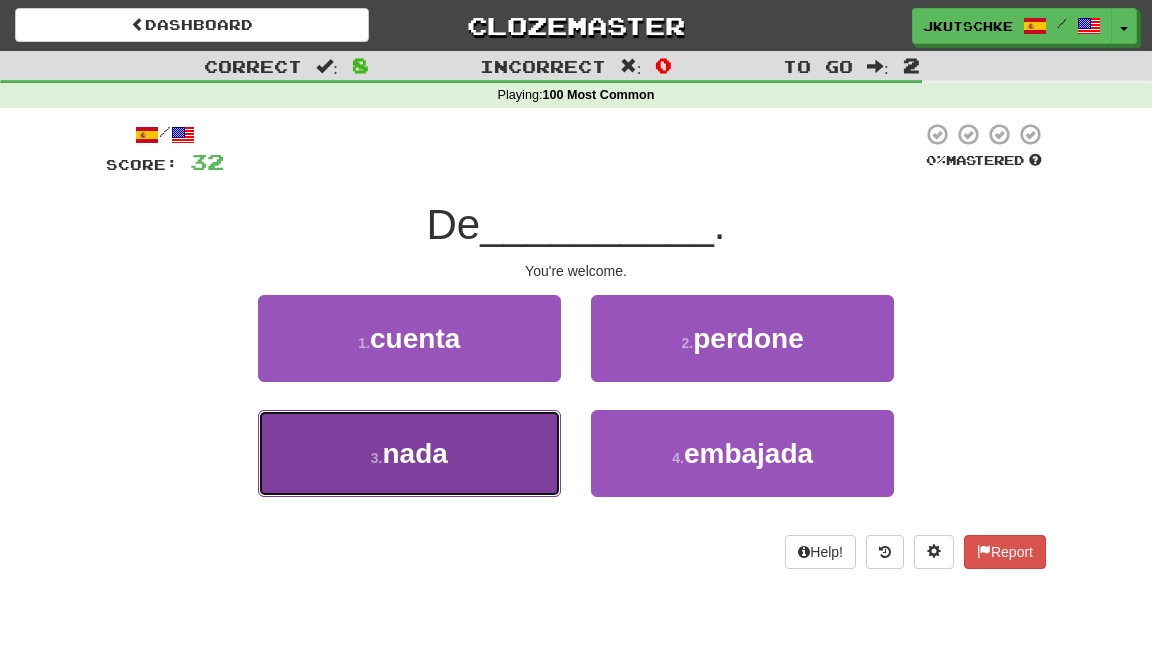 click on "3 .  nada" at bounding box center [409, 453] 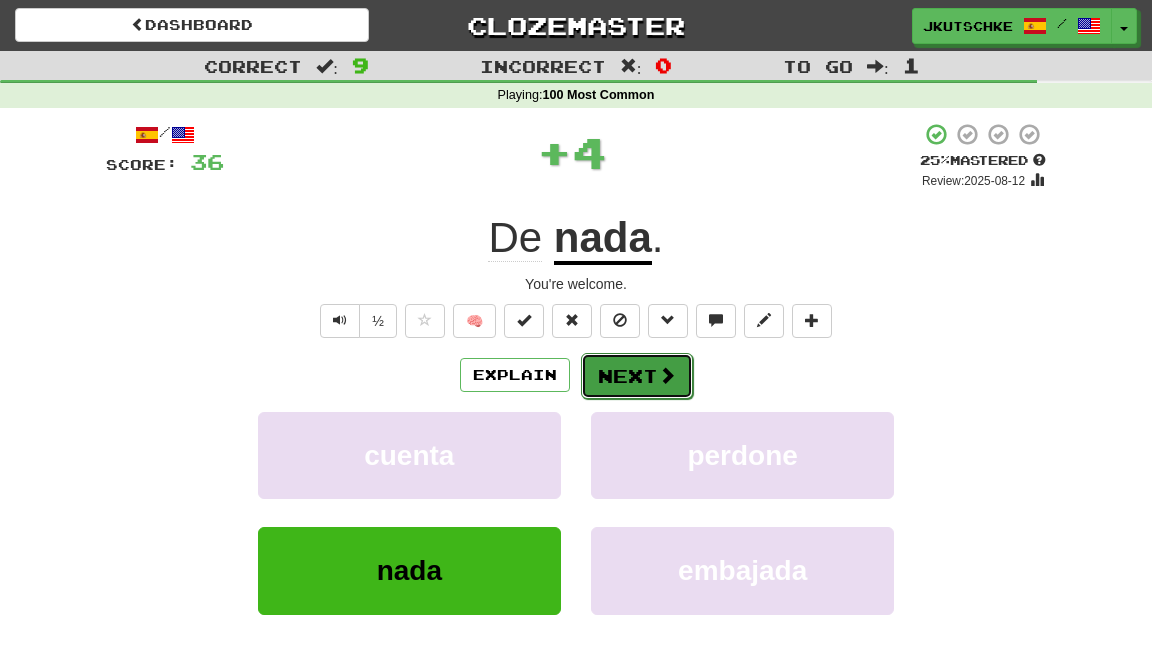 click on "Next" at bounding box center (637, 376) 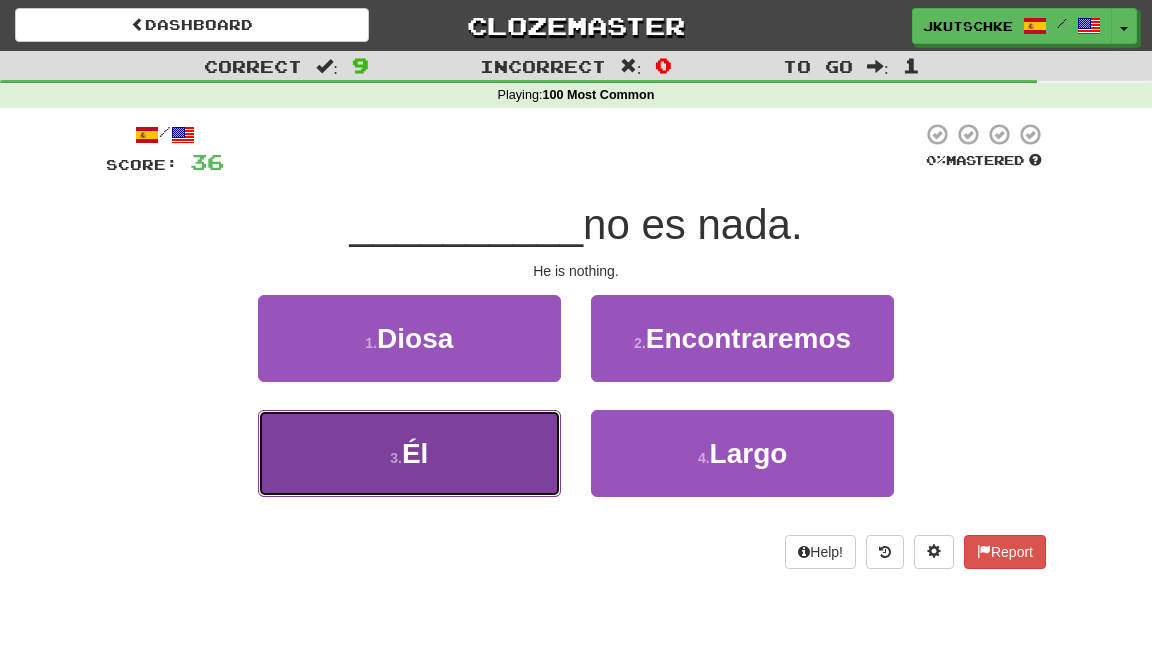 click on "3 .  Él" at bounding box center (409, 453) 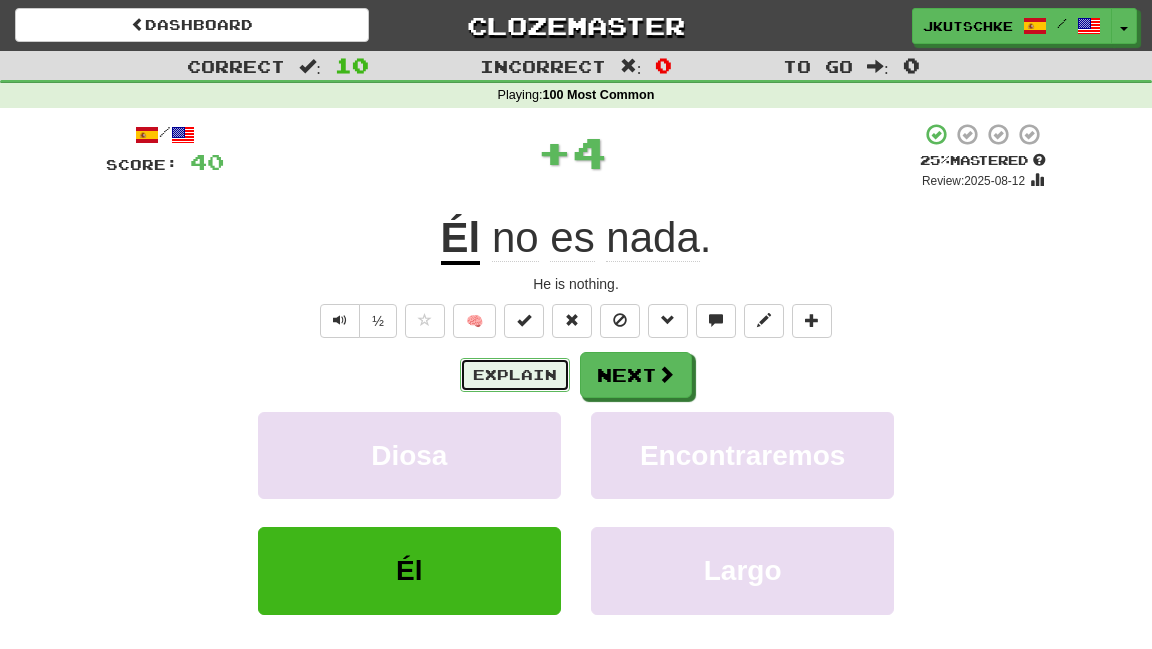 click on "Explain" at bounding box center [515, 375] 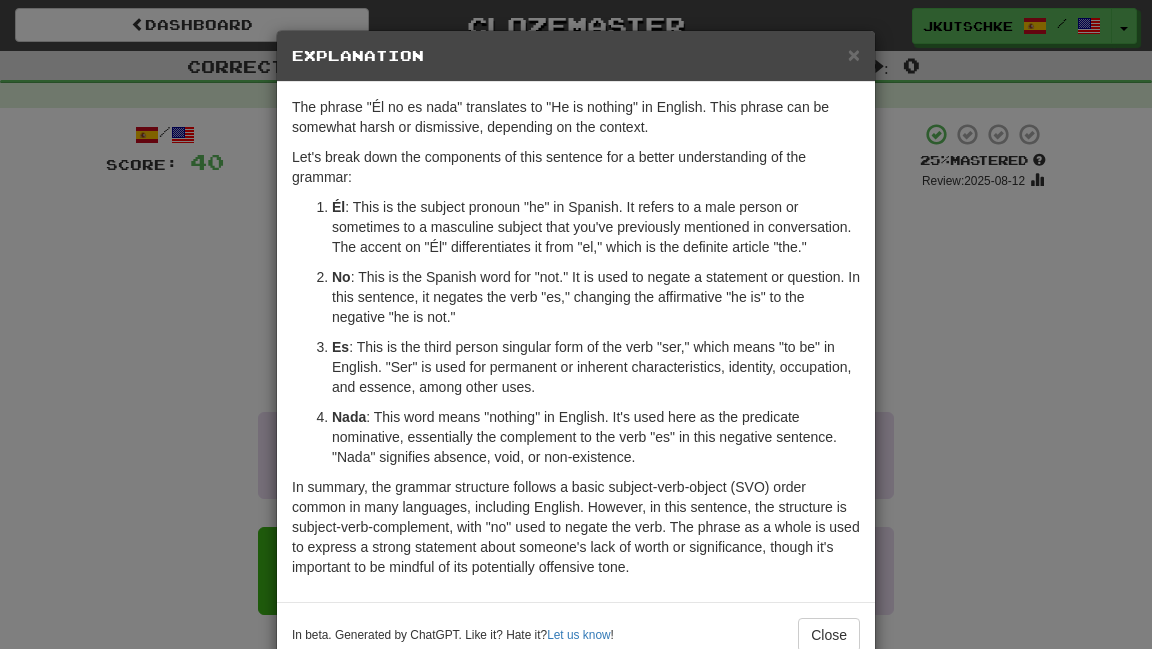 click on "× Explanation The phrase "Él no es nada" translates to "He is nothing" in English. This phrase can be somewhat harsh or dismissive, depending on the context.
Let's break down the components of this sentence for a better understanding of the grammar:
Él : This is the subject pronoun "he" in Spanish. It refers to a male person or sometimes to a masculine subject that you've previously mentioned in conversation. The accent on "Él" differentiates it from "el," which is the definite article "the."
No : This is the Spanish word for "not." It is used to negate a statement or question. In this sentence, it negates the verb "es," changing the affirmative "he is" to the negative "he is not."
Es : This is the third person singular form of the verb "ser," which means "to be" in English. "Ser" is used for permanent or inherent characteristics, identity, occupation, and essence, among other uses.
Nada
In beta. Generated by ChatGPT. Like it? Hate it?  Let us know ! Close" at bounding box center (576, 324) 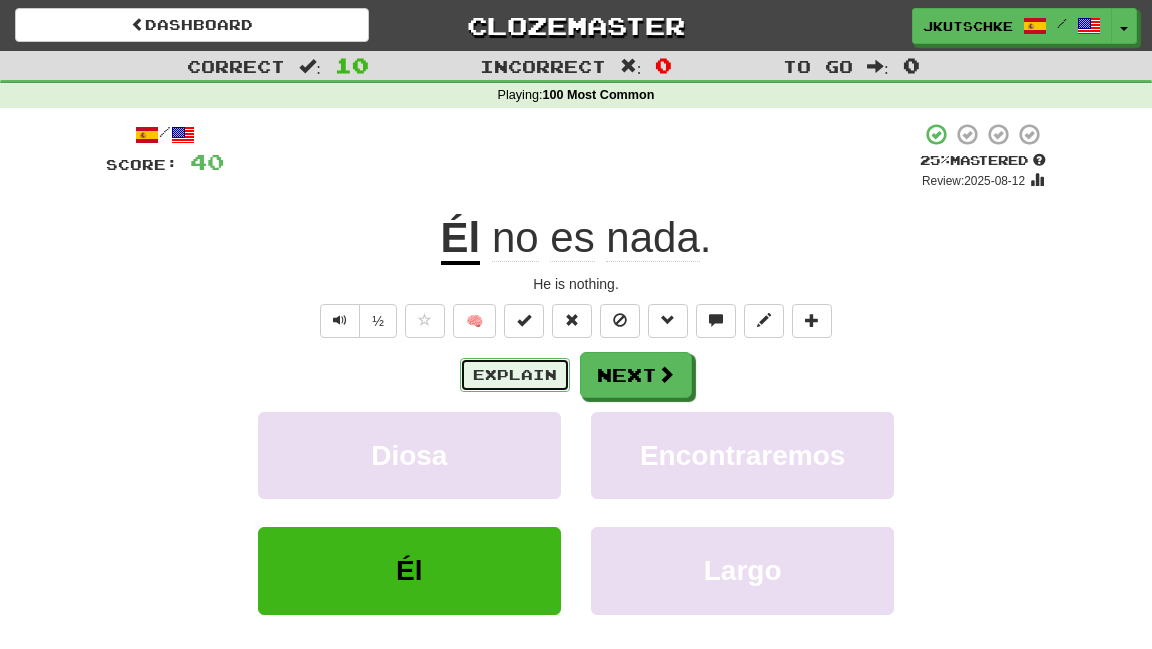 click on "Explain" at bounding box center [515, 375] 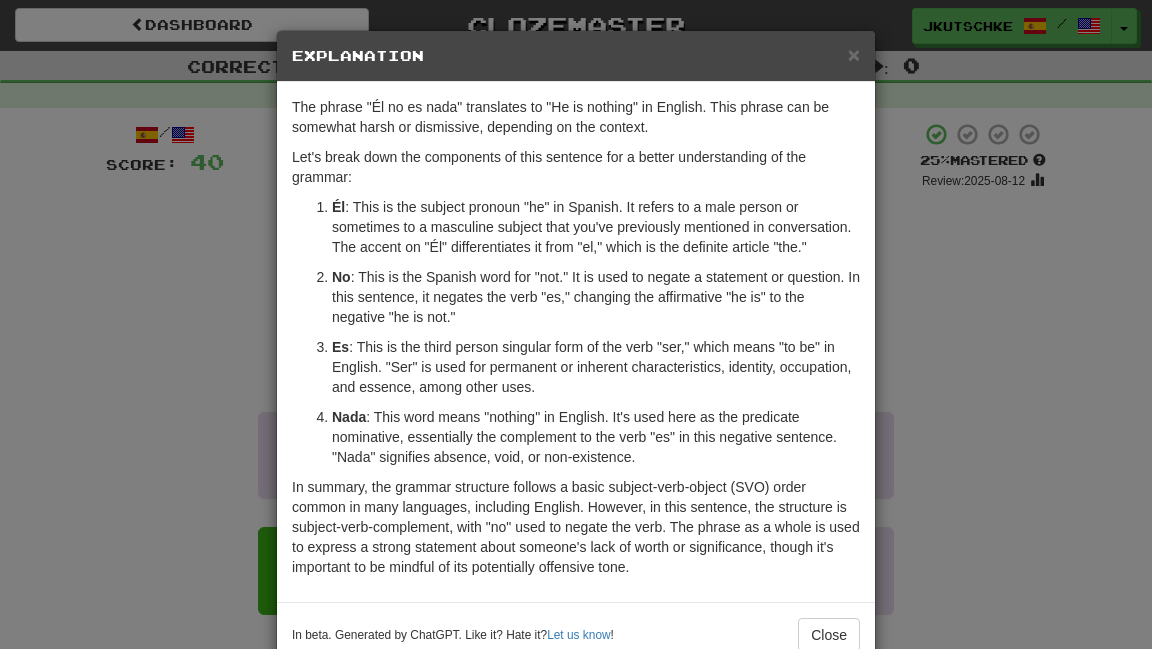 click on "× Explanation The phrase "Él no es nada" translates to "He is nothing" in English. This phrase can be somewhat harsh or dismissive, depending on the context.
Let's break down the components of this sentence for a better understanding of the grammar:
Él : This is the subject pronoun "he" in Spanish. It refers to a male person or sometimes to a masculine subject that you've previously mentioned in conversation. The accent on "Él" differentiates it from "el," which is the definite article "the."
No : This is the Spanish word for "not." It is used to negate a statement or question. In this sentence, it negates the verb "es," changing the affirmative "he is" to the negative "he is not."
Es : This is the third person singular form of the verb "ser," which means "to be" in English. "Ser" is used for permanent or inherent characteristics, identity, occupation, and essence, among other uses.
Nada
In beta. Generated by ChatGPT. Like it? Hate it?  Let us know ! Close" at bounding box center [576, 324] 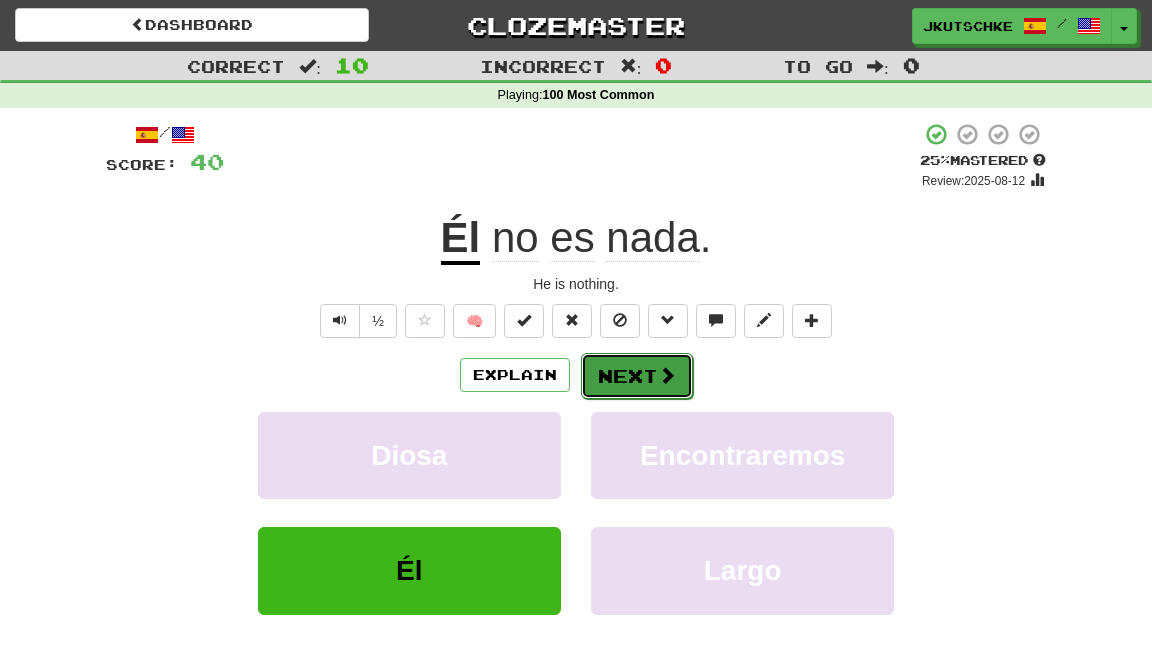 click on "Next" at bounding box center (637, 376) 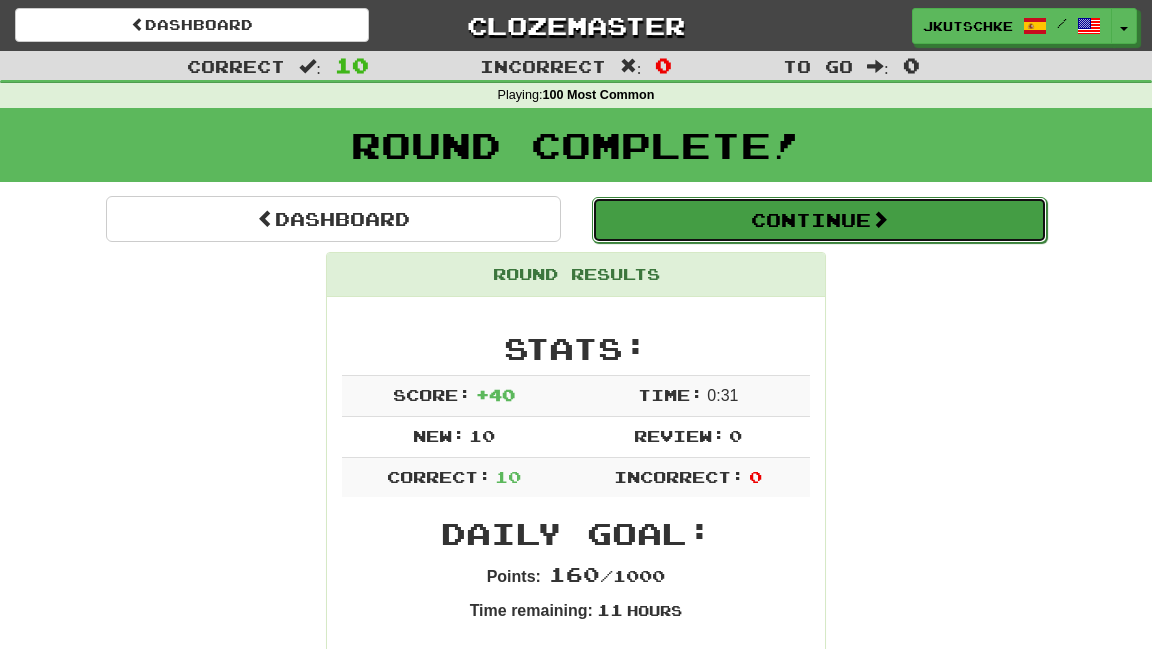 click on "Continue" at bounding box center (819, 220) 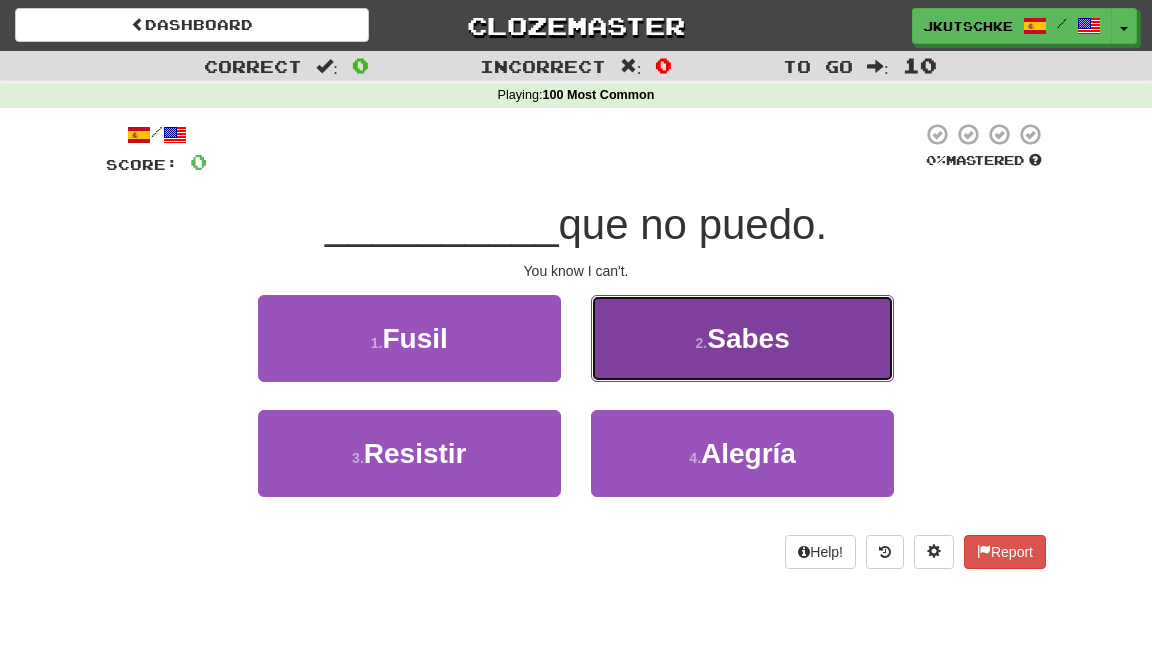 click on "2 .  Sabes" at bounding box center (742, 338) 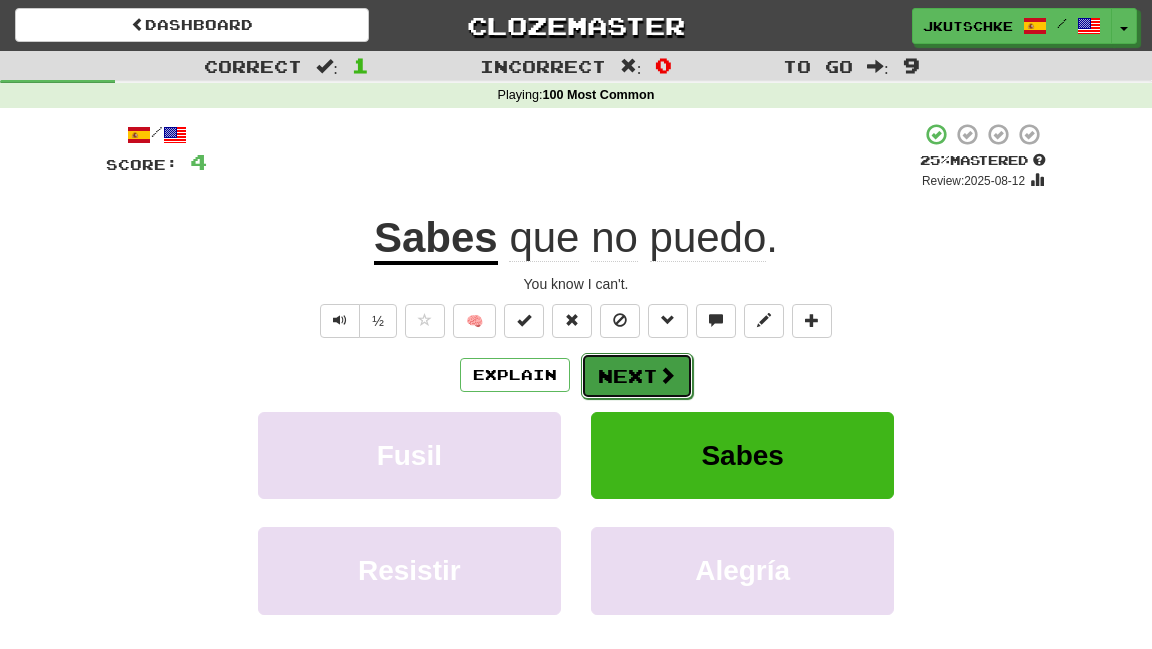 click at bounding box center [667, 375] 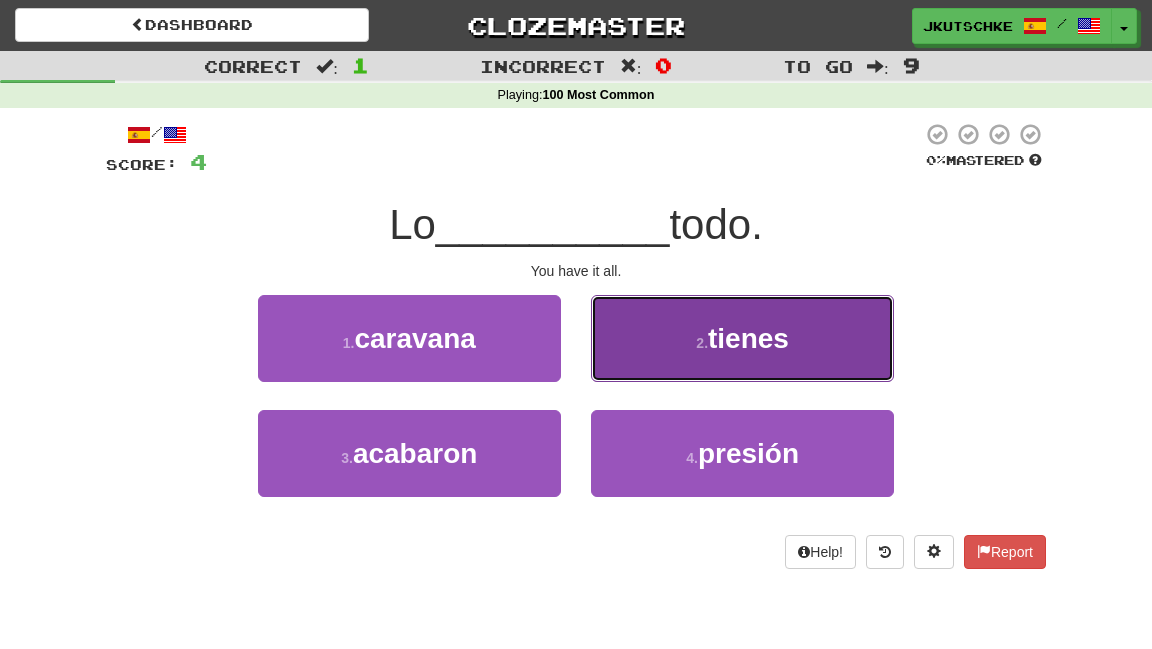 click on "2 ." at bounding box center [702, 343] 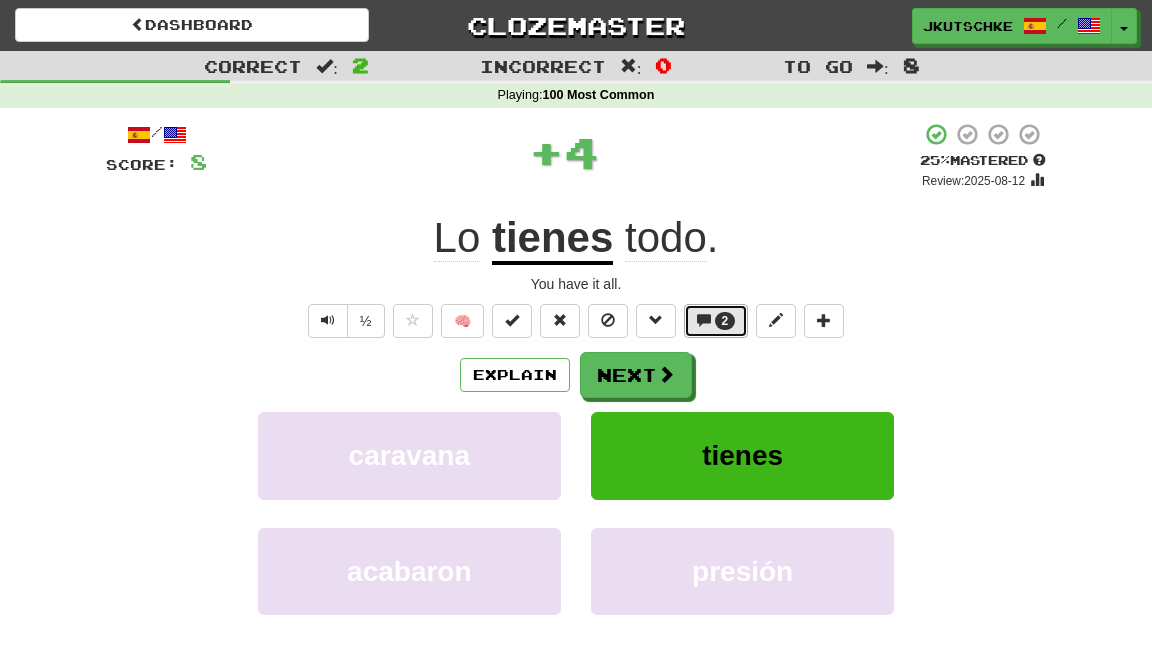 click at bounding box center (704, 320) 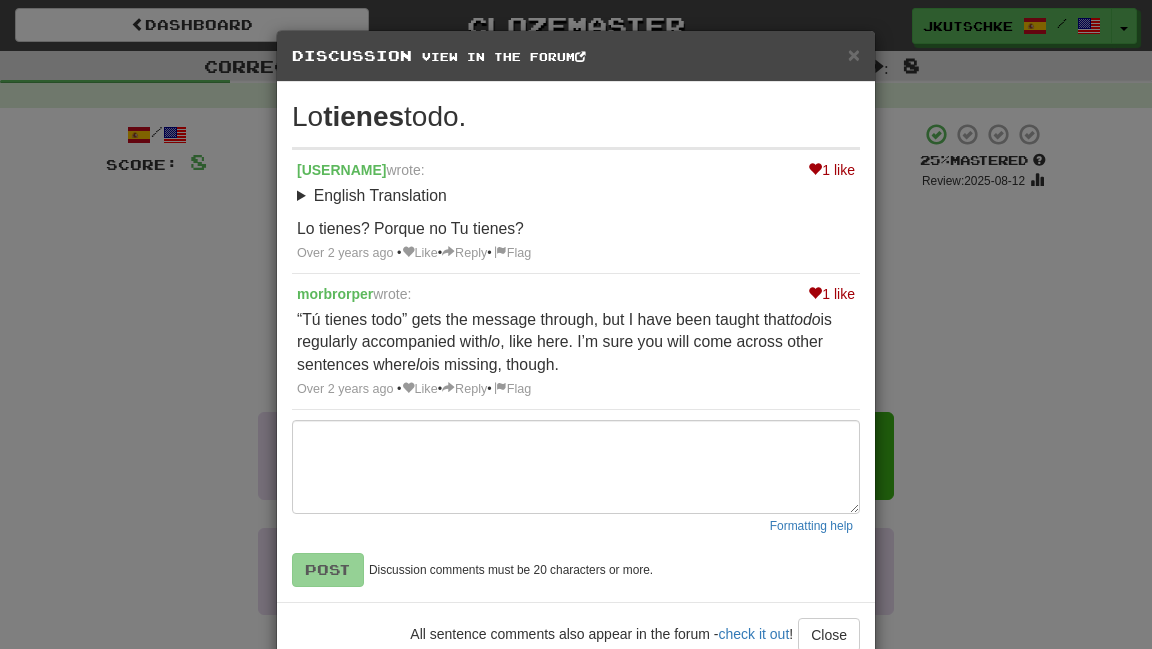 click on "× Discussion View in the forum  Lo  tienes  todo.
1
like
royallan
wrote:
English Translation
You have it all.
Lo tienes?  Porque no Tu tienes?
Over 2 years ago
•
Like
•
Reply
•
Flag
1
like
morbrorper
wrote:
“Tú tienes todo” gets the message through, but I have been taught that  todo  is regularly accompanied with  lo , like here. I’m sure you will come across other sentences where  lo  is missing, though.
Over 2 years ago
•
Like
•
Reply
•
Flag
Formatting help Post Discussion comments must be 20 characters or more. All sentence comments also appear in the forum -  check it out ! Close Loading .." at bounding box center (576, 324) 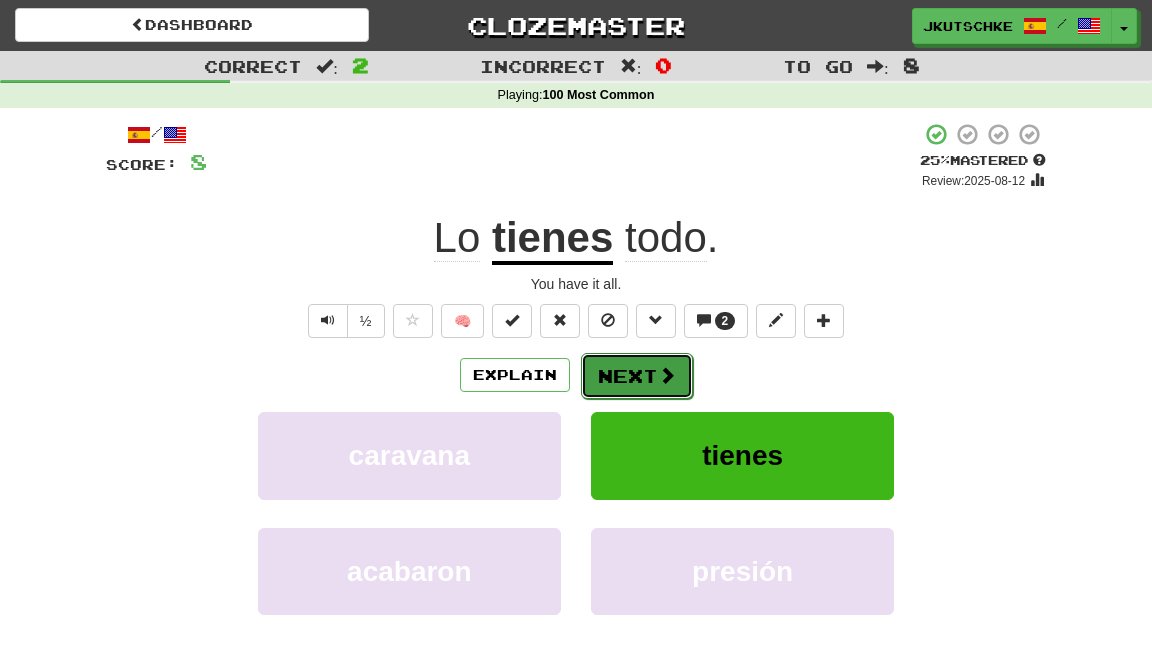click on "Next" at bounding box center [637, 376] 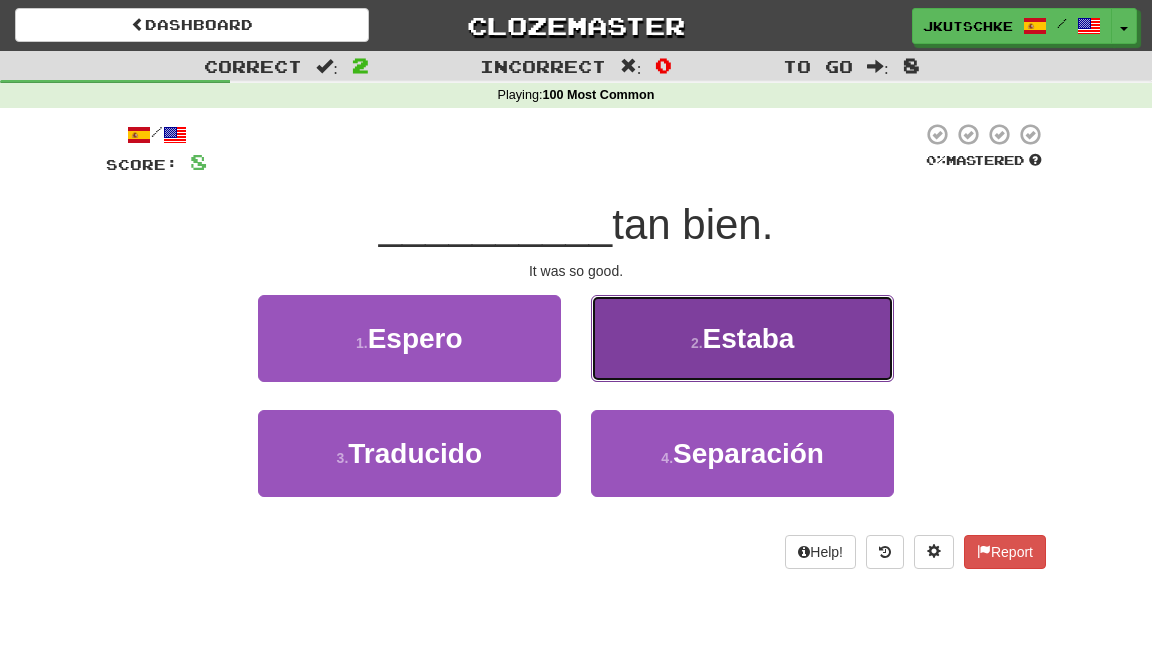 click on "2 .  Estaba" at bounding box center (742, 338) 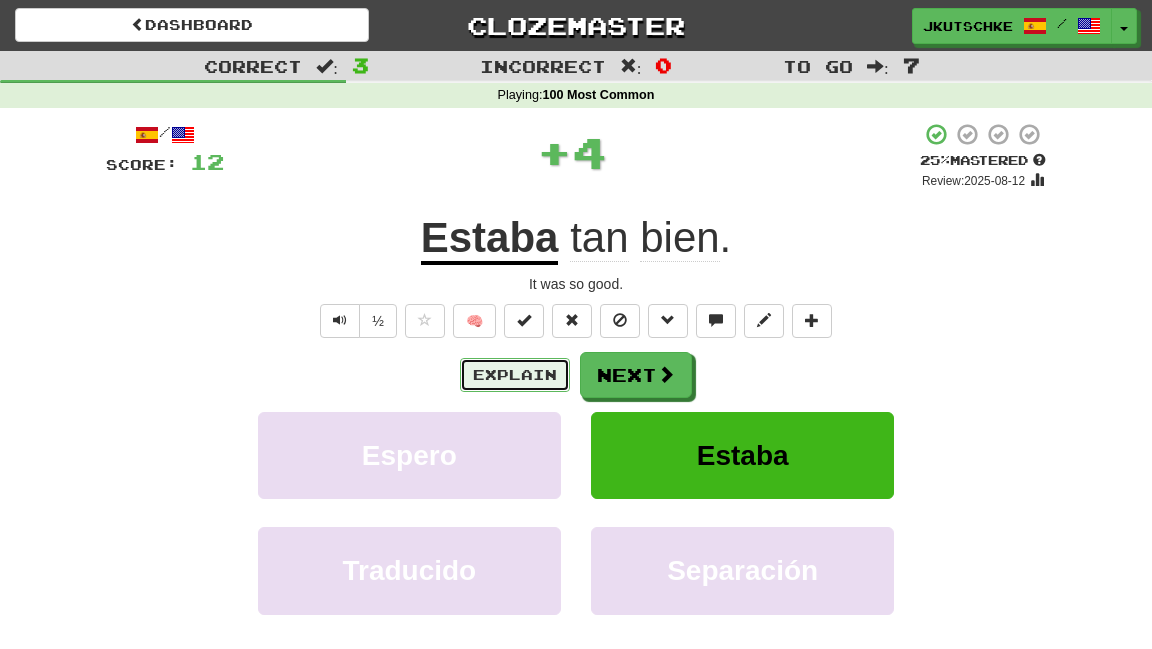 click on "Explain" at bounding box center [515, 375] 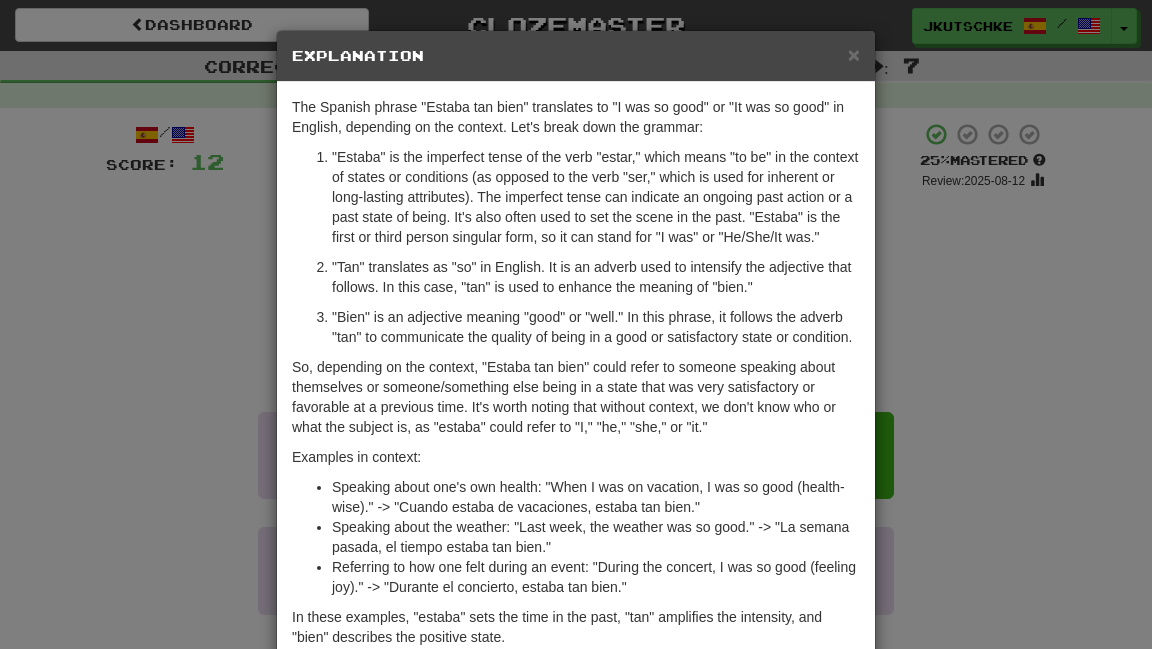 click on "× Explanation The Spanish phrase "Estaba tan bien" translates to "I was so good" or "It was so good" in English, depending on the context. Let's break down the grammar:
"Estaba" is the imperfect tense of the verb "estar," which means "to be" in the context of states or conditions (as opposed to the verb "ser," which is used for inherent or long-lasting attributes). The imperfect tense can indicate an ongoing past action or a past state of being. It's also often used to set the scene in the past. "Estaba" is the first or third person singular form, so it can stand for "I was" or "He/She/It was."
"Tan" translates as "so" in English. It is an adverb used to intensify the adjective that follows. In this case, "tan" is used to enhance the meaning of "bien."
"Bien" is an adjective meaning "good" or "well." In this phrase, it follows the adverb "tan" to communicate the quality of being in a good or satisfactory state or condition.
Examples in context:
Let us know ! Close" at bounding box center [576, 324] 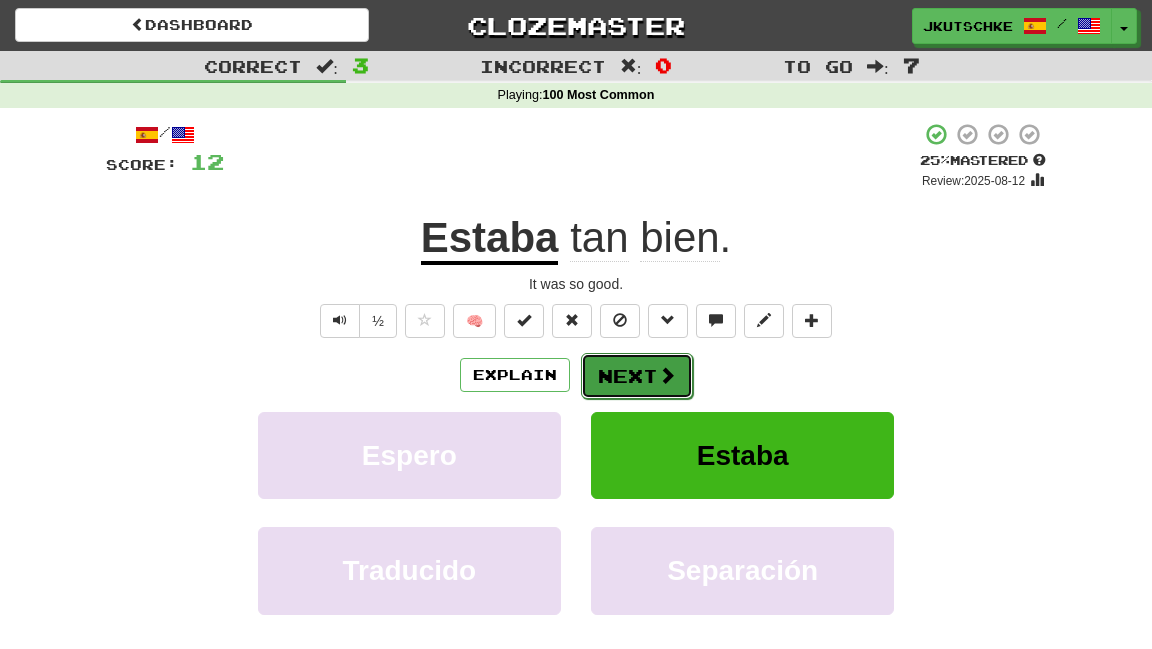 click on "Next" at bounding box center (637, 376) 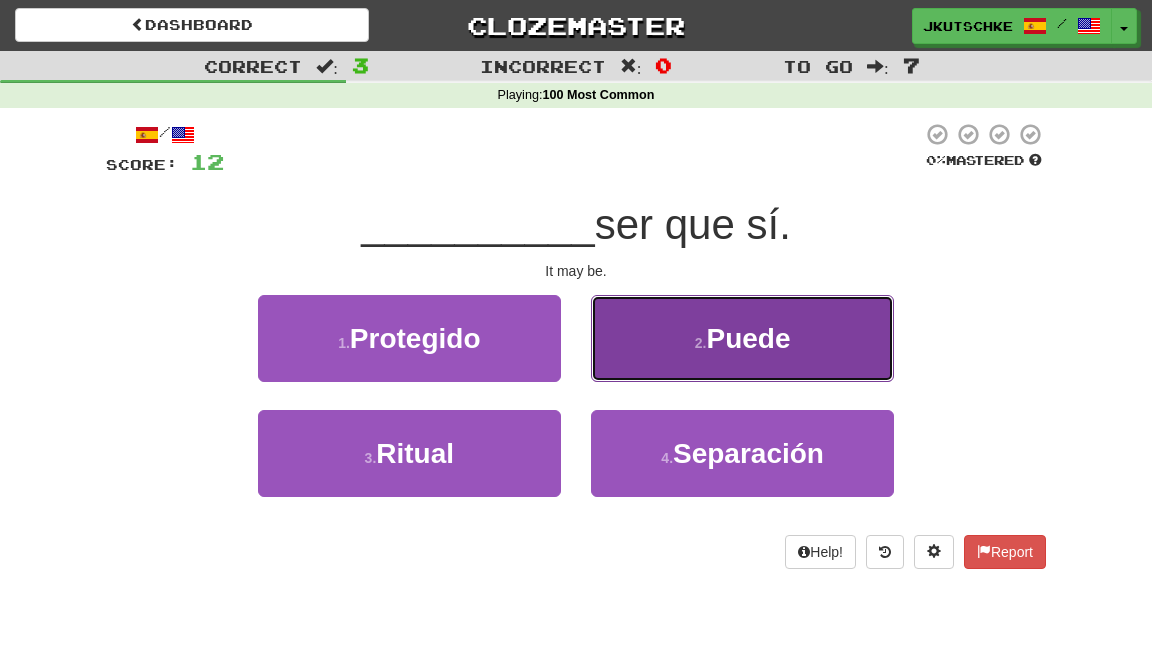 click on "2 .  Puede" at bounding box center [742, 338] 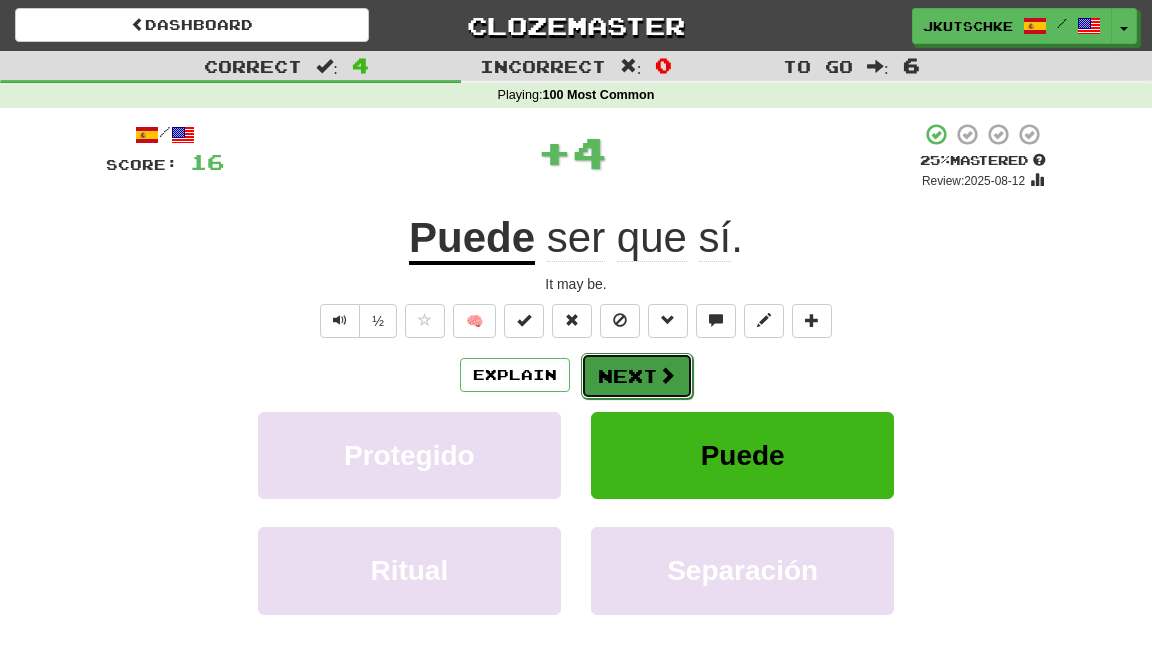 click on "Next" at bounding box center [637, 376] 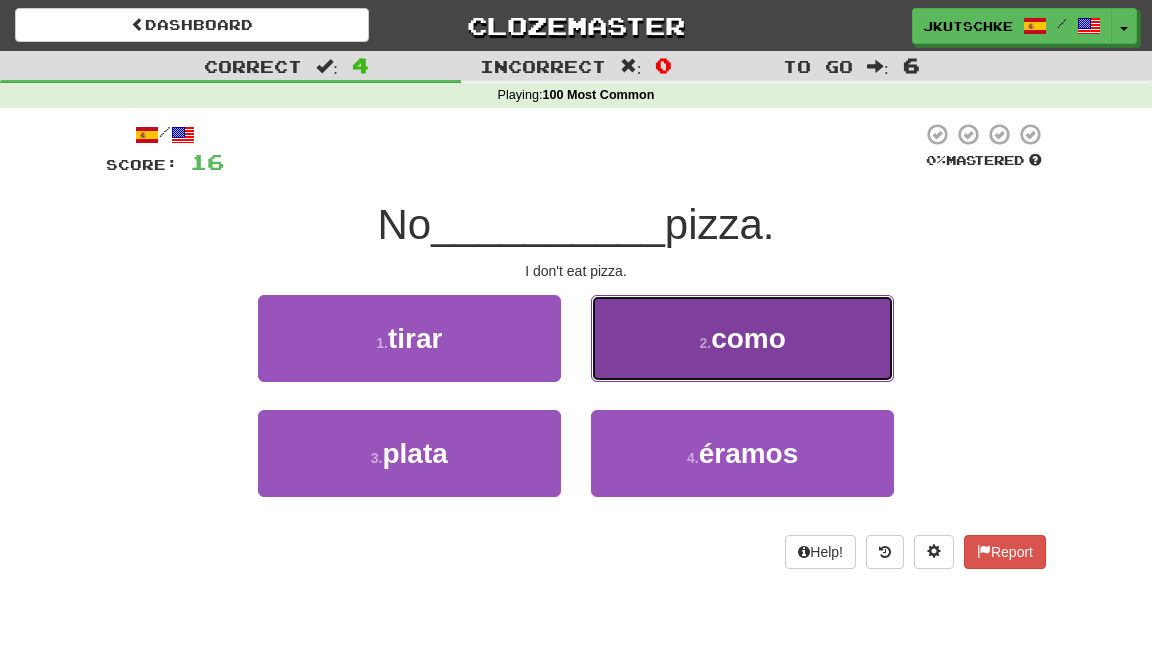 click on "2 .  como" at bounding box center [742, 338] 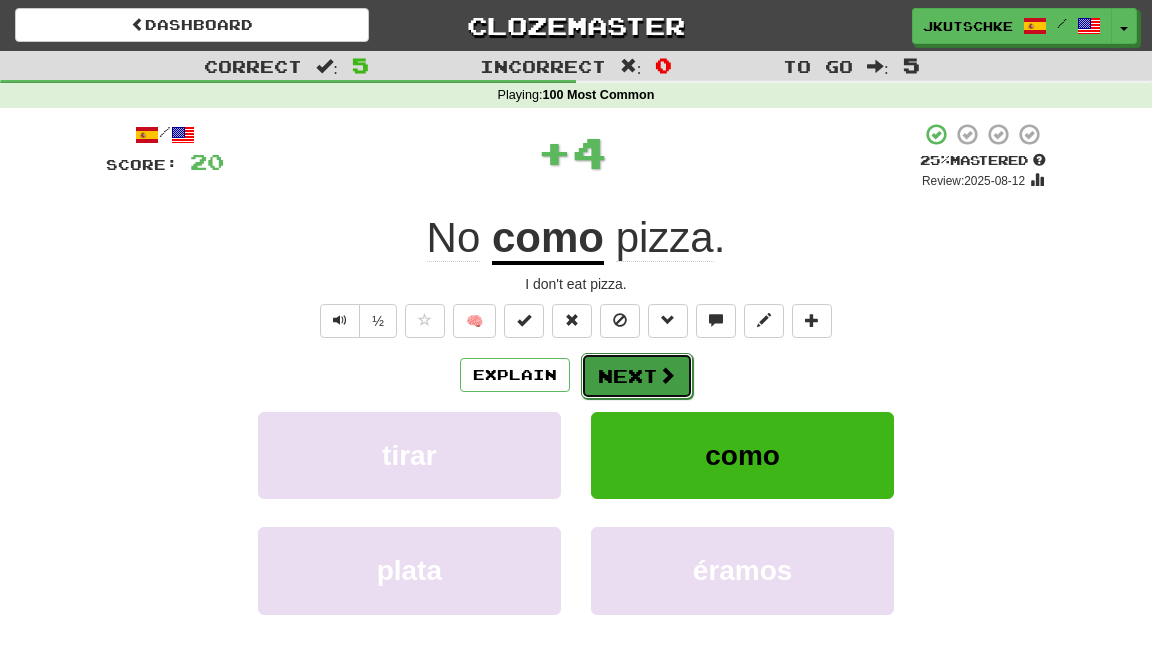 click on "Next" at bounding box center [637, 376] 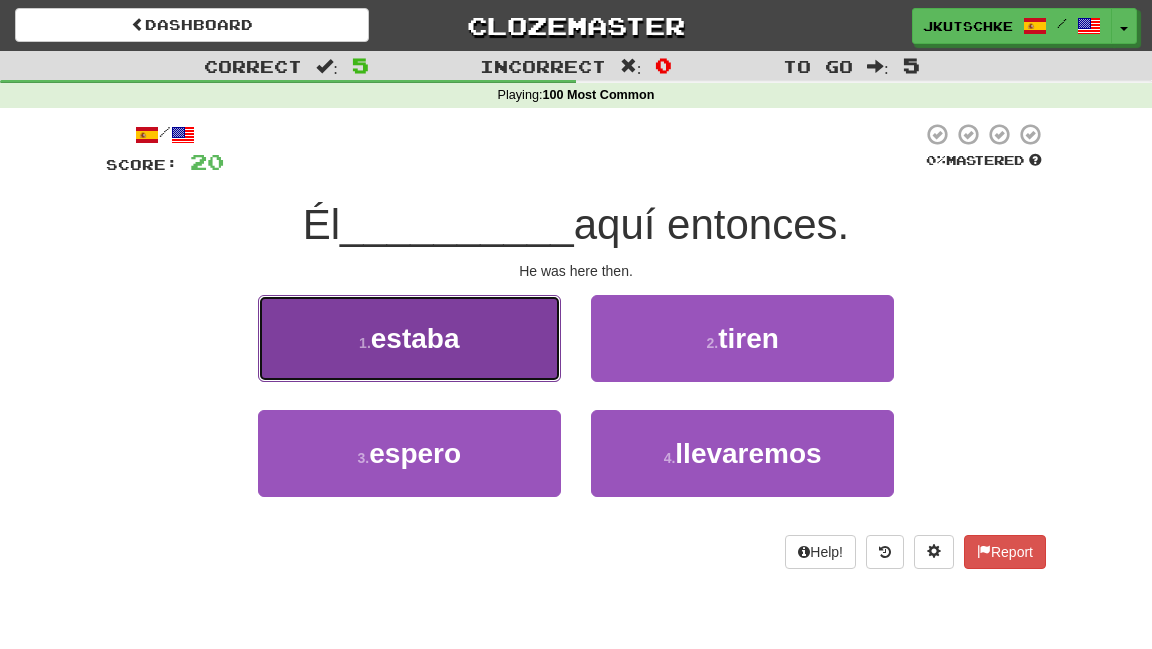 click on "1 .  estaba" at bounding box center (409, 338) 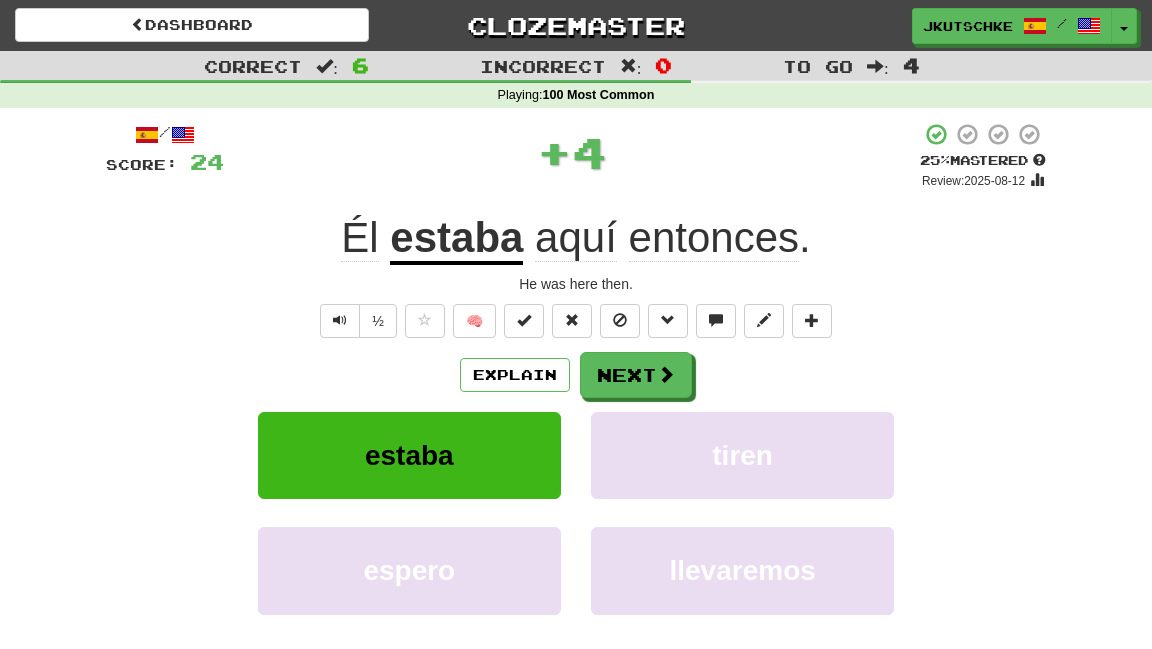 click on "entonces" at bounding box center (714, 238) 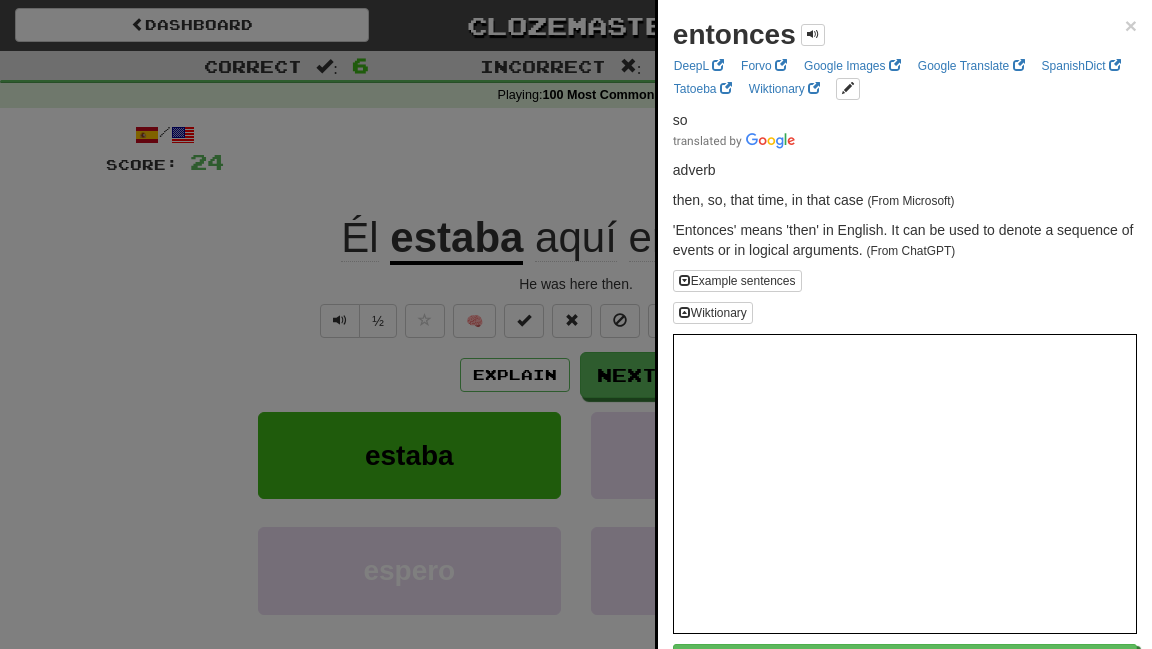 click at bounding box center [576, 324] 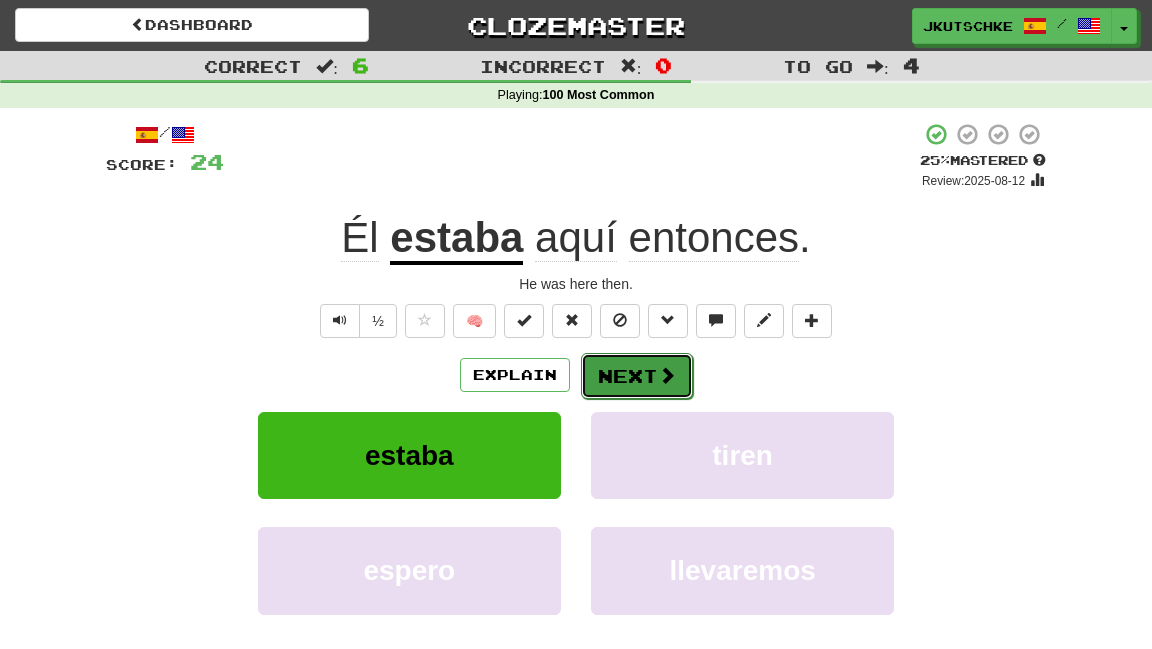 click on "Next" at bounding box center (637, 376) 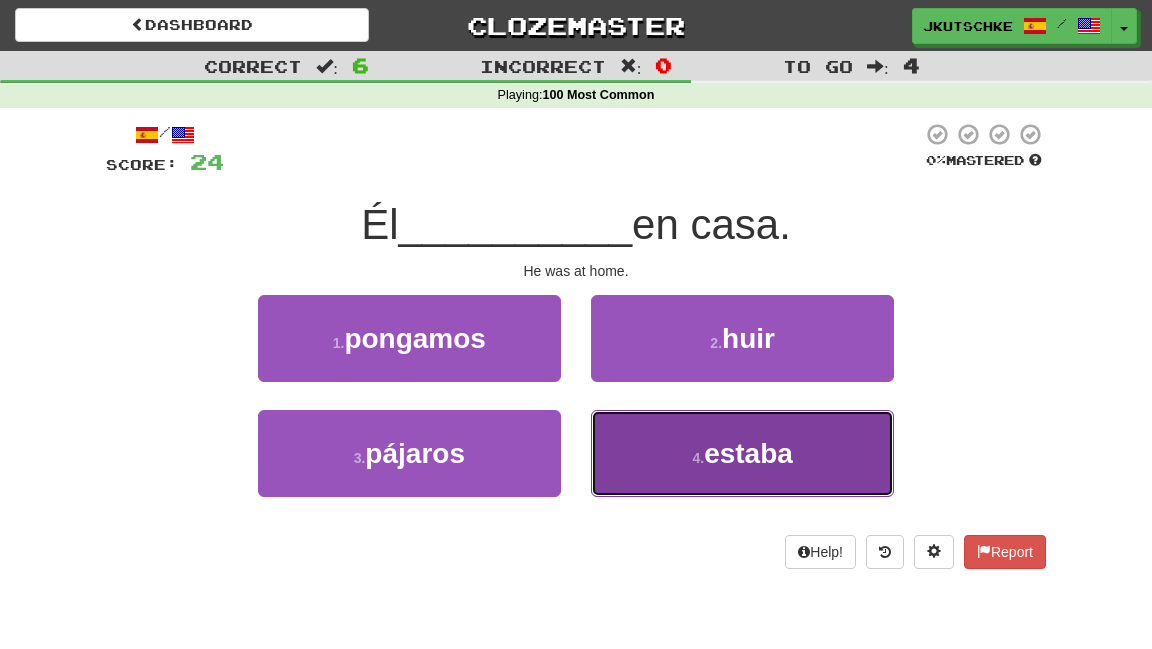 click on "4 .  estaba" at bounding box center (742, 453) 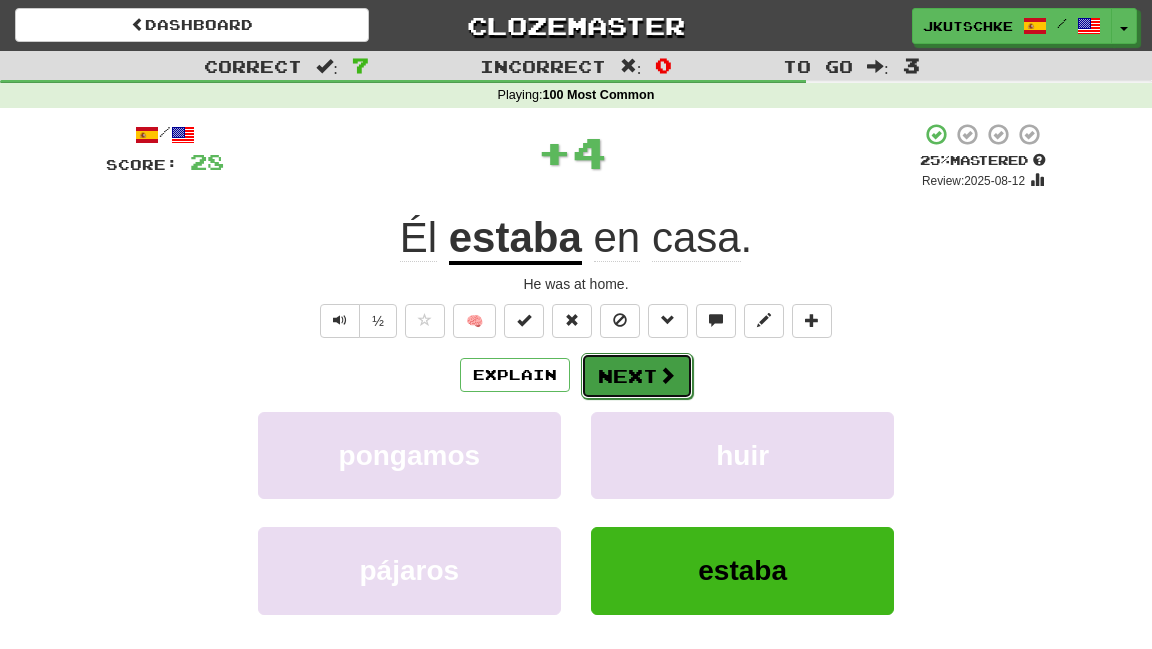 click on "Next" at bounding box center (637, 376) 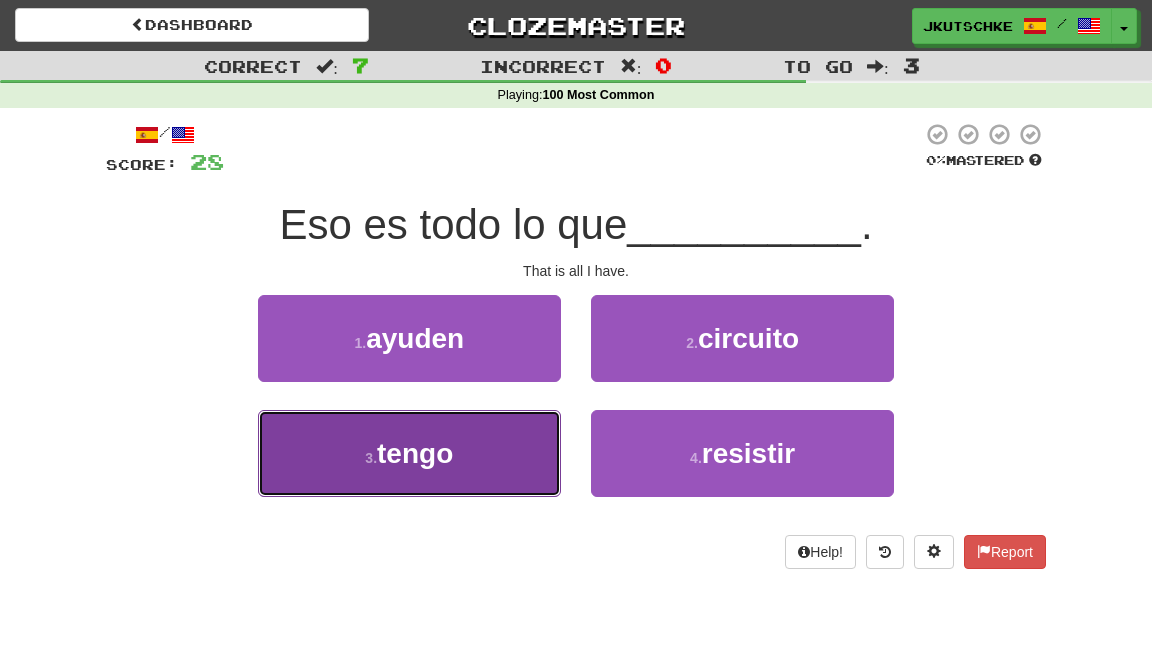 click on "3 .  tengo" at bounding box center (409, 453) 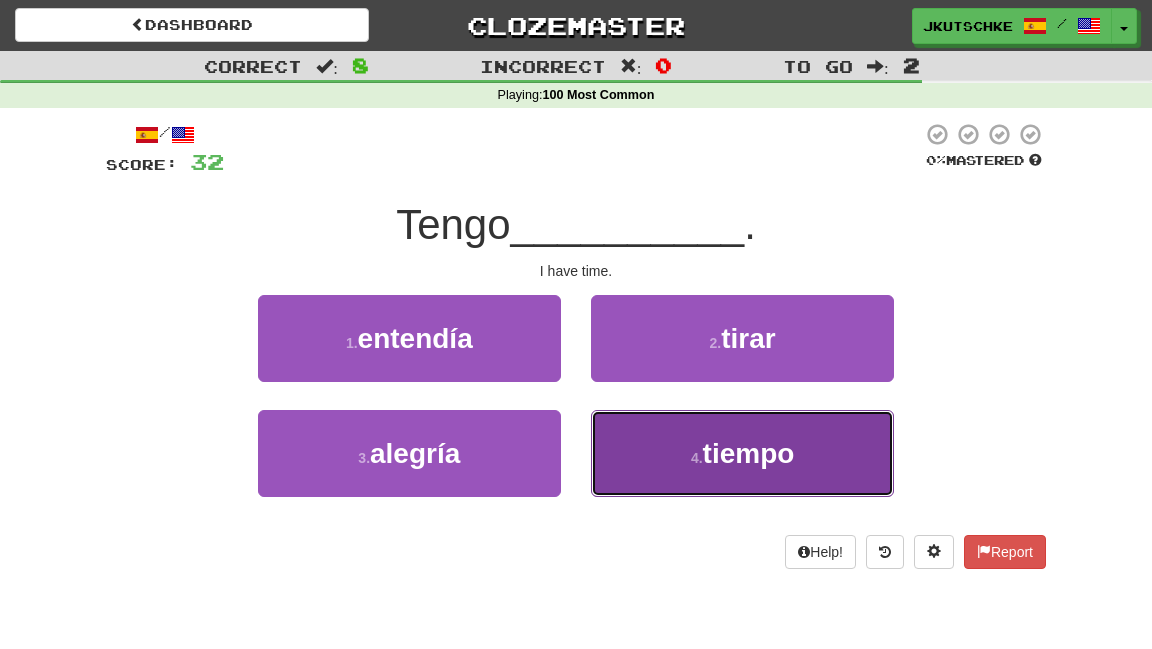 click on "tiempo" at bounding box center (749, 453) 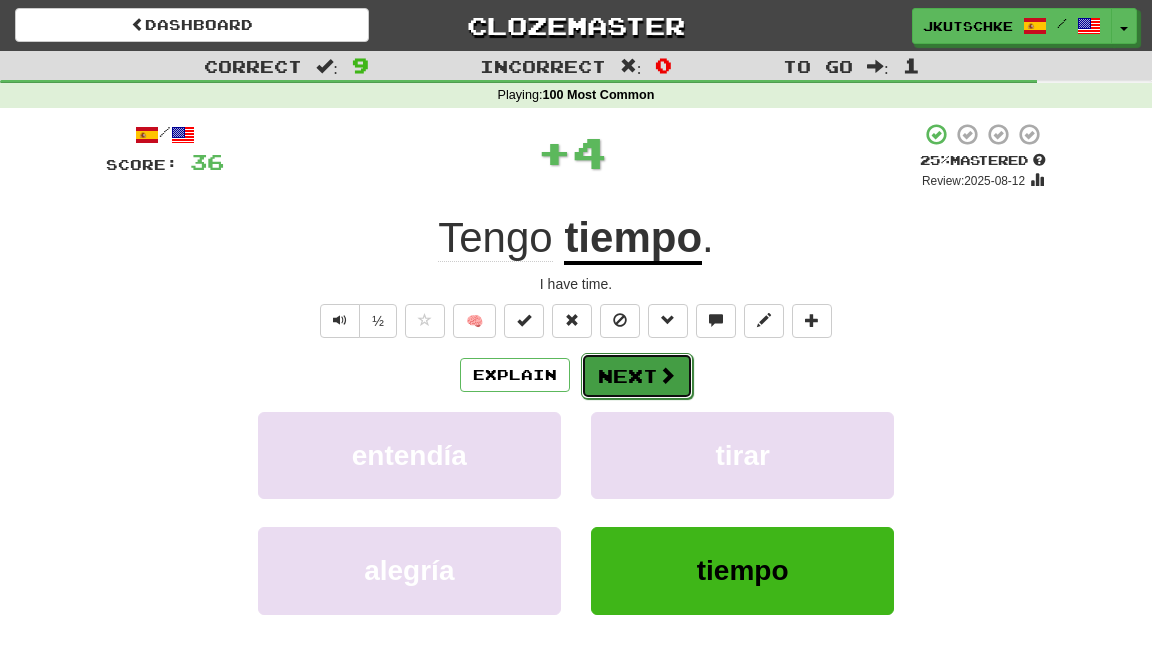 click on "Next" at bounding box center (637, 376) 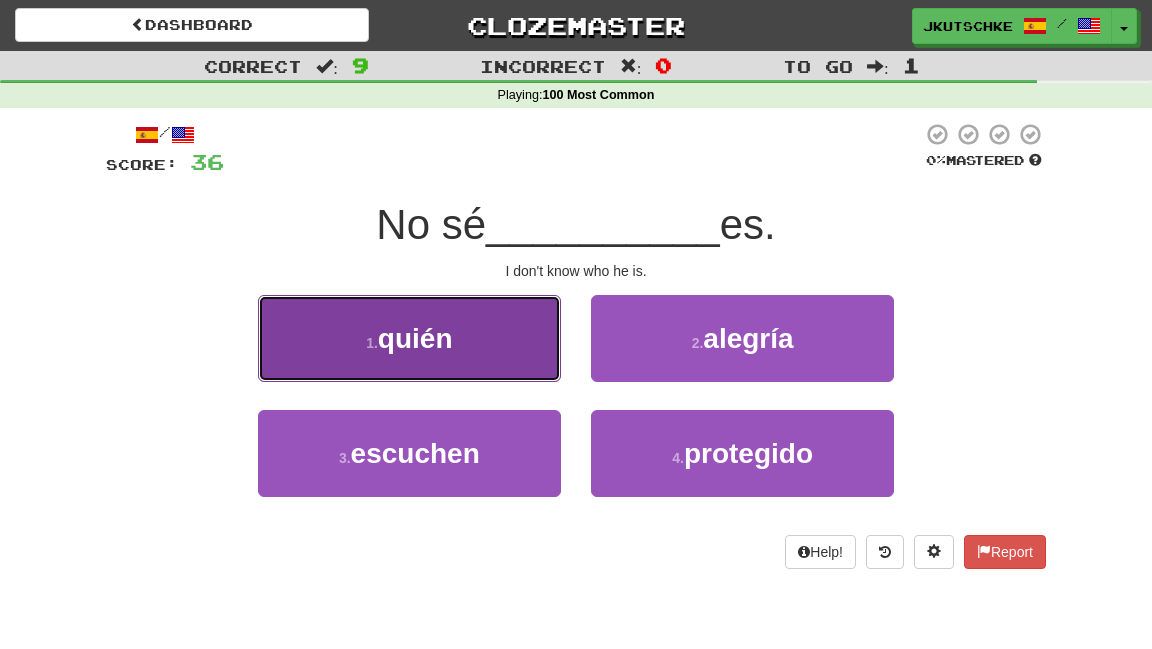 click on "1 .  quién" at bounding box center [409, 338] 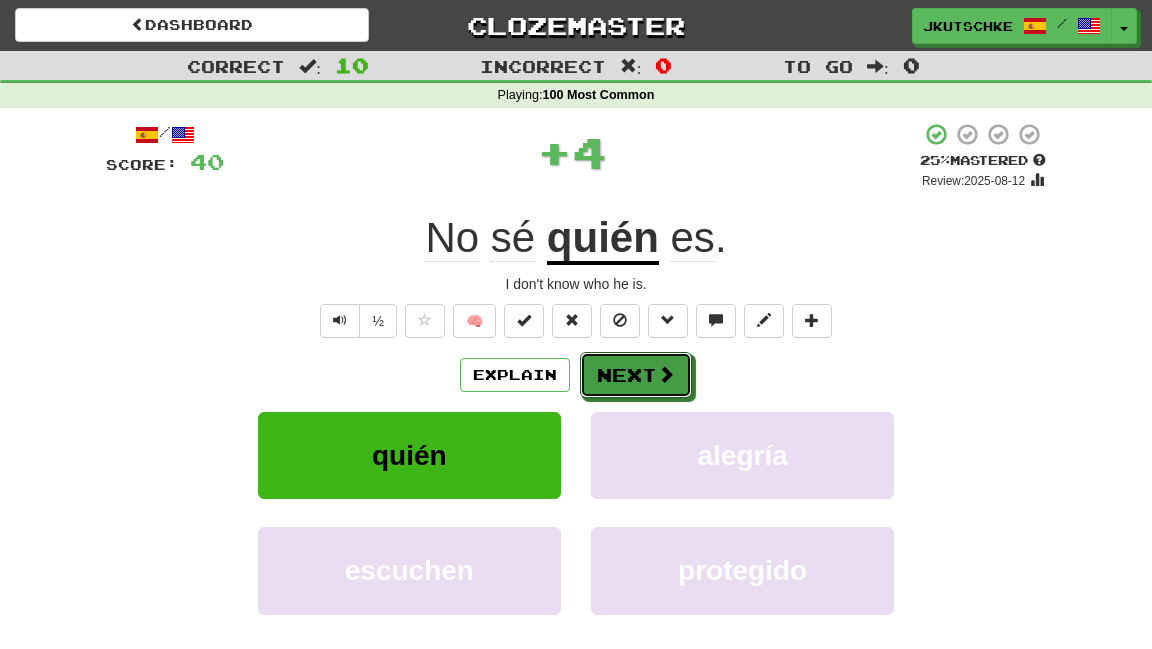 click on "Next" at bounding box center (636, 375) 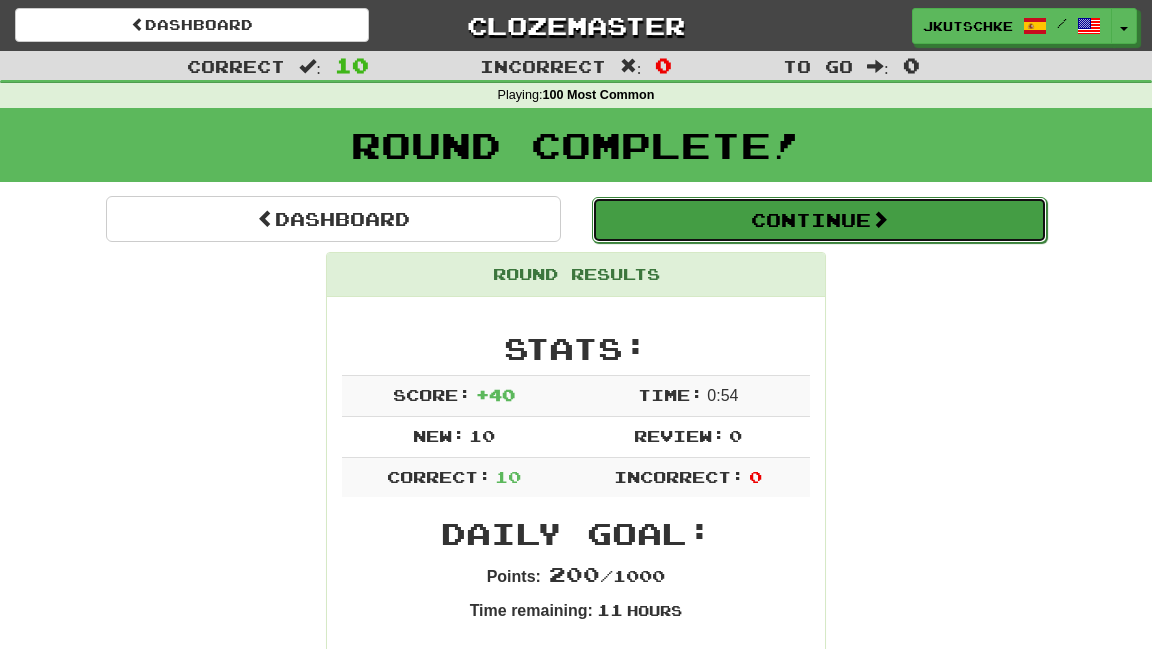 click on "Continue" at bounding box center (819, 220) 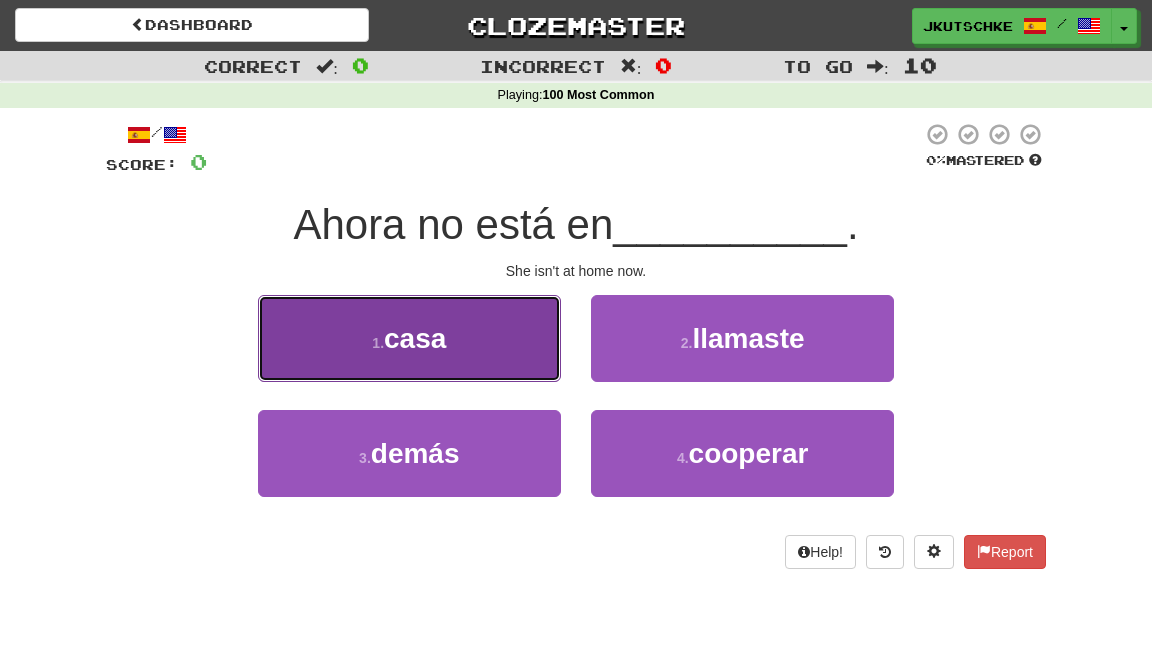 click on "1 .  casa" at bounding box center [409, 338] 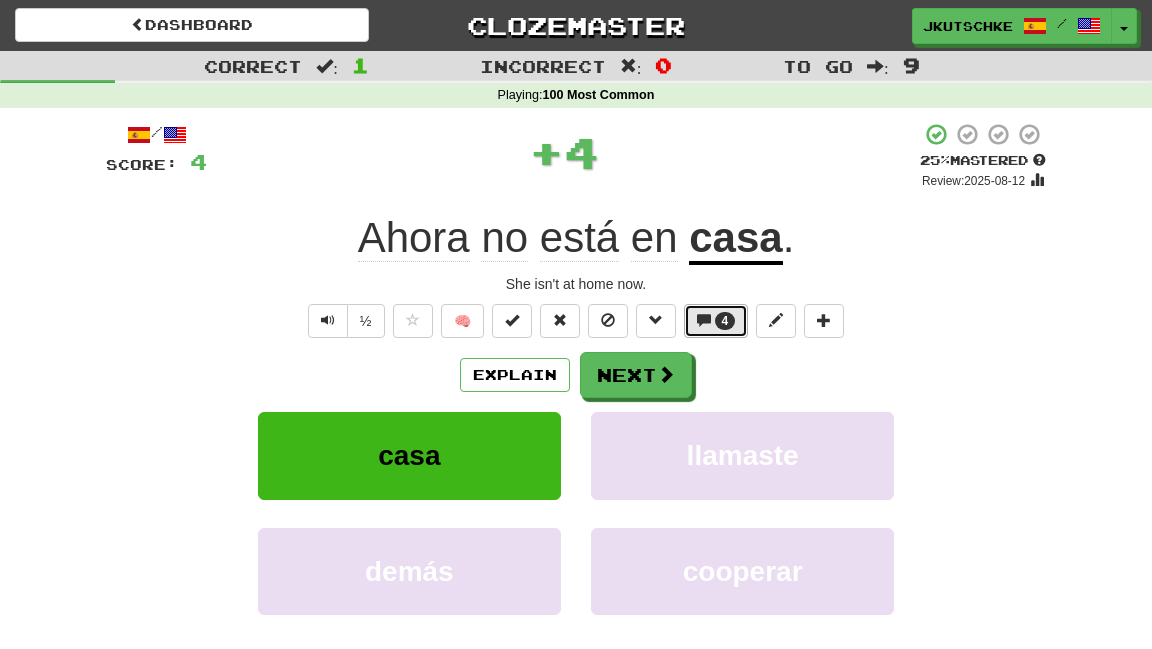 click on "4" at bounding box center (725, 321) 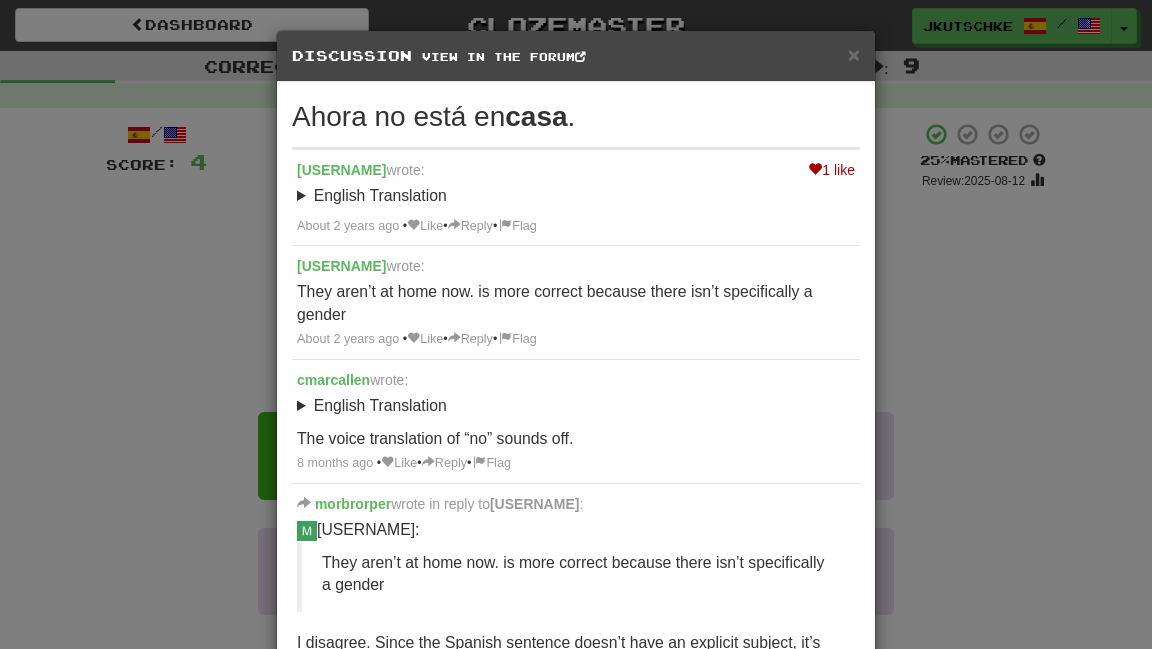 click on "× Discussion View in the forum  Ahora no está en  casa .
1
like
MistyPine2404
wrote:
English Translation
They aren’t at home now.
About 2 years ago
•
Like
•
Reply
•
Flag
MistyPine2404
wrote:
They aren’t at home now. is more correct because there isn’t specifically a gender
About 2 years ago
•
Like
•
Reply
•
Flag
cmarcallen
wrote:
English Translation
She isn’t at home now.
The voice translation of “no” sounds off.
8 months ago
•
Like
•
Reply
•
Flag
morbrorper
wrote
in reply to
MistyPine2404 :
MistyPine2404:
They aren’t at home now. is more correct because there isn’t specifically a gender
In real life, would anyone answer the question “Is Tom at home?” with “They aren’t at home now”?
8 months ago
•
Like
•
Reply
•
Flag
Formatting help Post check it out ! Close" at bounding box center [576, 324] 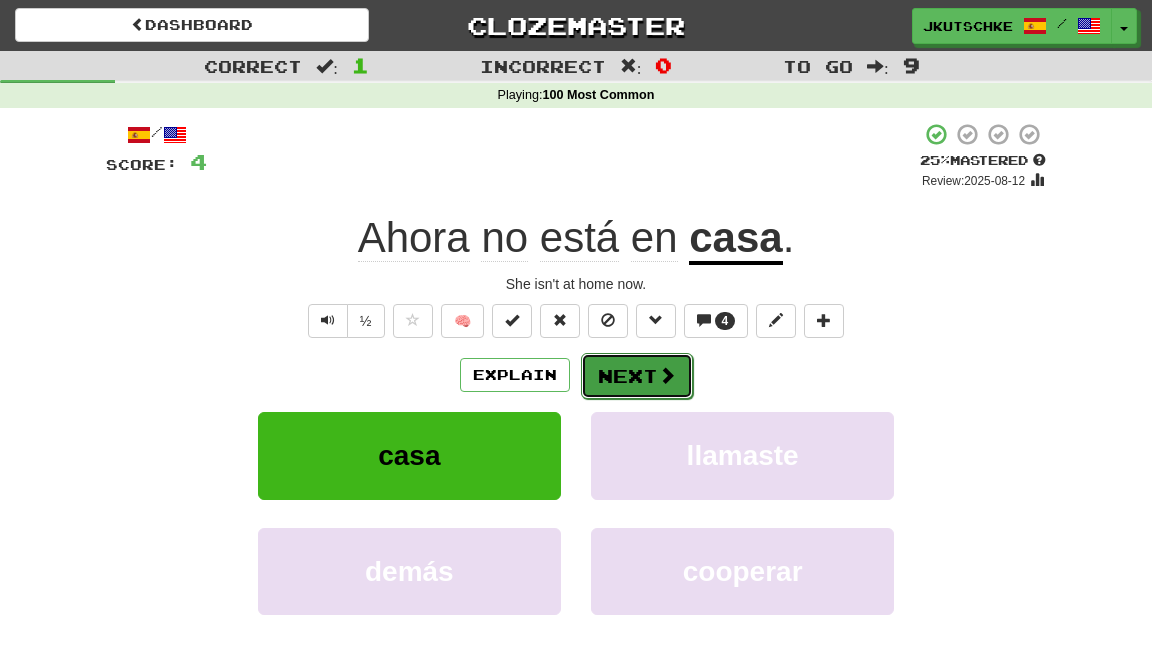 click on "Next" at bounding box center (637, 376) 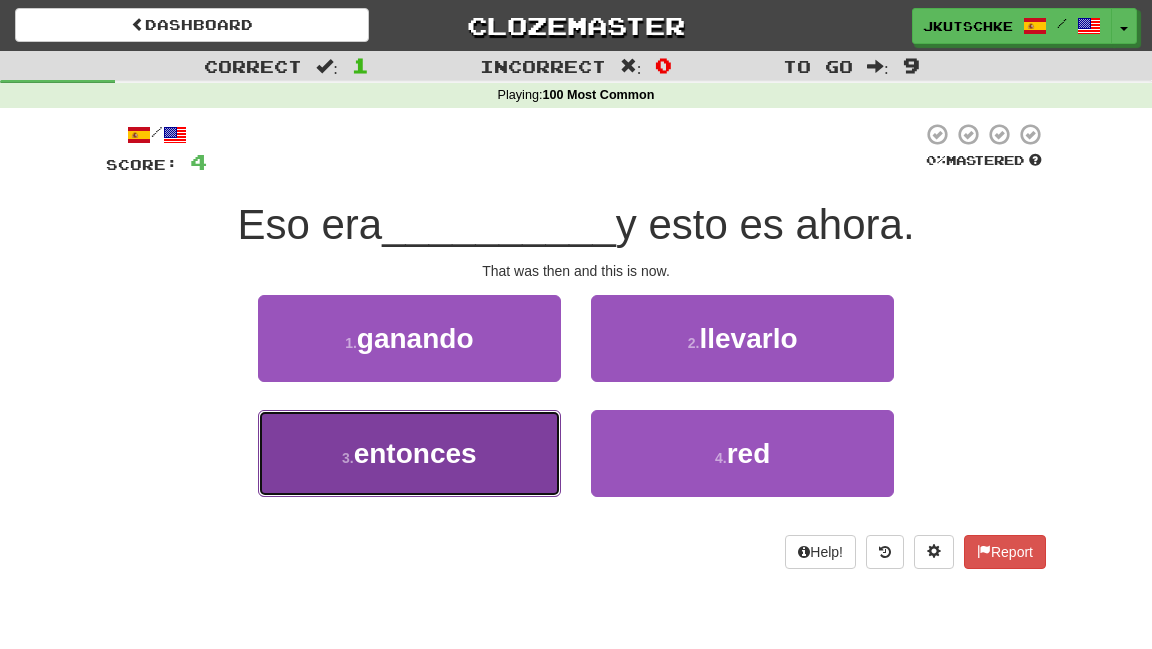 click on "3 .  entonces" at bounding box center (409, 453) 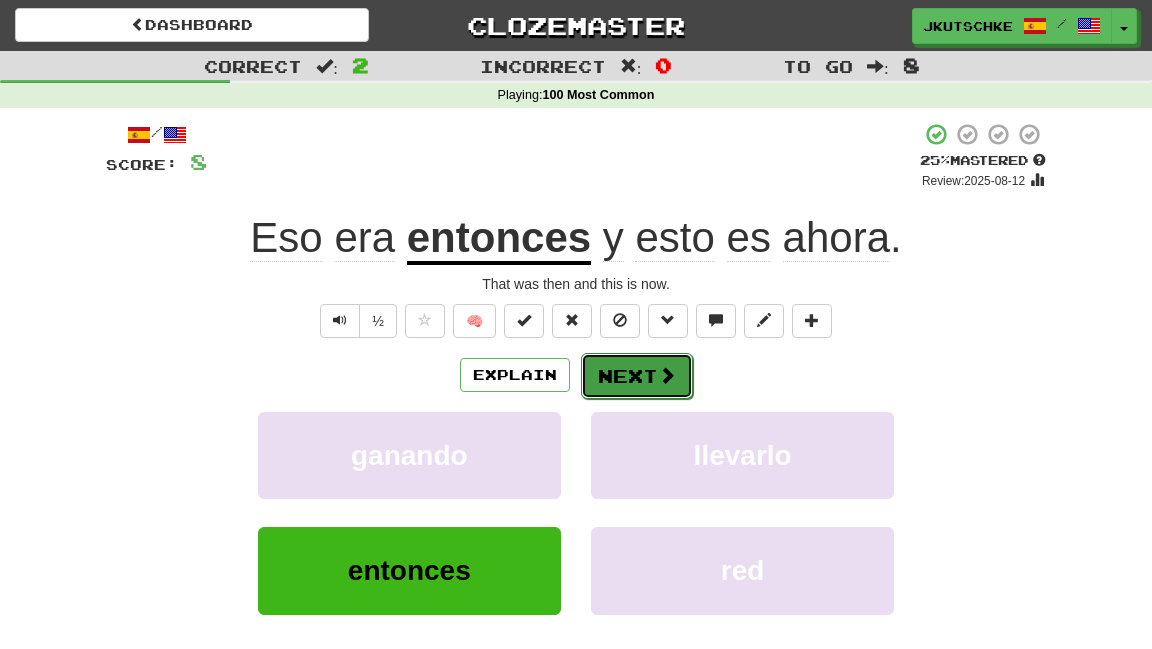 click on "Next" at bounding box center [637, 376] 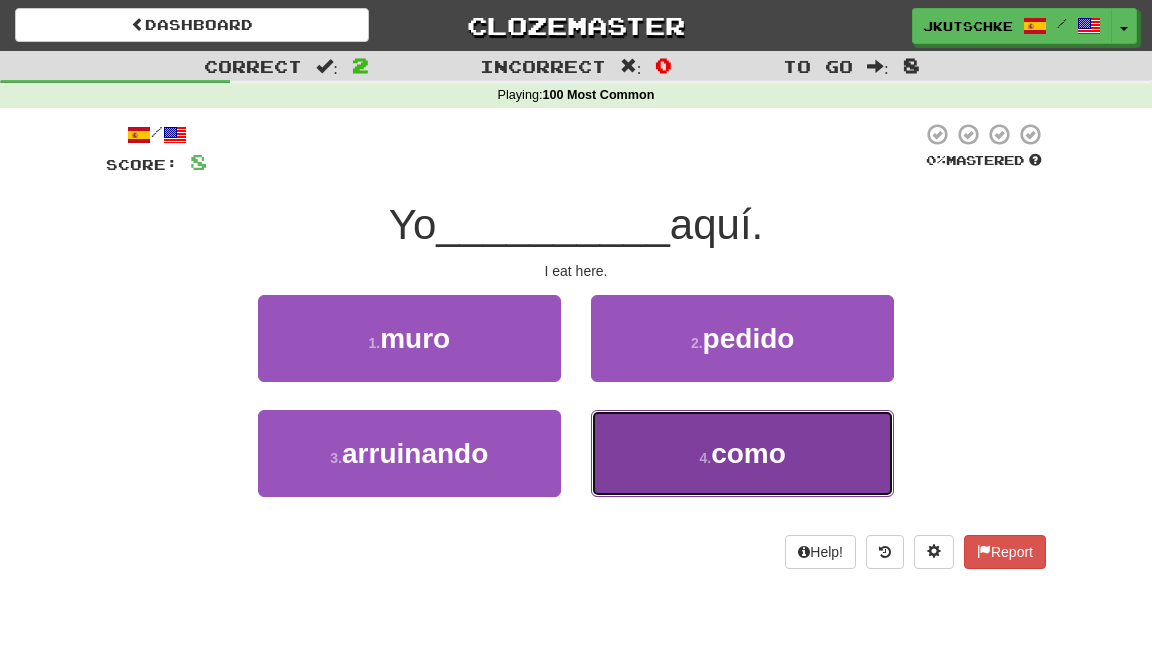 click on "4 .  como" at bounding box center [742, 453] 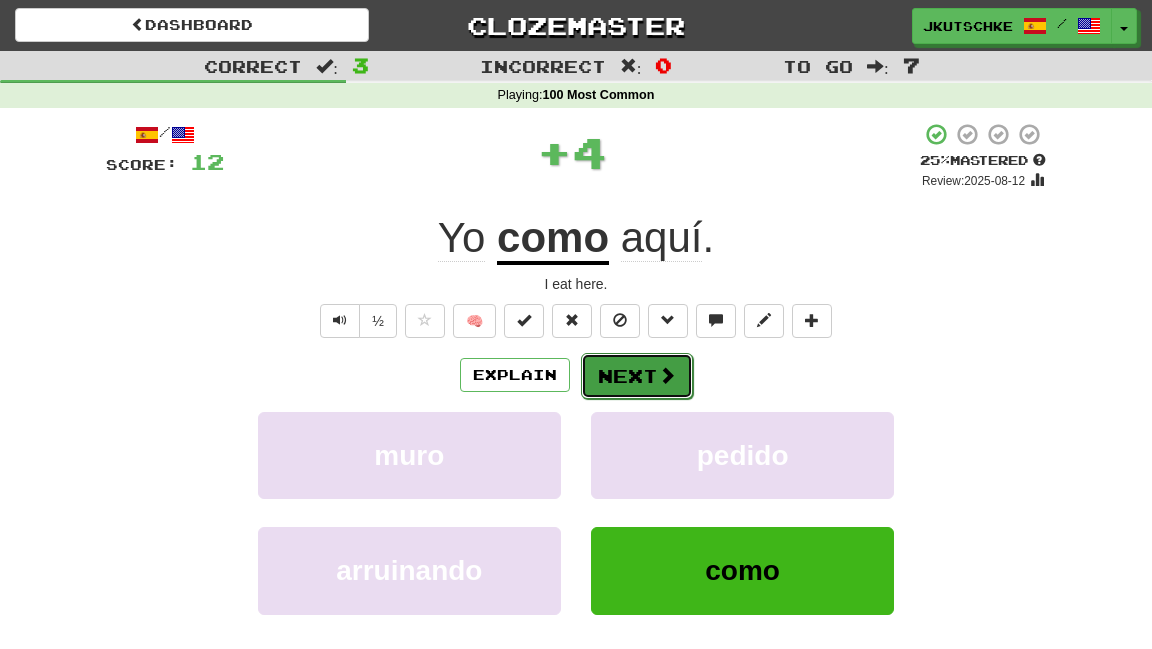 click on "Next" at bounding box center [637, 376] 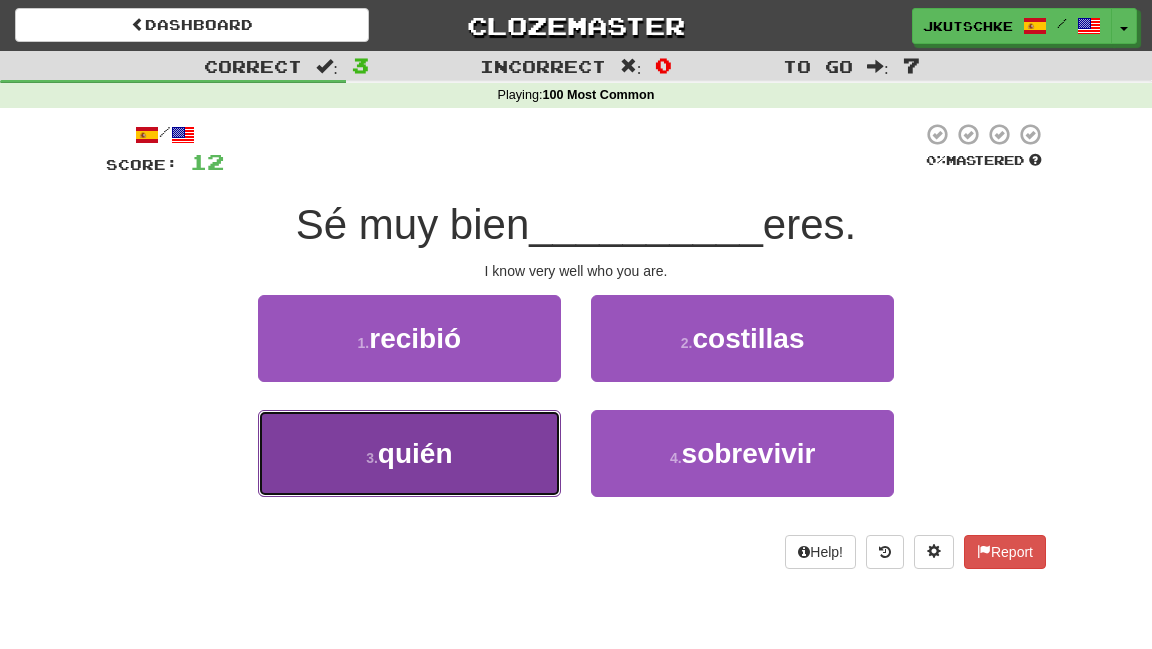 click on "3 .  quién" at bounding box center (409, 453) 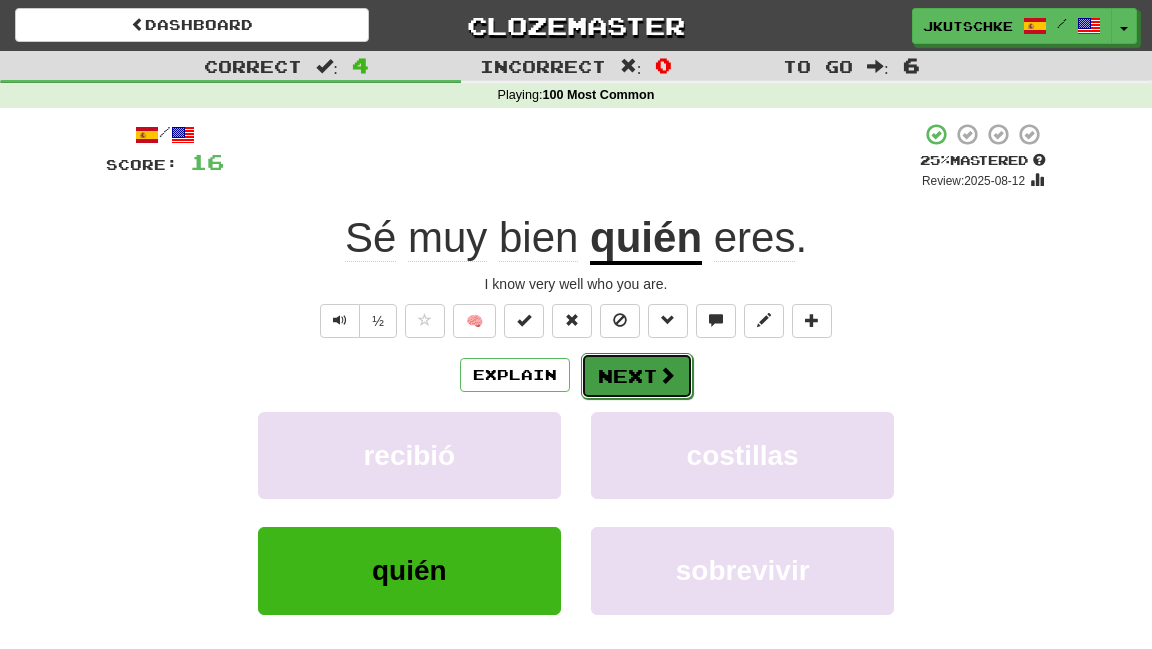 click on "Next" at bounding box center [637, 376] 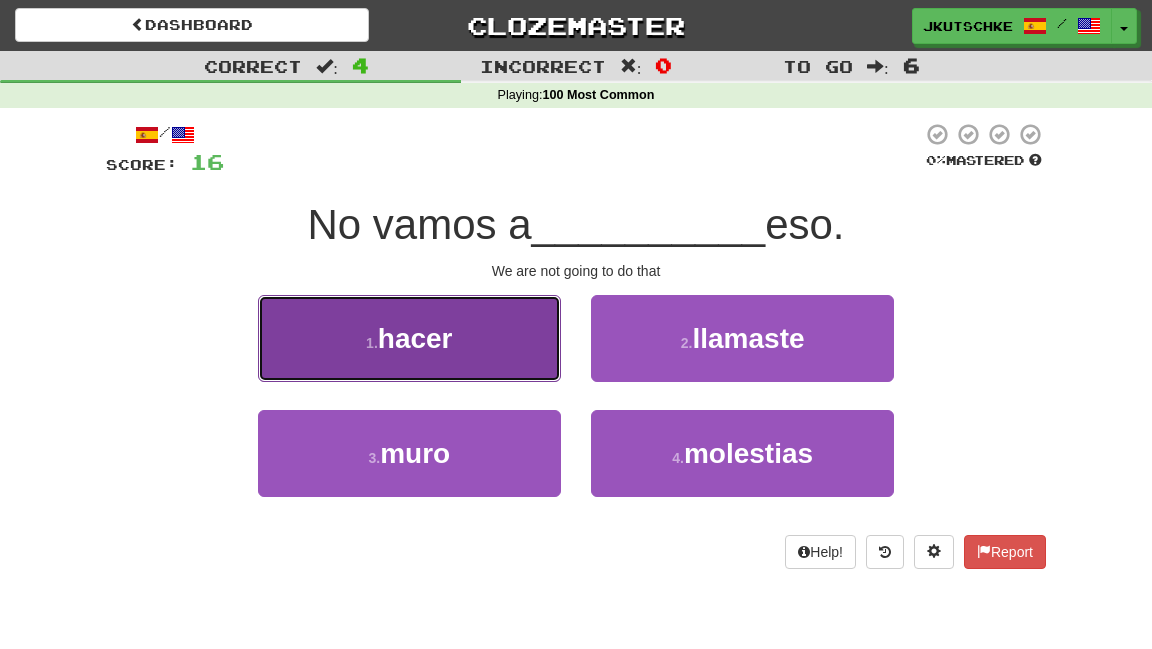 click on "1 .  hacer" at bounding box center (409, 338) 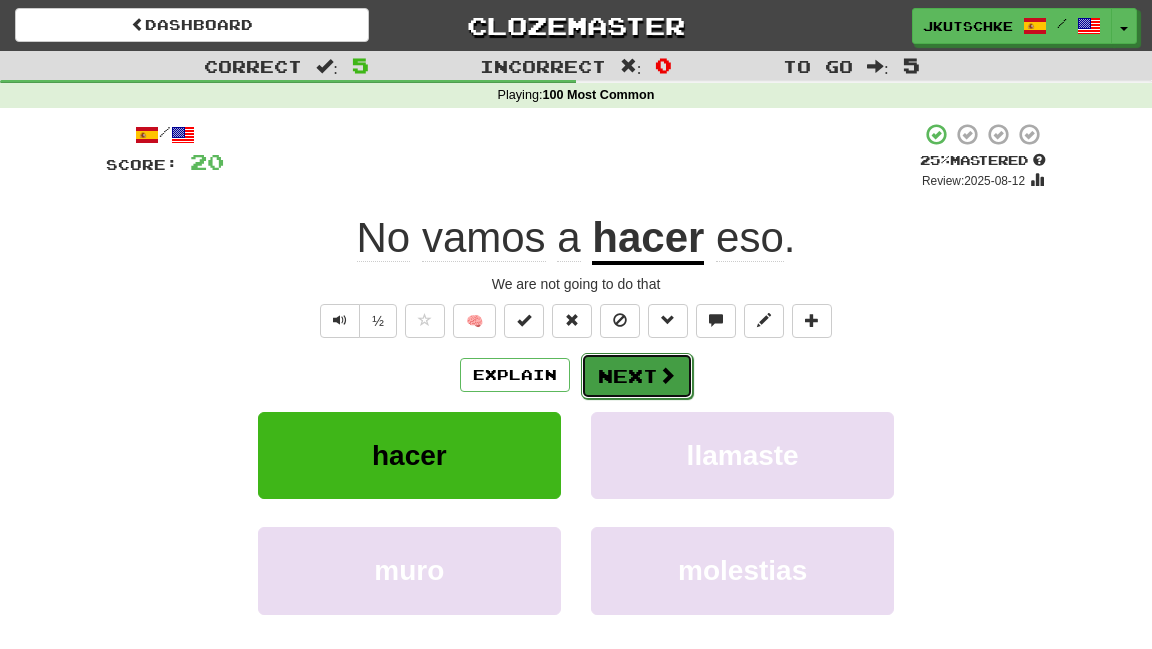 click at bounding box center [667, 375] 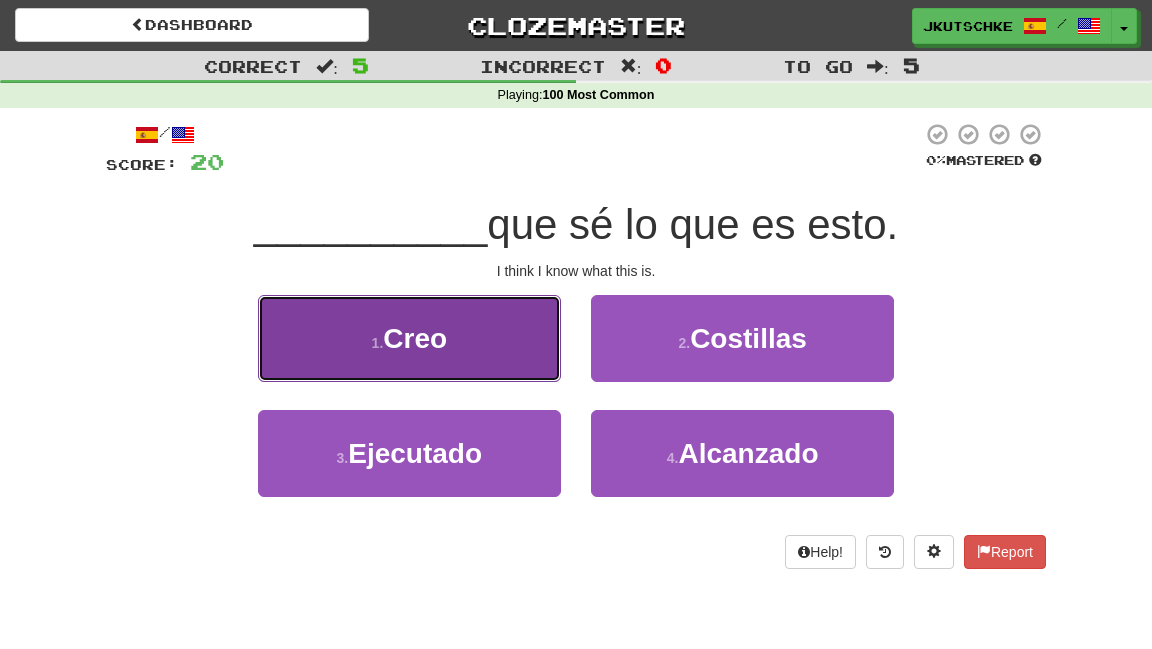 click on "1 .  Creo" at bounding box center [409, 338] 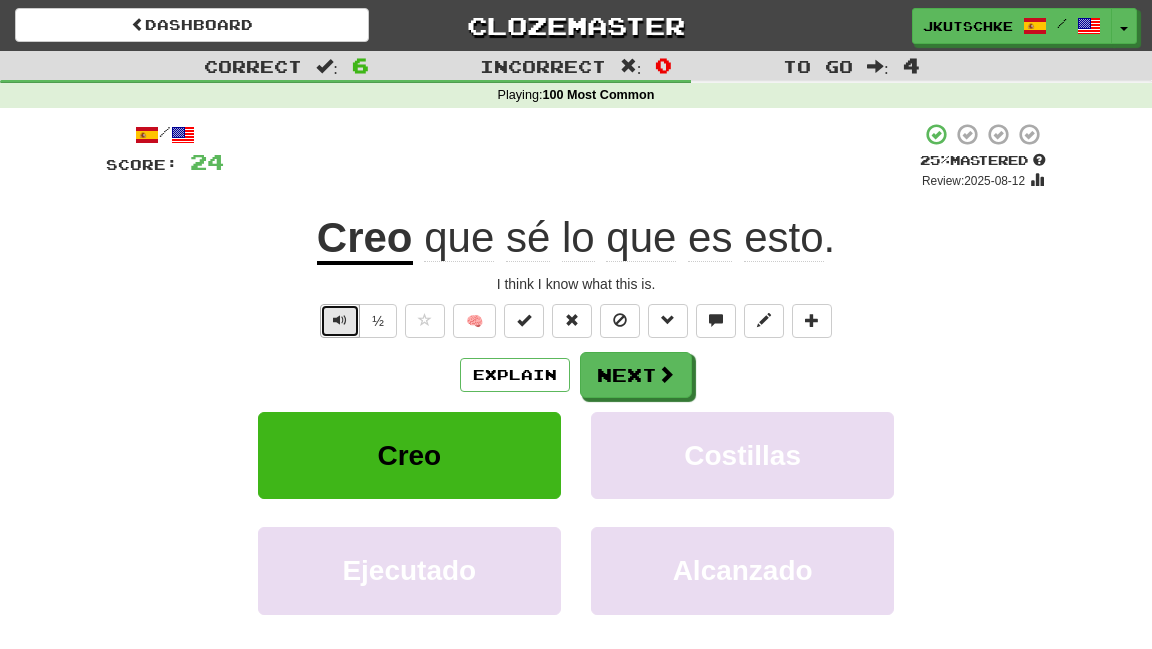 click at bounding box center [340, 320] 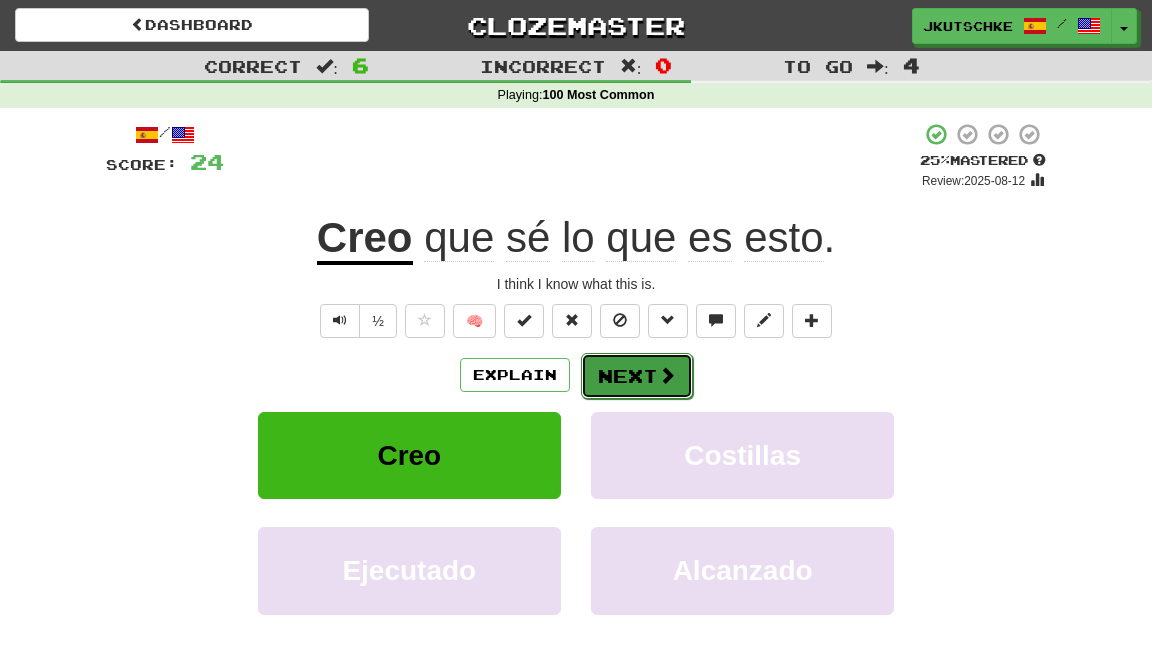 click on "Next" at bounding box center [637, 376] 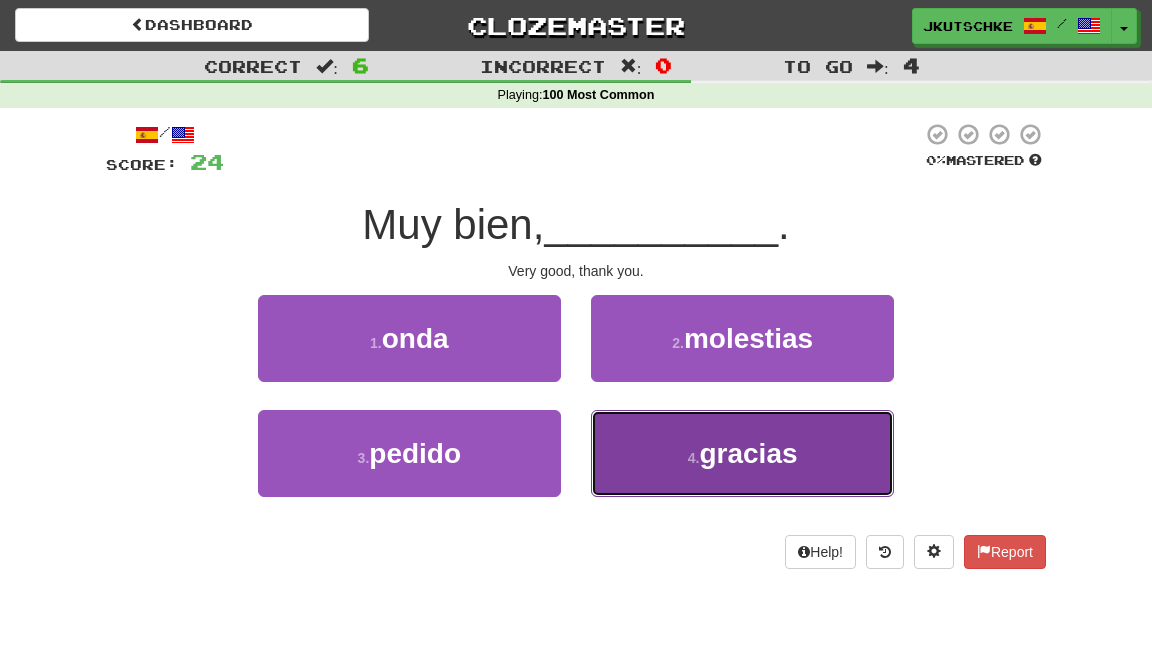 click on "gracias" at bounding box center [748, 453] 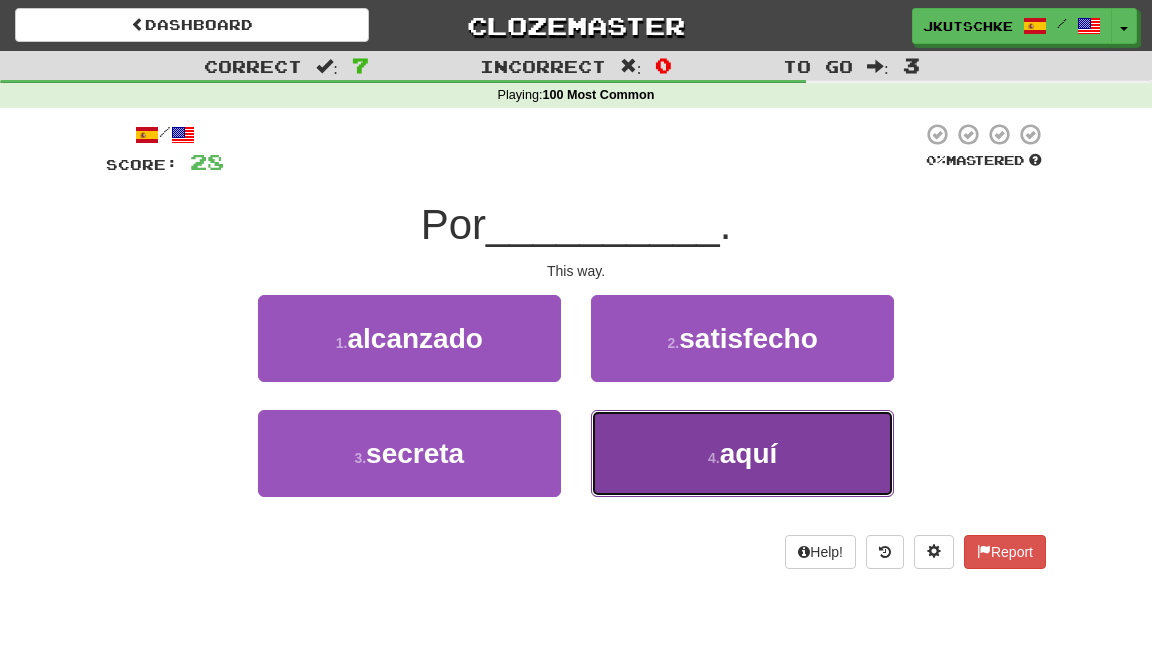 click on "4 .  aquí" at bounding box center (742, 453) 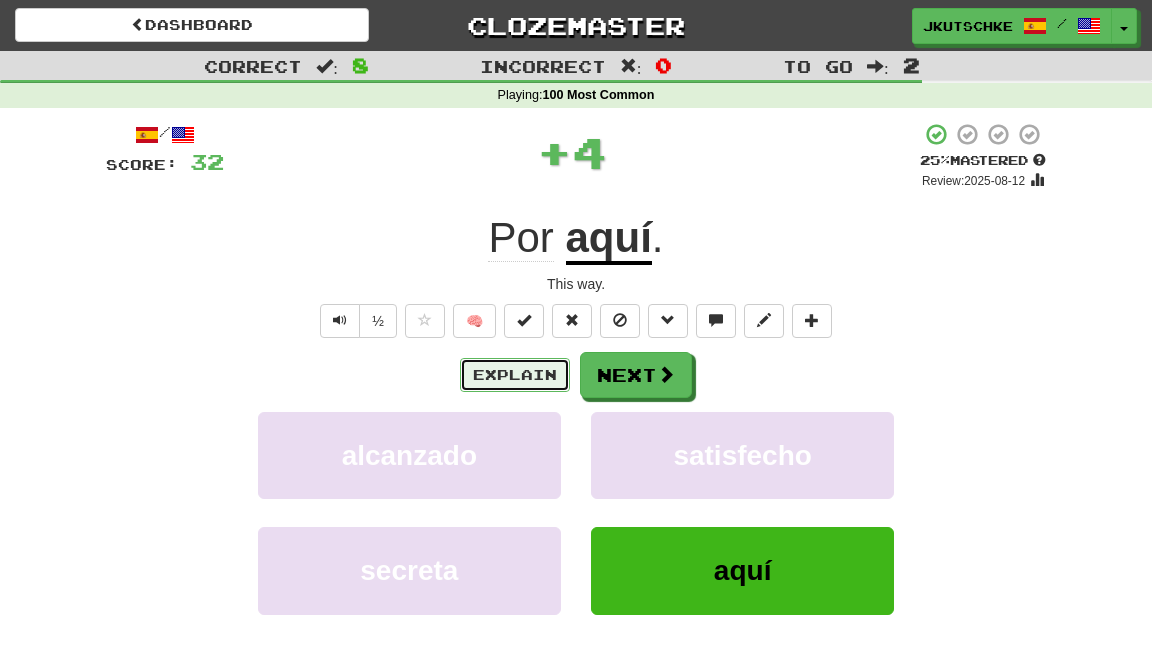 click on "Explain" at bounding box center (515, 375) 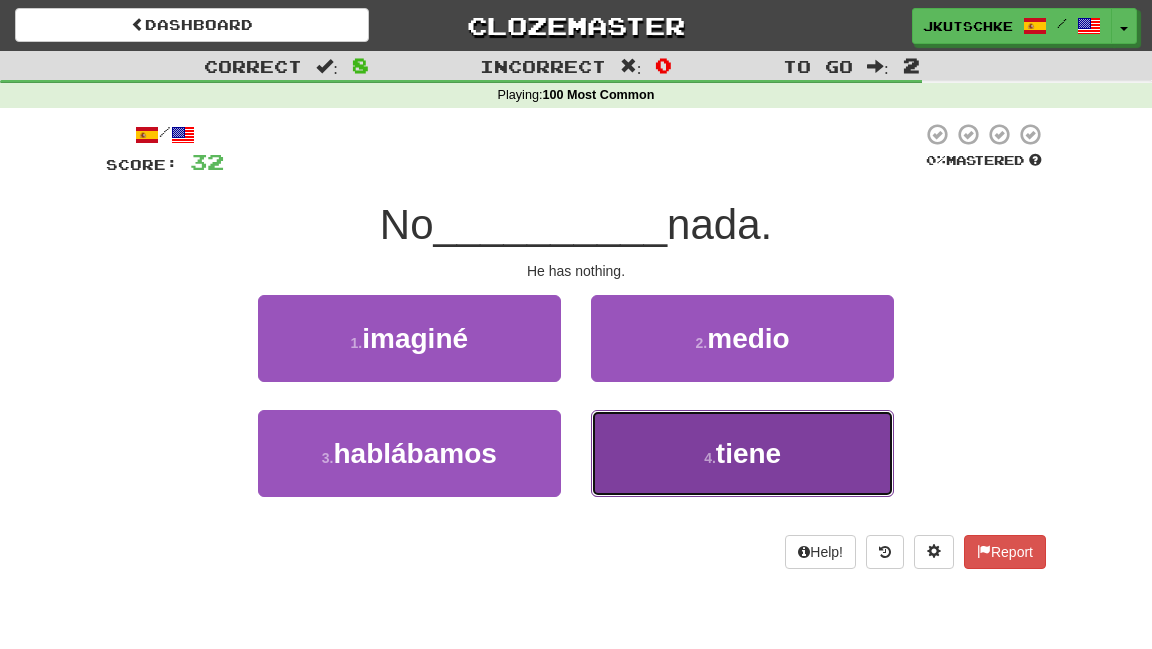 click on "4 .  tiene" at bounding box center (742, 453) 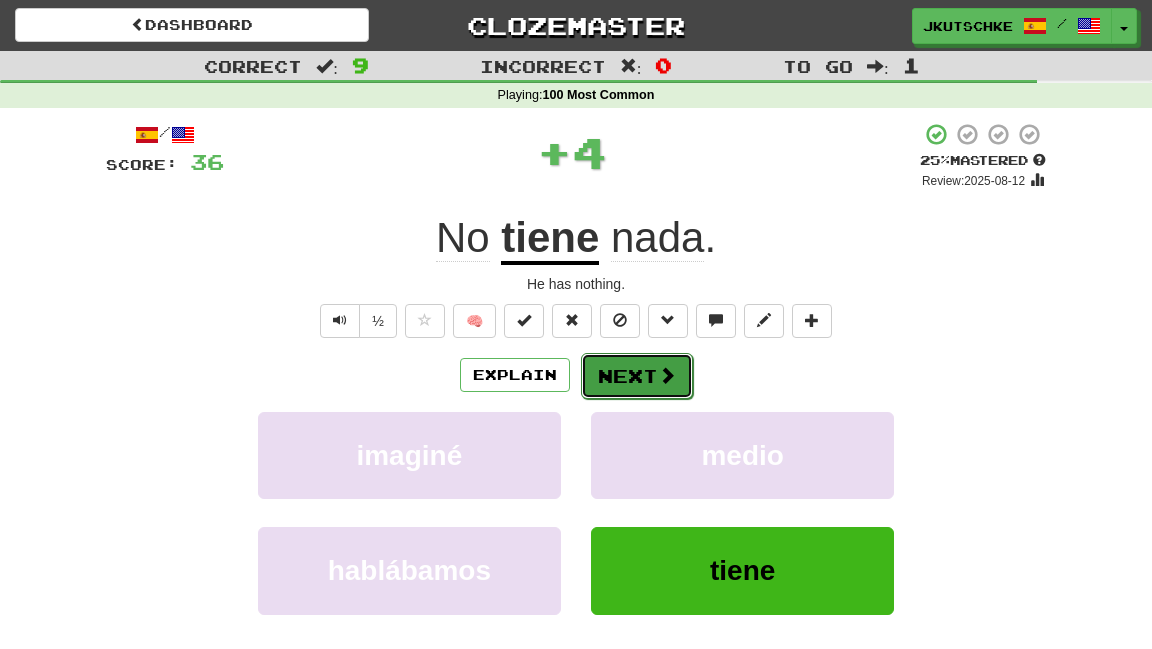 click on "Next" at bounding box center [637, 376] 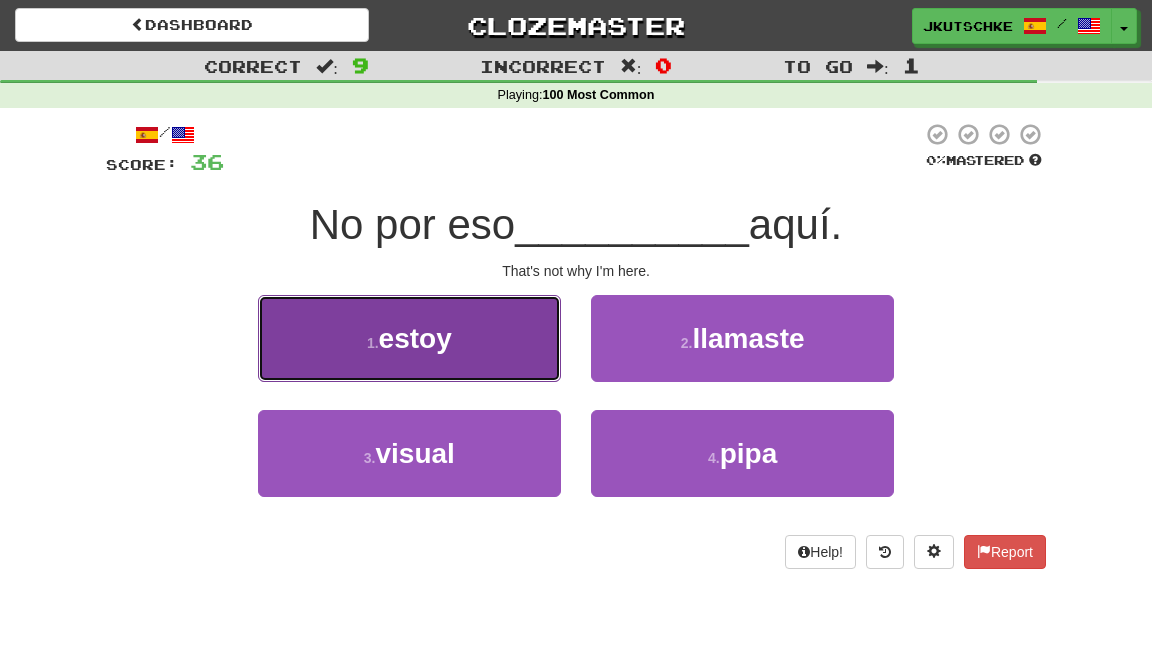 click on "estoy" at bounding box center [415, 338] 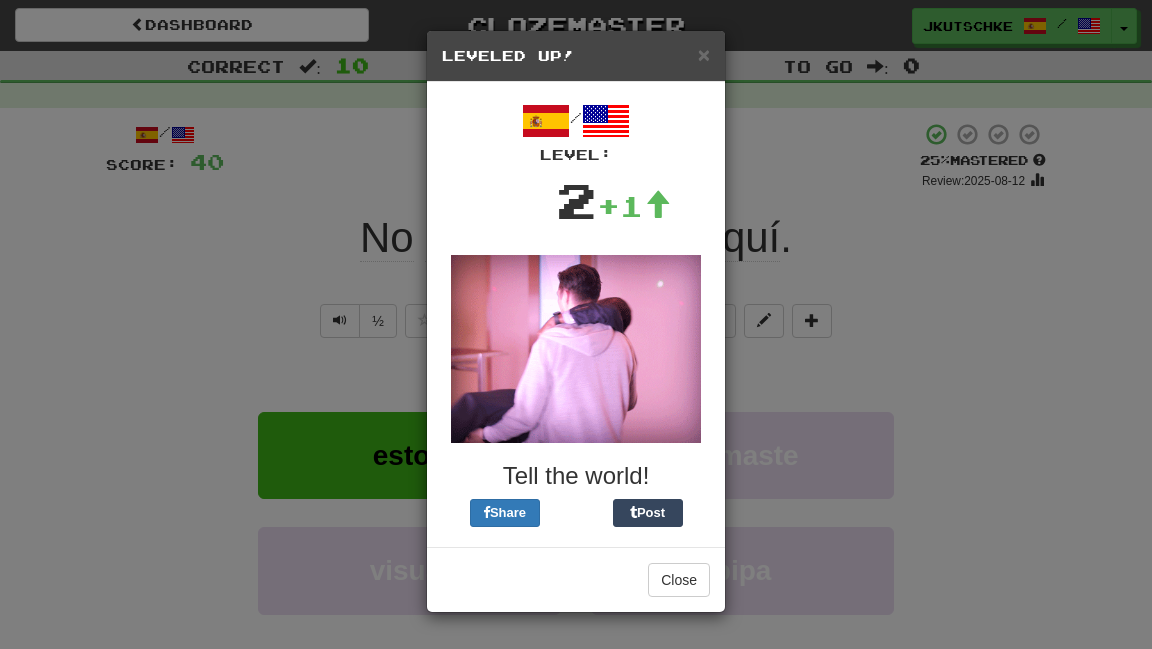 click on "× Leveled Up!  /  Level: 2 +1 Tell the world!  Share  Post Close" at bounding box center (576, 324) 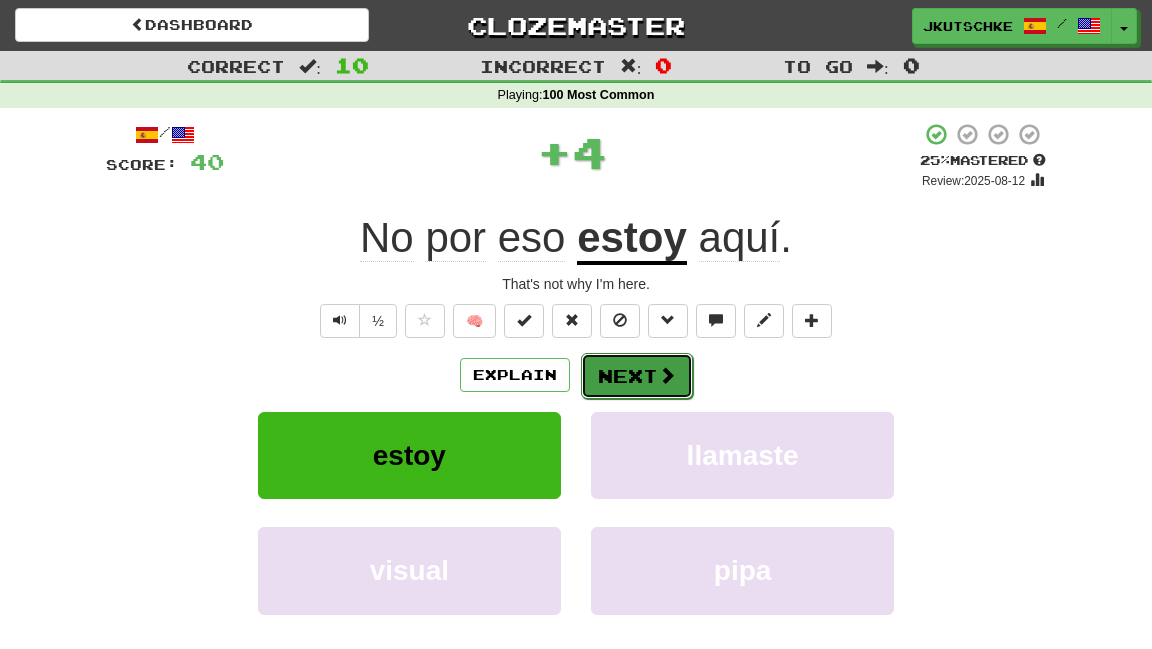 click on "Next" at bounding box center [637, 376] 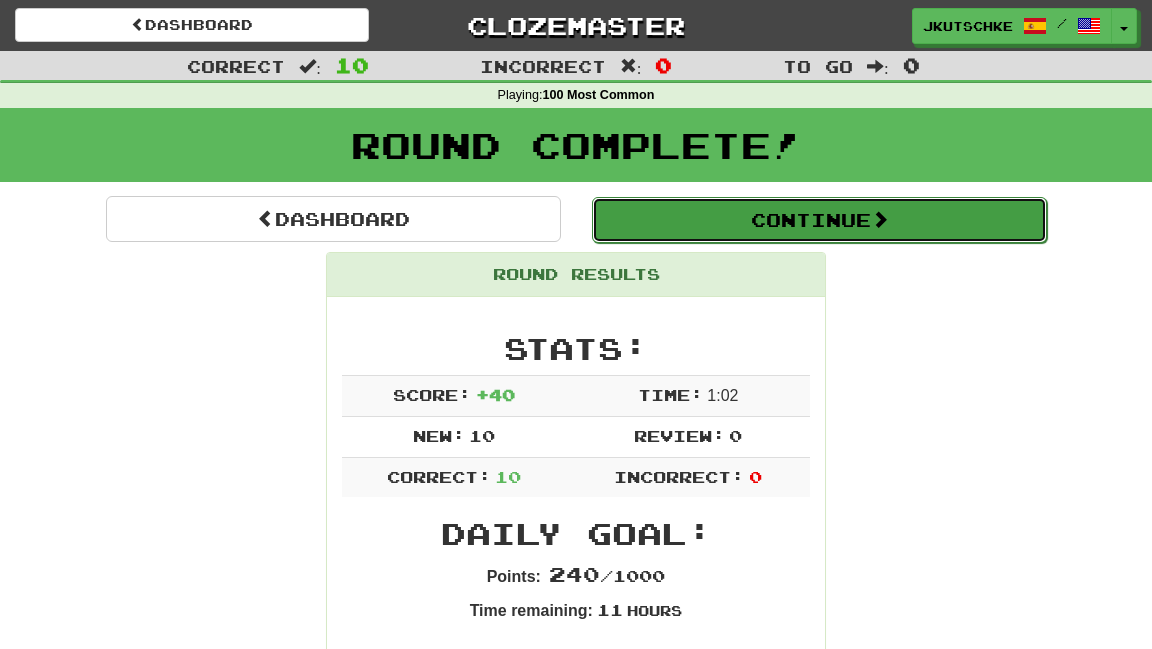 click on "Continue" at bounding box center (819, 220) 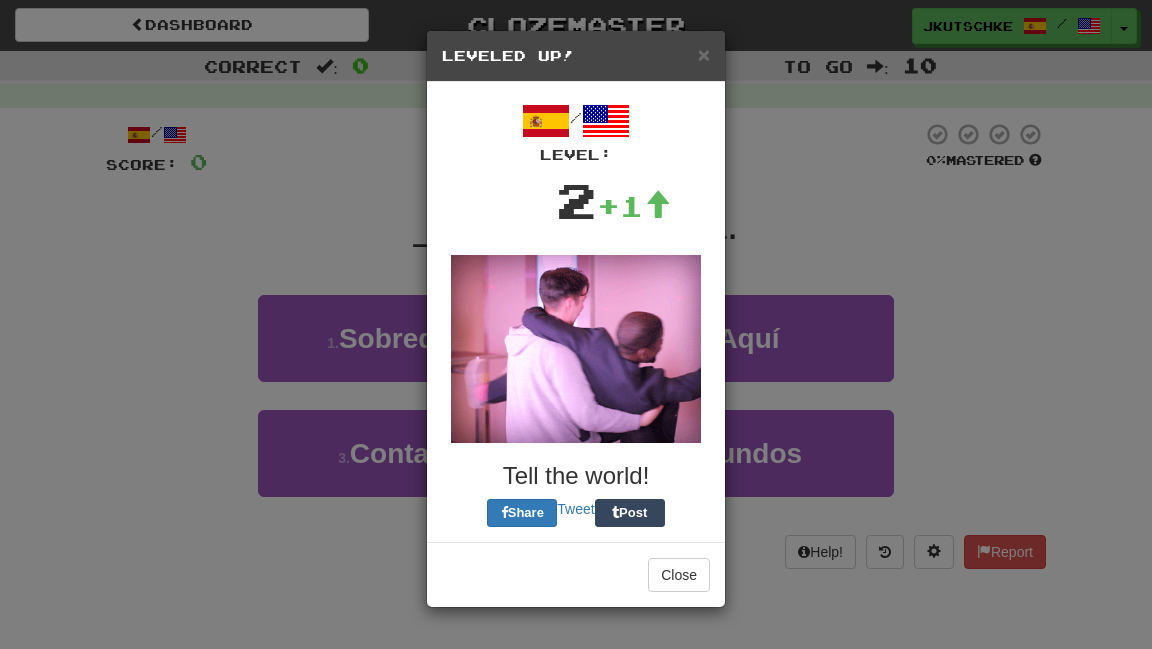 click on "× Leveled Up!  /  Level: 2 +1 Tell the world!  Share Tweet  Post Close" at bounding box center [576, 324] 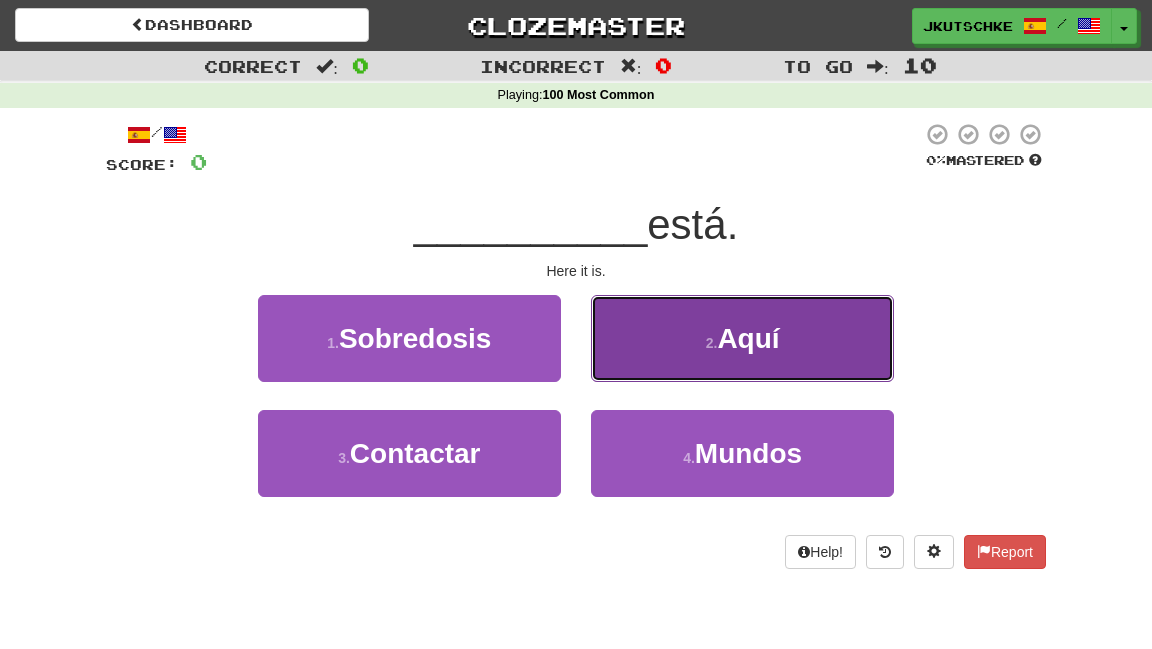 click on "2 .  Aquí" at bounding box center [742, 338] 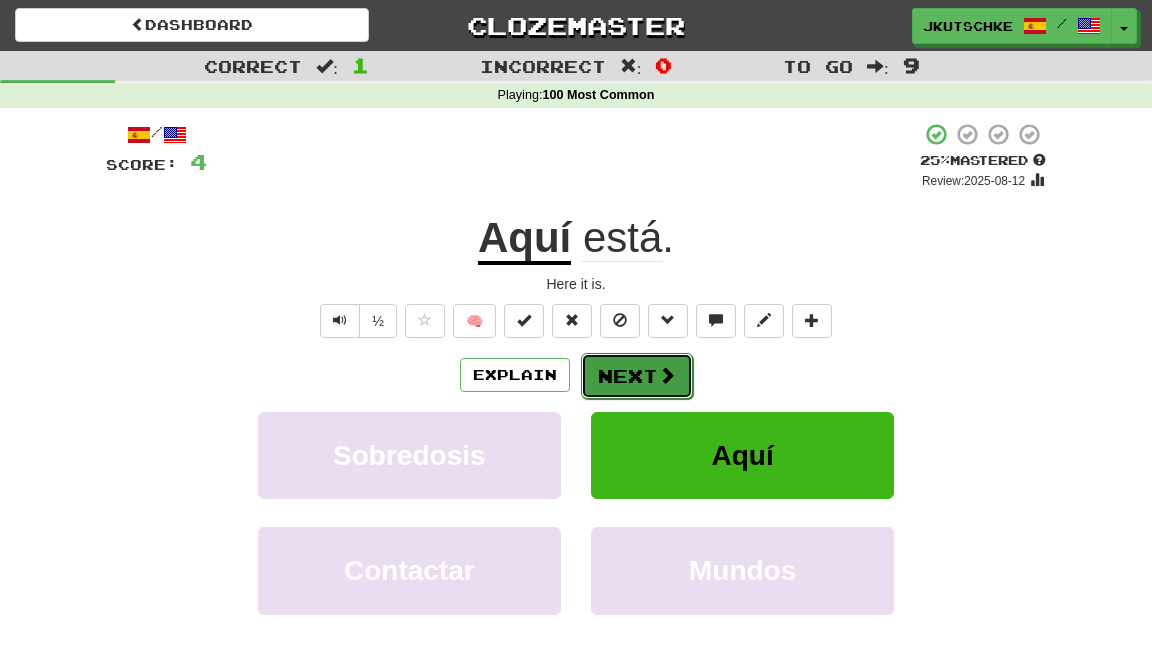click on "Next" at bounding box center (637, 376) 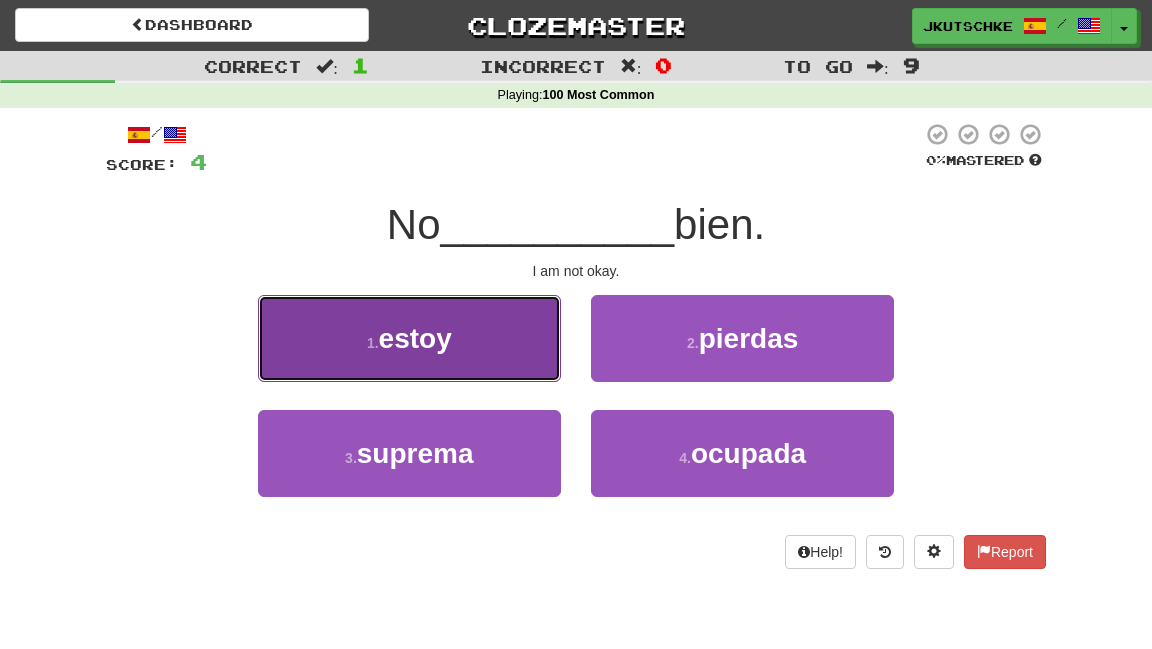 click on "1 .  estoy" at bounding box center (409, 338) 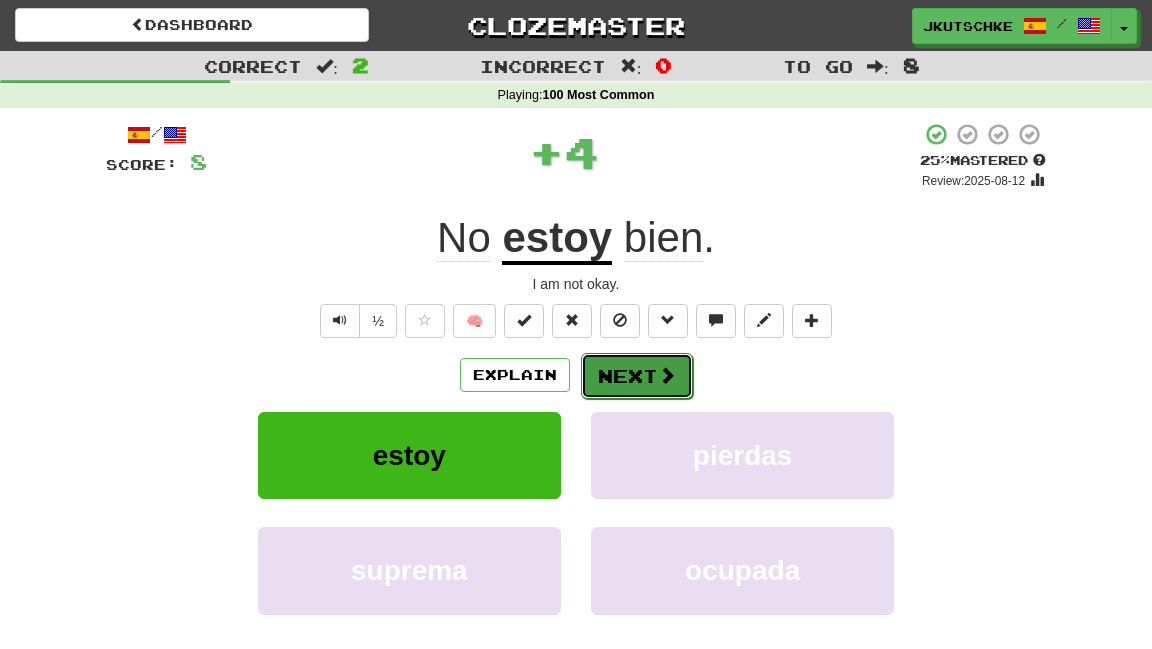 click on "Next" at bounding box center [637, 376] 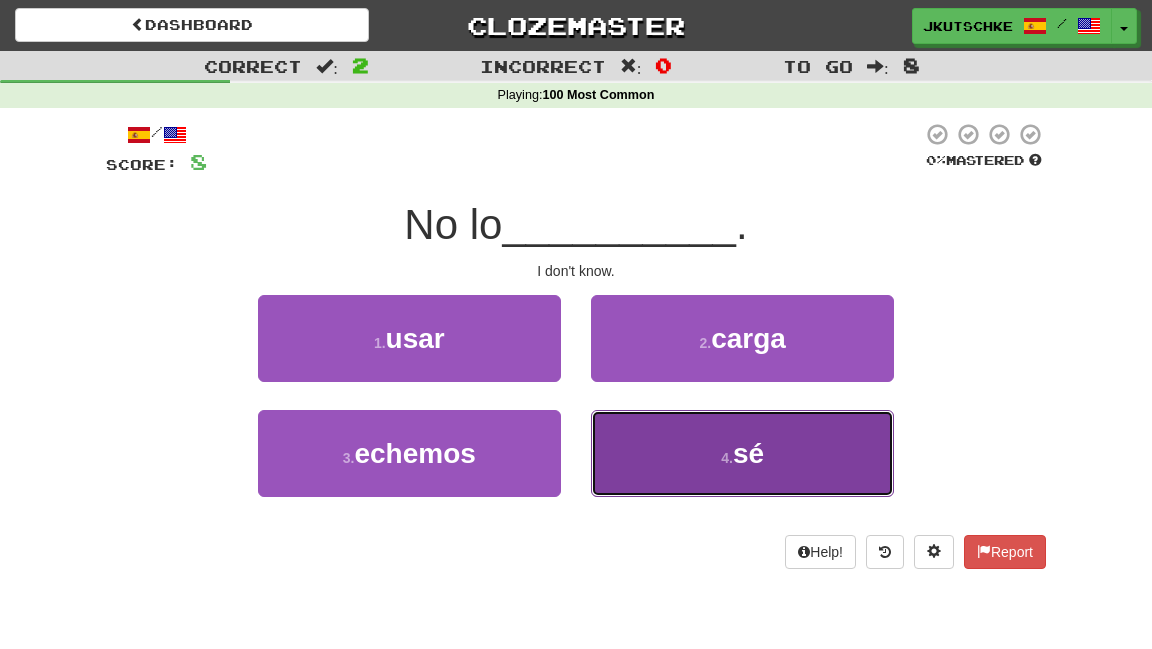 click on "4 .  sé" at bounding box center [742, 453] 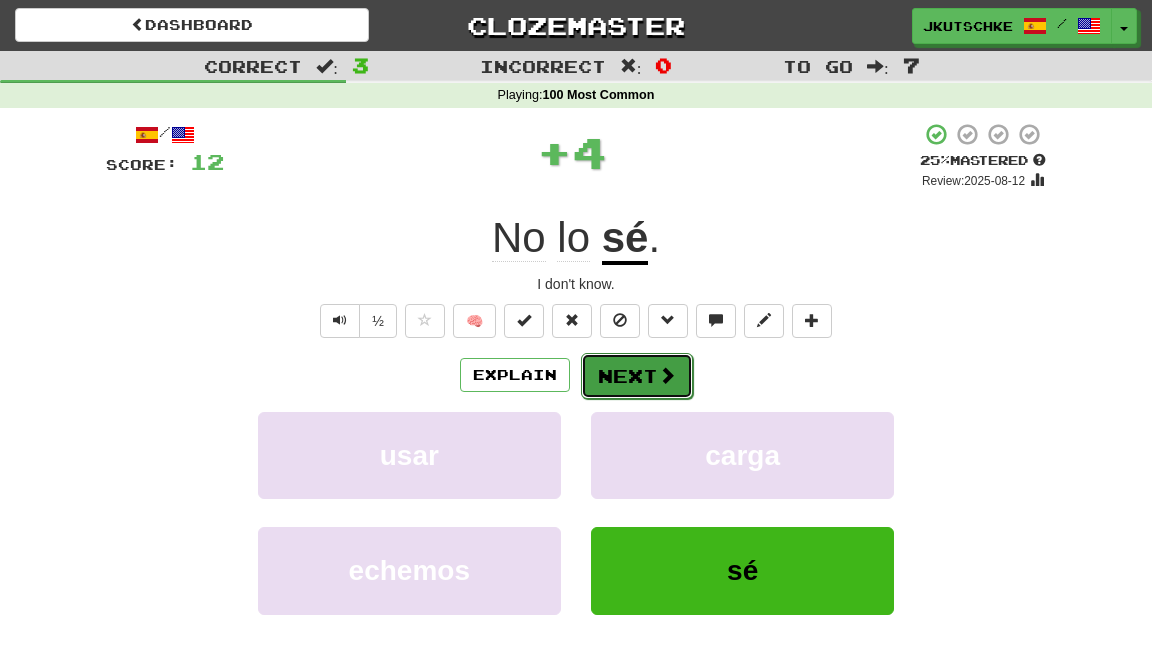click on "Next" at bounding box center (637, 376) 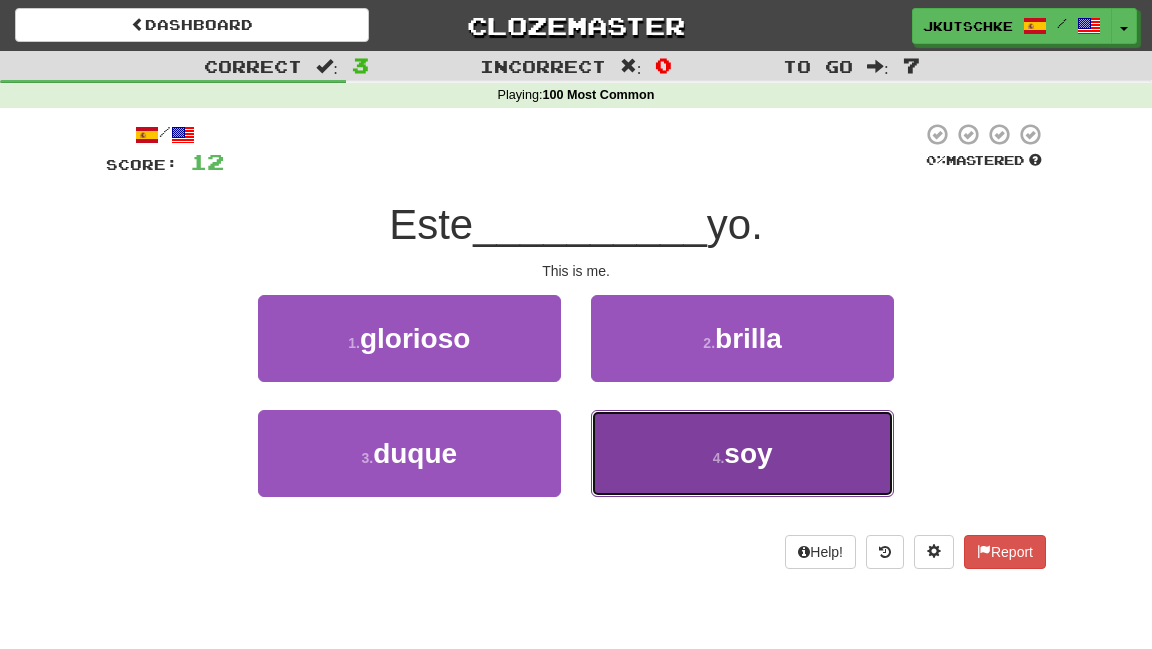 click on "4 .  soy" at bounding box center (742, 453) 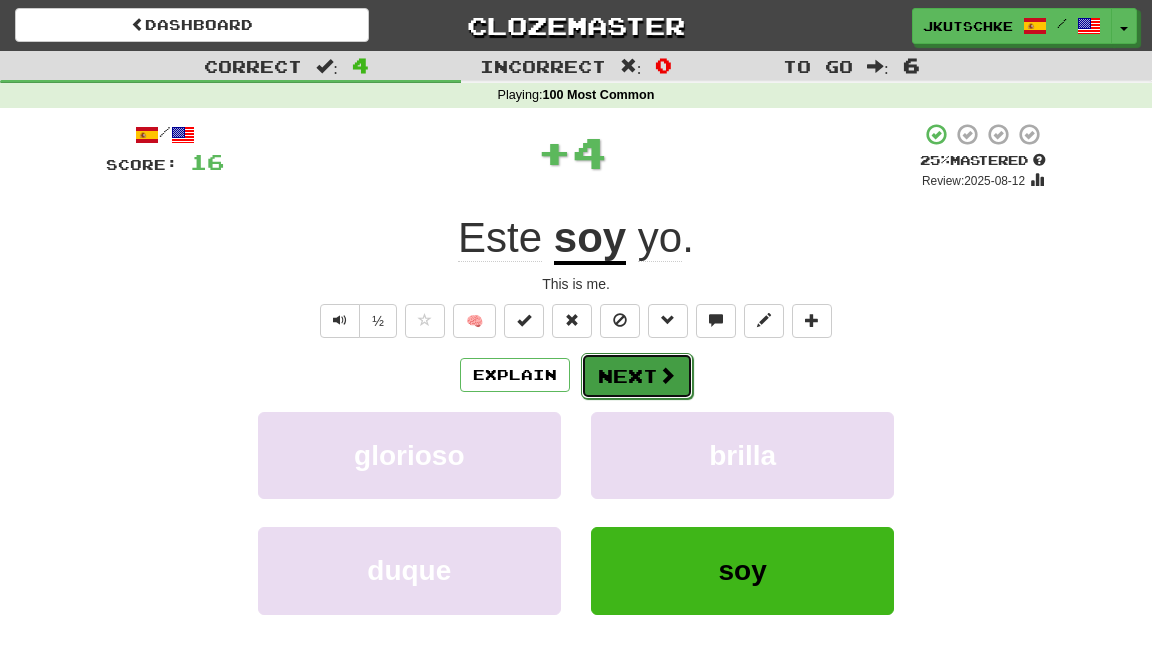 click on "Next" at bounding box center (637, 376) 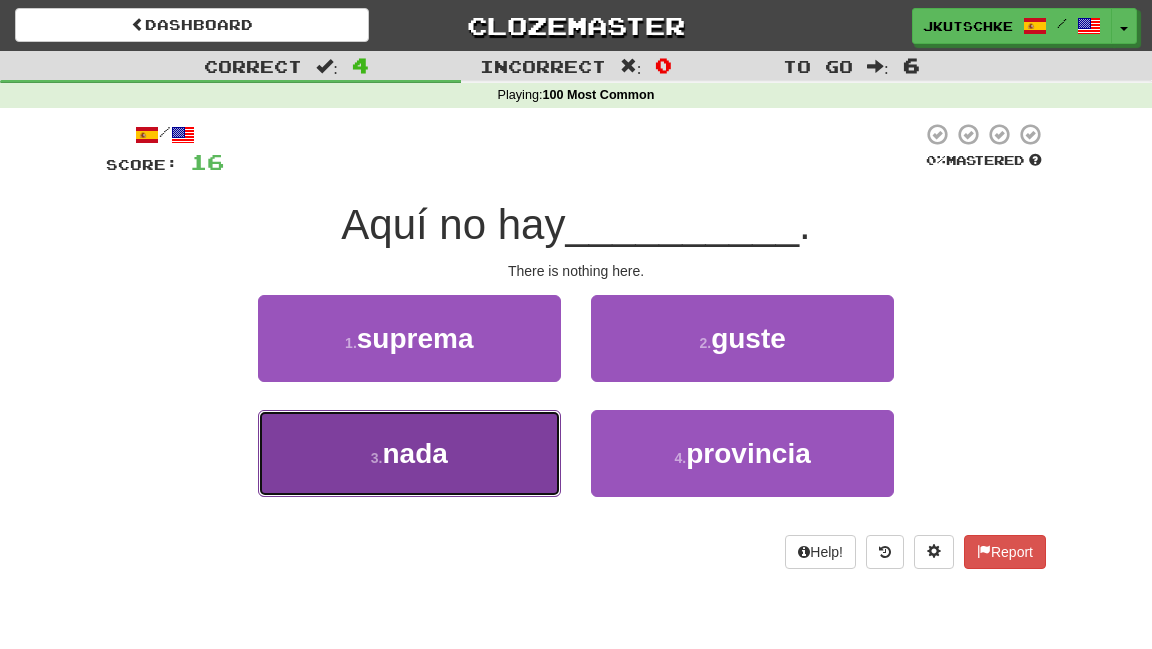 click on "3 .  nada" at bounding box center (409, 453) 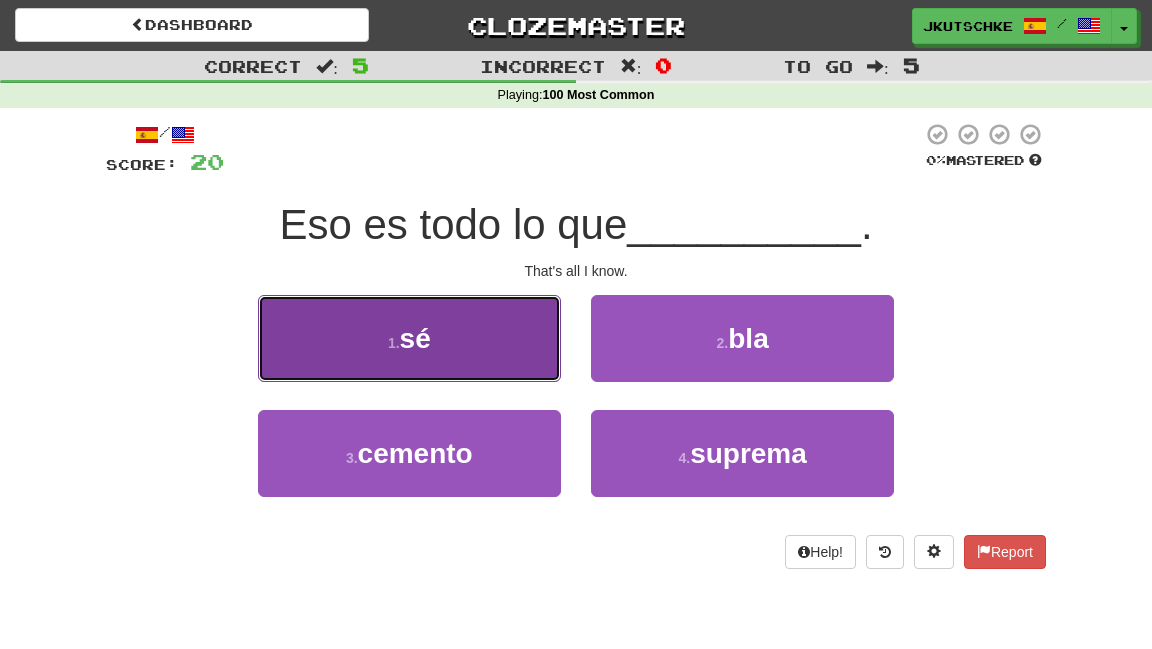 click on "1 .  sé" at bounding box center (409, 338) 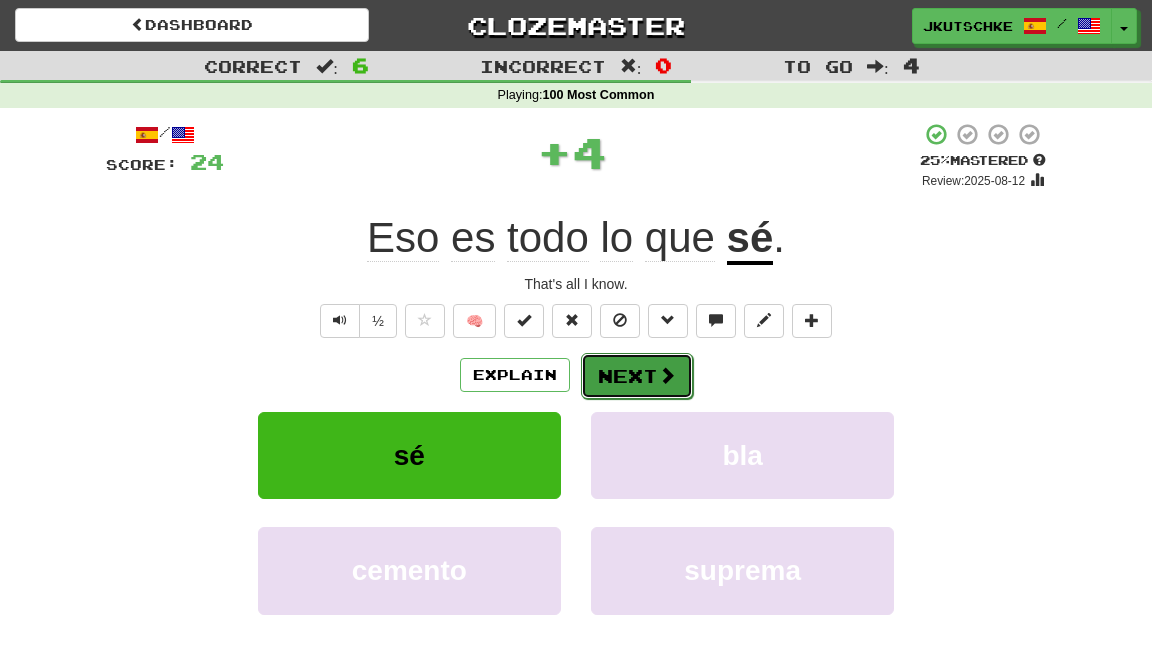 click on "Next" at bounding box center (637, 376) 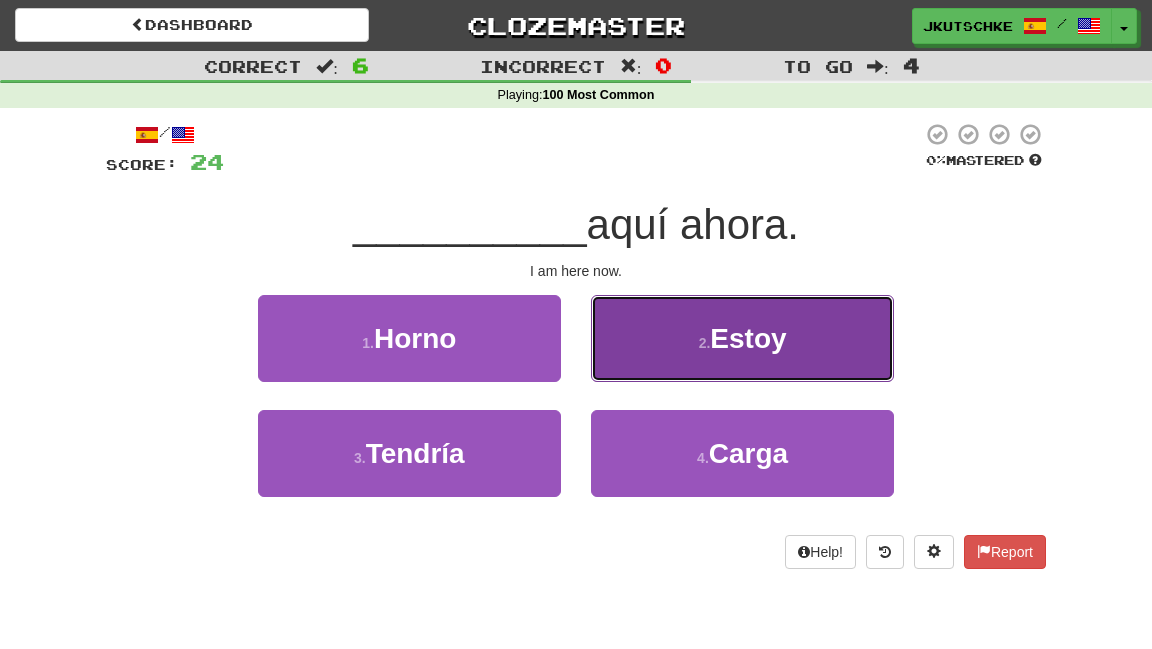 click on "2 .  Estoy" at bounding box center [742, 338] 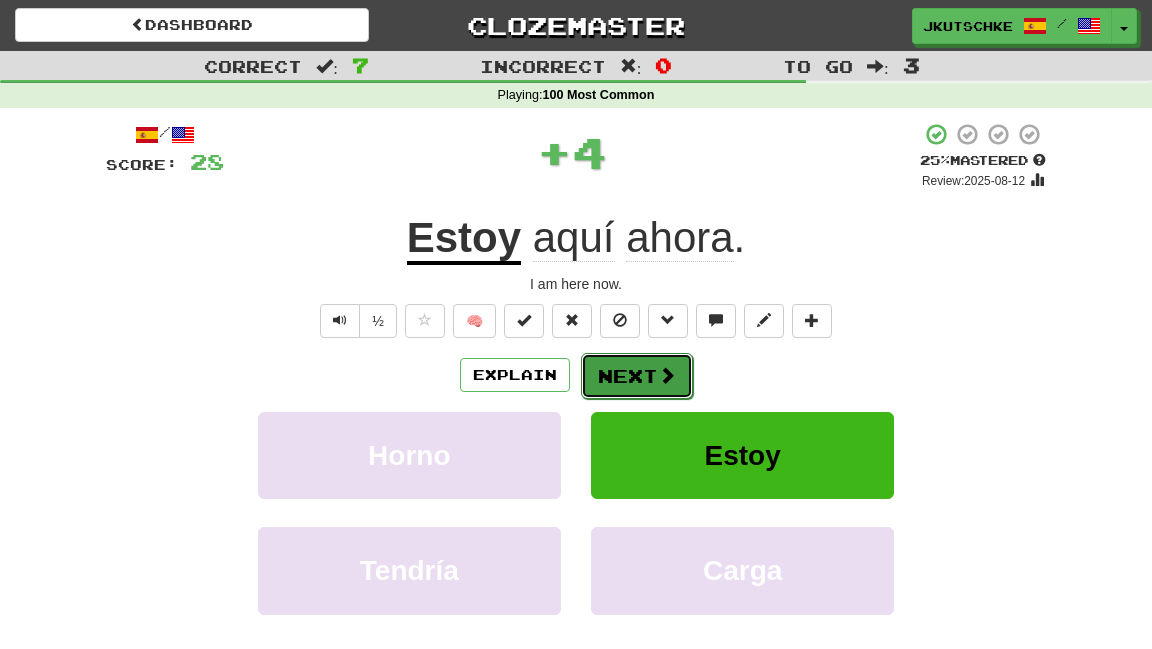click on "Next" at bounding box center [637, 376] 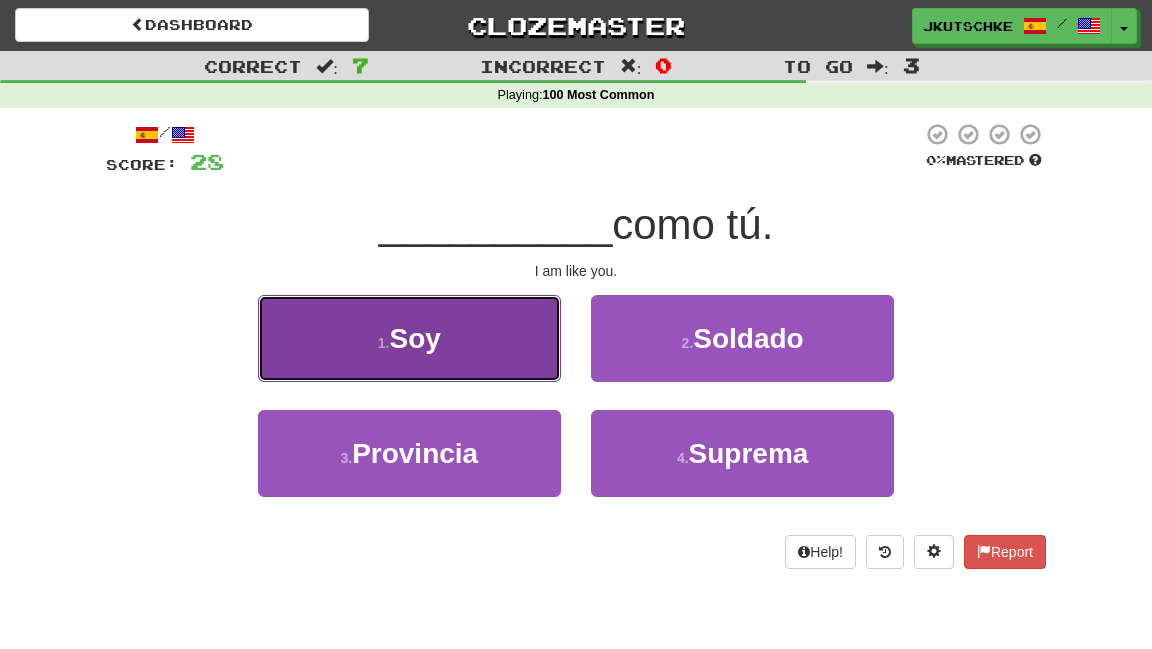 click on "1 .  Soy" at bounding box center [409, 338] 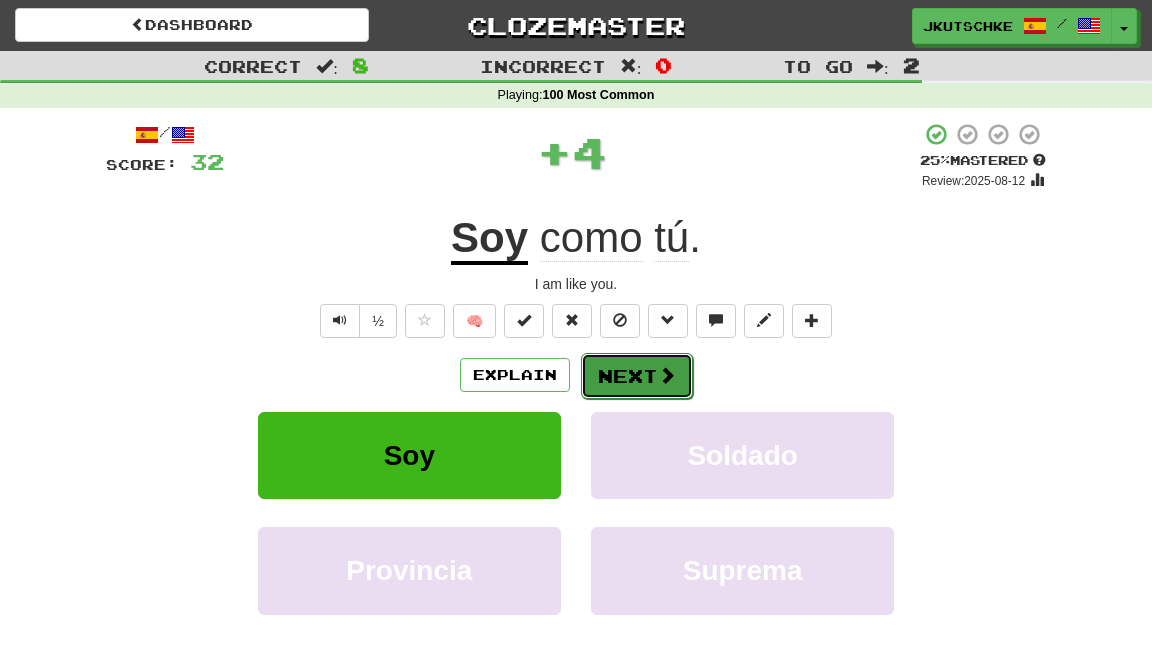 click on "Next" at bounding box center [637, 376] 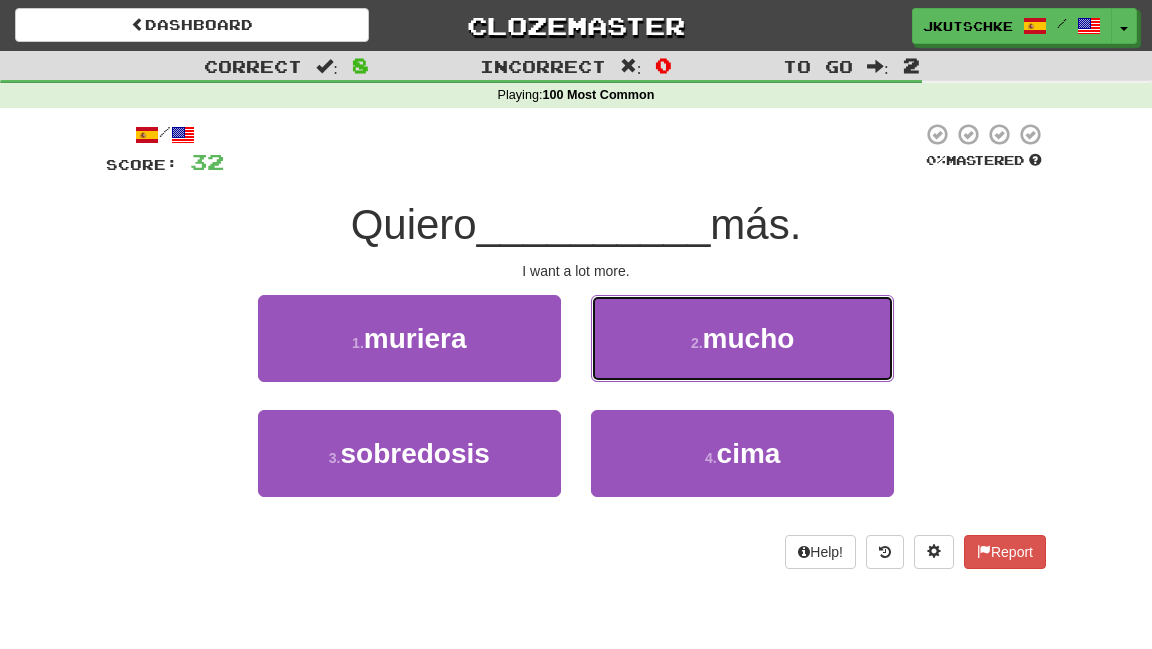click on "2 ." at bounding box center [697, 343] 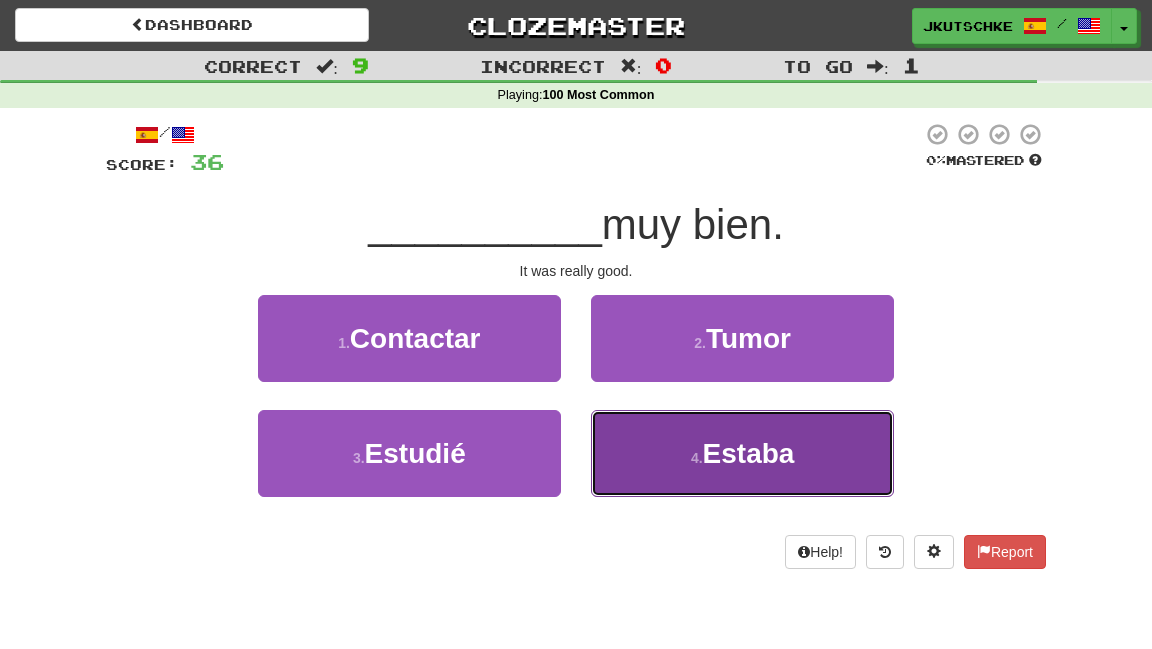 click on "4 .  Estaba" at bounding box center (742, 453) 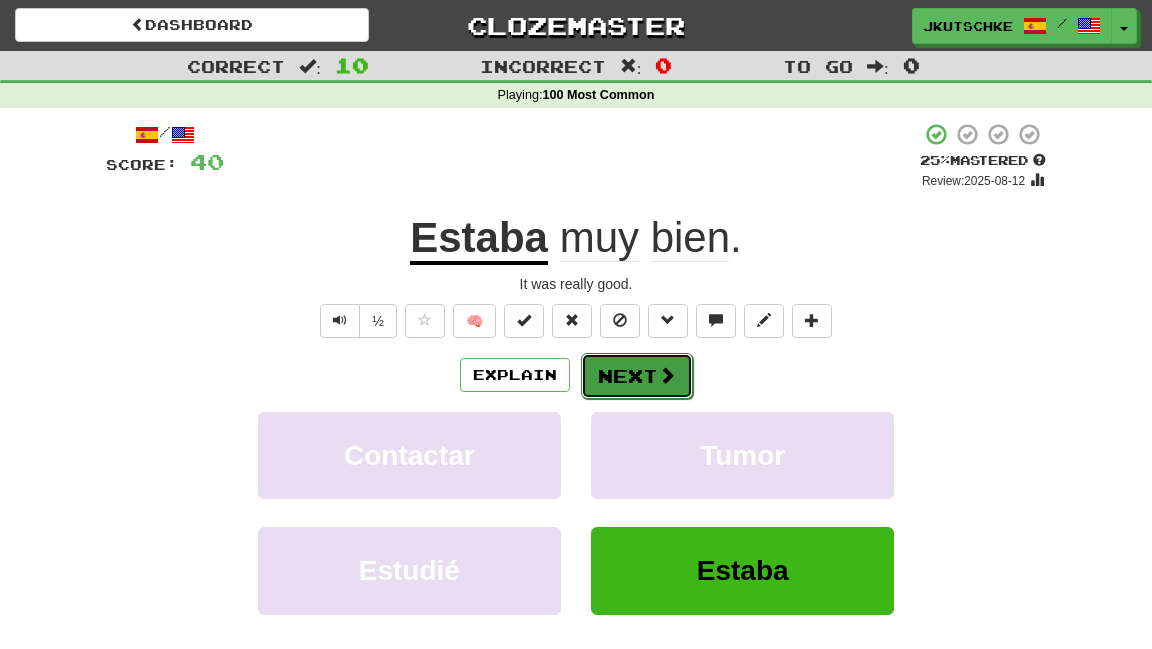 click on "Next" at bounding box center [637, 376] 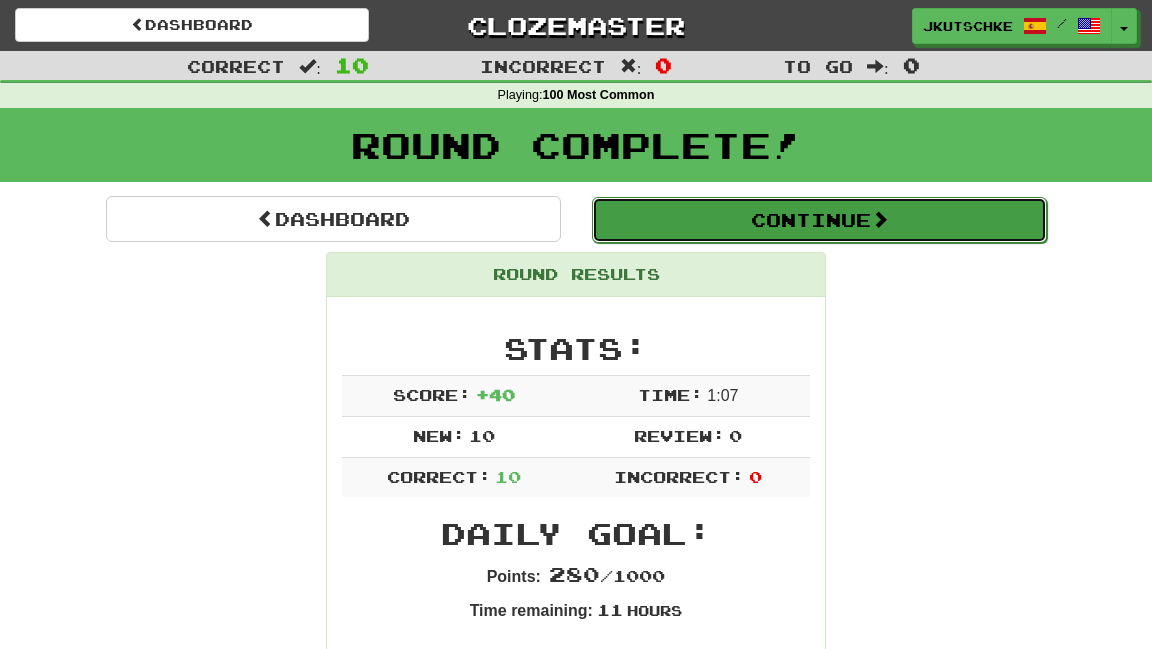 click on "Continue" at bounding box center [819, 220] 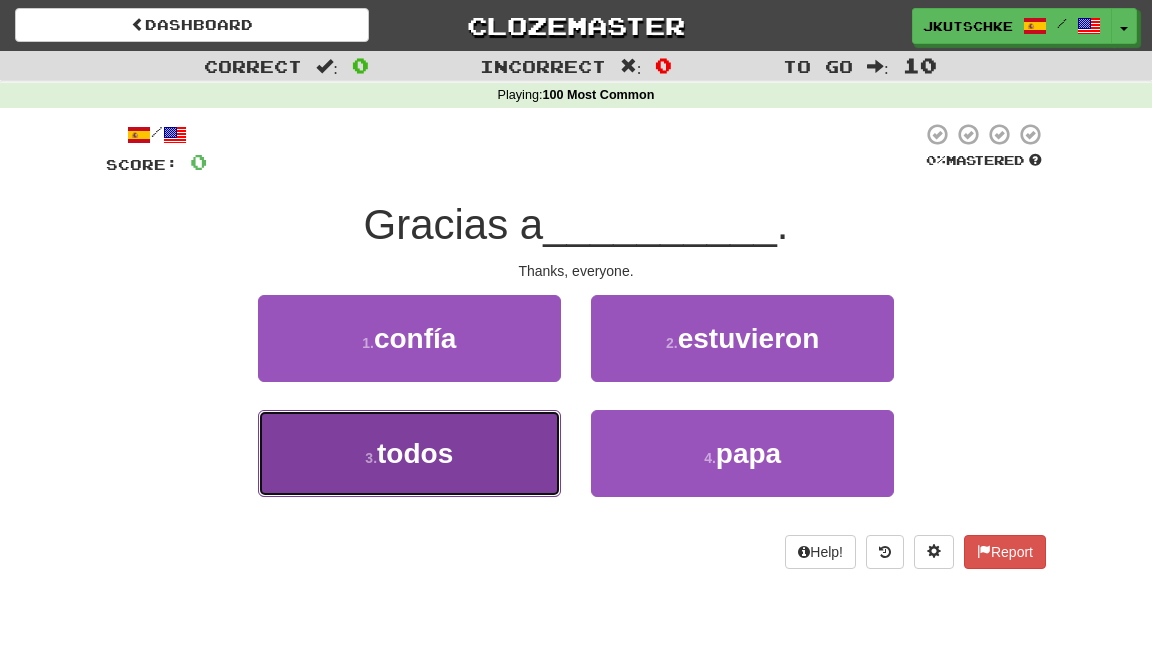 click on "todos" at bounding box center [415, 453] 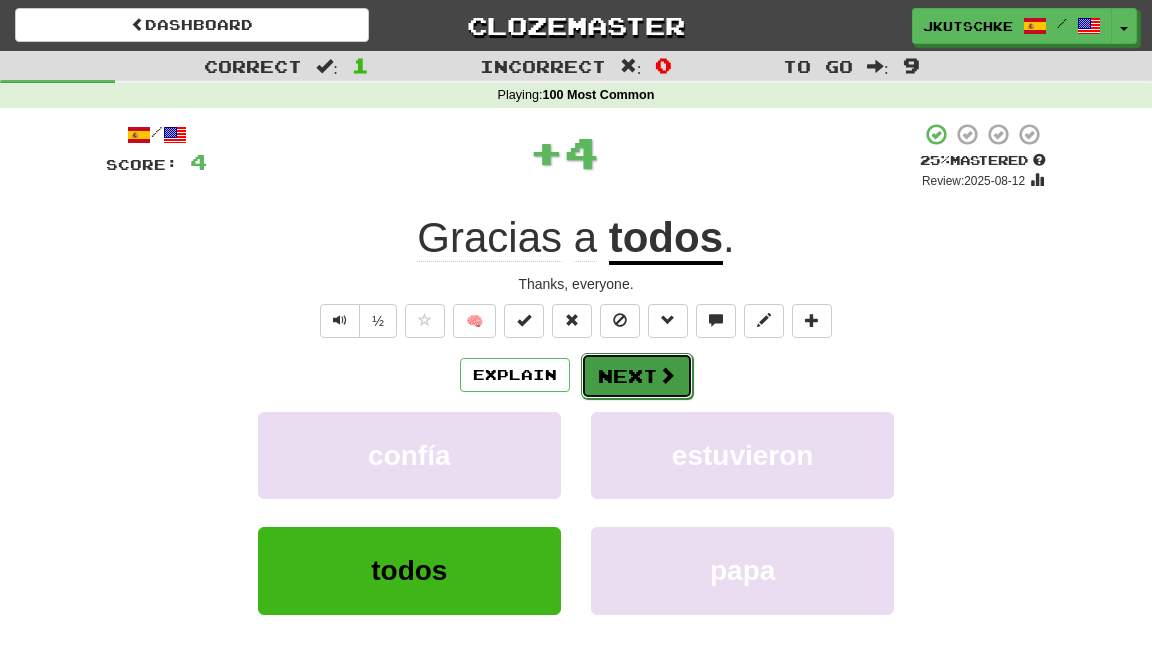 click on "Next" at bounding box center (637, 376) 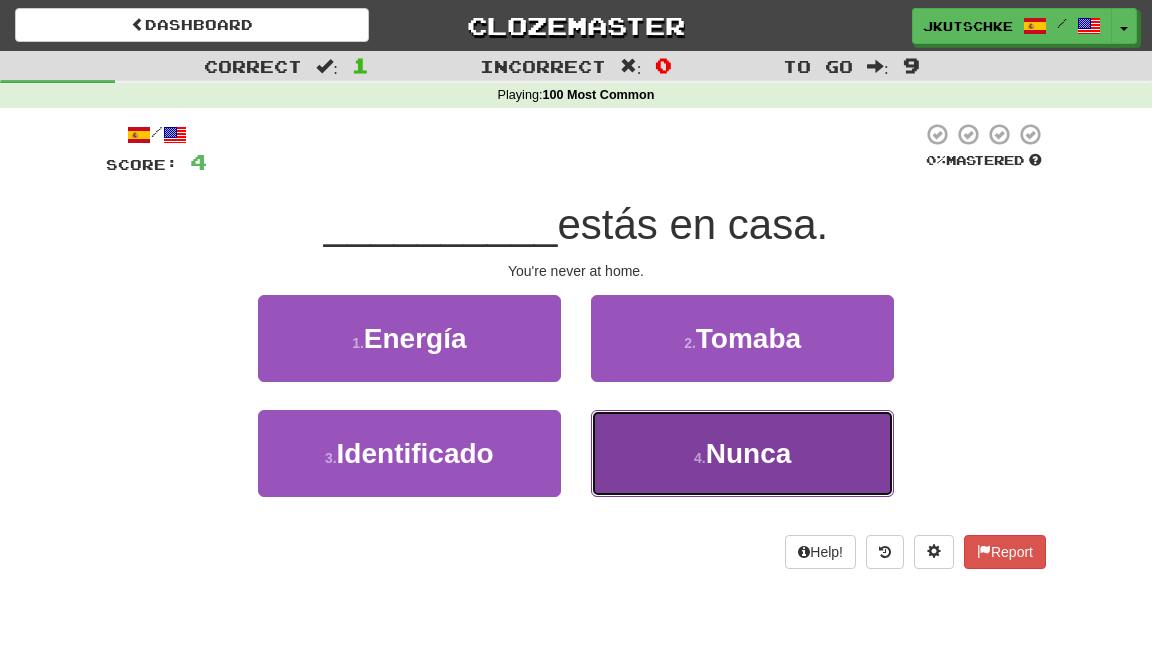 click on "4 .  Nunca" at bounding box center (742, 453) 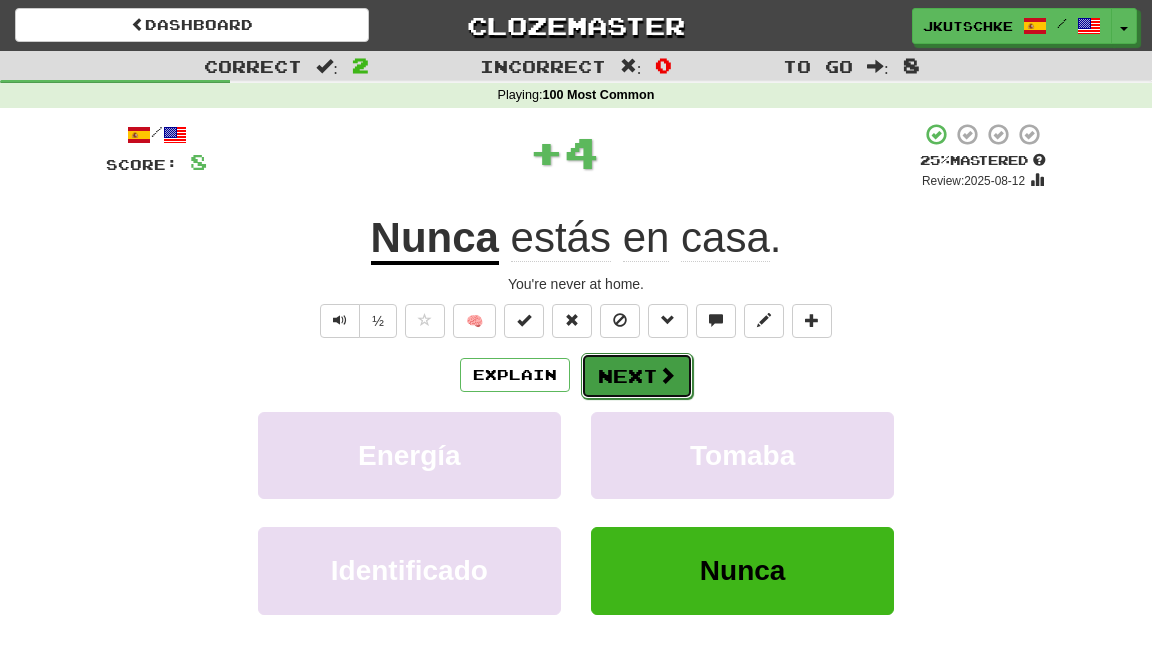 click on "Next" at bounding box center [637, 376] 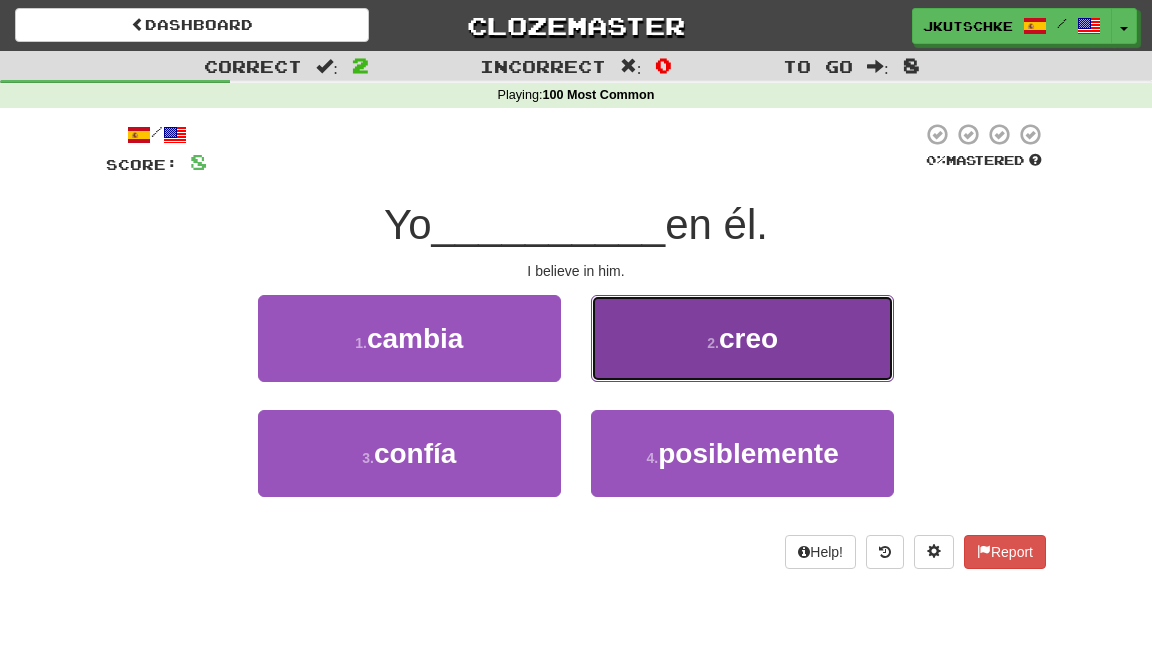 click on "2 ." at bounding box center (713, 343) 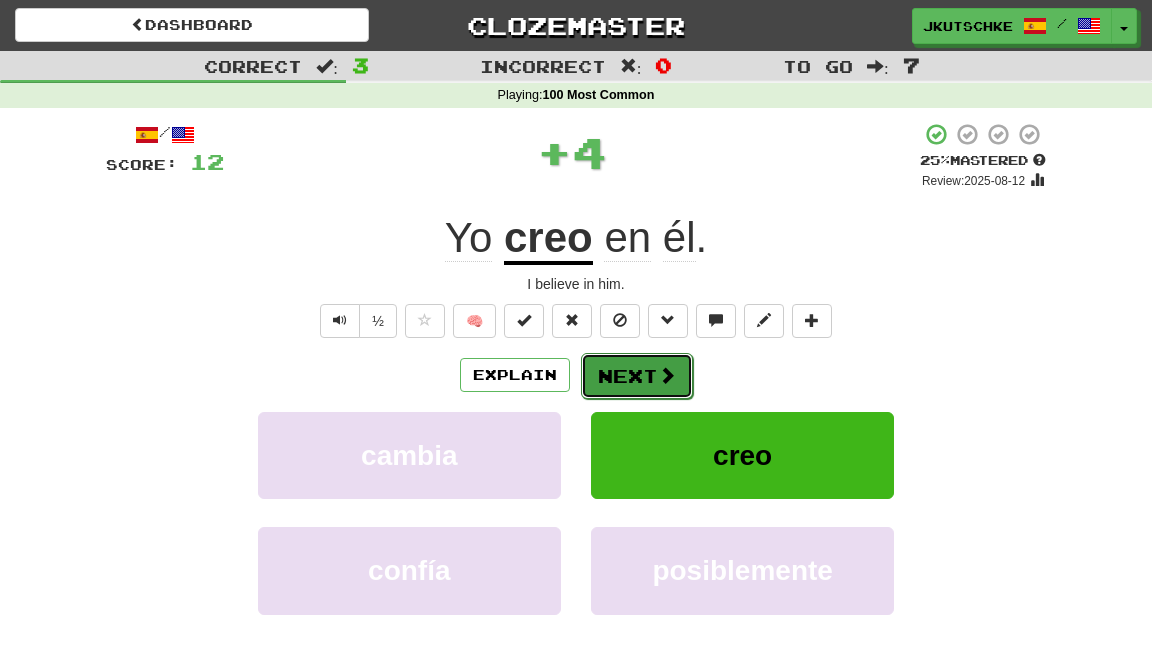 click on "Next" at bounding box center [637, 376] 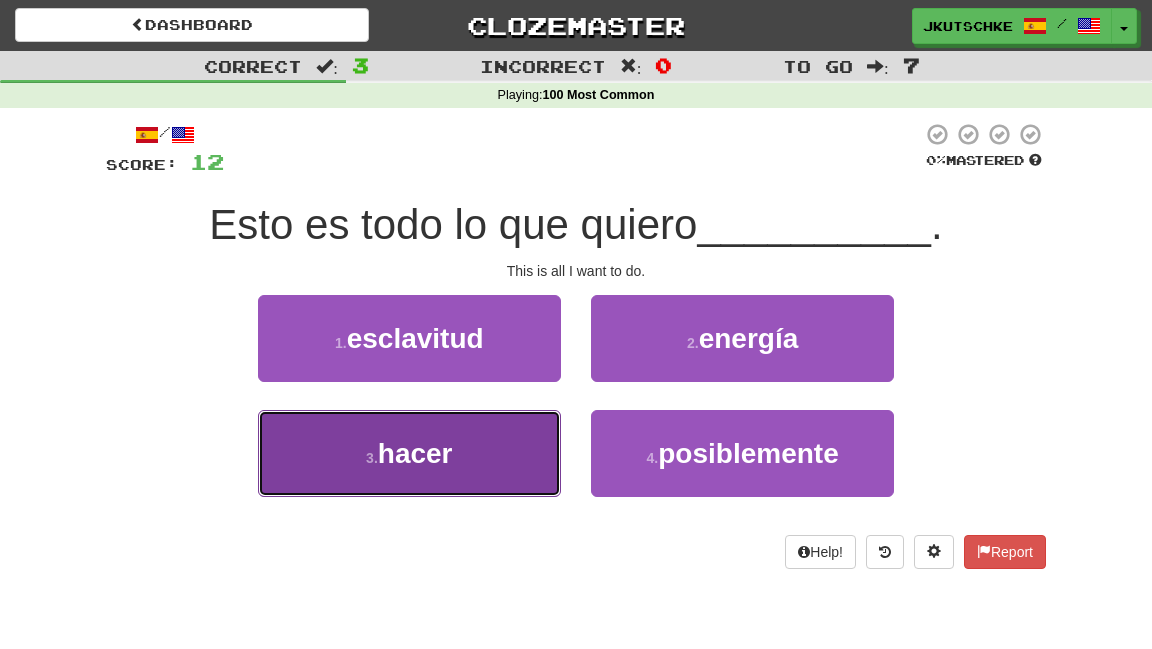 click on "3 .  hacer" at bounding box center [409, 453] 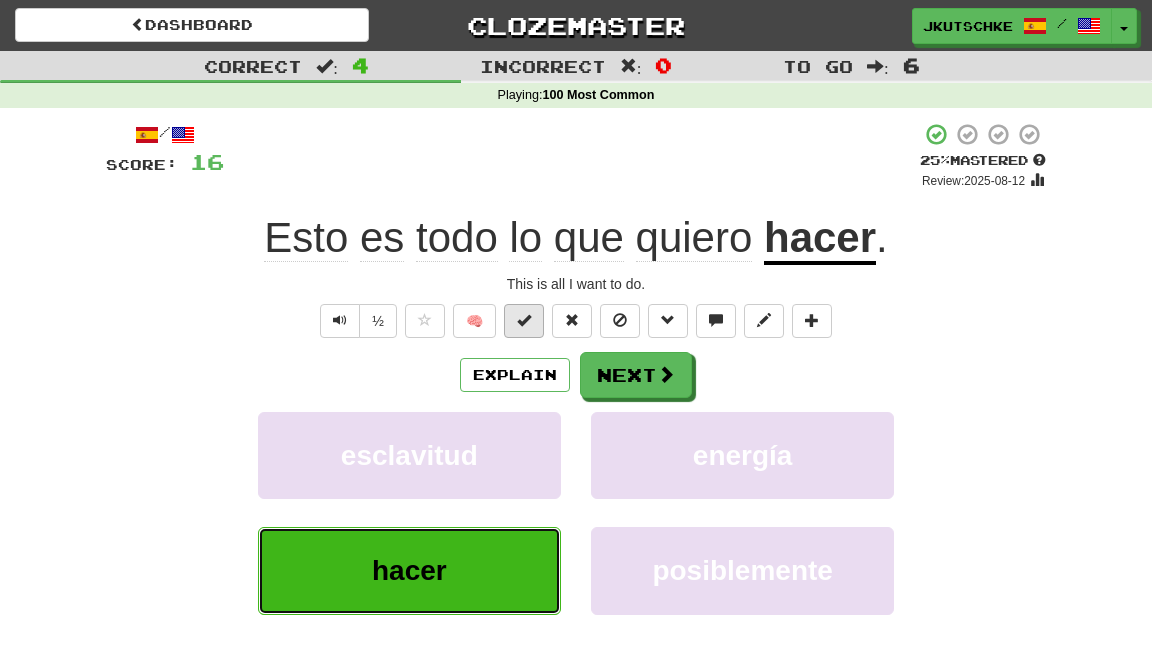 type 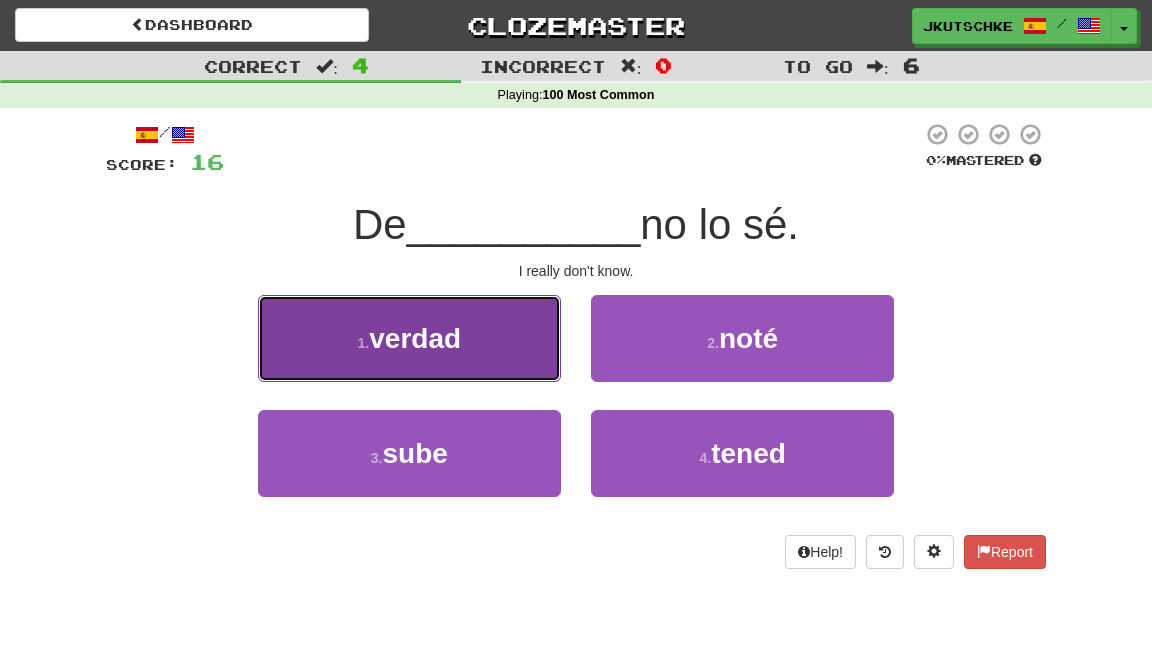 click on "1 .  verdad" at bounding box center [409, 338] 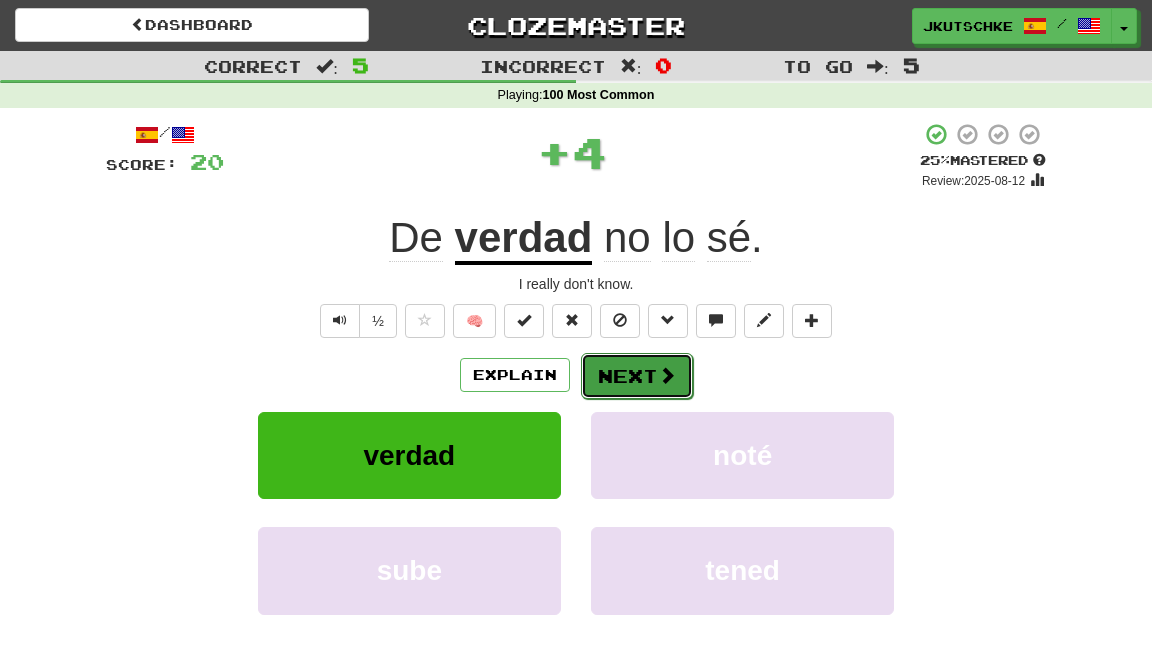 click on "Next" at bounding box center (637, 376) 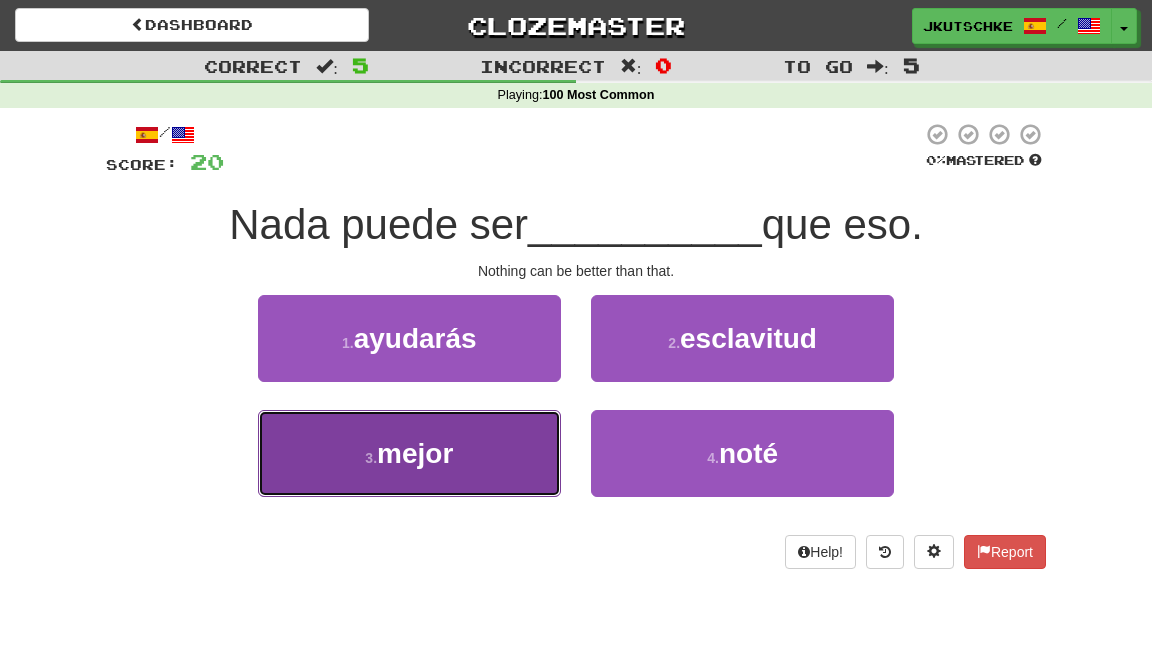 click on "3 .  mejor" at bounding box center [409, 453] 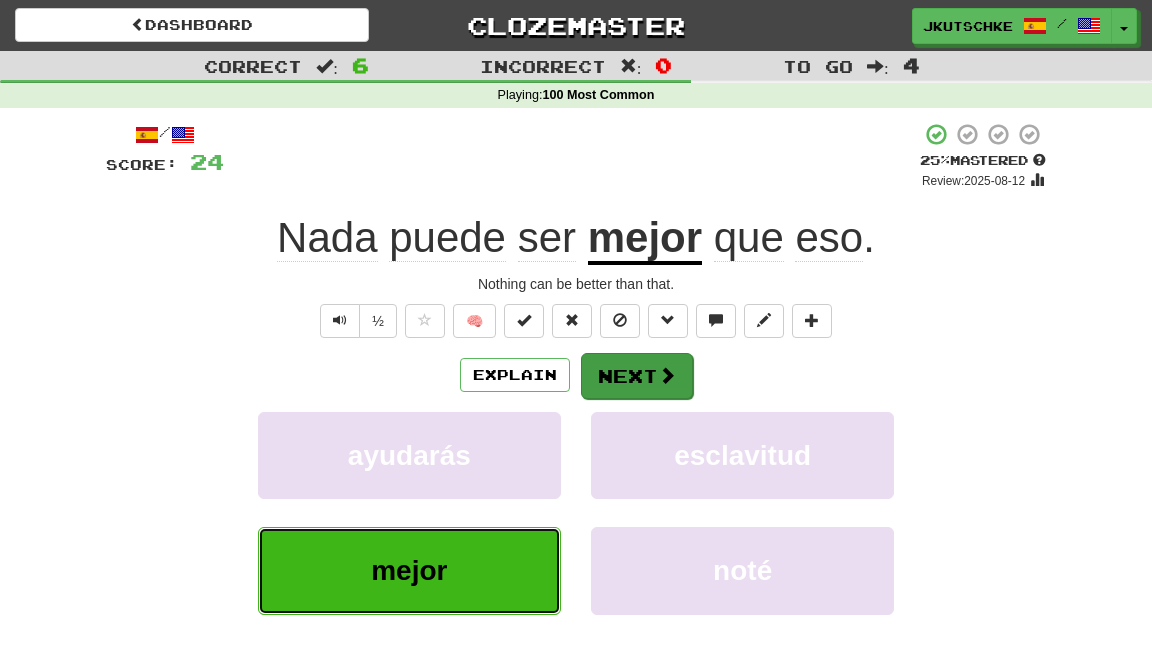 type 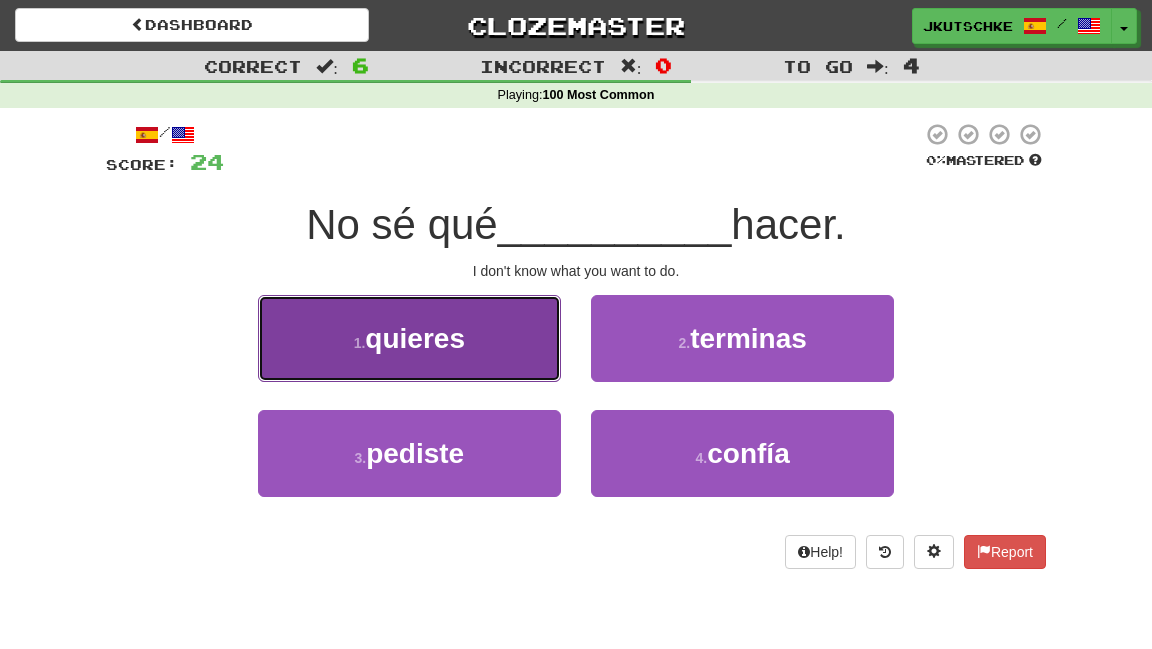 click on "1 .  quieres" at bounding box center (409, 338) 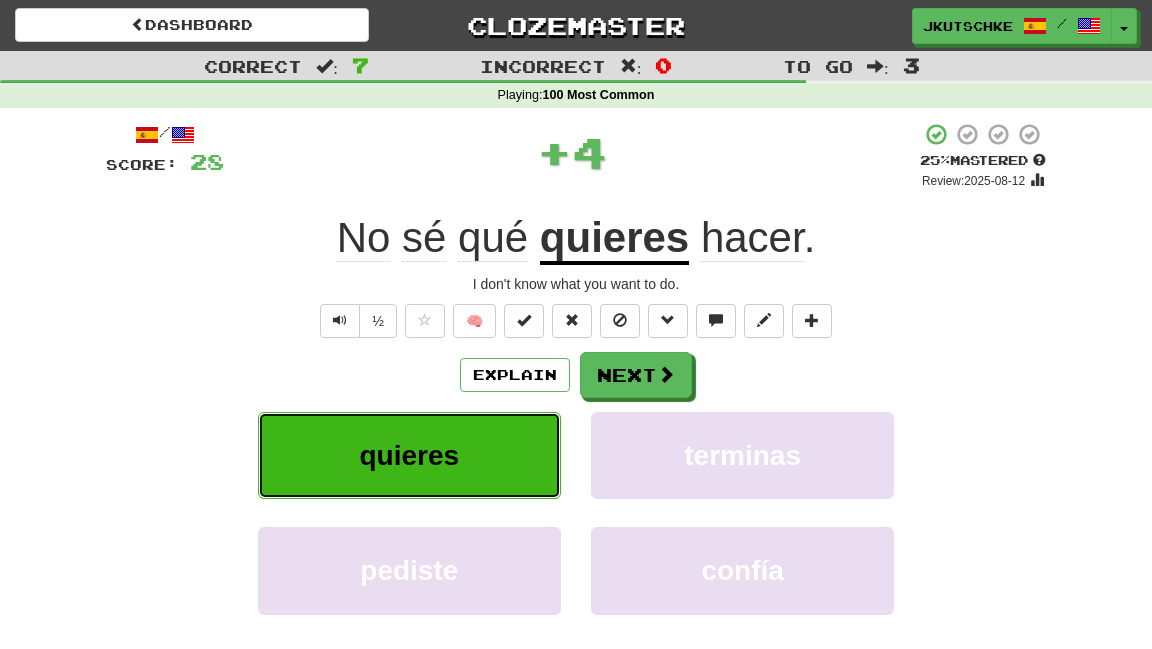 type 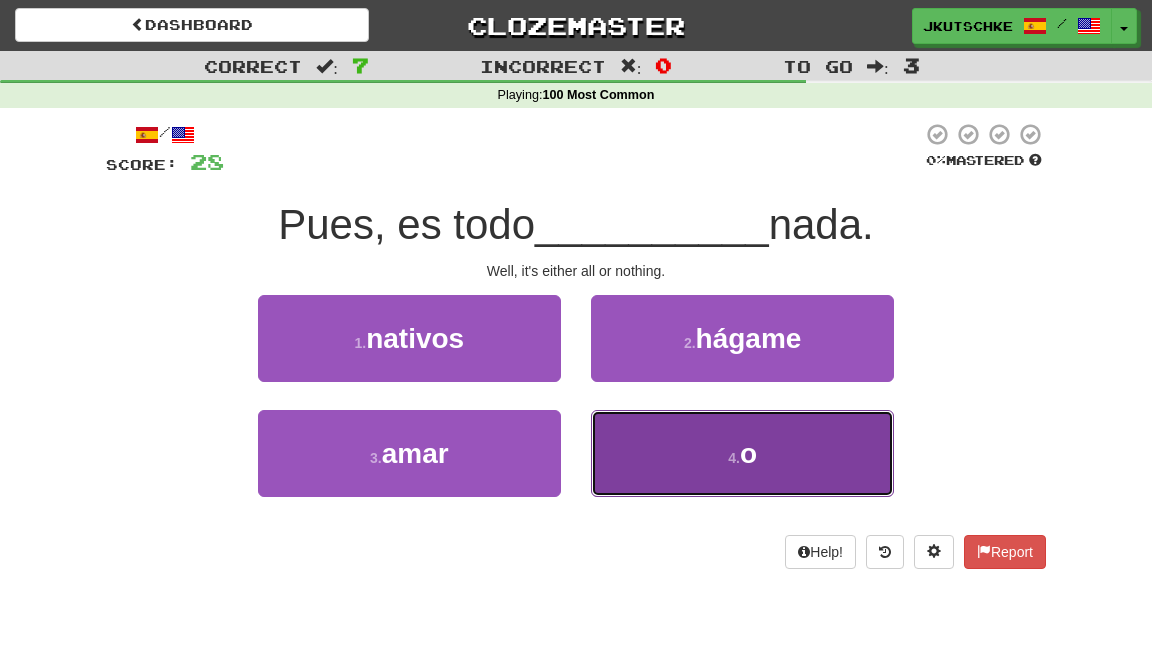 click on "4 .  o" at bounding box center (742, 453) 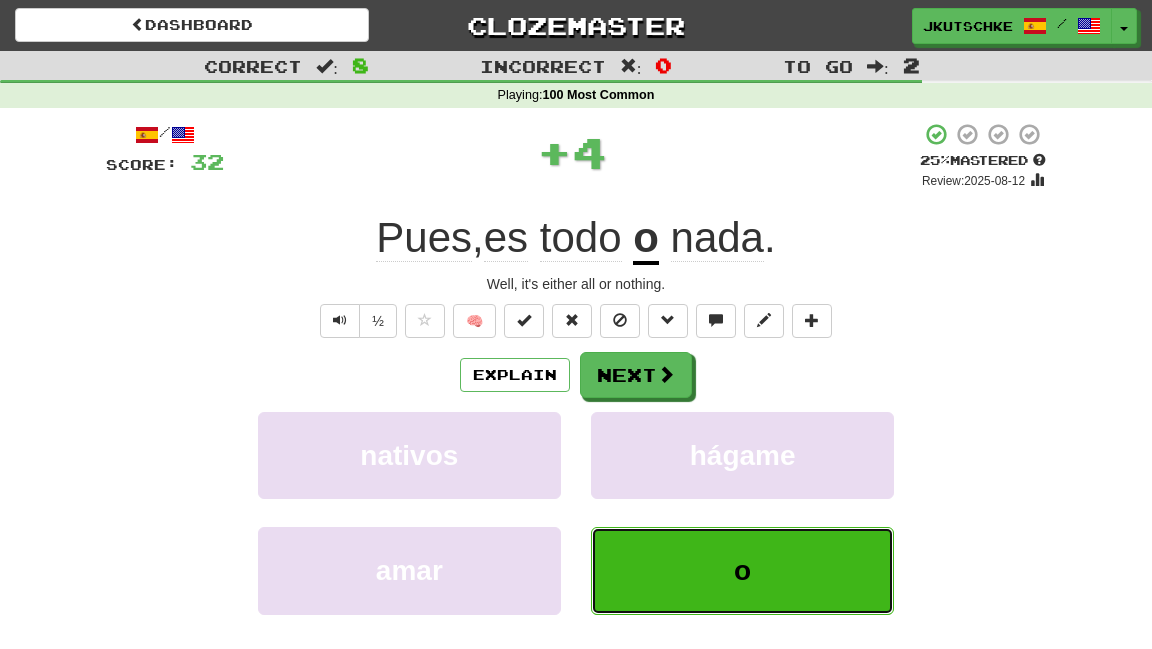 type 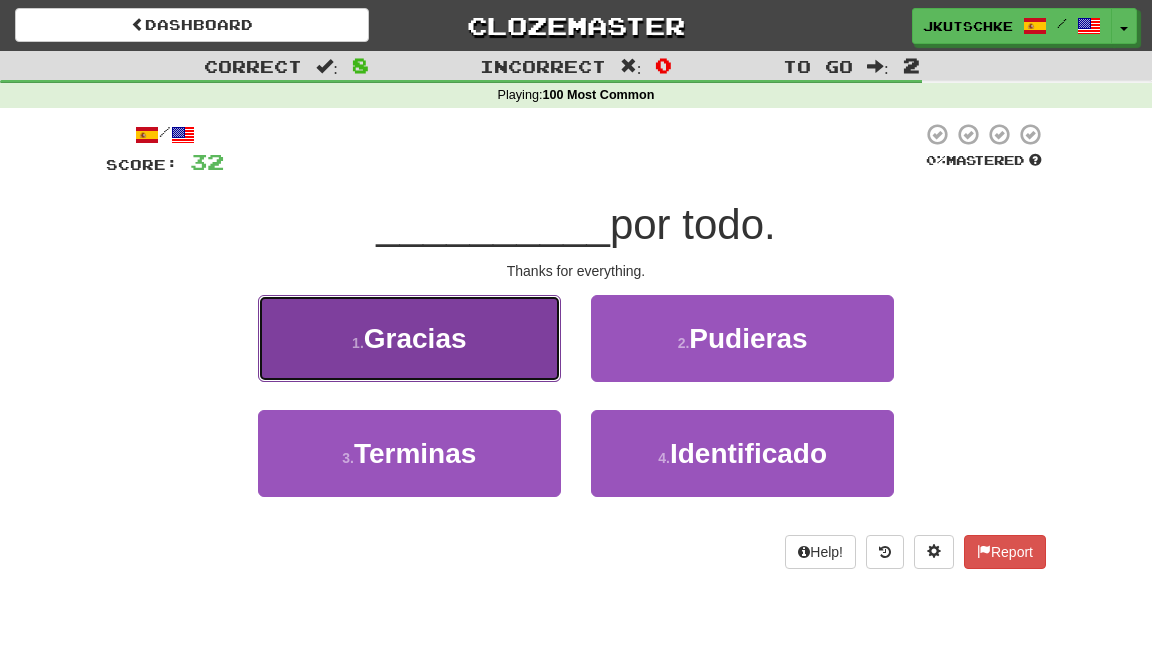click on "1 .  Gracias" at bounding box center [409, 338] 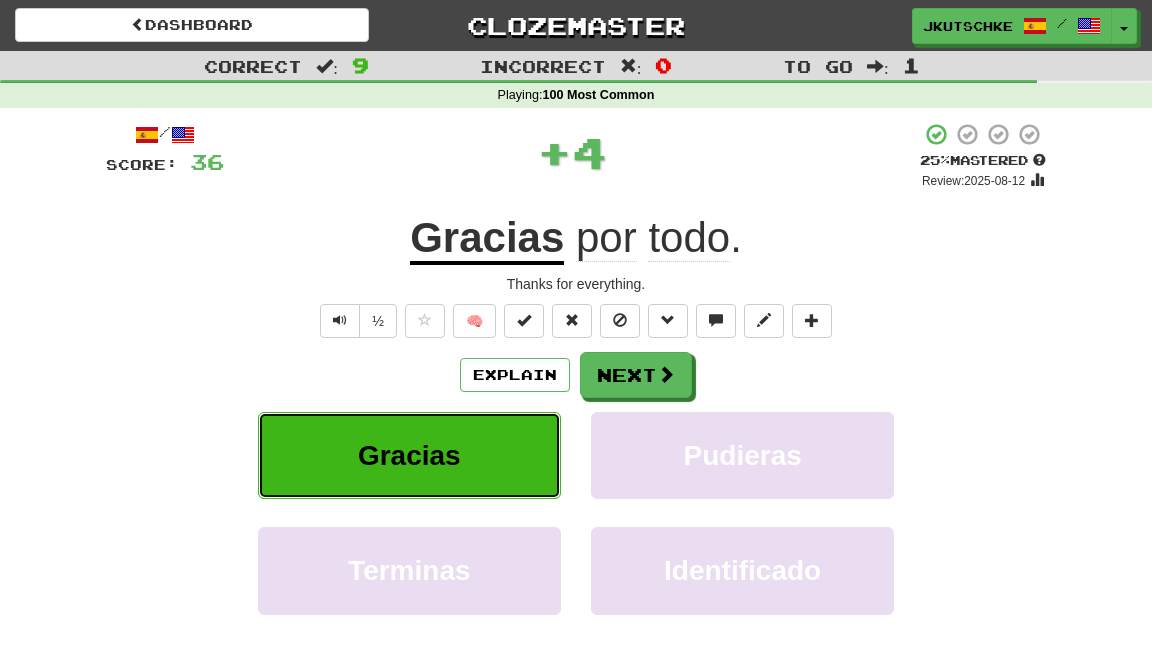 type 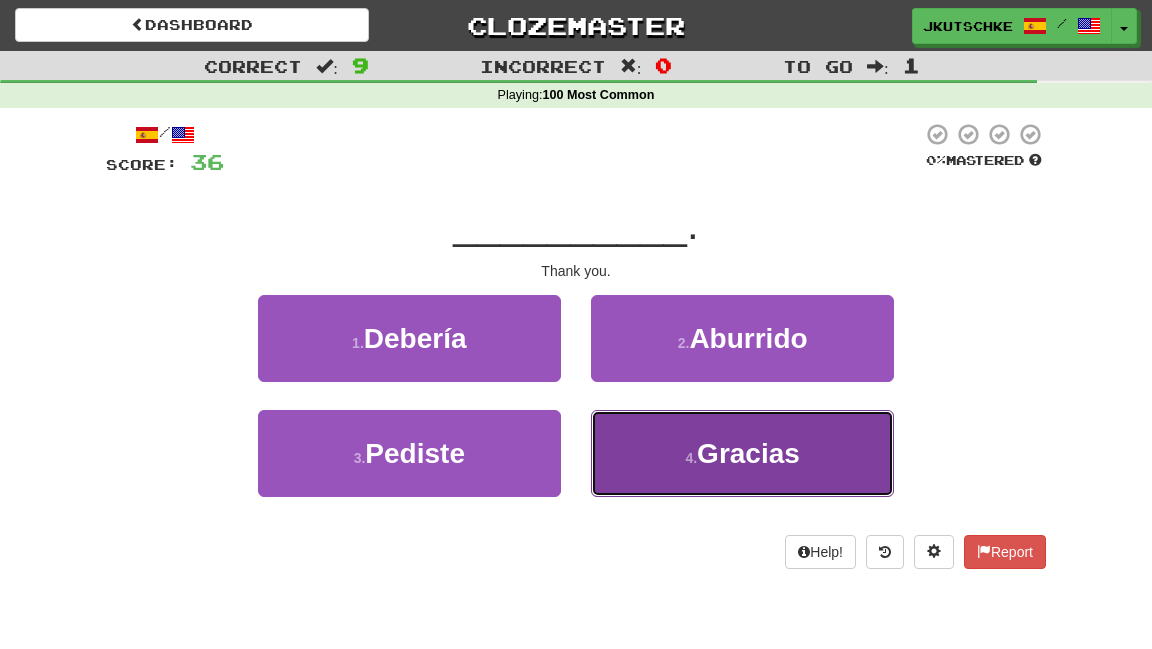 click on "4 .  Gracias" at bounding box center [742, 453] 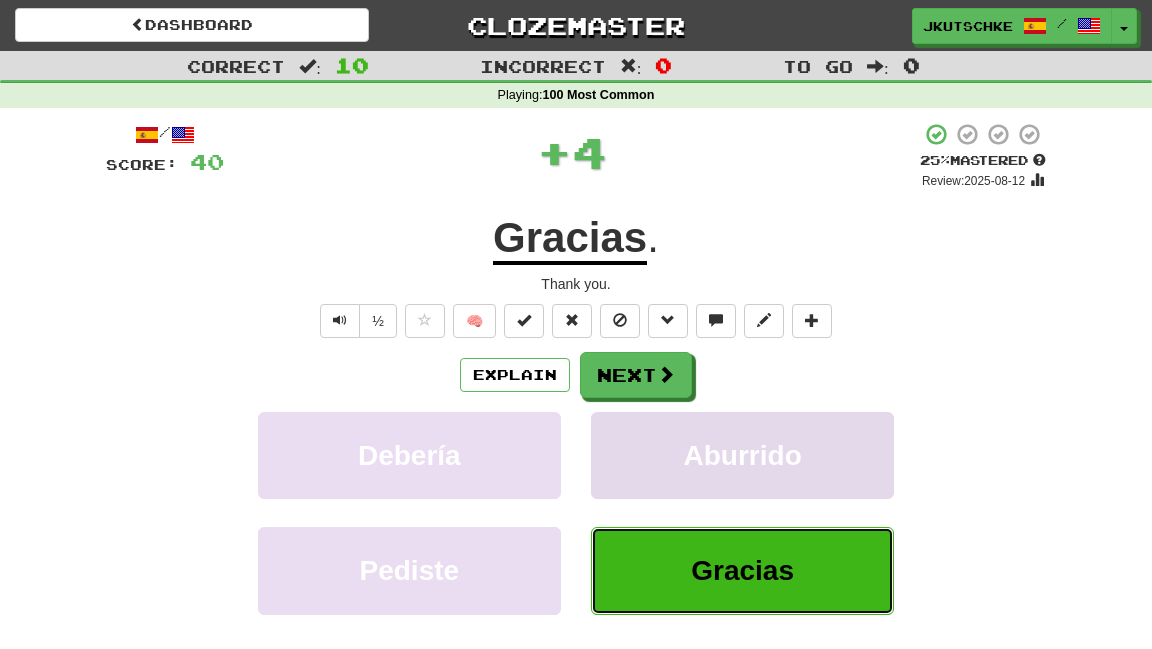 type 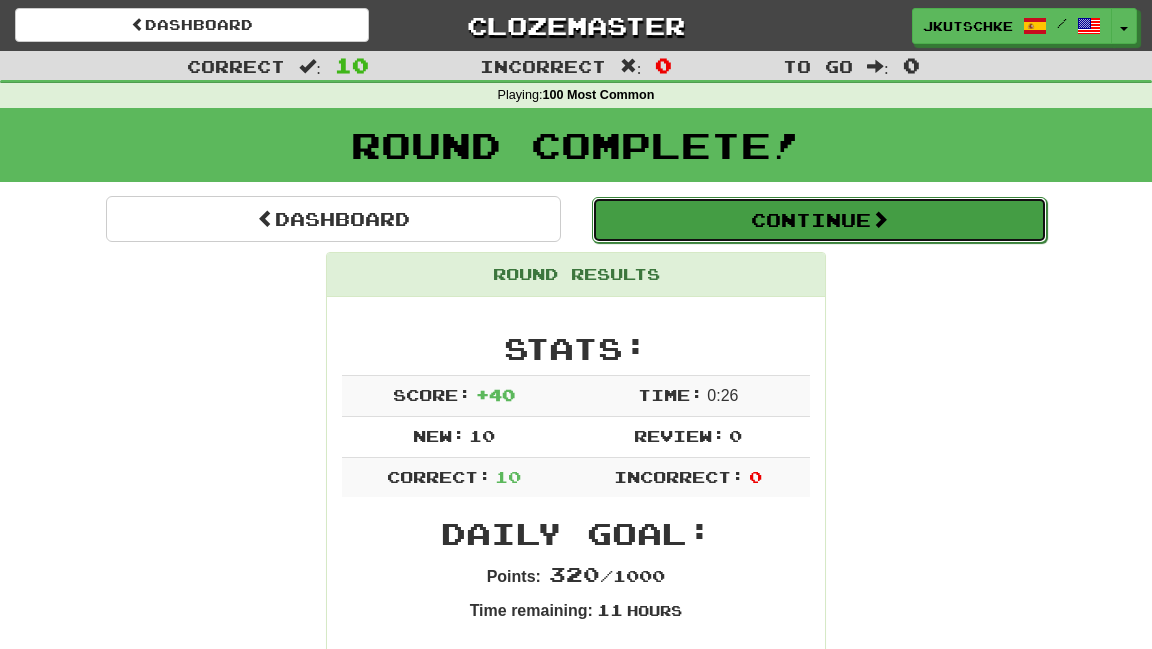 click on "Continue" at bounding box center [819, 220] 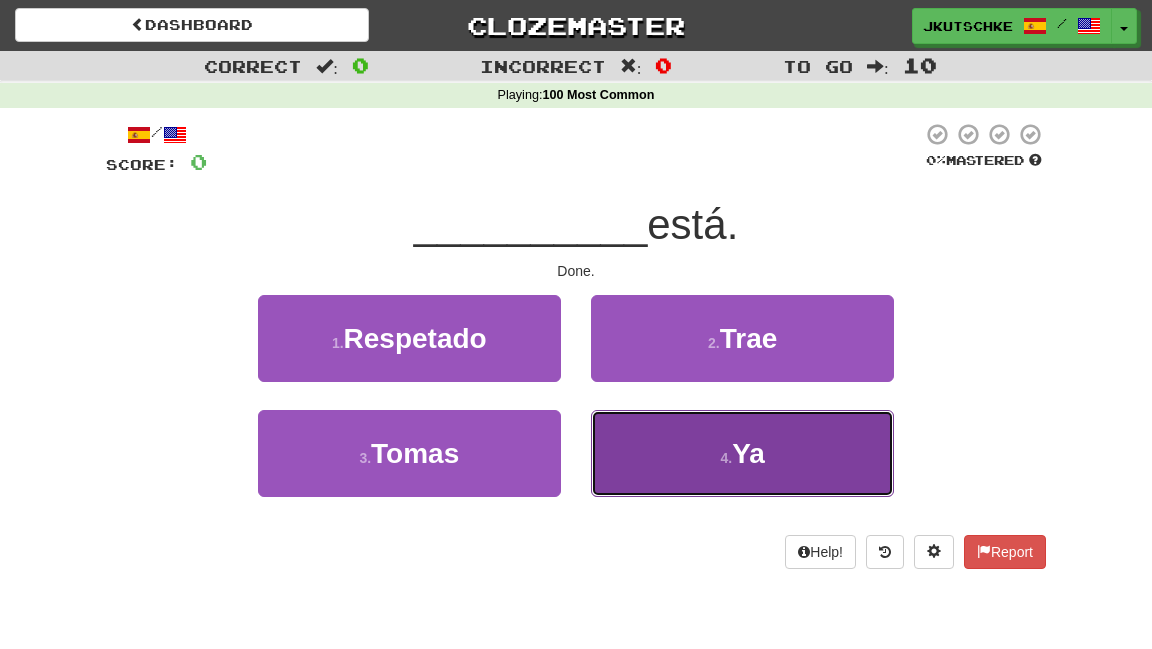 click on "4 .  Ya" at bounding box center [742, 453] 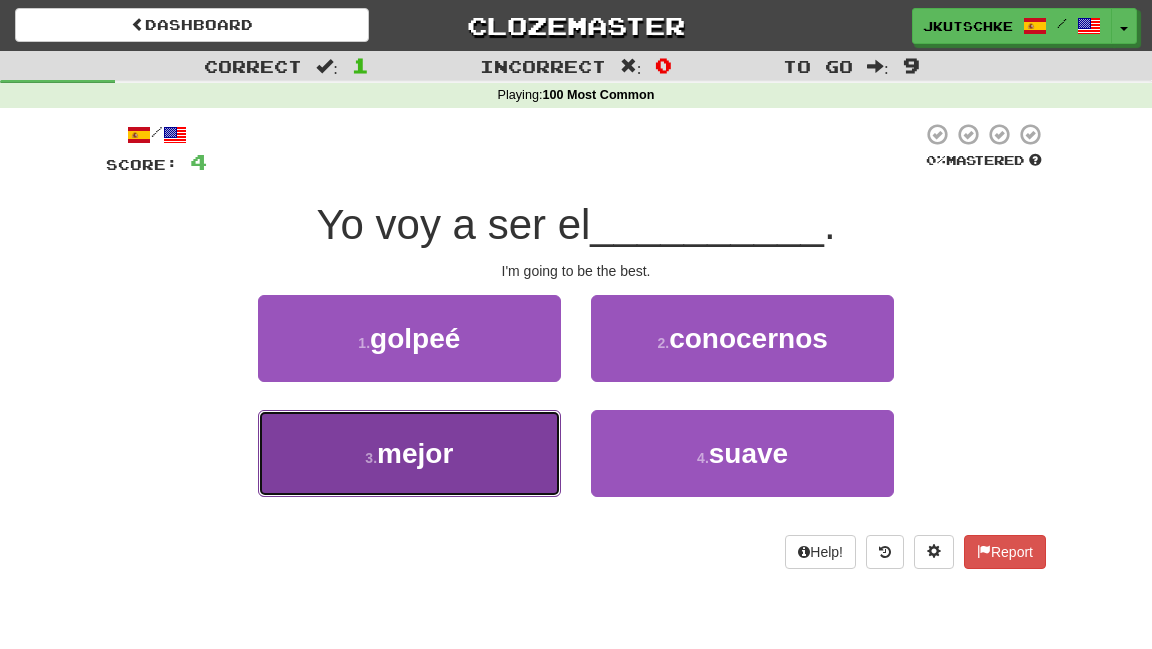 click on "3 .  mejor" at bounding box center (409, 453) 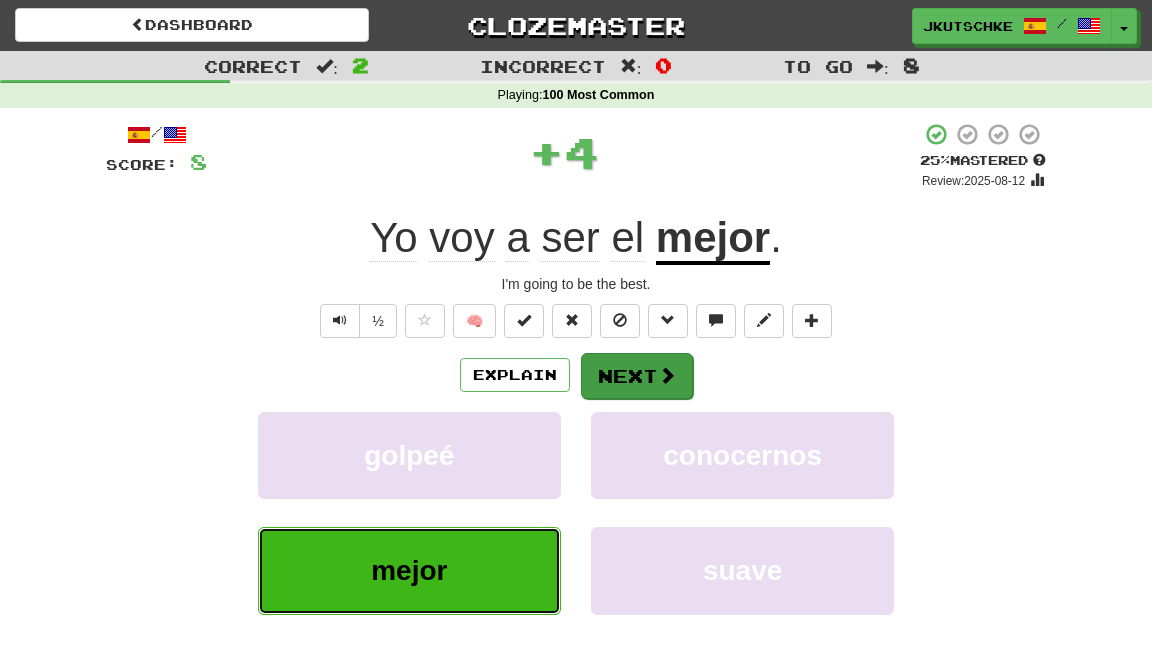 type 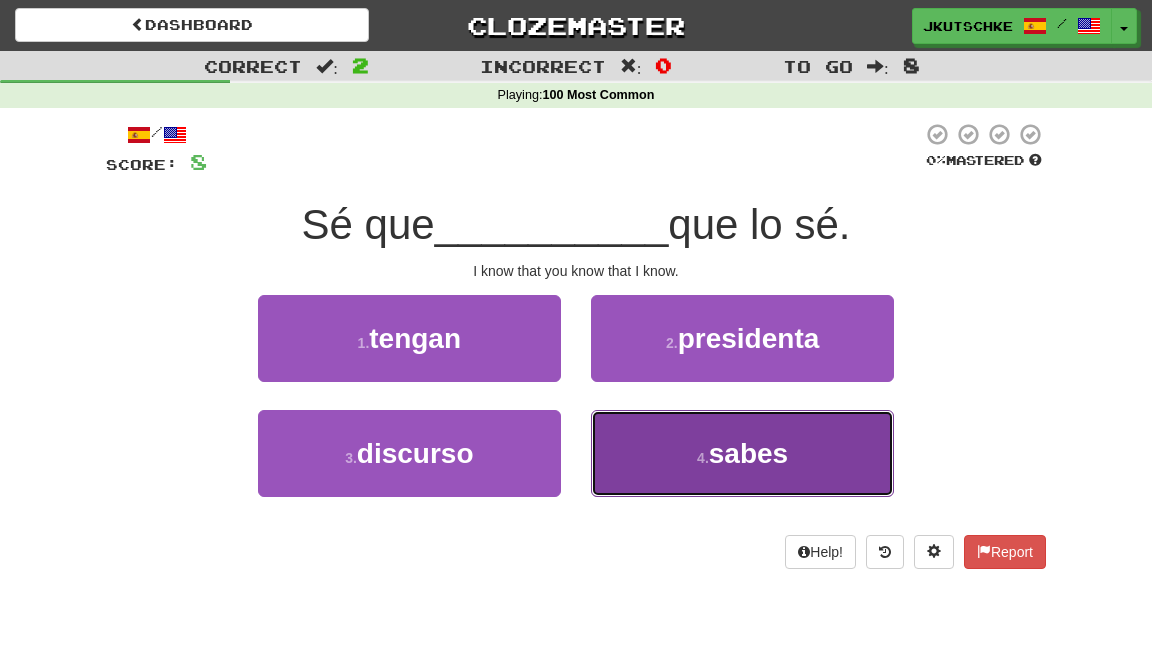 click on "4 ." at bounding box center (703, 458) 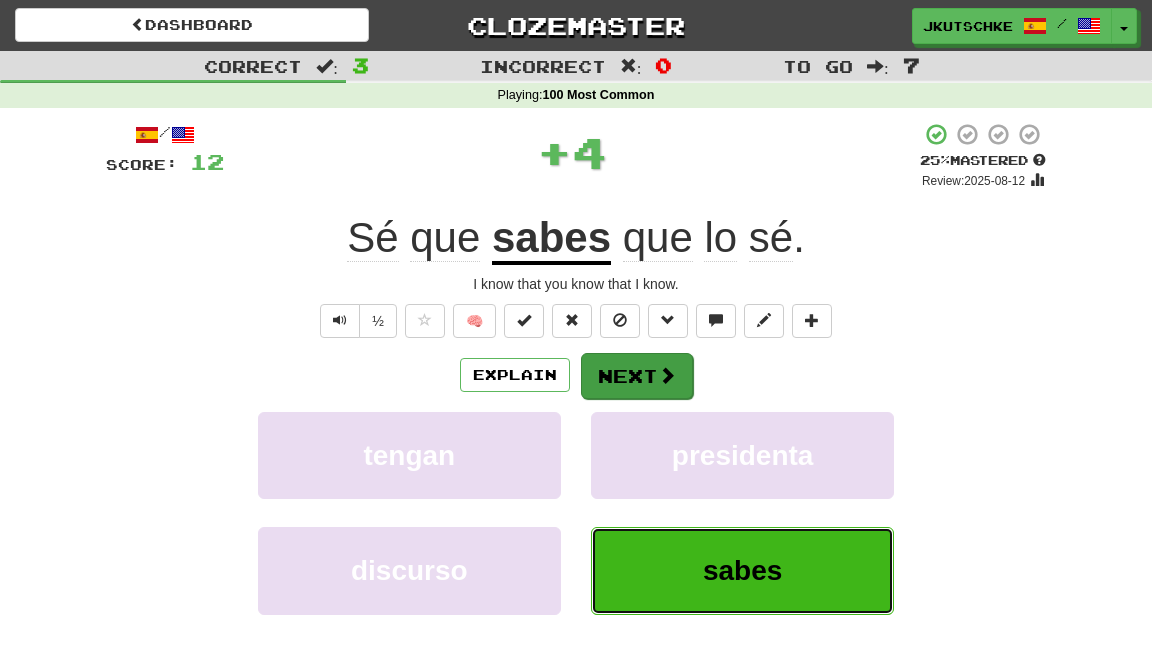 type 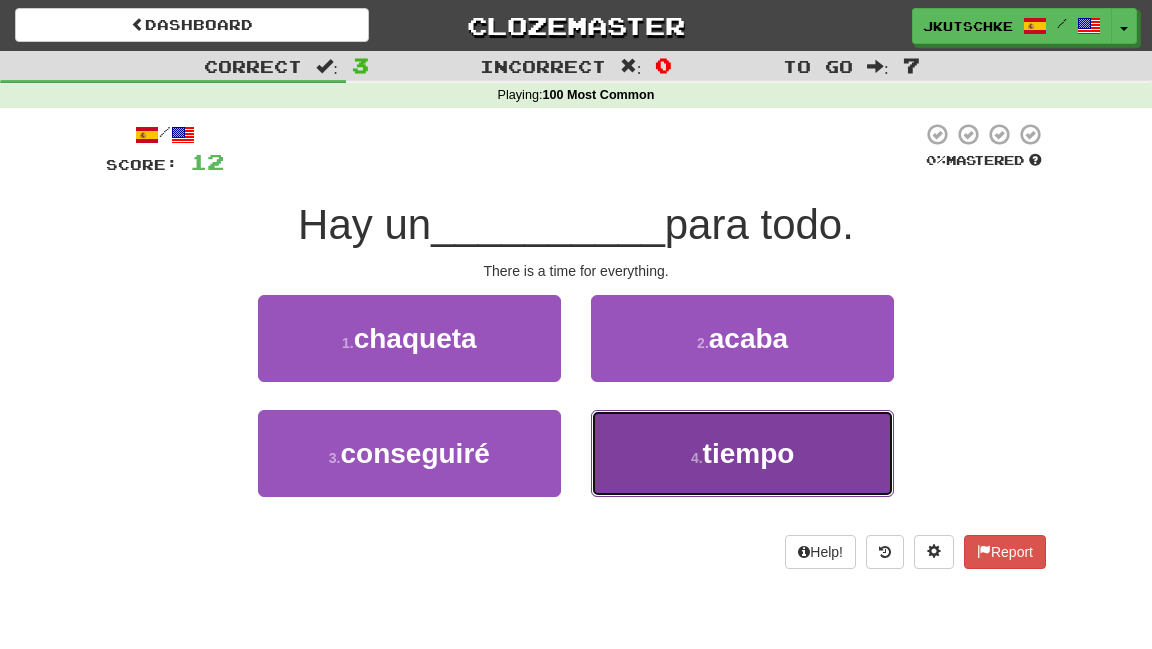 click on "tiempo" at bounding box center [749, 453] 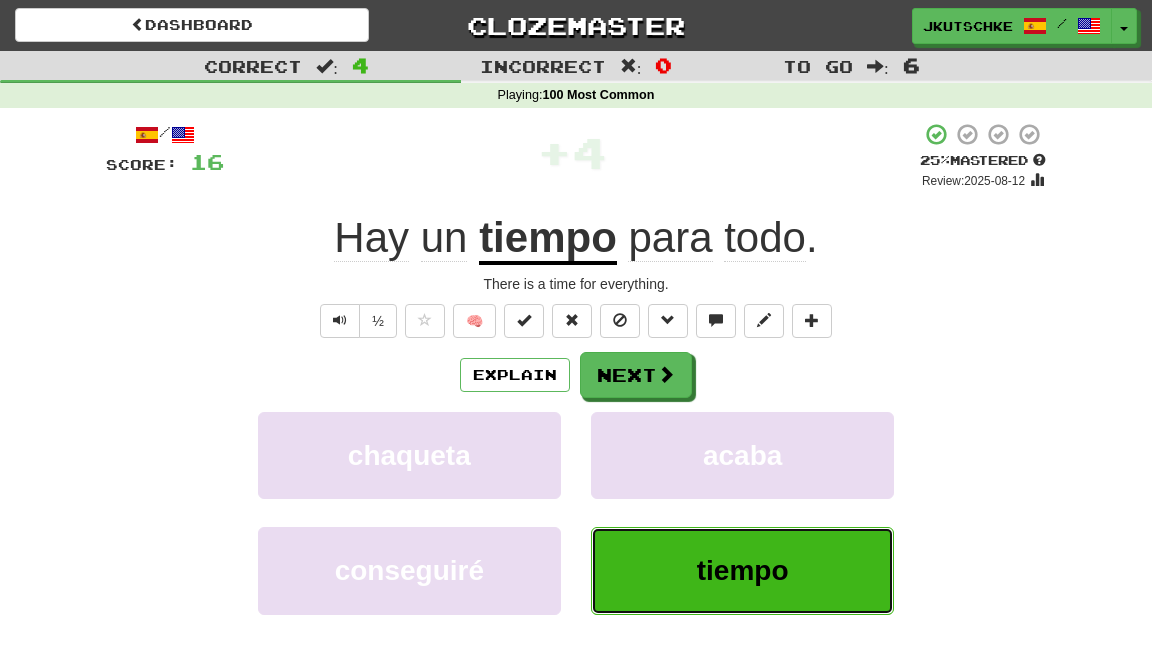 type 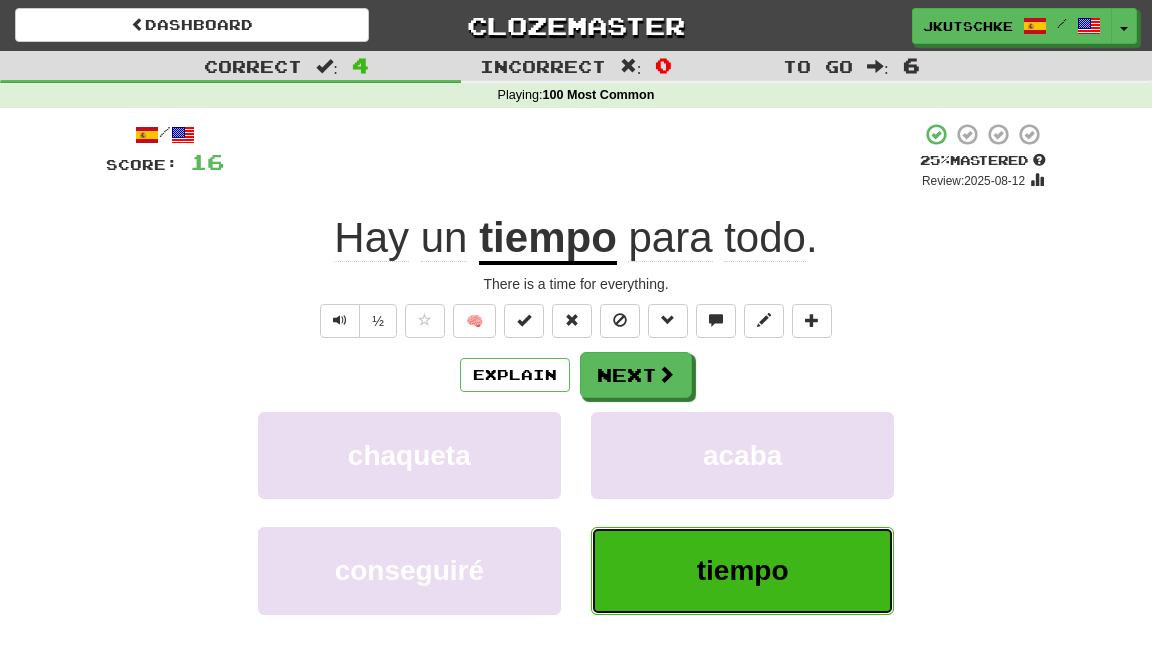 click on "tiempo" at bounding box center [742, 570] 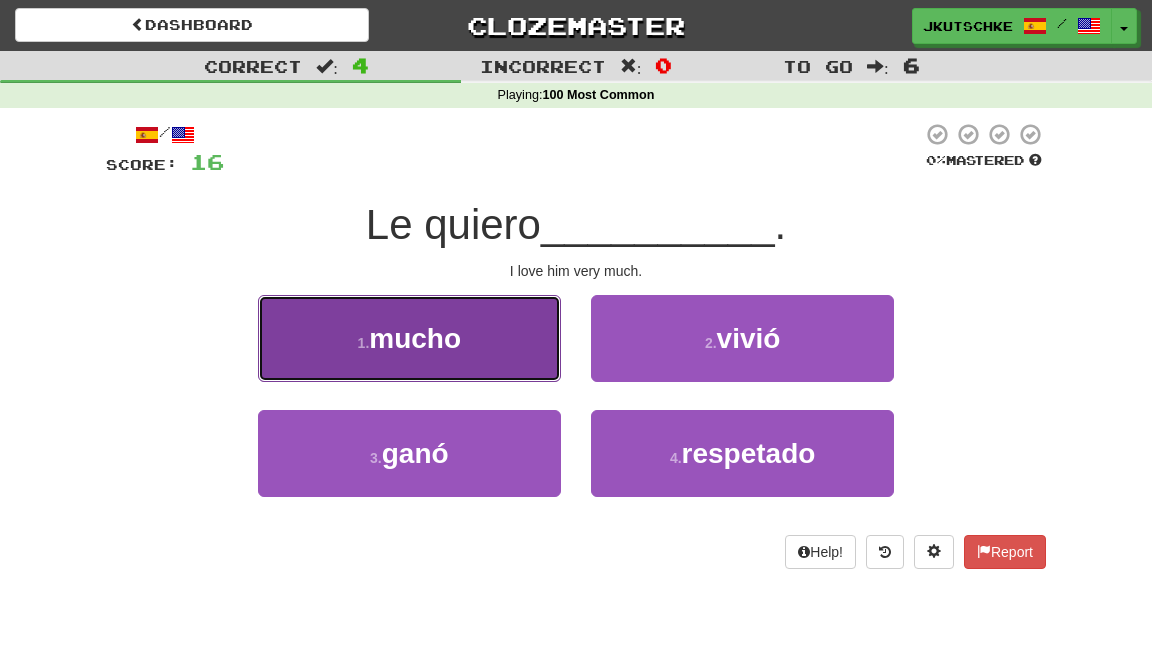 click on "1 .  mucho" at bounding box center (409, 338) 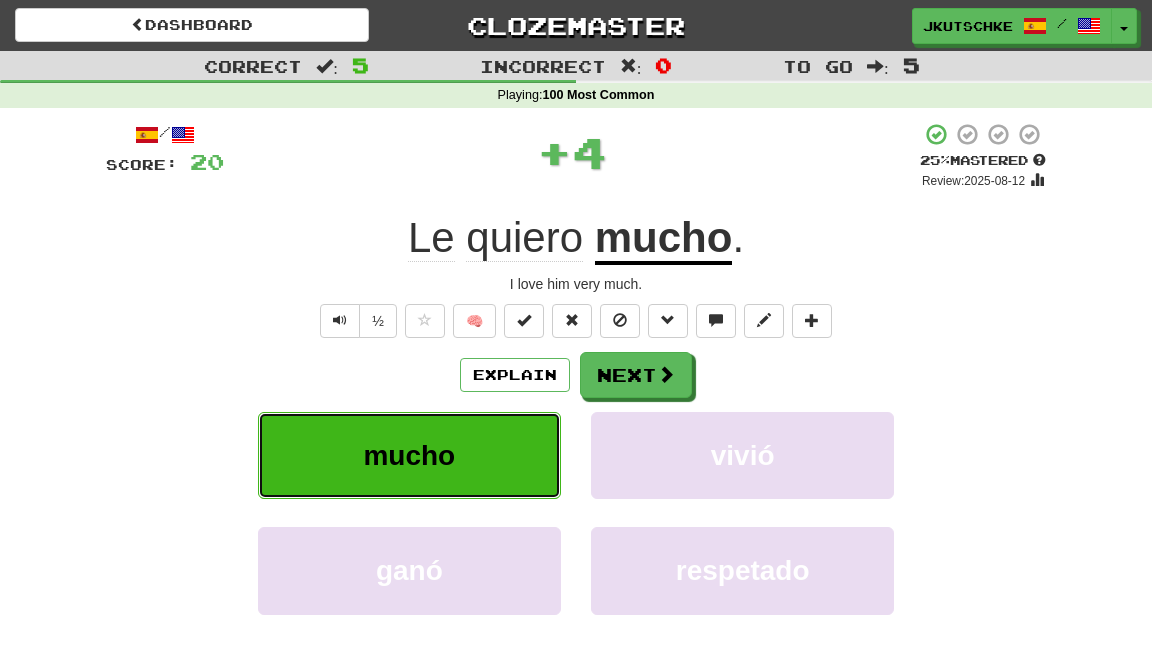 type 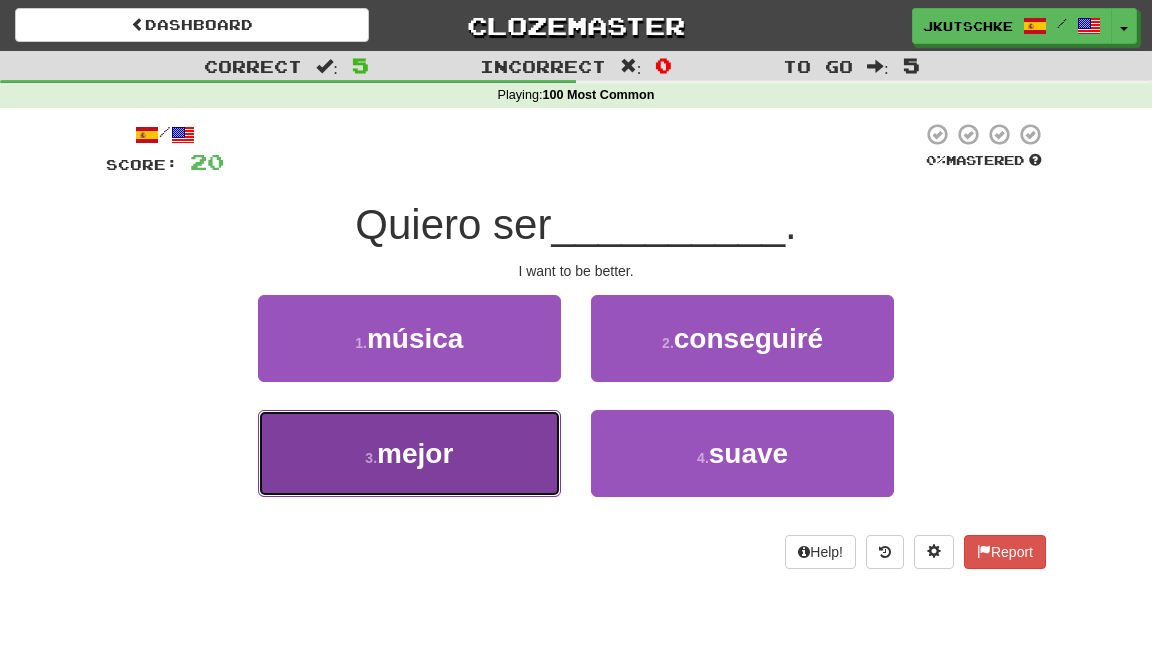click on "3 .  mejor" at bounding box center [409, 453] 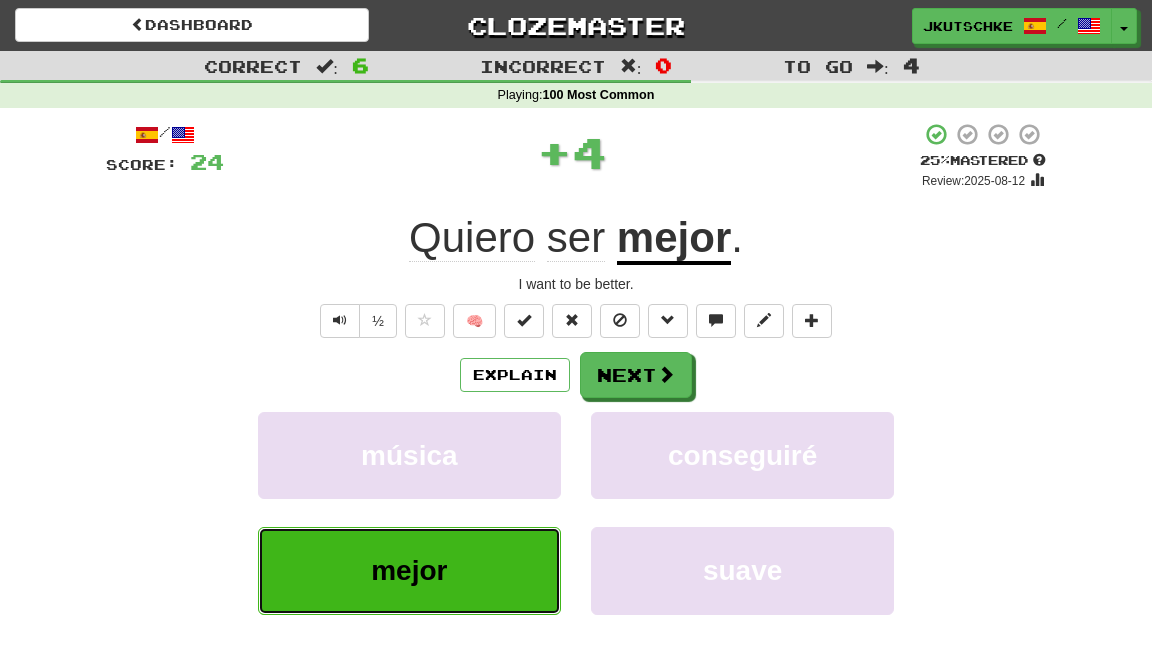 type 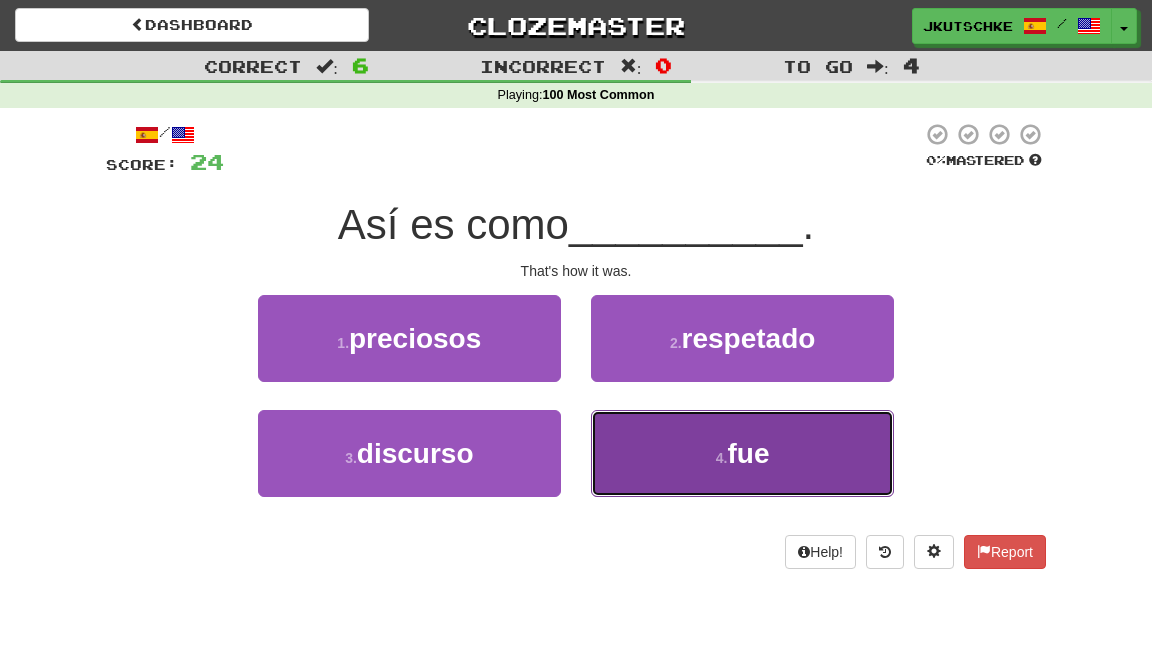 click on "4 .  fue" at bounding box center (742, 453) 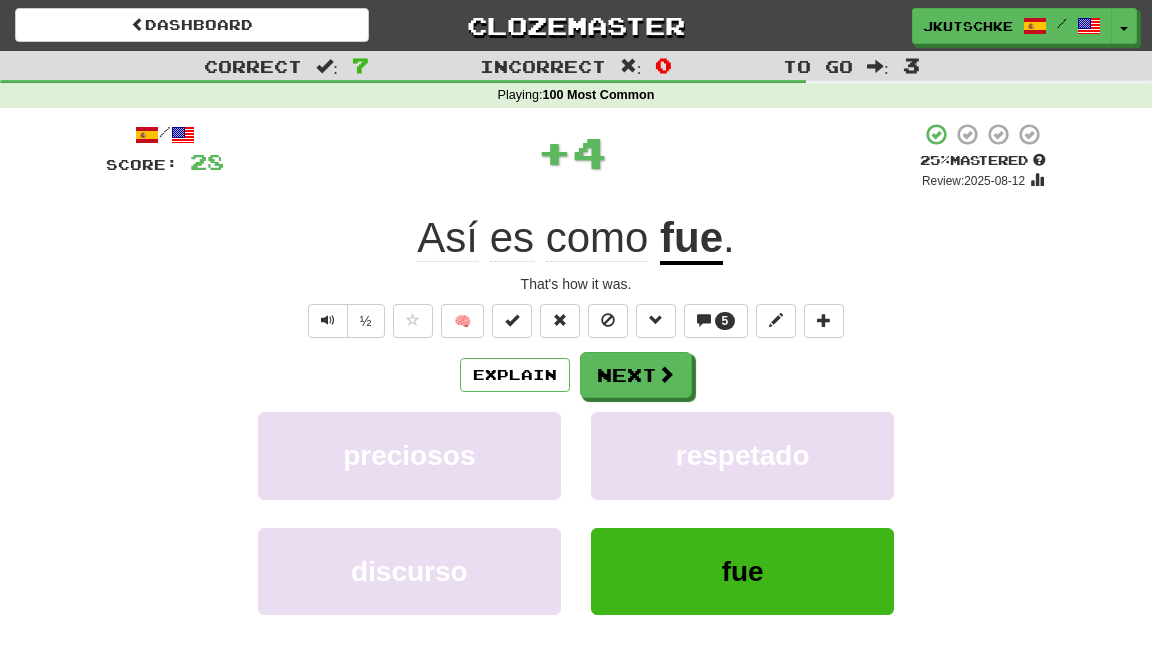 click on "/  Score:   28 + 4 25 %  Mastered Review:  2025-08-12 Así   es   como   fue . That's how it was. ½ 🧠 5 Explain Next preciosos respetado discurso fue Learn more: preciosos respetado discurso fue  Help!  Report Sentence Source" at bounding box center [576, 435] 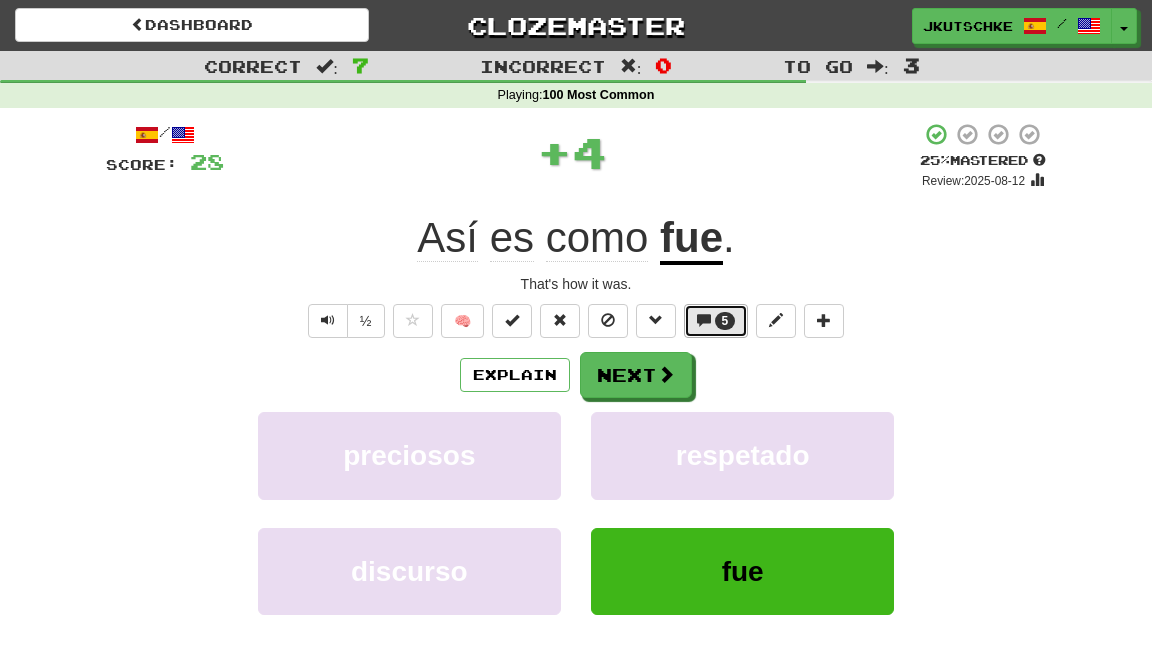 click on "5" at bounding box center [716, 321] 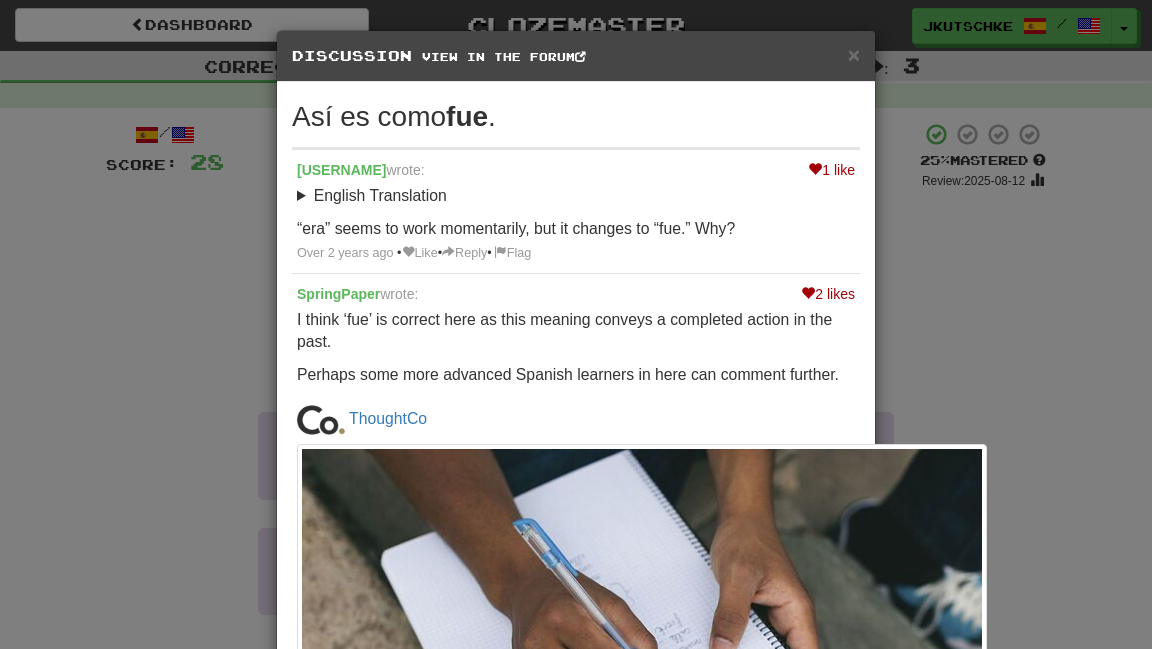 scroll, scrollTop: 0, scrollLeft: 0, axis: both 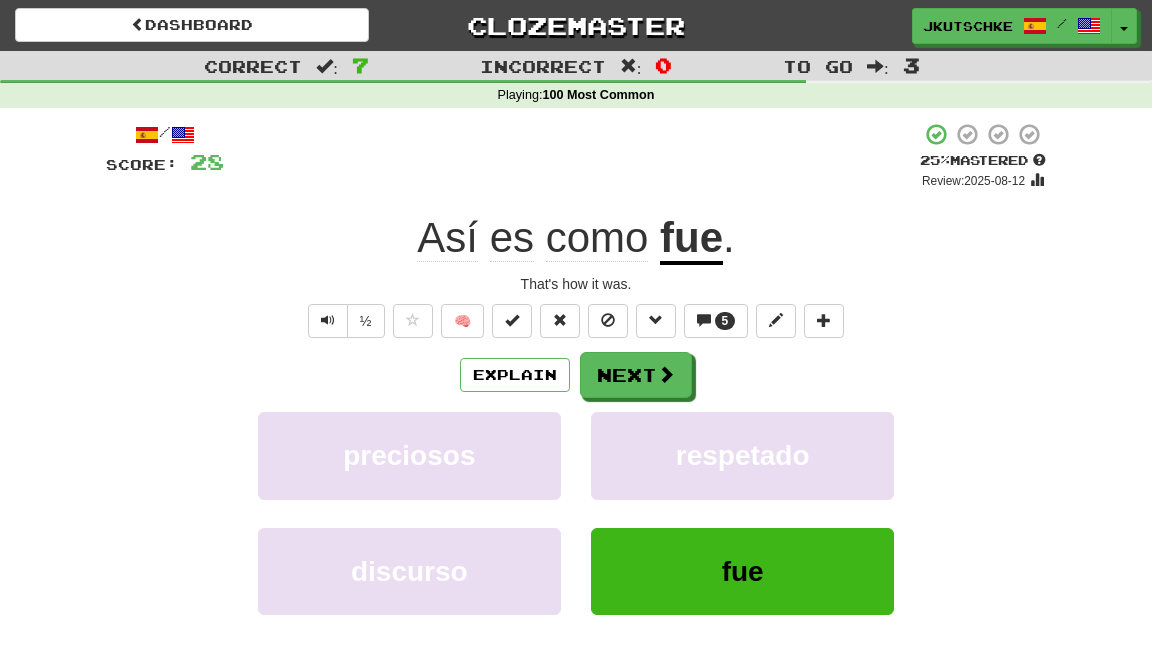 click on "That's how it was." at bounding box center (576, 284) 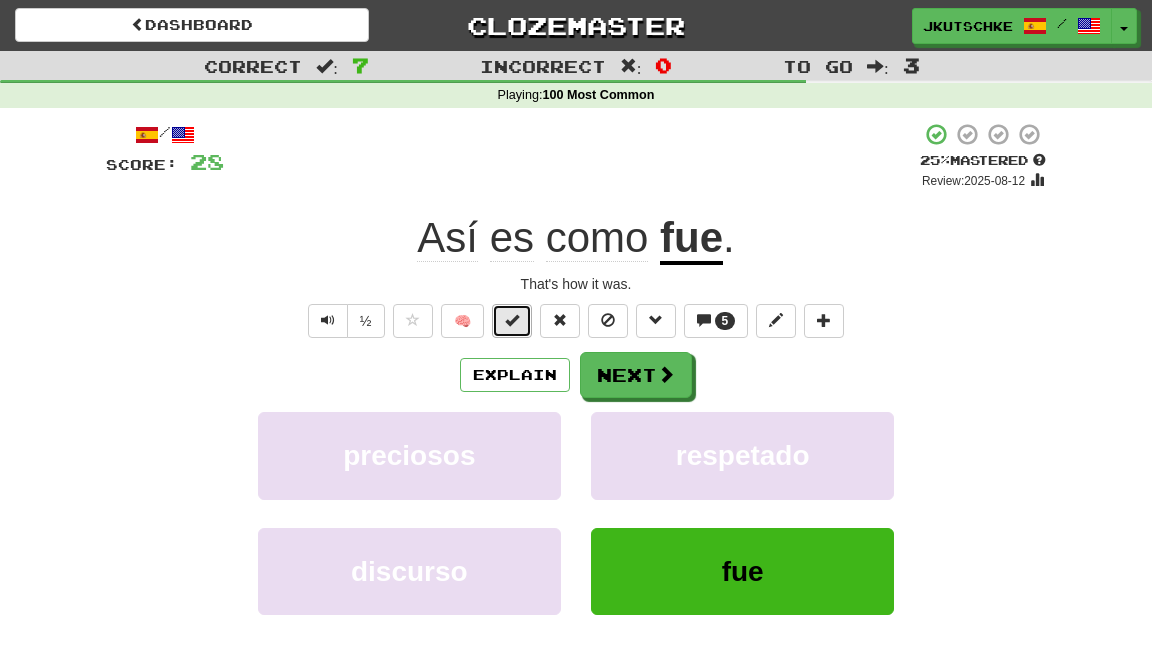 click at bounding box center (512, 321) 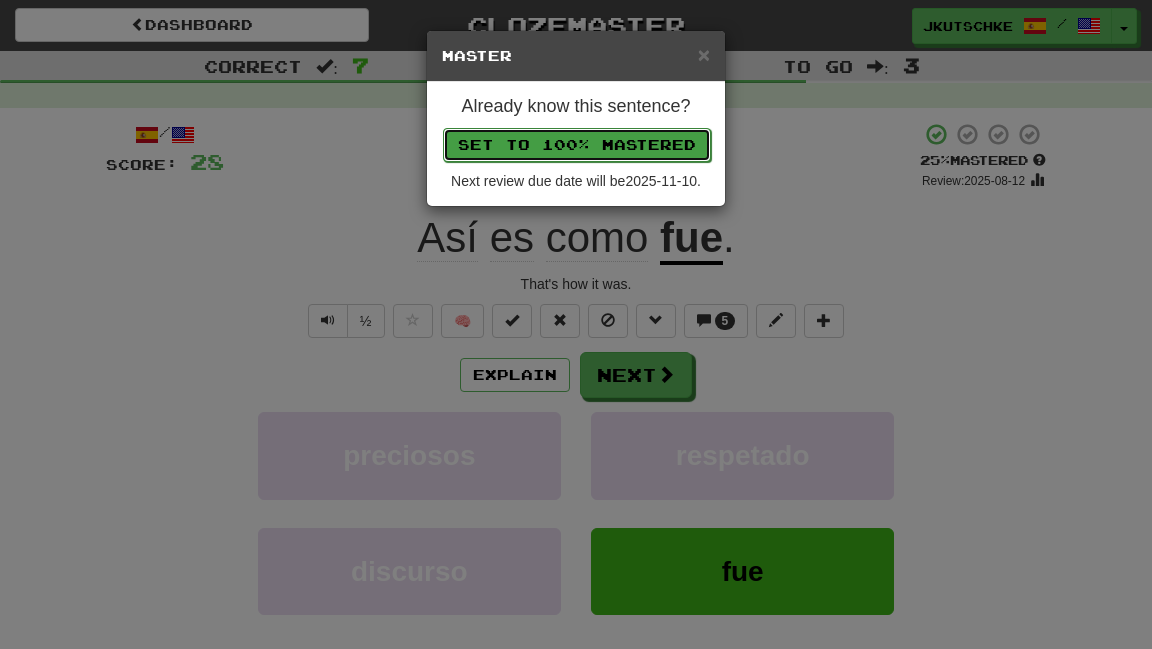 click on "Set to 100% Mastered" at bounding box center [577, 145] 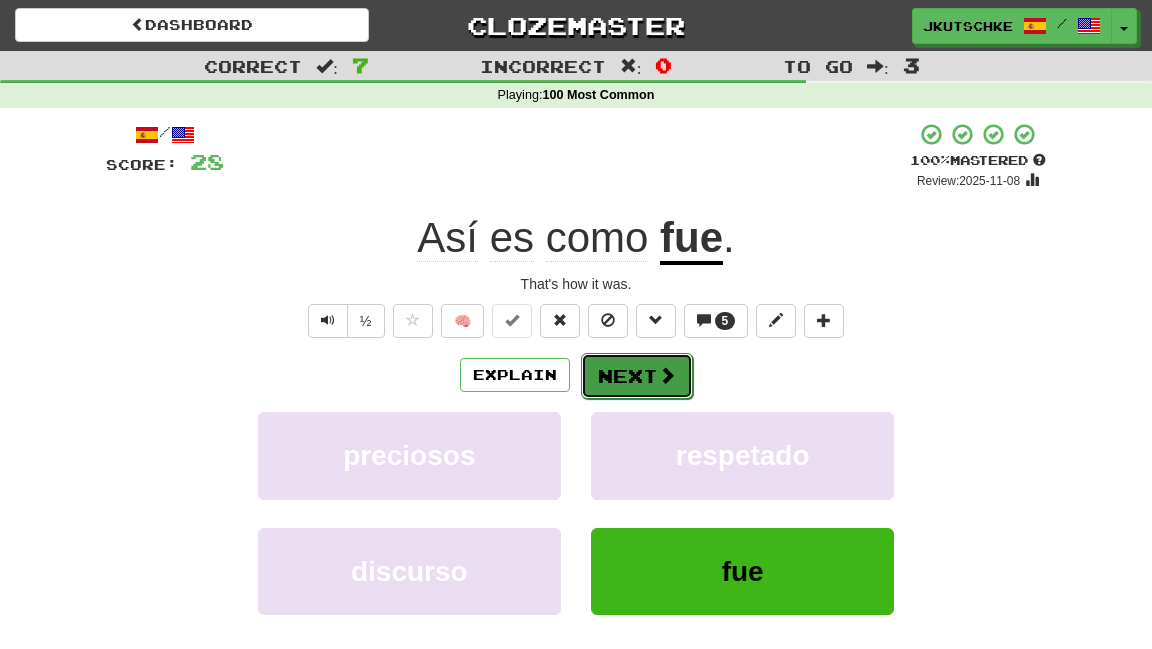 click on "Next" at bounding box center [637, 376] 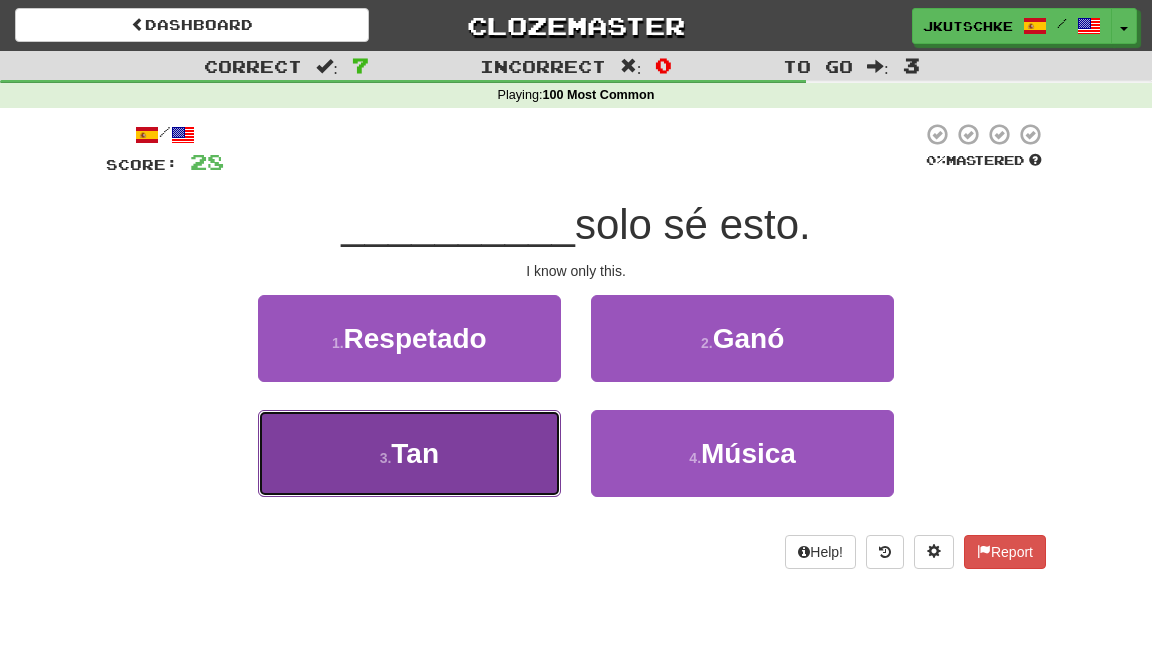 click on "3 .  Tan" at bounding box center [409, 453] 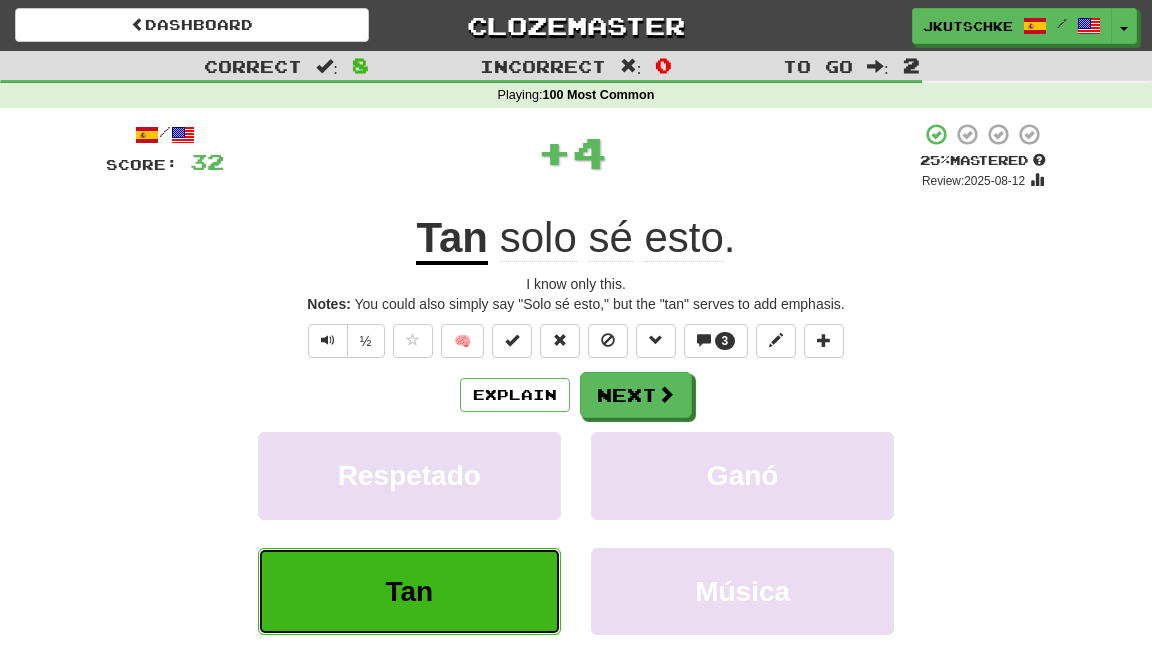 type 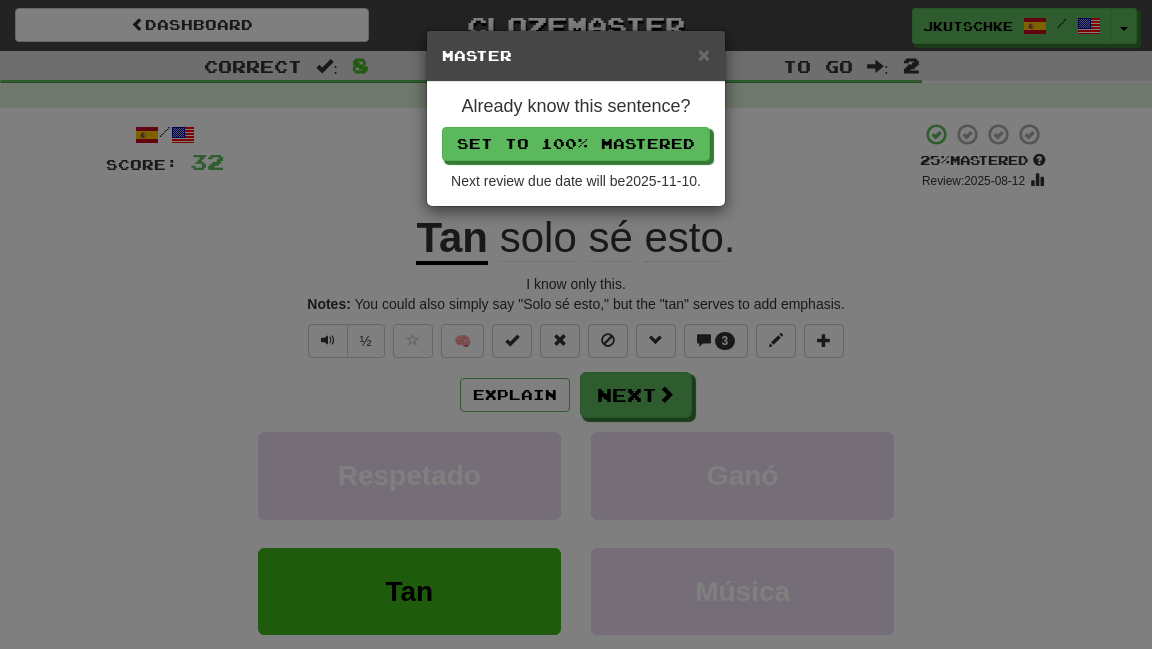 click on "× Master Already know this sentence? Set to 100% Mastered Next review due date will be  2025-11-10 ." at bounding box center (576, 324) 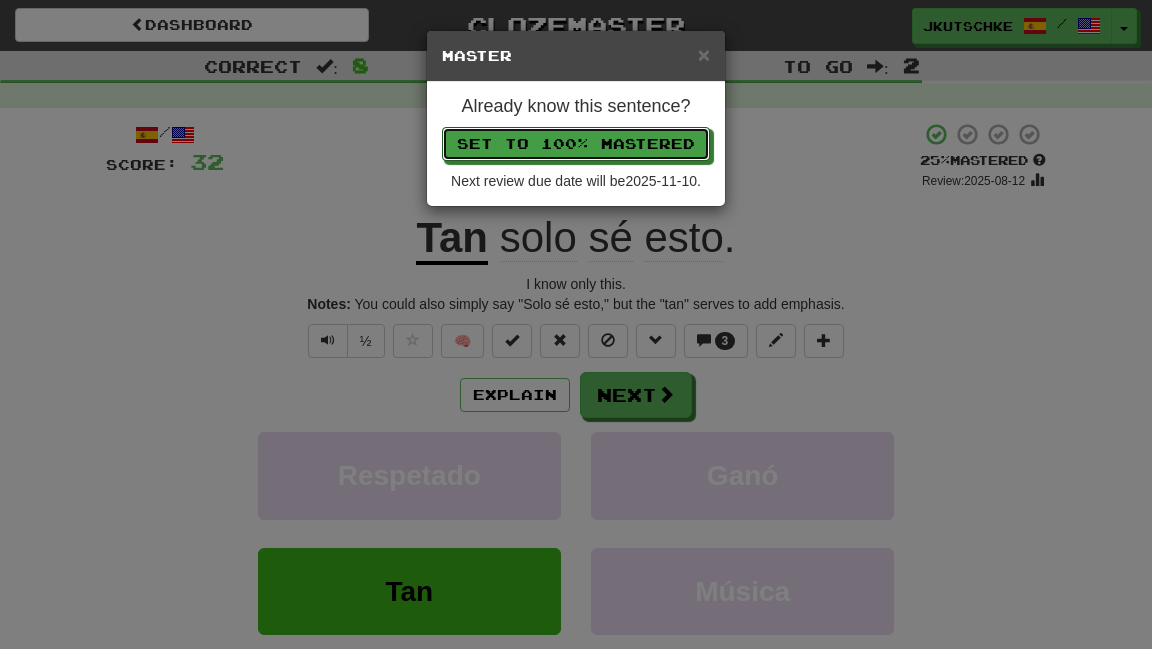 type 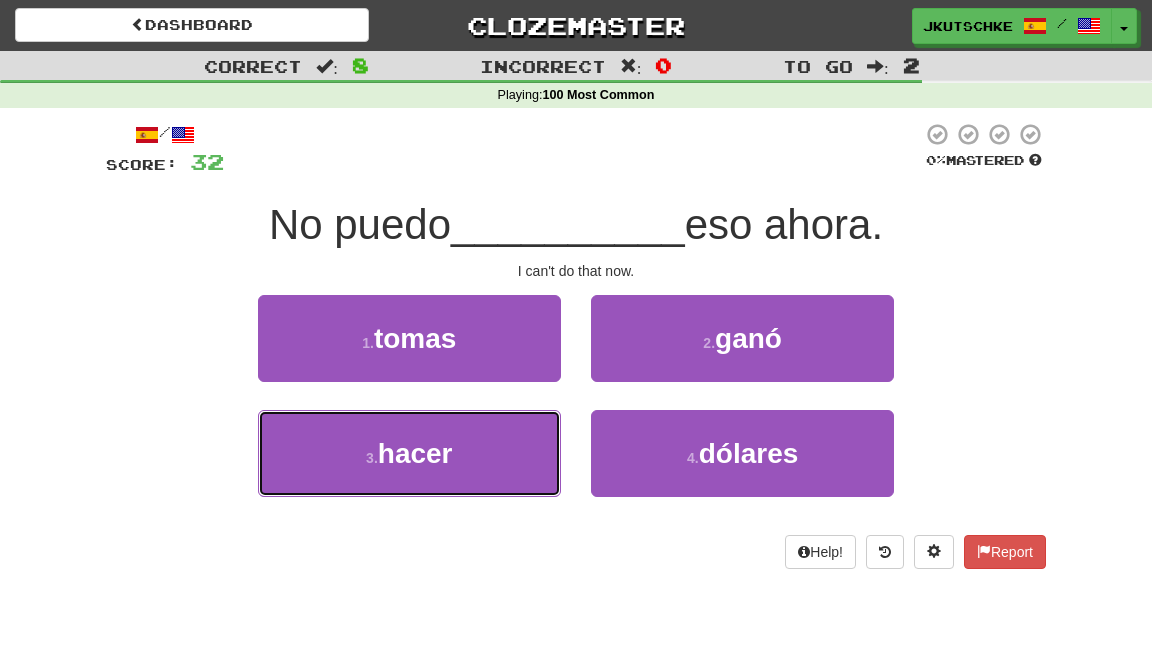 click on "hacer" at bounding box center (415, 453) 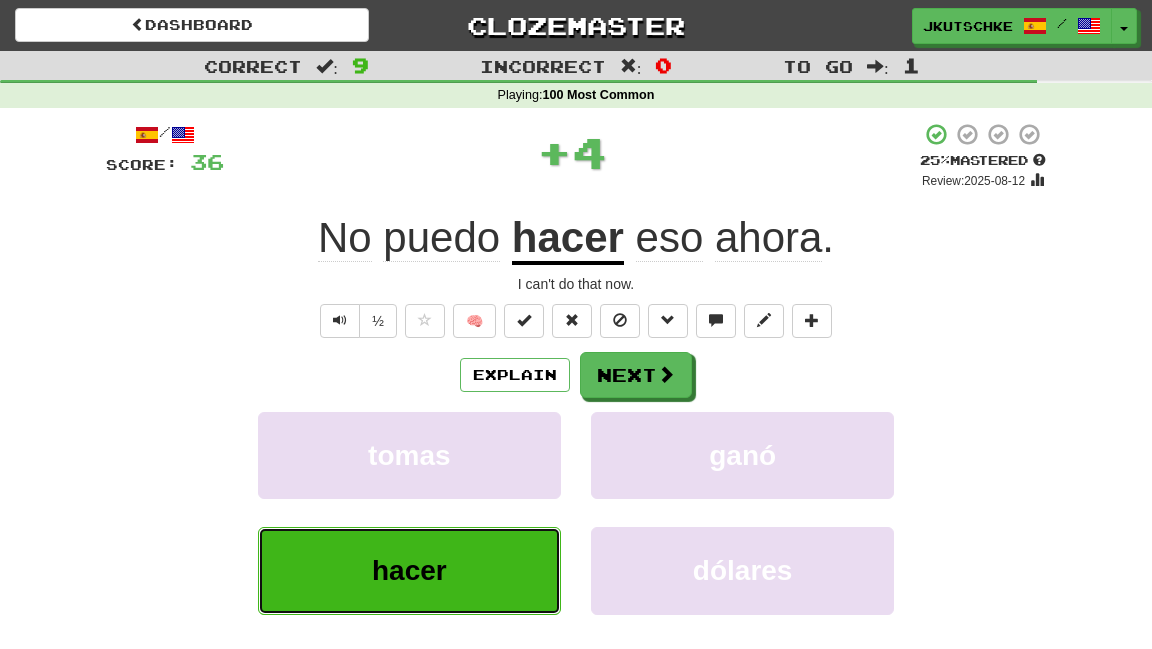 type 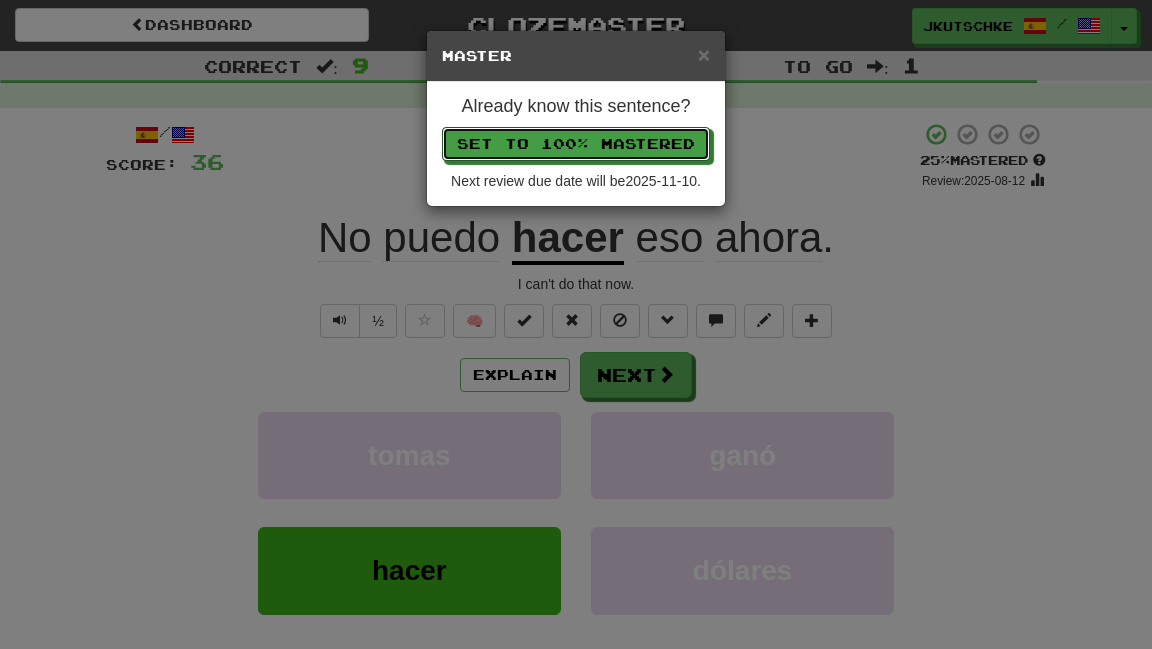 click on "Set to 100% Mastered" at bounding box center (576, 144) 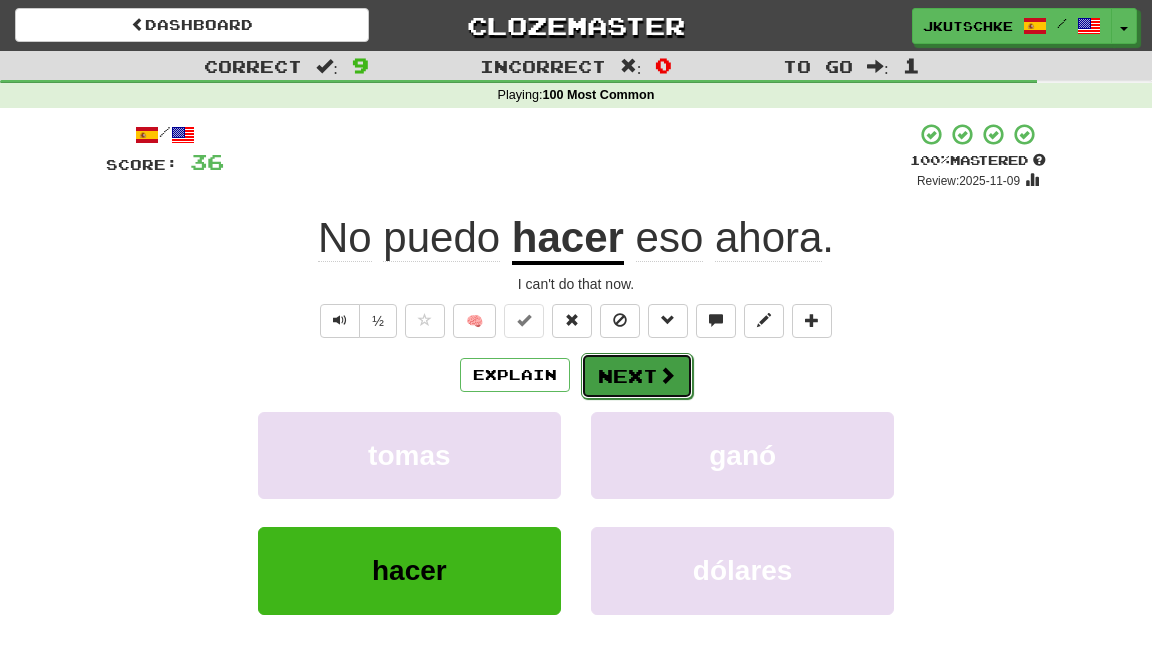 click on "Next" at bounding box center (637, 376) 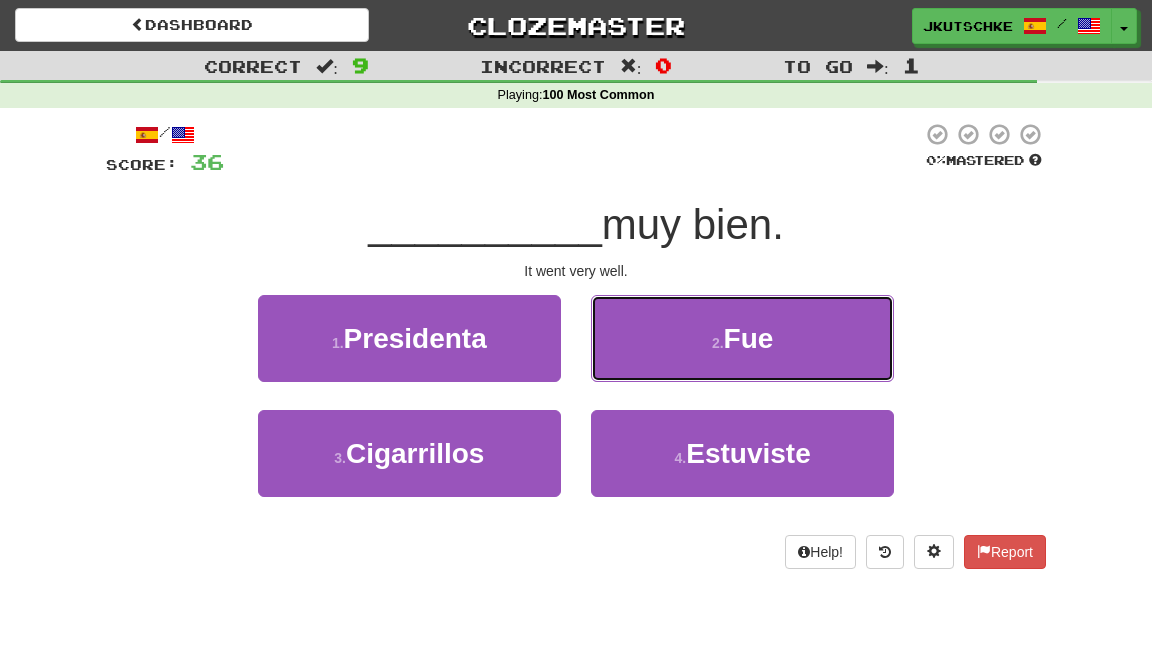 click on "2 .  Fue" at bounding box center (742, 338) 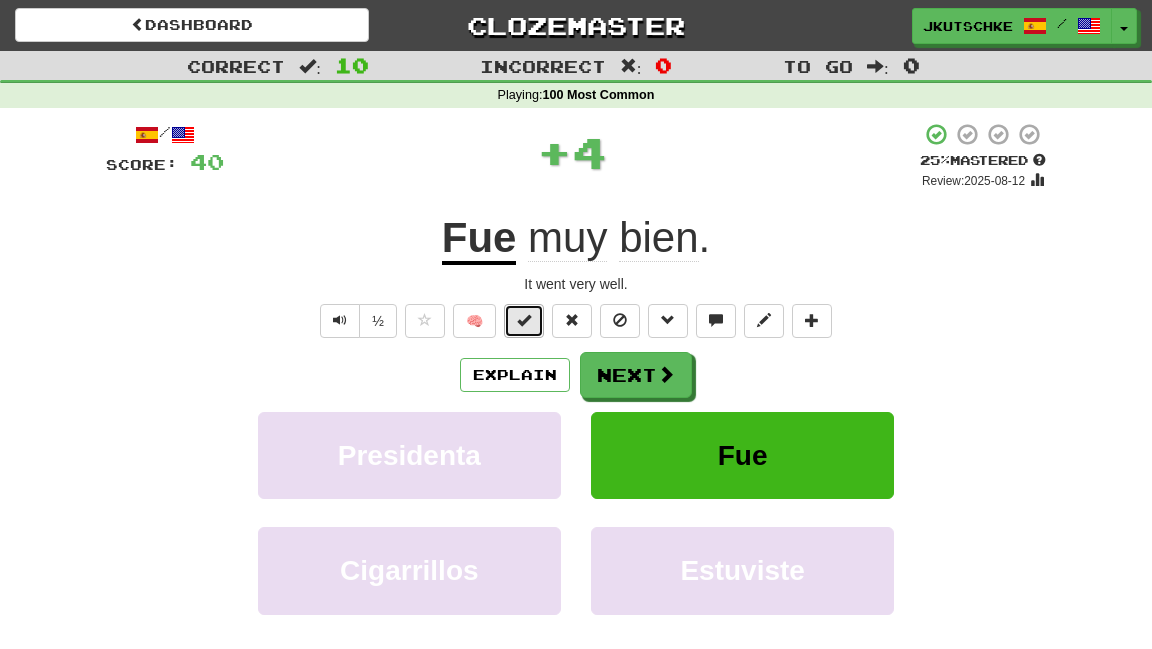 click at bounding box center (524, 321) 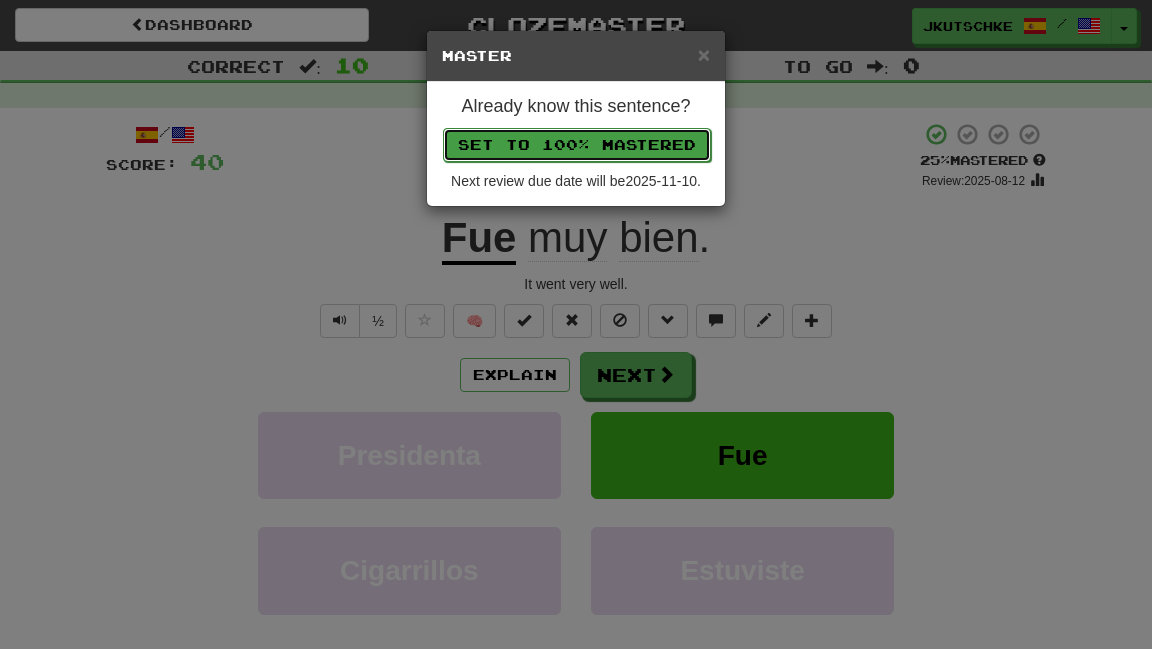 click on "Set to 100% Mastered" at bounding box center (577, 145) 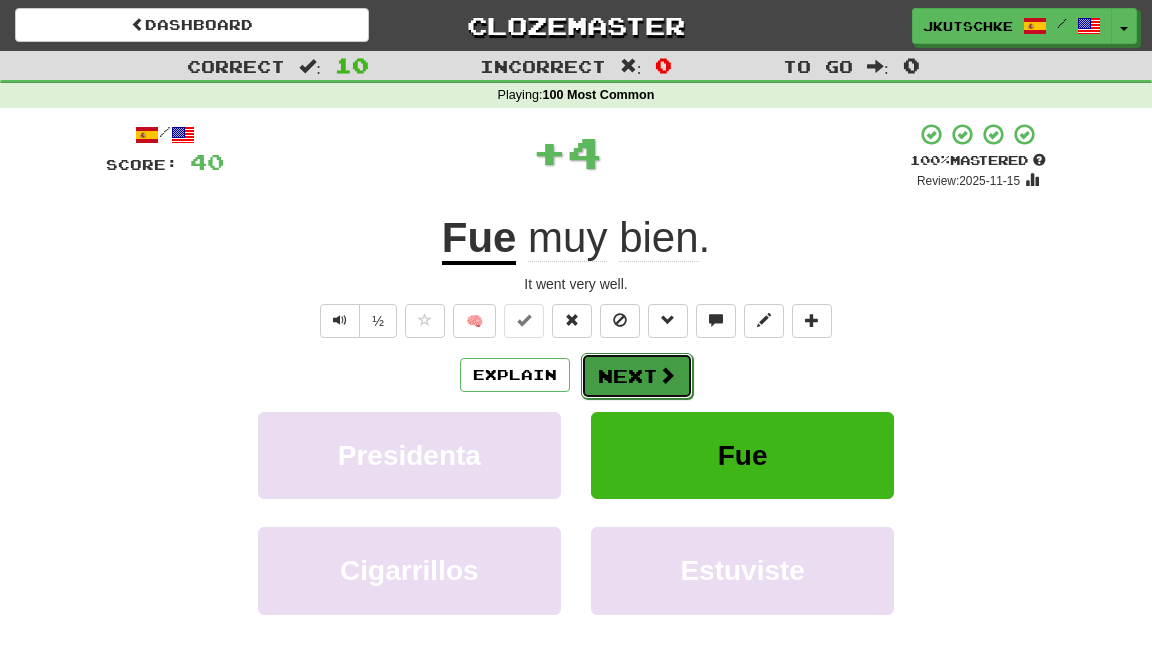 click on "Next" at bounding box center (637, 376) 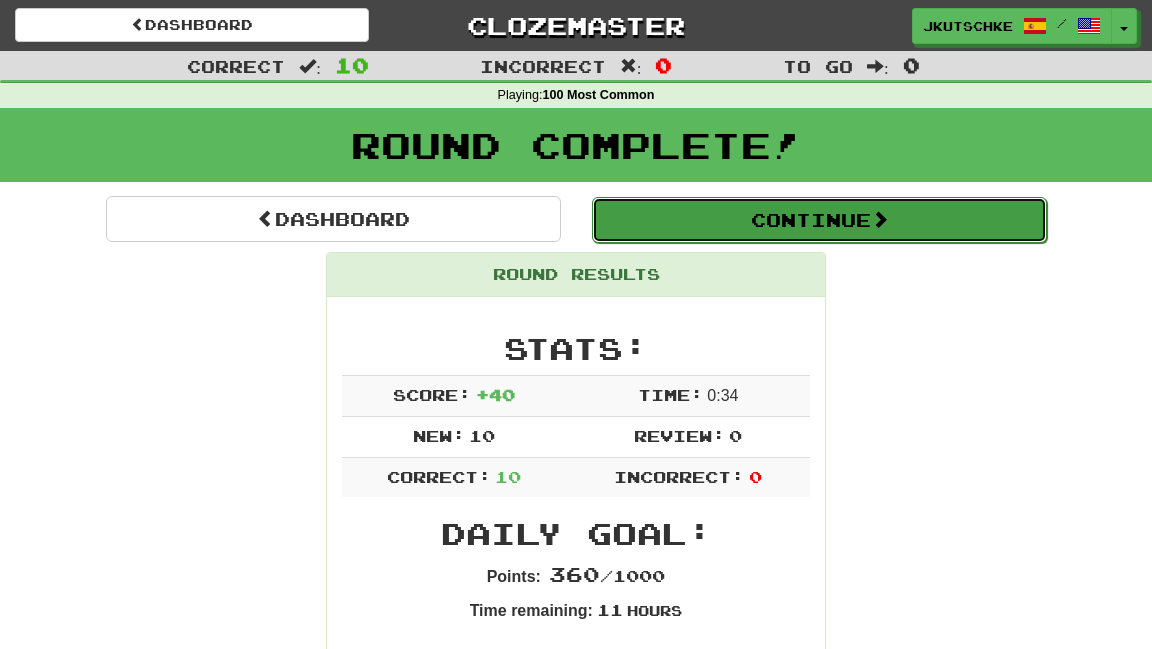click on "Continue" at bounding box center [819, 220] 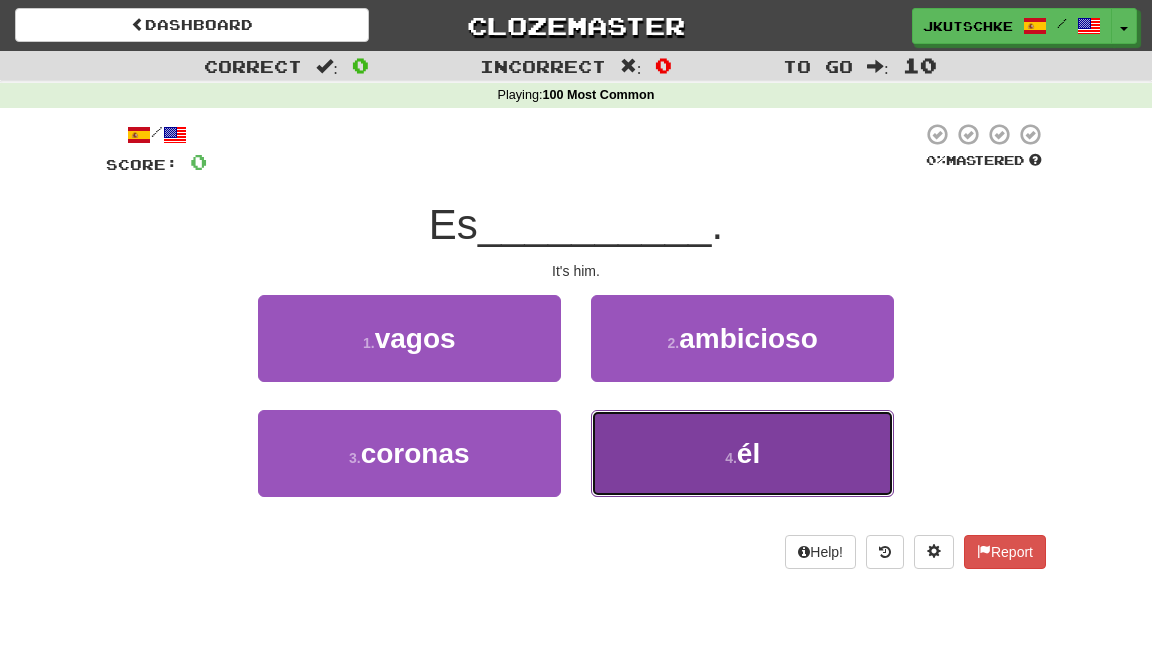 click on "4 .  él" at bounding box center [742, 453] 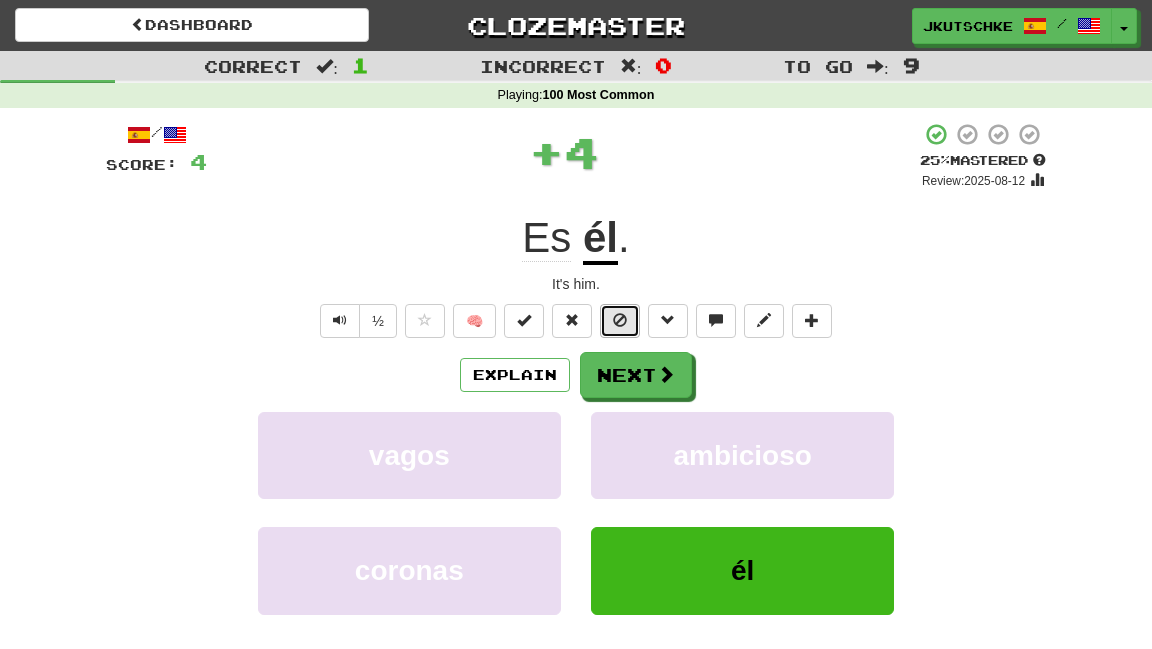 click at bounding box center (620, 321) 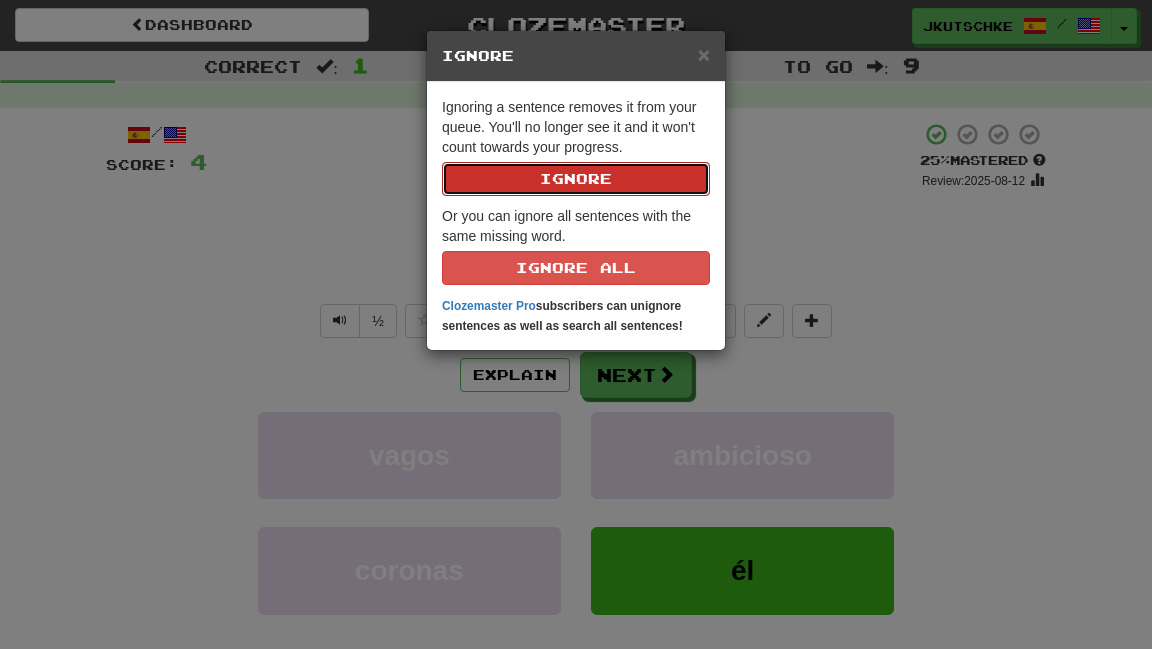 click on "Ignore" at bounding box center (576, 179) 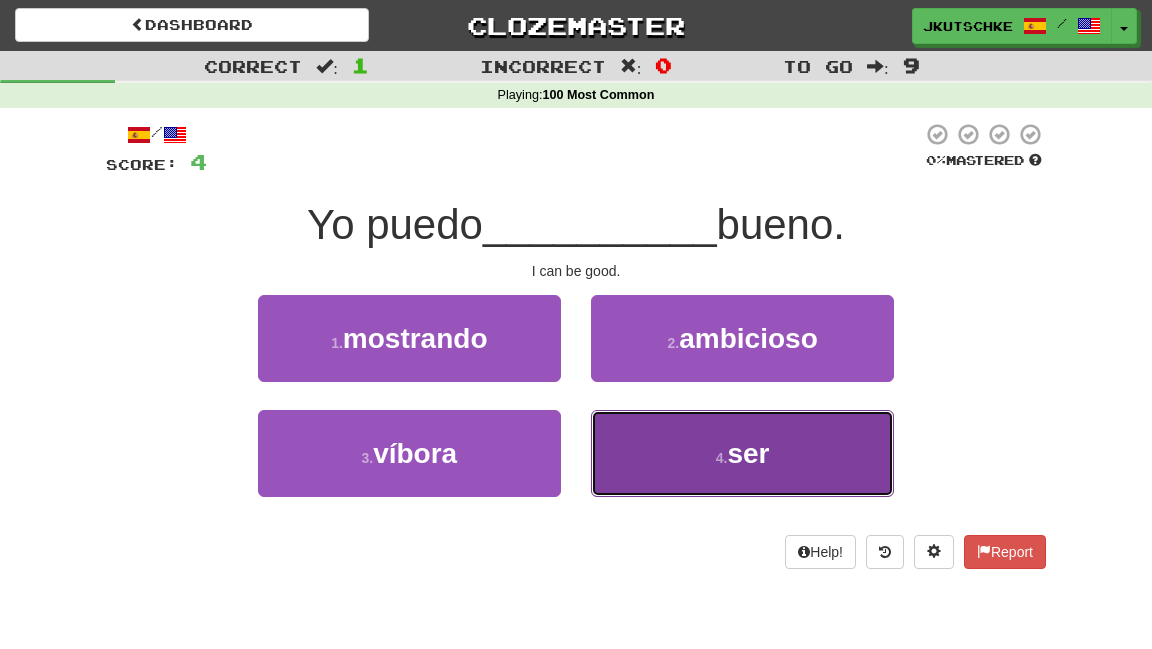 click on "4 .  ser" at bounding box center (742, 453) 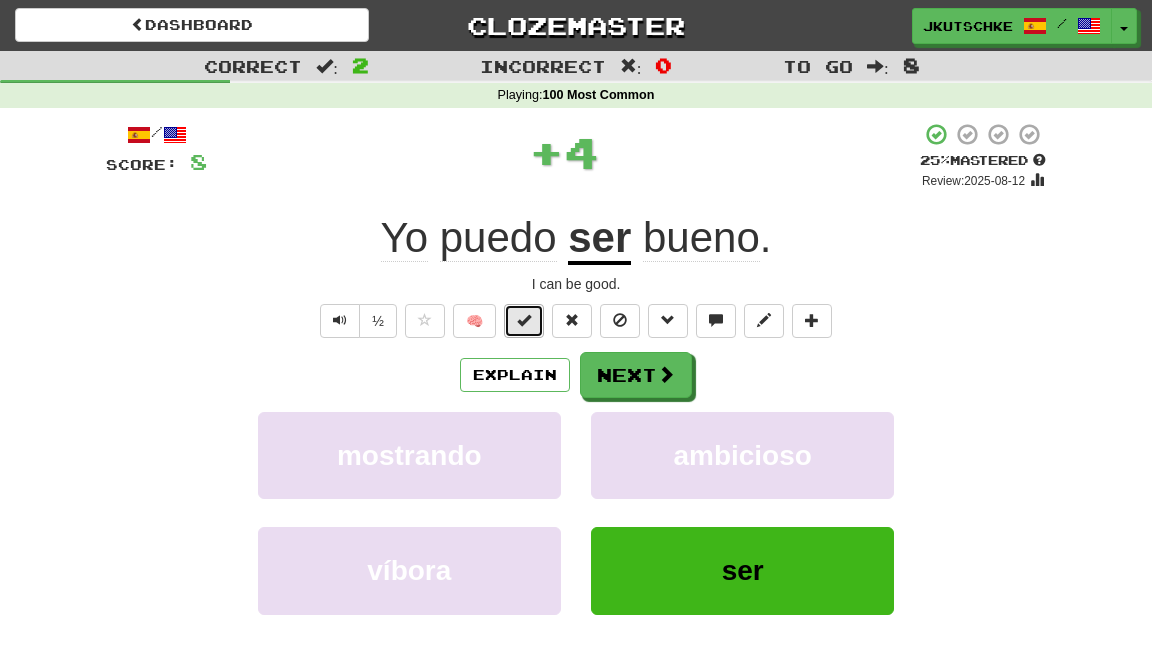click at bounding box center (524, 321) 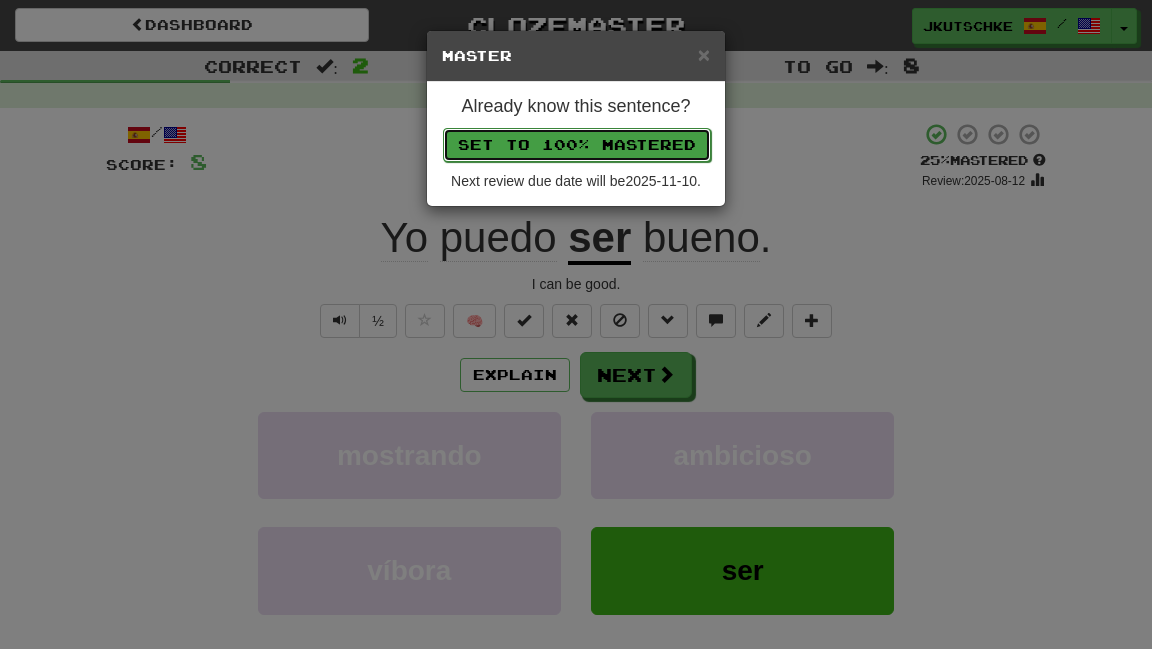 click on "Set to 100% Mastered" at bounding box center (577, 145) 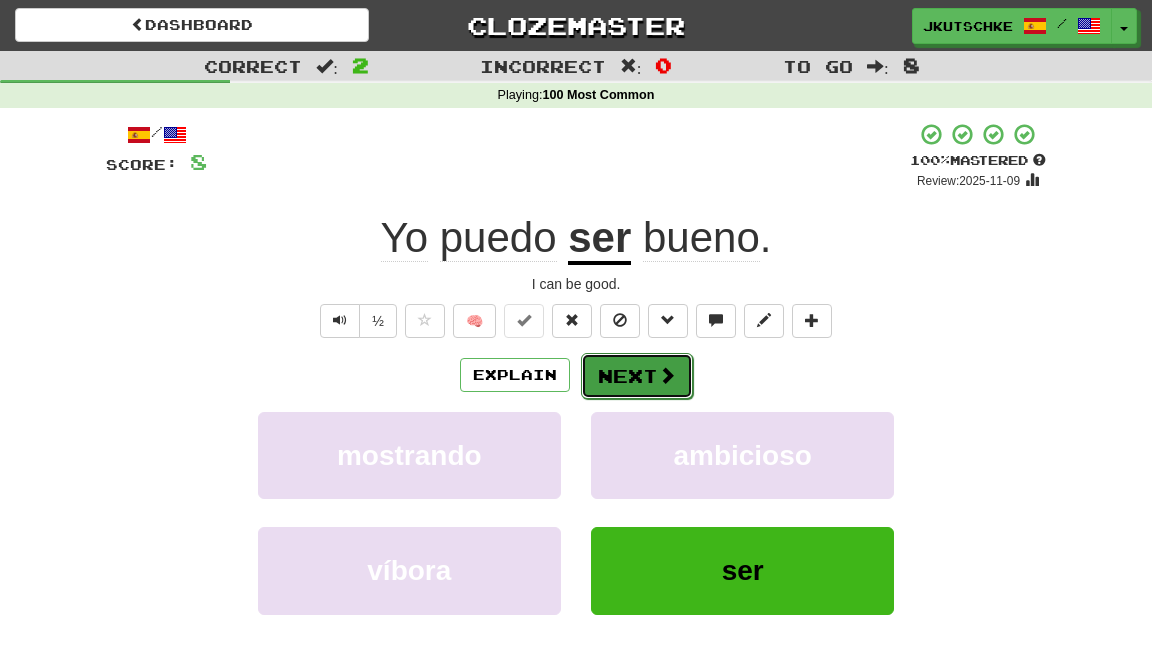 click on "Next" at bounding box center [637, 376] 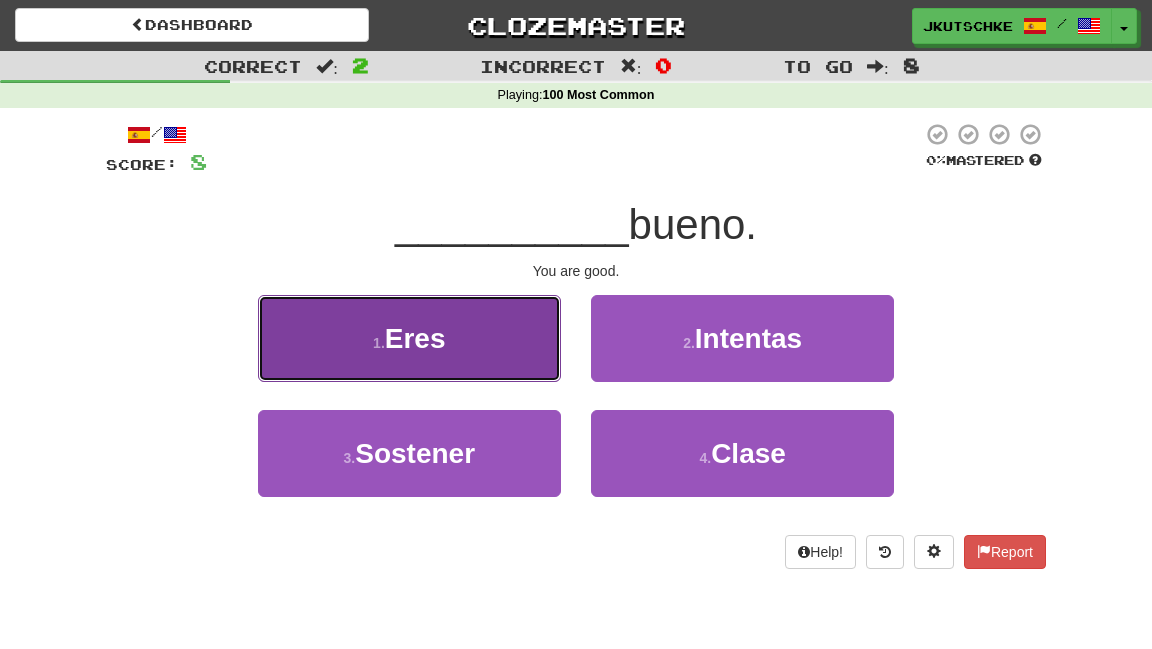 click on "1 .  Eres" at bounding box center (409, 338) 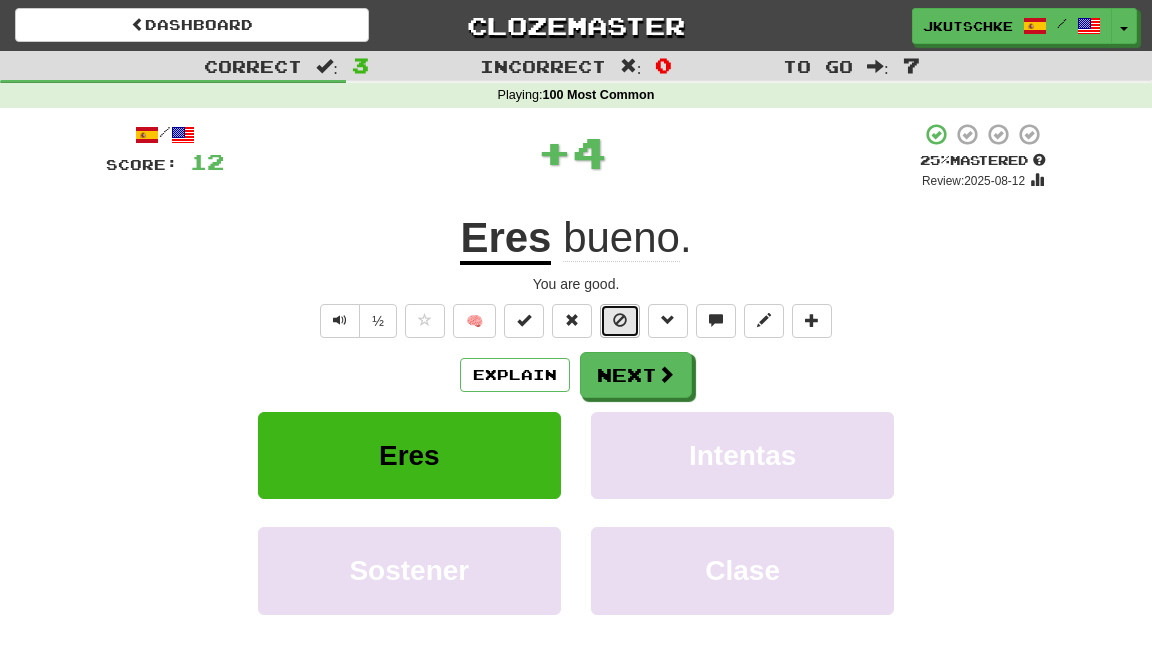 click at bounding box center [620, 320] 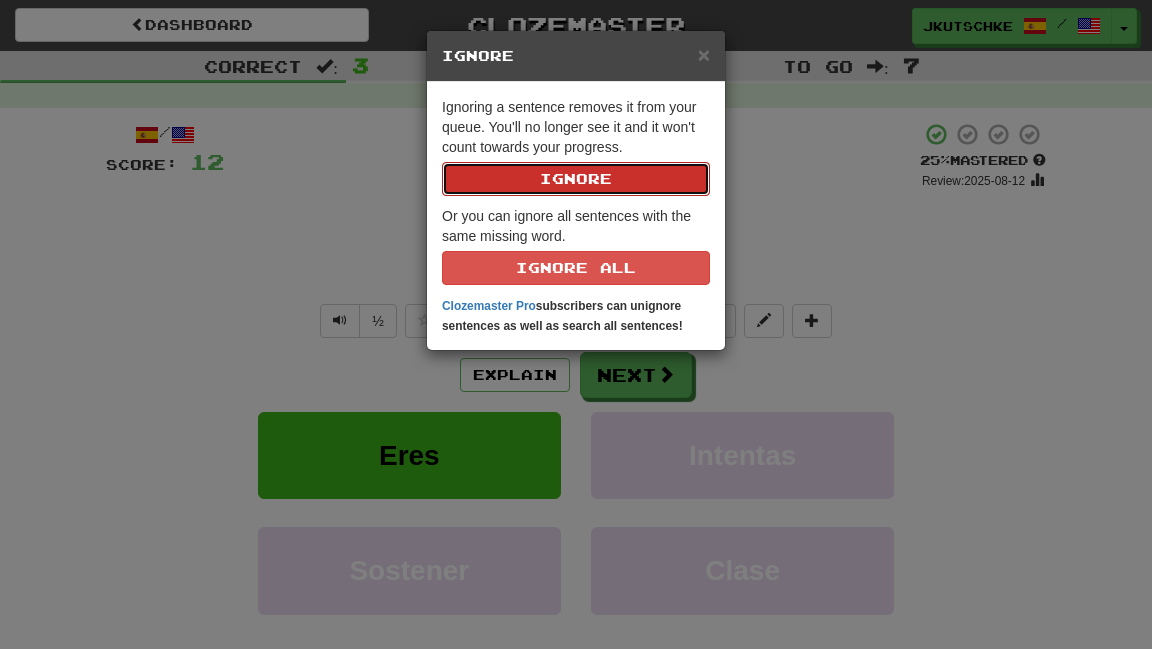 click on "Ignore" at bounding box center [576, 179] 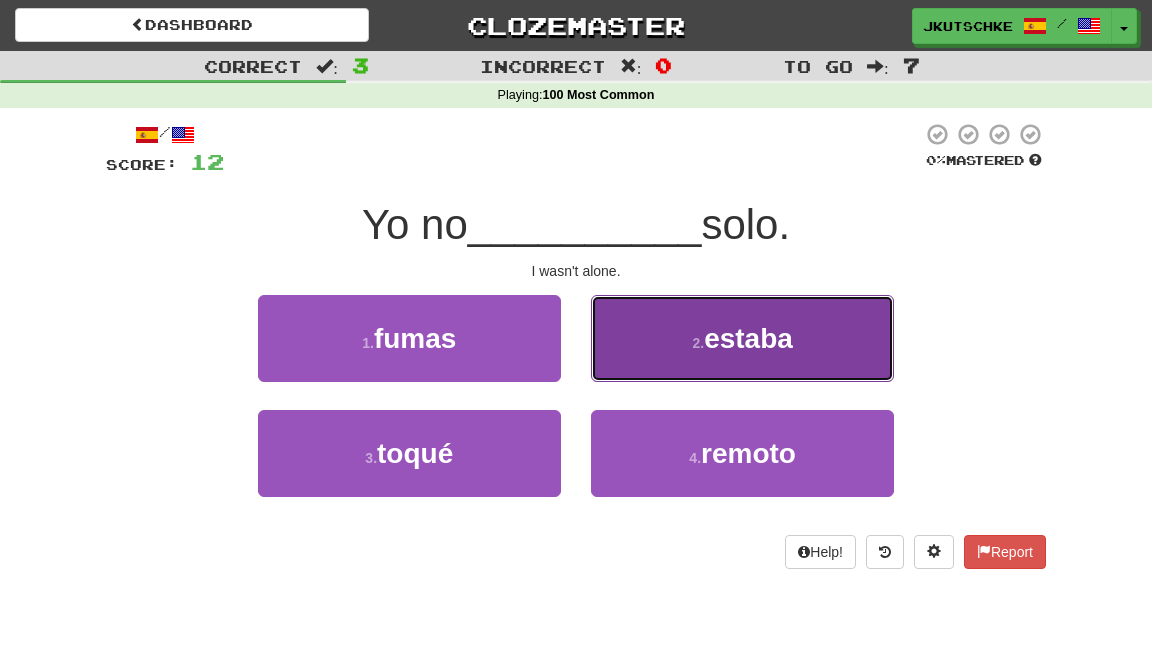 click on "2 .  estaba" at bounding box center (742, 338) 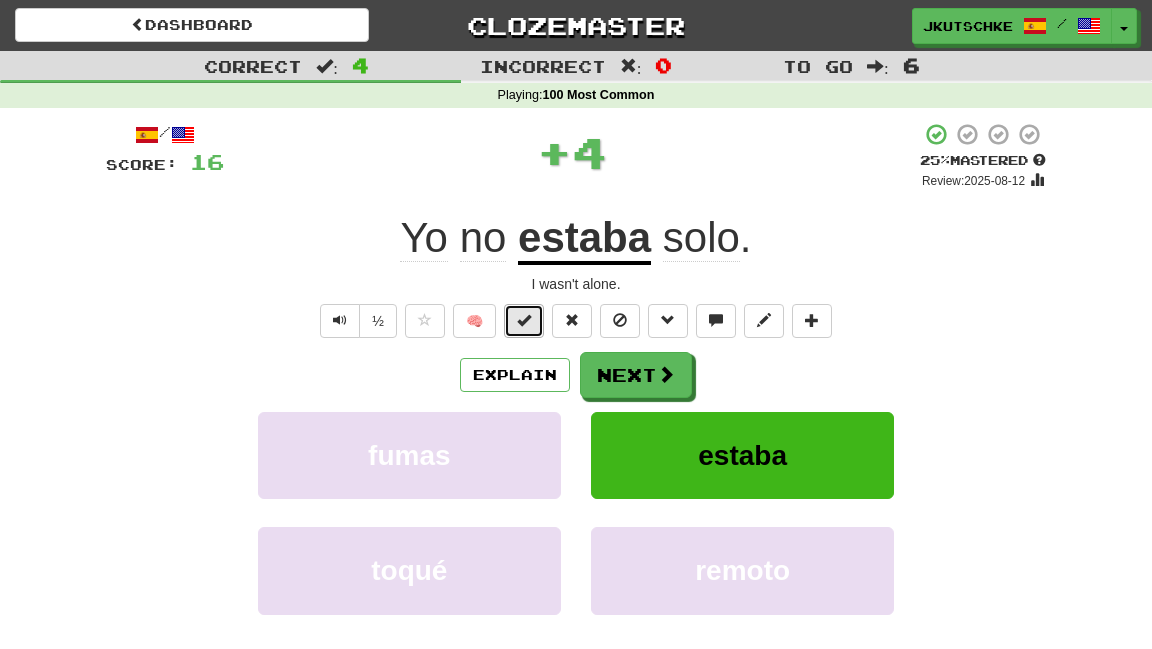 click at bounding box center (524, 321) 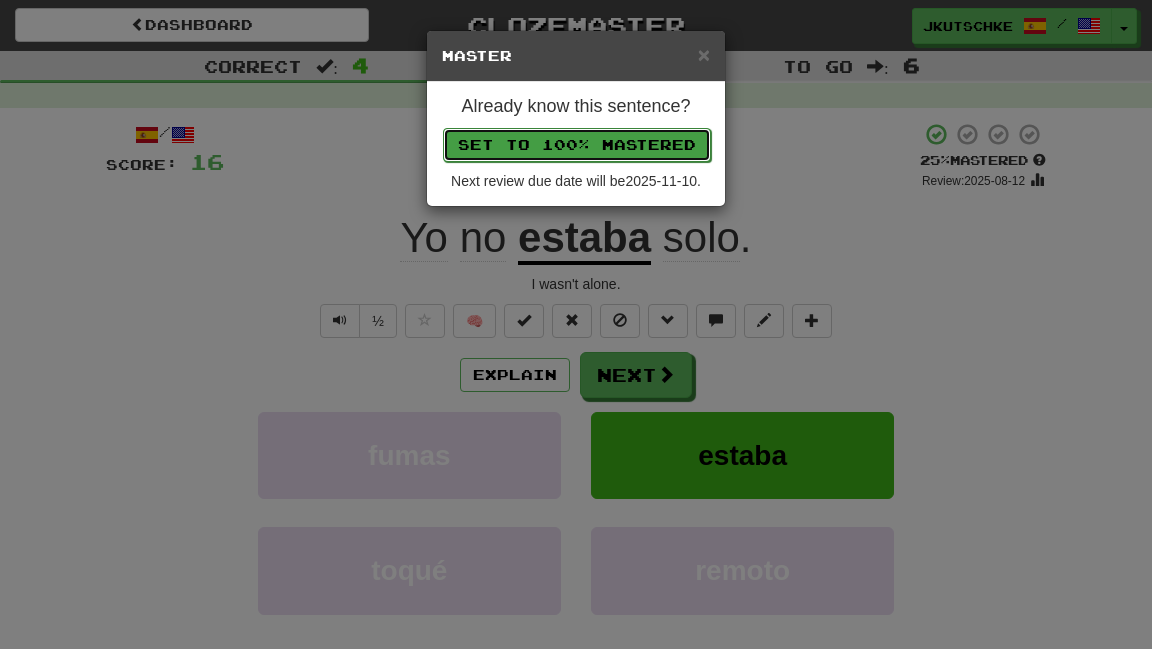 click on "Set to 100% Mastered" at bounding box center (577, 145) 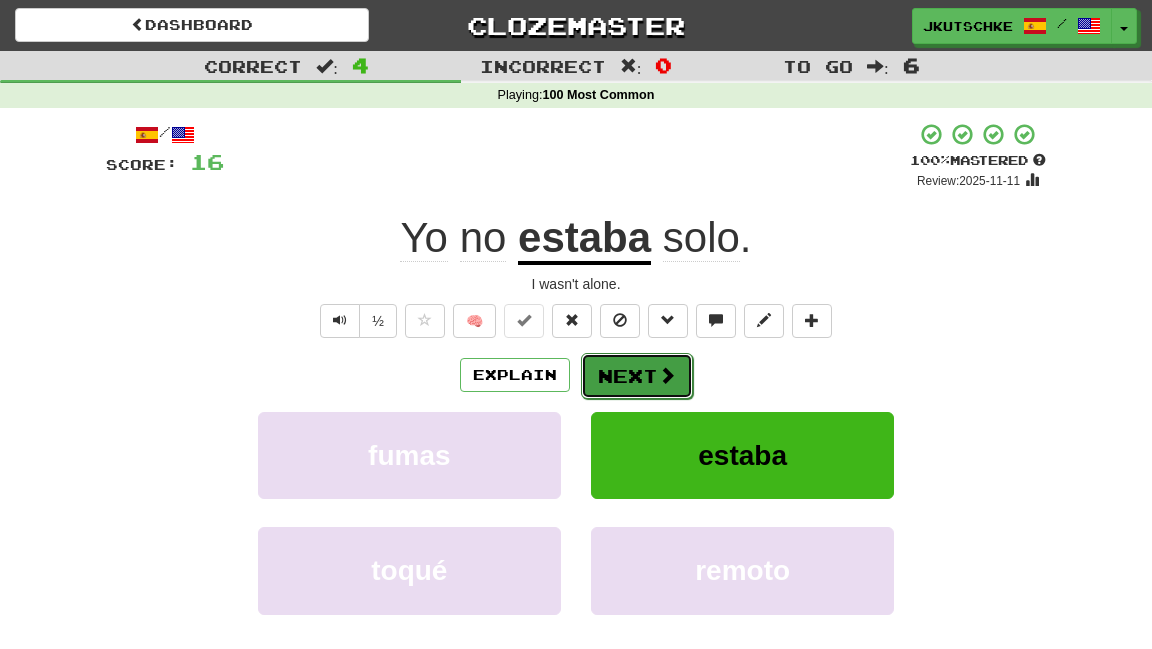 click on "Next" at bounding box center (637, 376) 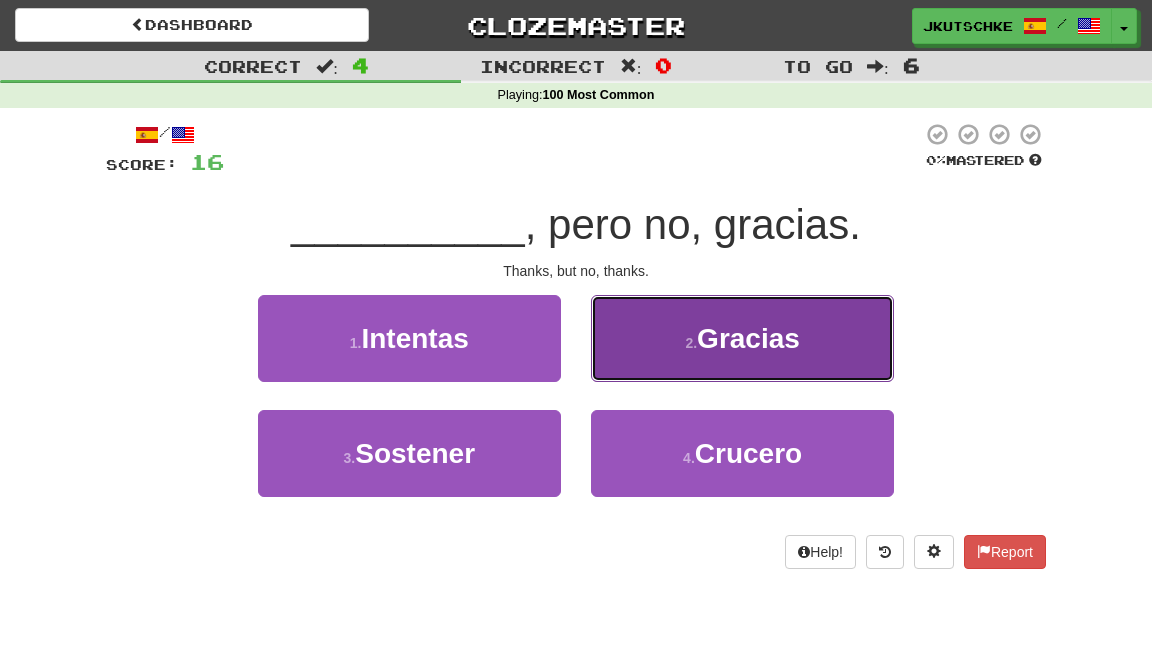 click on "Gracias" at bounding box center (748, 338) 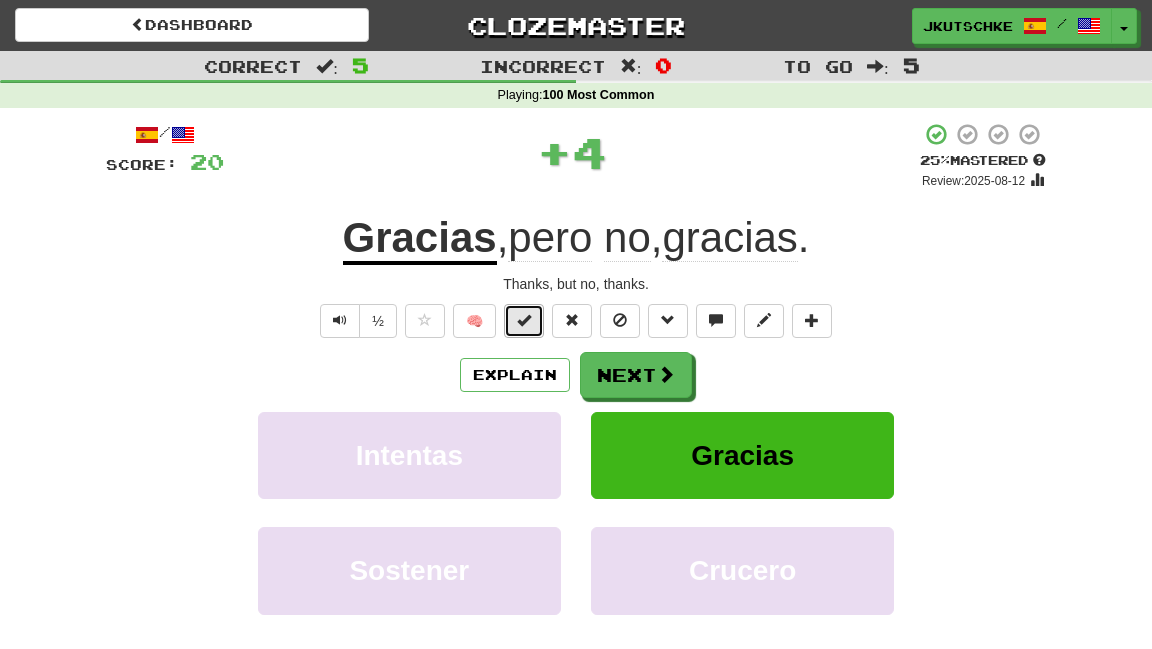 click at bounding box center (524, 321) 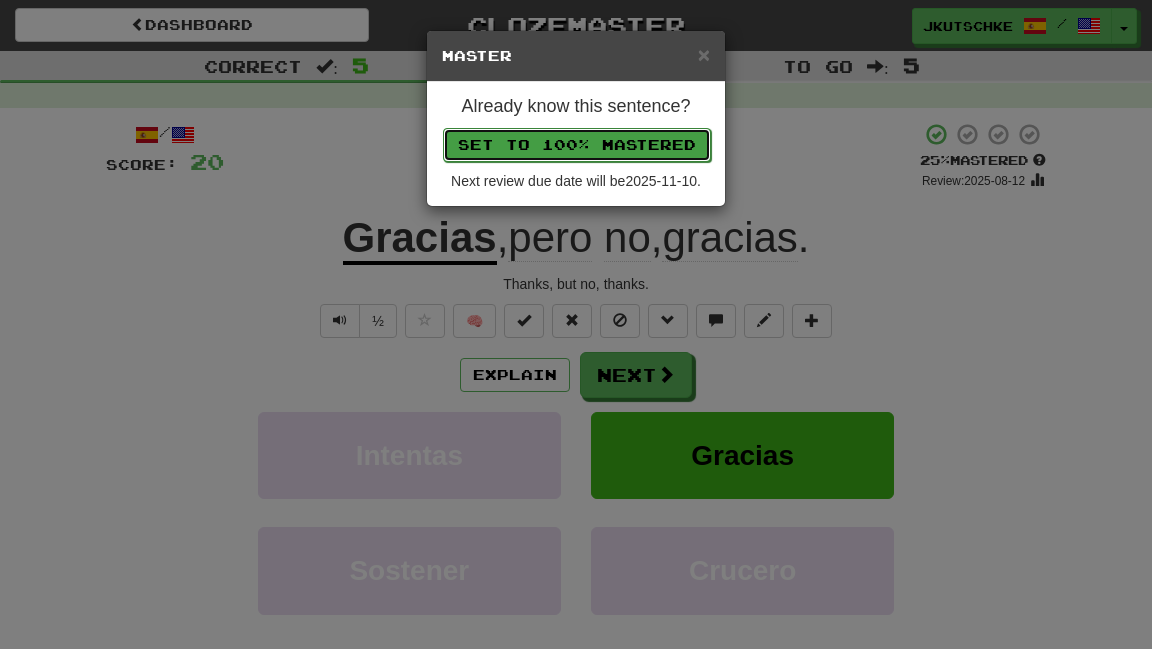 click on "Set to 100% Mastered" at bounding box center (577, 145) 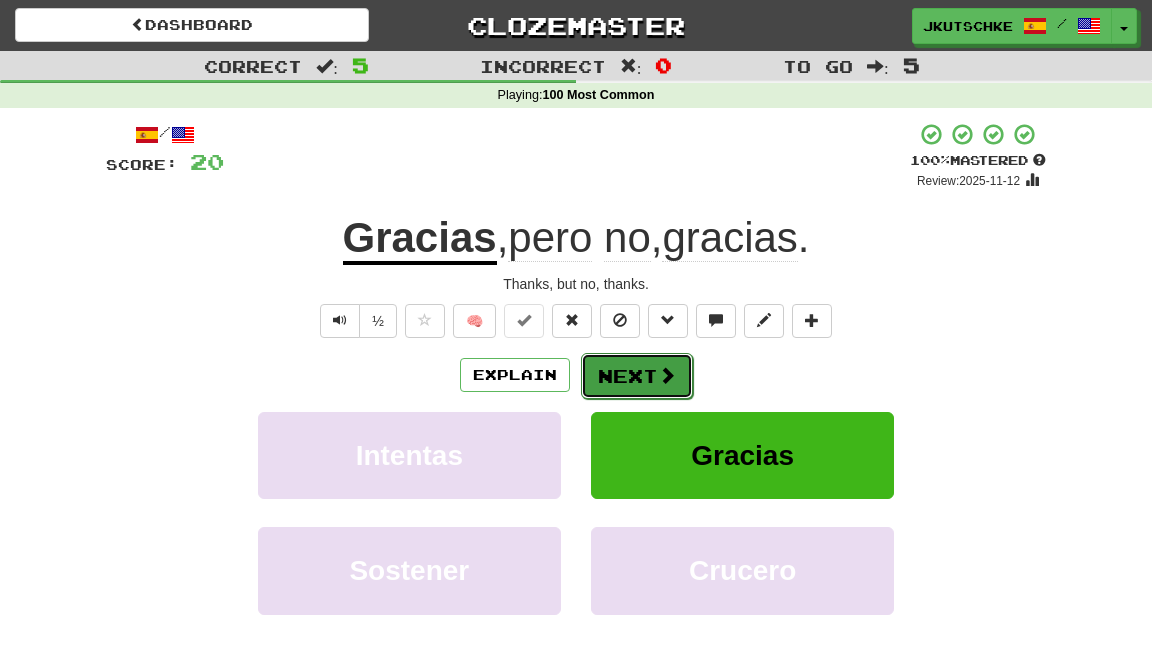 click on "Next" at bounding box center [637, 376] 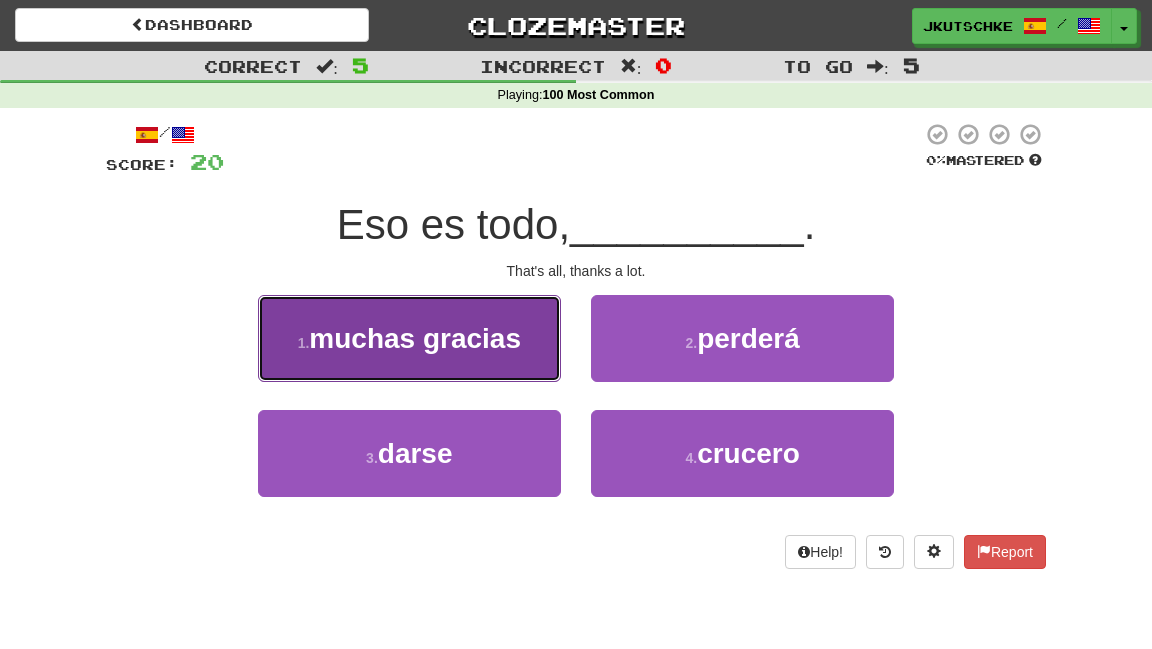 click on "1 .  muchas gracias" at bounding box center (409, 338) 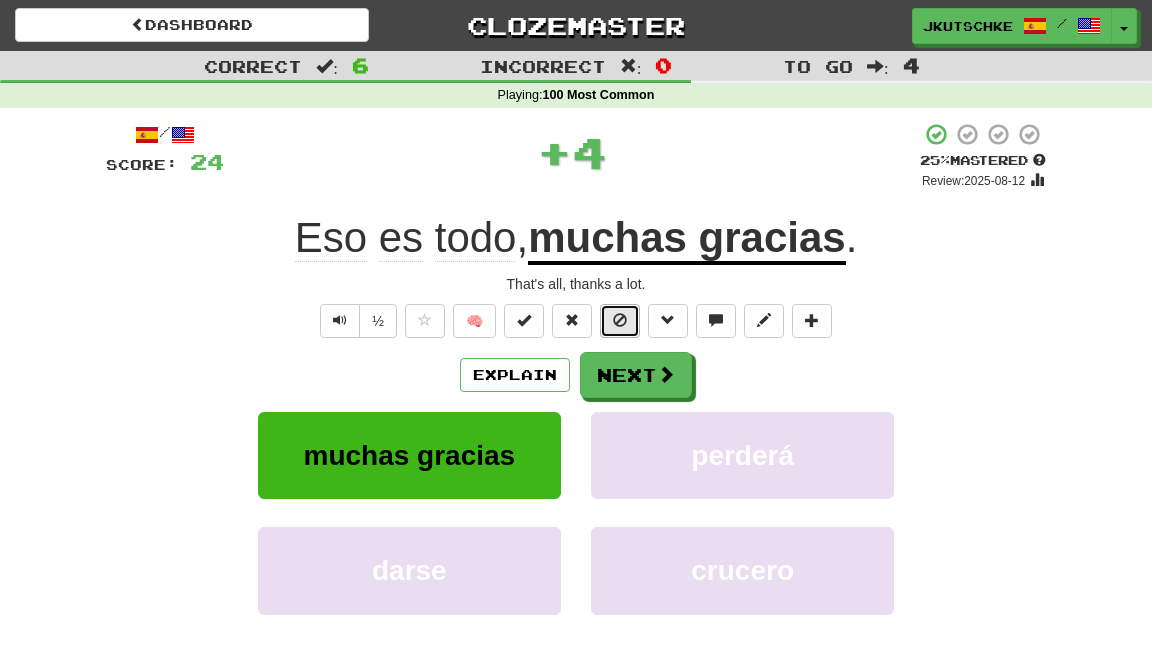 click at bounding box center [620, 320] 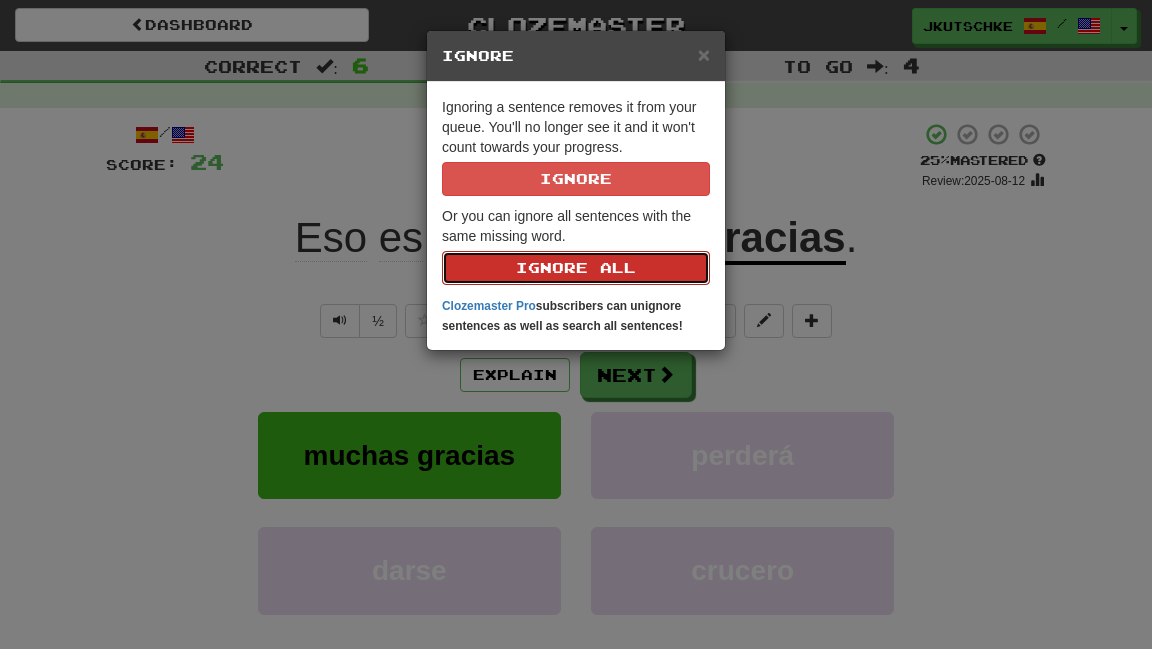 click on "Ignore All" at bounding box center [576, 268] 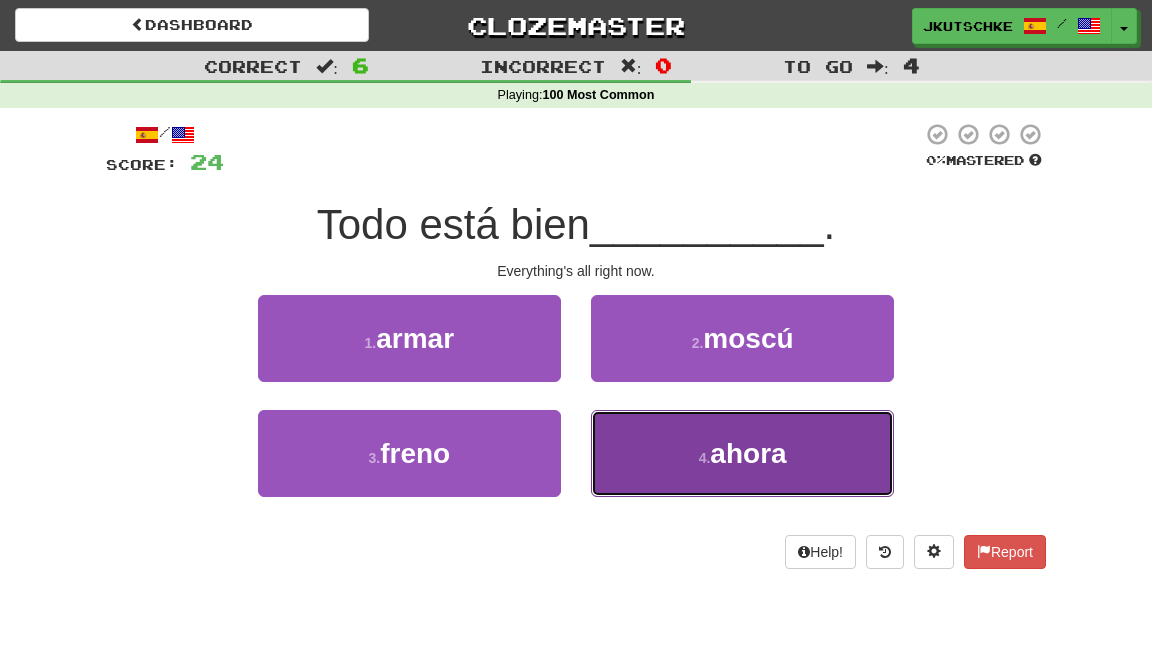 click on "4 .  ahora" at bounding box center [742, 453] 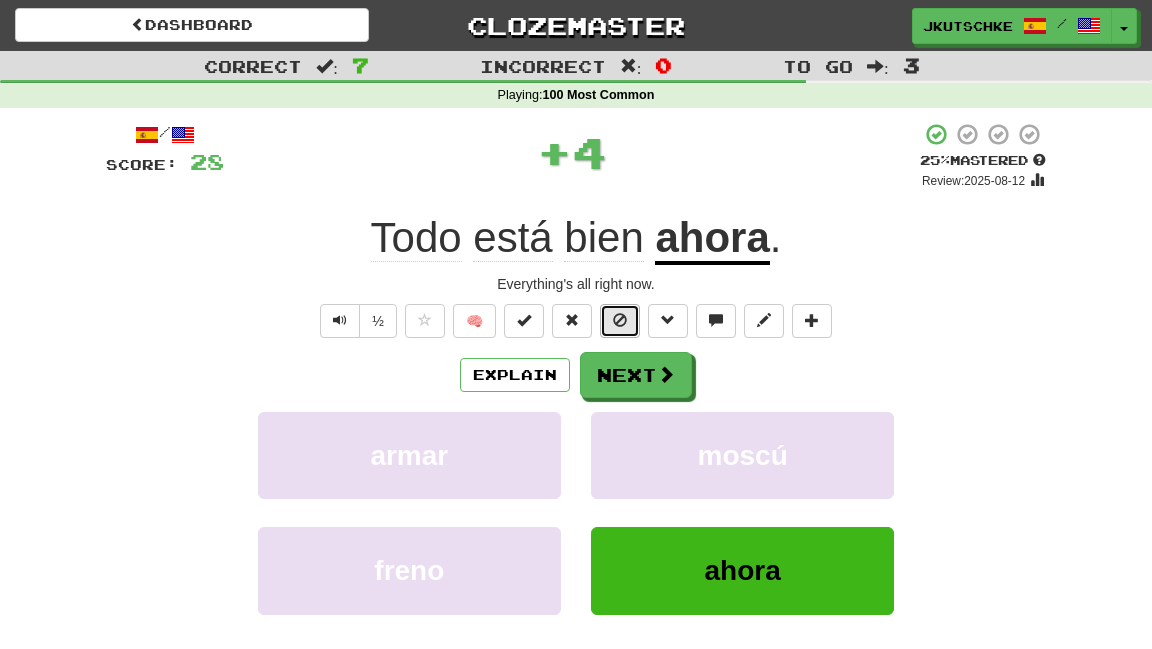 click at bounding box center [620, 321] 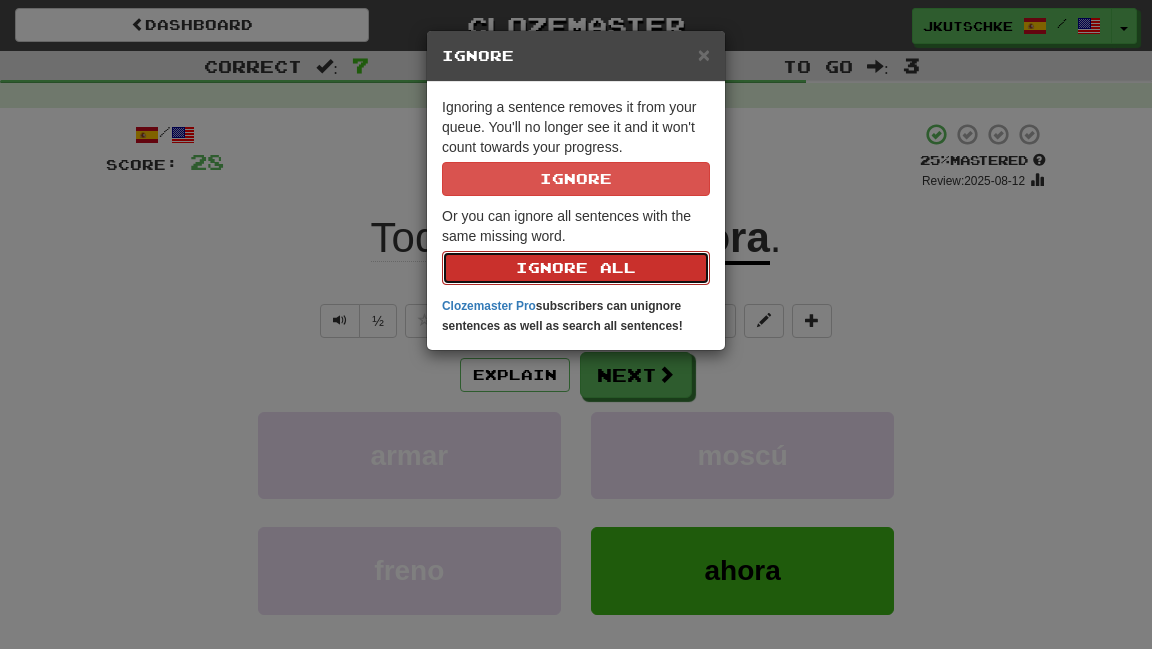 click on "Ignore All" at bounding box center (576, 268) 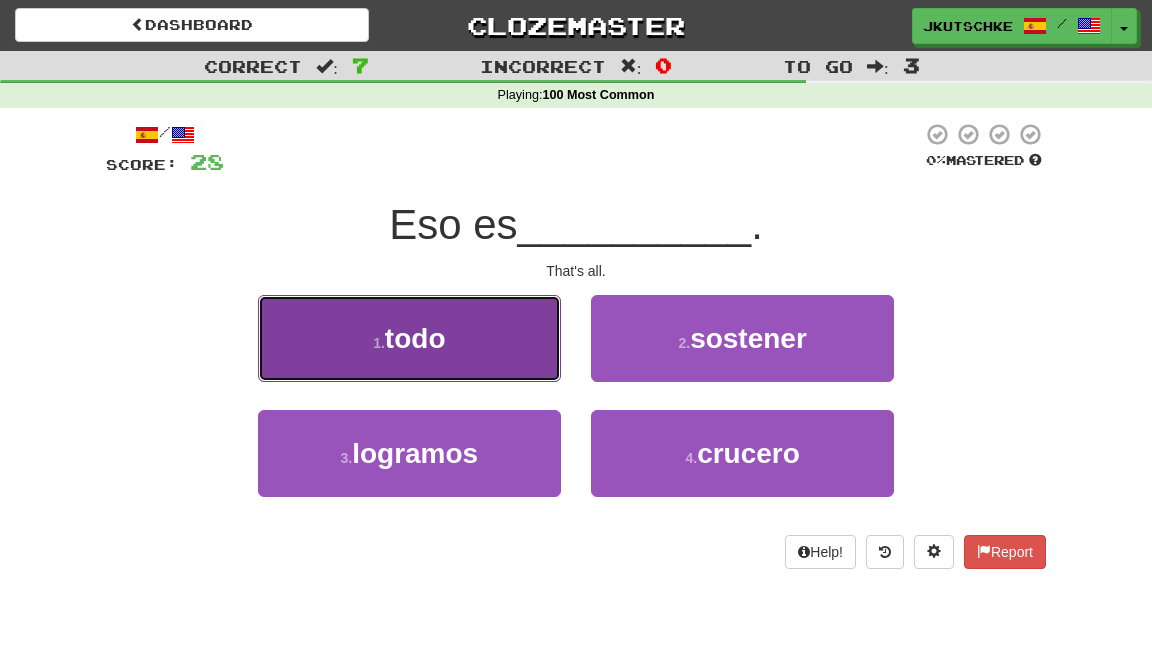 click on "1 .  todo" at bounding box center [409, 338] 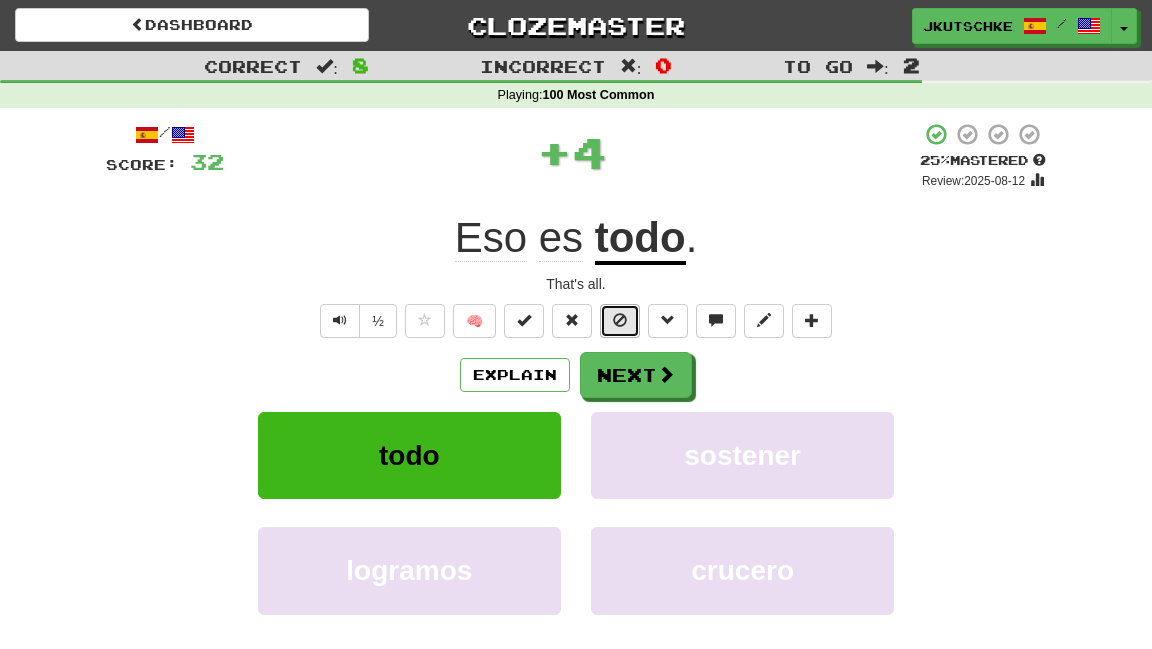 click at bounding box center [620, 320] 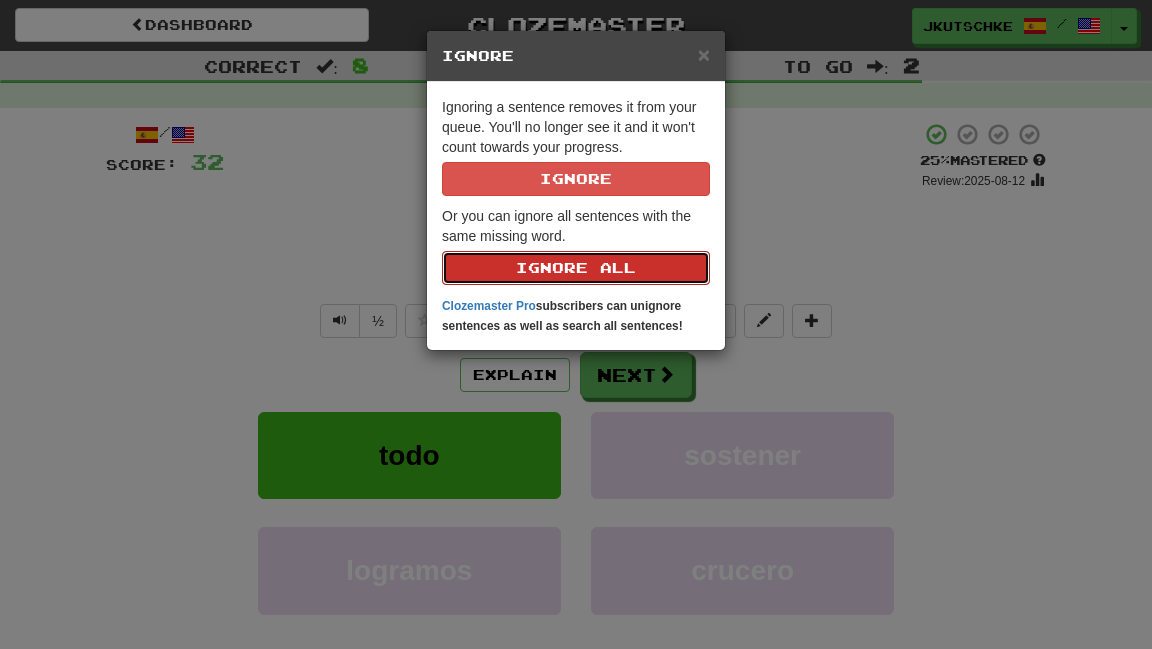 click on "Ignore All" at bounding box center [576, 268] 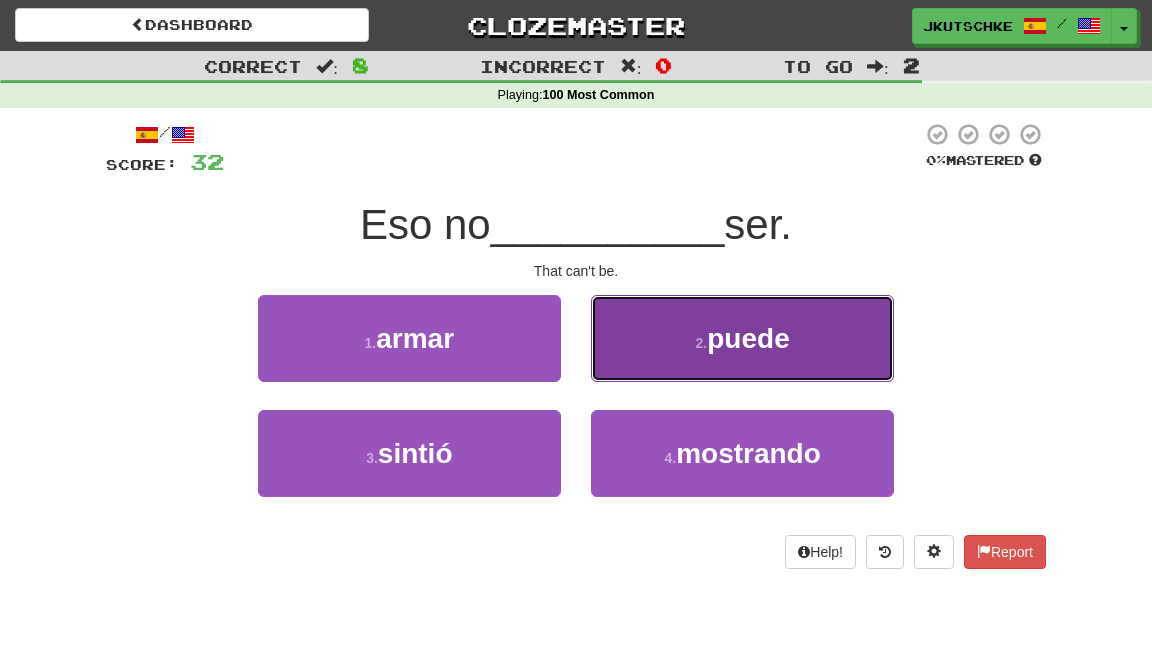 click on "2 .  puede" at bounding box center [742, 338] 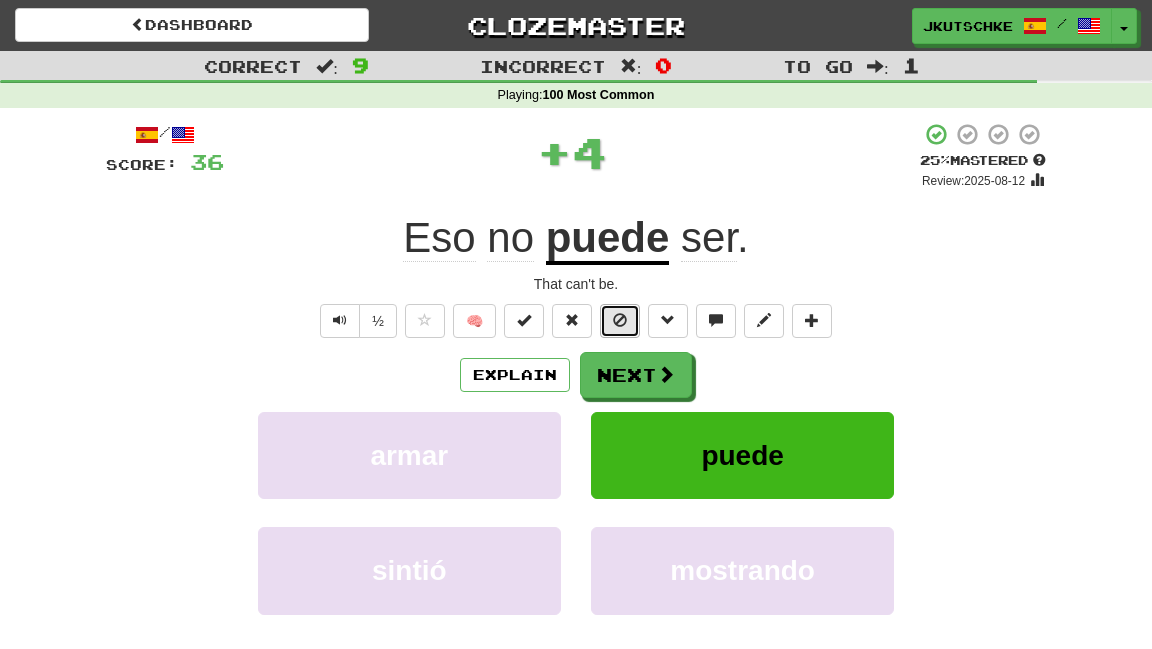 click at bounding box center [620, 321] 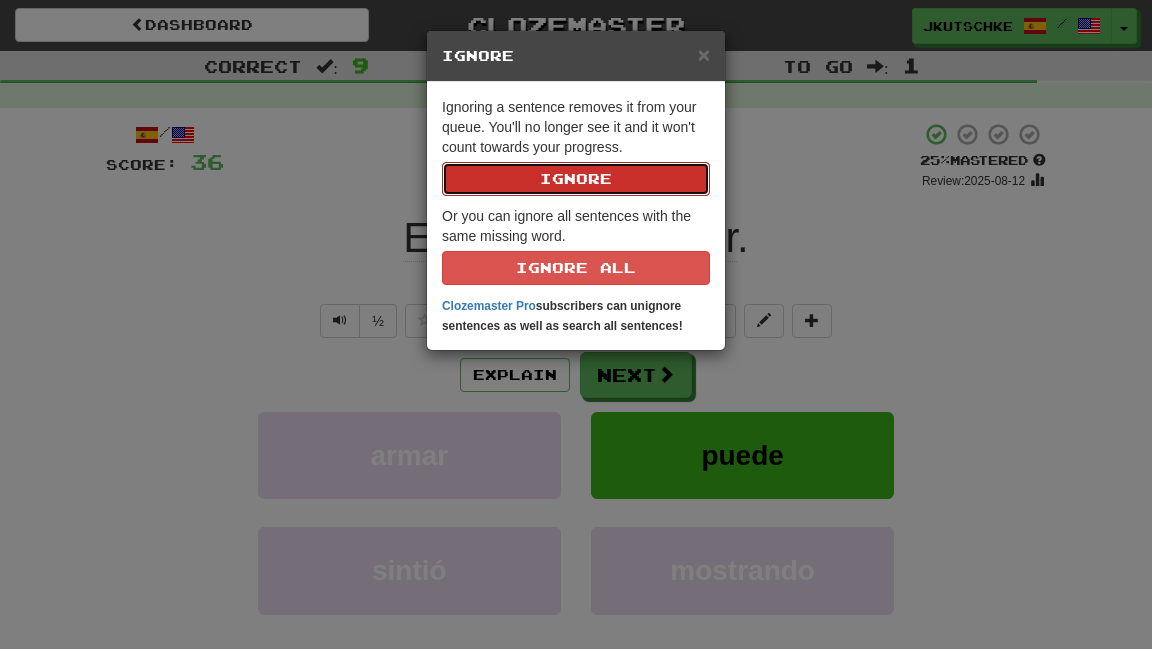 click on "Ignore" at bounding box center [576, 179] 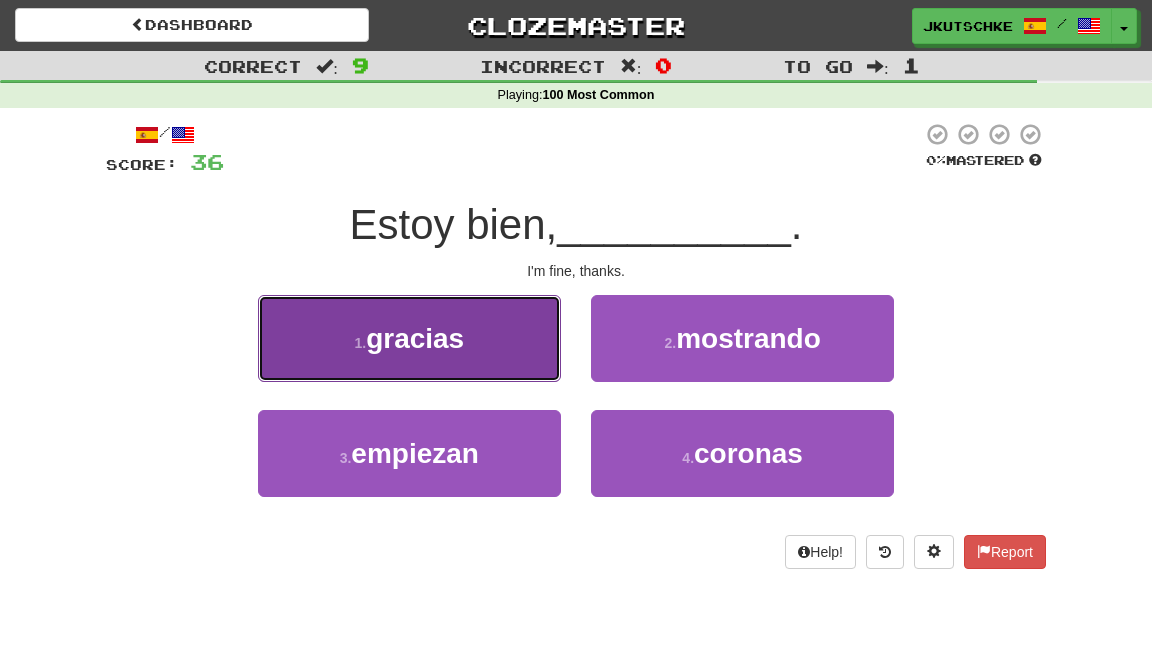 click on "1 .  gracias" at bounding box center (409, 338) 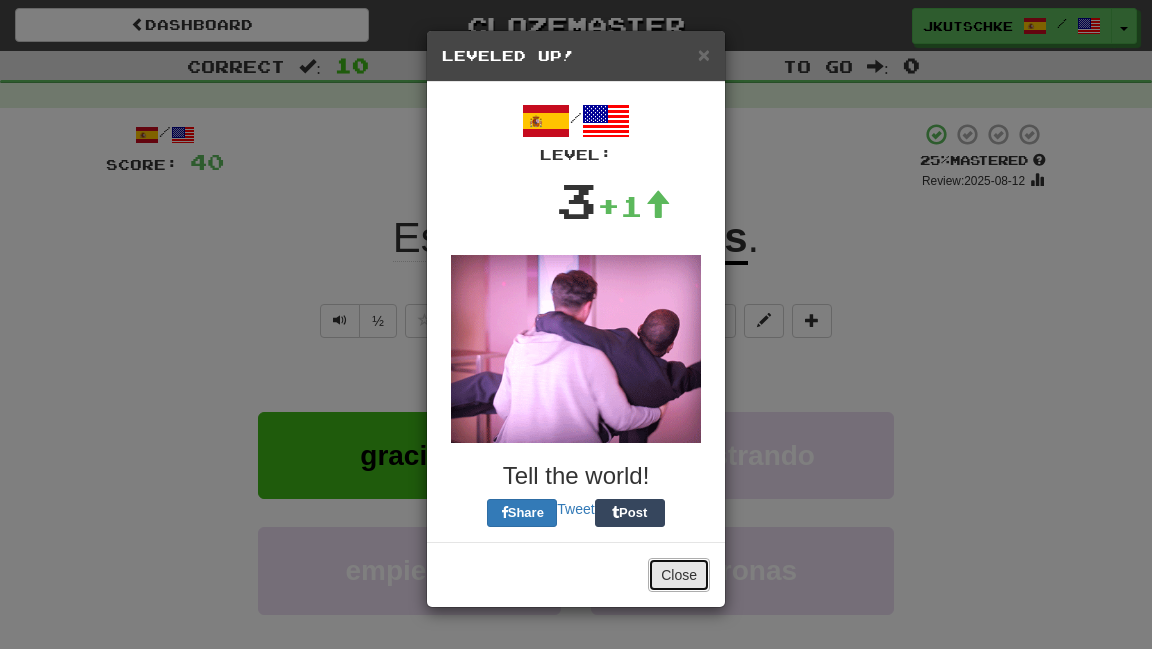 click on "Close" at bounding box center [679, 575] 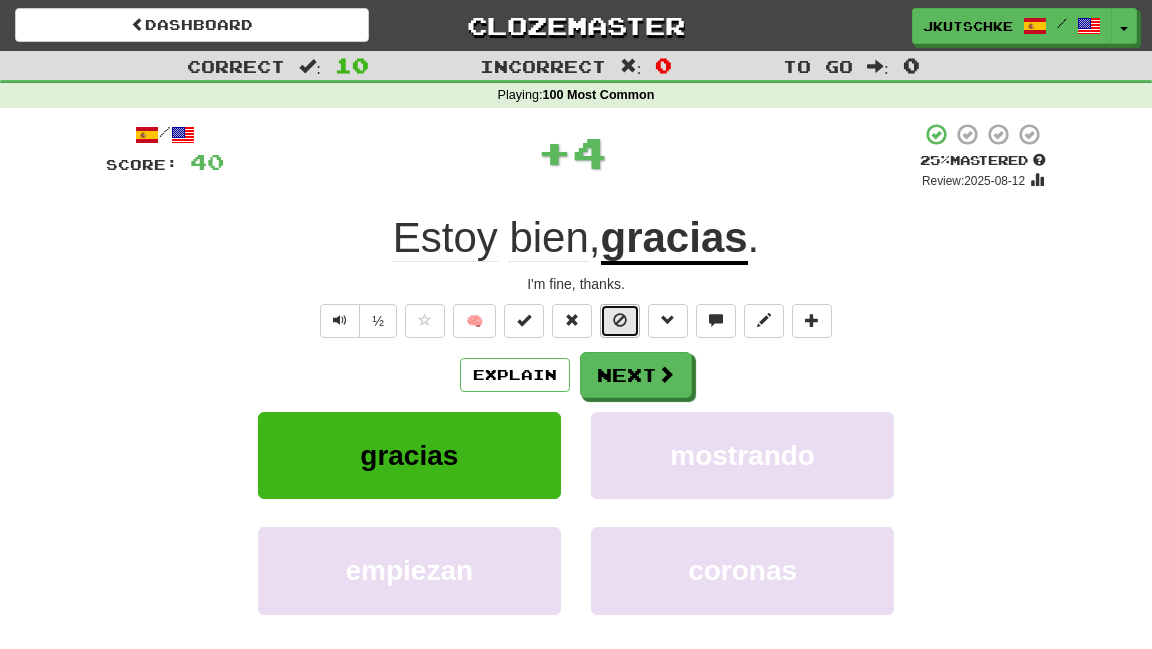 click at bounding box center (620, 321) 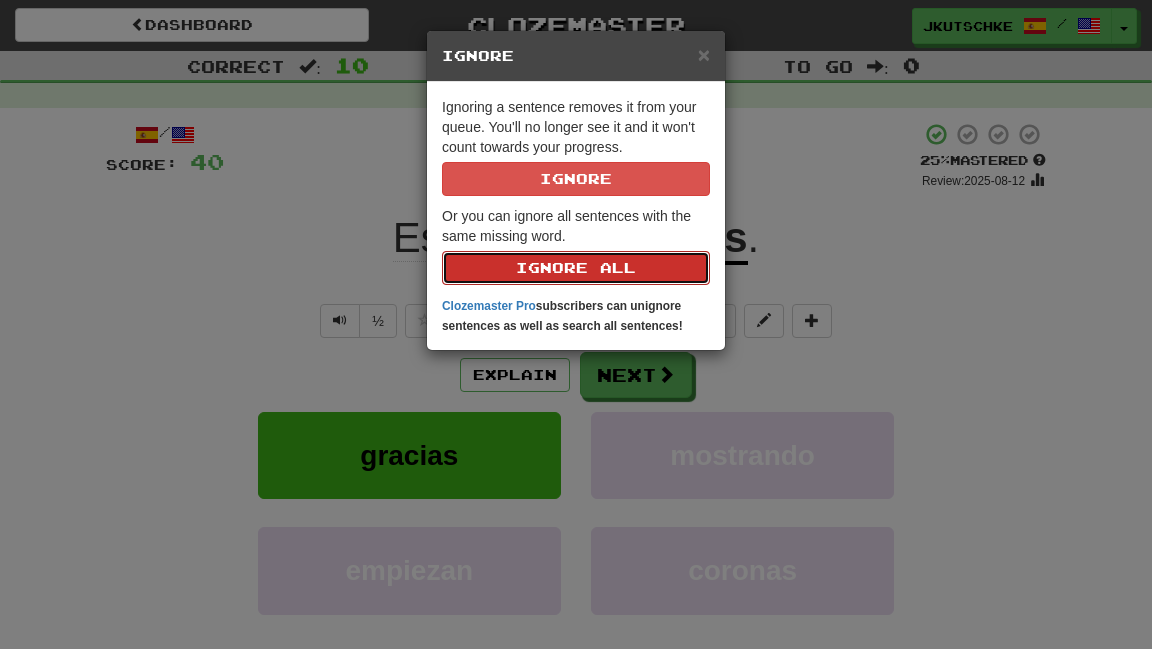 click on "Ignore All" at bounding box center [576, 268] 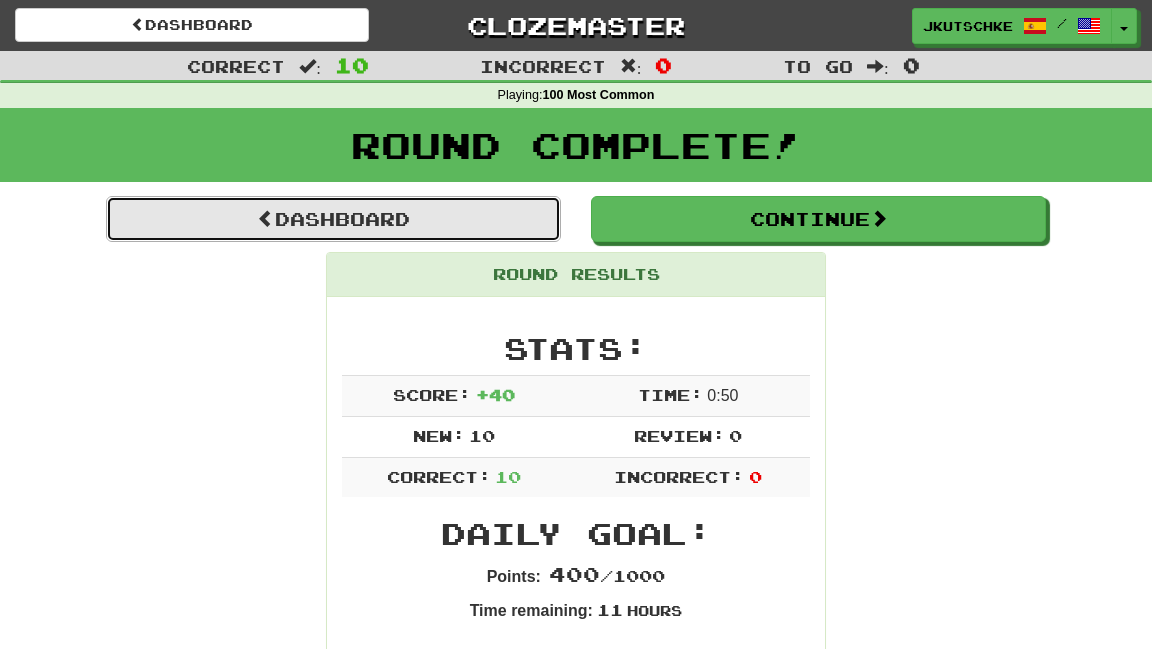 click on "Dashboard" at bounding box center (333, 219) 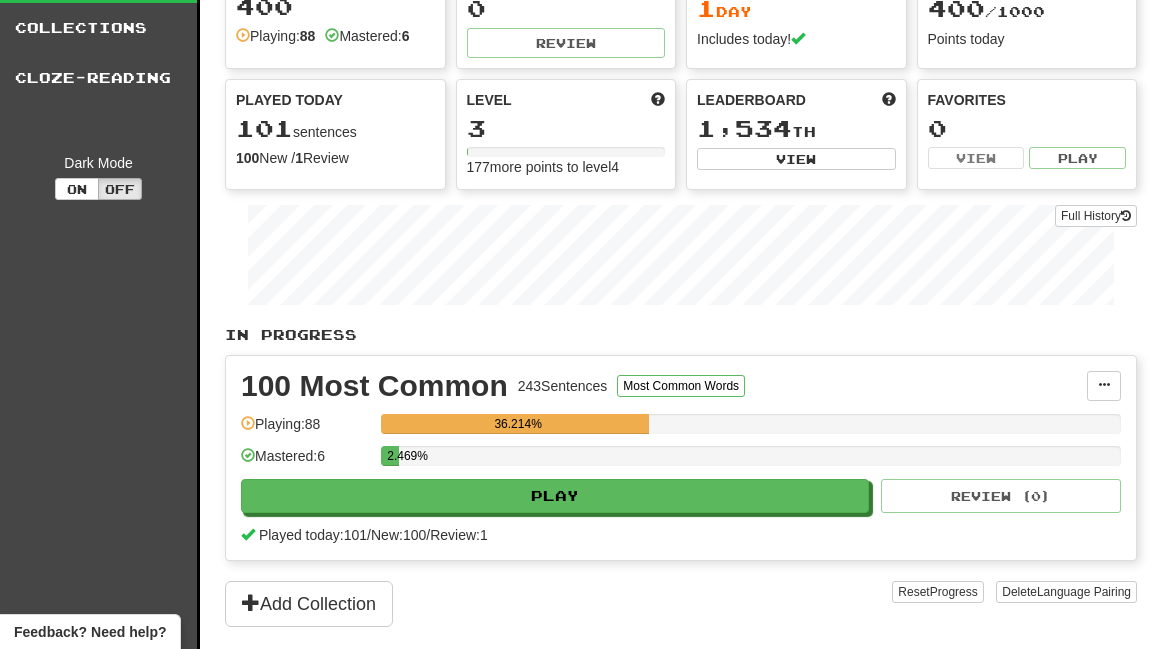 scroll, scrollTop: 112, scrollLeft: 0, axis: vertical 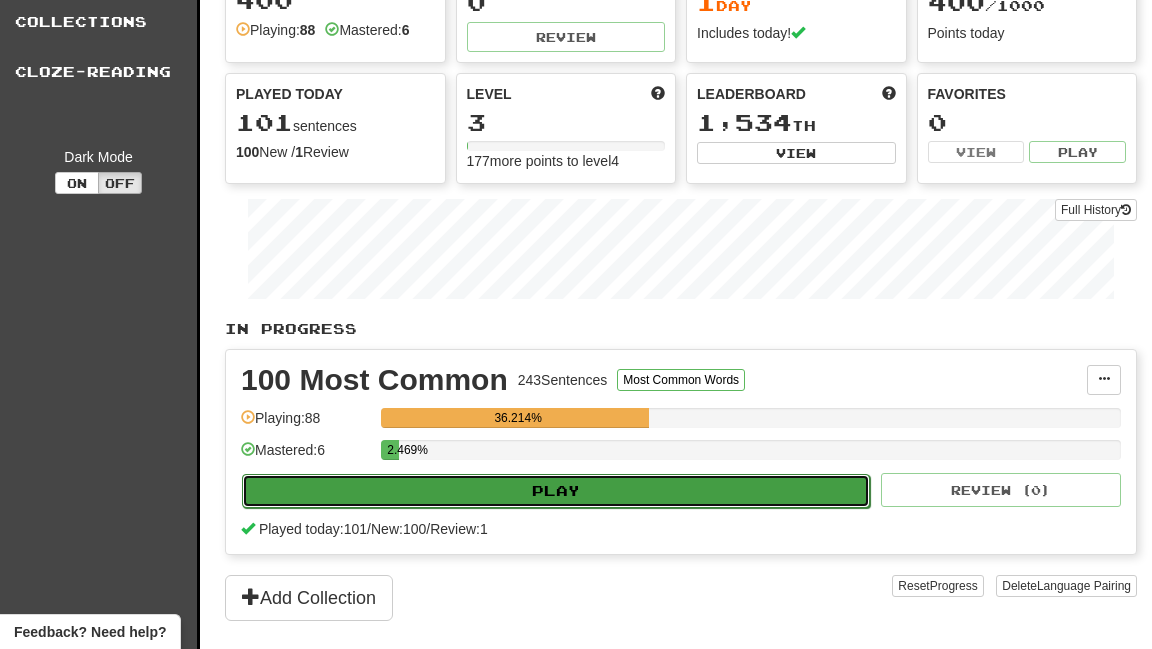 click on "Play" at bounding box center (556, 491) 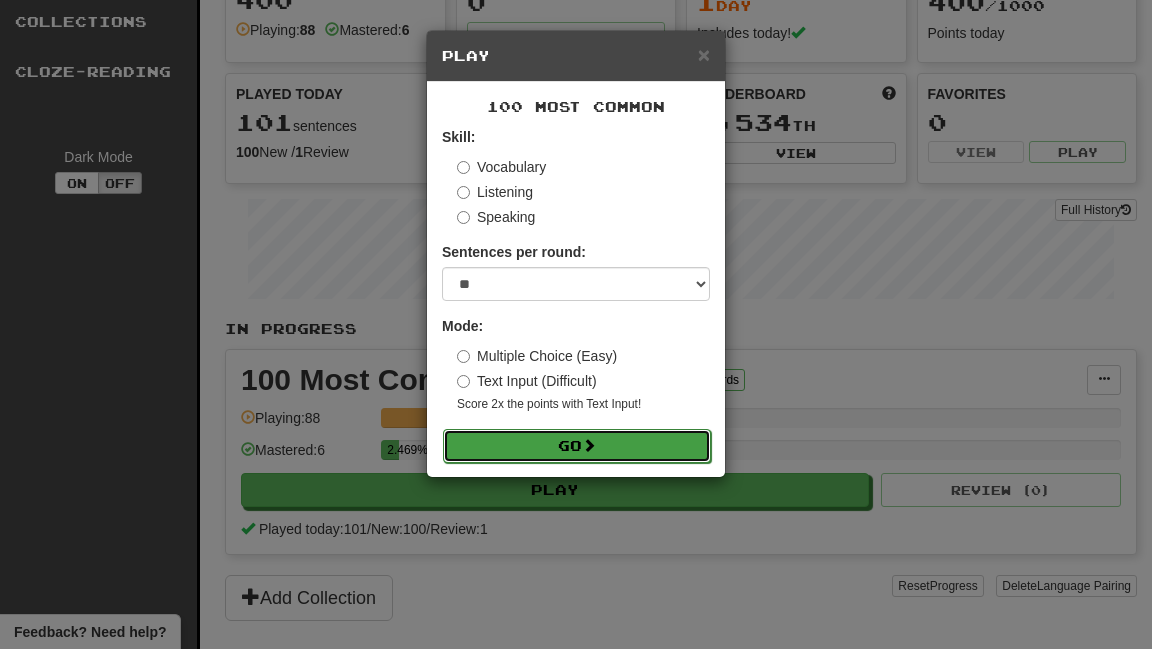 click on "Go" at bounding box center (577, 446) 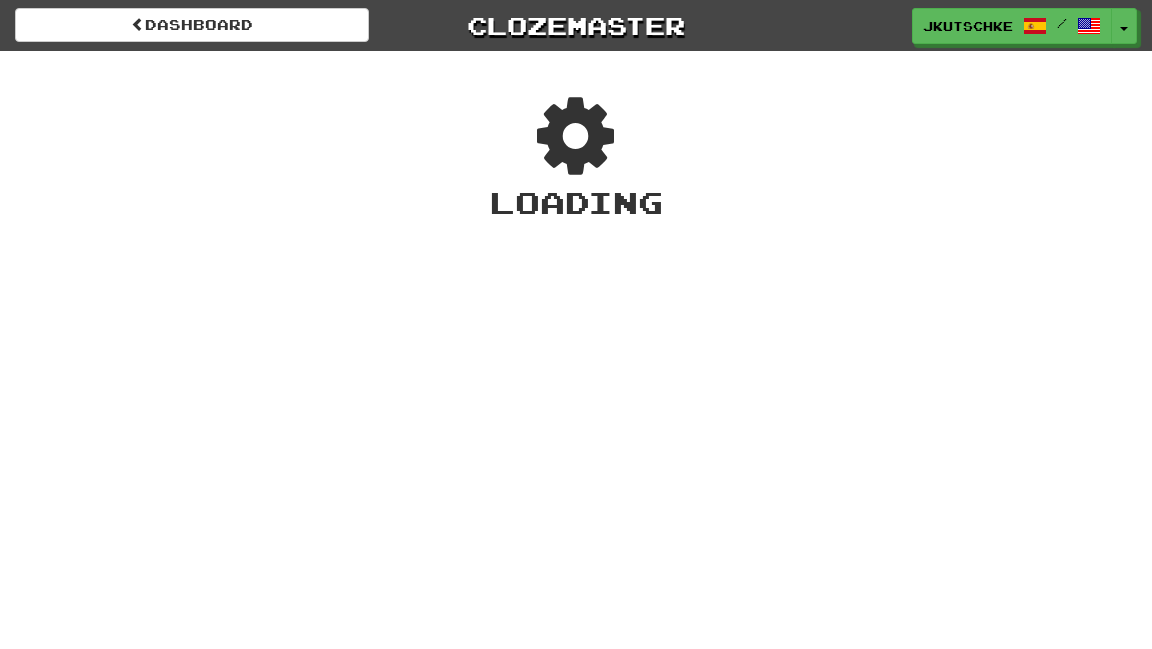 scroll, scrollTop: 0, scrollLeft: 0, axis: both 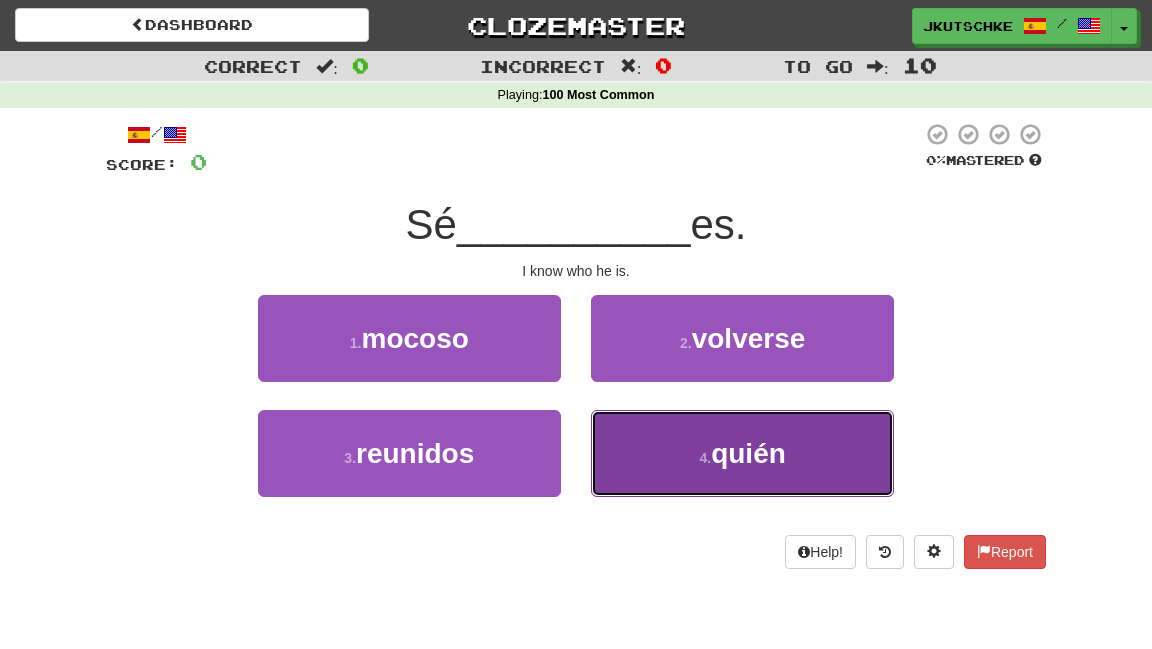 click on "4 .  quién" at bounding box center [742, 453] 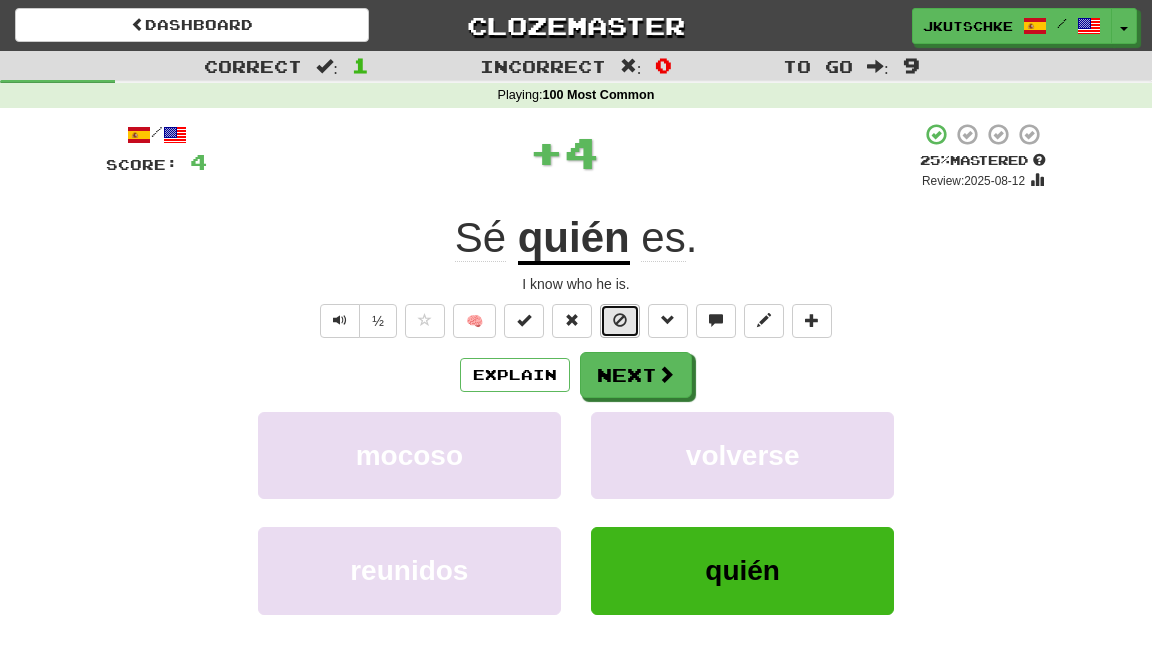 click at bounding box center [620, 321] 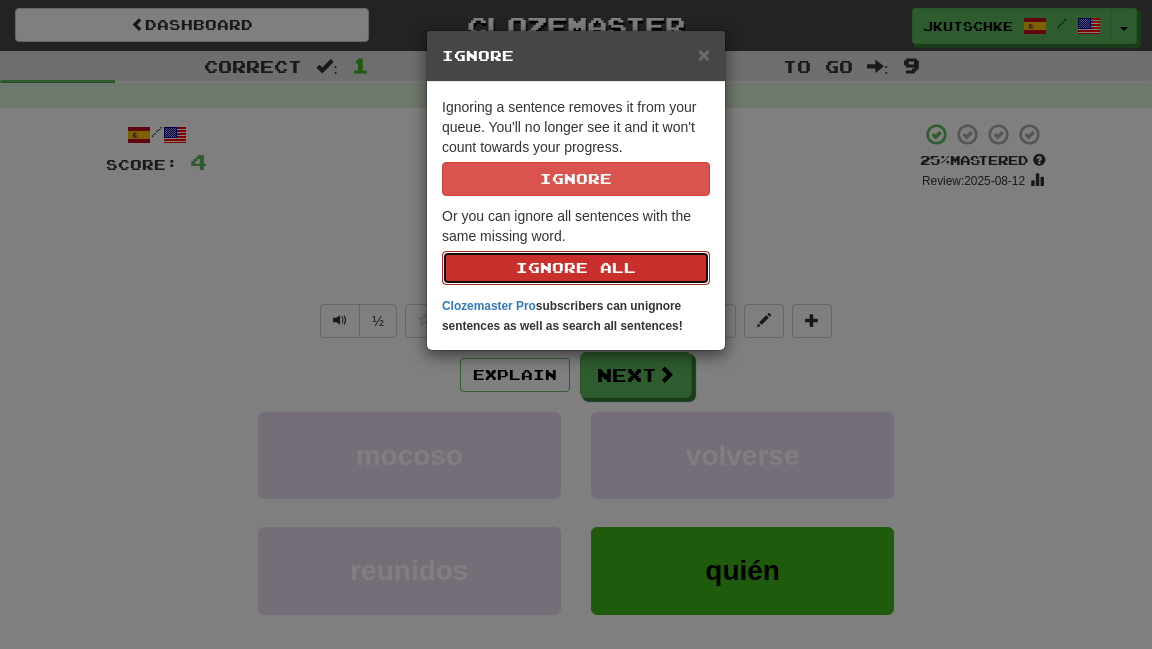 click on "Ignore All" at bounding box center (576, 268) 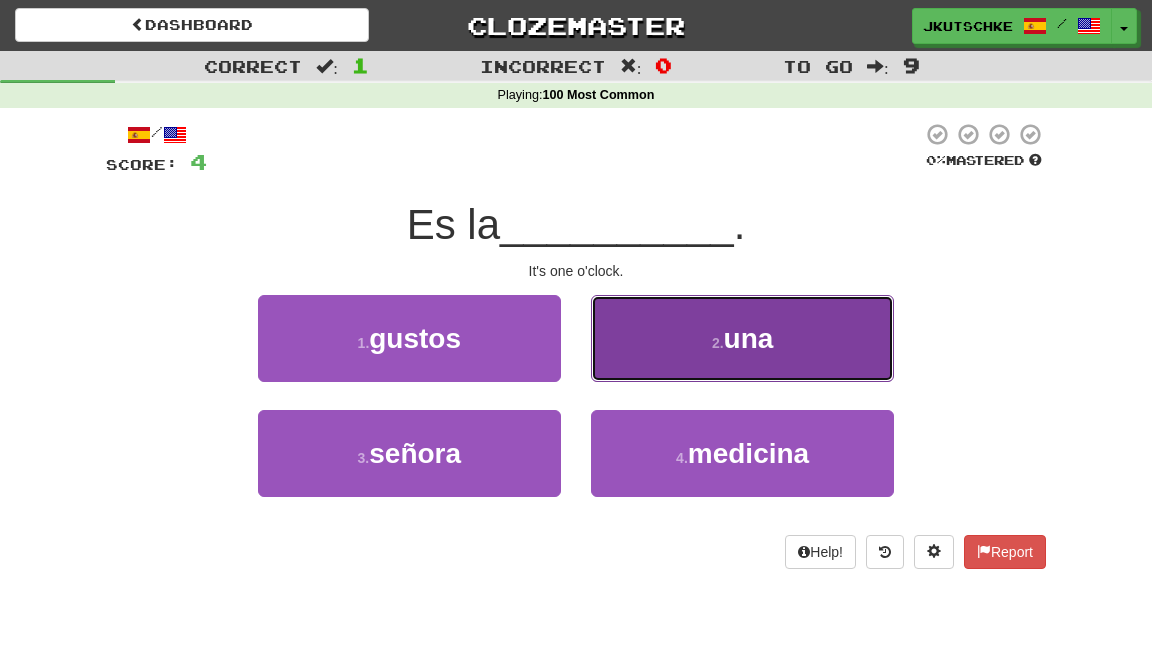 click on "2 .  una" at bounding box center (742, 338) 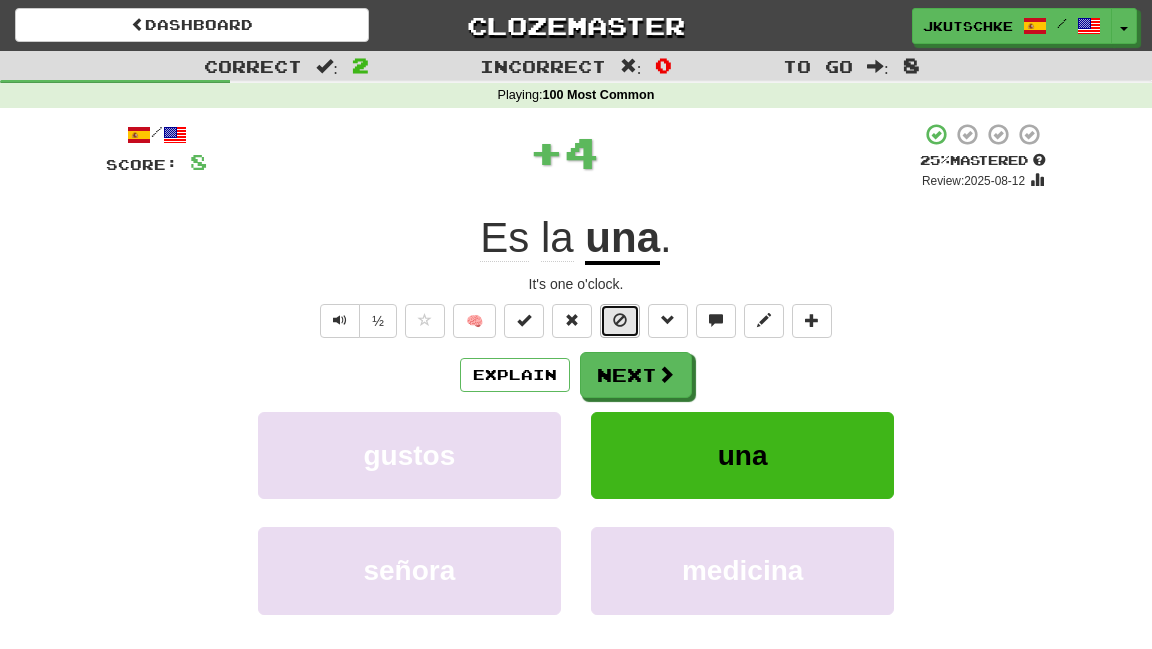 click at bounding box center [620, 321] 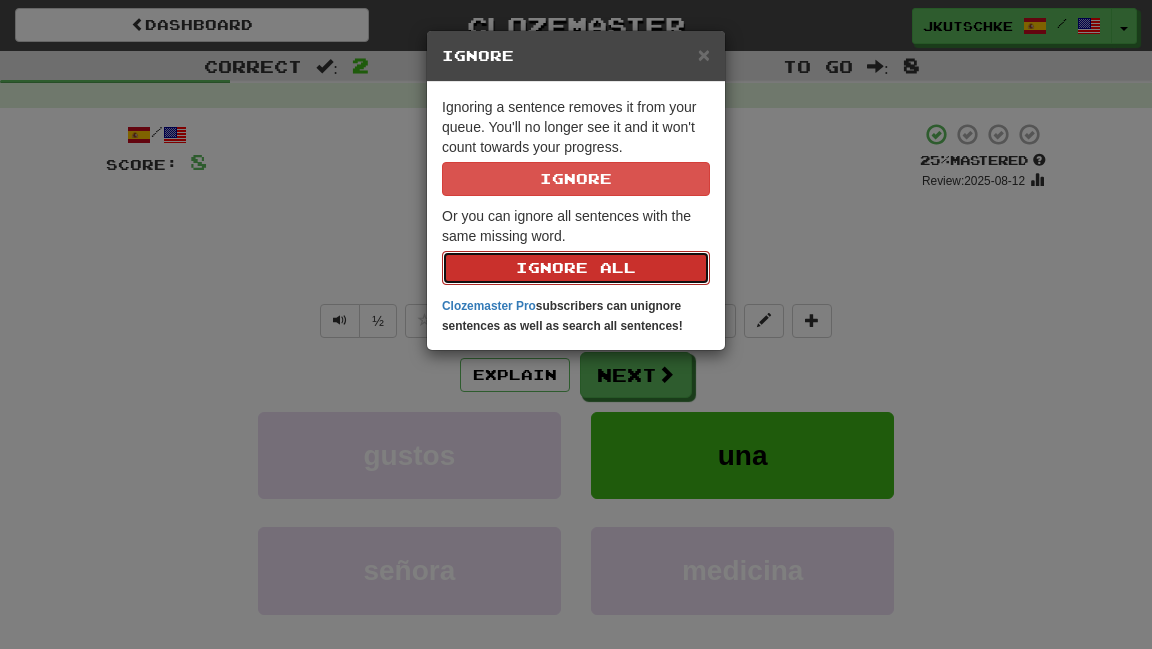 click on "Ignore All" at bounding box center [576, 268] 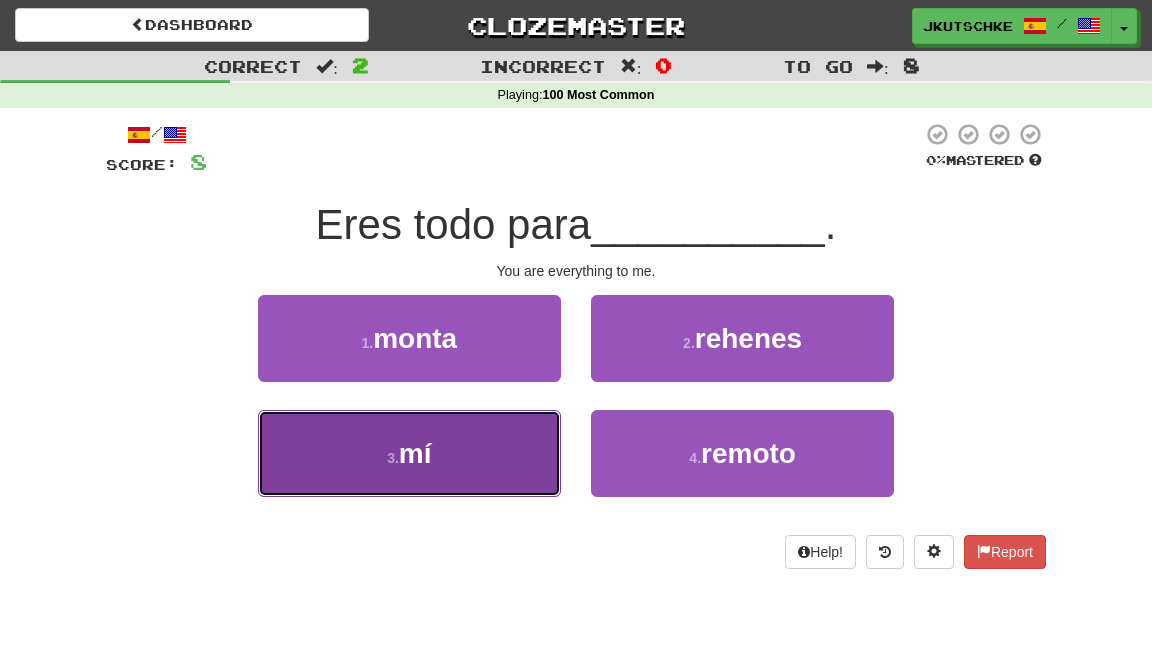 click on "3 .  mí" at bounding box center (409, 453) 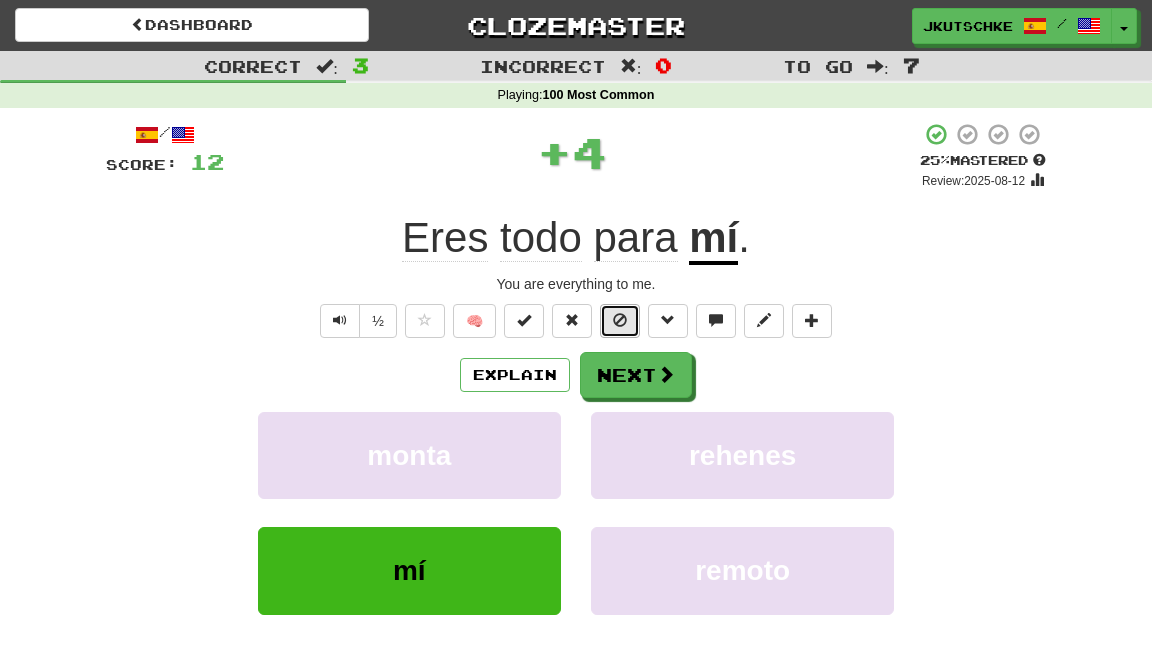 click at bounding box center [620, 321] 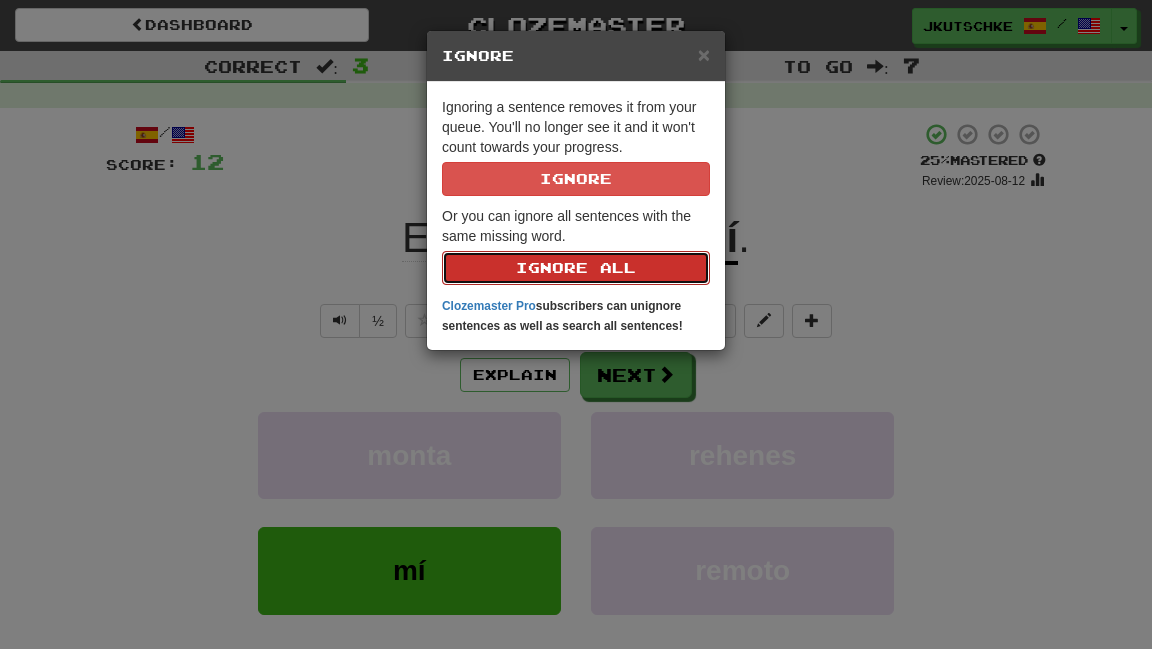 click on "Ignore All" at bounding box center (576, 268) 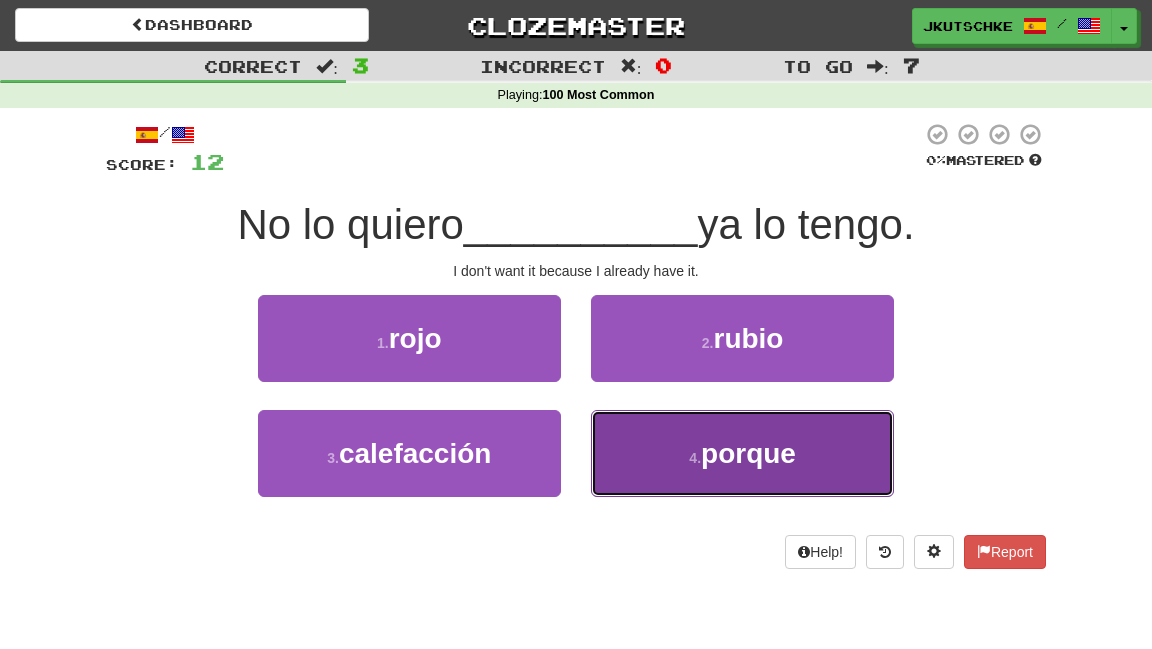 click on "4 .  porque" at bounding box center (742, 453) 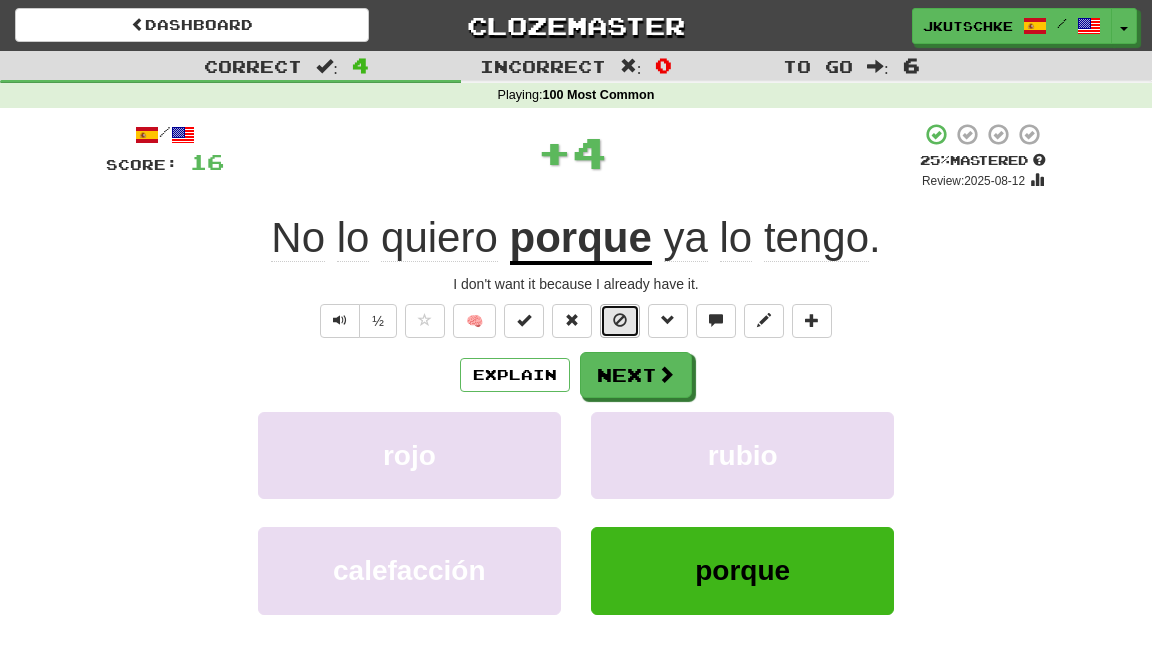 click at bounding box center (620, 320) 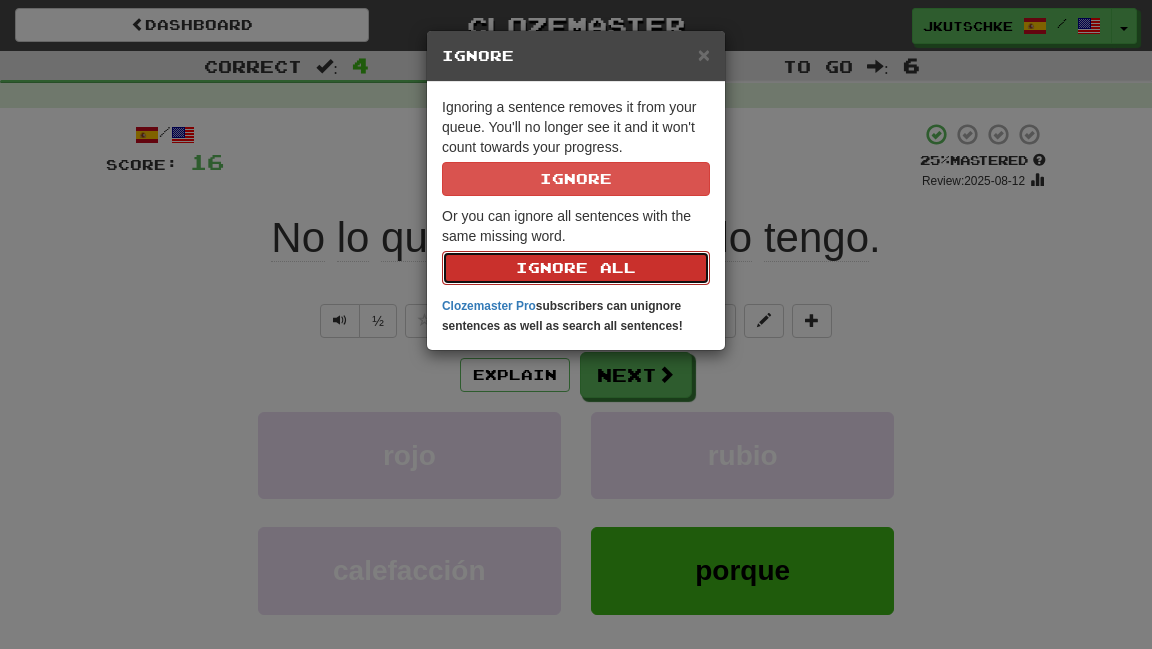 click on "Ignore All" at bounding box center (576, 268) 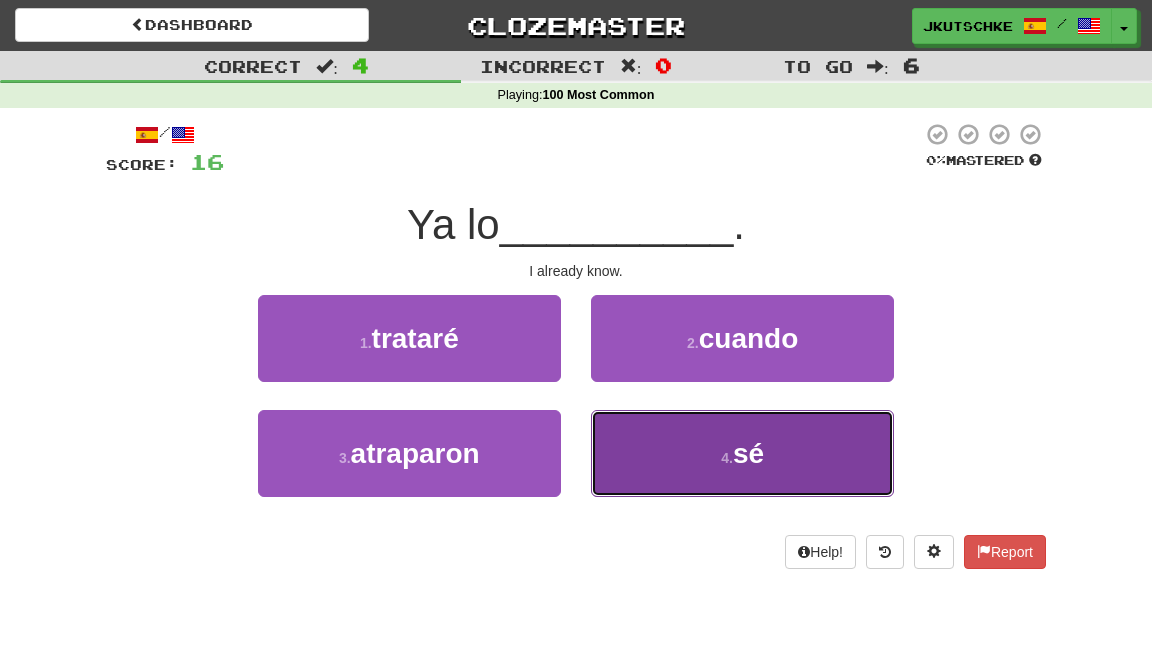 click on "4 .  sé" at bounding box center [742, 453] 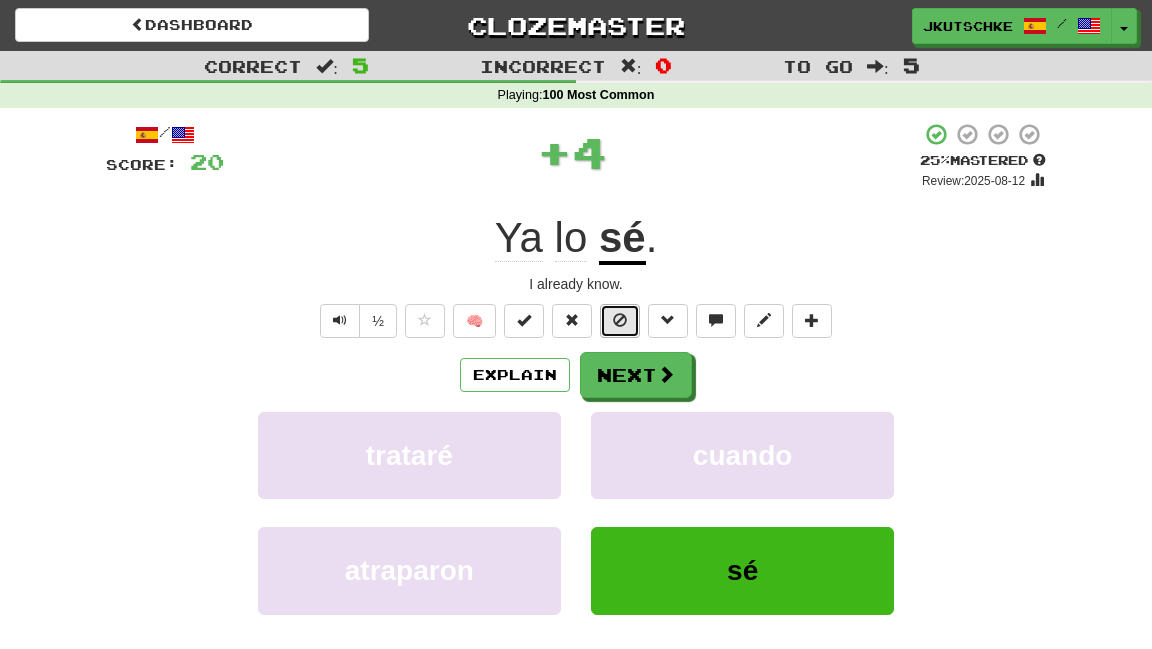 click at bounding box center (620, 320) 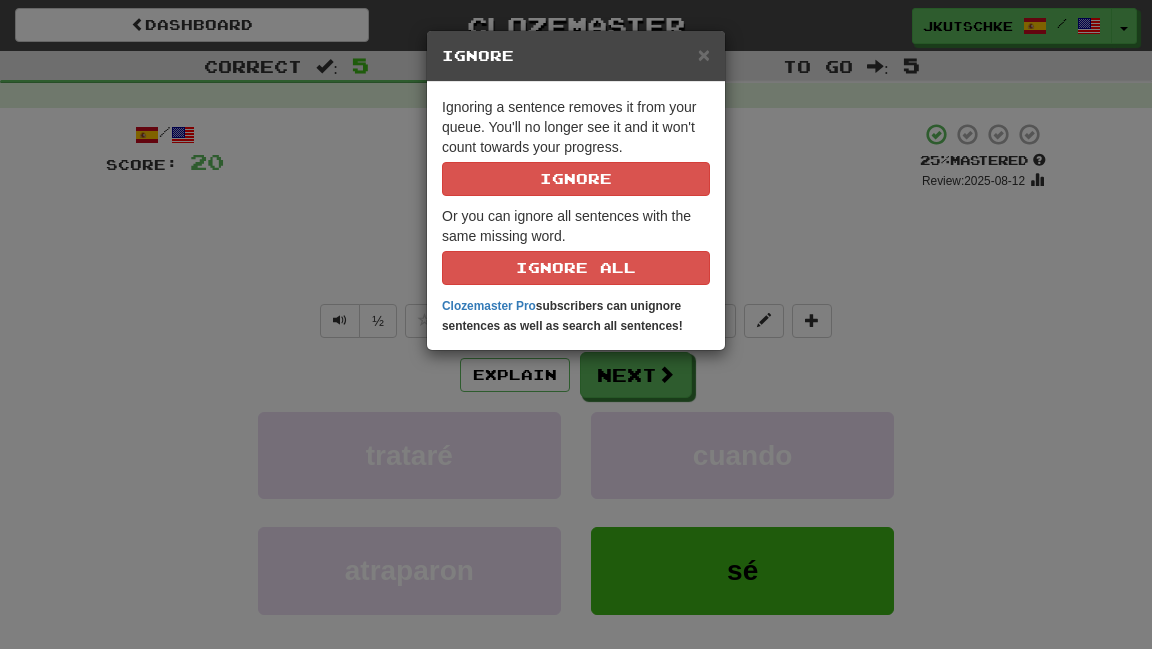 click on "× Ignore Ignoring a sentence removes it from your queue. You'll no longer see it and it won't count towards your progress. Ignore Or you can ignore all sentences with the same missing word. Ignore All Clozemaster Pro  subscribers can unignore sentences as well as search all sentences!" at bounding box center (576, 324) 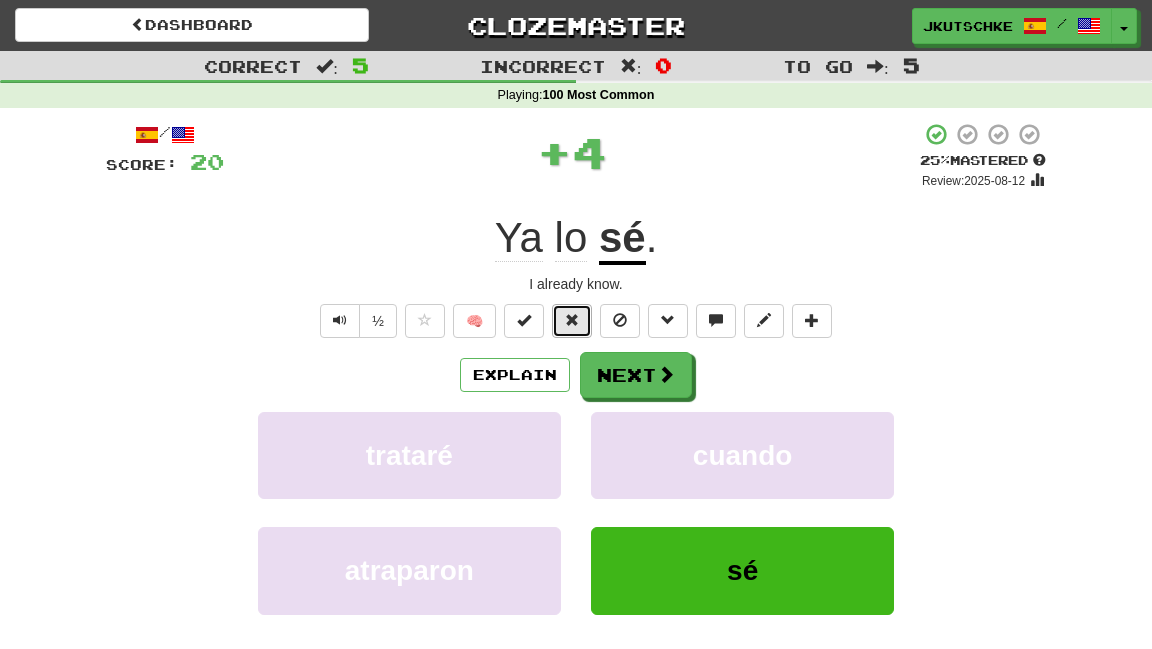 click at bounding box center [572, 321] 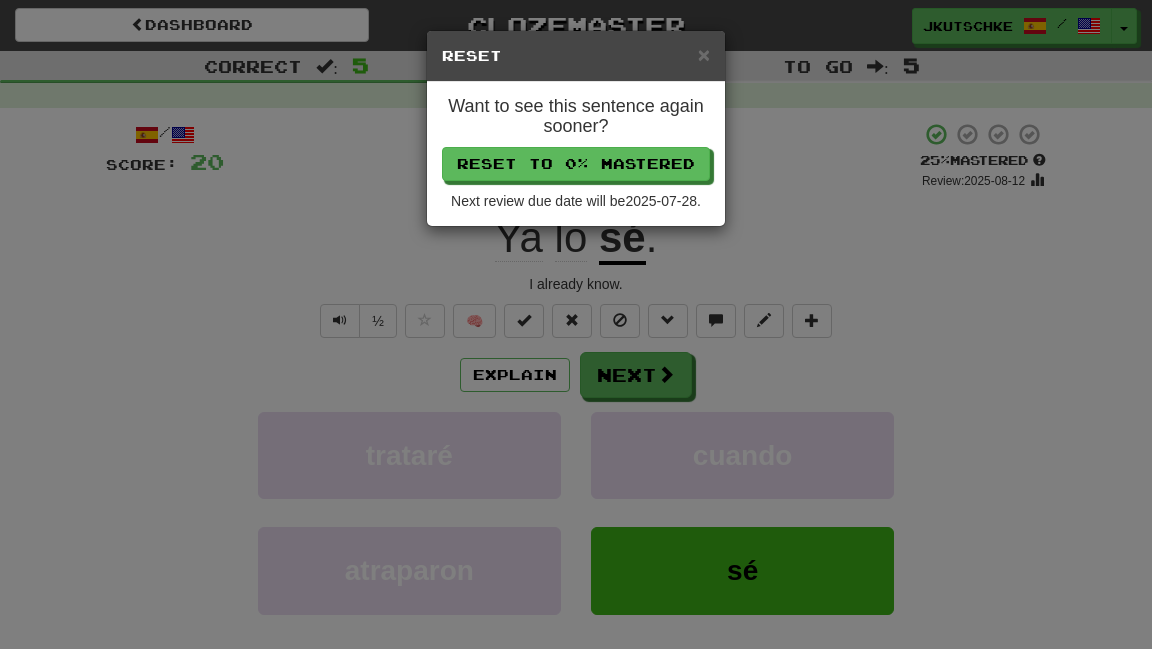 click on "× Reset Want to see this sentence again sooner? Reset to 0% Mastered Next review due date will be  2025-07-28 ." at bounding box center [576, 324] 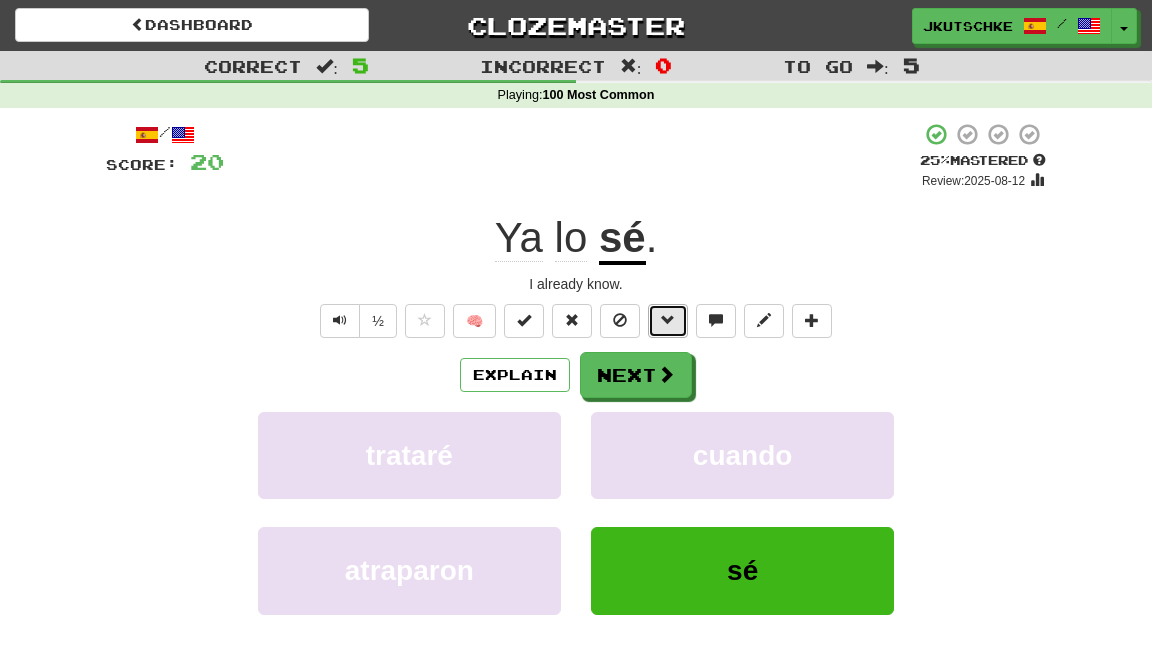 click at bounding box center (668, 320) 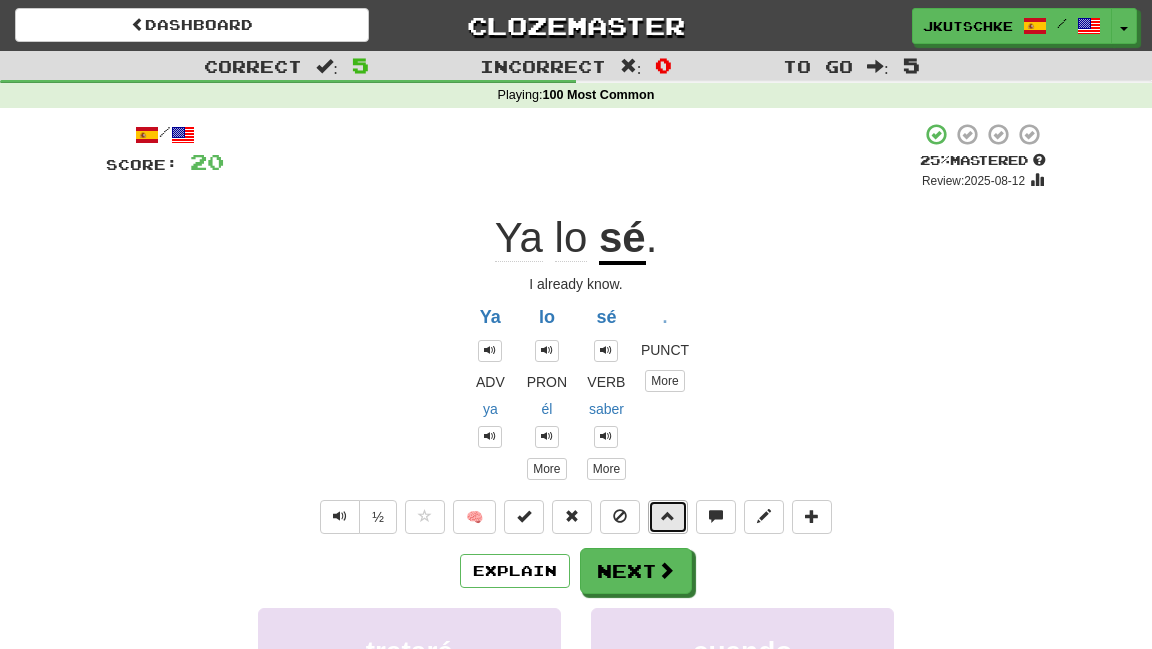 click at bounding box center (668, 516) 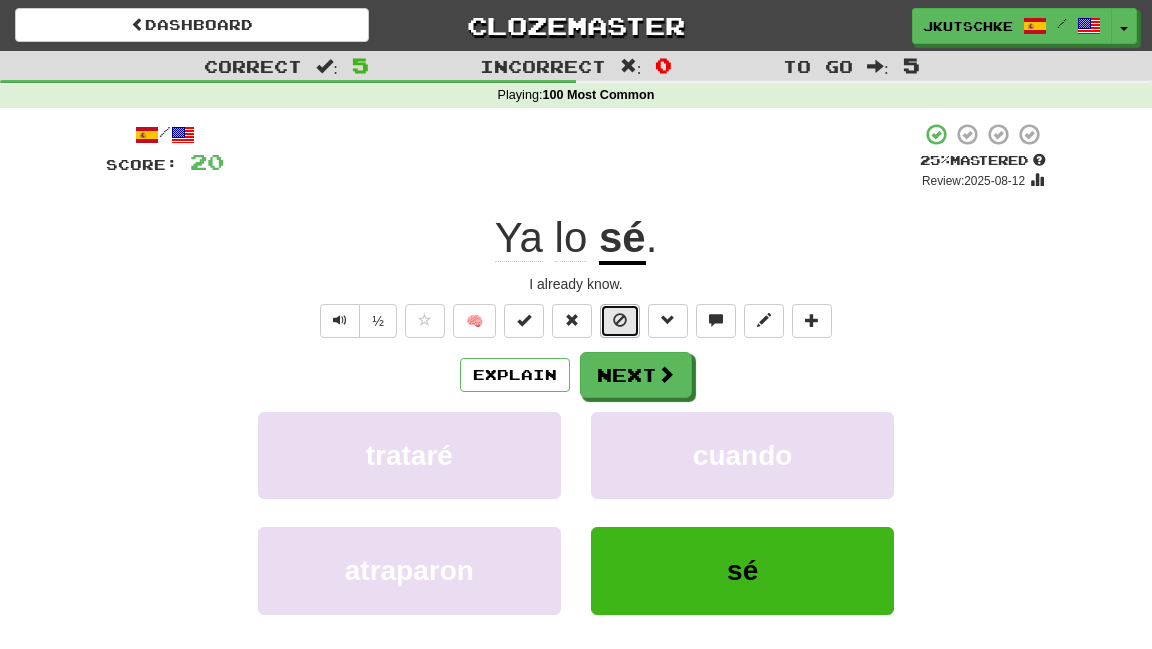click at bounding box center (620, 321) 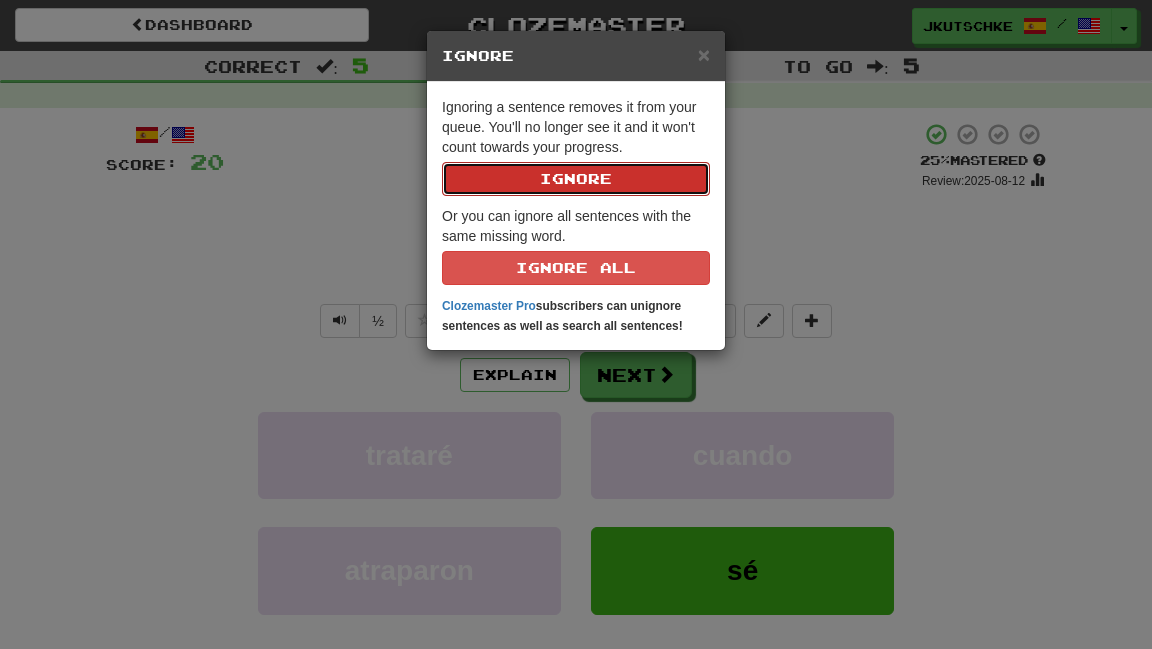 click on "Ignore" at bounding box center (576, 179) 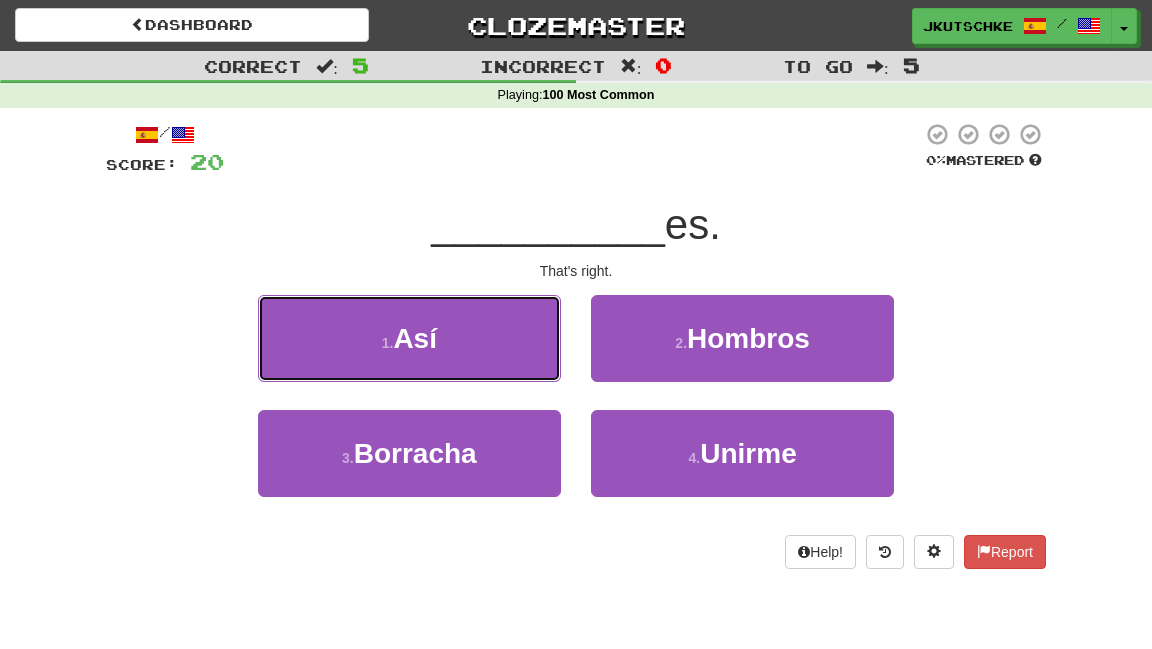click on "1 .  Así" at bounding box center [409, 338] 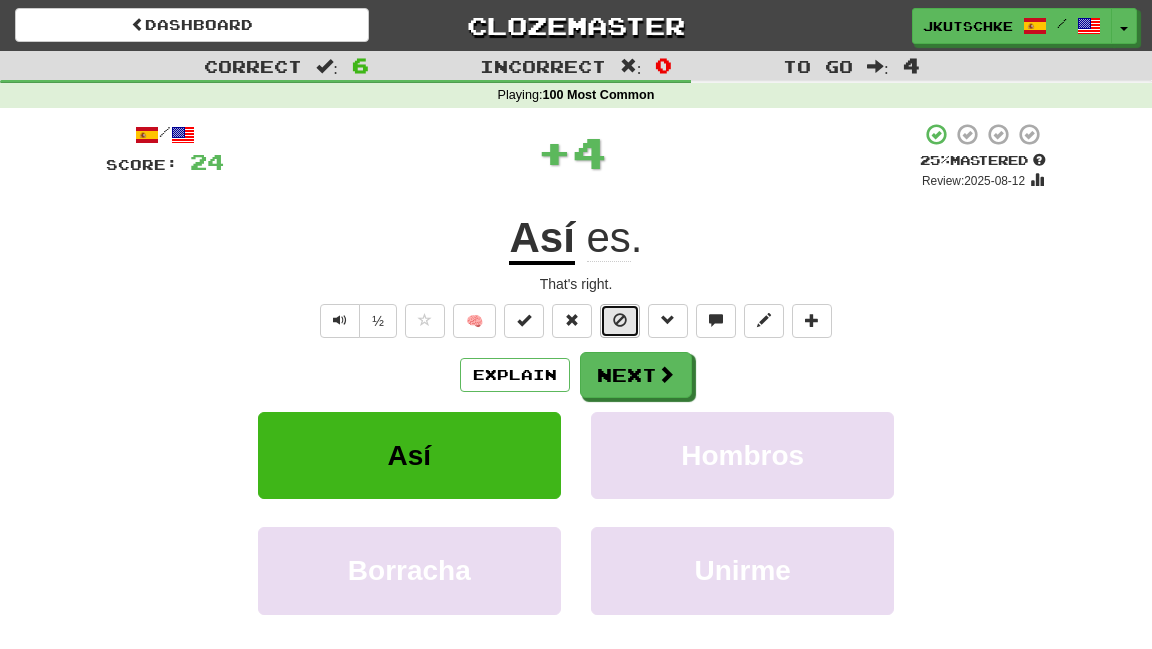 click at bounding box center [620, 320] 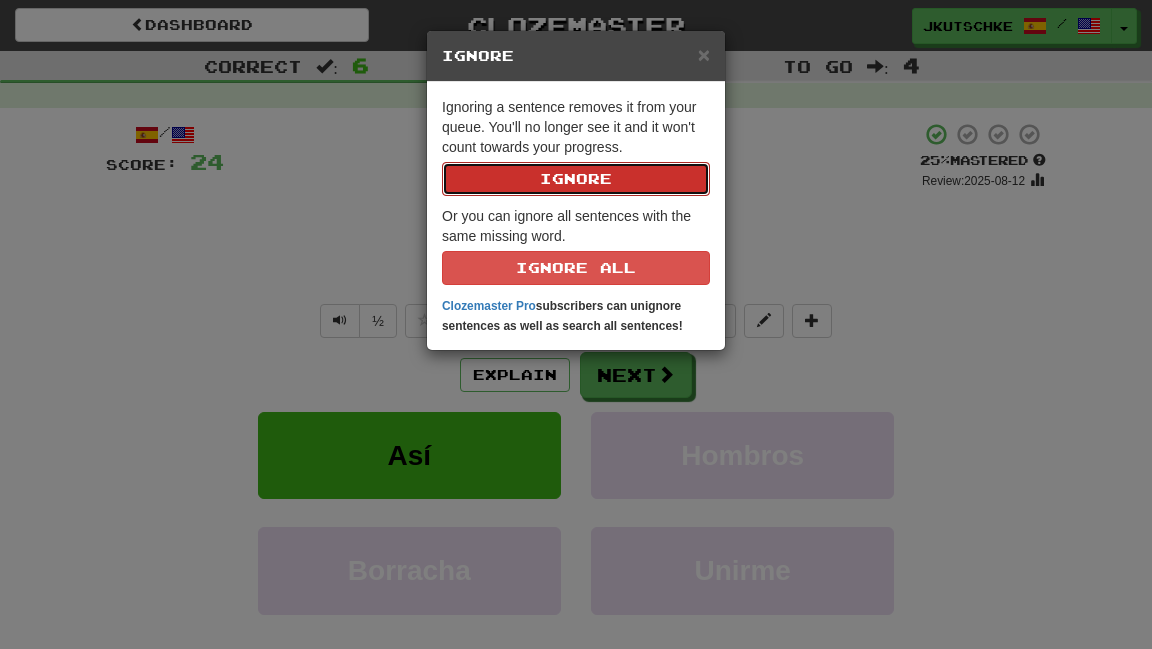 click on "Ignore" at bounding box center (576, 179) 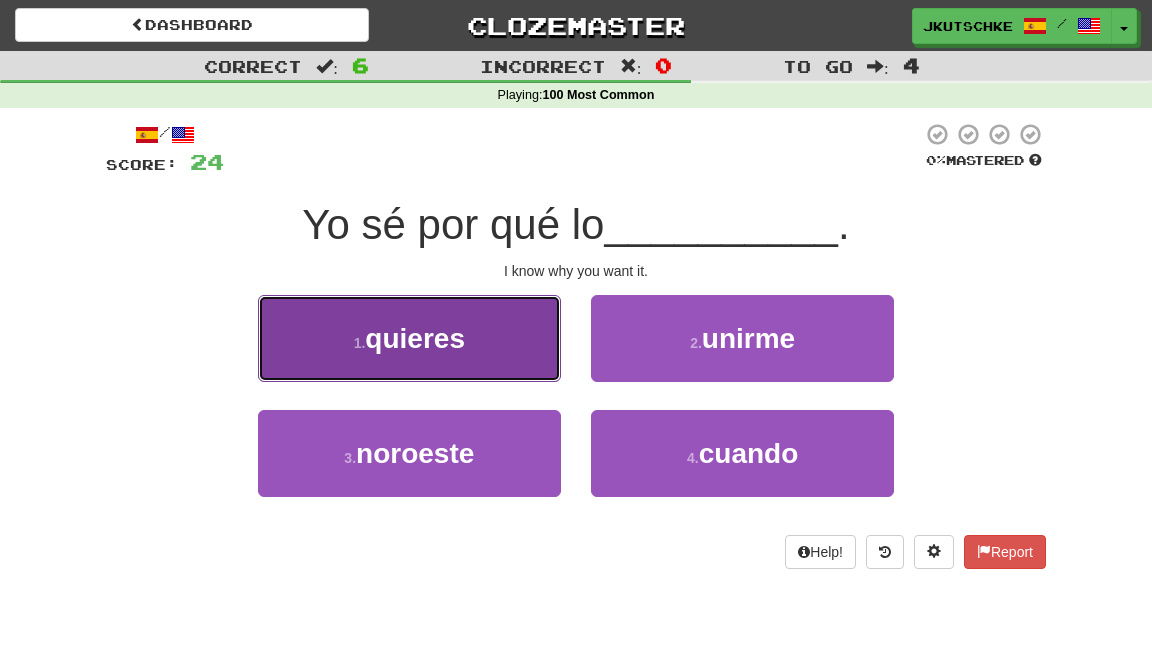click on "1 .  quieres" at bounding box center (409, 338) 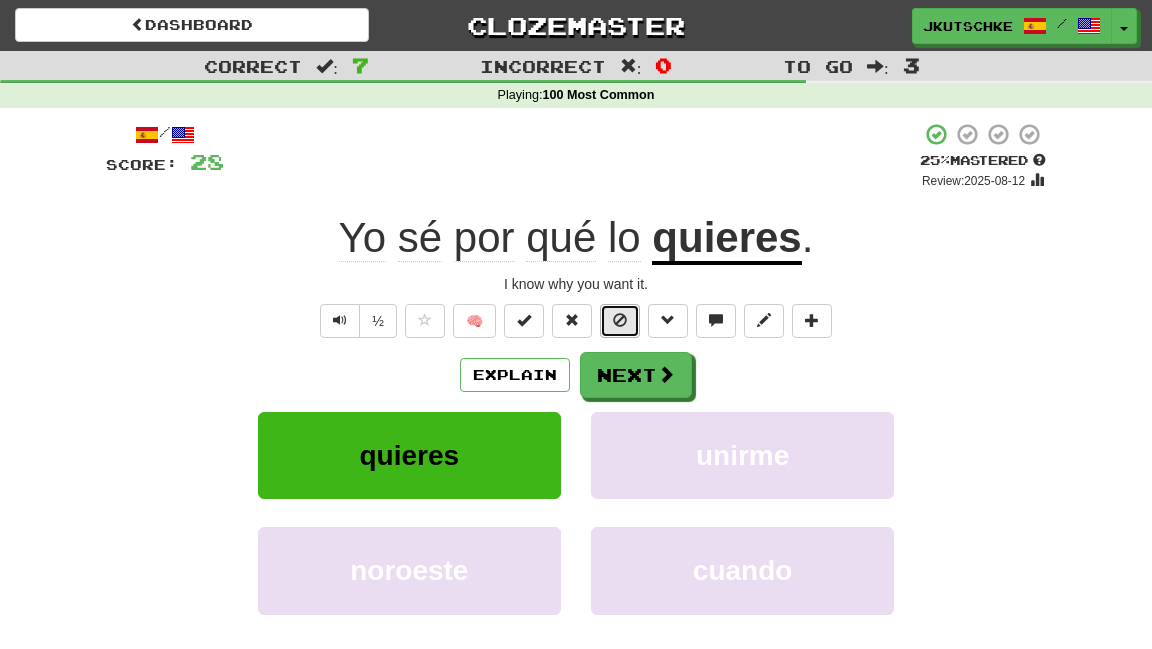 click at bounding box center [620, 320] 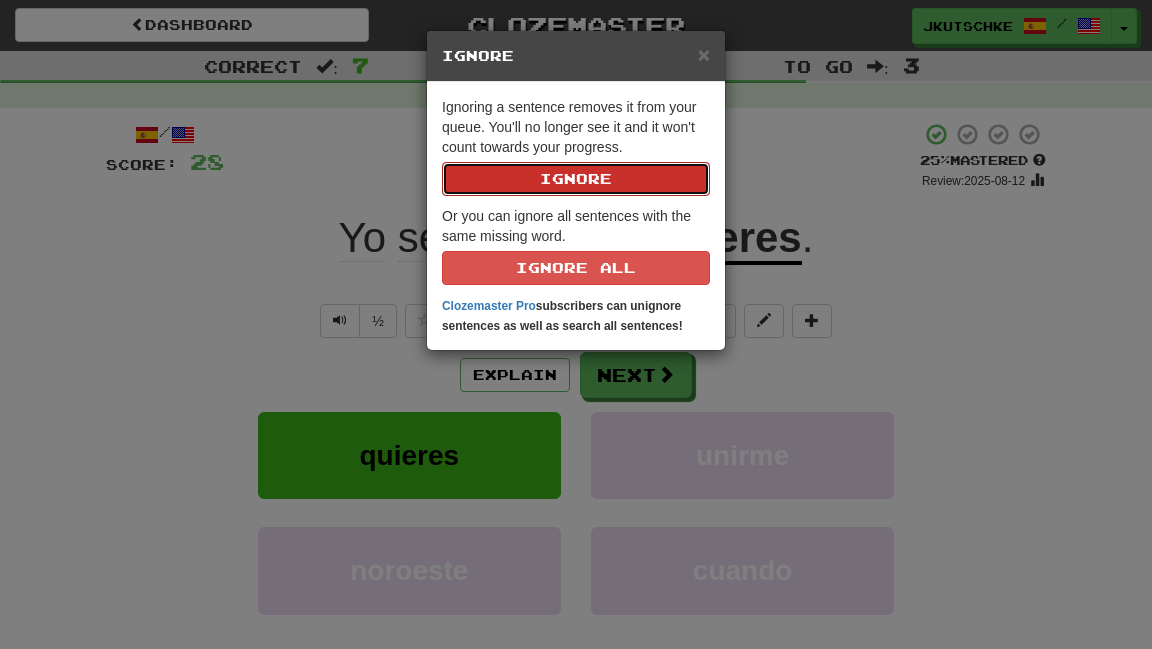 click on "Ignore" at bounding box center [576, 179] 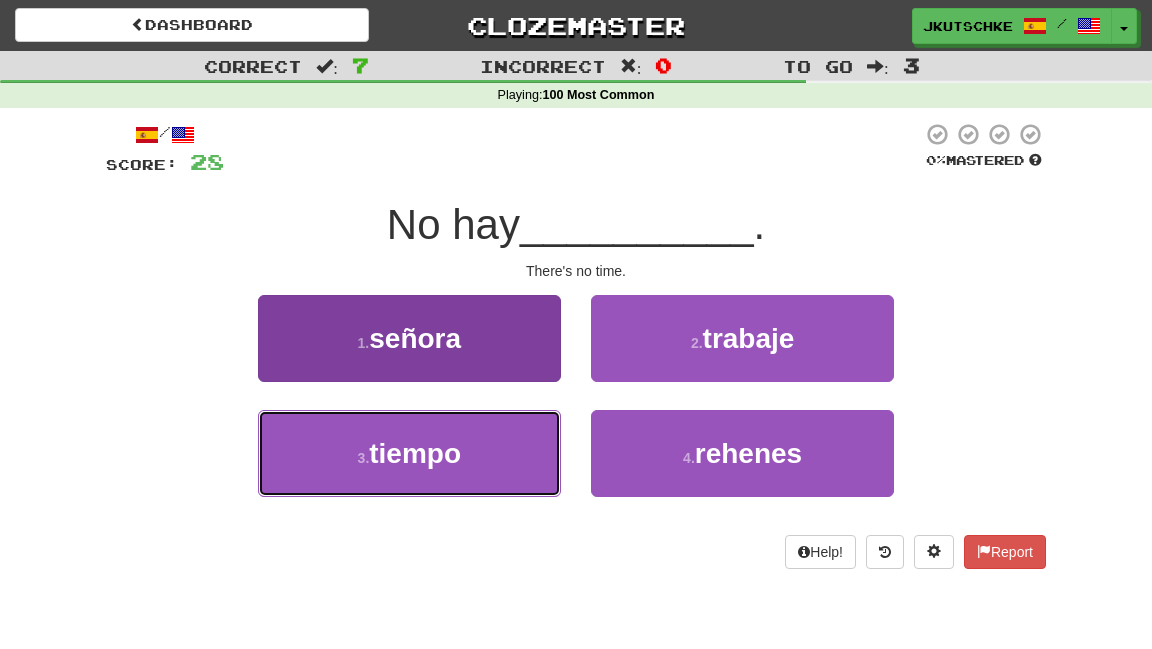 click on "tiempo" at bounding box center (415, 453) 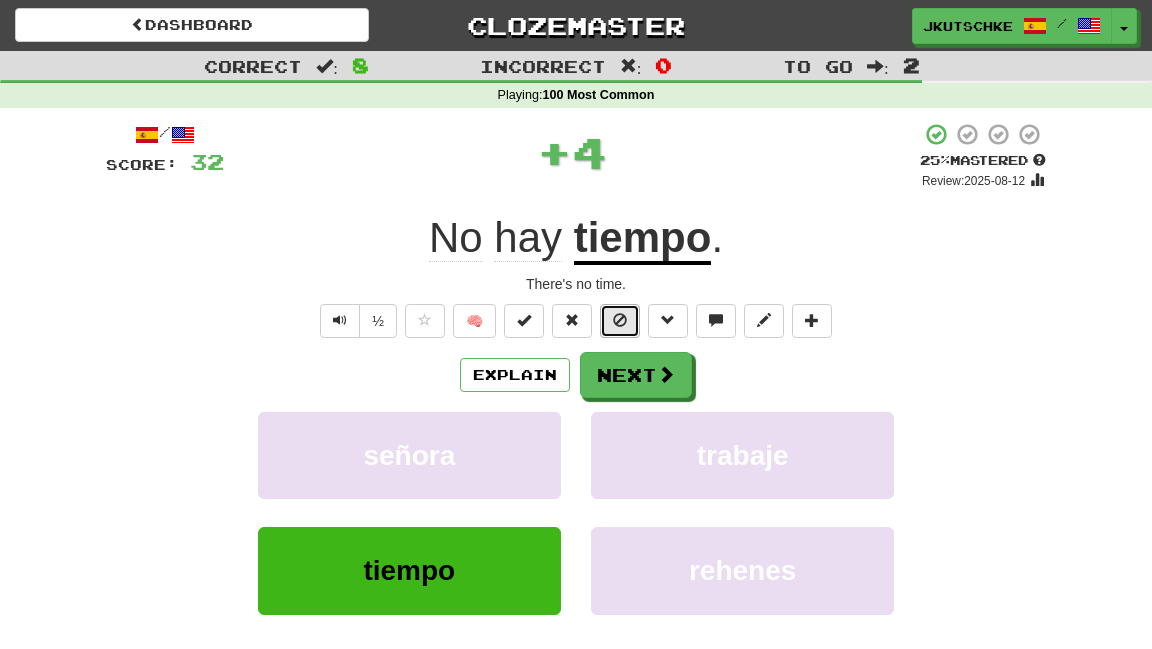 click at bounding box center (620, 321) 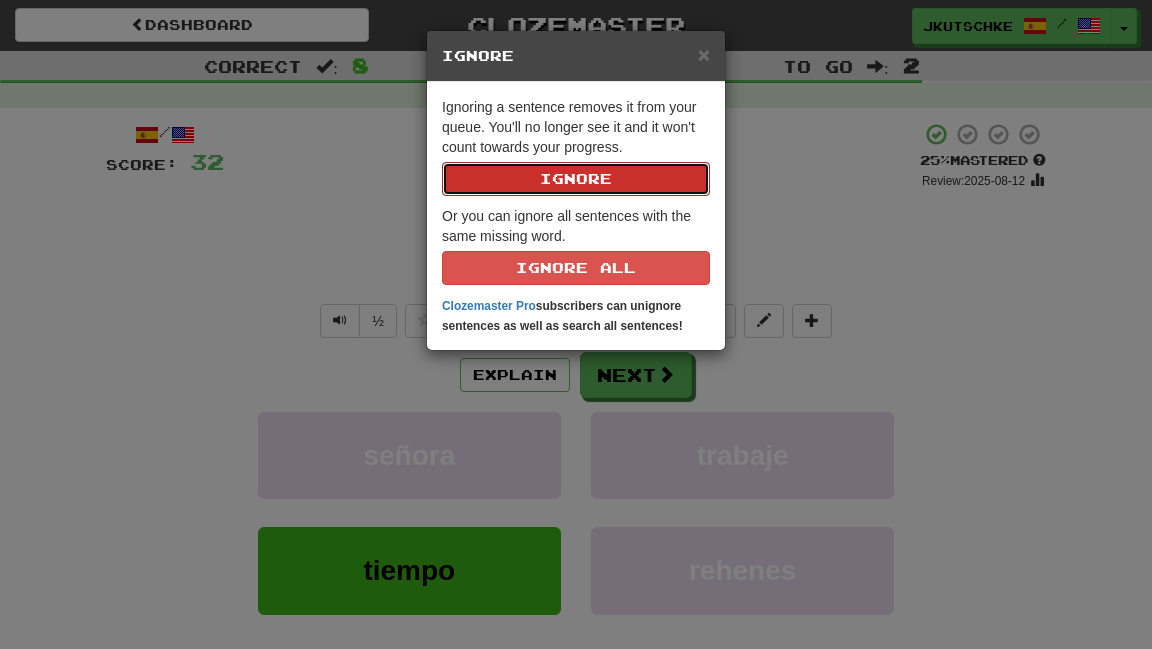 click on "Ignore" at bounding box center [576, 179] 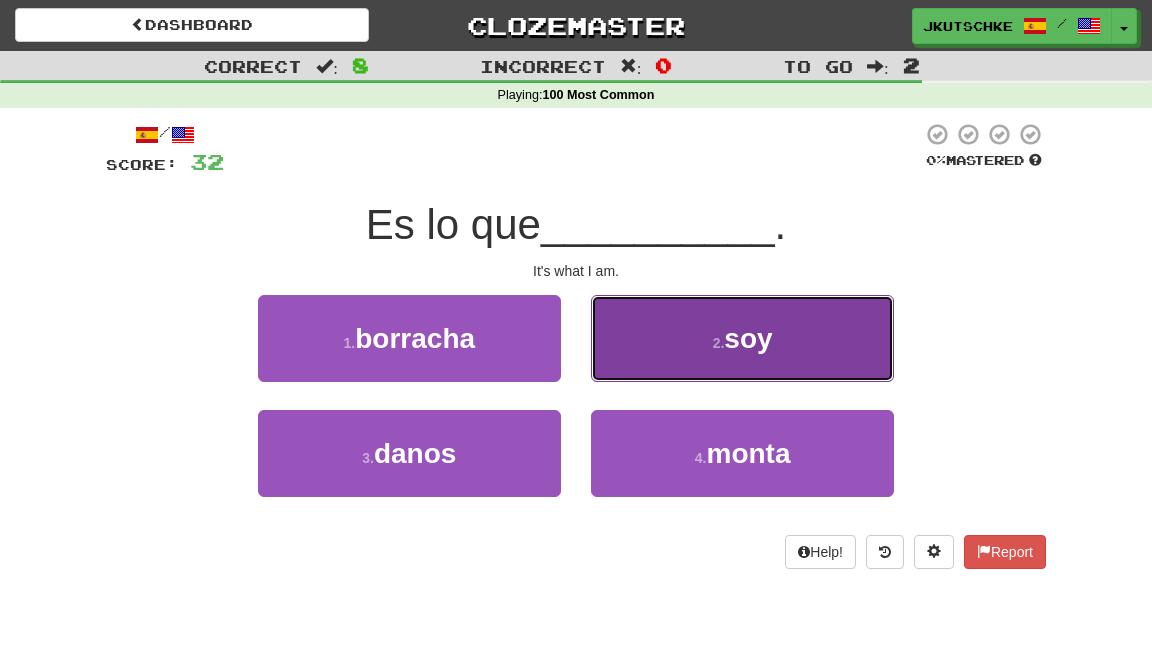 click on "2 .  soy" at bounding box center [742, 338] 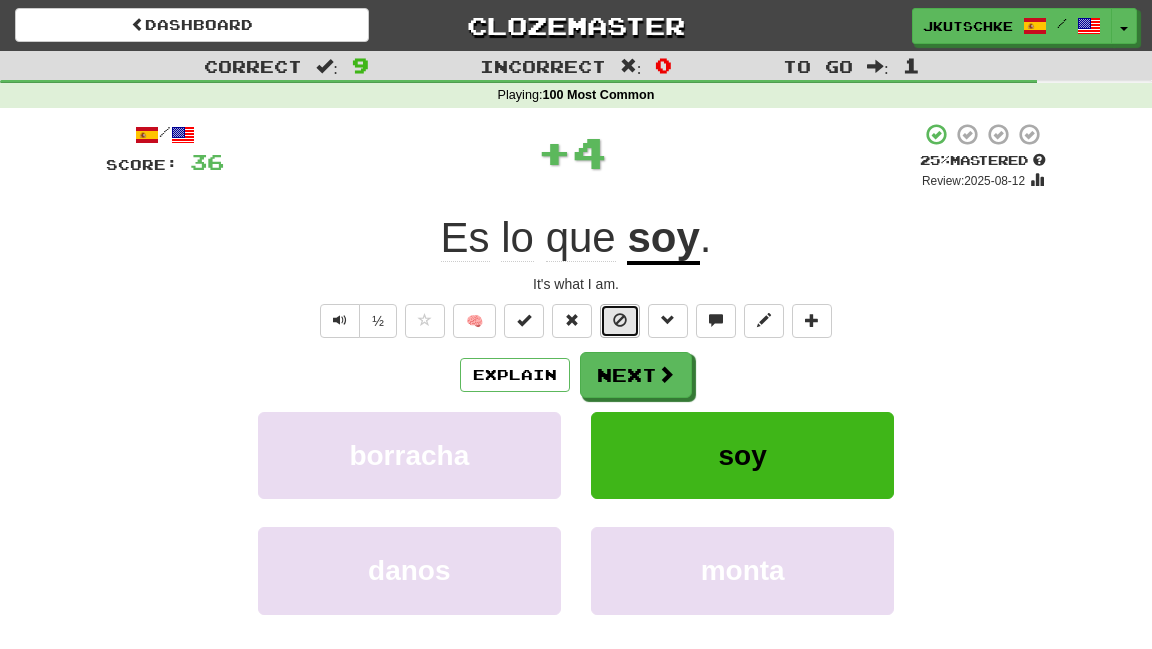 click at bounding box center (620, 320) 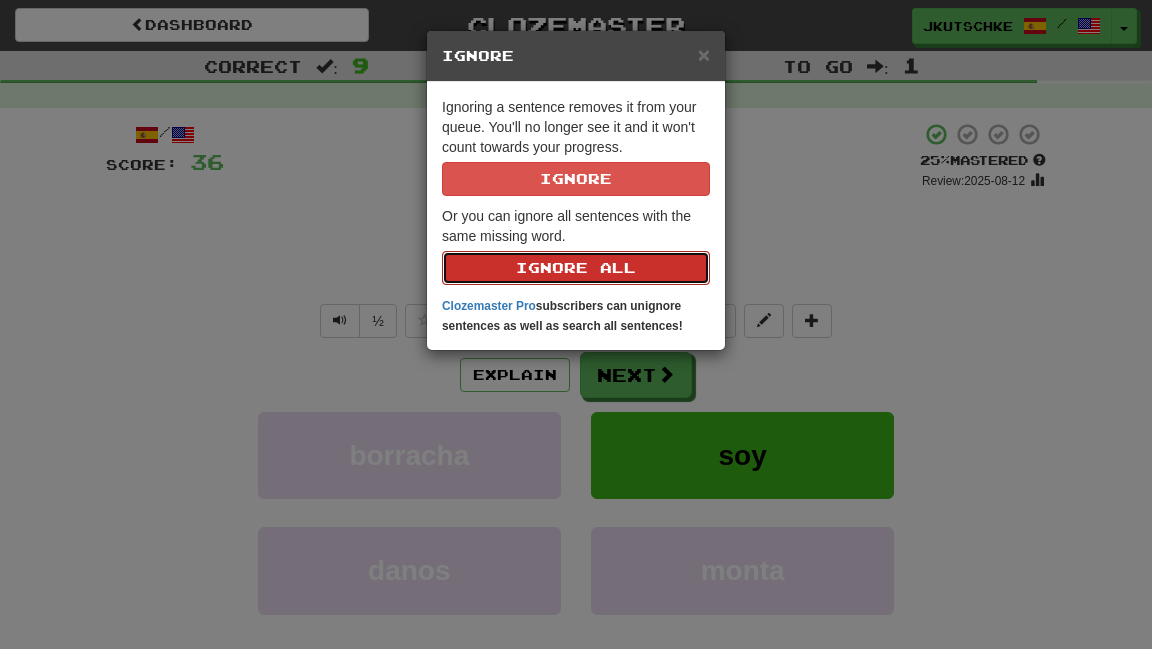 click on "Ignore All" at bounding box center [576, 268] 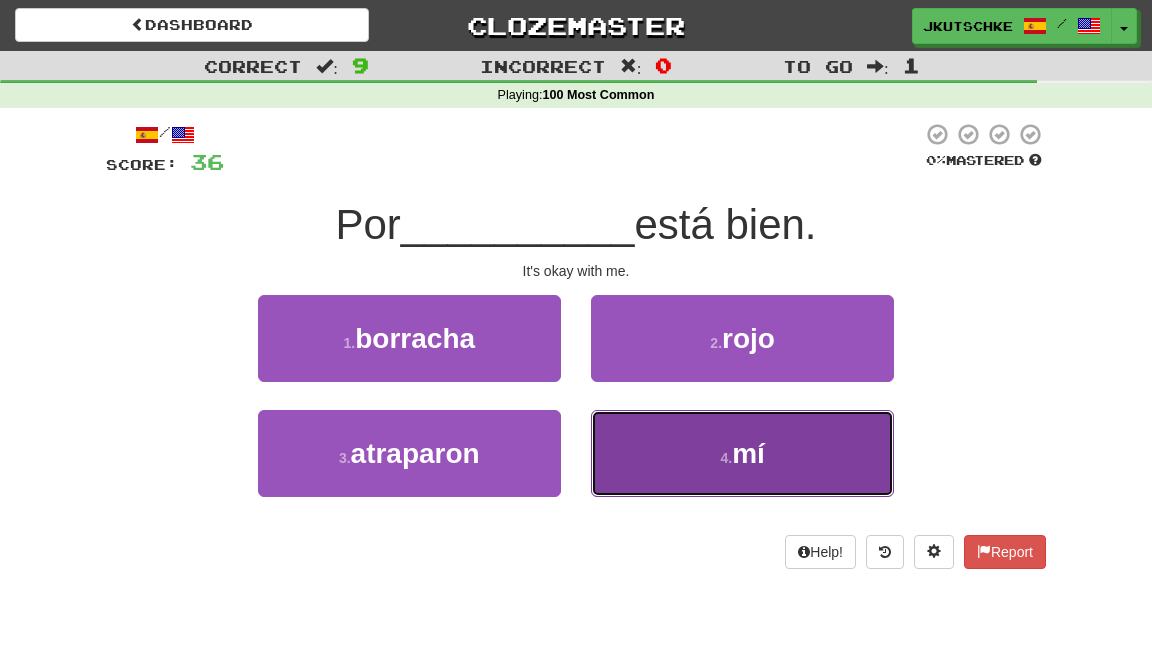 click on "4 .  mí" at bounding box center (742, 453) 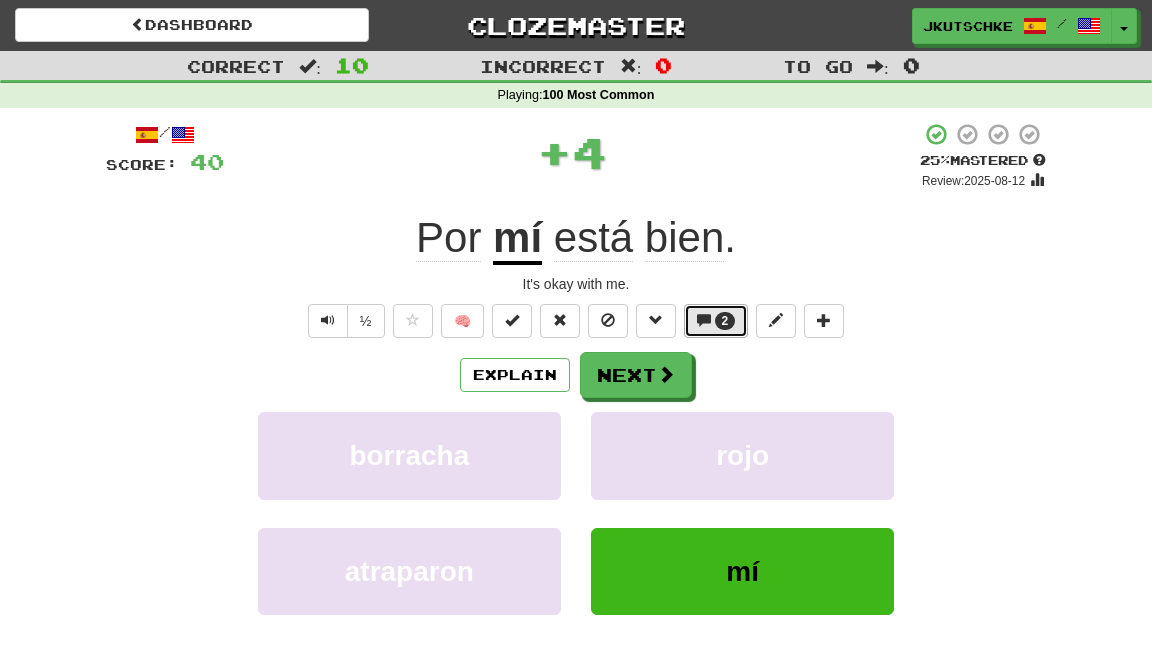 click at bounding box center [704, 320] 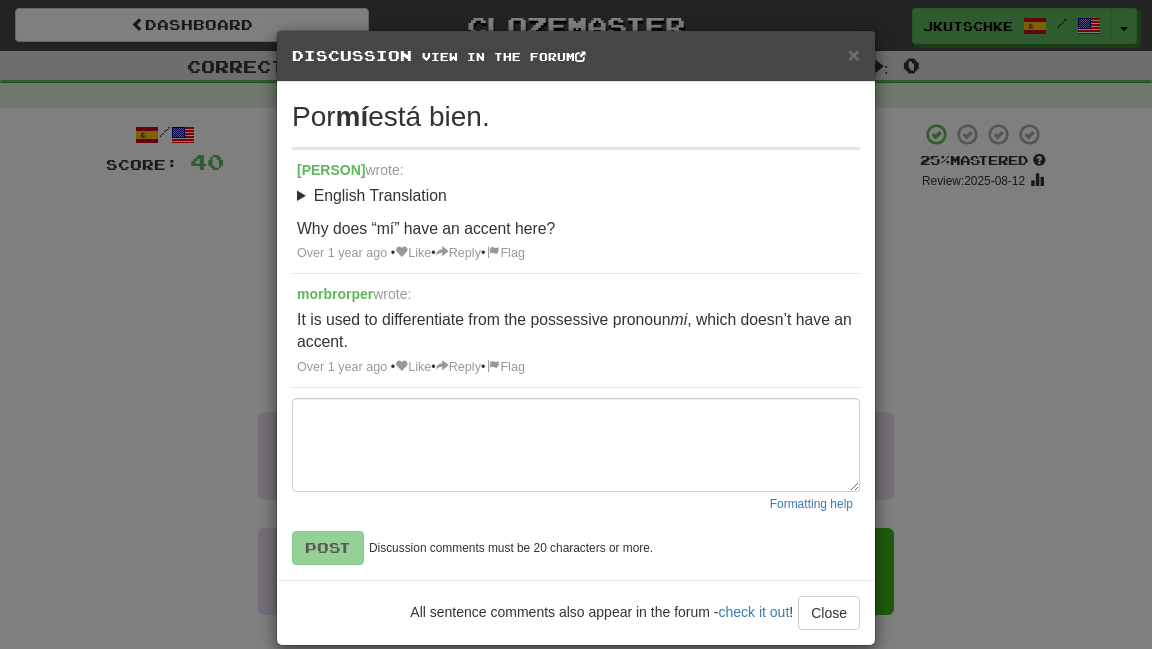 click on "× Discussion View in the forum  Por  mí  está bien.
steve-perkins
wrote:
English Translation
It’s okay with me.
Why does “mí” have an accent here?
Over 1 year ago
•
Like
•
Reply
•
Flag
morbrorper
wrote:
It is used to differentiate from the possessive pronoun  mi , which doesn’t have an accent.
Over 1 year ago
•
Like
•
Reply
•
Flag
Formatting help Post Discussion comments must be 20 characters or more. All sentence comments also appear in the forum -  check it out ! Close Loading ." at bounding box center (576, 324) 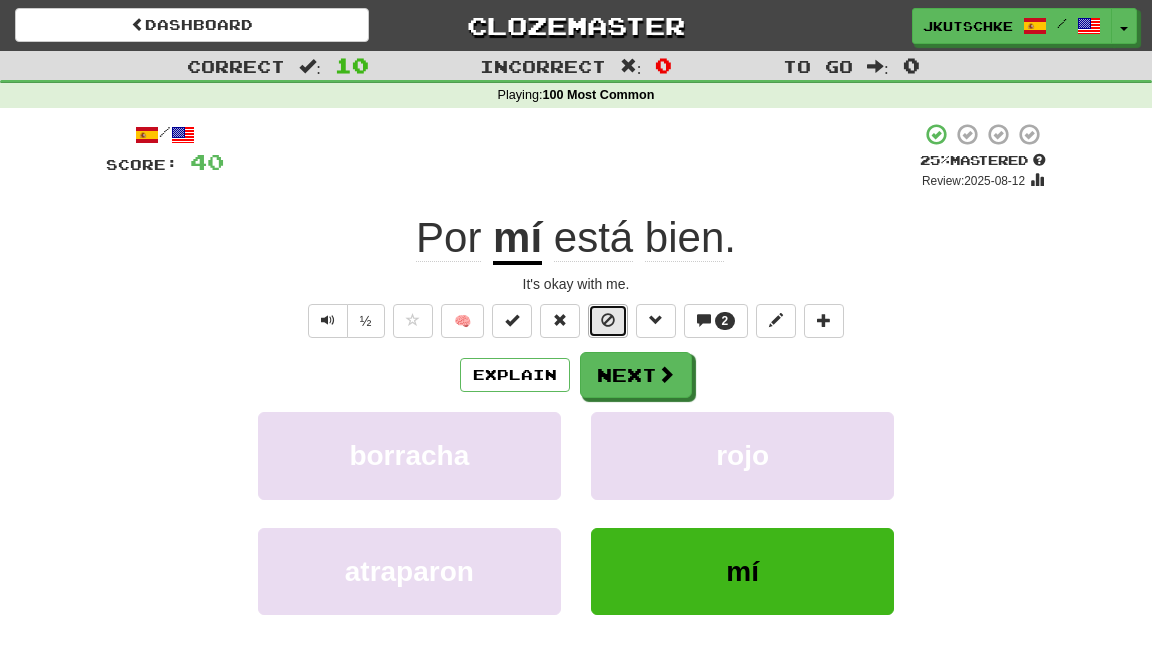 click at bounding box center (608, 321) 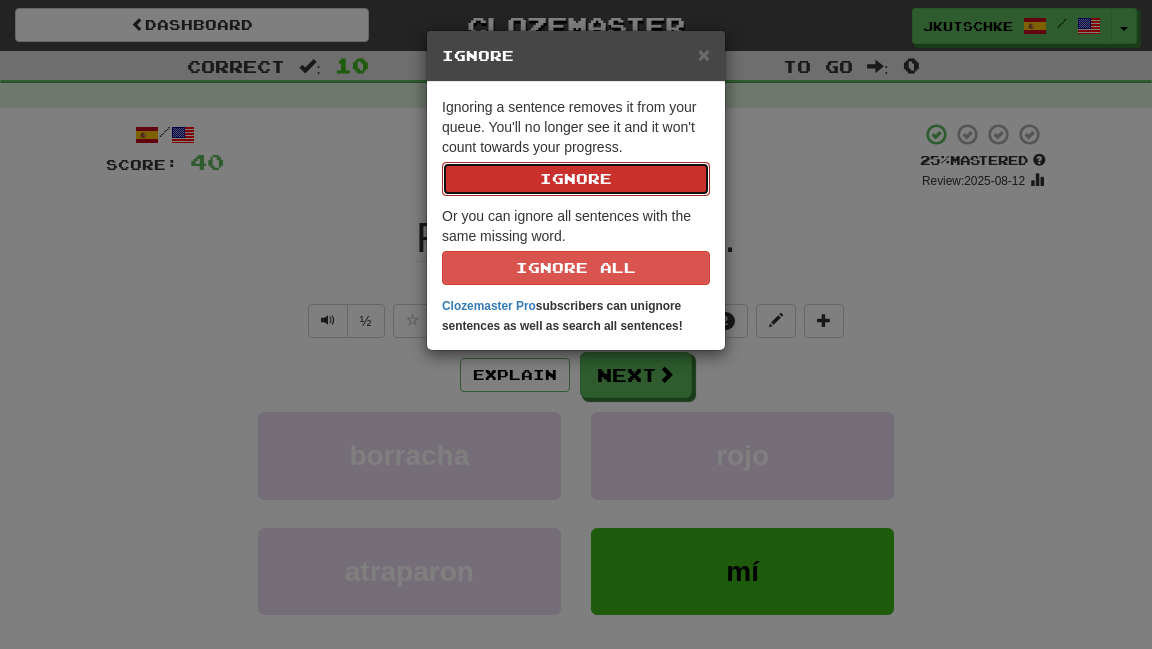 click on "Ignore" at bounding box center (576, 179) 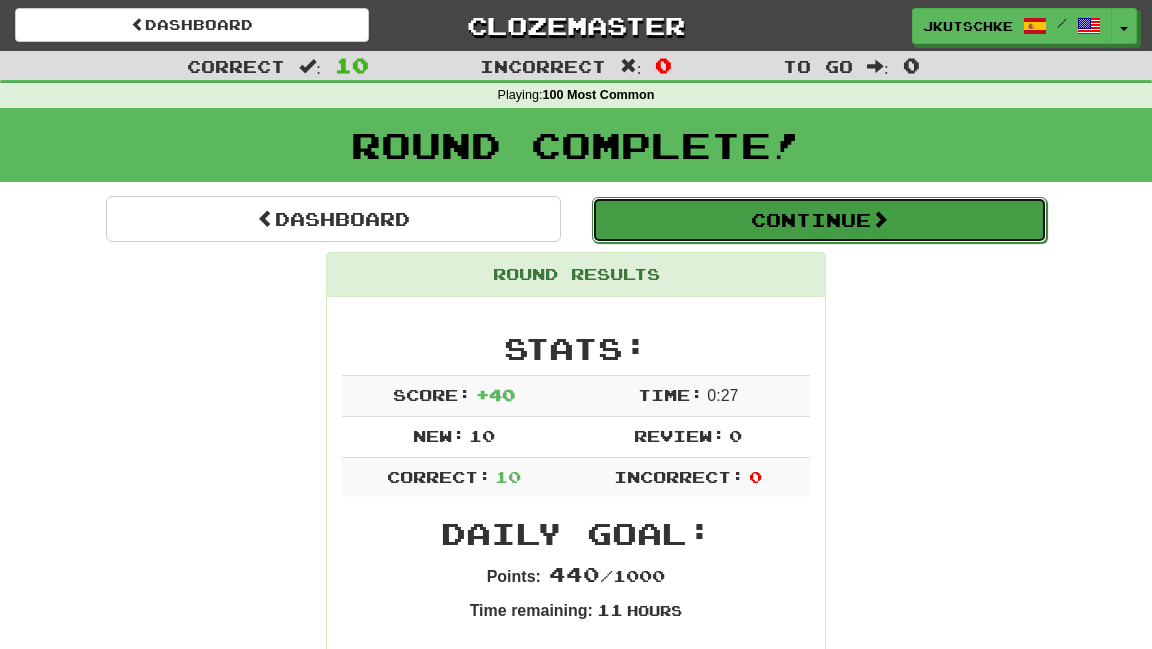 click on "Continue" at bounding box center [819, 220] 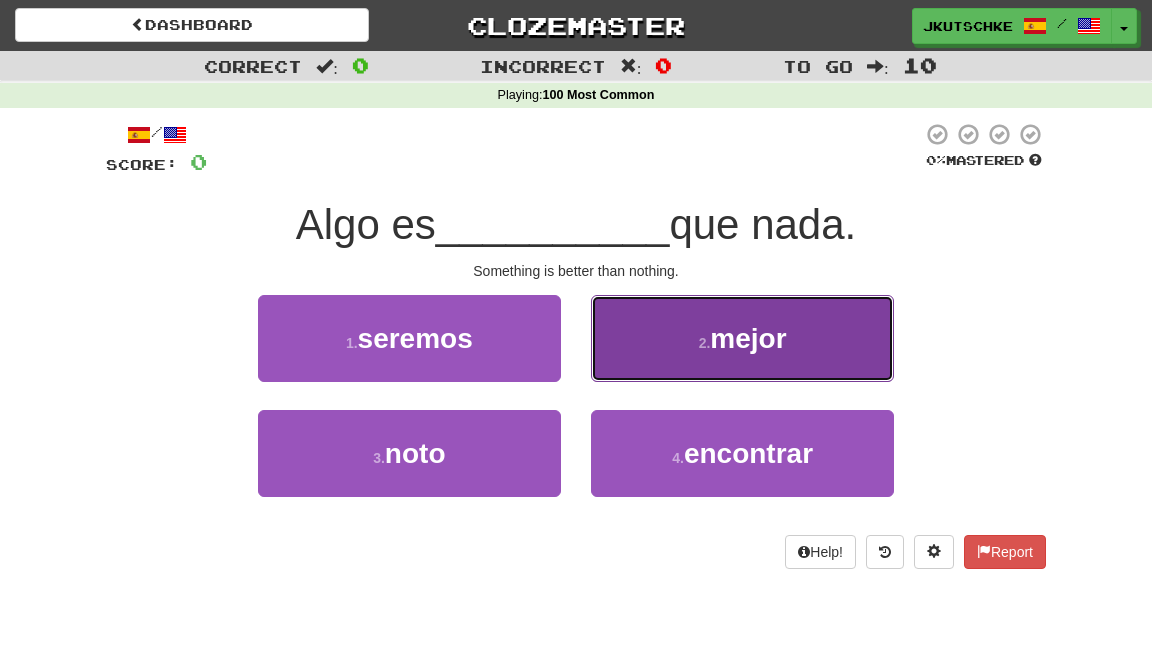 click on "2 .  mejor" at bounding box center (742, 338) 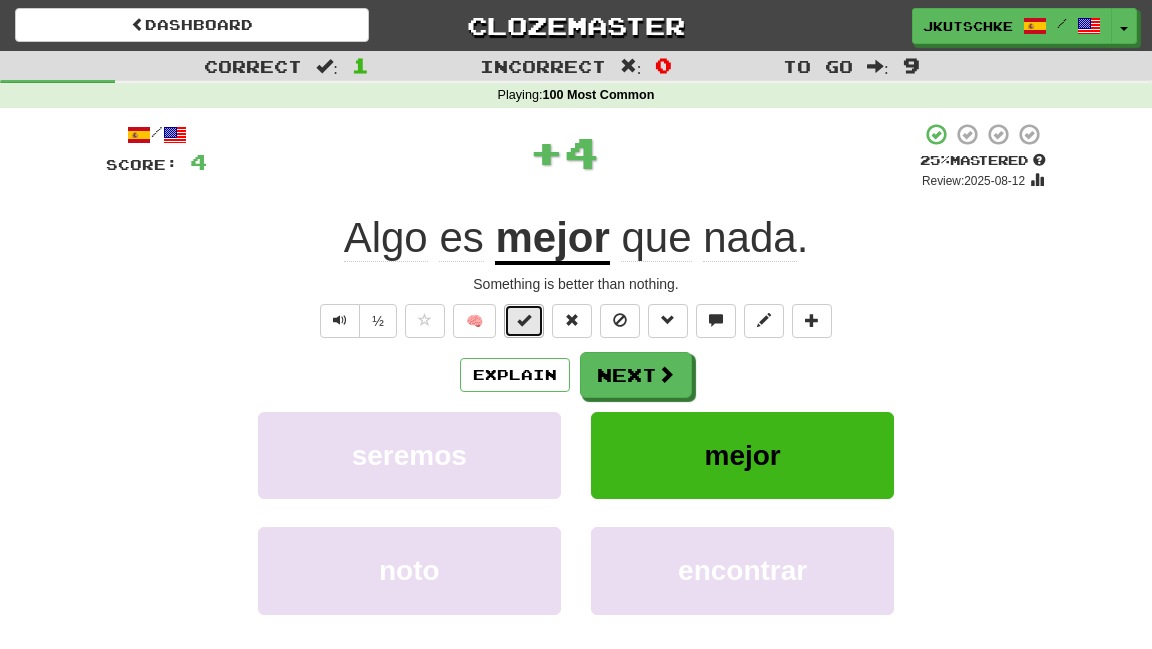 click at bounding box center (524, 320) 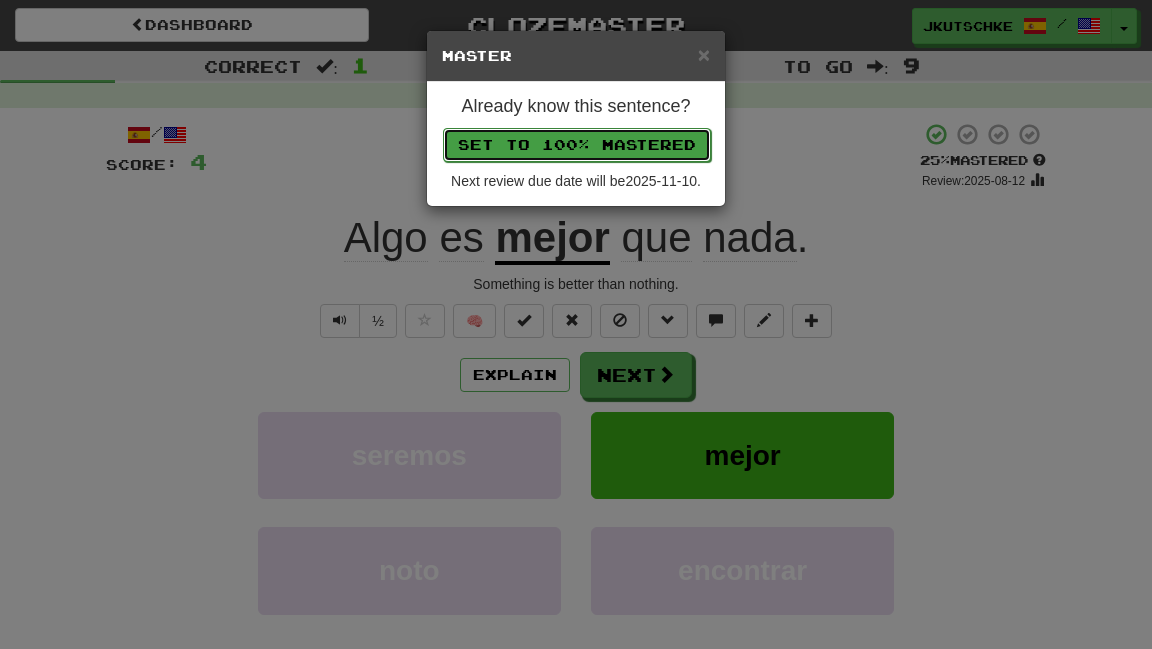 click on "Set to 100% Mastered" at bounding box center (577, 145) 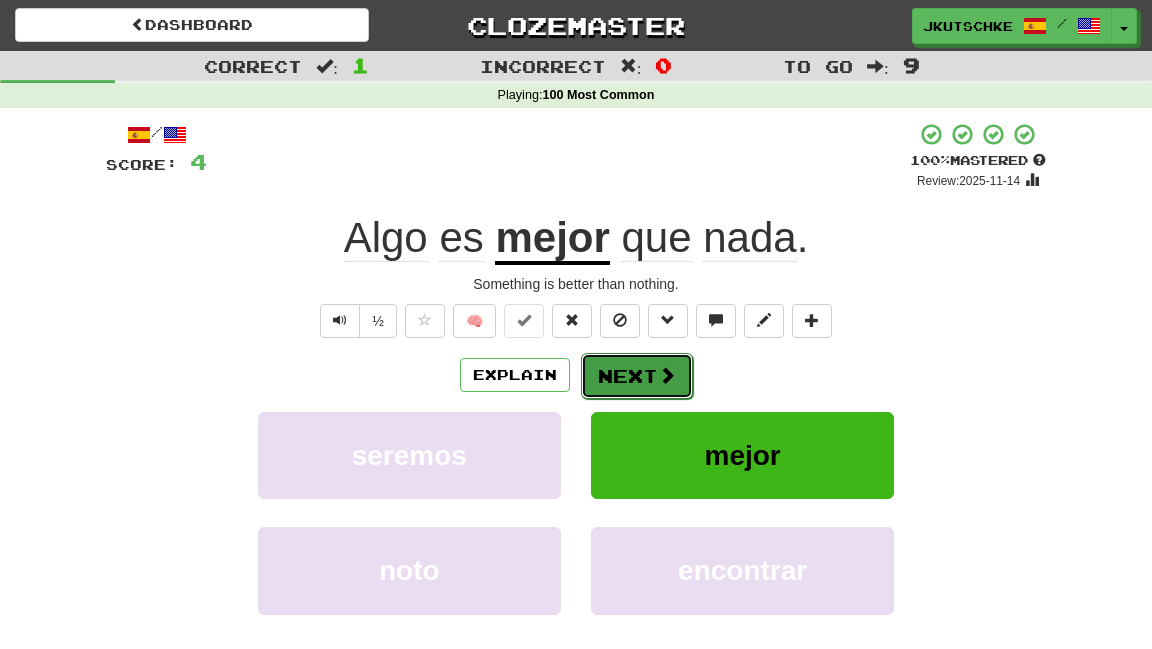 click on "Next" at bounding box center [637, 376] 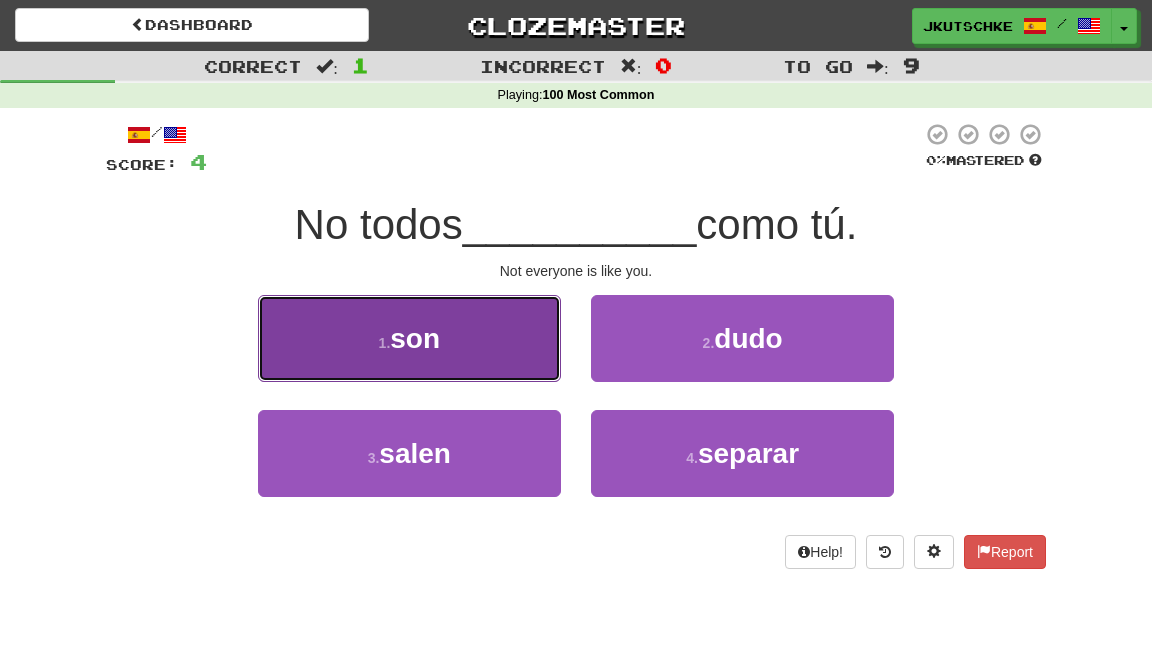 click on "1 .  son" at bounding box center (409, 338) 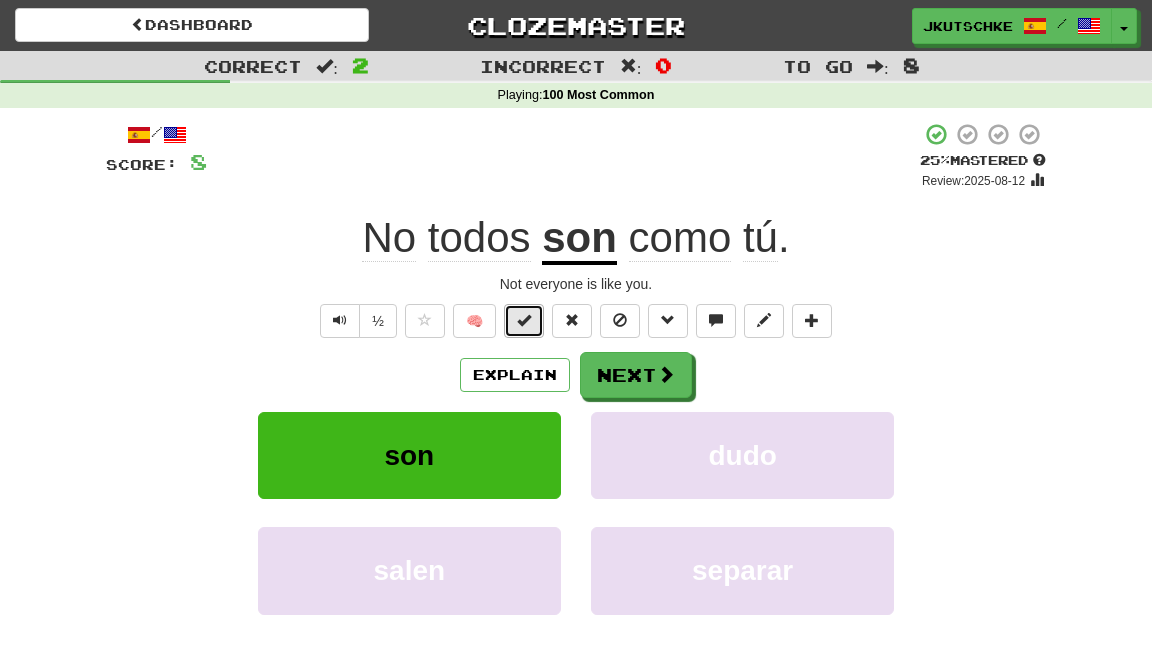 click at bounding box center (524, 320) 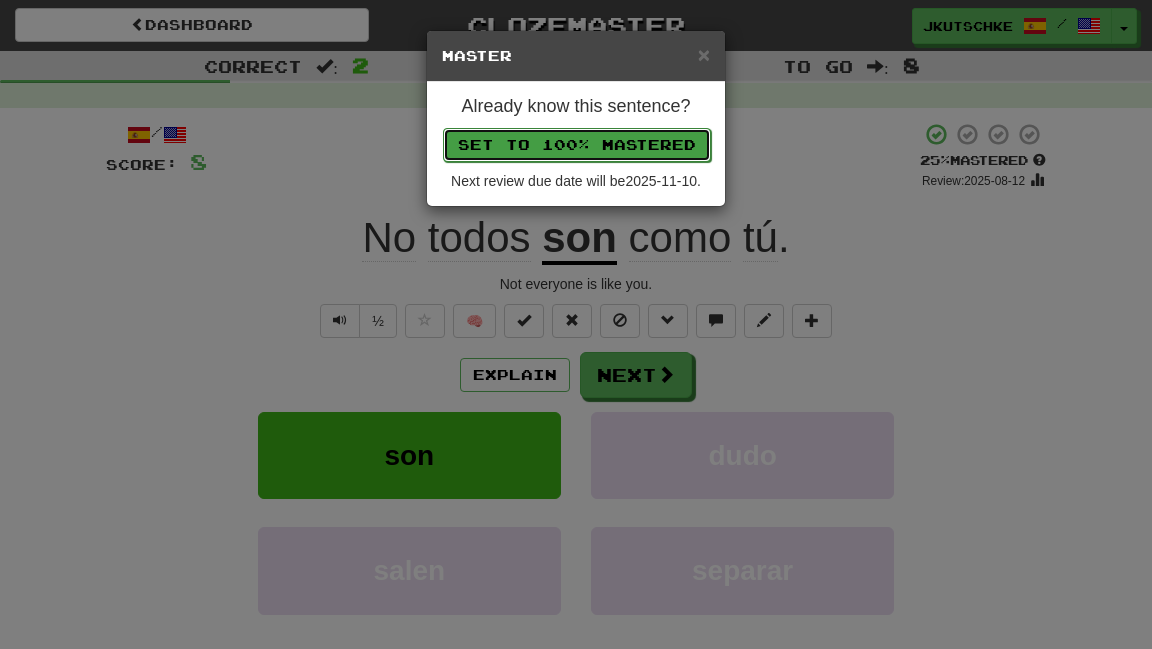 click on "Set to 100% Mastered" at bounding box center [577, 145] 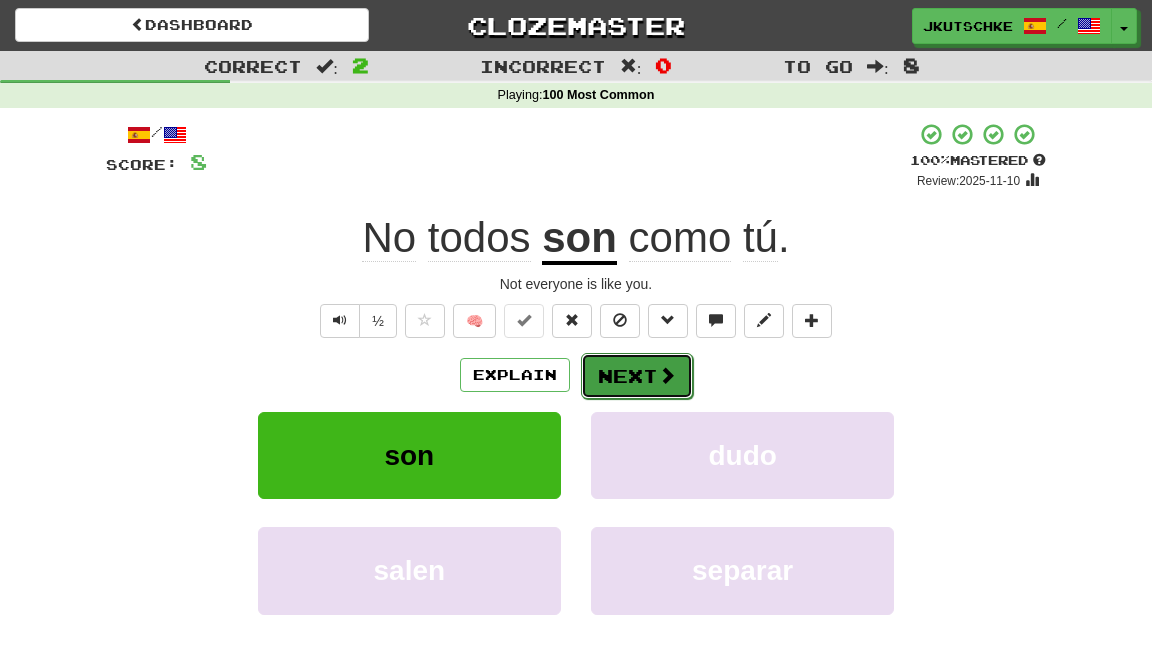 click on "Next" at bounding box center (637, 376) 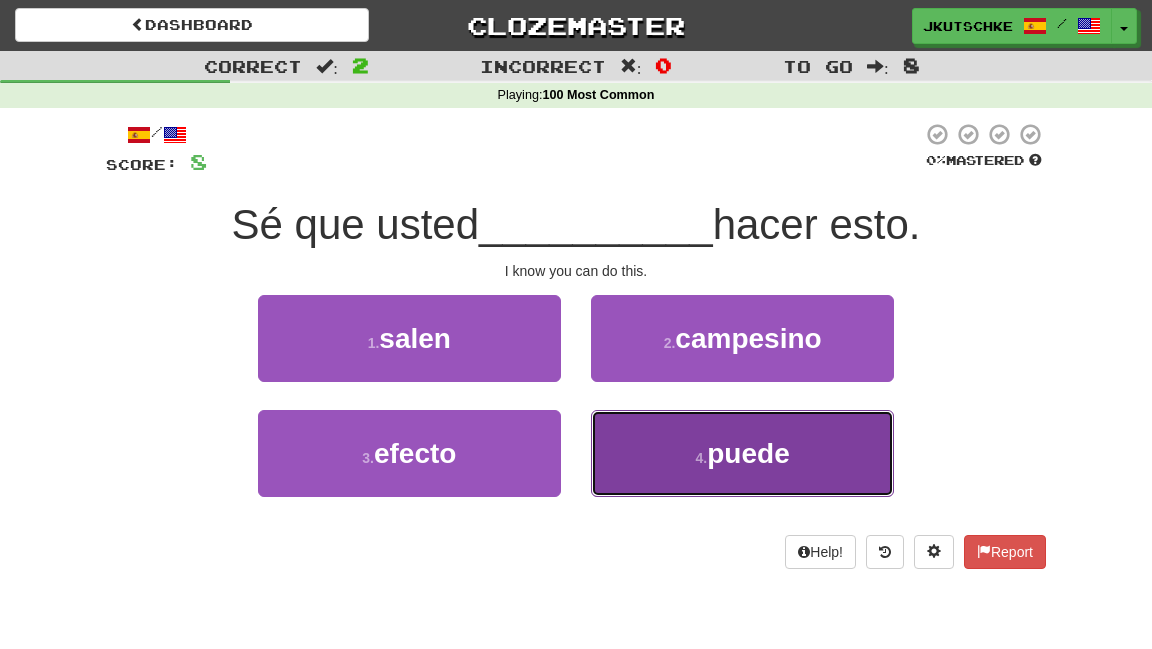click on "puede" at bounding box center (748, 453) 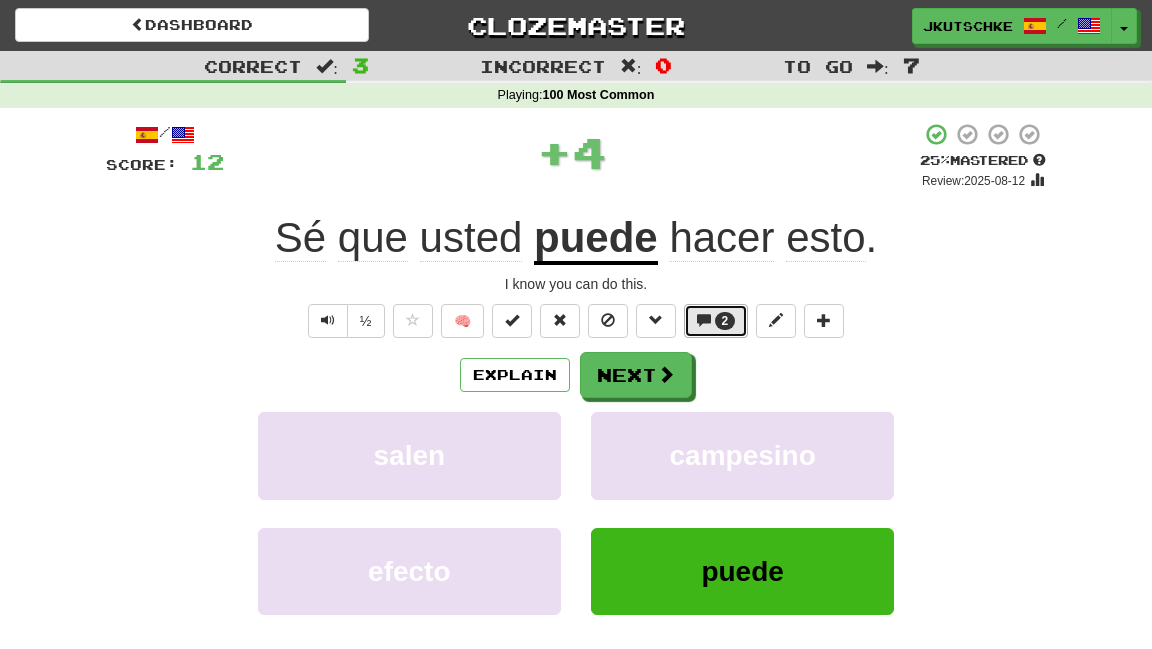 click on "2" at bounding box center [716, 321] 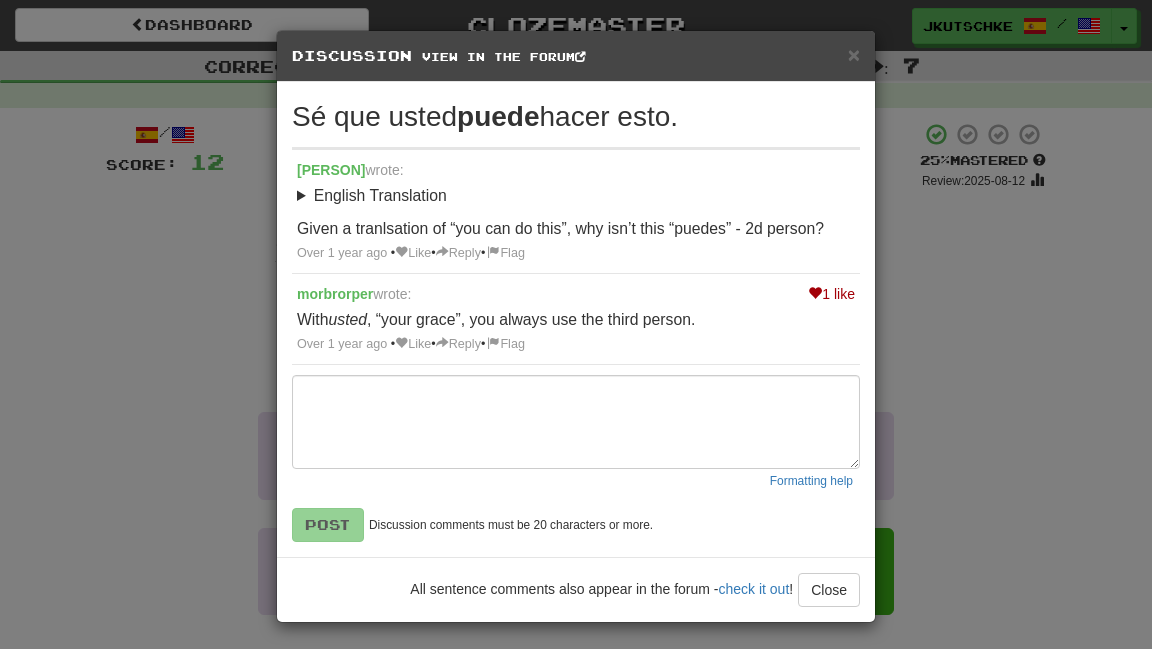 click on "× Discussion View in the forum  Sé que usted  puede  hacer esto.
garael
wrote:
English Translation
I know you can do this.
Given a tranlsation of “you can do this”, why isn’t this “puedes” - 2d person?
Over 1 year ago
•
Like
•
Reply
•
Flag
1
like
morbrorper
wrote:
With  usted , “your grace”, you always use the third person.
Over 1 year ago
•
Like
•
Reply
•
Flag
Formatting help Post Discussion comments must be 20 characters or more. All sentence comments also appear in the forum -  check it out ! Close Loading ." at bounding box center (576, 324) 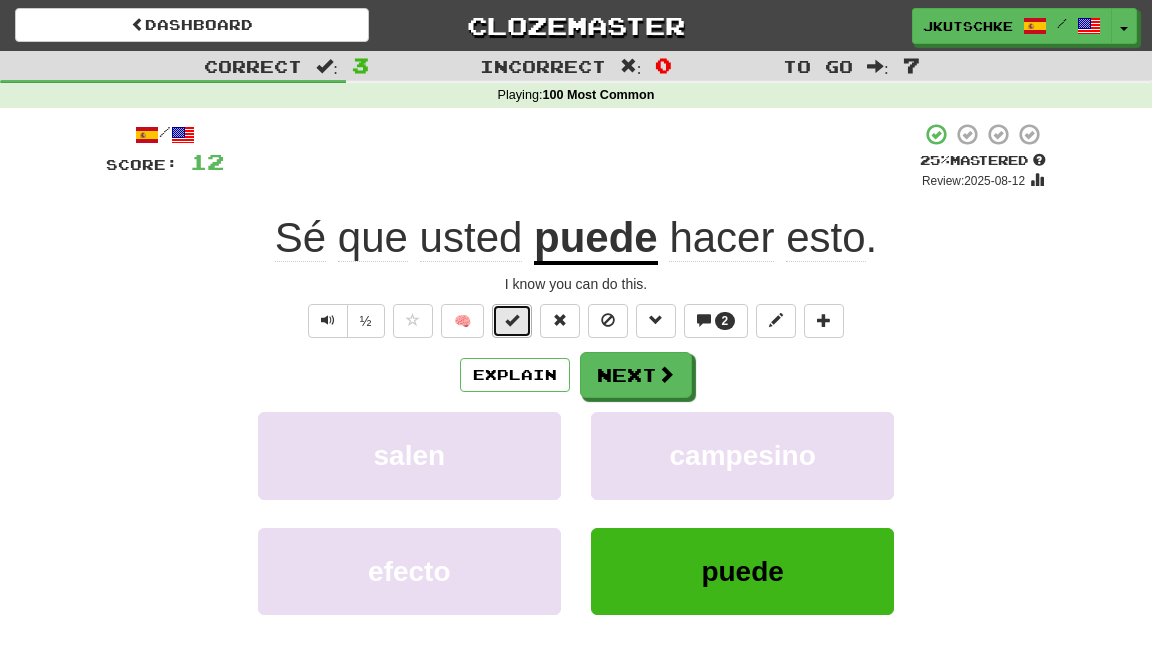 click at bounding box center (512, 321) 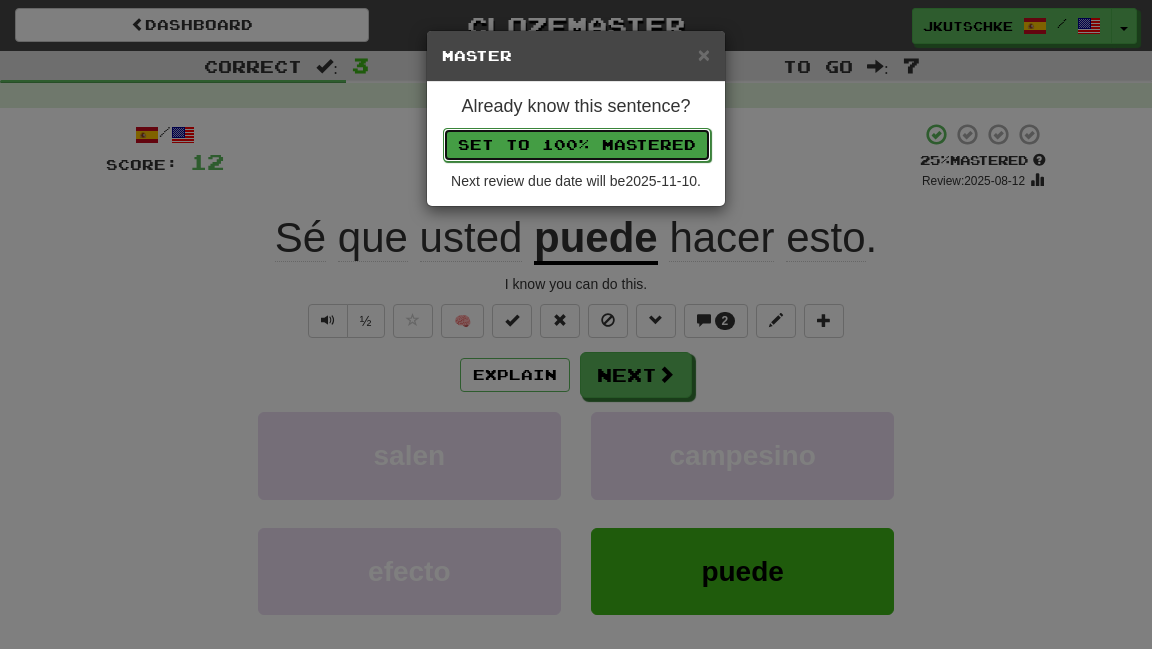 click on "Set to 100% Mastered" at bounding box center (577, 145) 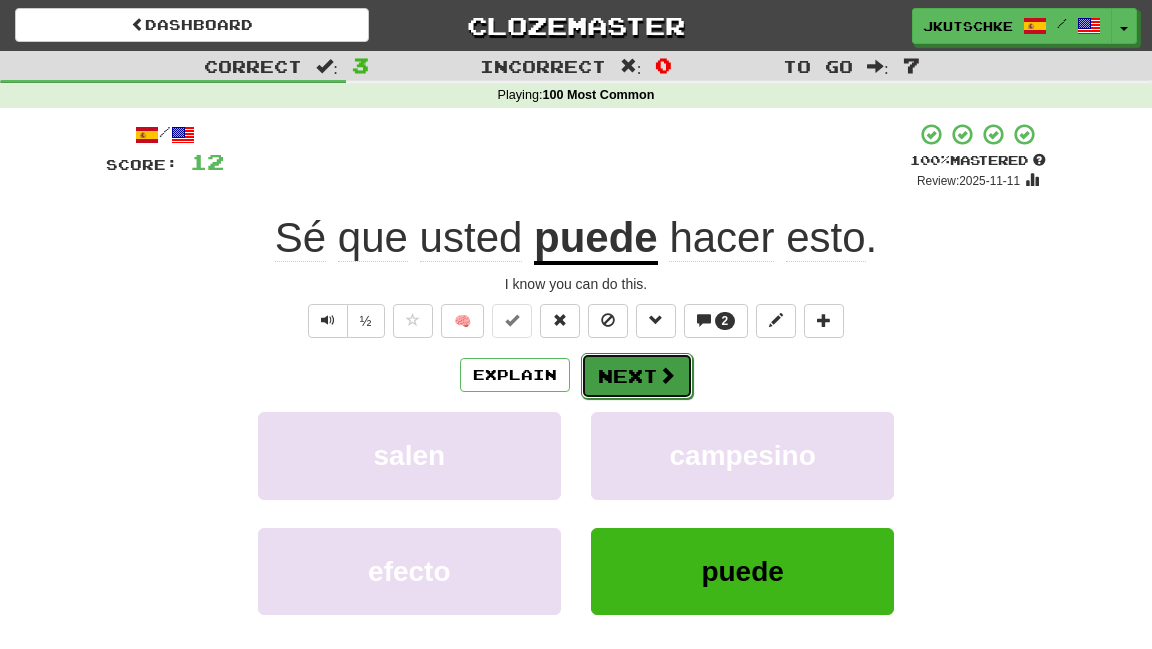 click on "Next" at bounding box center (637, 376) 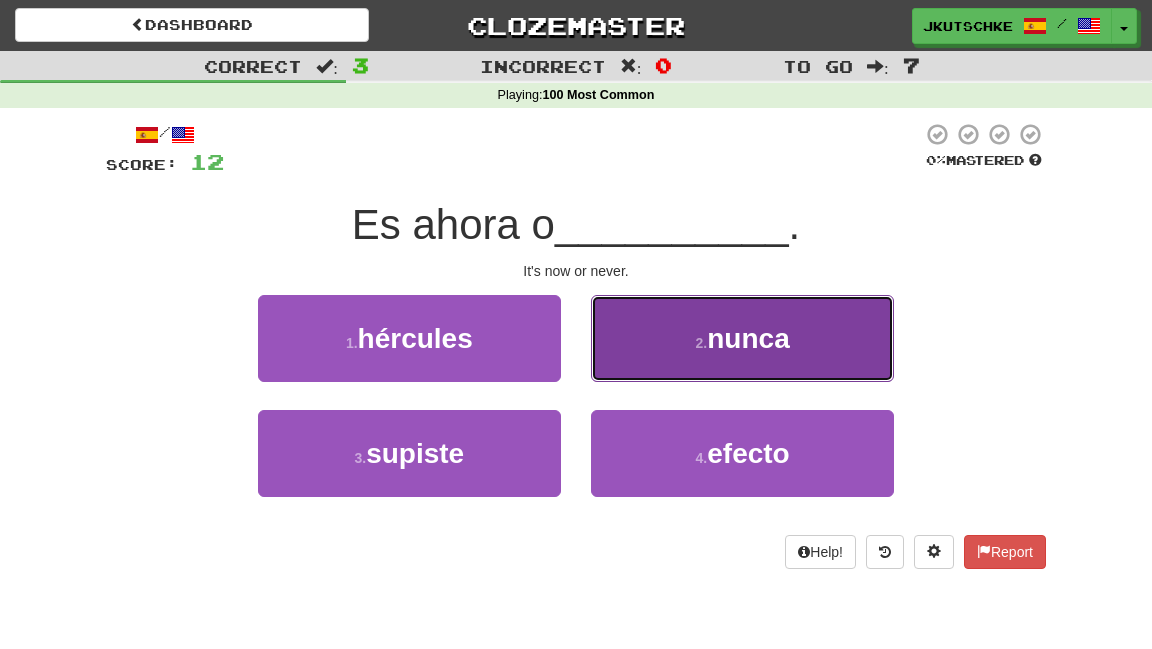 click on "2 .  nunca" at bounding box center (742, 338) 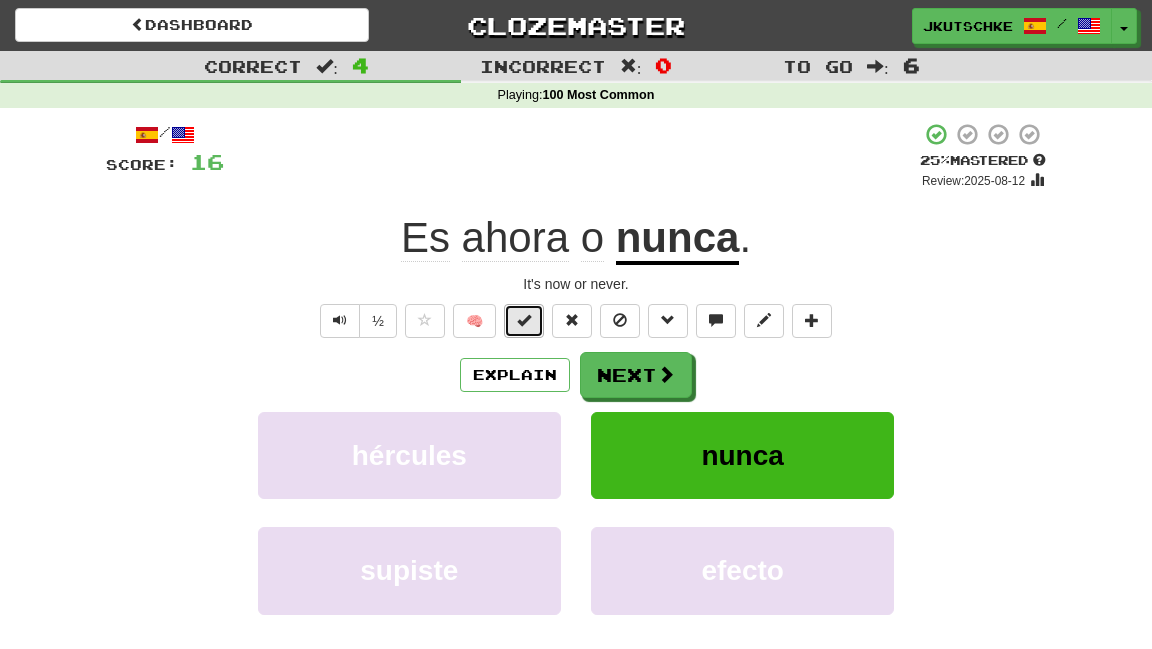 click at bounding box center (524, 321) 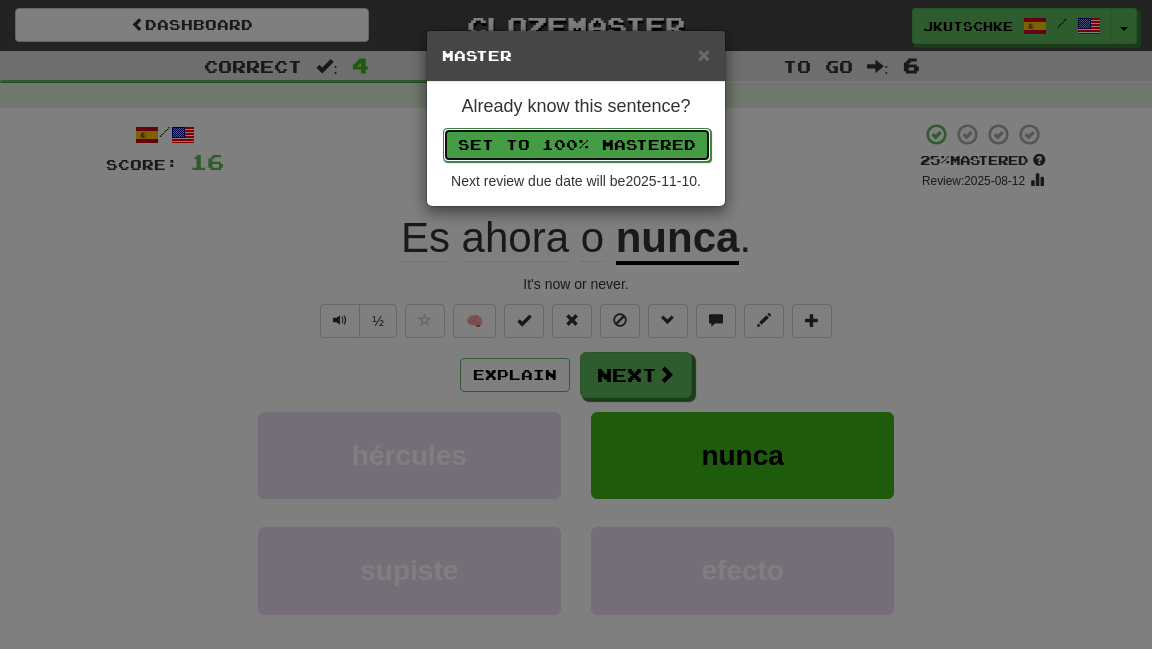 click on "Set to 100% Mastered" at bounding box center [577, 145] 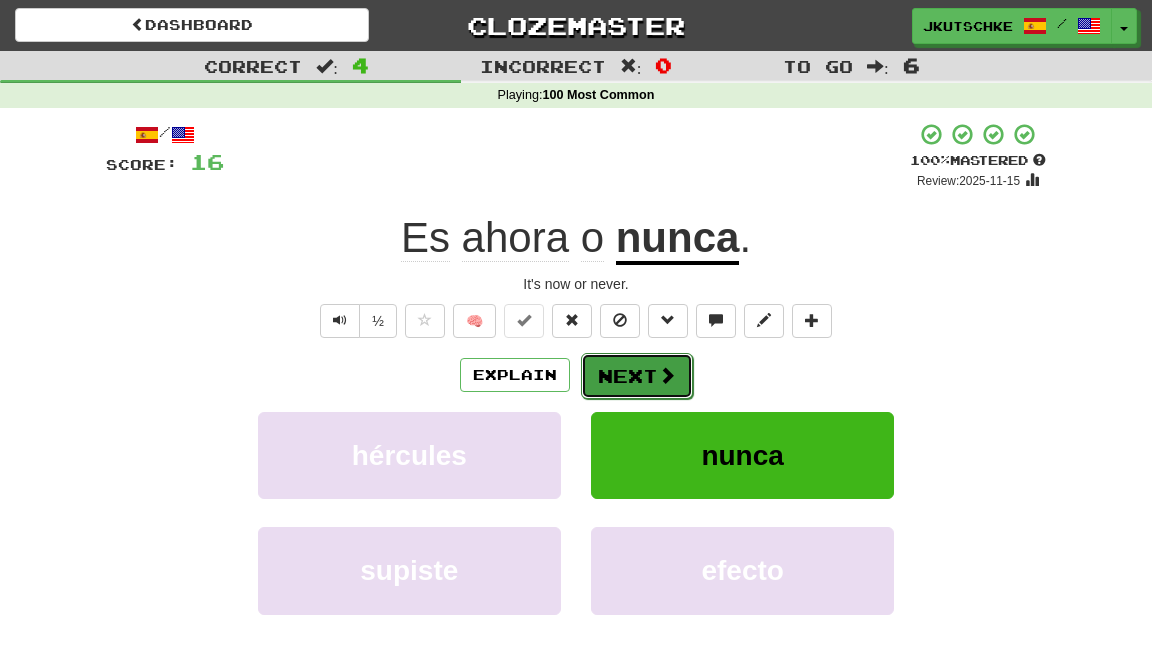 click on "Next" at bounding box center [637, 376] 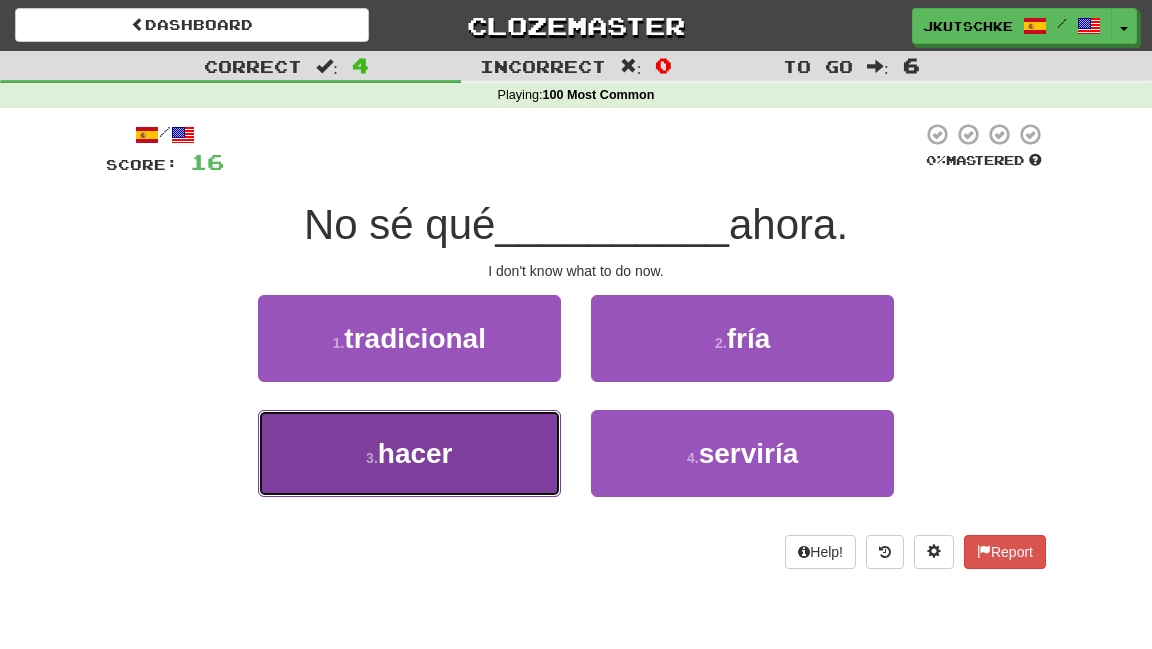 click on "3 .  hacer" at bounding box center (409, 453) 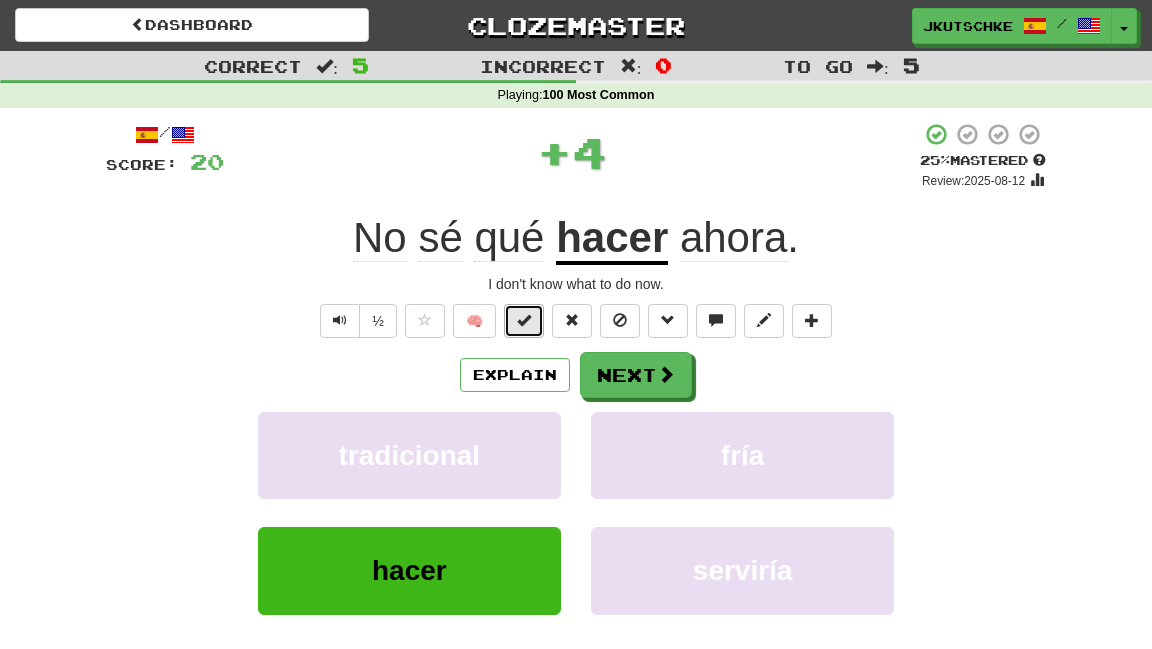 click at bounding box center (524, 321) 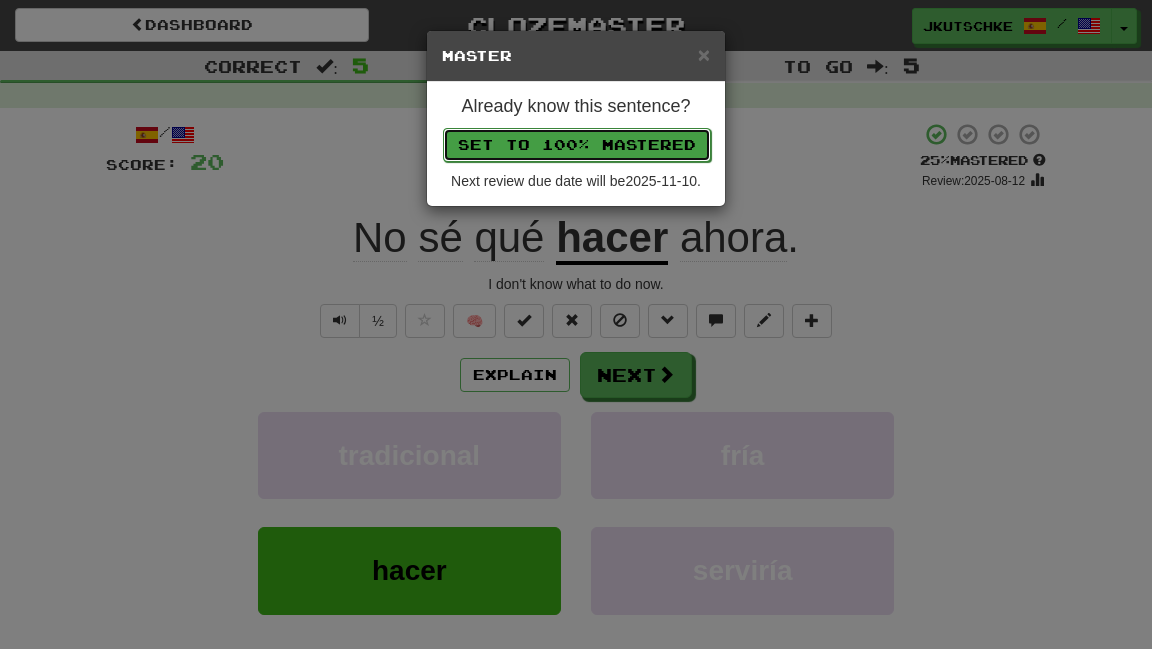 click on "Set to 100% Mastered" at bounding box center [577, 145] 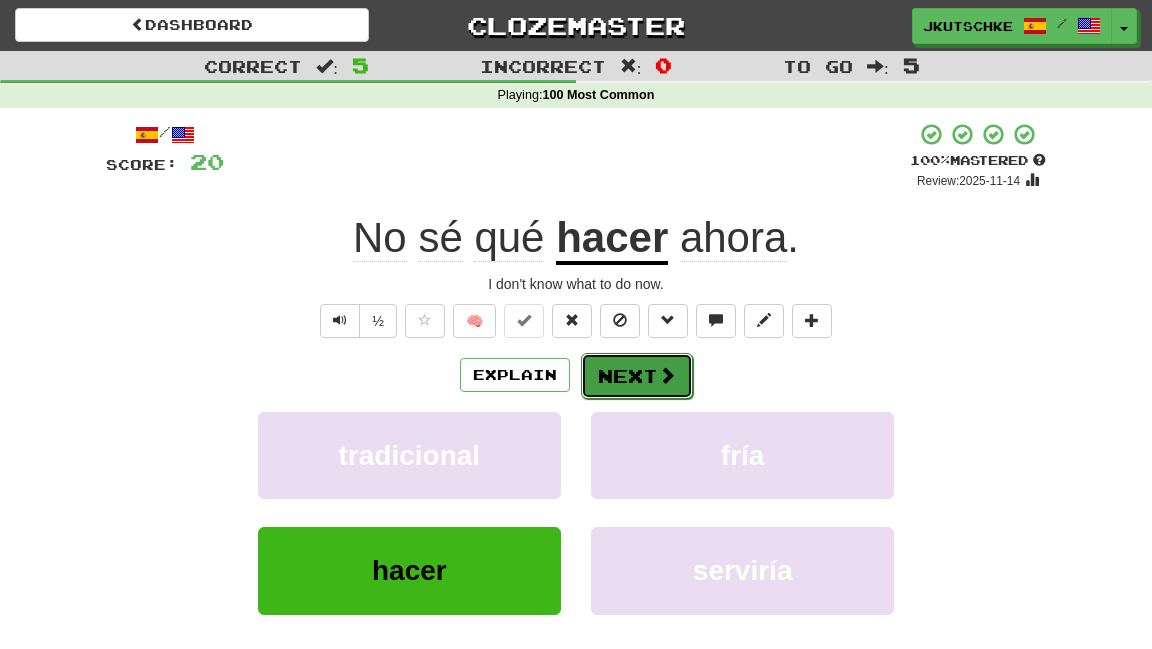click on "Next" at bounding box center (637, 376) 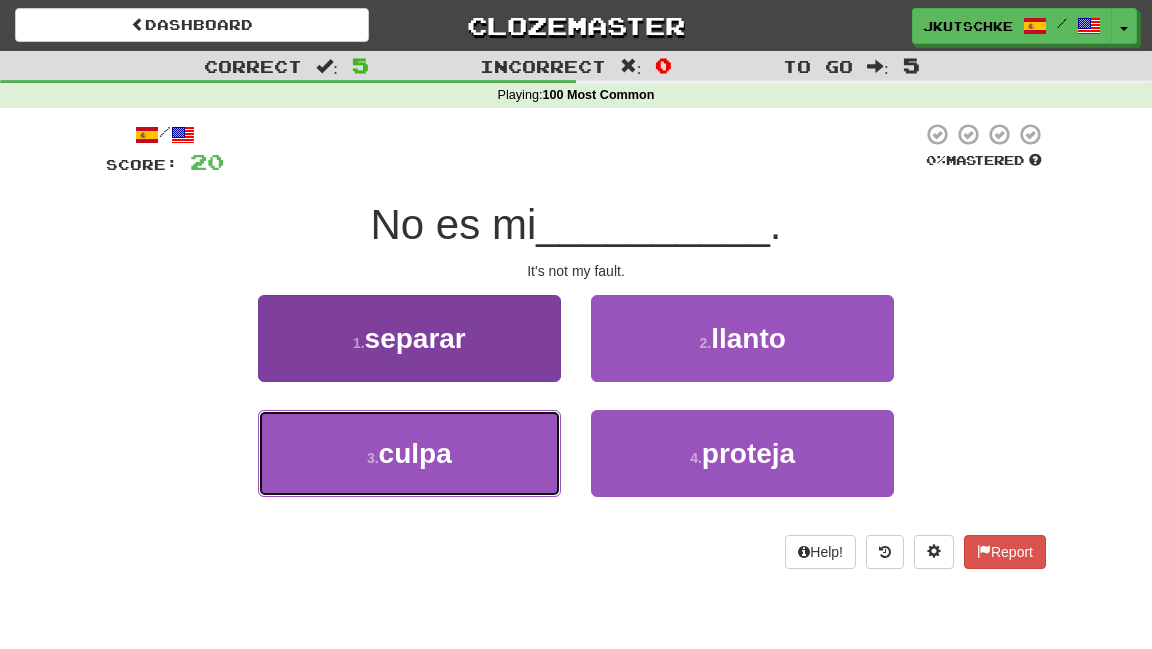 click on "3 .  culpa" at bounding box center (409, 453) 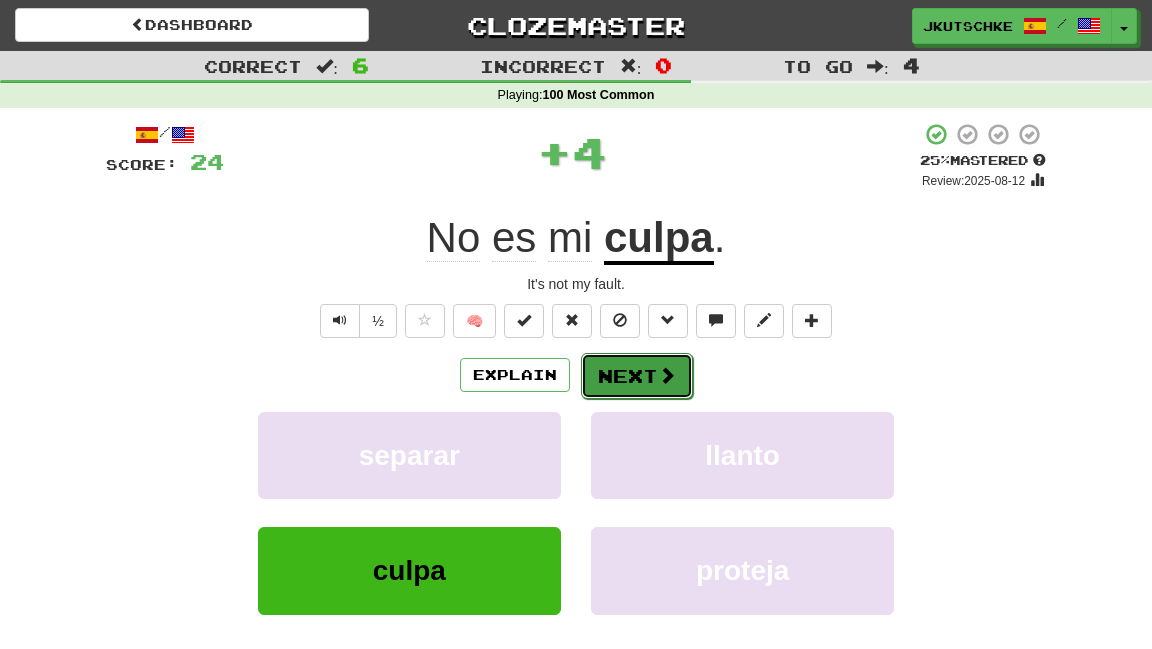 click on "Next" at bounding box center [637, 376] 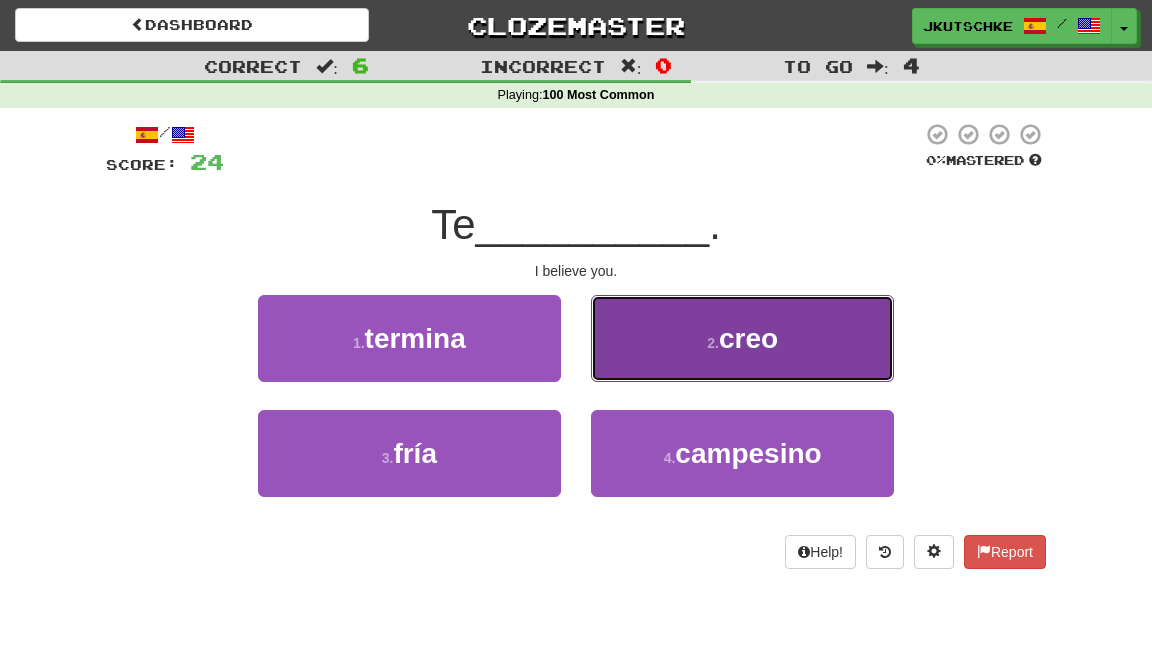 click on "2 .  creo" at bounding box center [742, 338] 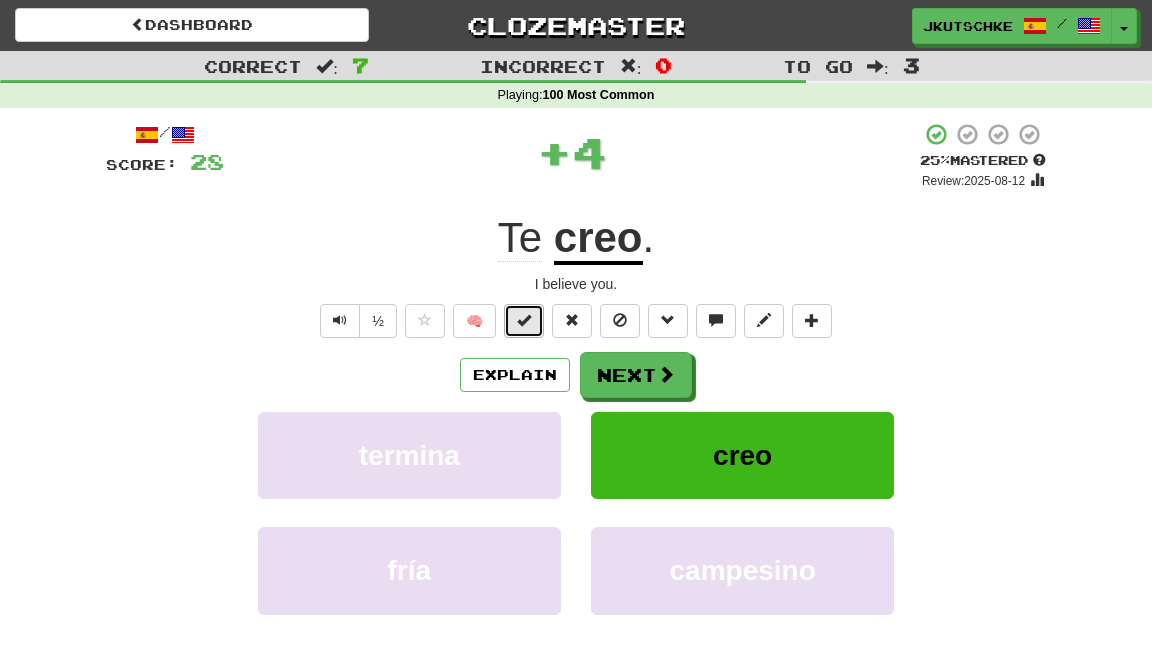 click at bounding box center [524, 321] 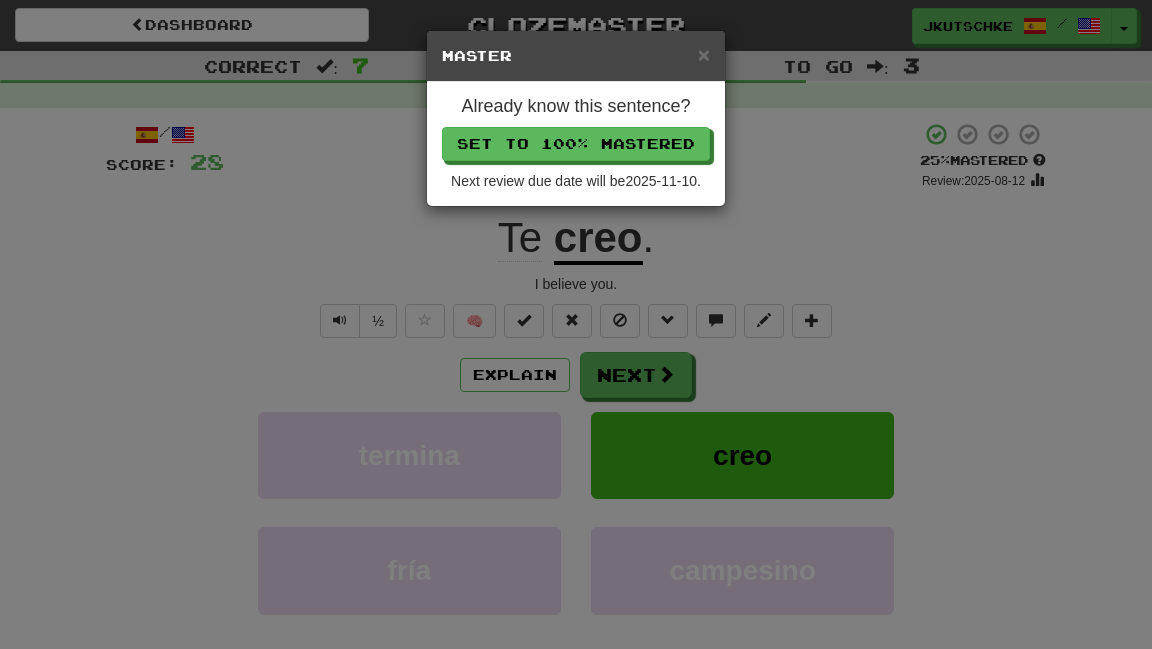 click on "Already know this sentence? Set to 100% Mastered Next review due date will be  2025-11-10 ." at bounding box center [576, 144] 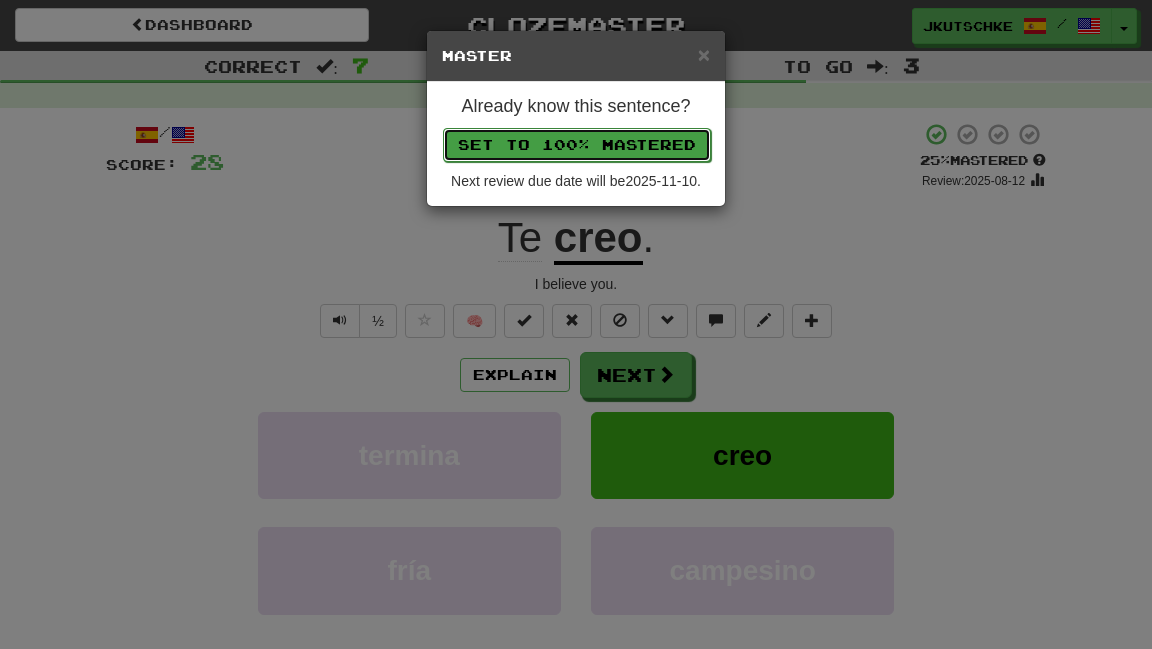 click on "Set to 100% Mastered" at bounding box center (577, 145) 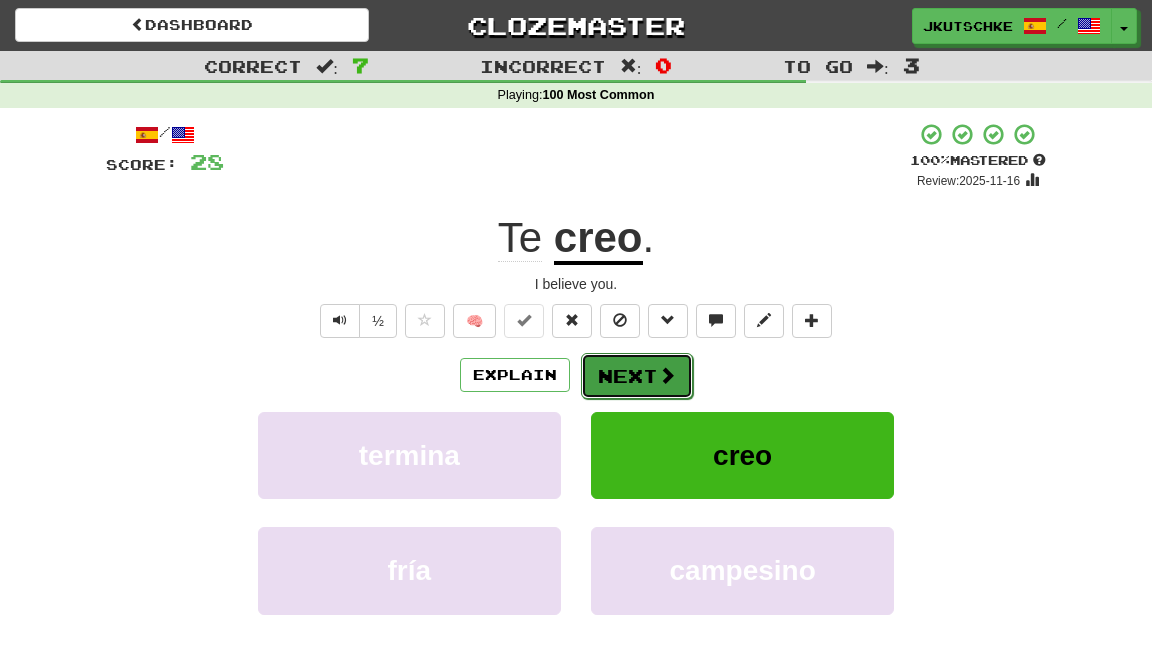 click on "Next" at bounding box center (637, 376) 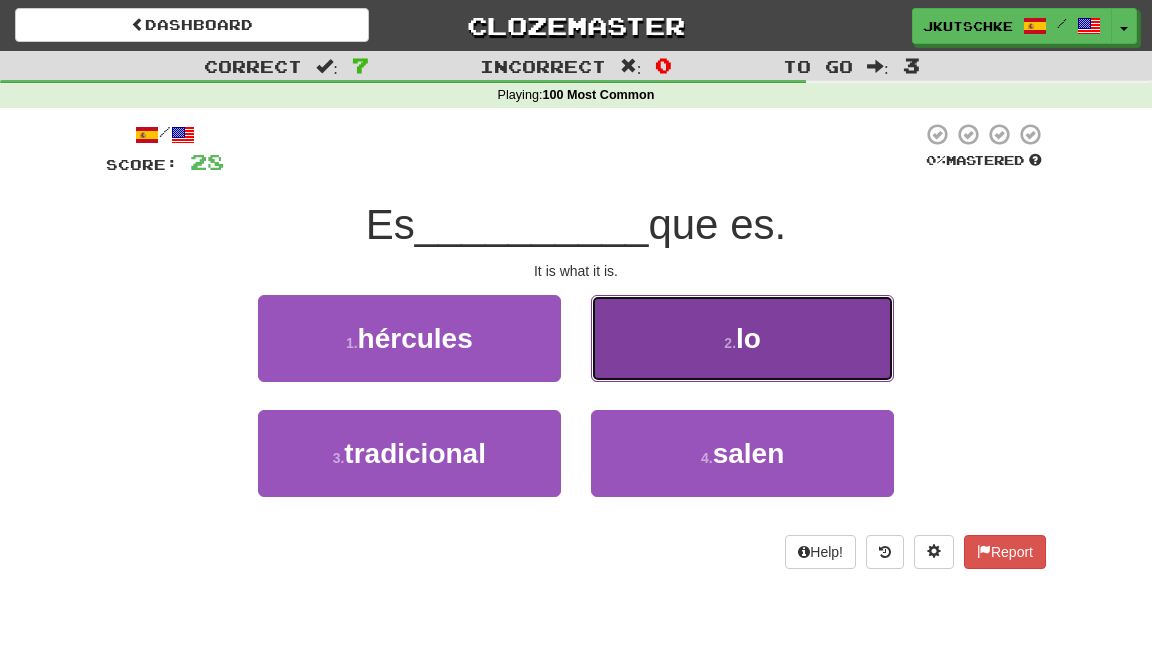 click on "2 .  lo" at bounding box center (742, 338) 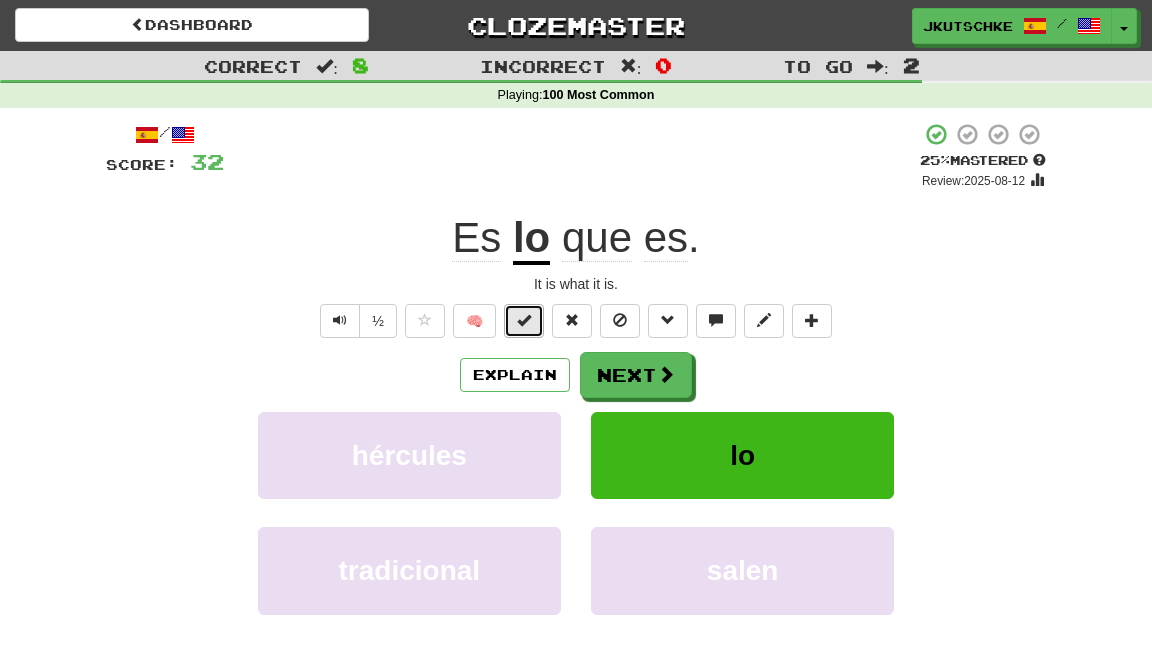 click at bounding box center (524, 320) 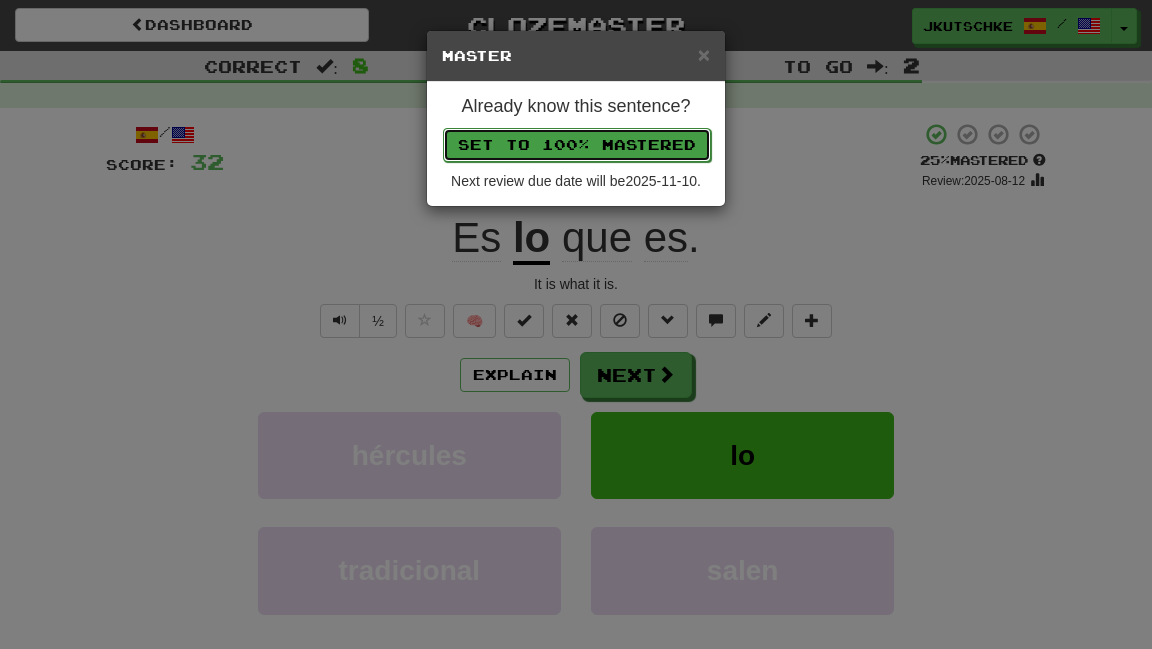click on "Set to 100% Mastered" at bounding box center (577, 145) 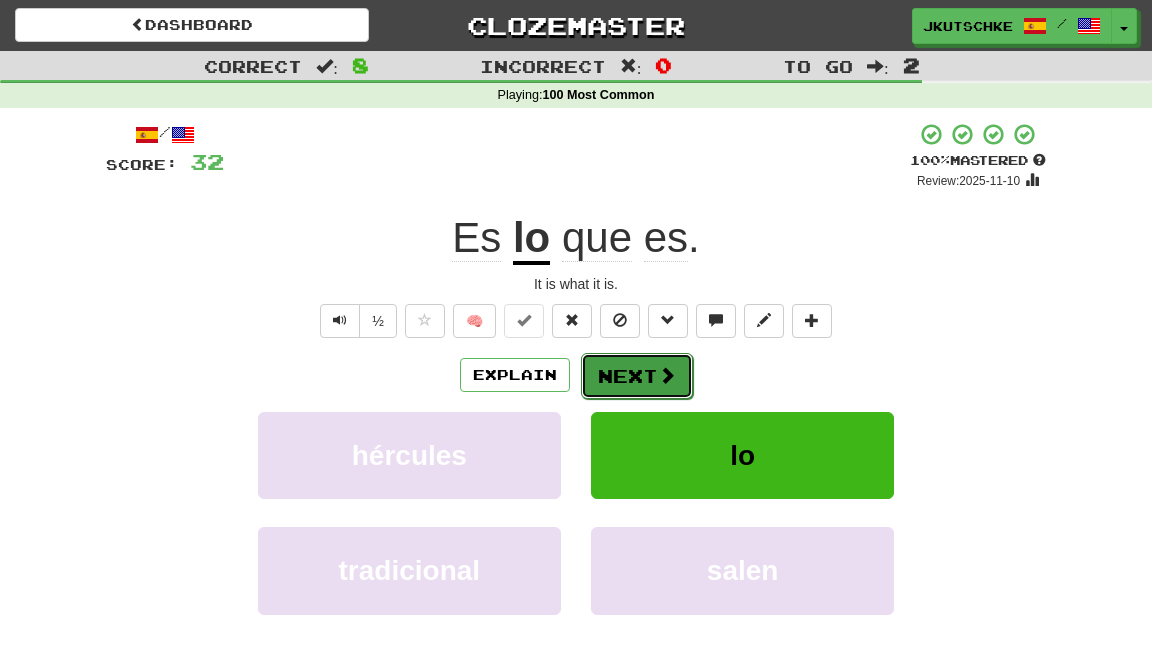 click on "Next" at bounding box center (637, 376) 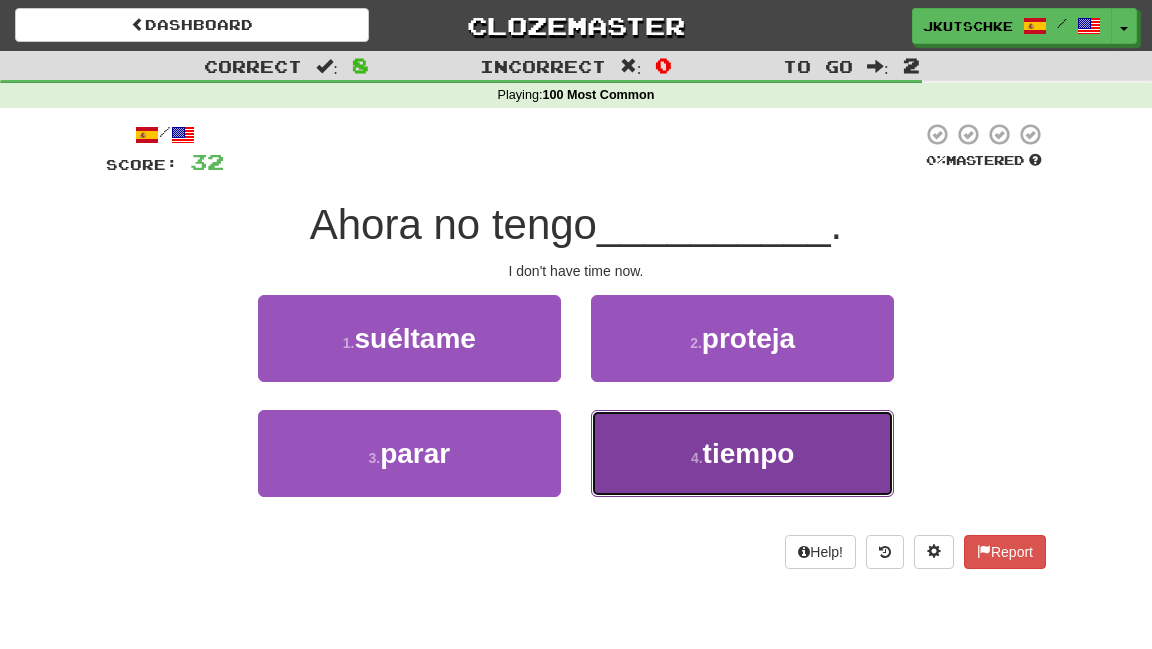 click on "tiempo" at bounding box center (749, 453) 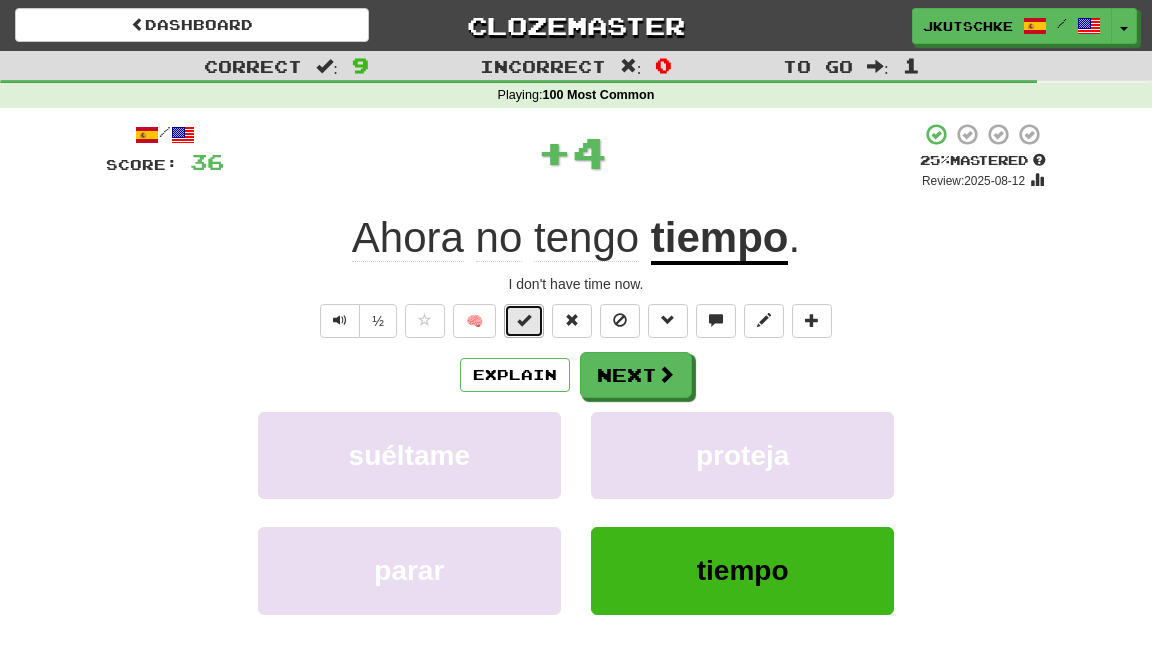 click at bounding box center [524, 321] 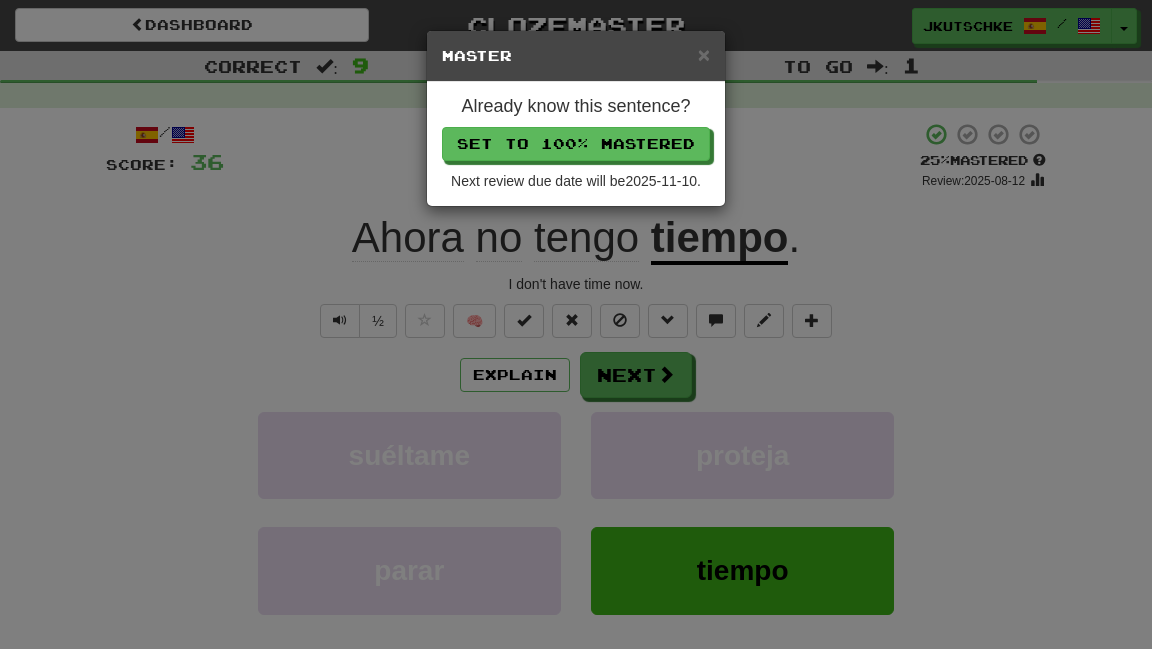click on "Already know this sentence? Set to 100% Mastered Next review due date will be  2025-11-10 ." at bounding box center (576, 144) 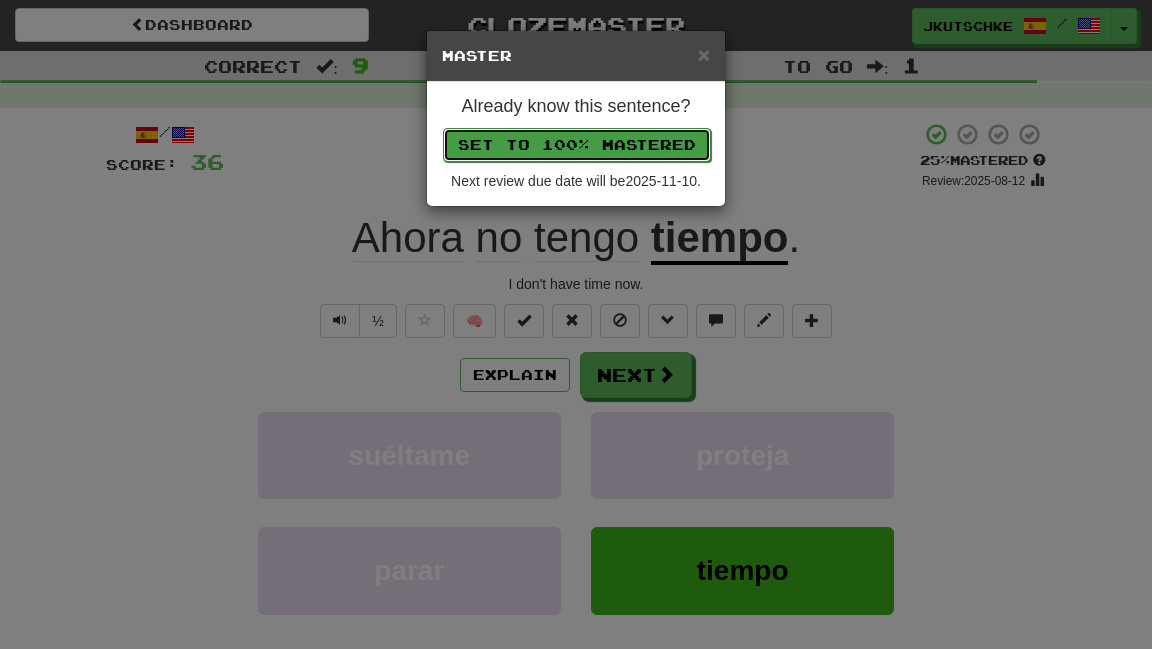 click on "Set to 100% Mastered" at bounding box center [577, 145] 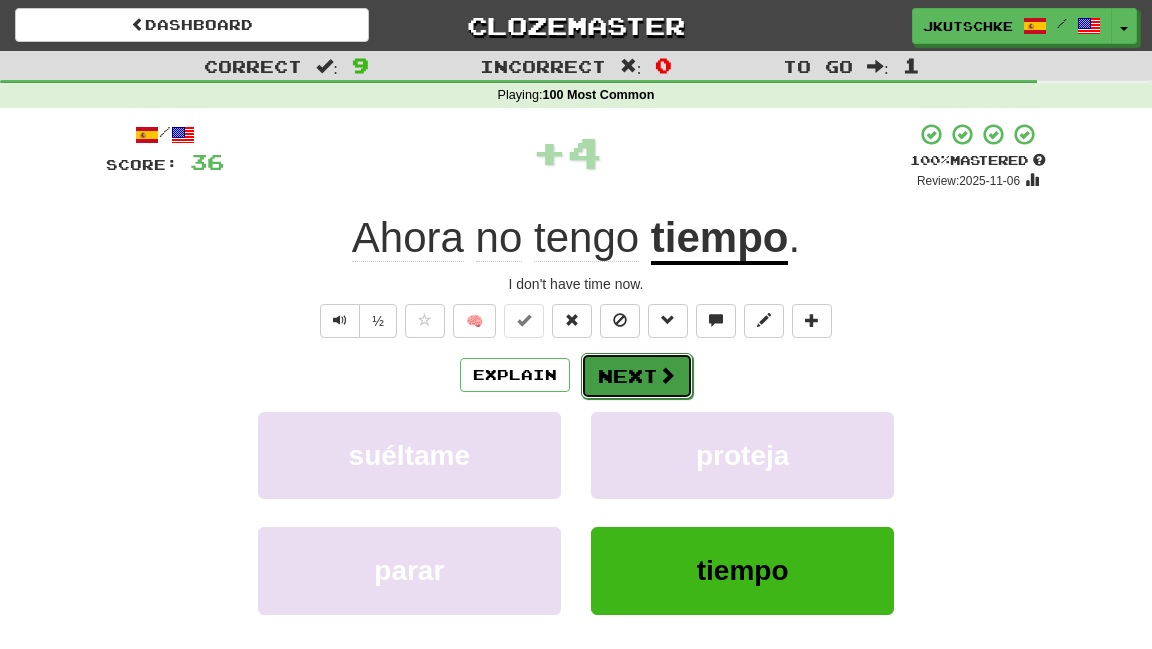 click on "Next" at bounding box center [637, 376] 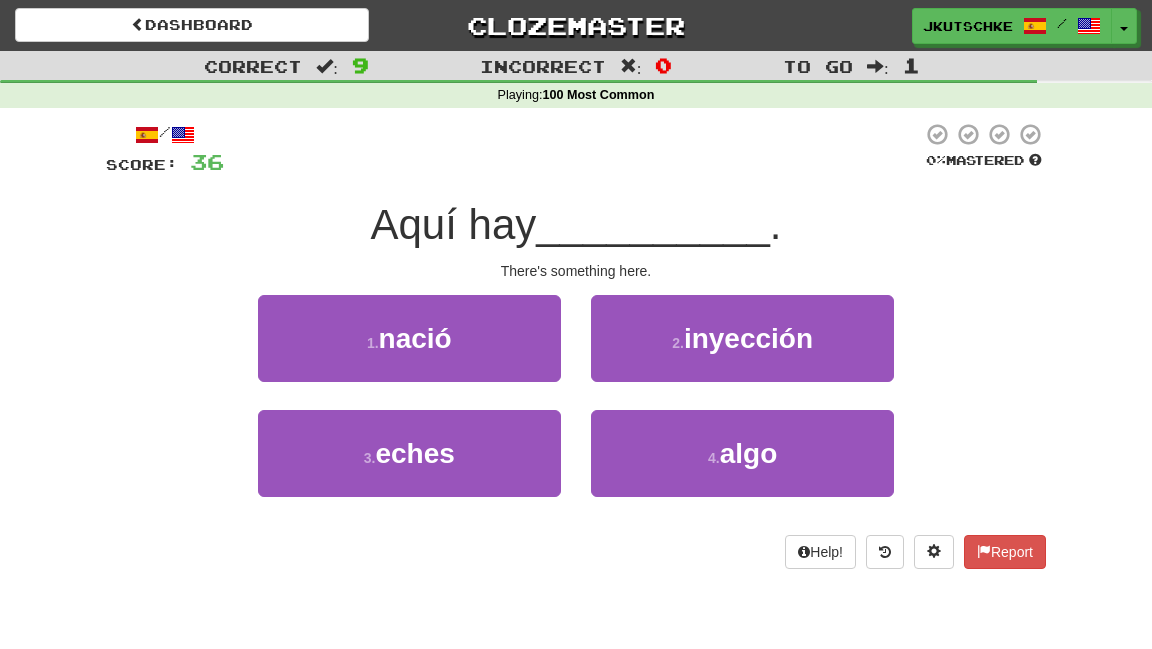 click on "4 .  algo" at bounding box center [742, 467] 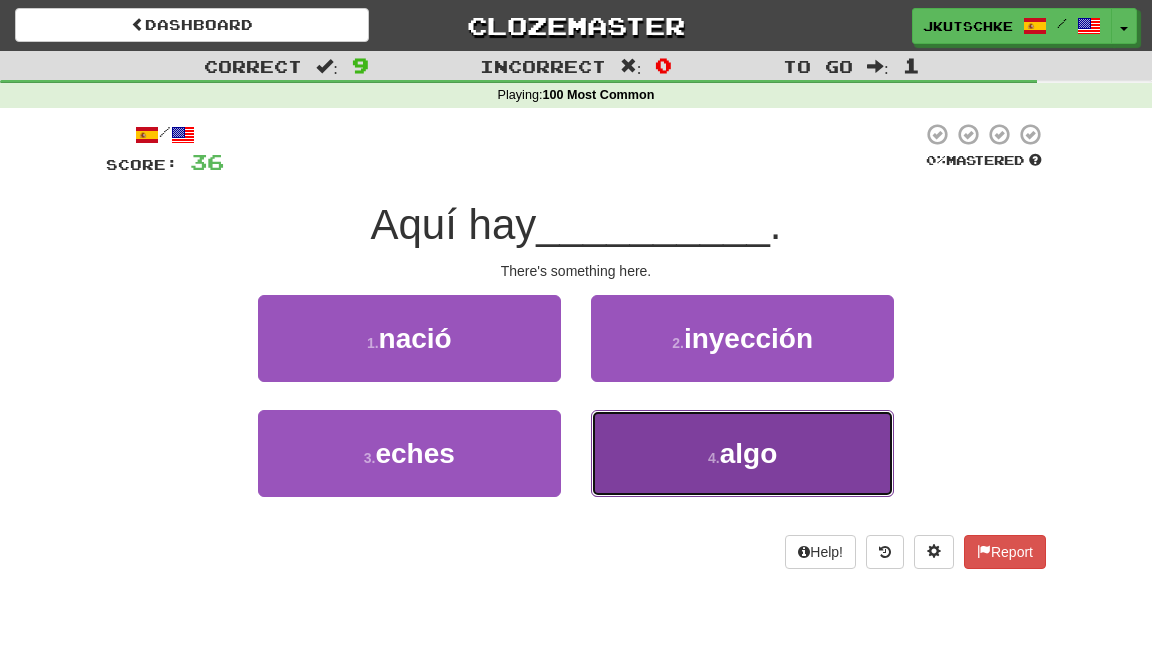 click on "4 .  algo" at bounding box center (742, 453) 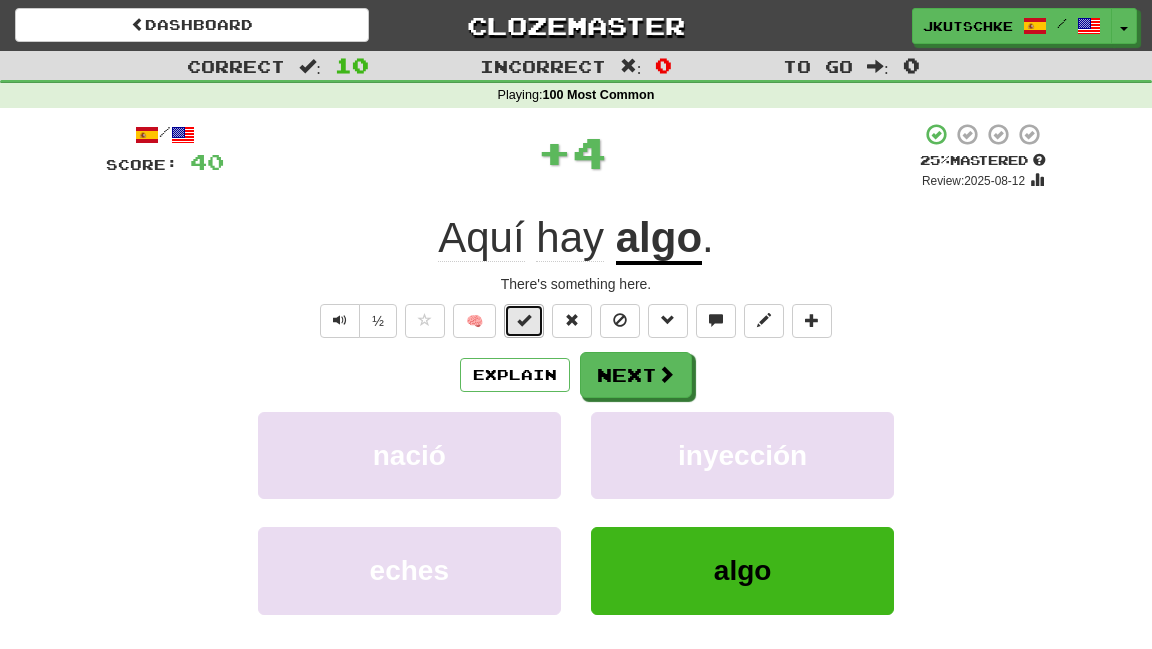 click at bounding box center (524, 321) 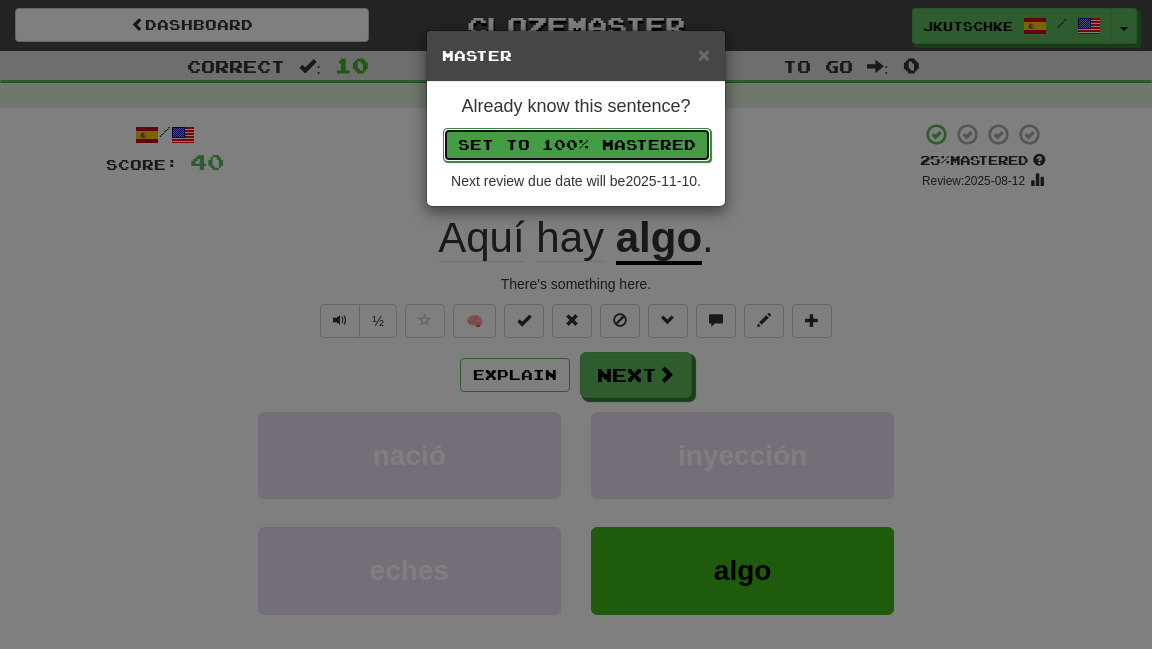 click on "Set to 100% Mastered" at bounding box center (577, 145) 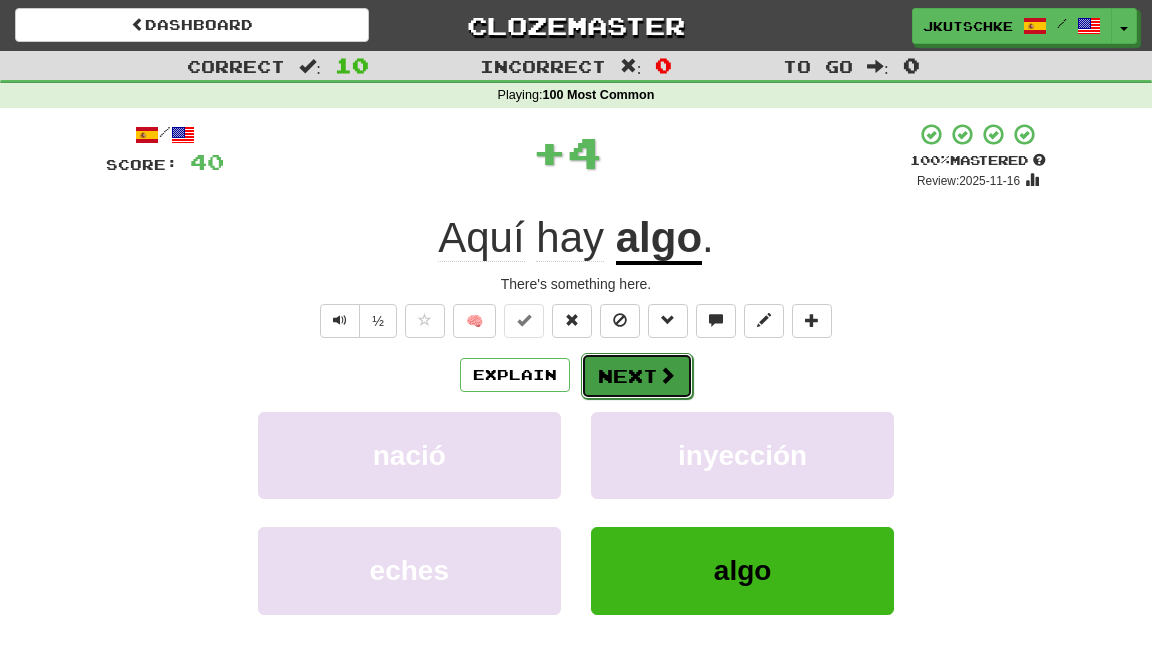click on "Next" at bounding box center (637, 376) 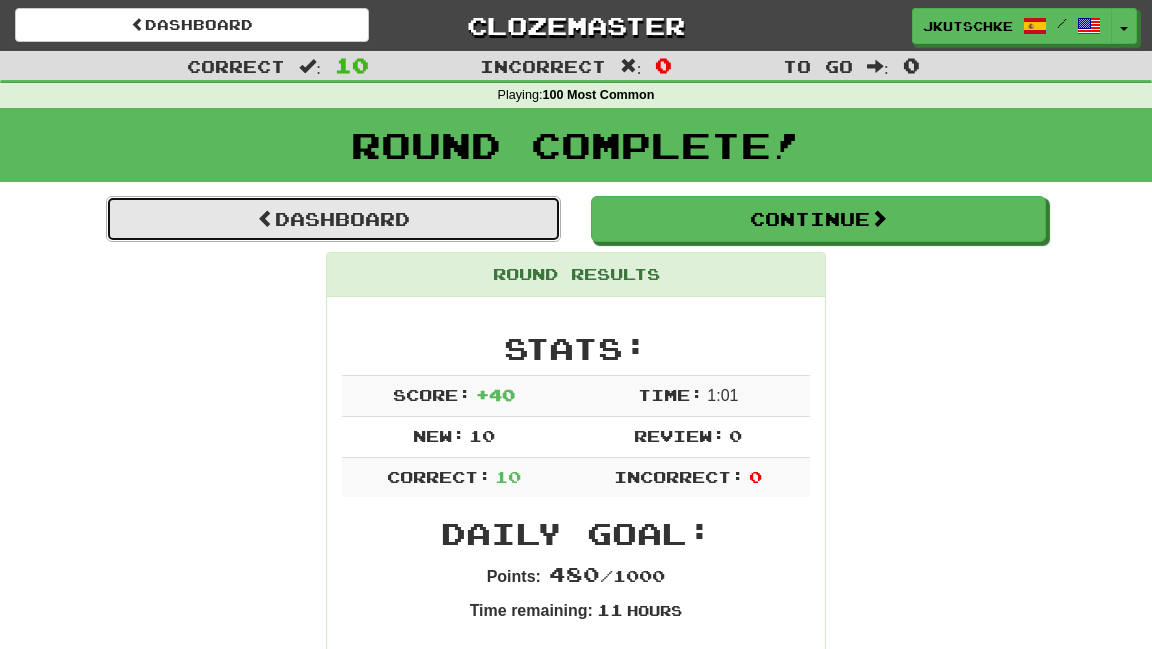 click on "Dashboard" at bounding box center (333, 219) 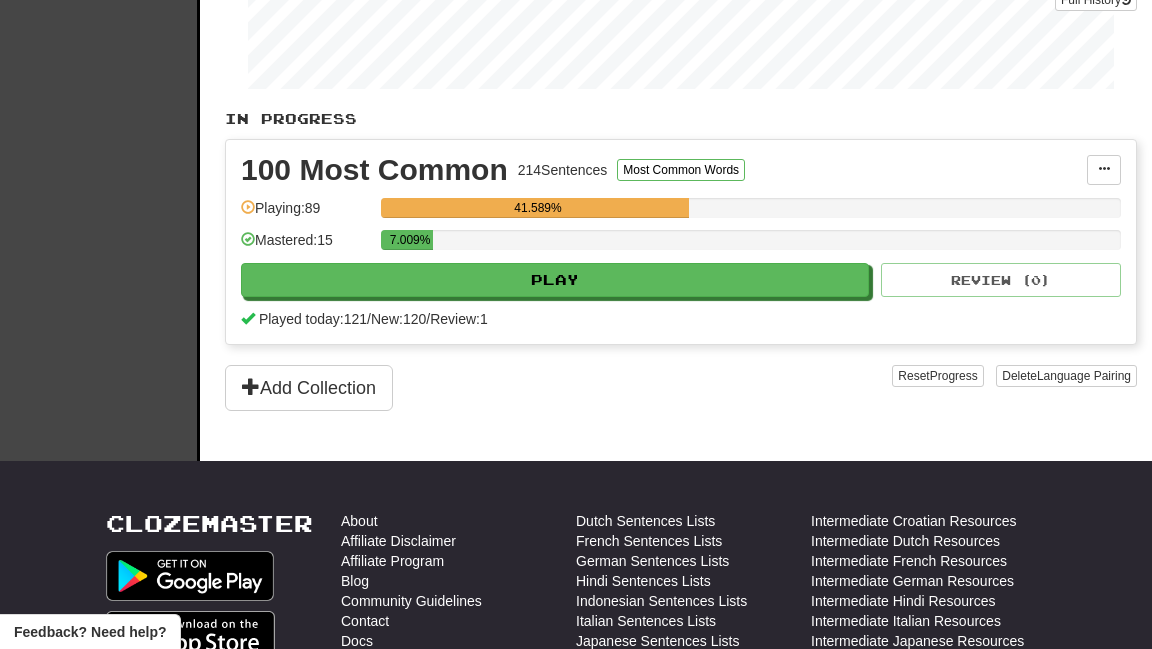 scroll, scrollTop: 329, scrollLeft: 0, axis: vertical 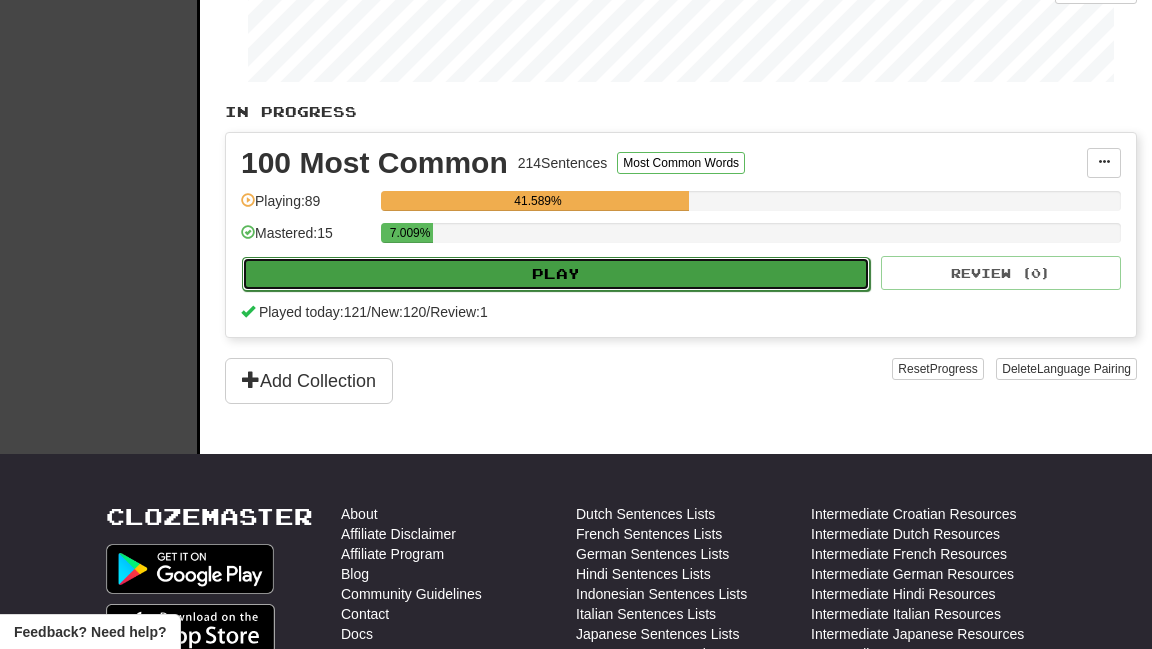 click on "Play" at bounding box center (556, 274) 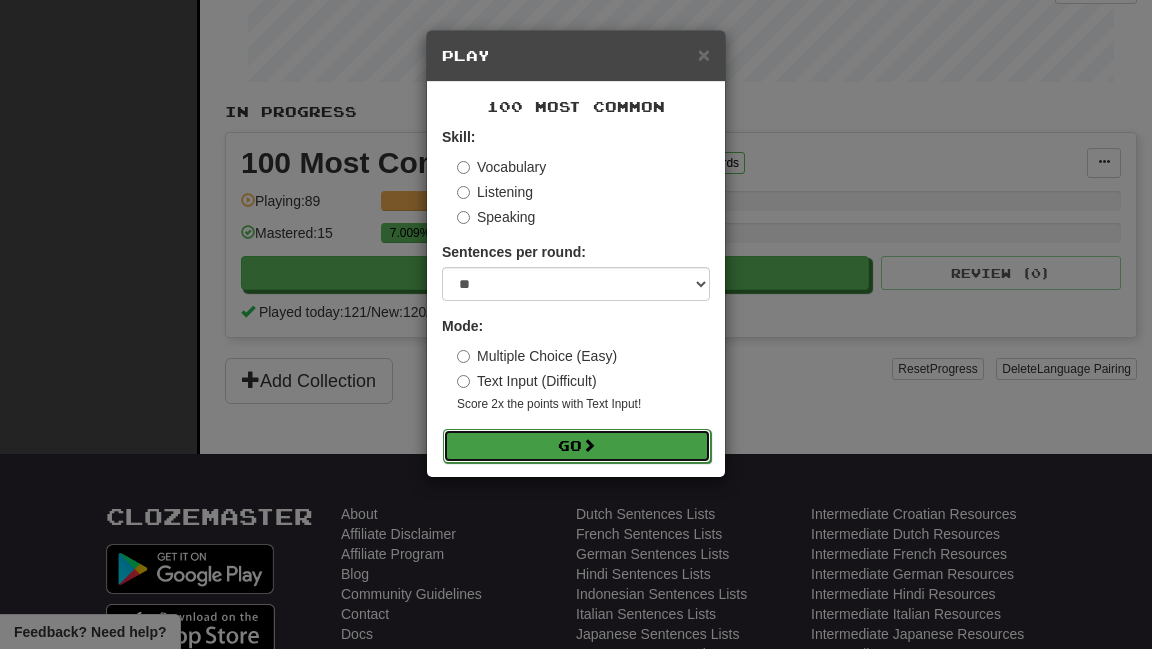 click on "Go" at bounding box center [577, 446] 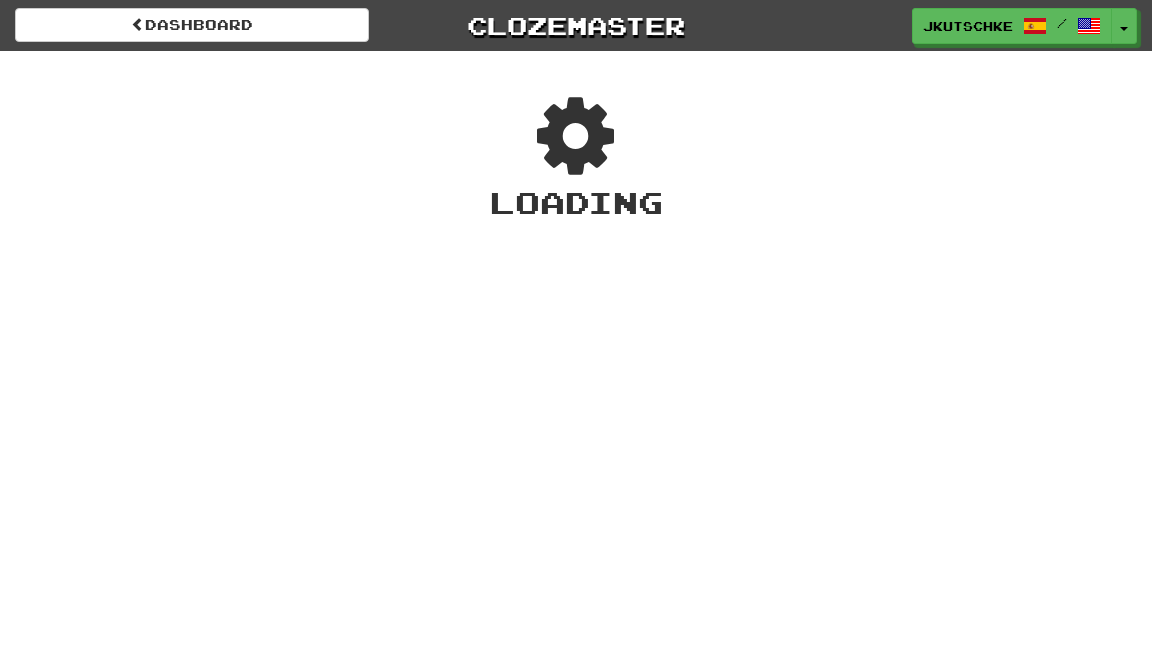 scroll, scrollTop: 0, scrollLeft: 0, axis: both 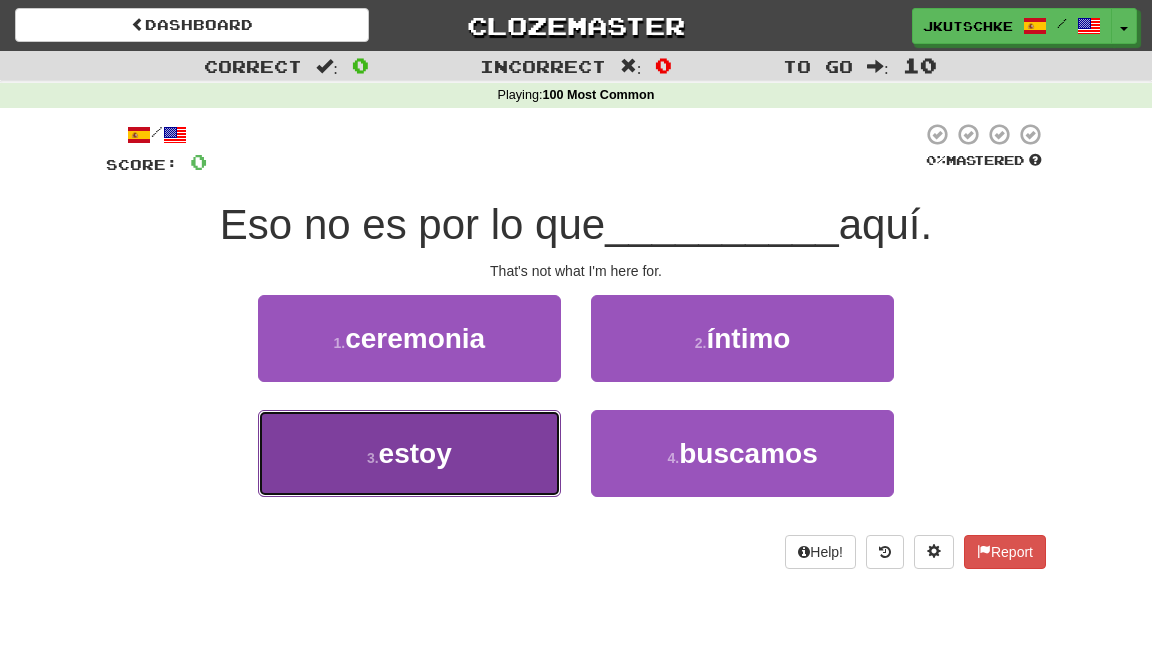 click on "3 .  estoy" at bounding box center (409, 453) 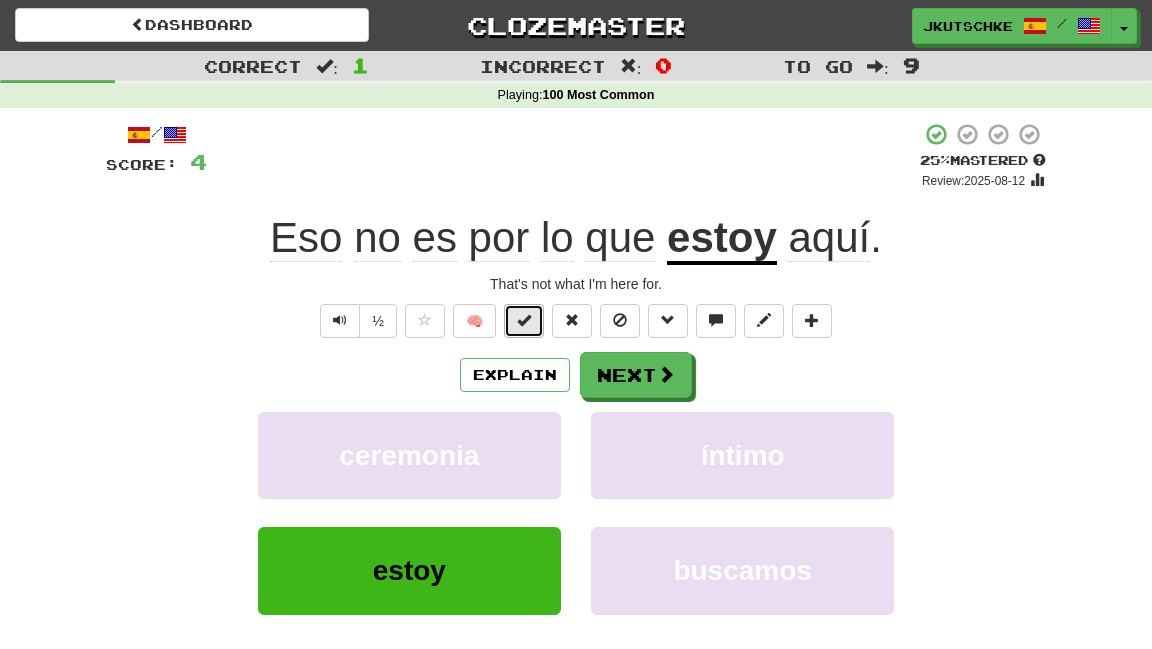 click at bounding box center [524, 320] 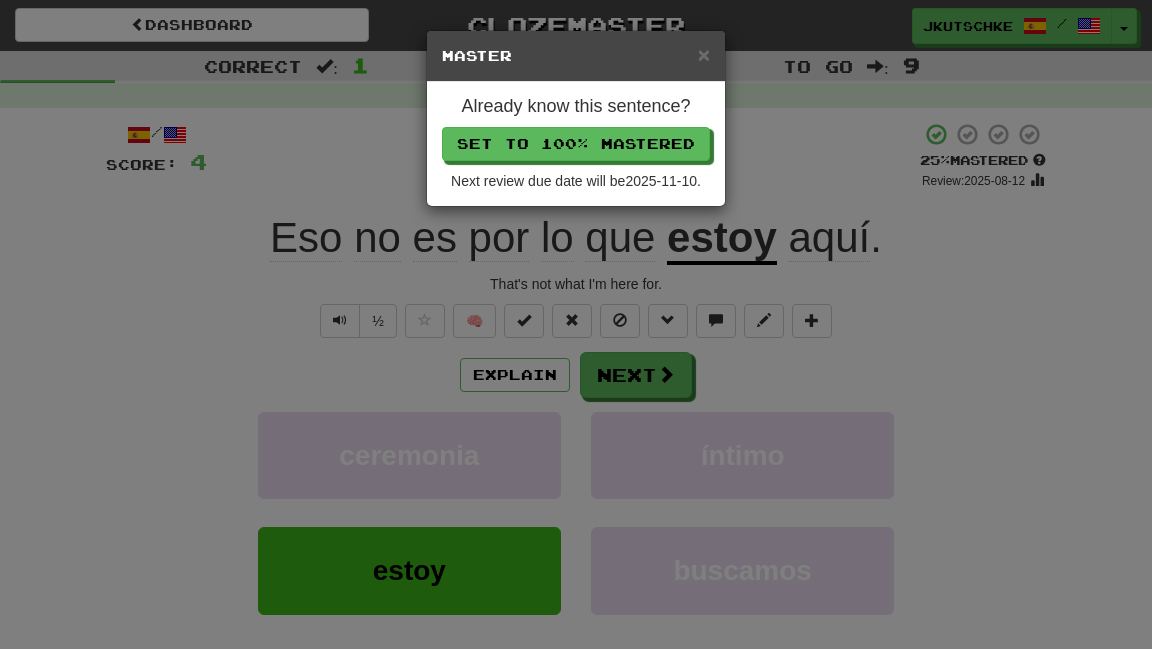 click on "Already know this sentence? Set to 100% Mastered Next review due date will be  2025-11-10 ." at bounding box center (576, 144) 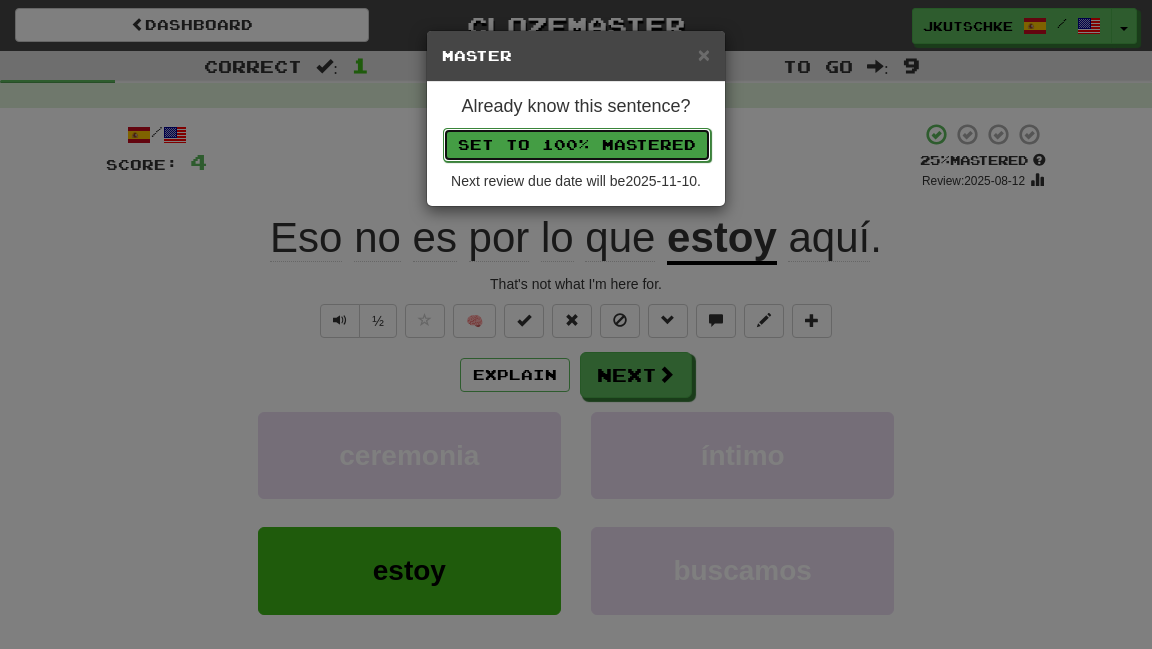 click on "Set to 100% Mastered" at bounding box center [577, 145] 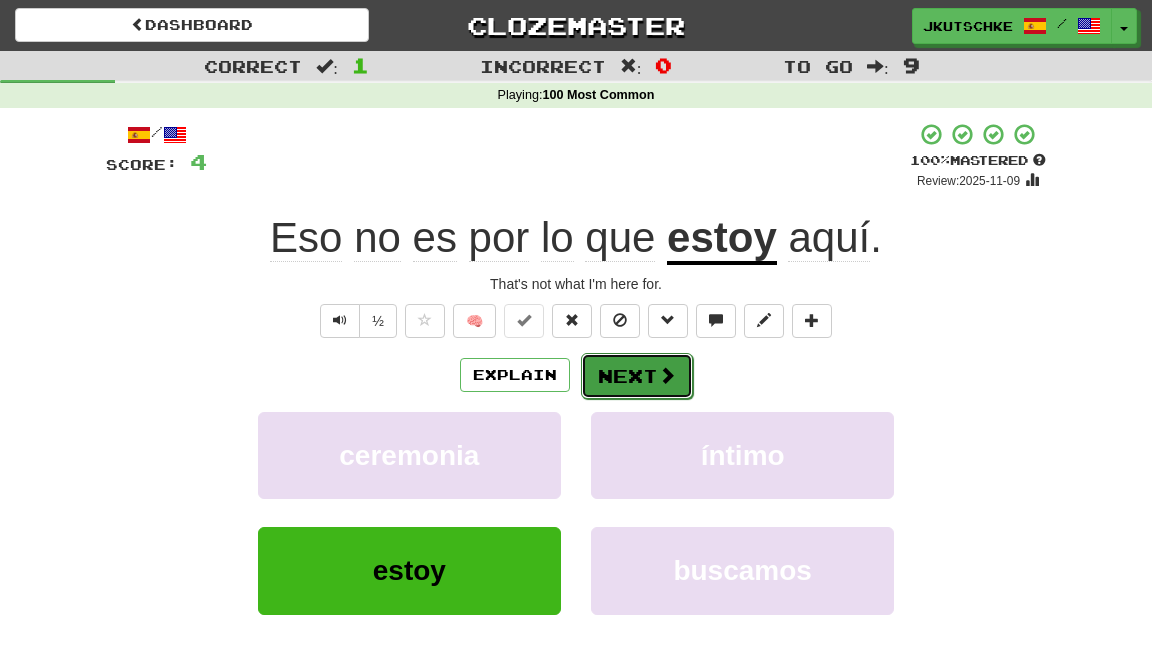 click on "Next" at bounding box center (637, 376) 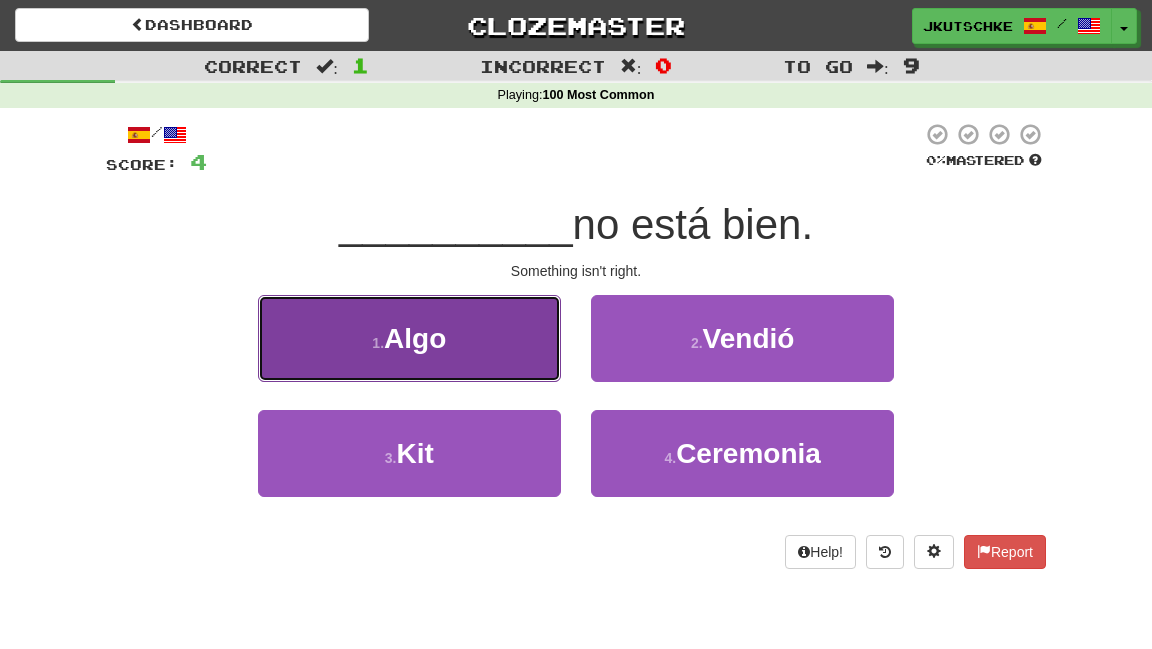 click on "1 .  Algo" at bounding box center [409, 338] 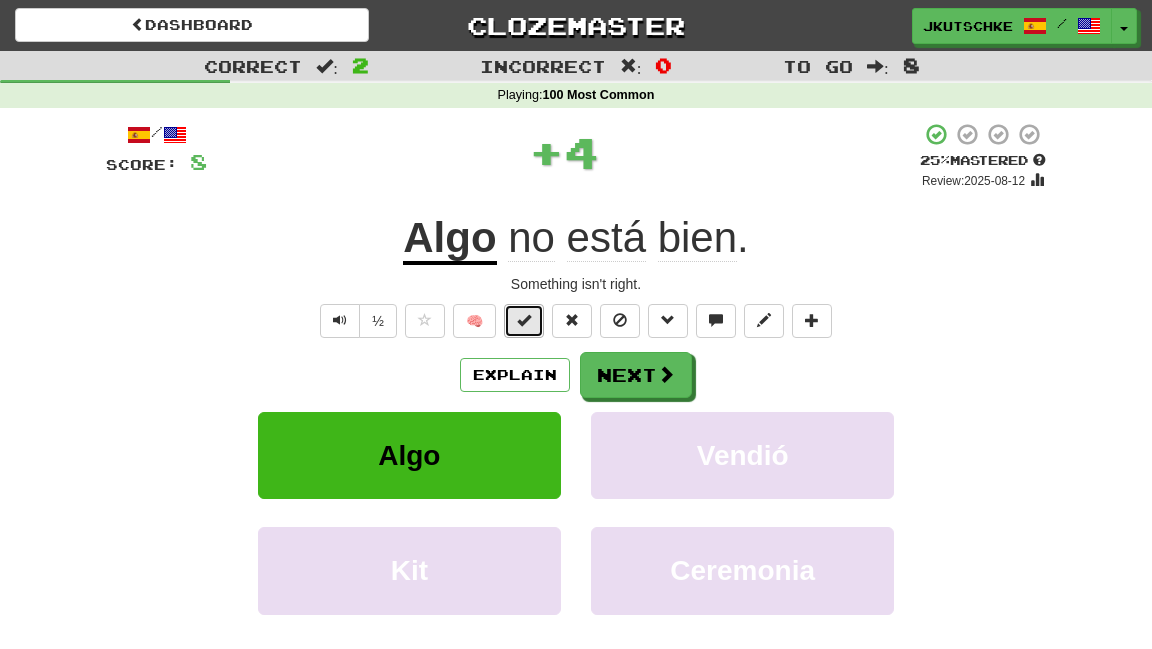 click at bounding box center (524, 321) 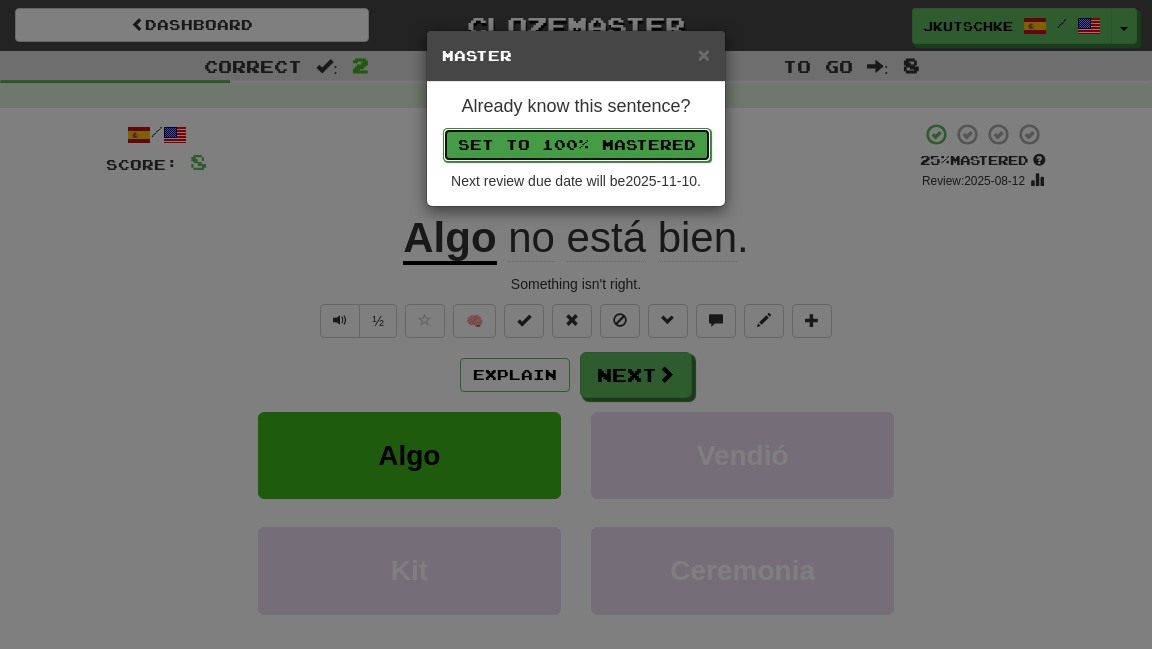 click on "Set to 100% Mastered" at bounding box center [577, 145] 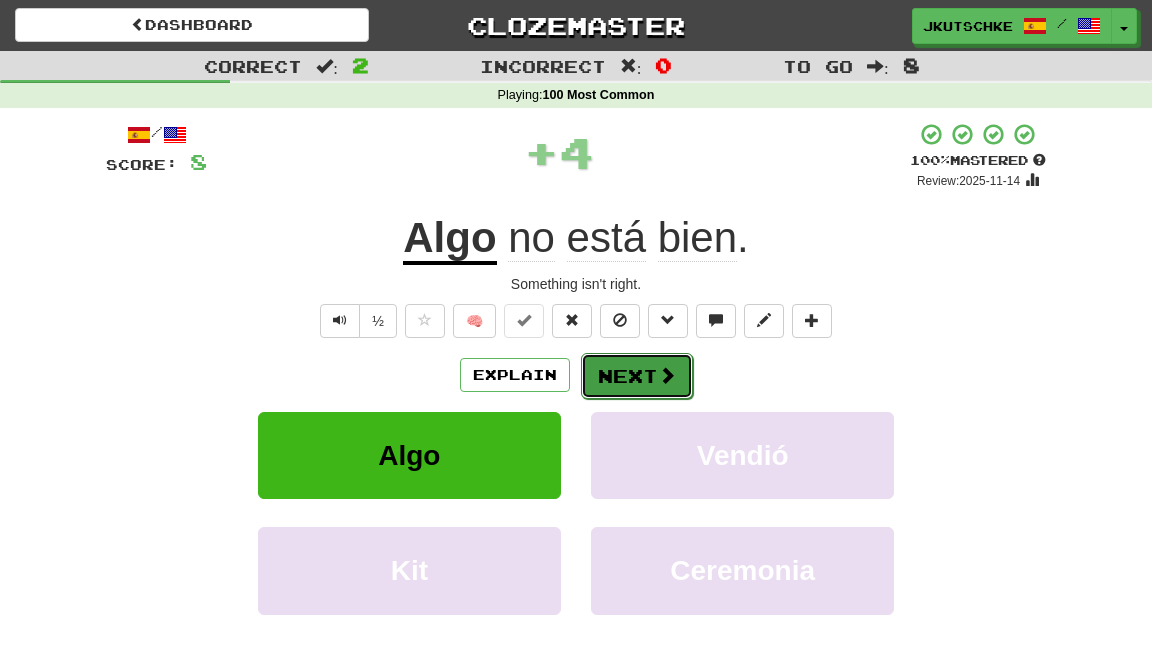 click on "Next" at bounding box center (637, 376) 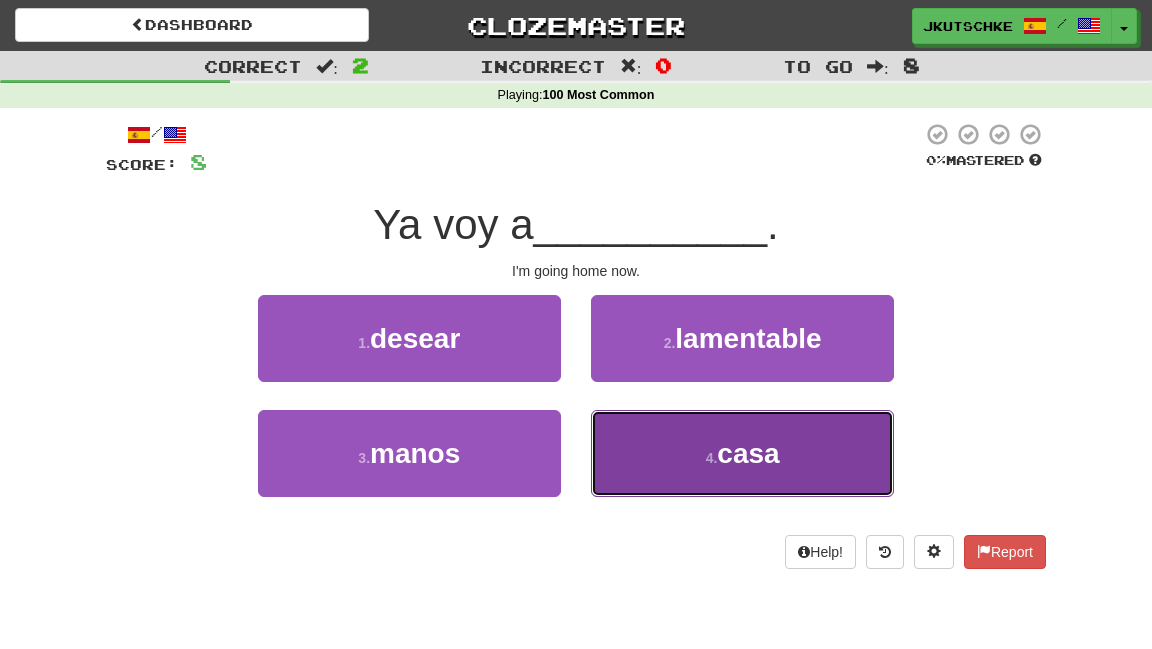 click on "casa" at bounding box center (748, 453) 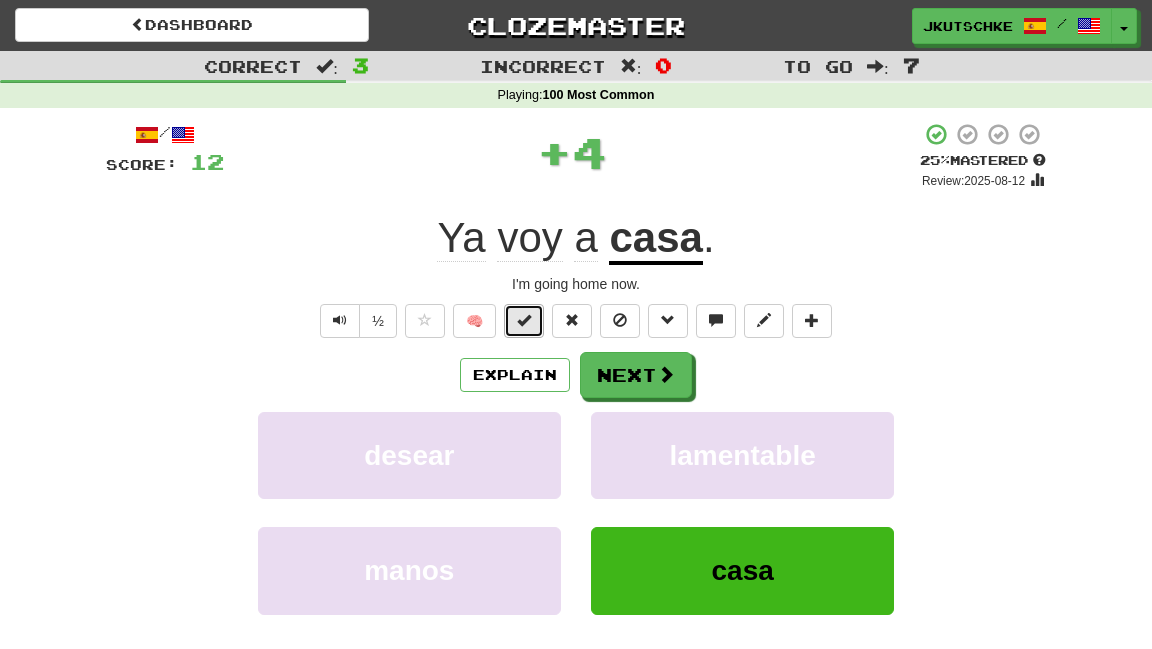 click at bounding box center (524, 320) 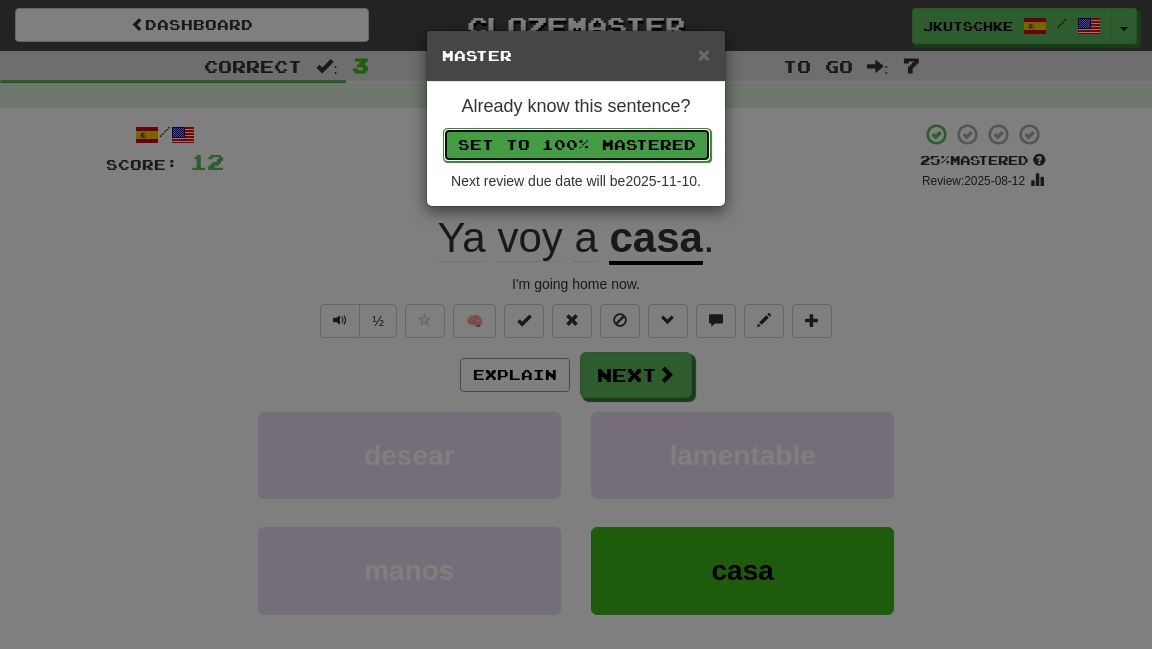 click on "Set to 100% Mastered" at bounding box center (577, 145) 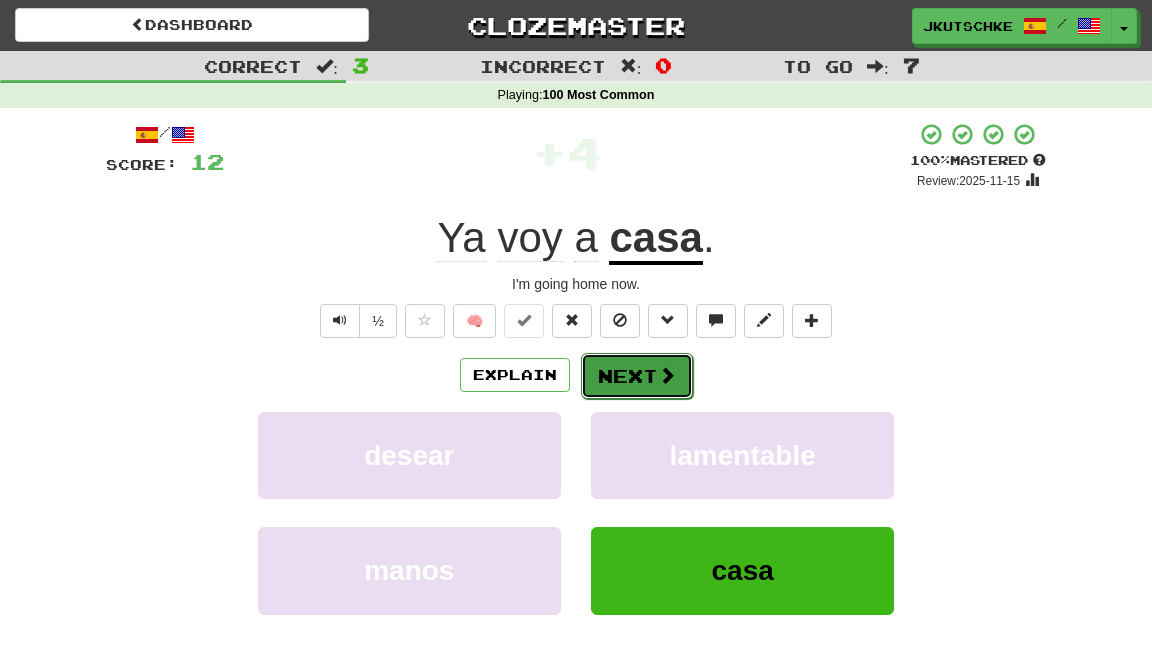 click on "Next" at bounding box center (637, 376) 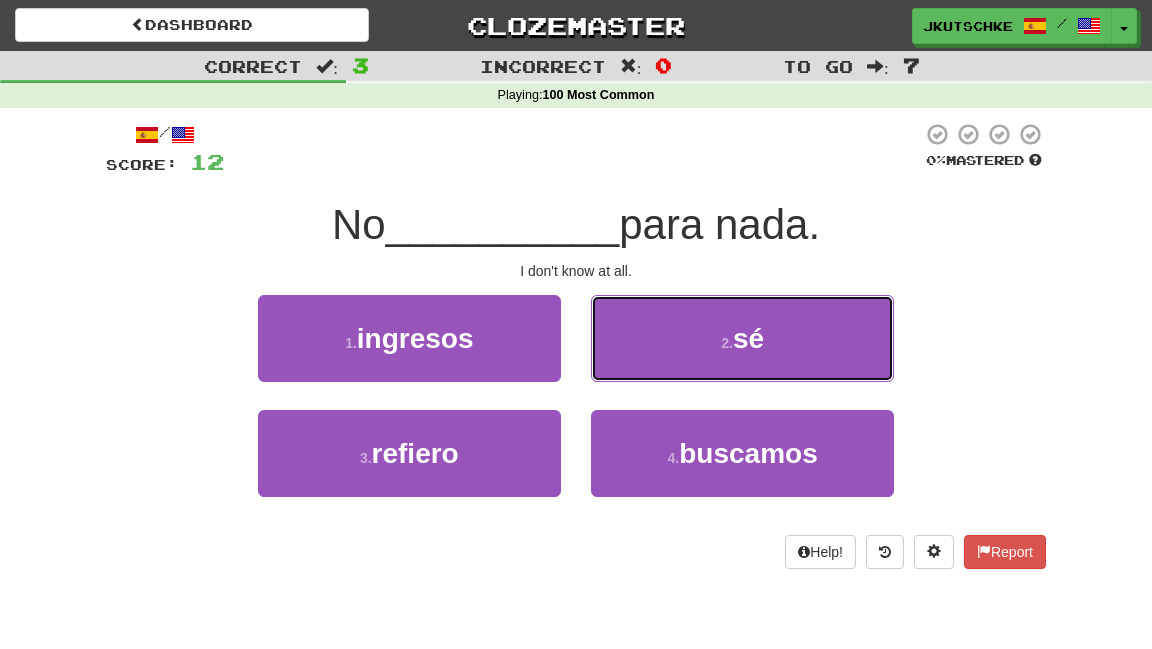 click on "2 .  sé" at bounding box center (742, 338) 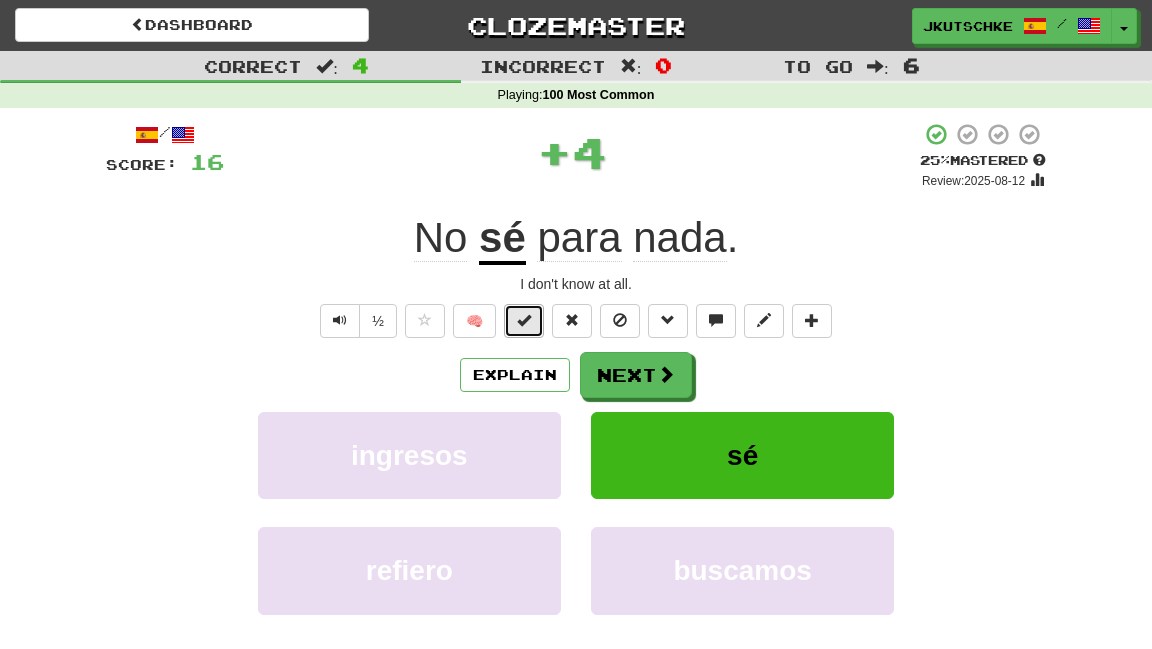click at bounding box center [524, 321] 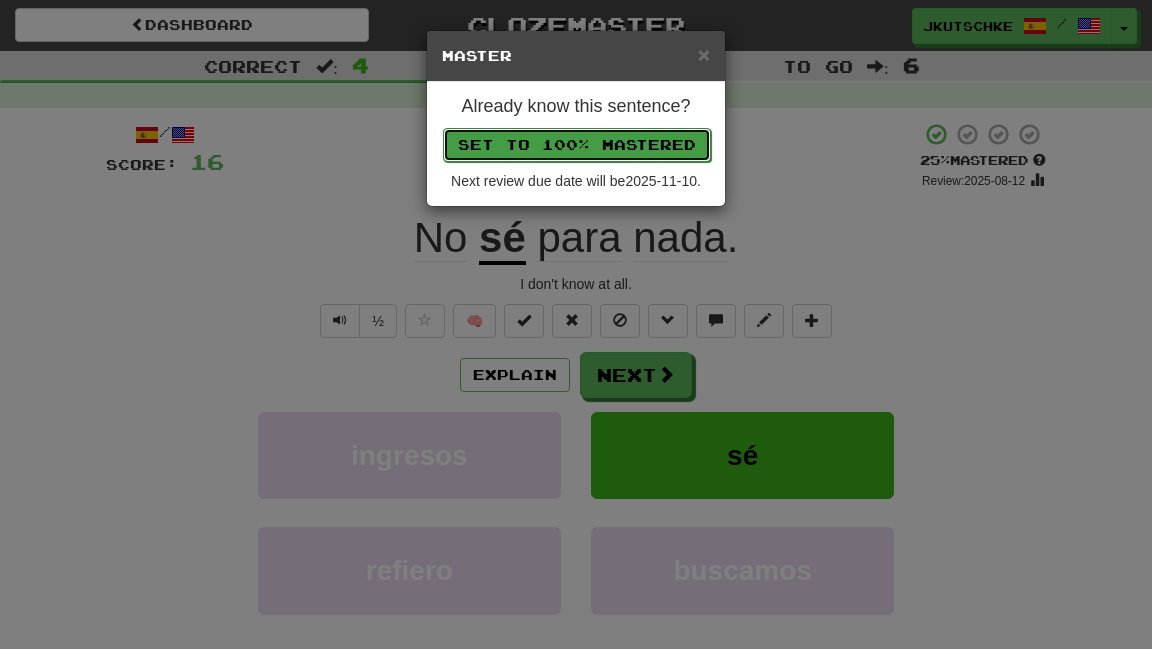click on "Set to 100% Mastered" at bounding box center [577, 145] 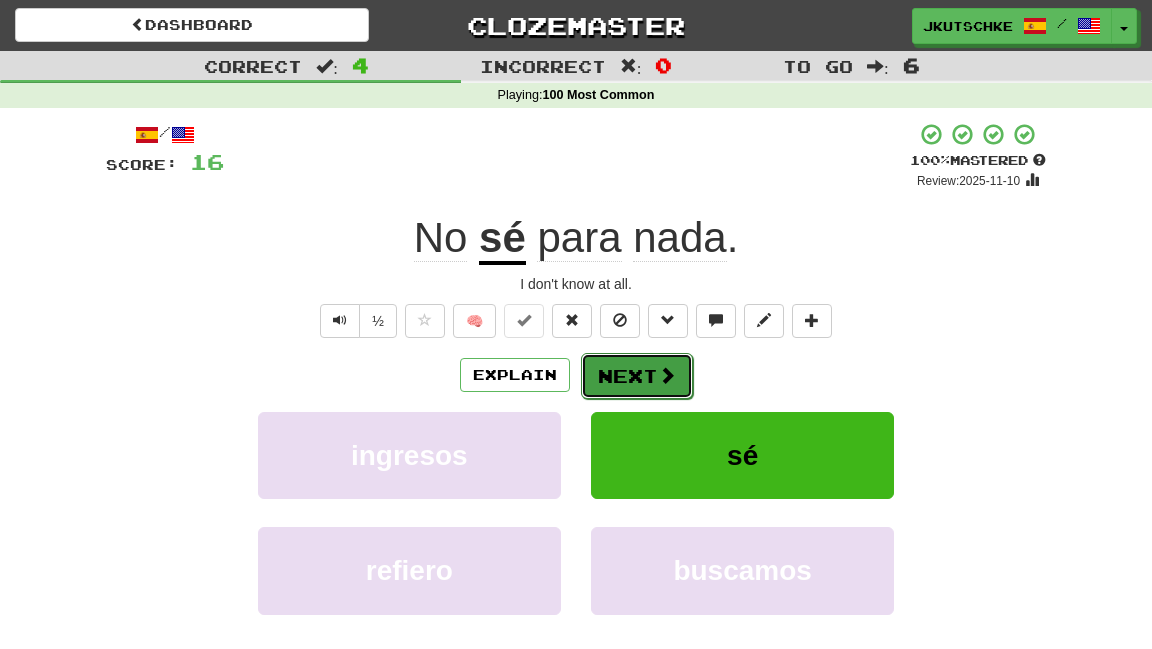 click on "Next" at bounding box center [637, 376] 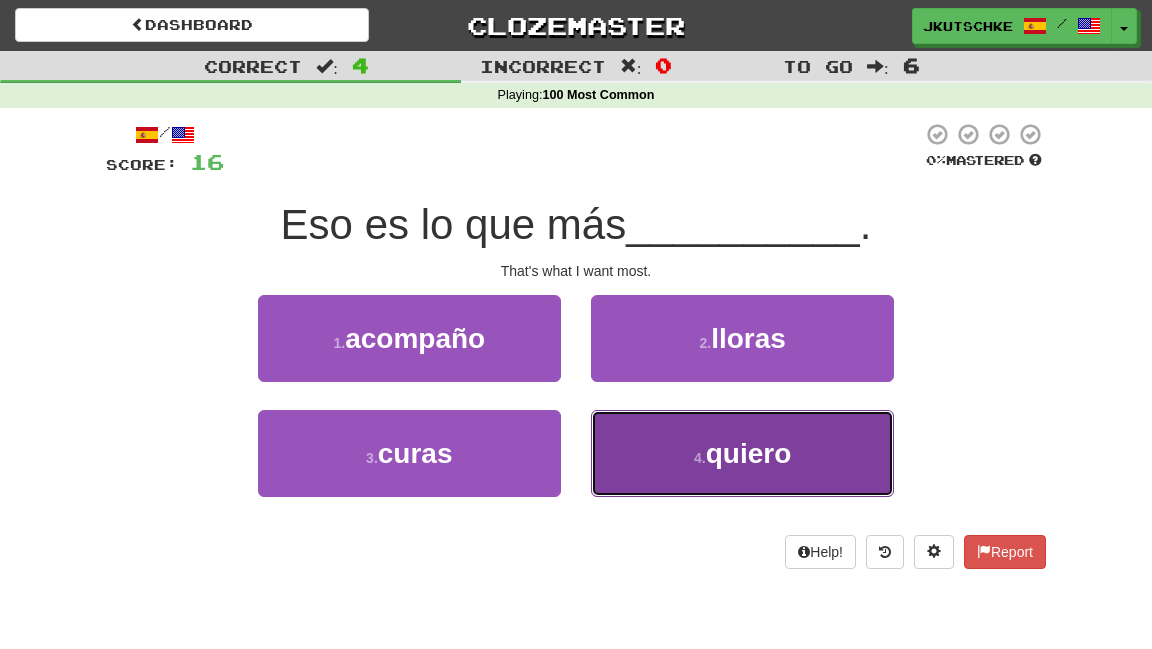 click on "4 .  quiero" at bounding box center [742, 453] 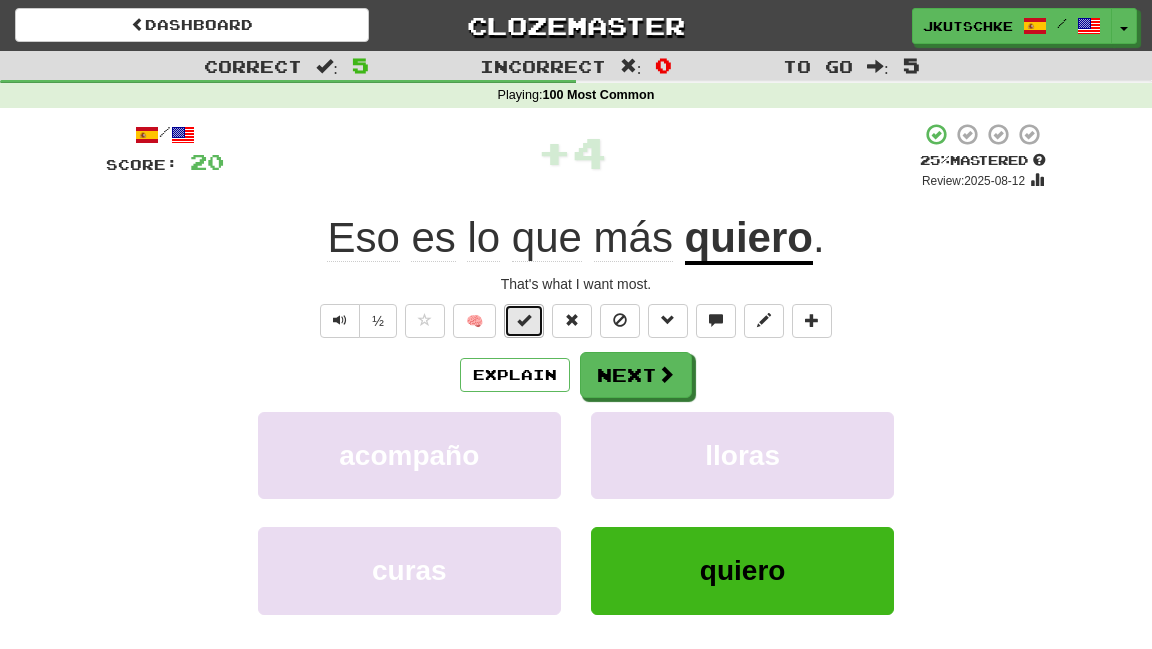 click at bounding box center [524, 321] 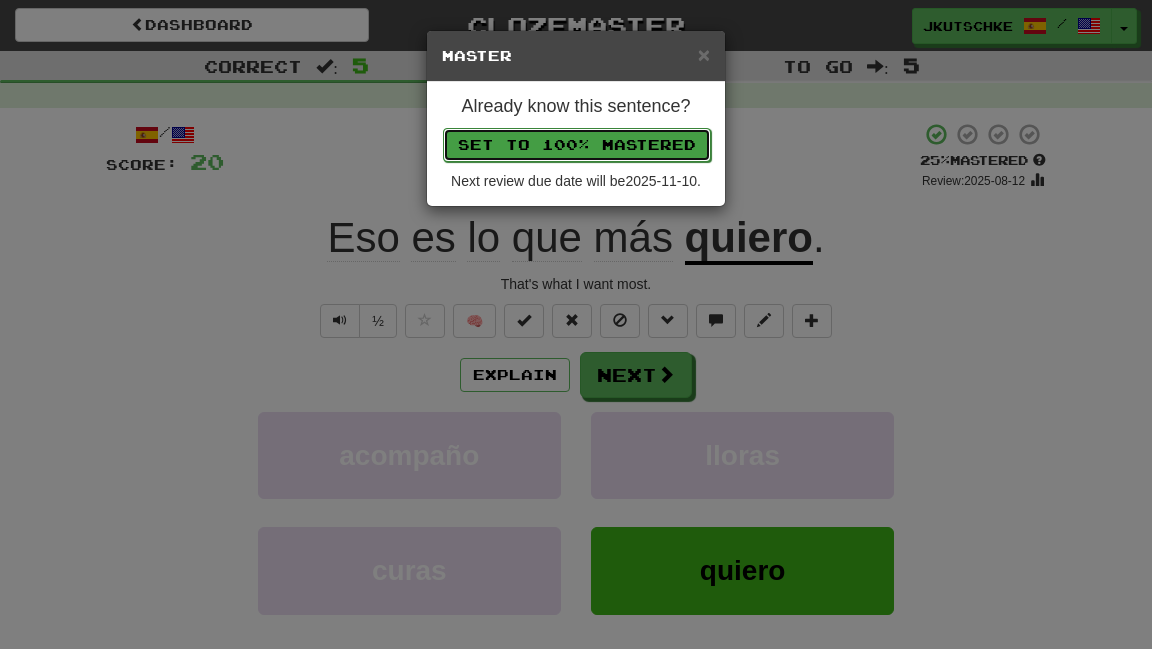 click on "Set to 100% Mastered" at bounding box center (577, 145) 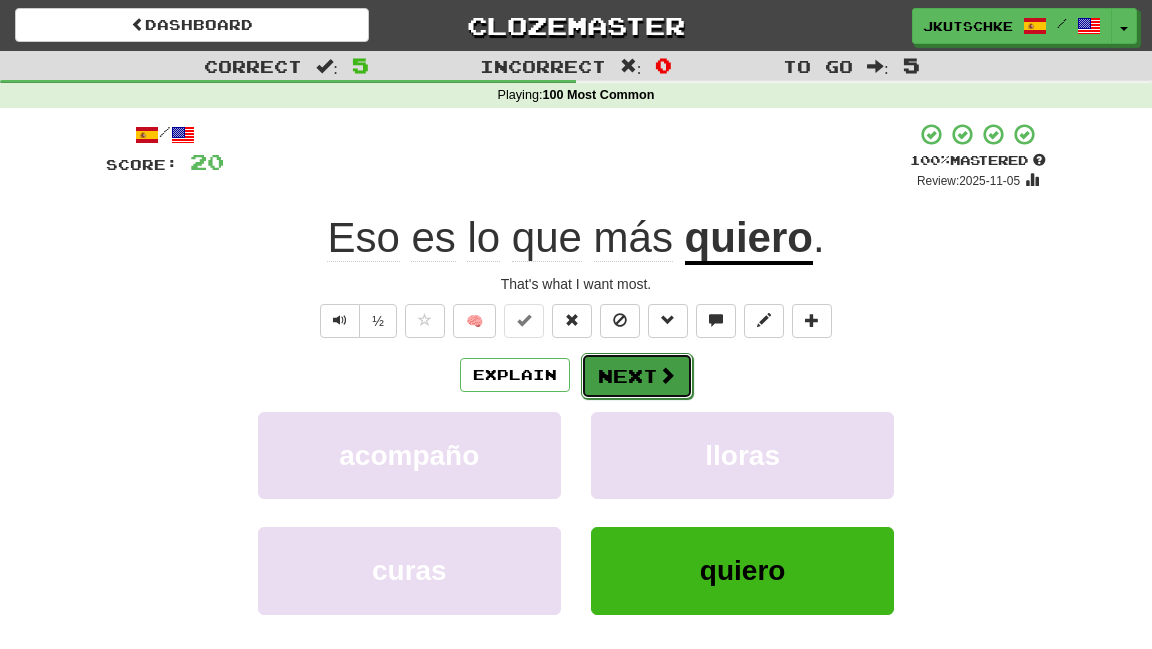 click on "Next" at bounding box center [637, 376] 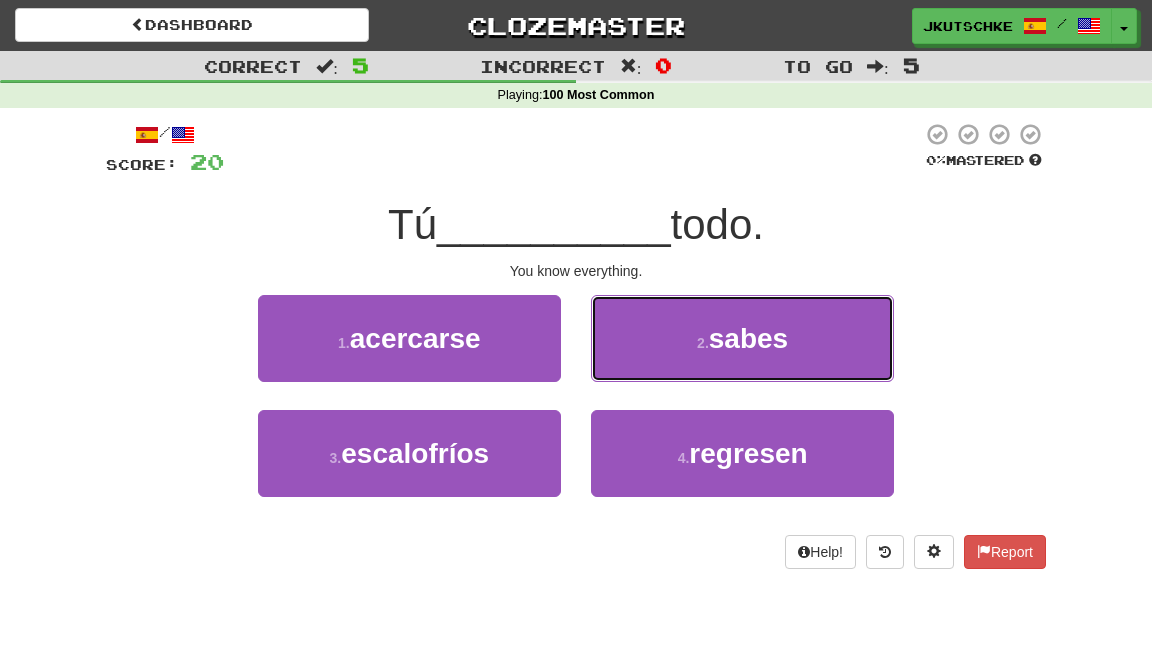 click on "2 .  sabes" at bounding box center [742, 338] 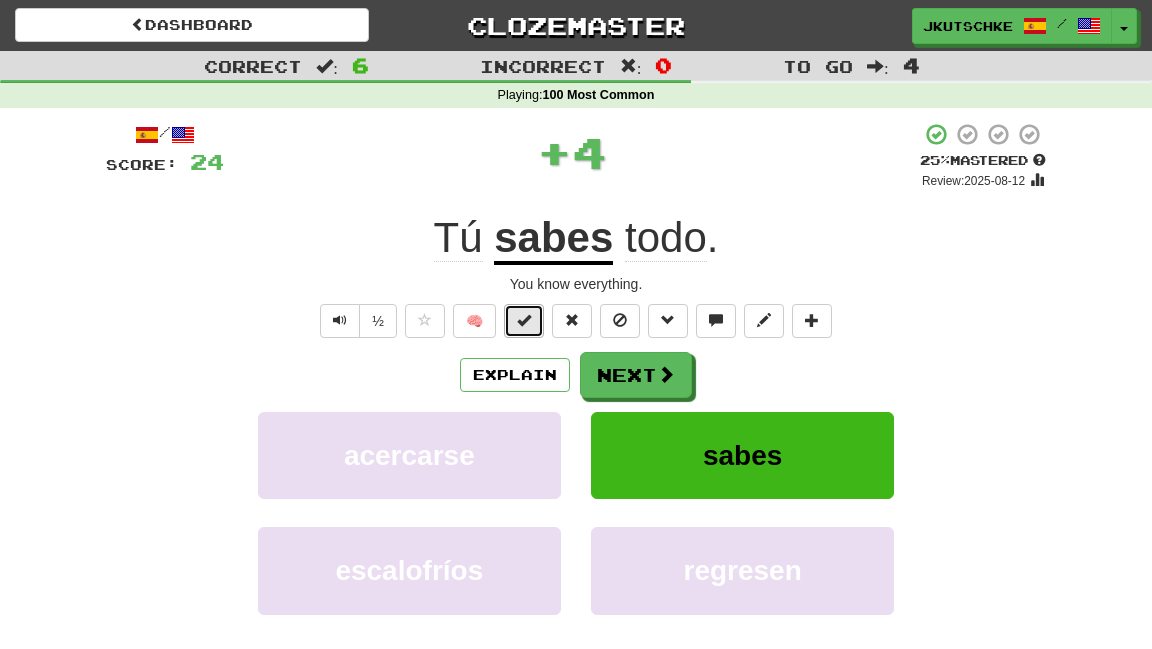 click at bounding box center (524, 320) 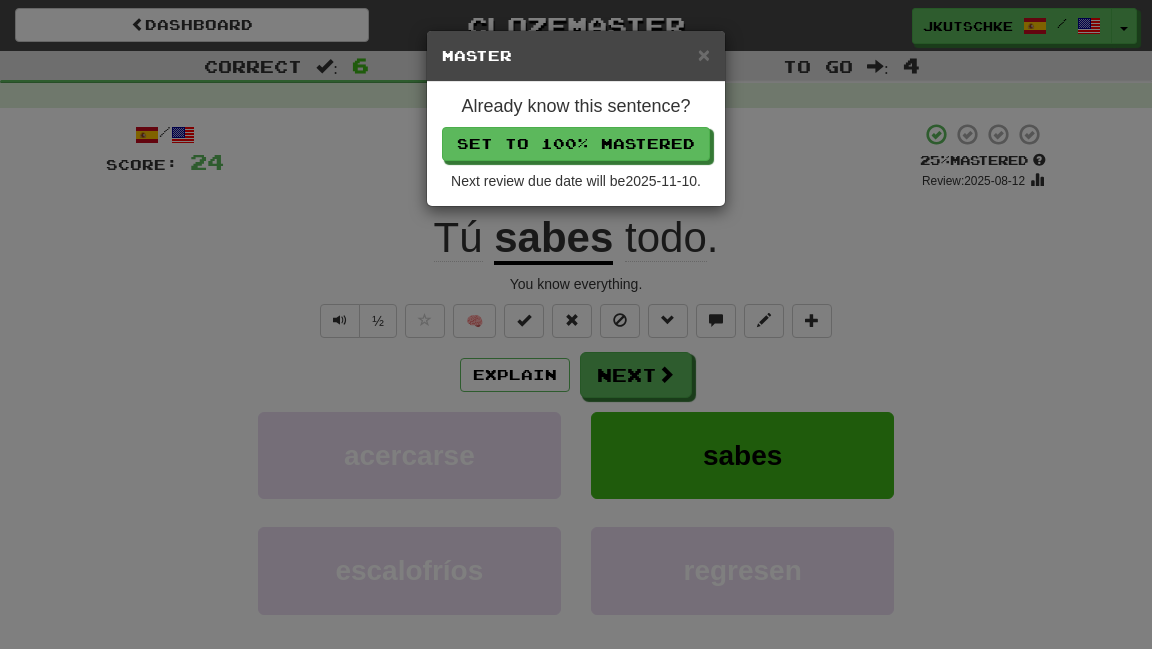 click on "× Master Already know this sentence? Set to 100% Mastered Next review due date will be  2025-11-10 ." at bounding box center [576, 324] 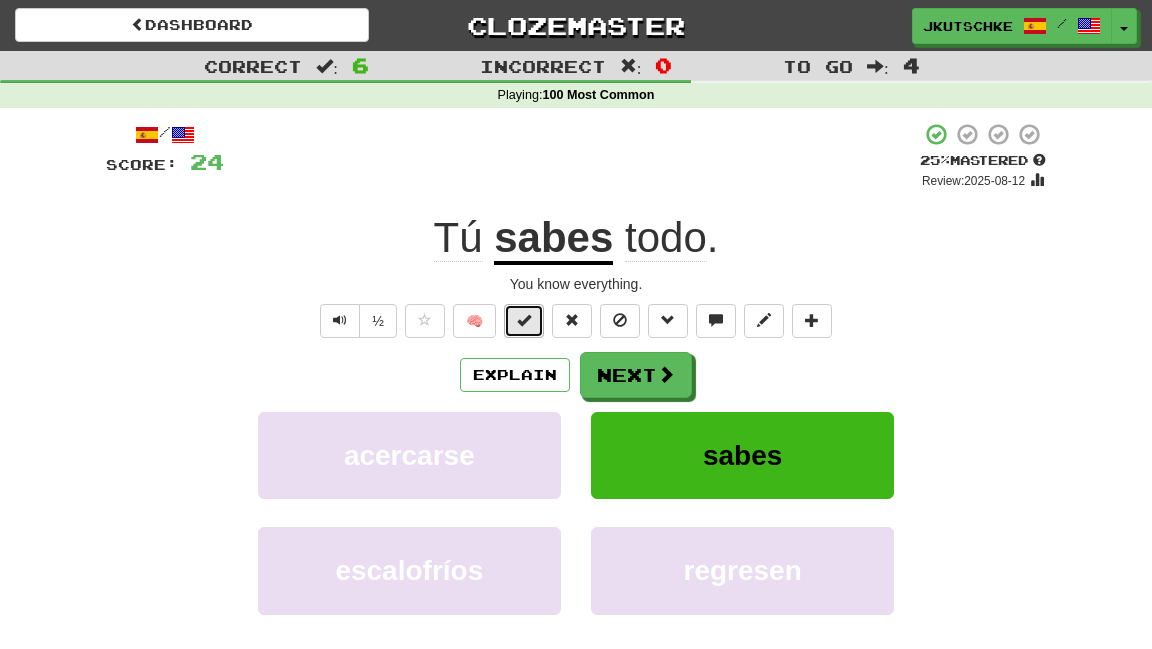 click at bounding box center [524, 321] 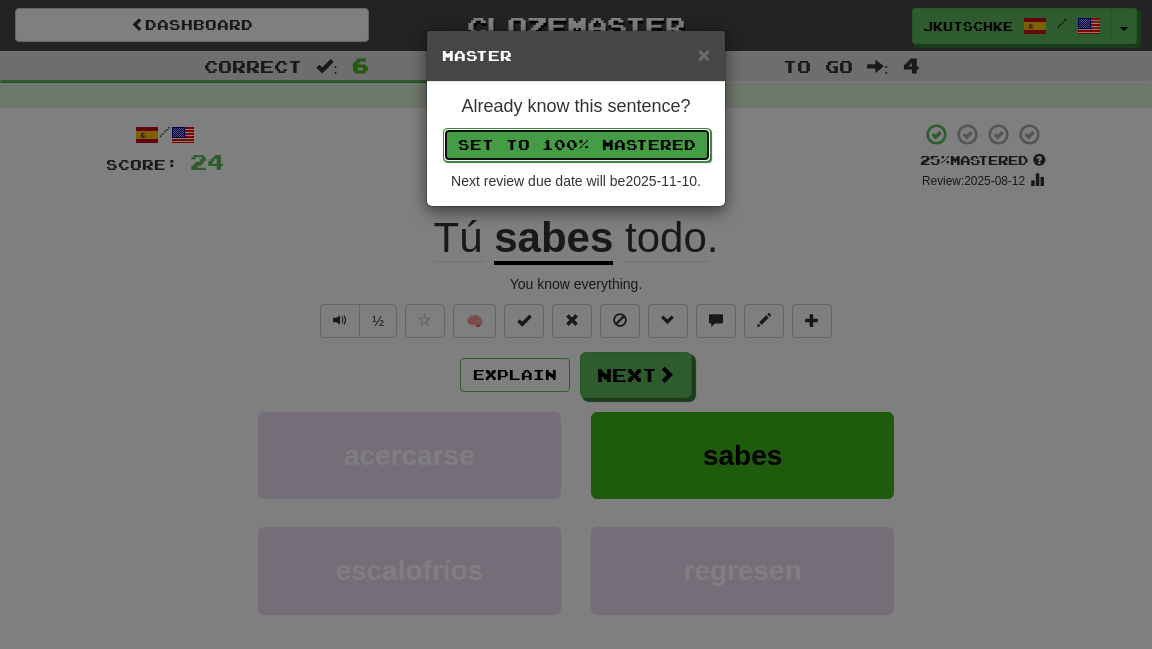 click on "Set to 100% Mastered" at bounding box center [577, 145] 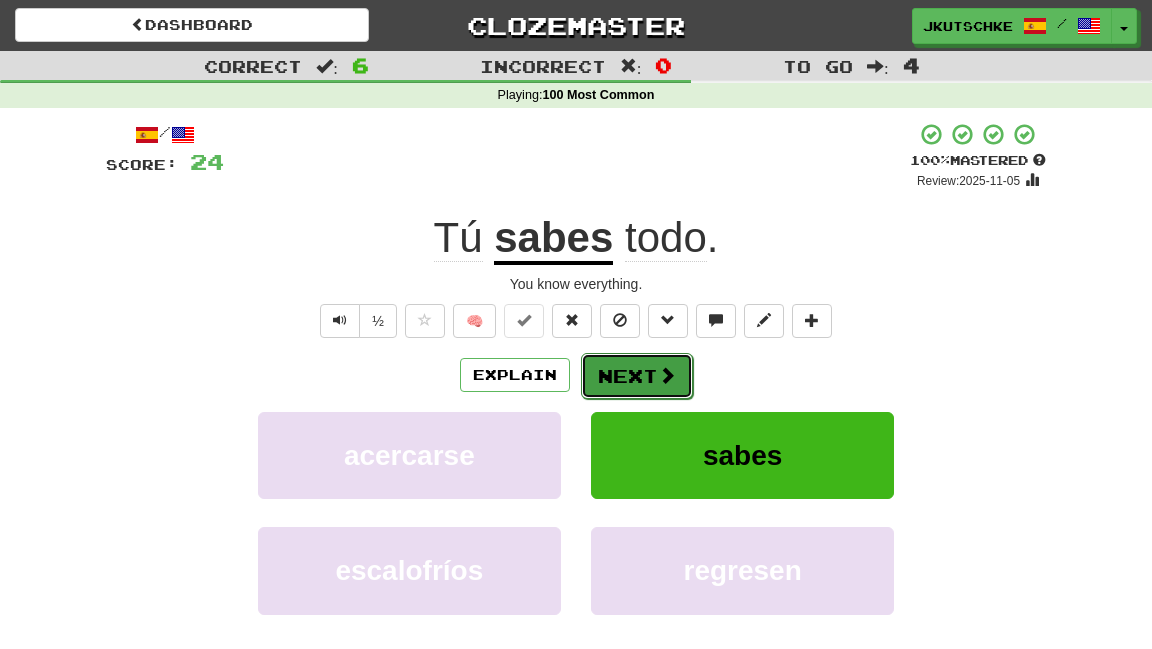 click on "Next" at bounding box center (637, 376) 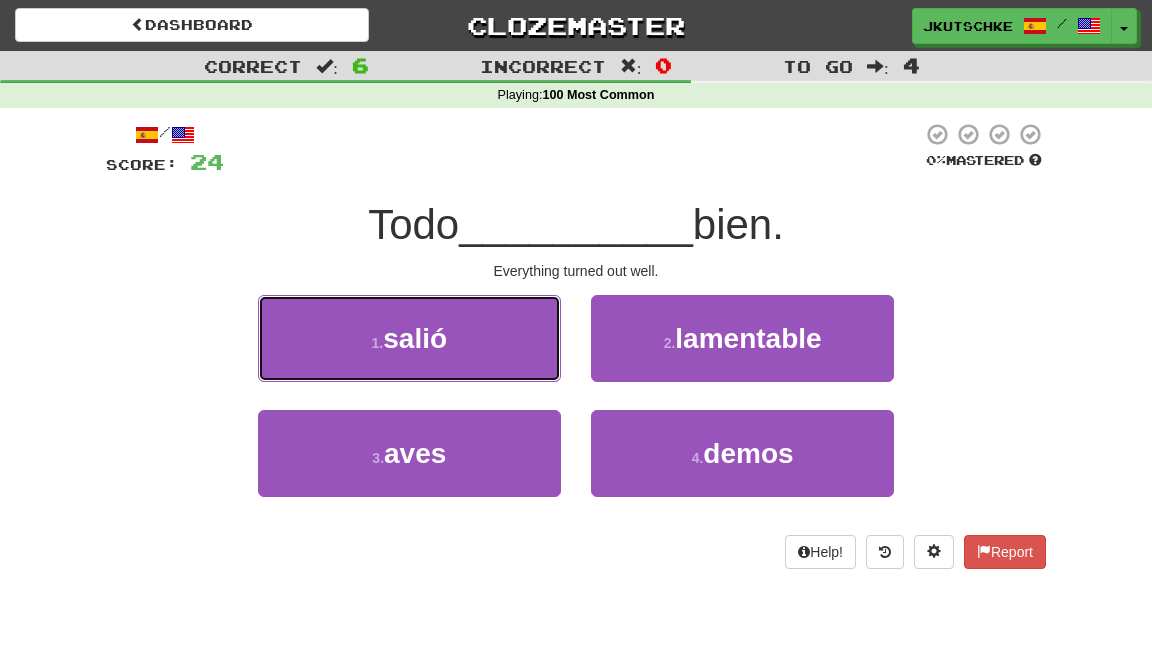click on "1 .  salió" at bounding box center [409, 338] 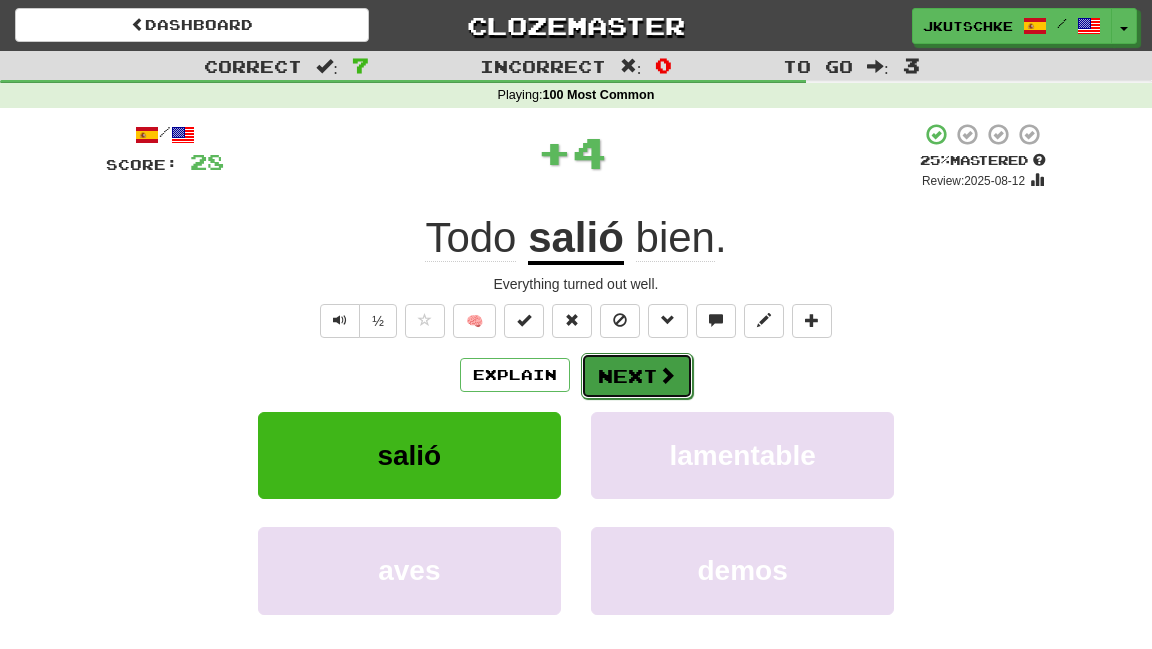click on "Next" at bounding box center [637, 376] 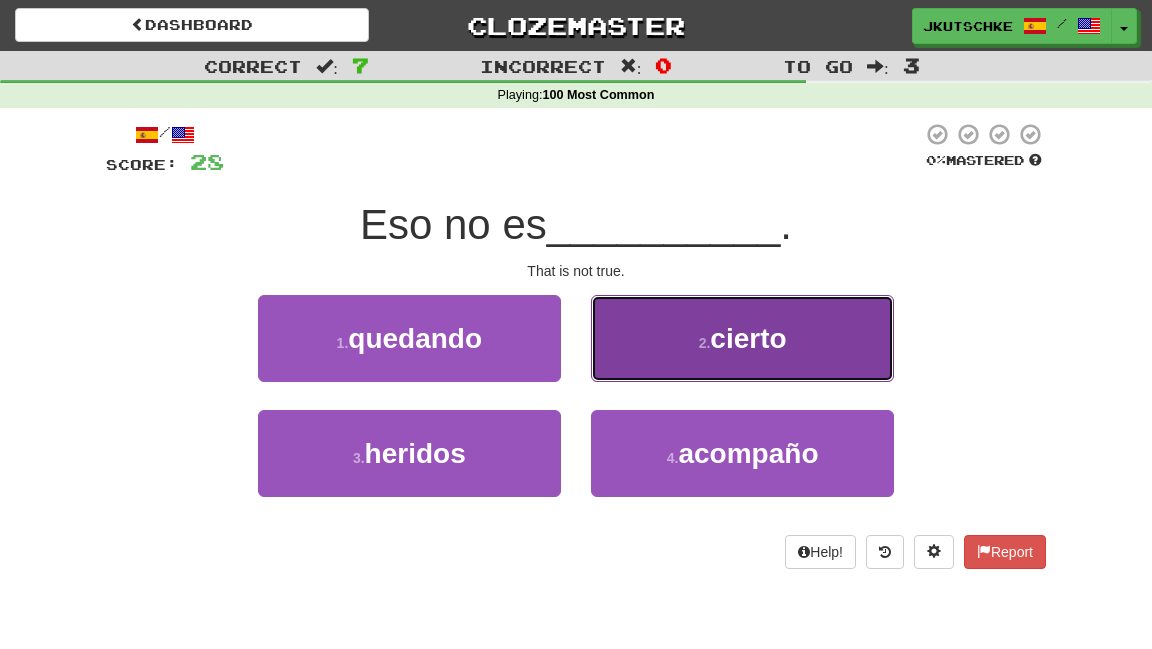 click on "2 .  cierto" at bounding box center [742, 338] 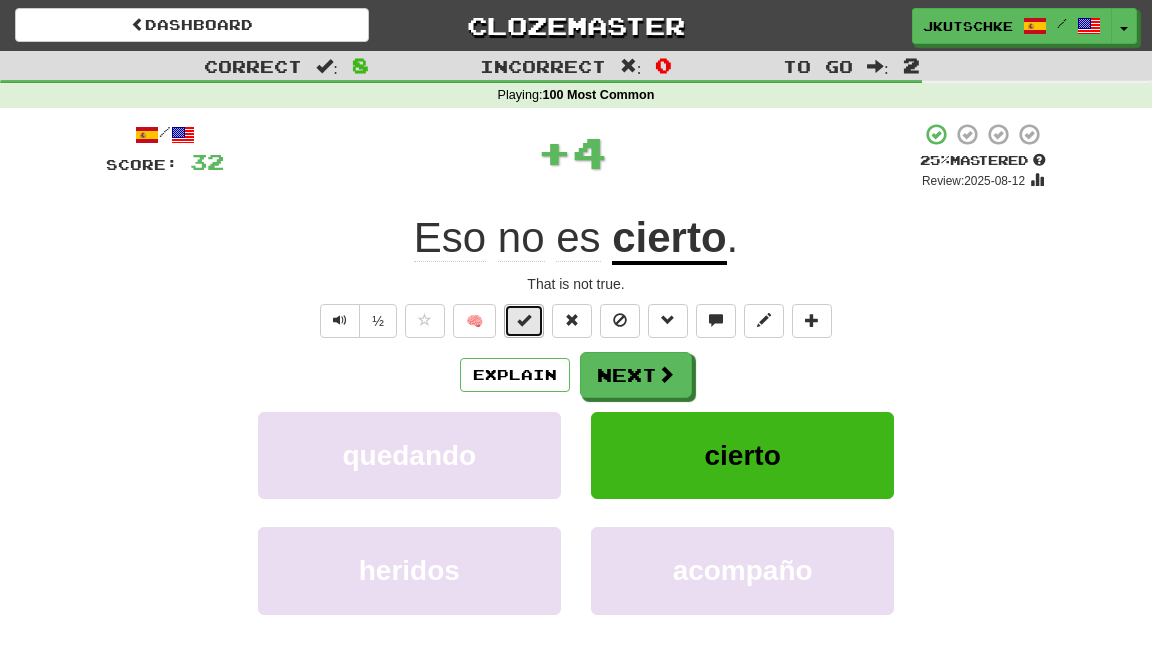 click at bounding box center [524, 321] 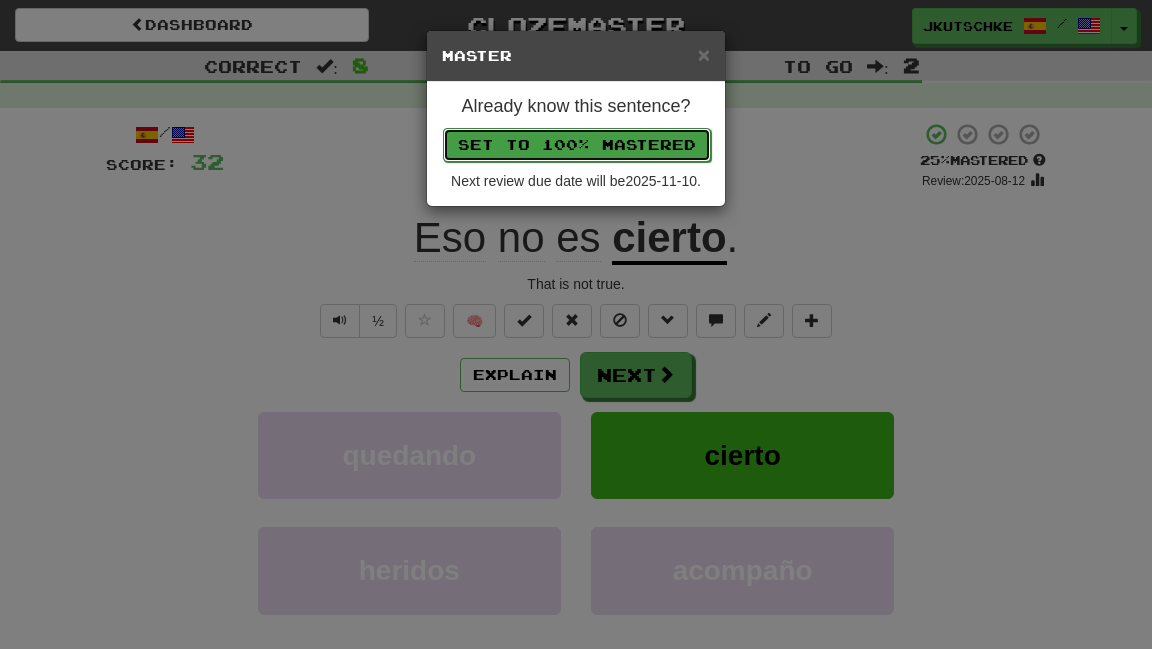 click on "Set to 100% Mastered" at bounding box center (577, 145) 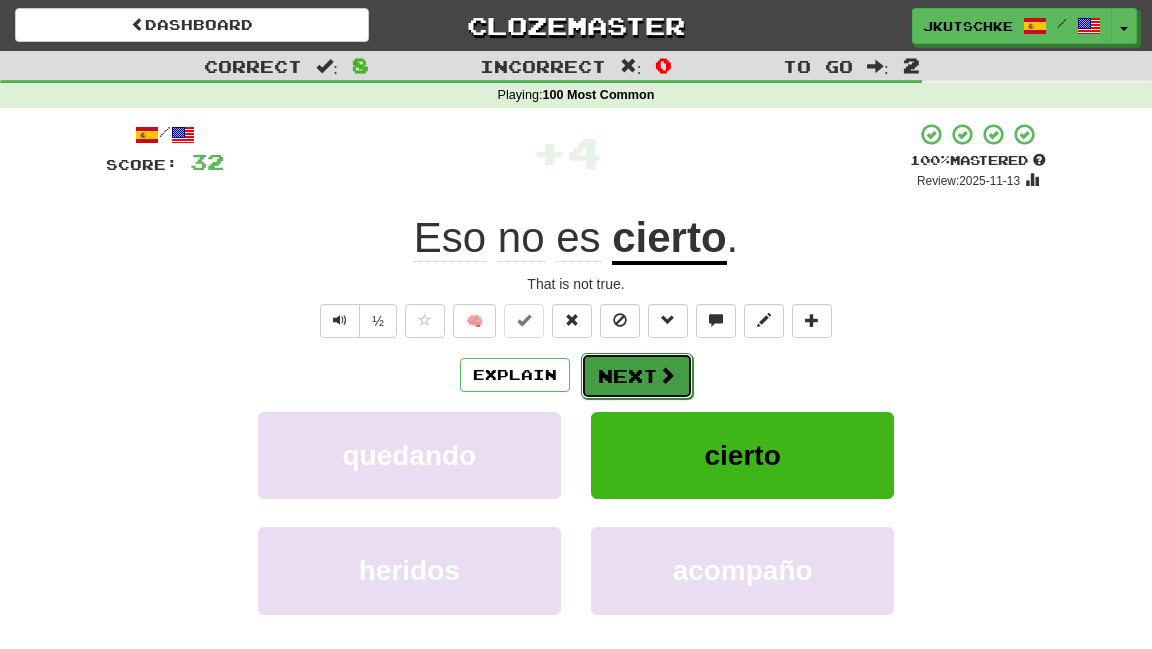 click on "Next" at bounding box center [637, 376] 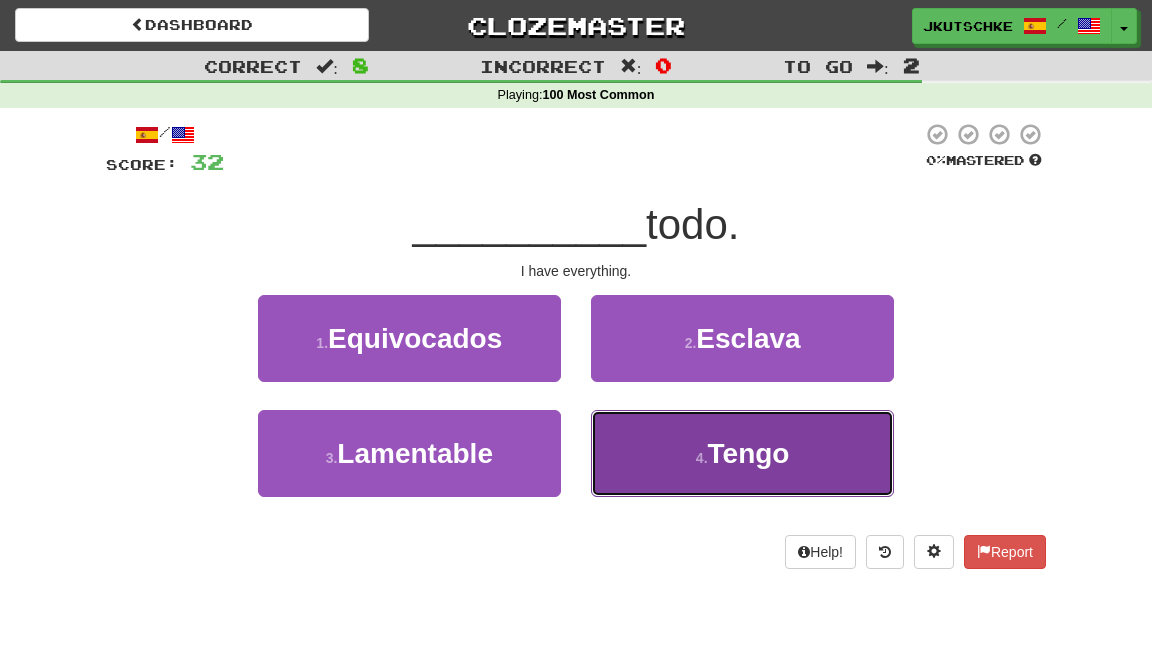 click on "4 .  Tengo" at bounding box center [742, 453] 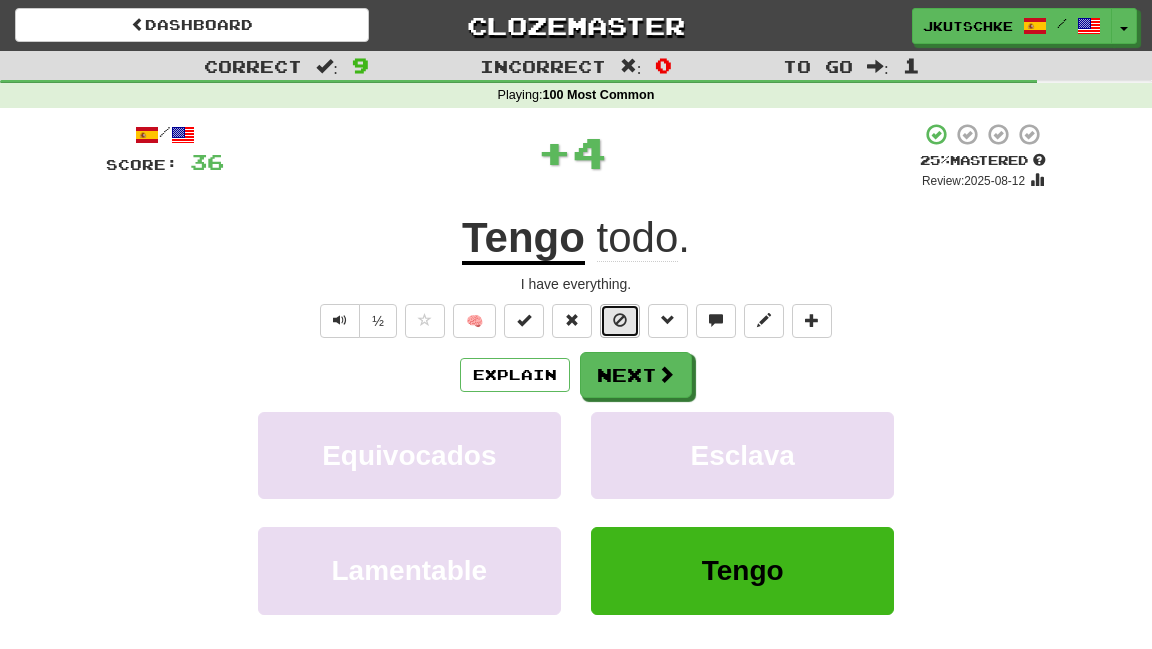 click at bounding box center [620, 320] 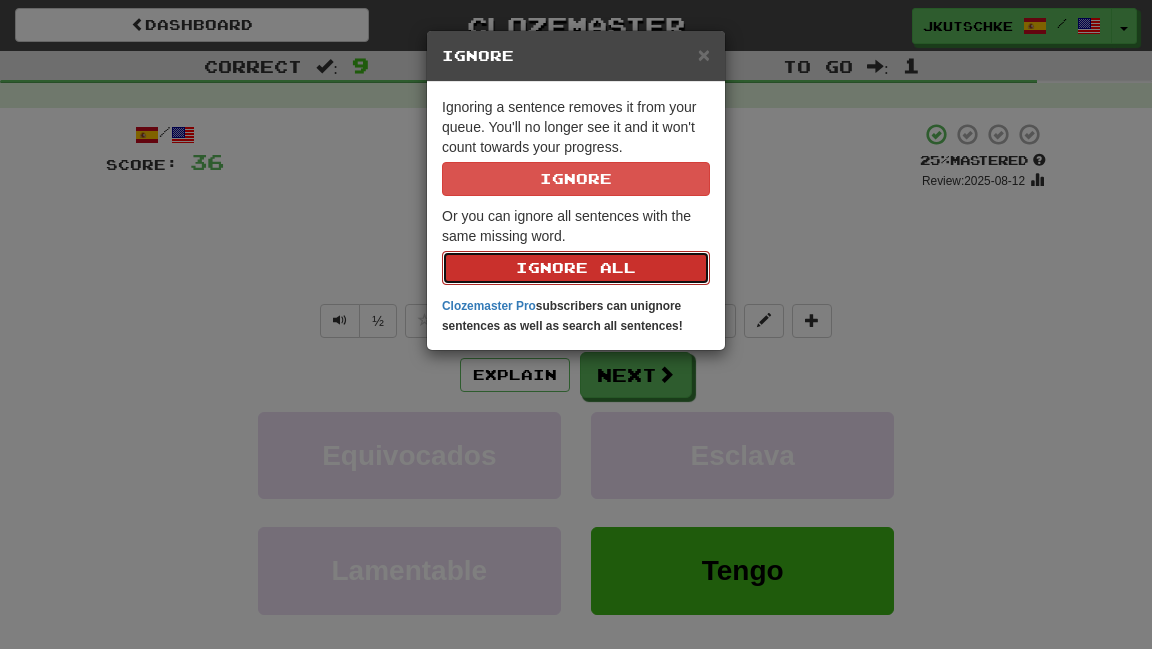 click on "Ignore All" at bounding box center (576, 268) 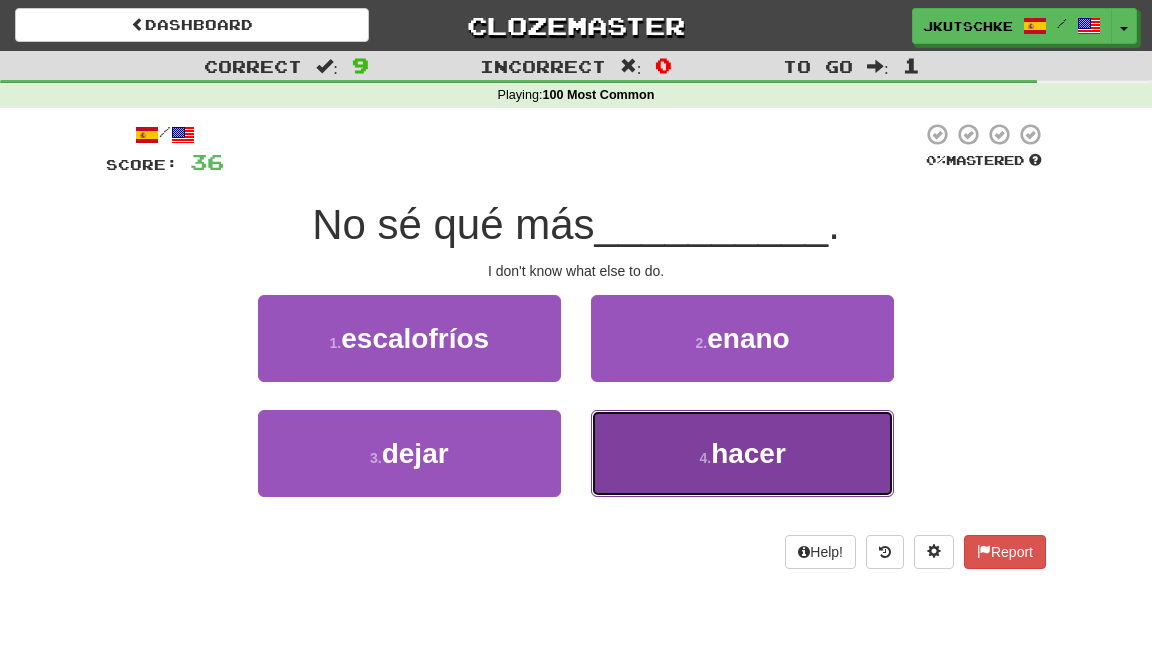 click on "4 .  hacer" at bounding box center [742, 453] 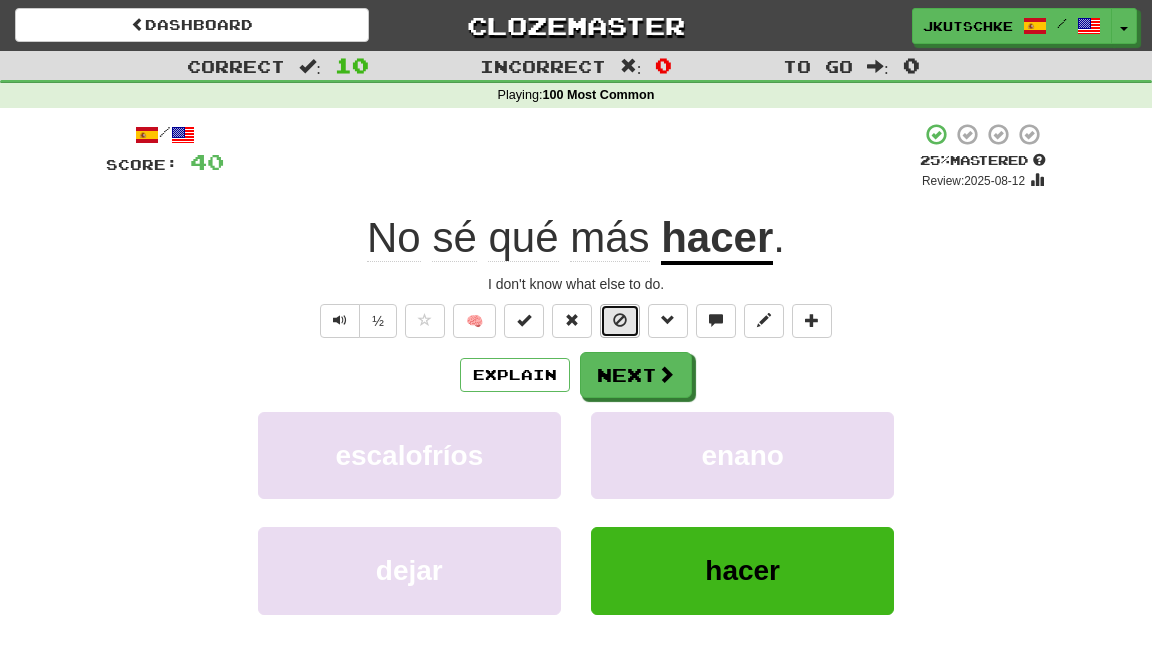 click at bounding box center [620, 320] 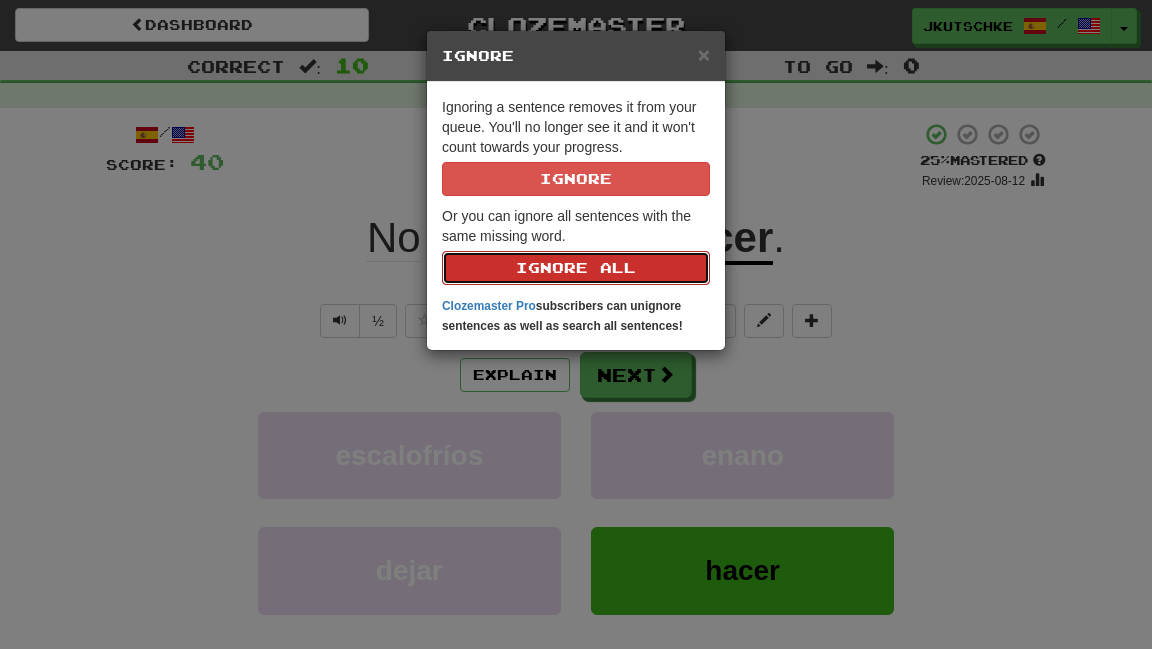 click on "Ignore All" at bounding box center [576, 268] 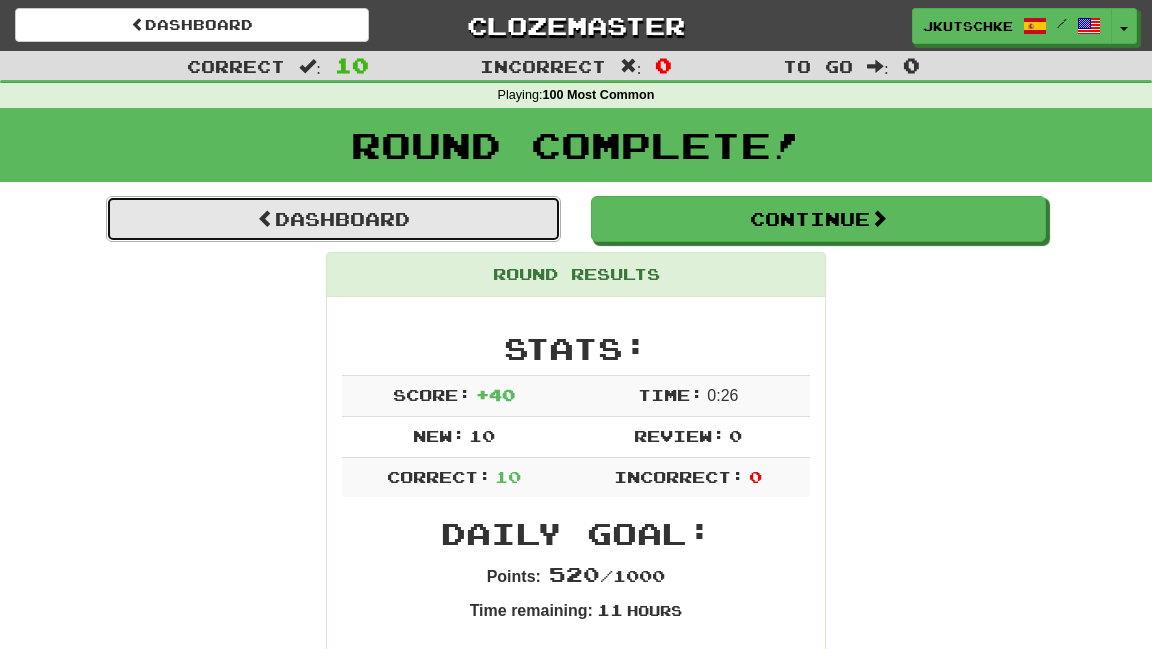 click on "Dashboard" at bounding box center [333, 219] 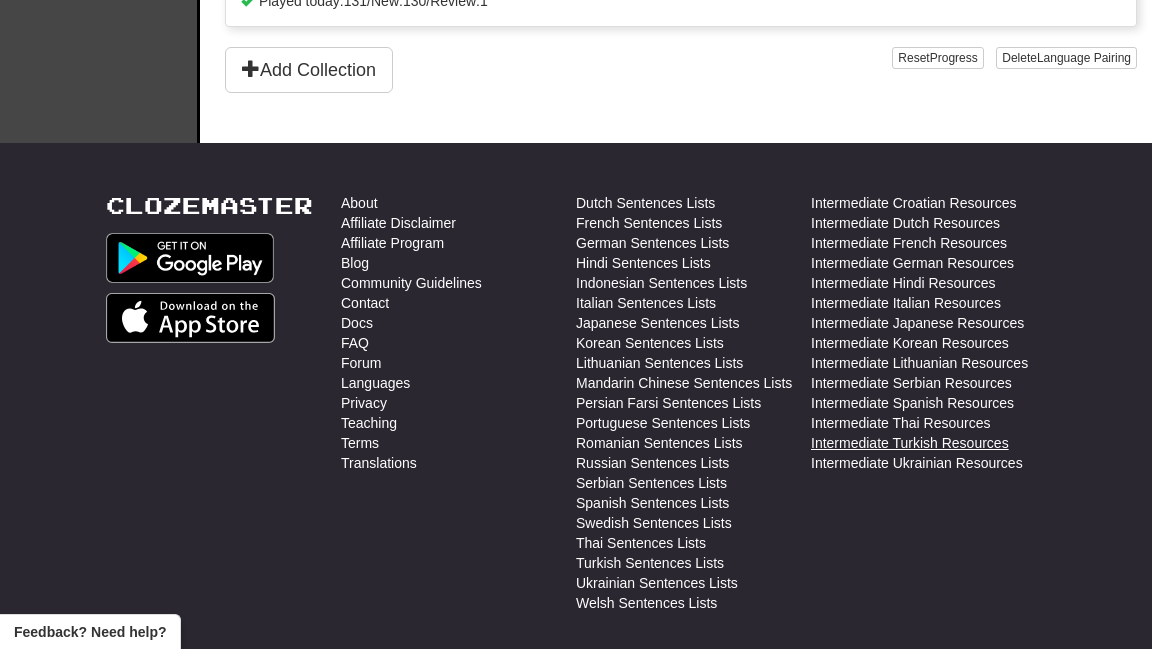 scroll, scrollTop: 625, scrollLeft: 0, axis: vertical 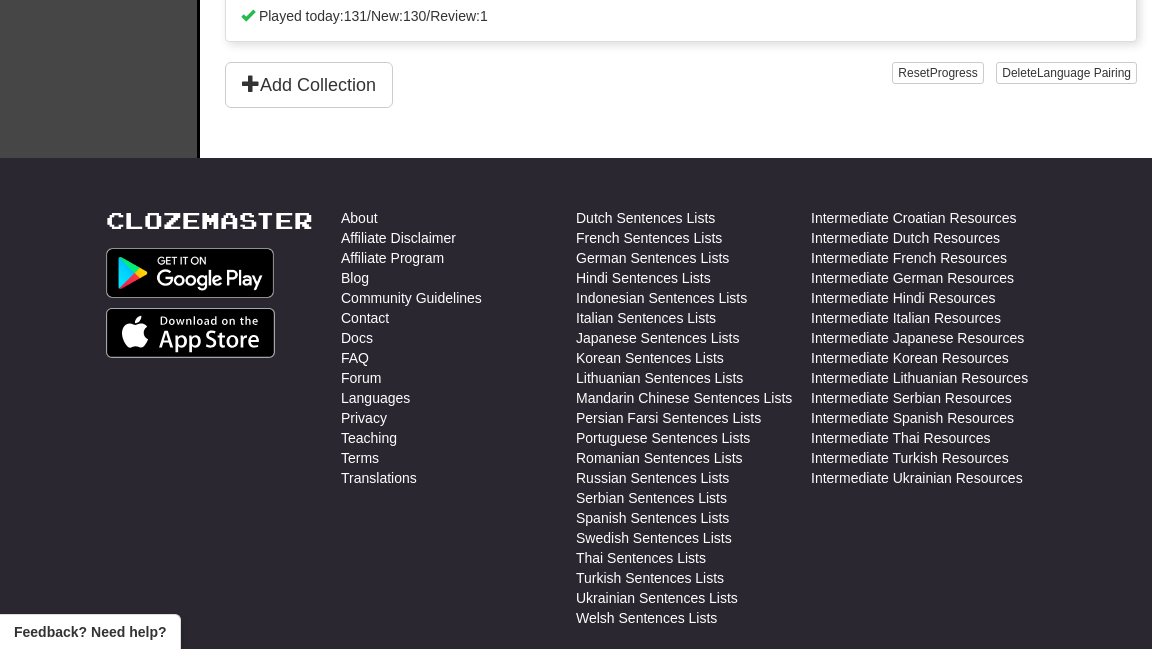 click on "Dutch Sentences Lists" at bounding box center [693, 218] 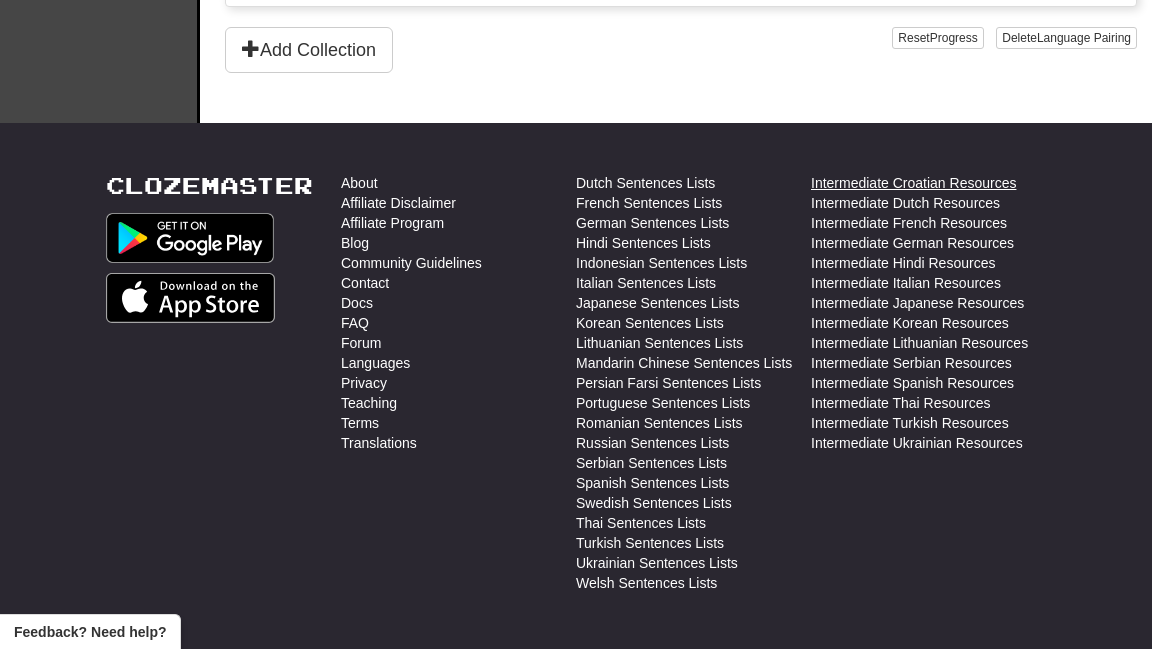scroll, scrollTop: 661, scrollLeft: 0, axis: vertical 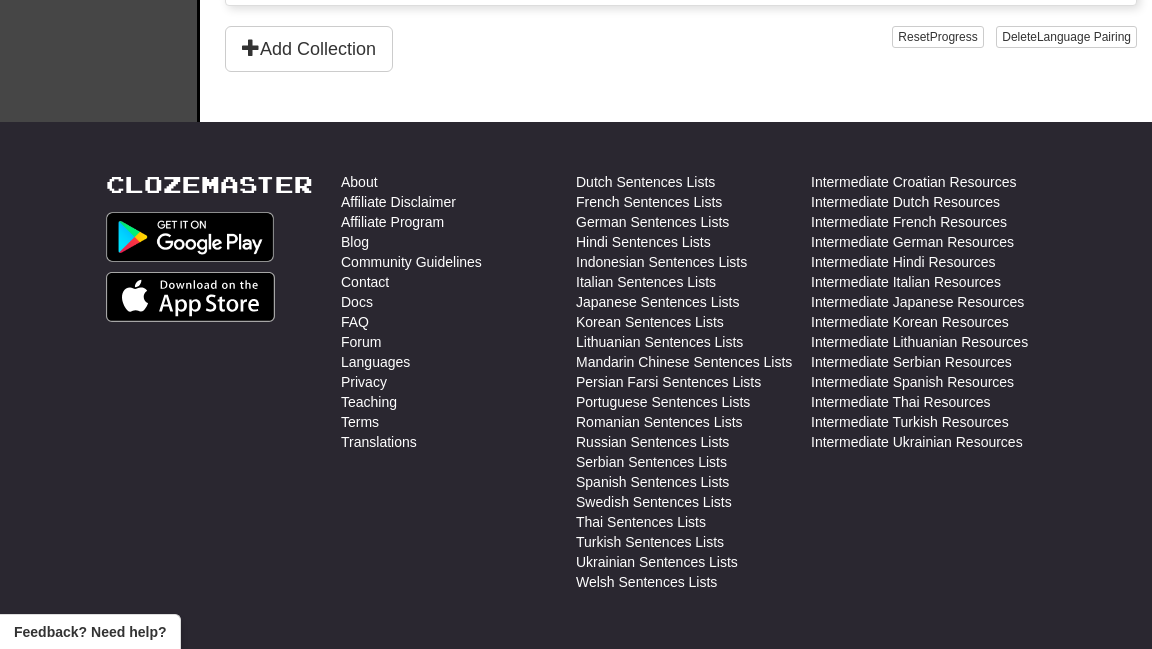 click on "Clozemaster
About
Affiliate Disclaimer
Affiliate Program
Blog
Community Guidelines
Contact
Docs
FAQ
Forum
Languages
Privacy
Teaching
Terms
Translations
Dutch Sentences Lists
French Sentences Lists
German Sentences Lists
Hindi Sentences Lists
Indonesian Sentences Lists
Italian Sentences Lists
Japanese Sentences Lists
Korean Sentences Lists
Lithuanian Sentences Lists
Mandarin Chinese Sentences Lists
Persian Farsi Sentences Lists
Portuguese Sentences Lists
Romanian Sentences Lists
Russian Sentences Lists
Serbian Sentences Lists
Spanish Sentences Lists
Swedish Sentences Lists
Thai Sentences Lists
Turkish Sentences Lists
Ukrainian Sentences Lists
Welsh Sentences Lists
Intermediate Croatian Resources
Intermediate Dutch Resources
Intermediate French Resources
Intermediate German Resources
Intermediate Hindi Resources
Intermediate Italian Resources
Intermediate Japanese Resources" at bounding box center (576, 452) 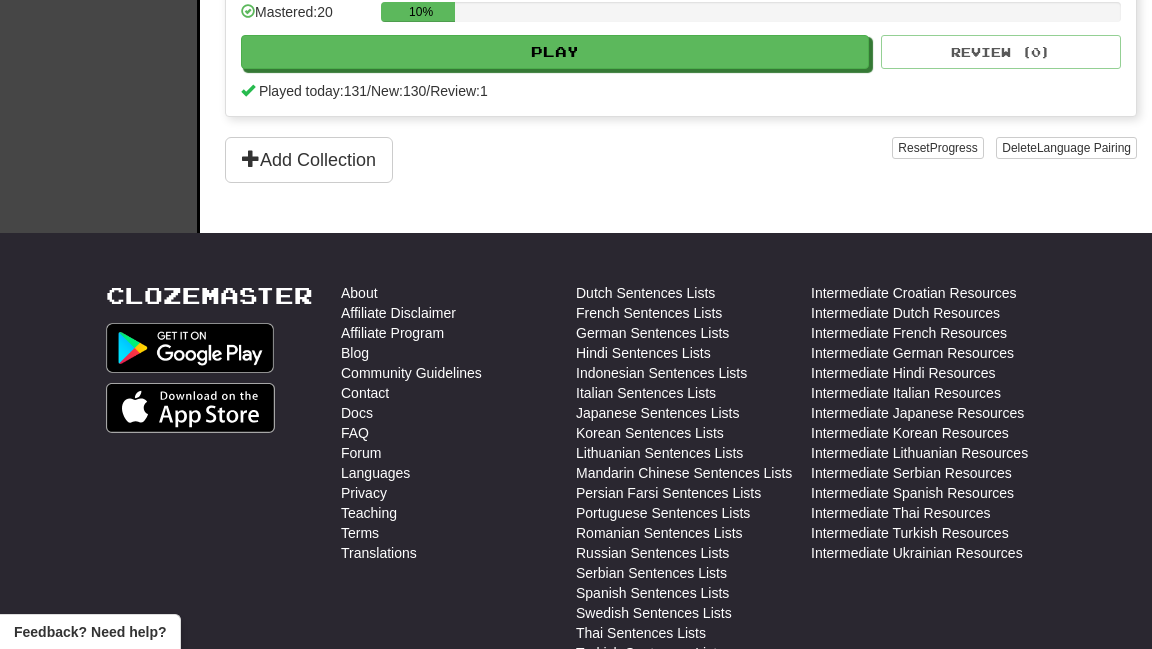 scroll, scrollTop: 675, scrollLeft: 0, axis: vertical 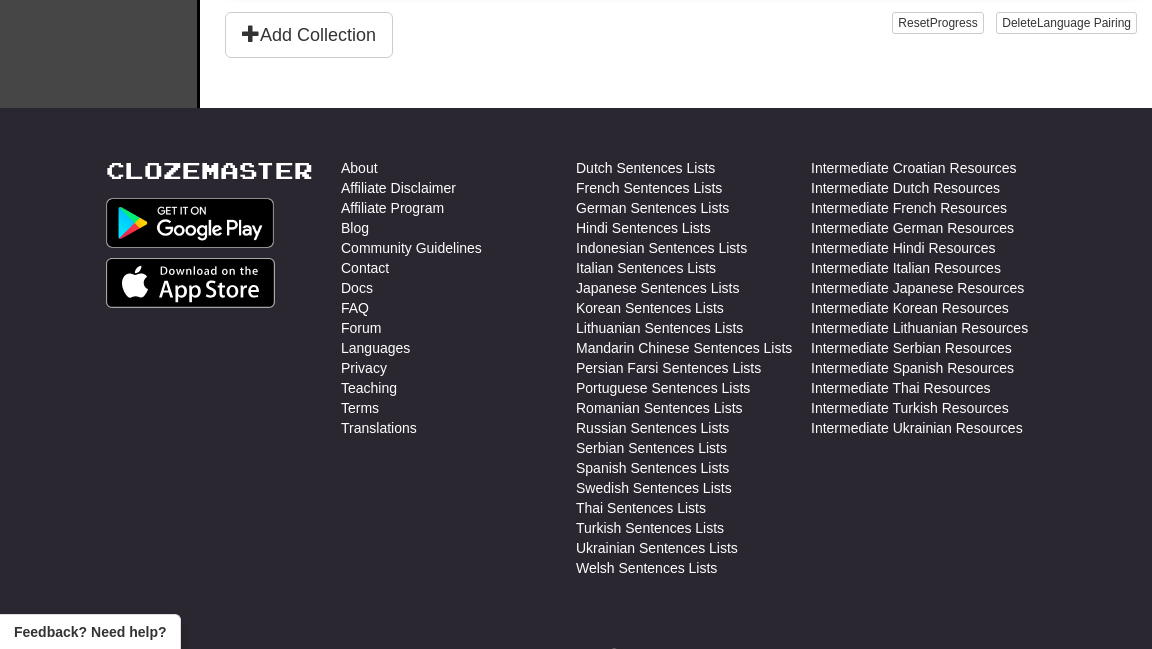 click on "Clozemaster" at bounding box center (223, 373) 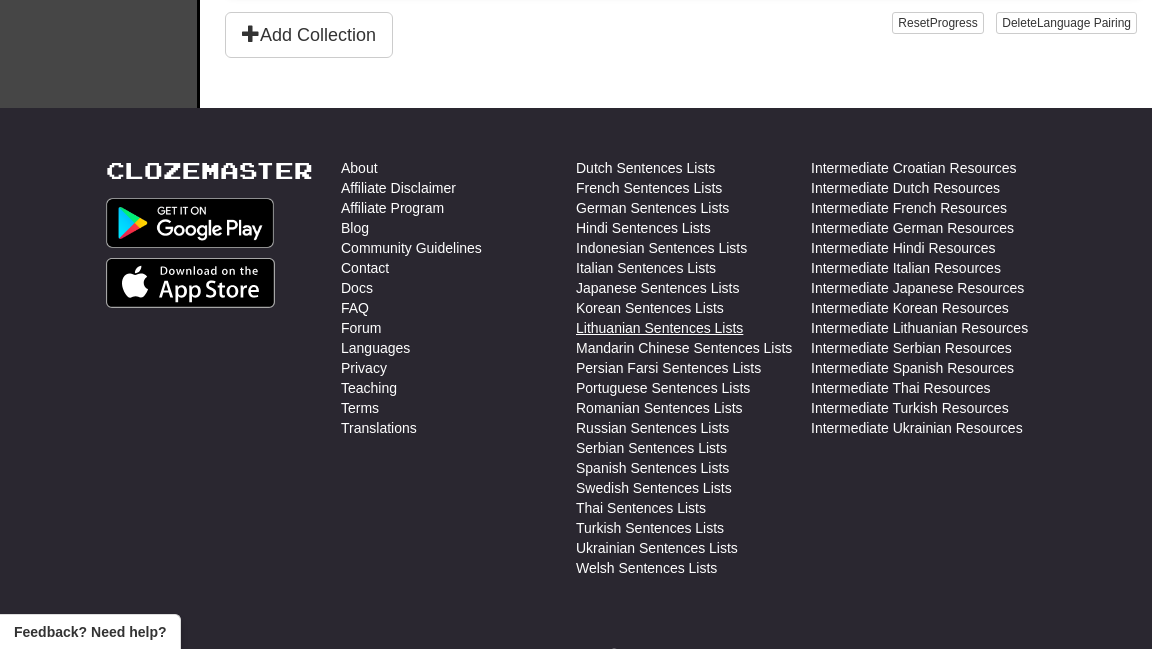scroll, scrollTop: 0, scrollLeft: 0, axis: both 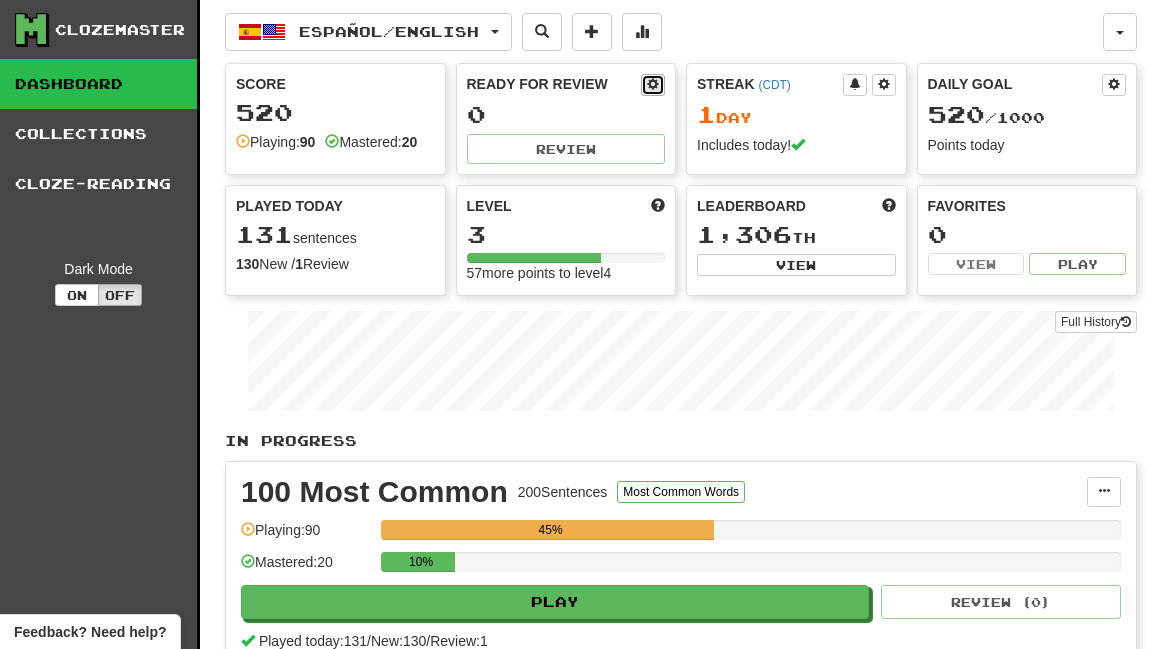 click at bounding box center [653, 85] 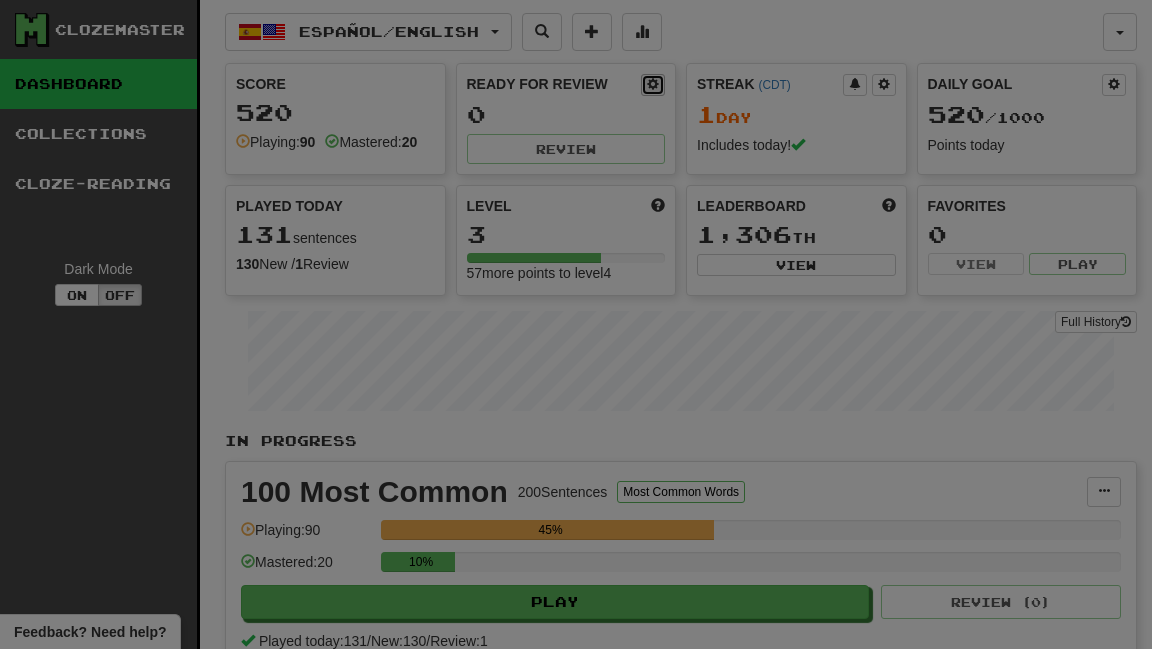 select on "*" 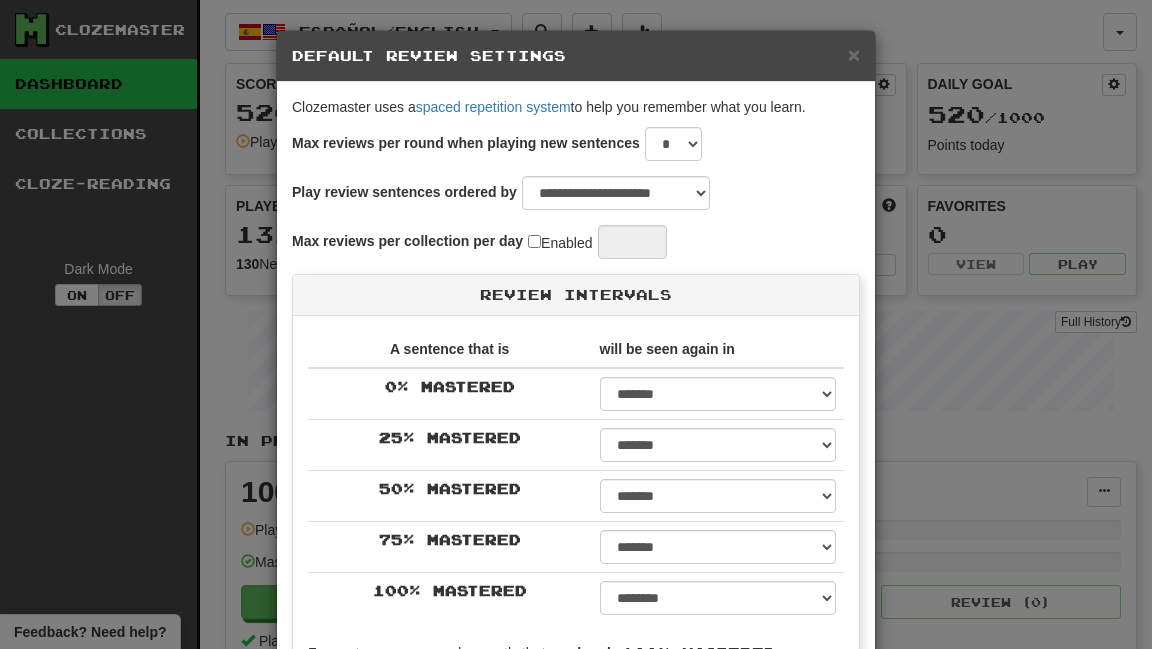 click on "**********" at bounding box center [576, 324] 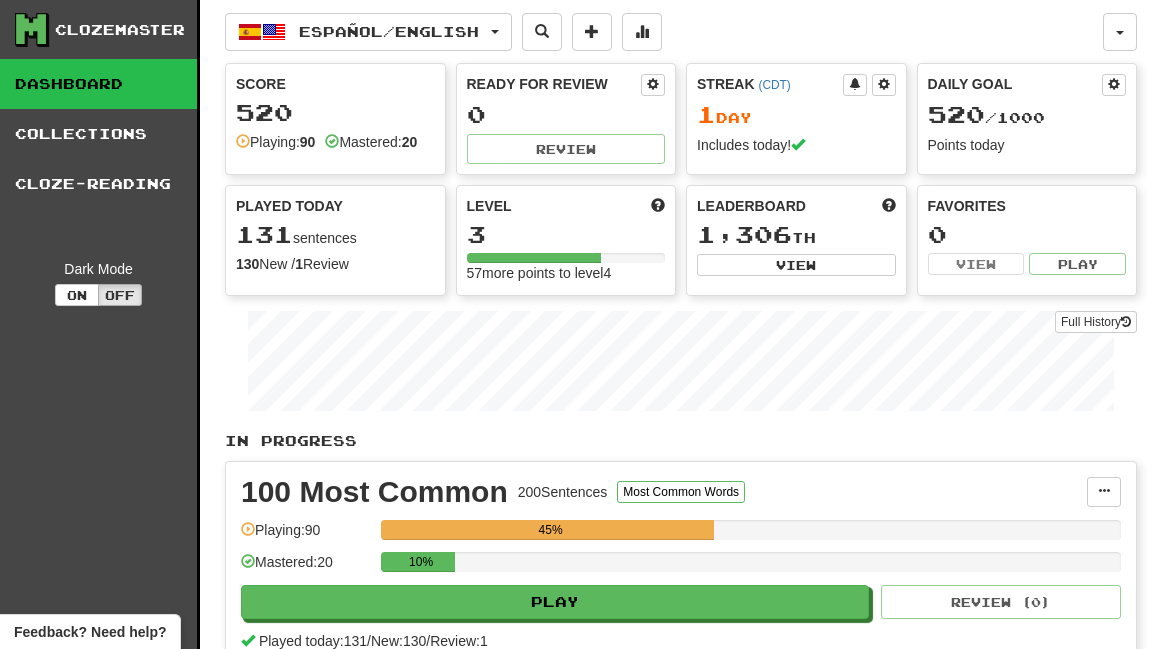 scroll, scrollTop: 227, scrollLeft: 0, axis: vertical 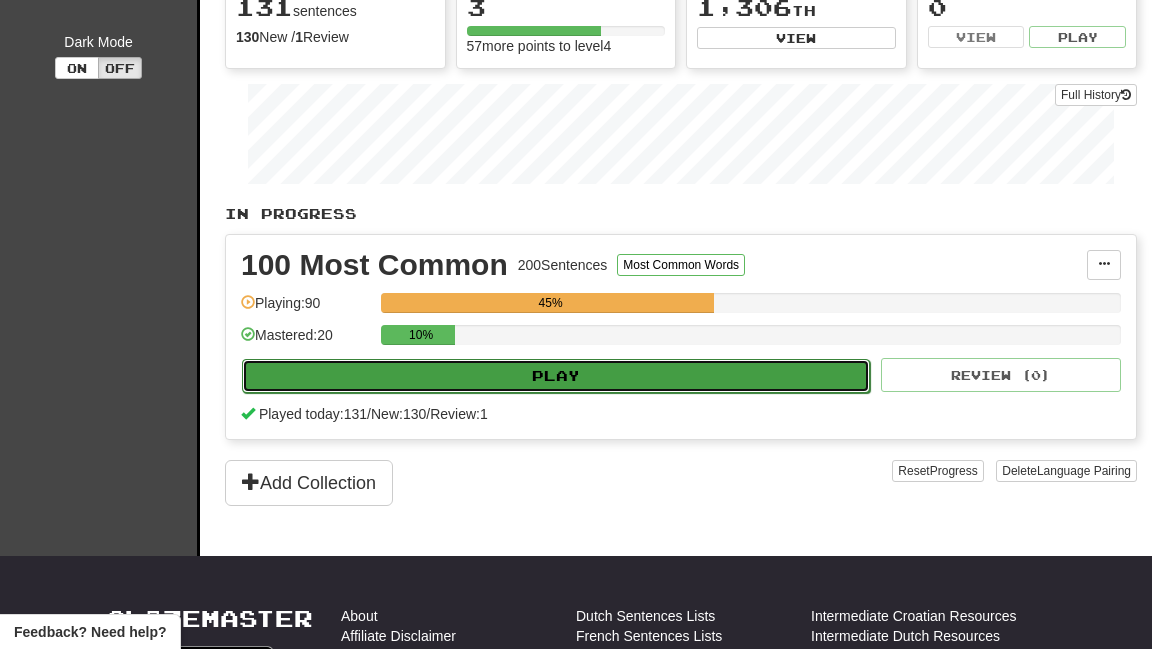 click on "Play" at bounding box center (556, 376) 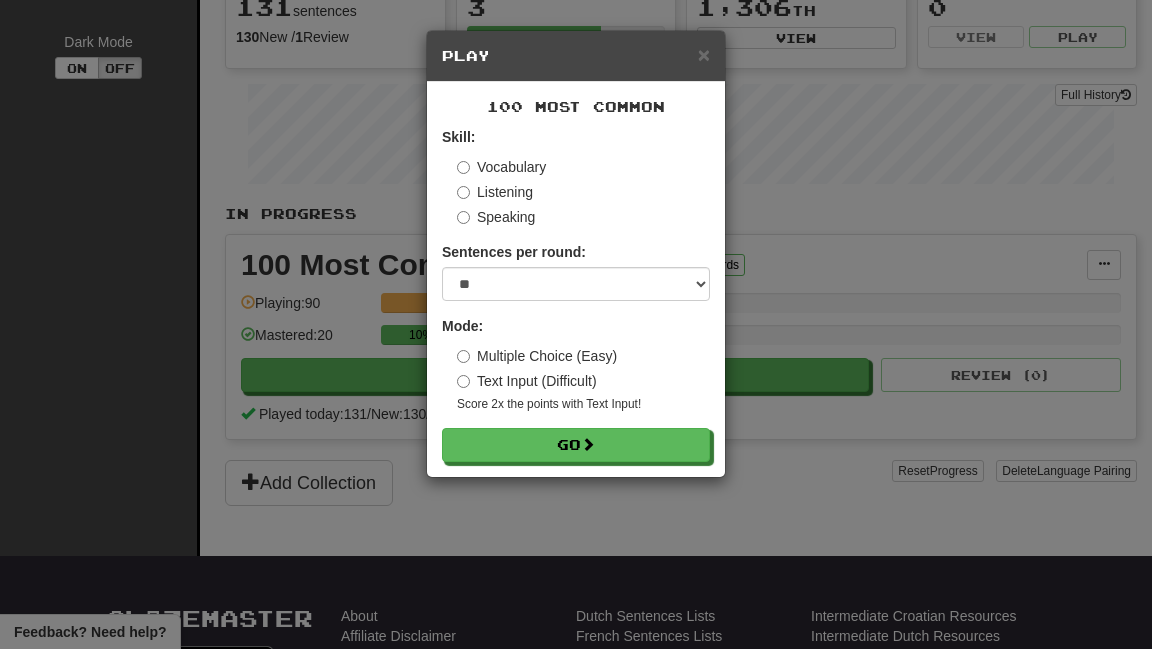 click on "Sentences per round: * ** ** ** ** ** *** ********" at bounding box center [576, 271] 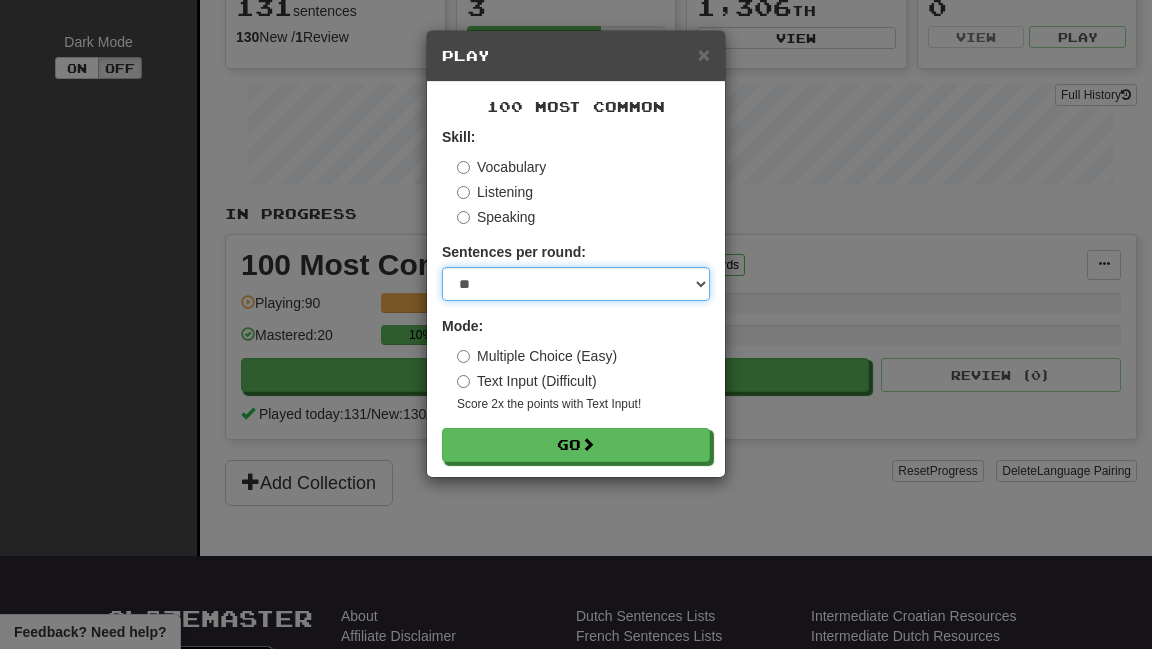 click on "* ** ** ** ** ** *** ********" at bounding box center [576, 284] 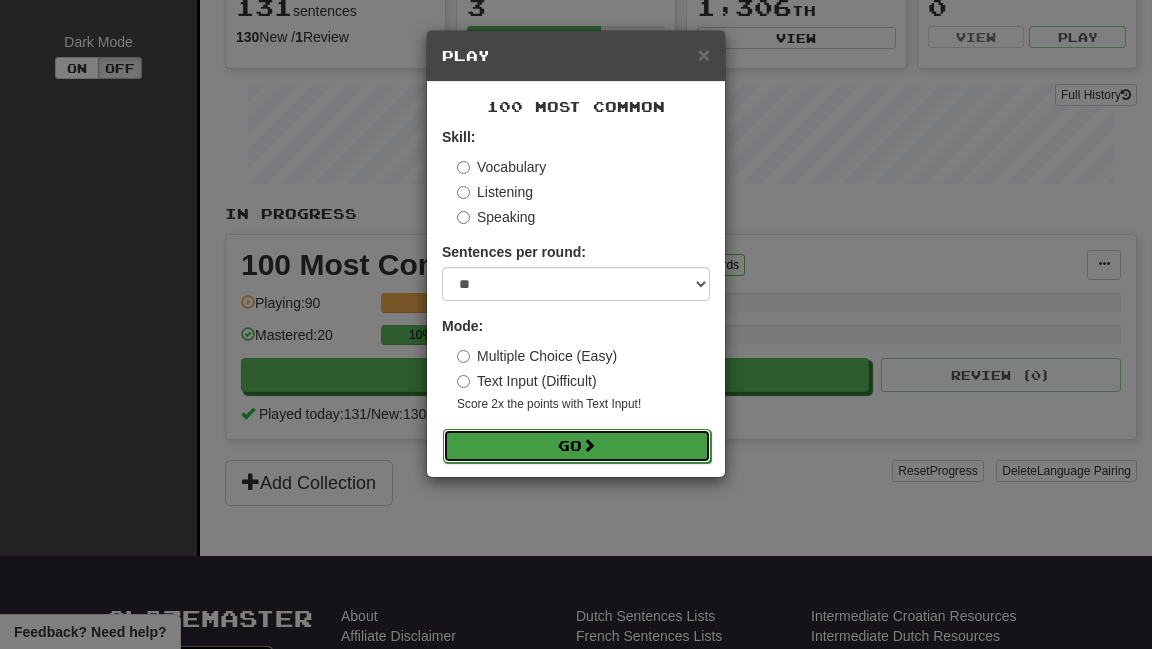 click at bounding box center [589, 445] 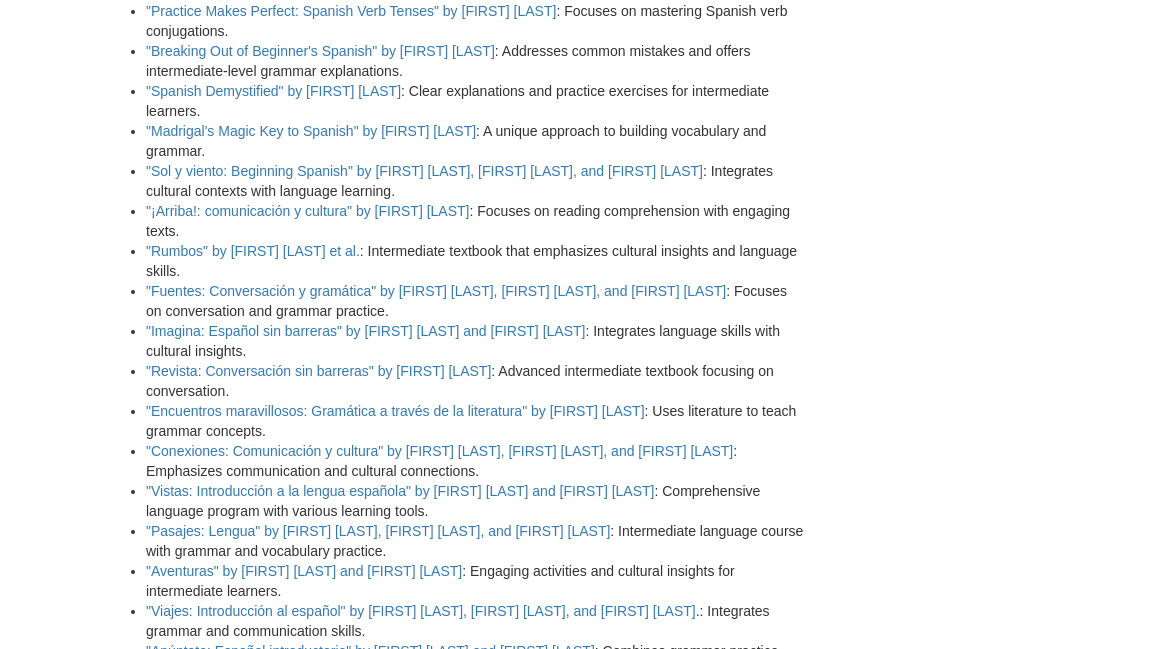 scroll, scrollTop: 3052, scrollLeft: 0, axis: vertical 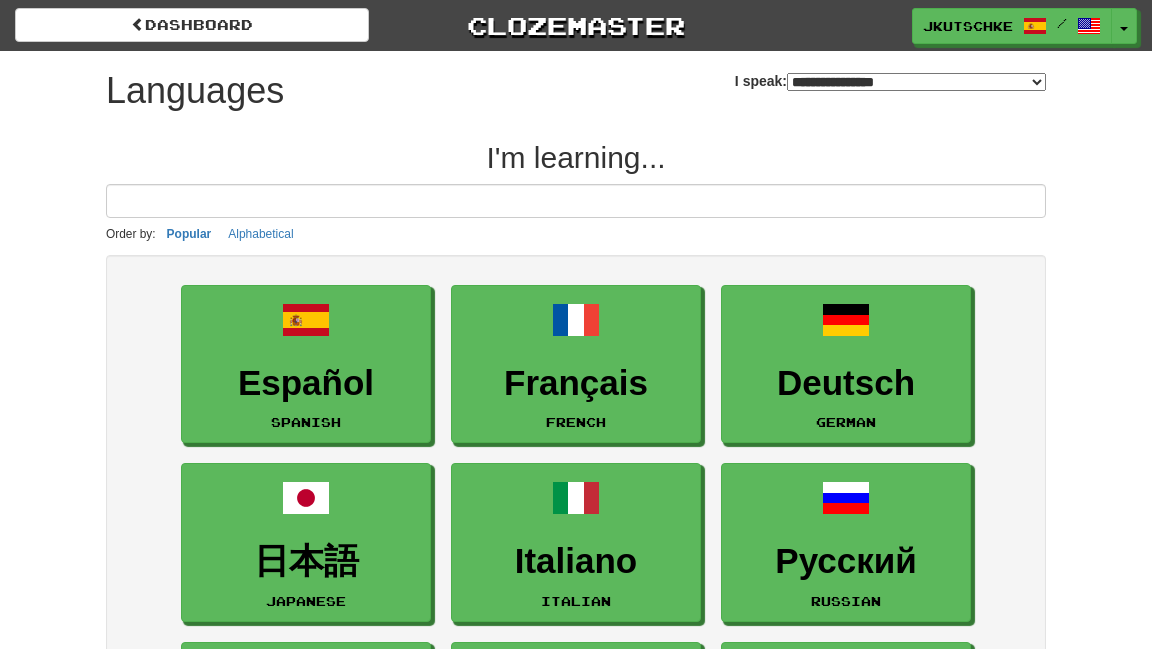 select on "*******" 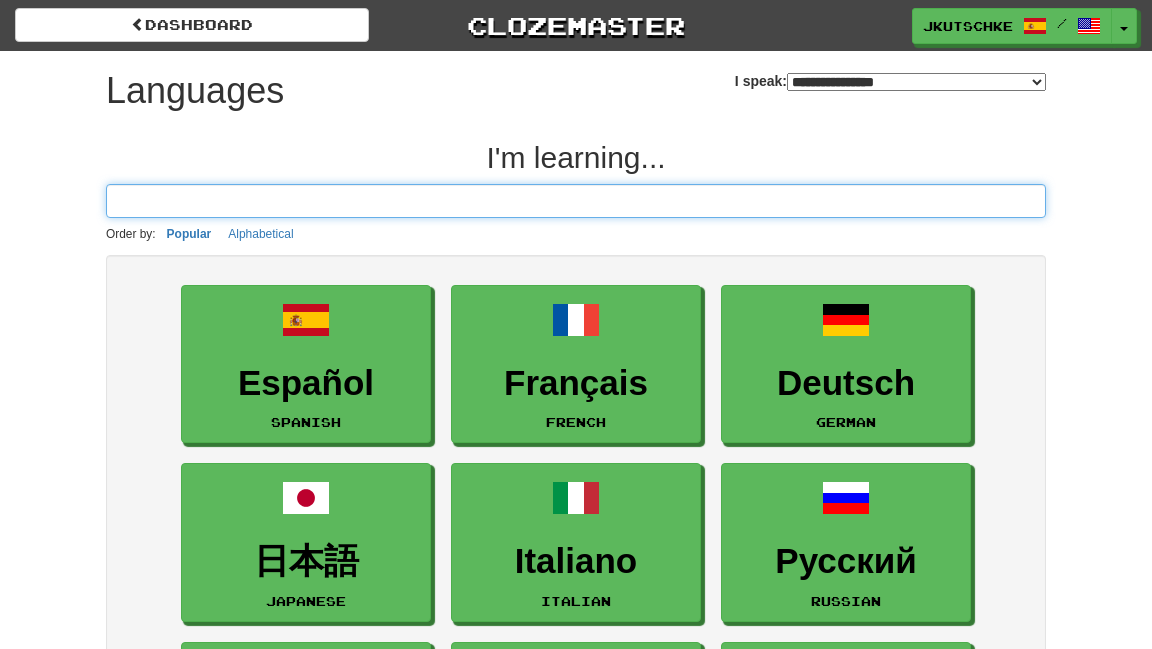 scroll, scrollTop: 0, scrollLeft: 0, axis: both 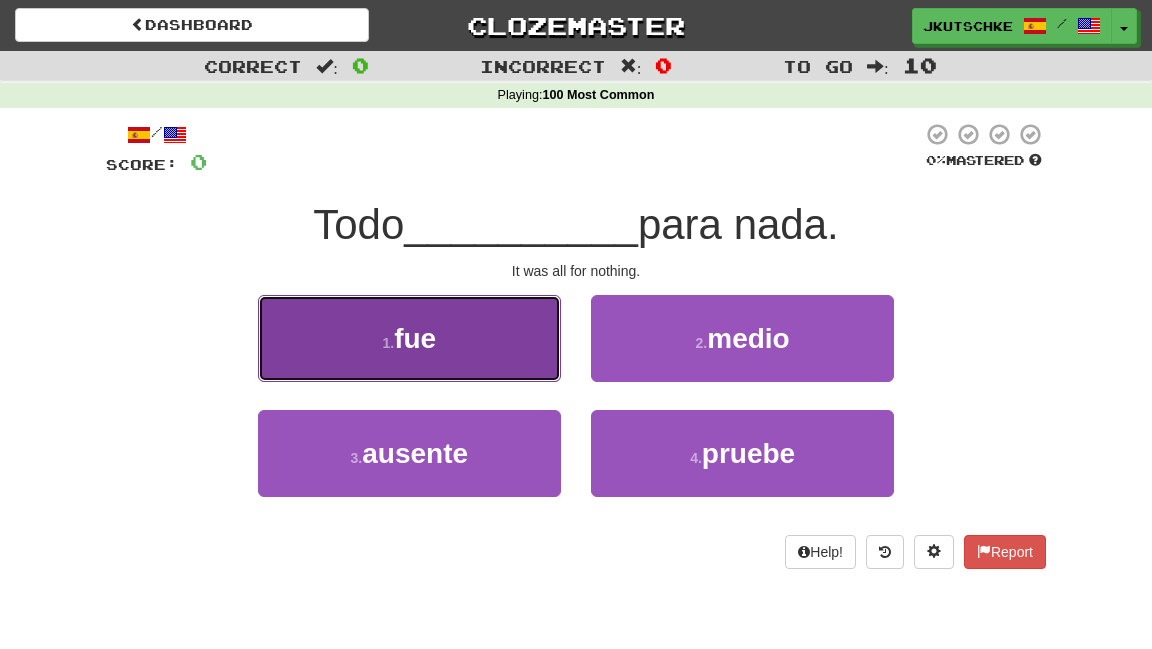 click on "1 .  fue" at bounding box center [409, 338] 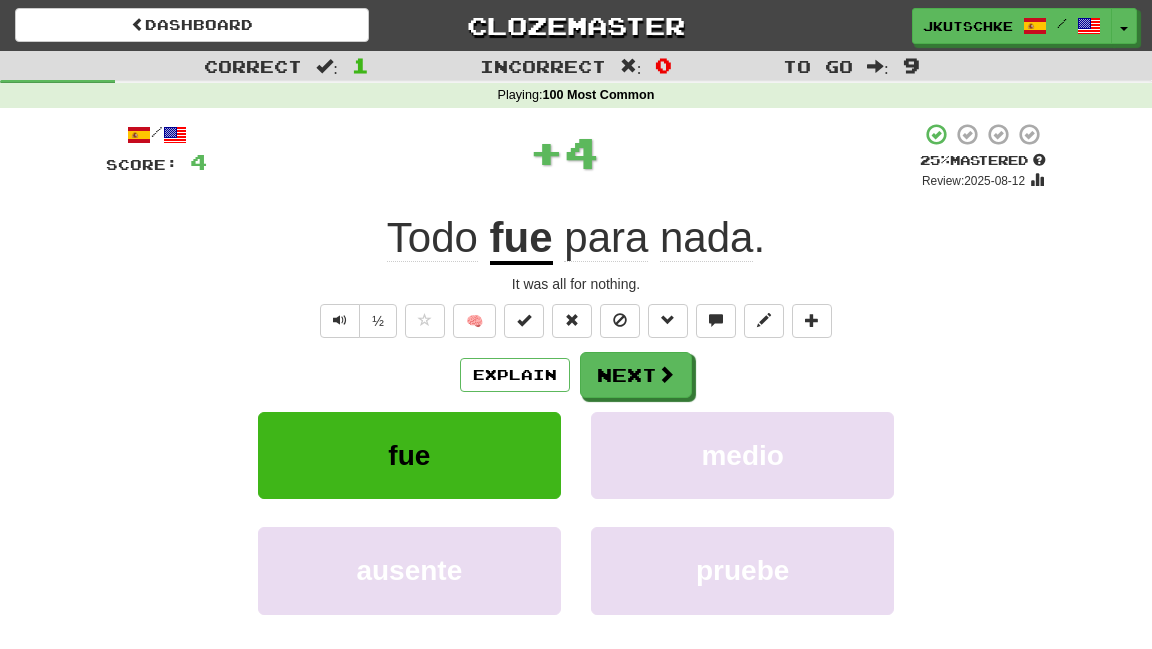click on "/  Score:   4 + 4 25 %  Mastered Review:  2025-08-12 Todo   fue   para   nada . It was all for nothing. ½ 🧠 Explain Next fue medio ausente pruebe Learn more: fue medio ausente pruebe  Help!  Report Sentence Source" at bounding box center (576, 435) 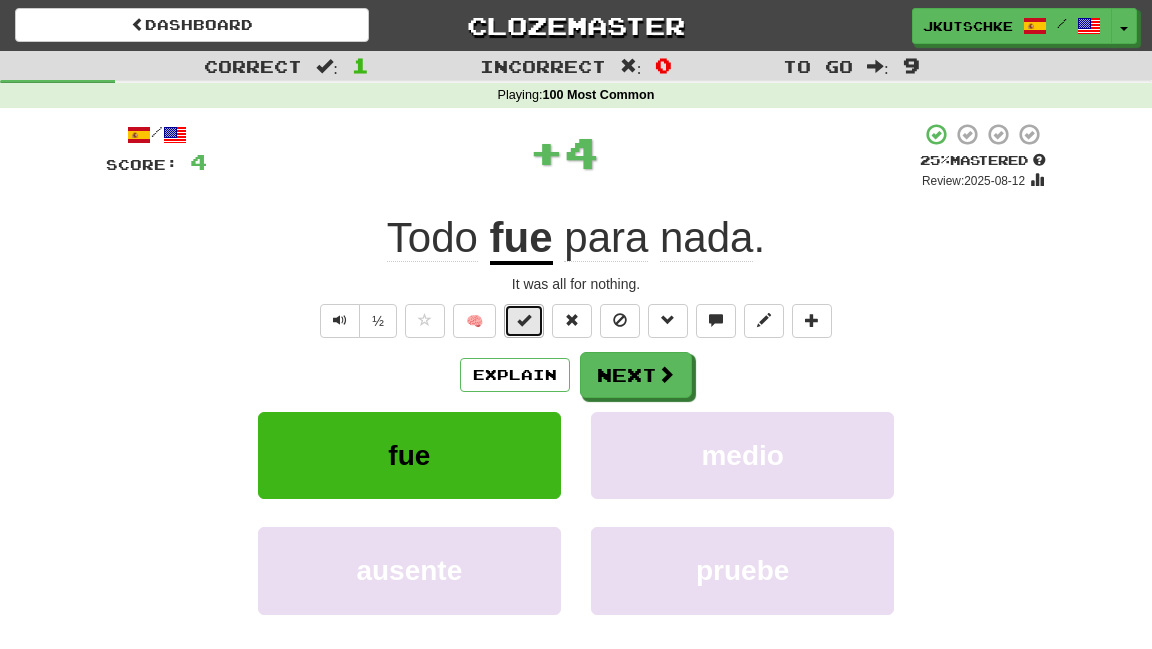 click at bounding box center [524, 320] 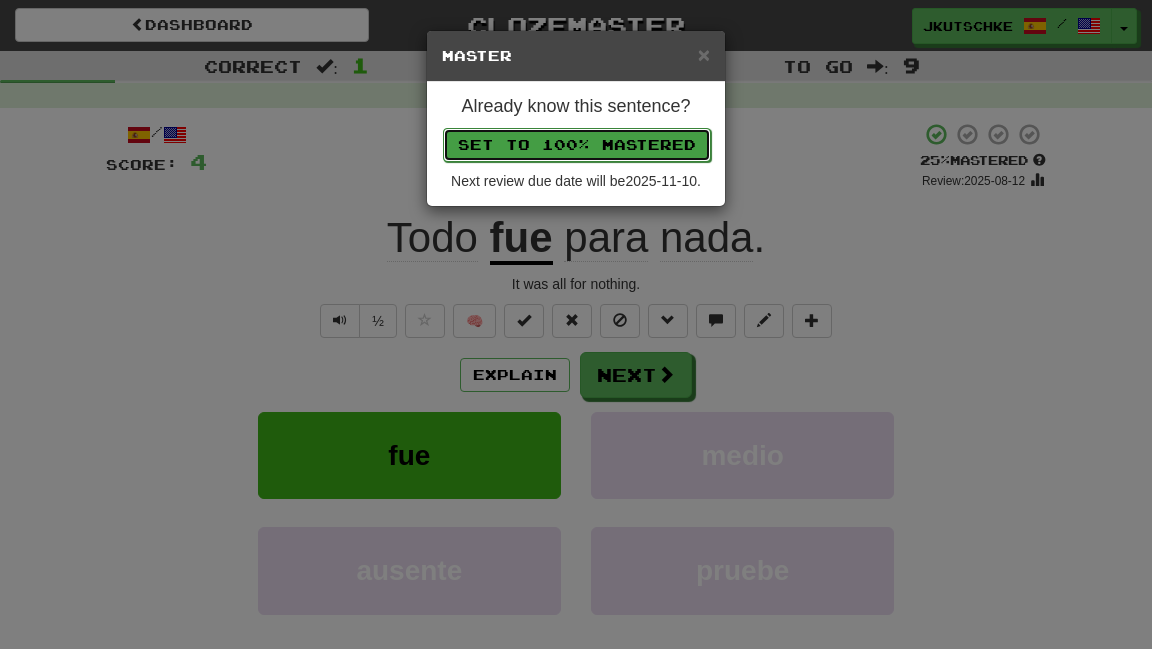 click on "Set to 100% Mastered" at bounding box center [577, 145] 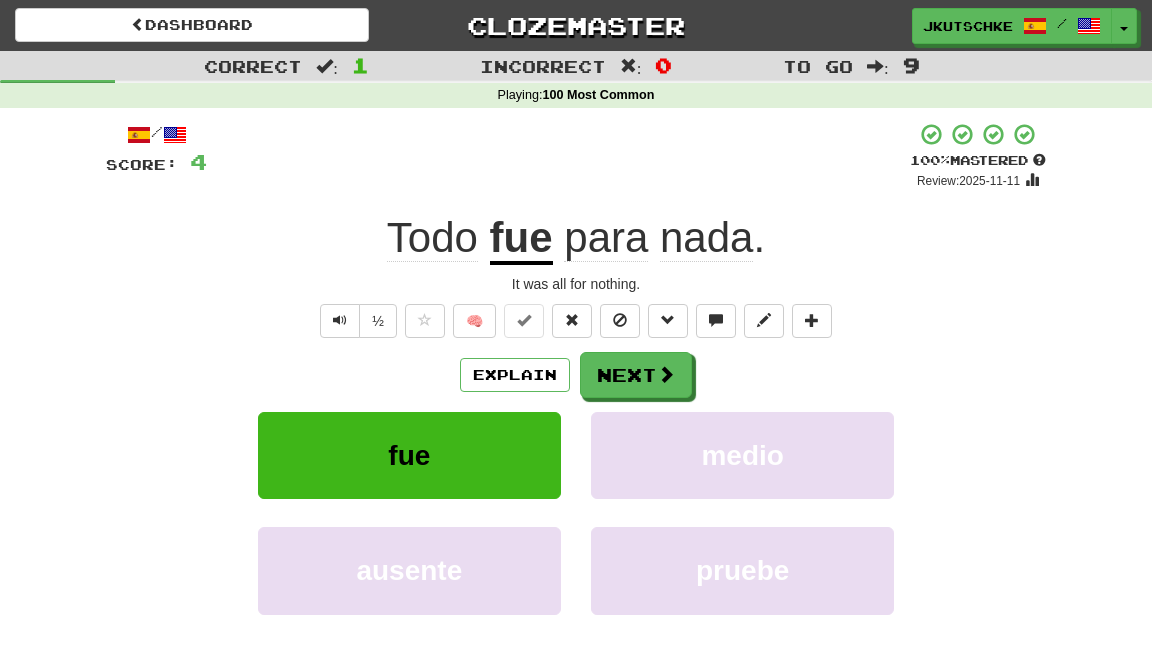 click on "Explain Next fue medio ausente pruebe Learn more: fue medio ausente pruebe" at bounding box center (576, 512) 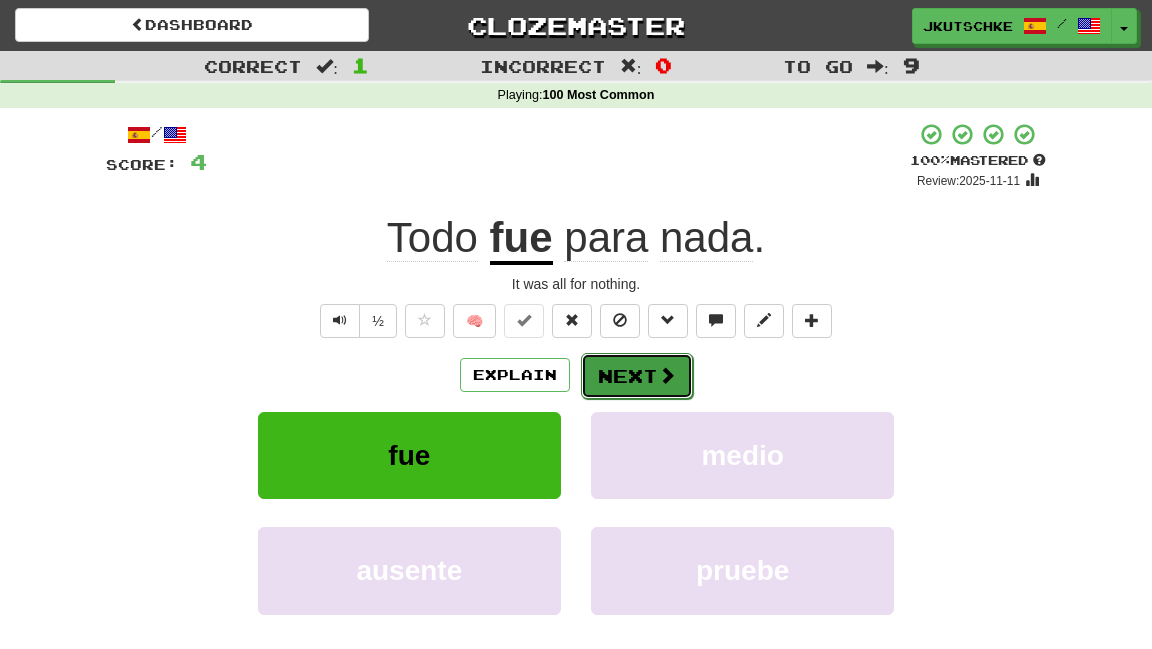 click on "Next" at bounding box center [637, 376] 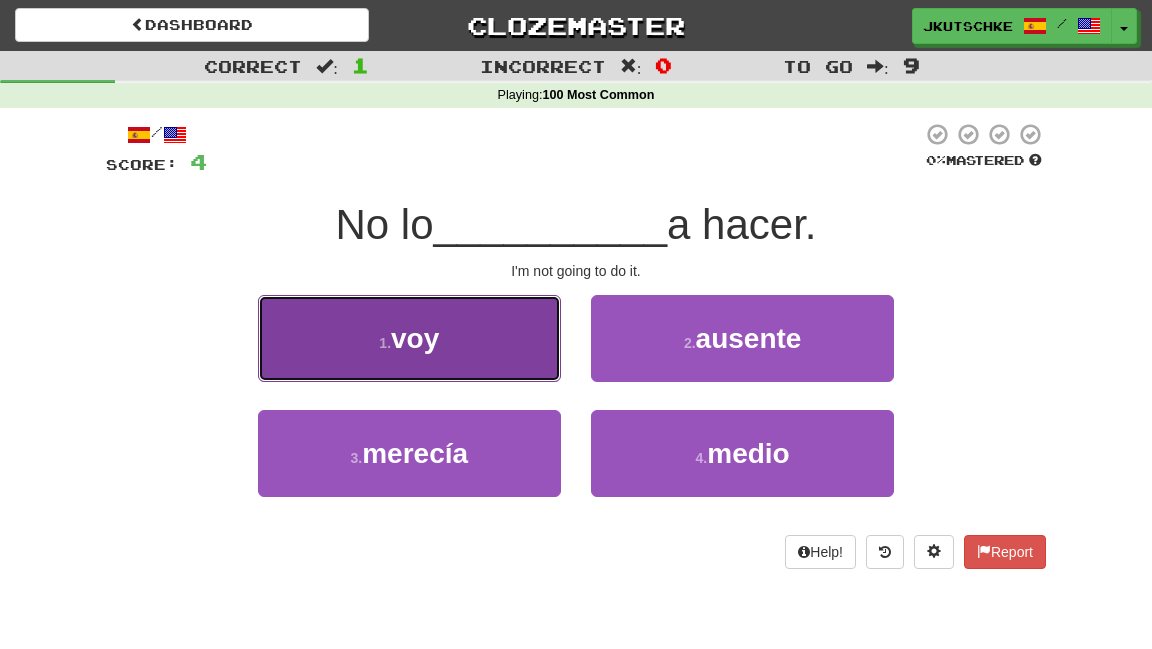 click on "1 .  voy" at bounding box center [409, 338] 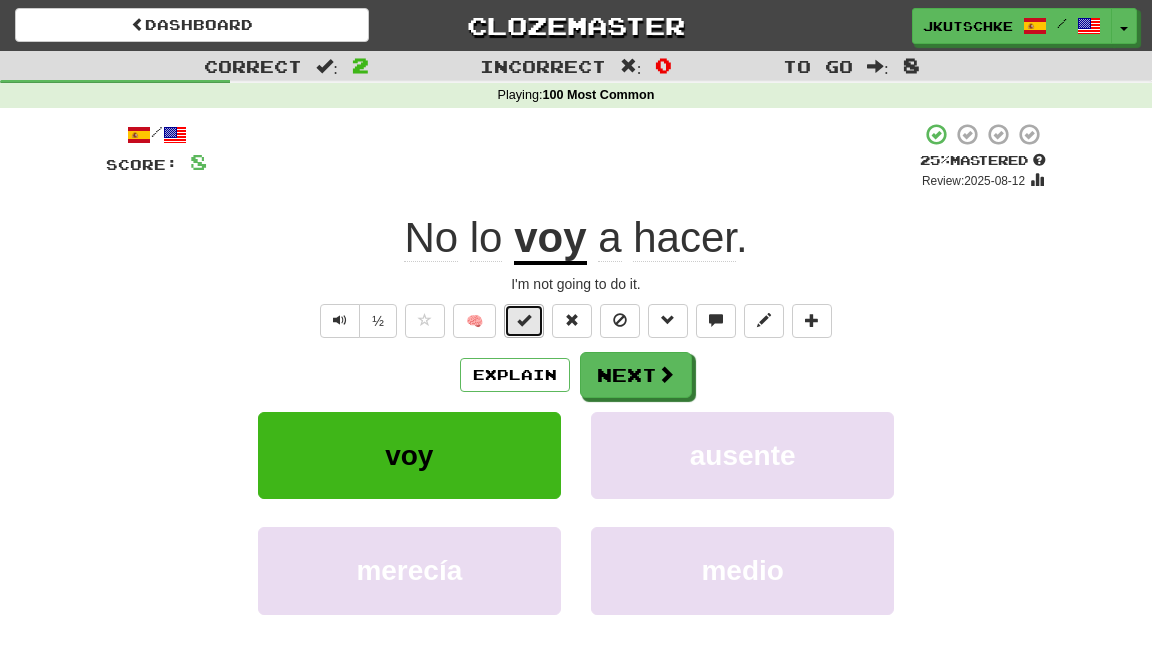 click at bounding box center [524, 320] 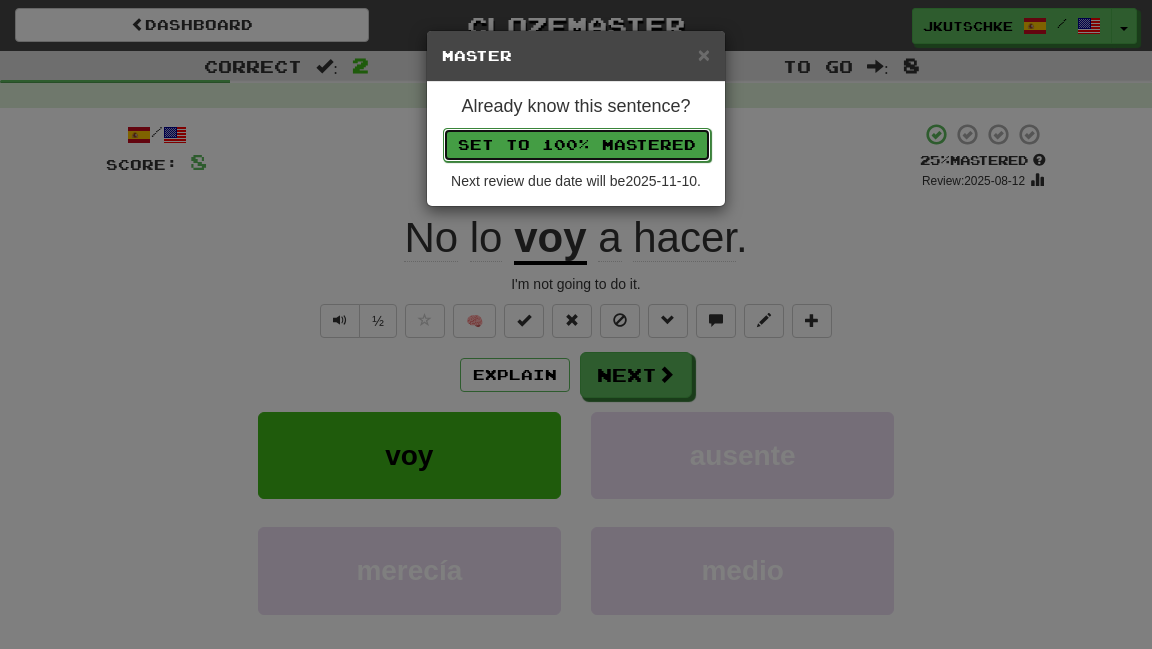 click on "Set to 100% Mastered" at bounding box center [577, 145] 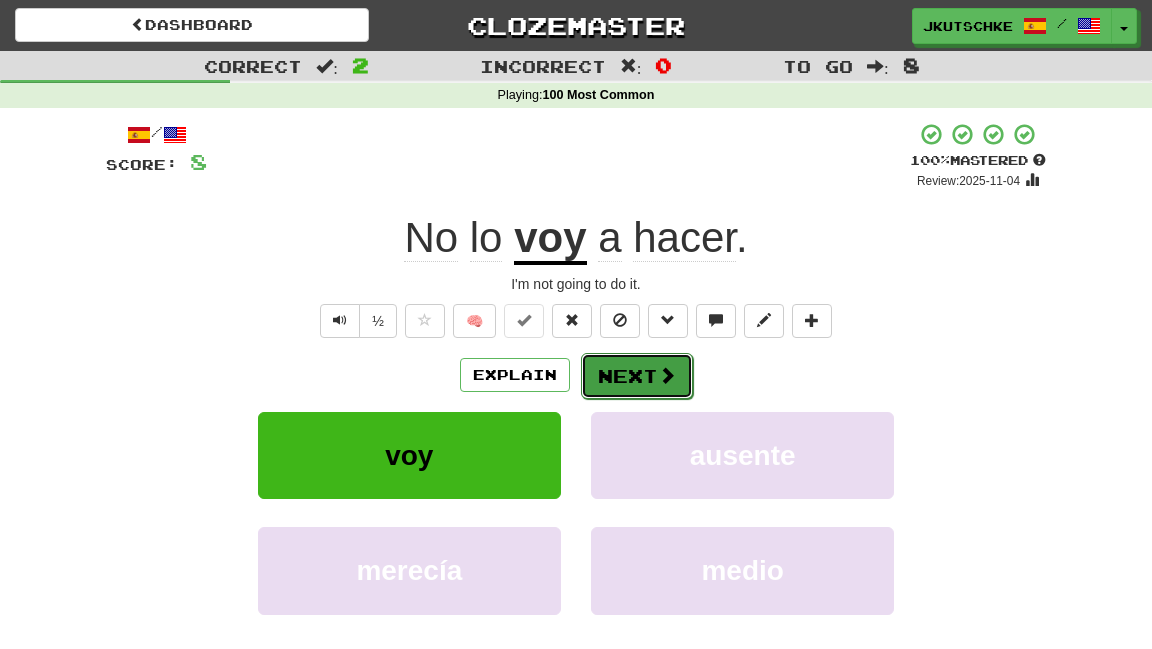 click on "Next" at bounding box center (637, 376) 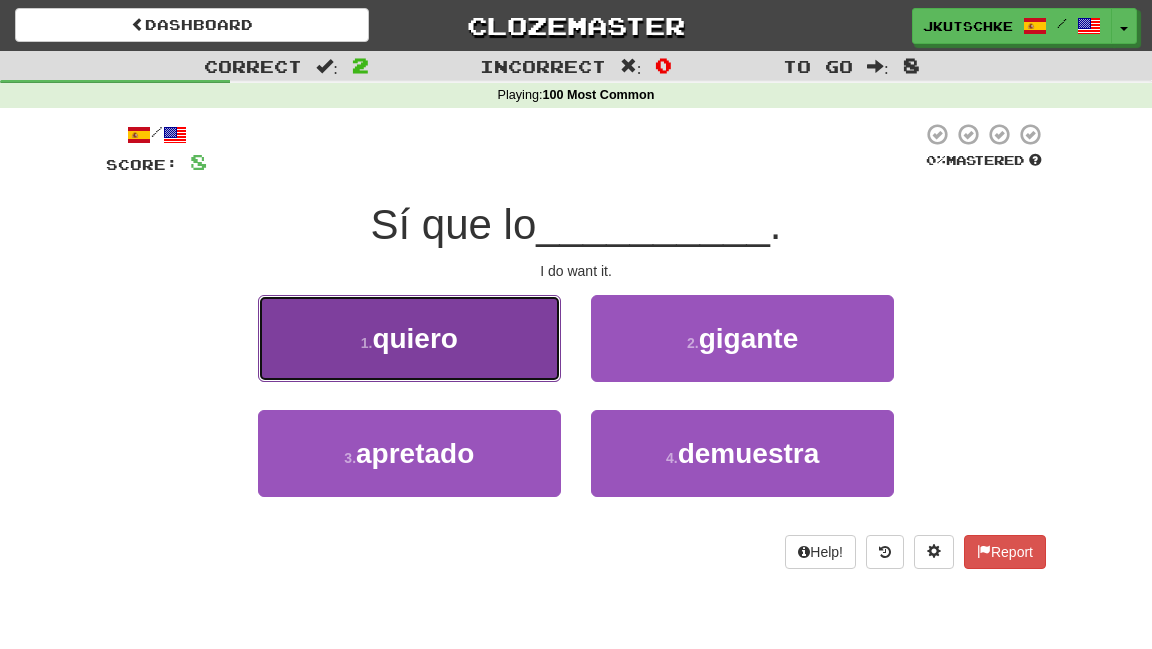 click on "1 .  quiero" at bounding box center (409, 338) 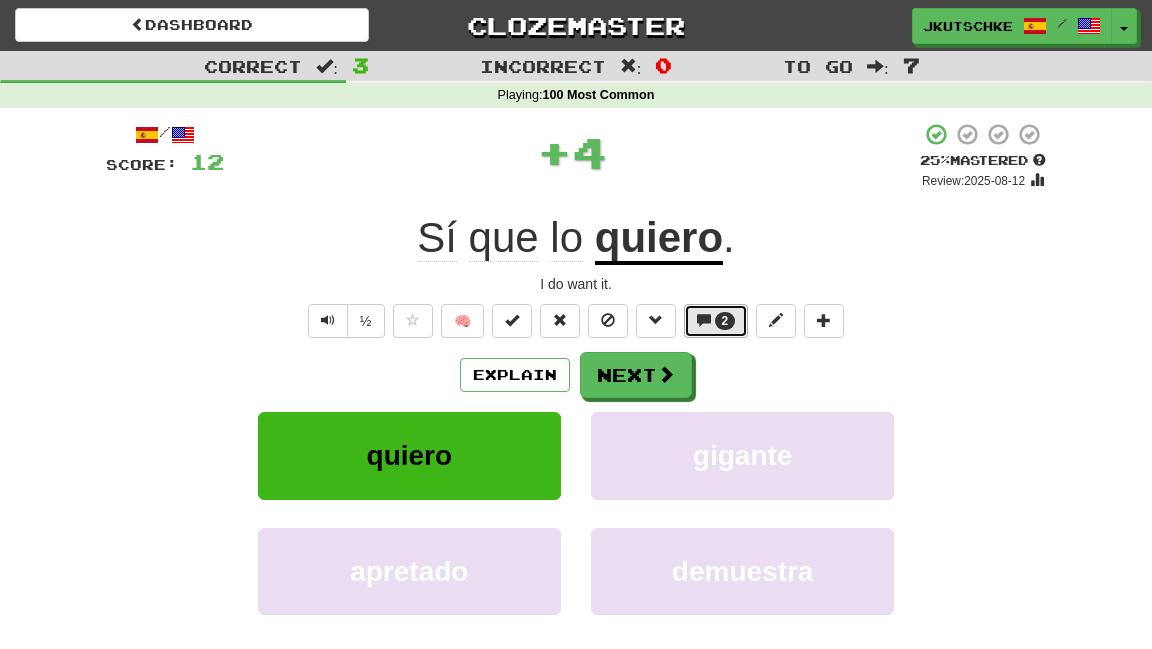 click at bounding box center [704, 320] 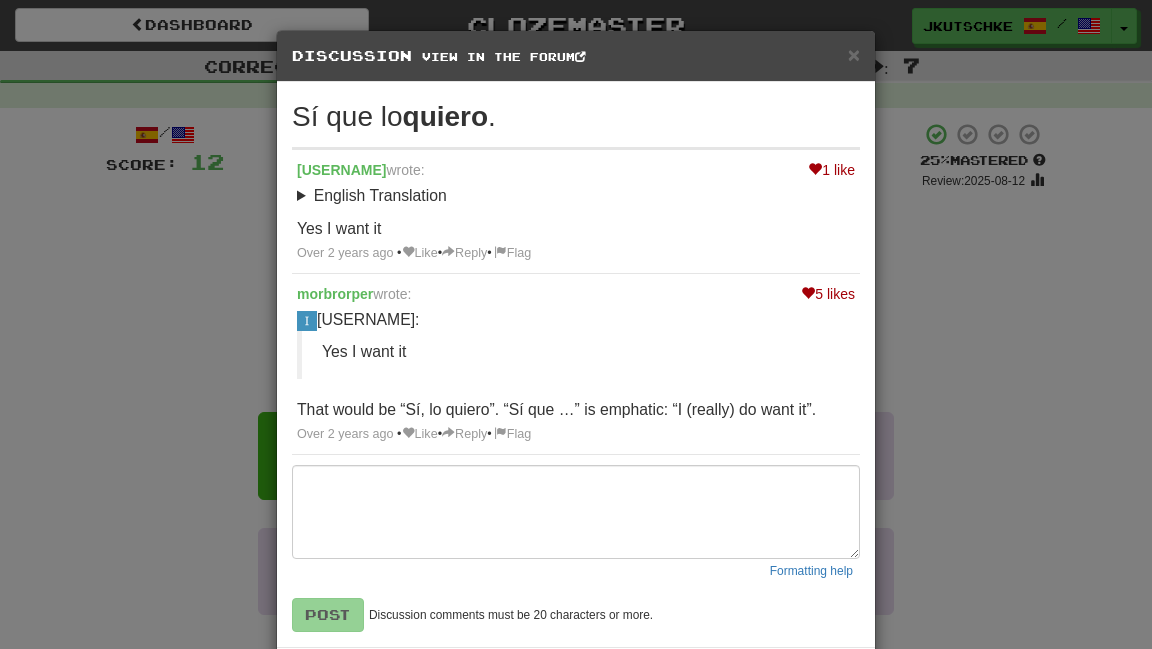 click on "× Discussion View in the forum  Sí que lo  quiero .
1
like
ianwill203
wrote:
English Translation
I do want it.
Yes I want it
Over 2 years ago
•
Like
•
Reply
•
Flag
5
likes
morbrorper
wrote:
ianwill203:
Yes I want it
That would be “Sí, lo quiero”. “Sí que …” is emphatic: “I (really) do want it”.
Over 2 years ago
•
Like
•
Reply
•
Flag
Formatting help Post Discussion comments must be 20 characters or more. All sentence comments also appear in the forum -  check it out ! Close Loading ..." at bounding box center (576, 324) 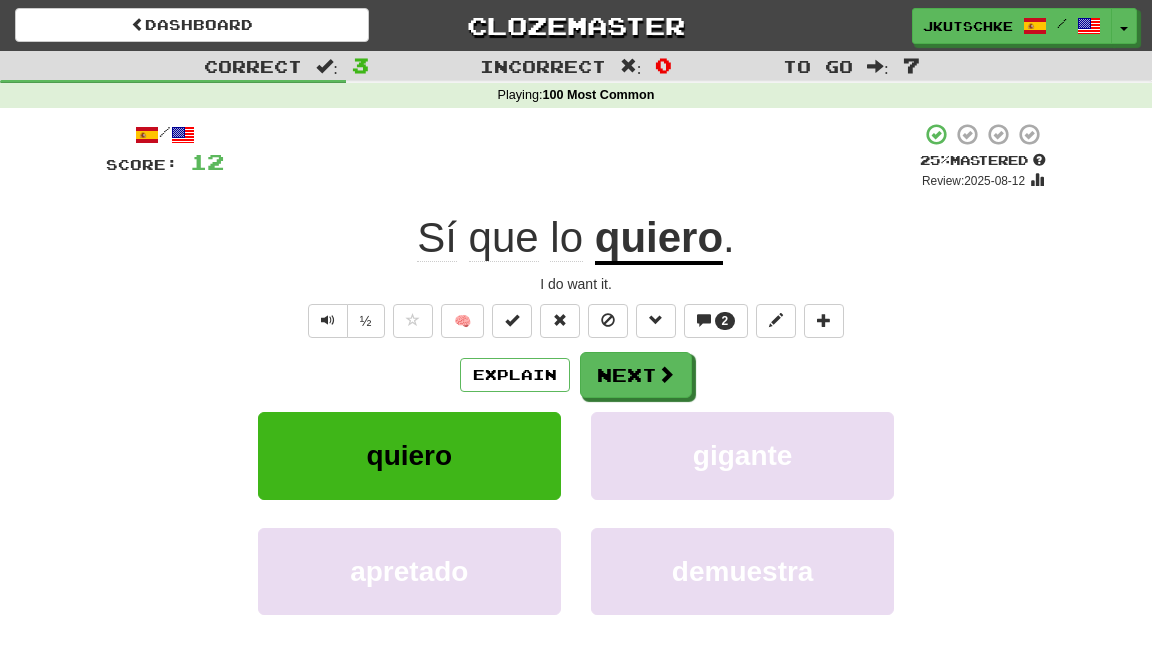 click on "🧠 2" at bounding box center (619, 320) 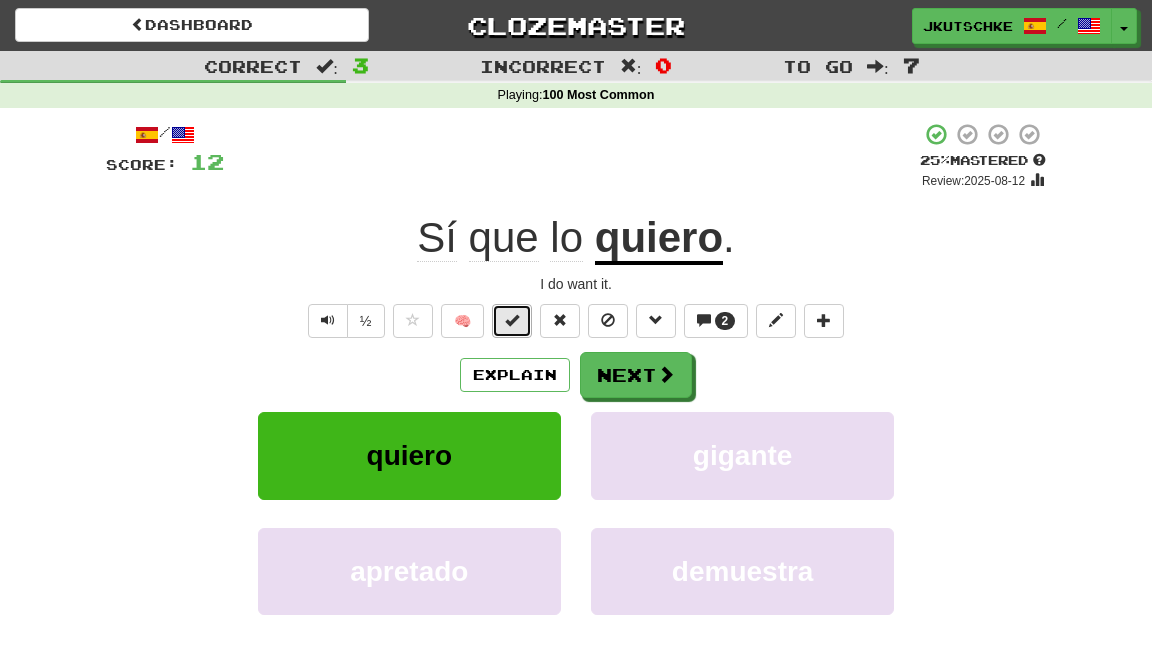 click at bounding box center [512, 321] 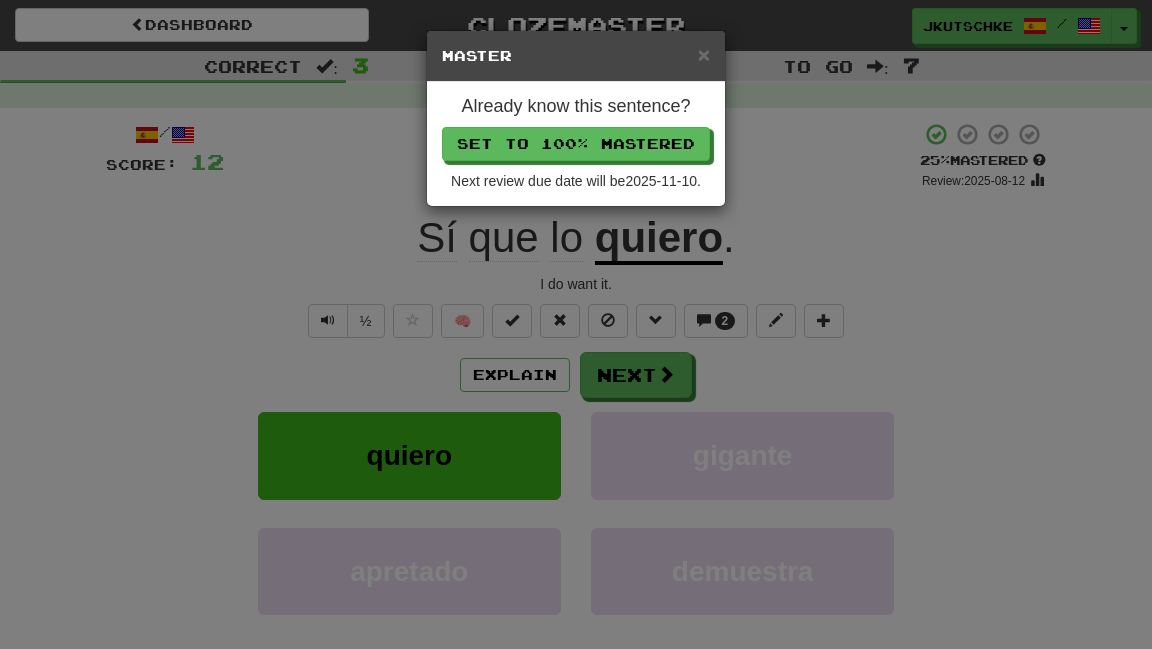 click on "× Master Already know this sentence? Set to 100% Mastered Next review due date will be  2025-11-10 ." at bounding box center [576, 324] 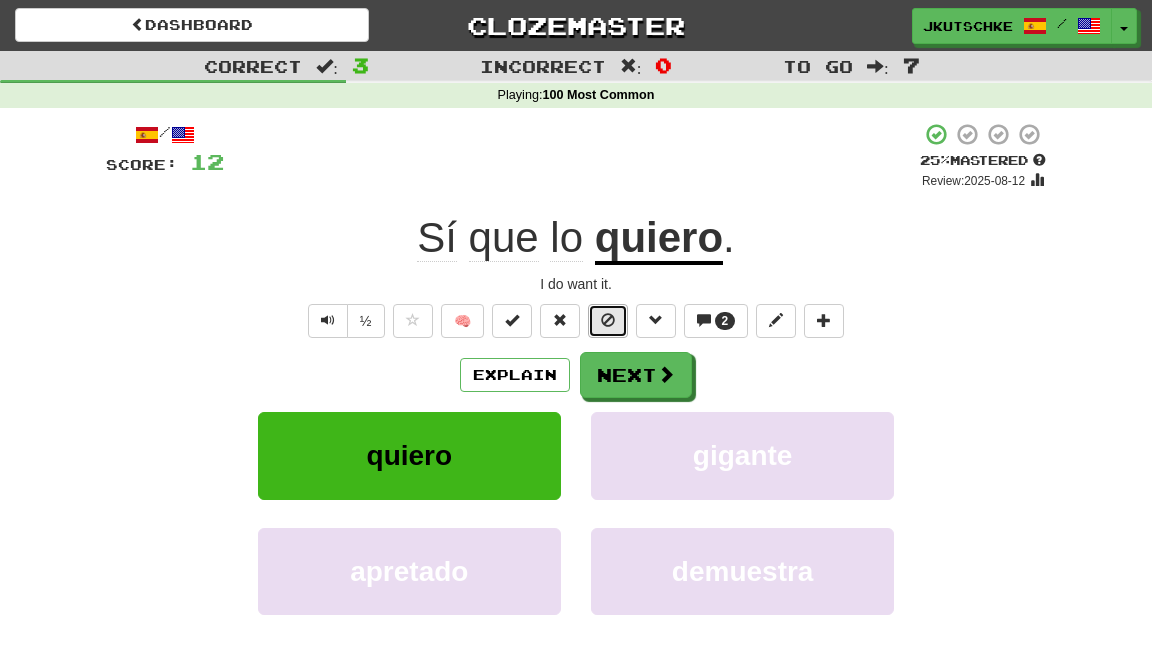 click at bounding box center [608, 321] 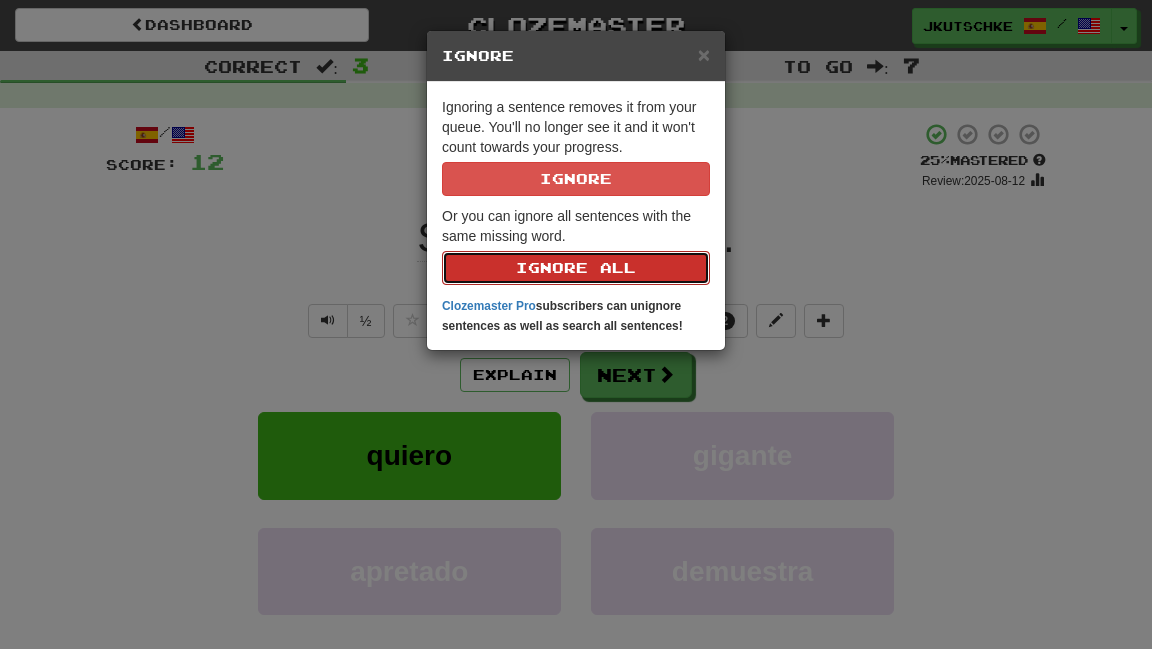 click on "Ignore All" at bounding box center [576, 268] 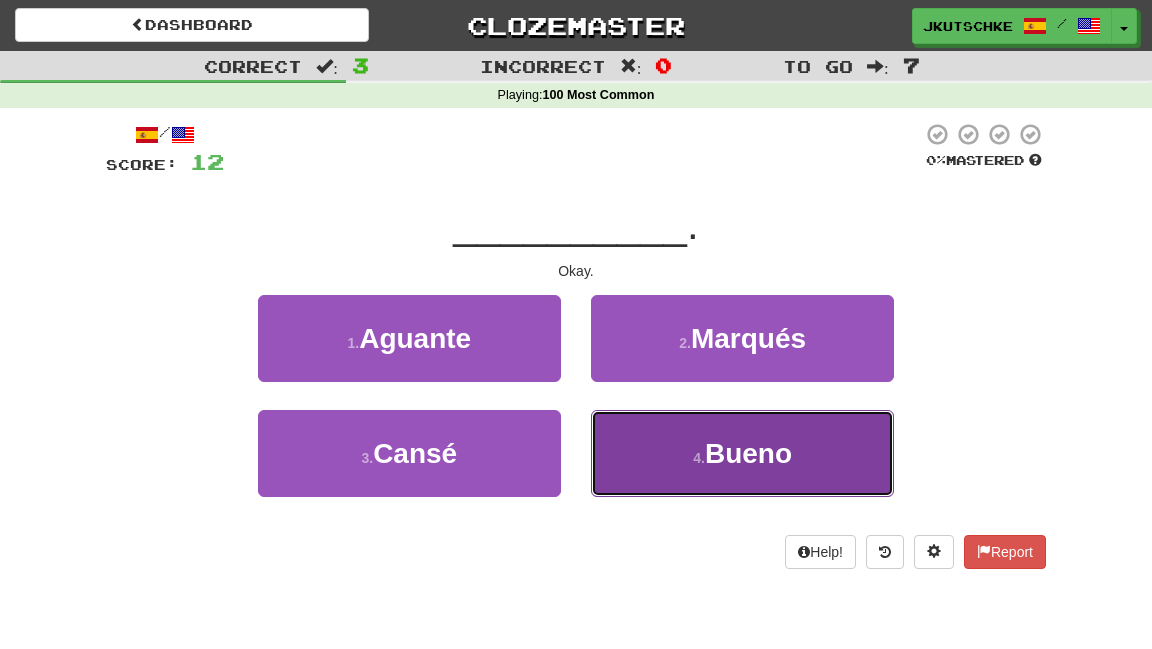 click on "4 .  Bueno" at bounding box center (742, 453) 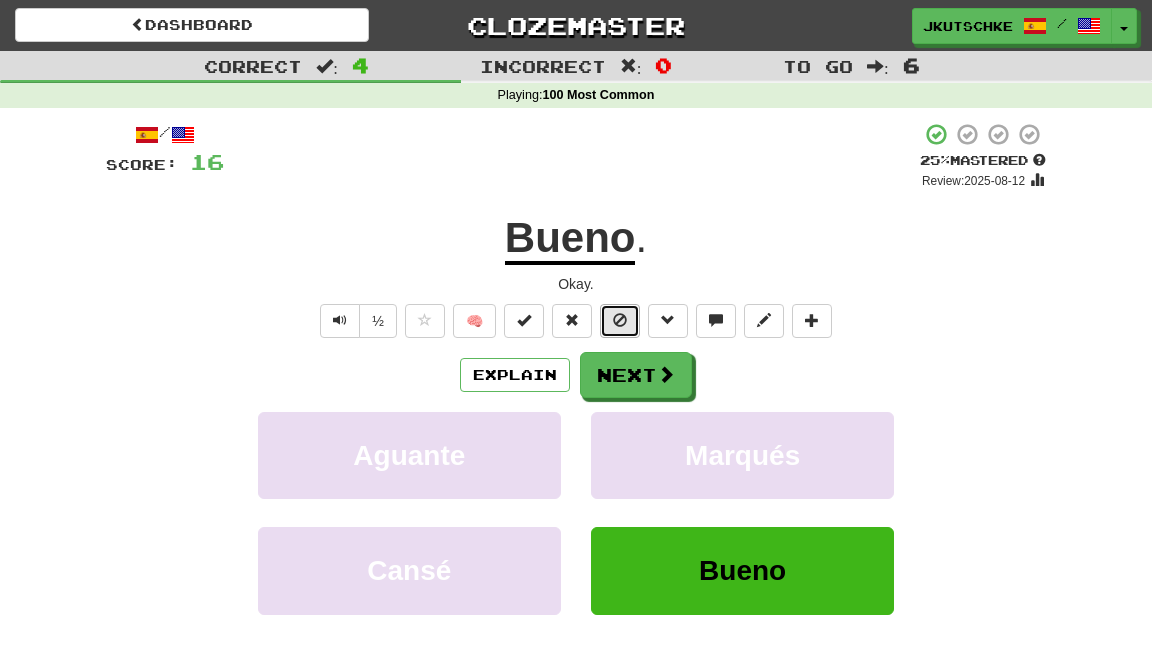 click at bounding box center [620, 321] 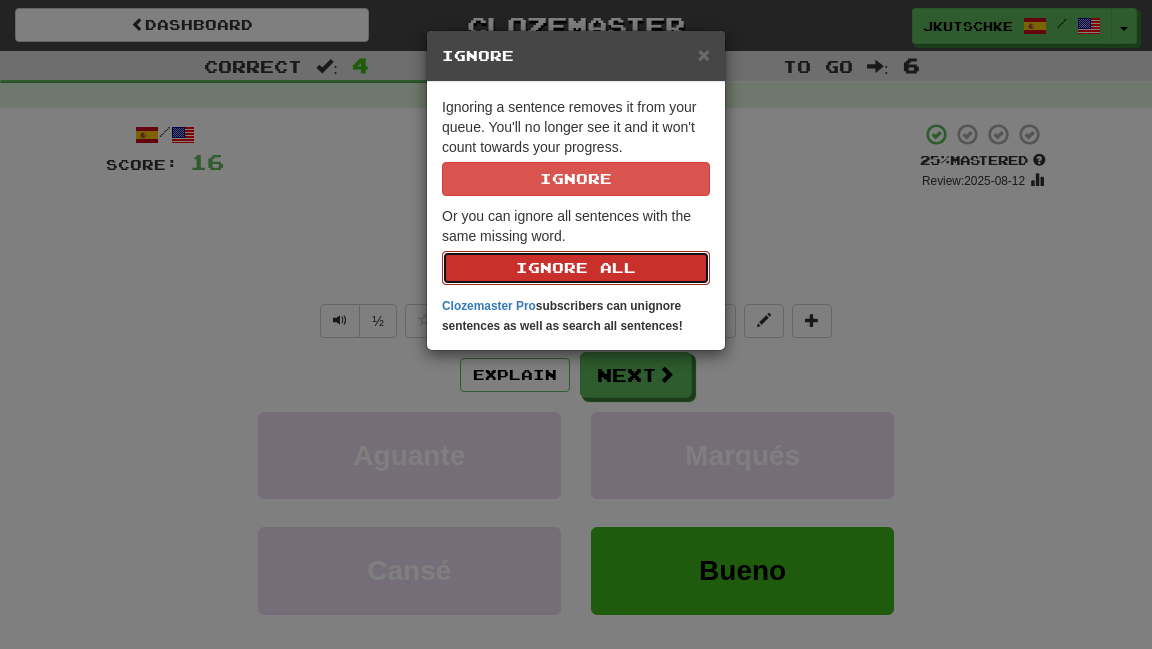 click on "Ignore All" at bounding box center [576, 268] 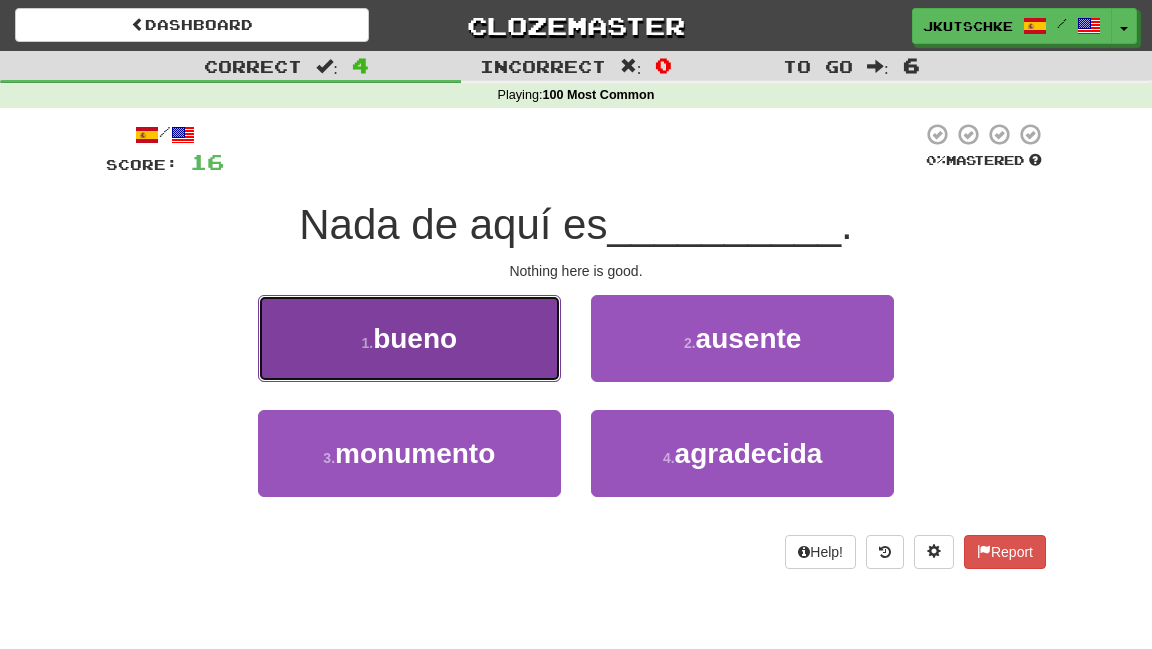 click on "1 .  bueno" at bounding box center (409, 338) 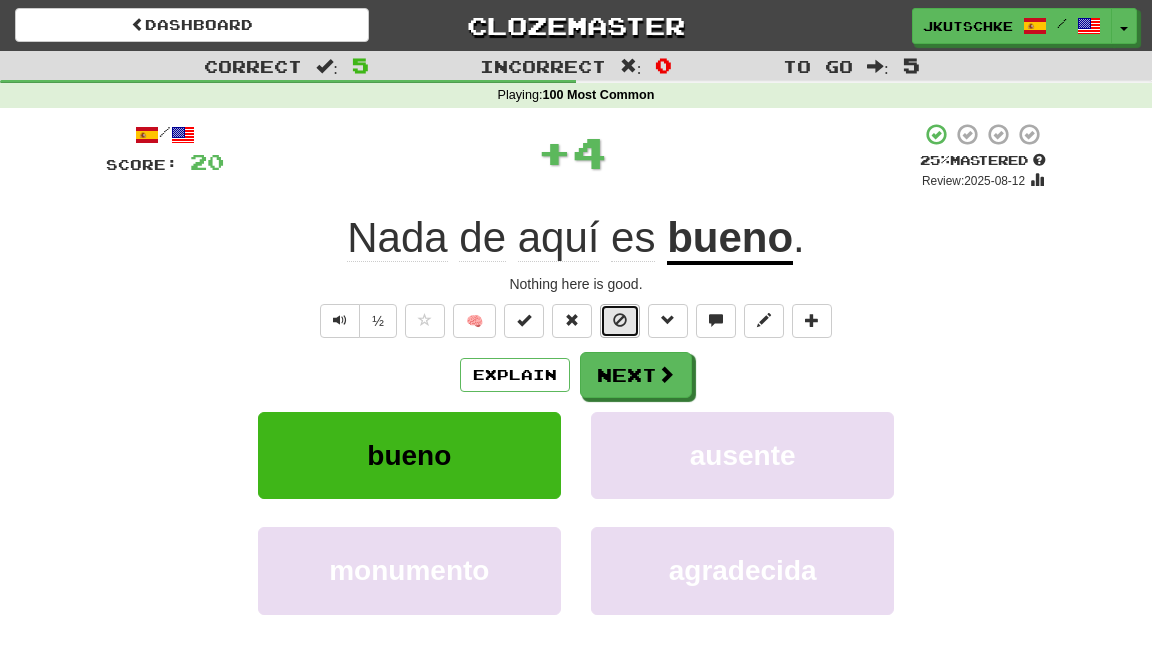 click at bounding box center (620, 321) 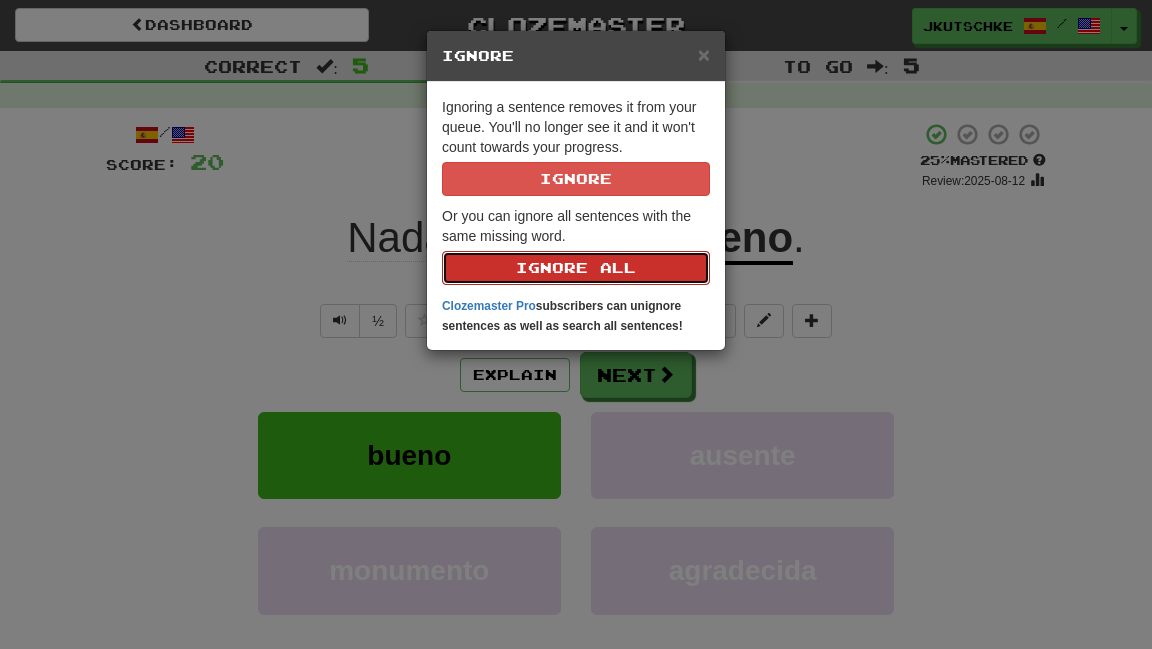 click on "Ignore All" at bounding box center [576, 268] 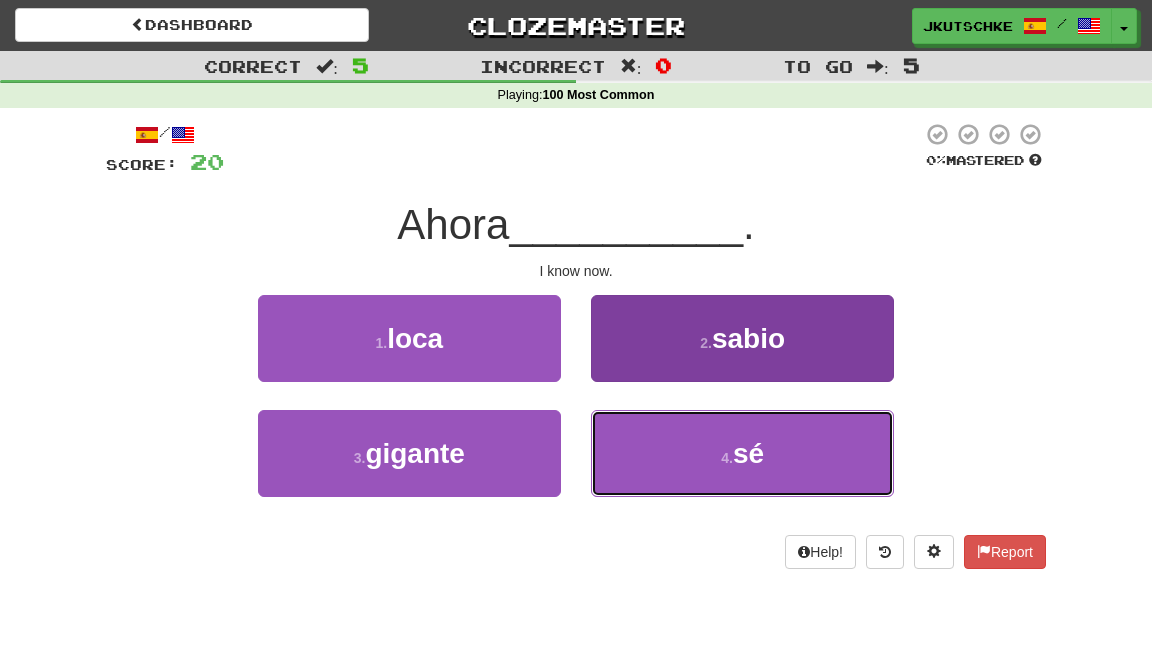 click on "4 .  sé" at bounding box center [742, 453] 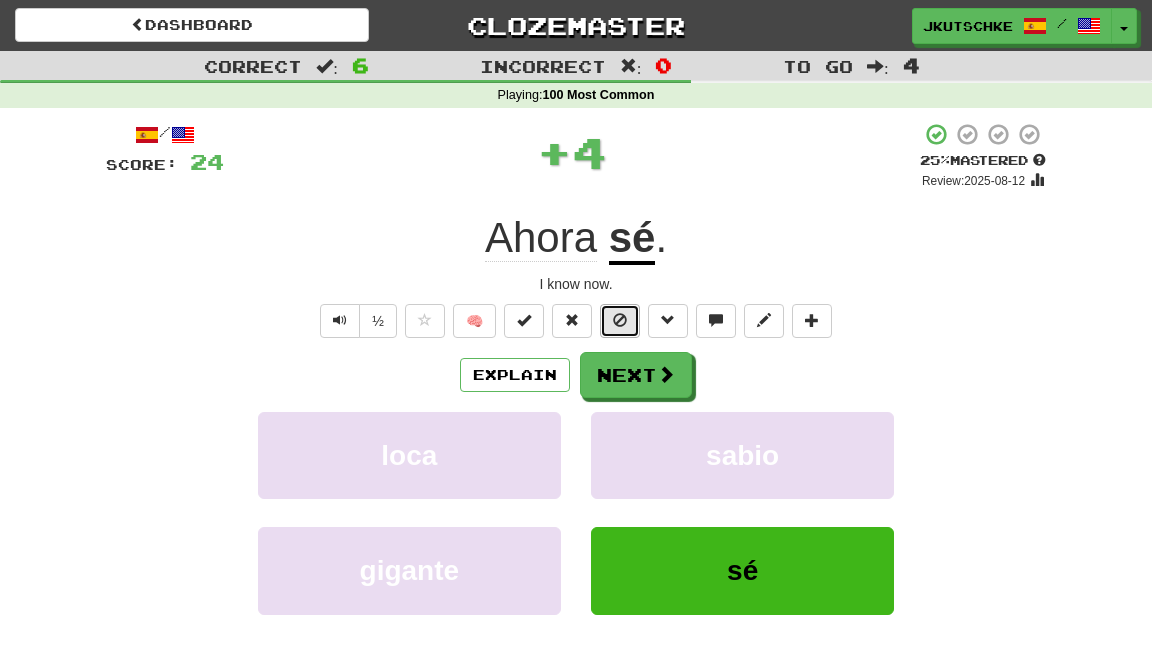 click at bounding box center [620, 321] 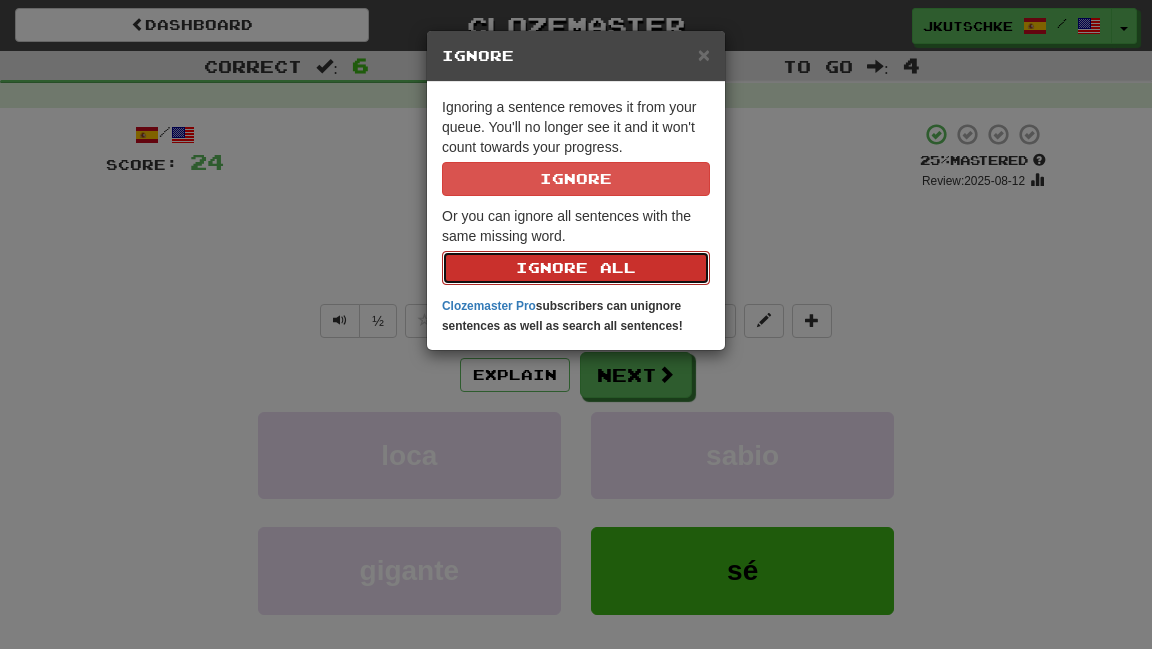 click on "Ignore All" at bounding box center [576, 268] 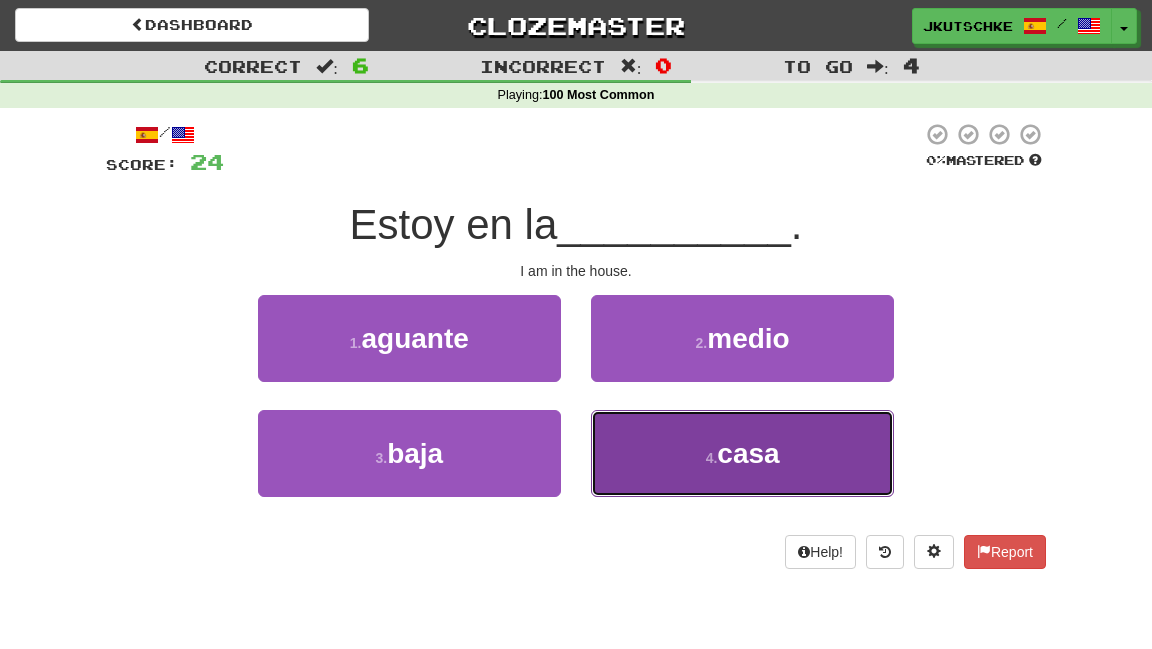 click on "4 .  casa" at bounding box center [742, 453] 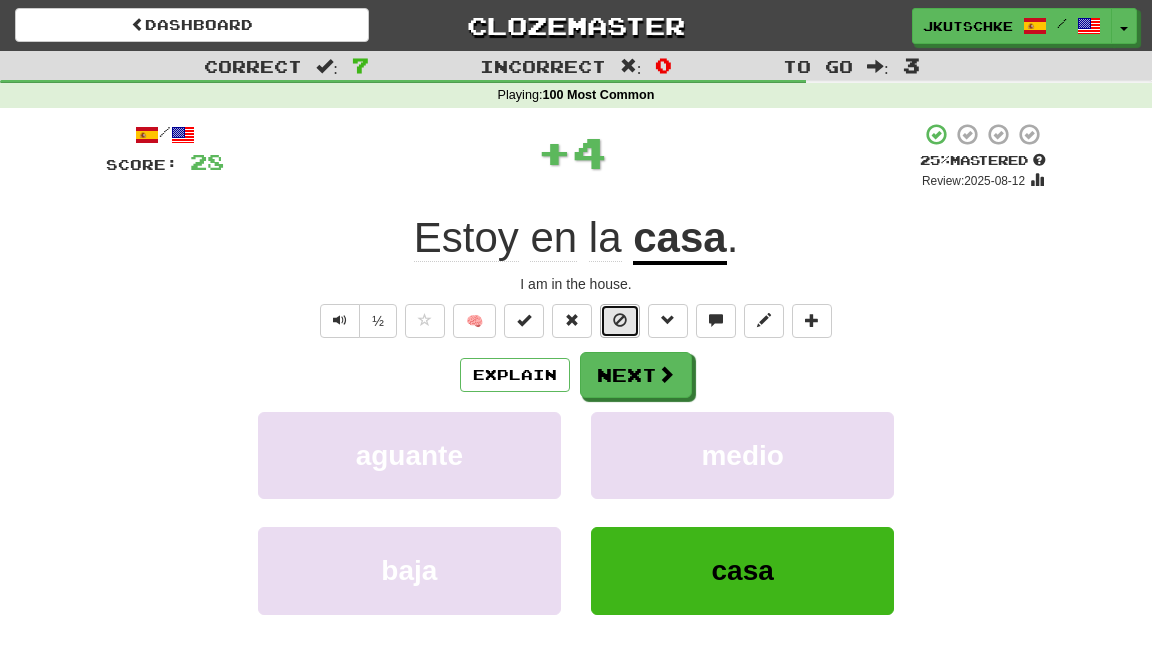 click at bounding box center (620, 321) 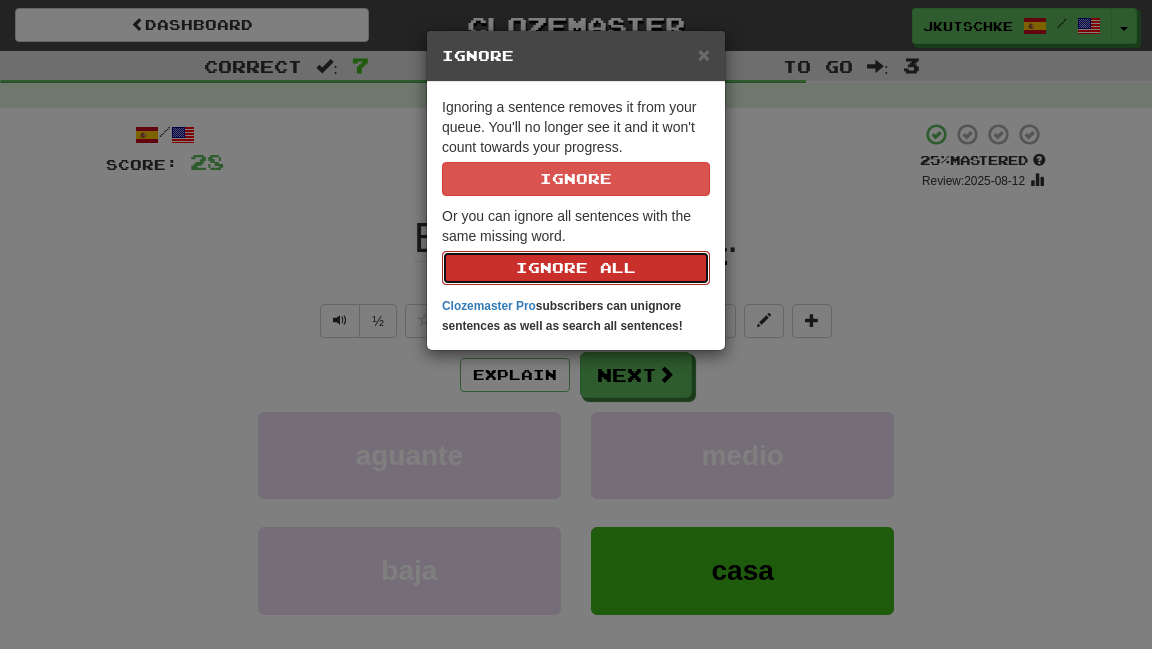 click on "Ignore All" at bounding box center [576, 268] 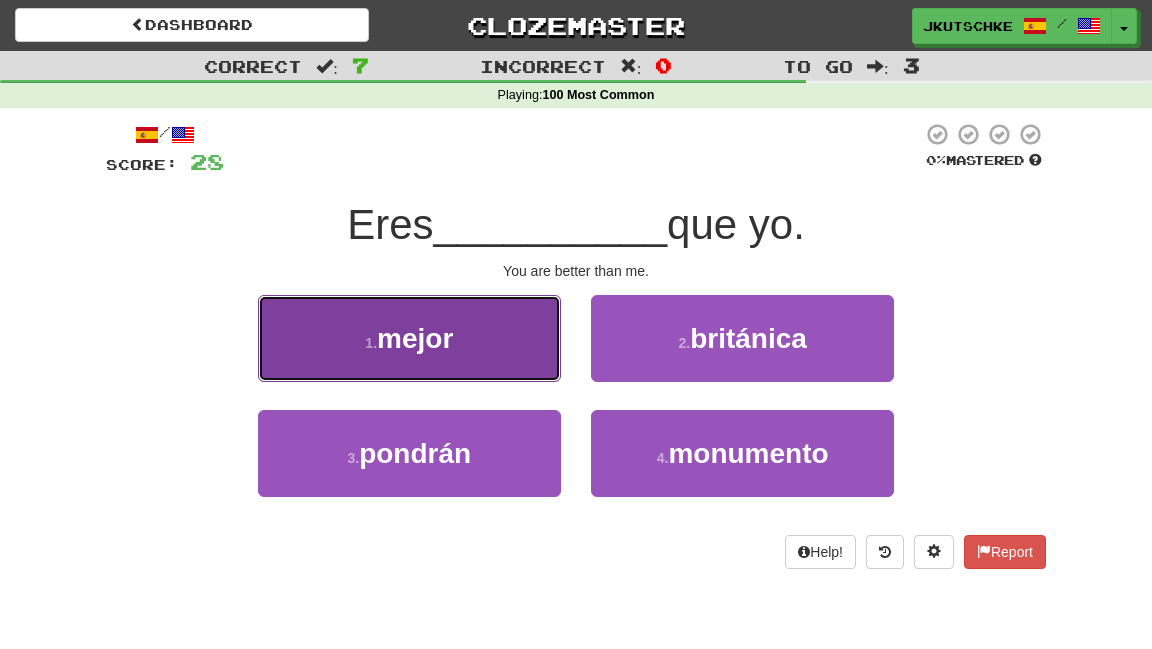click on "1 .  mejor" at bounding box center (409, 338) 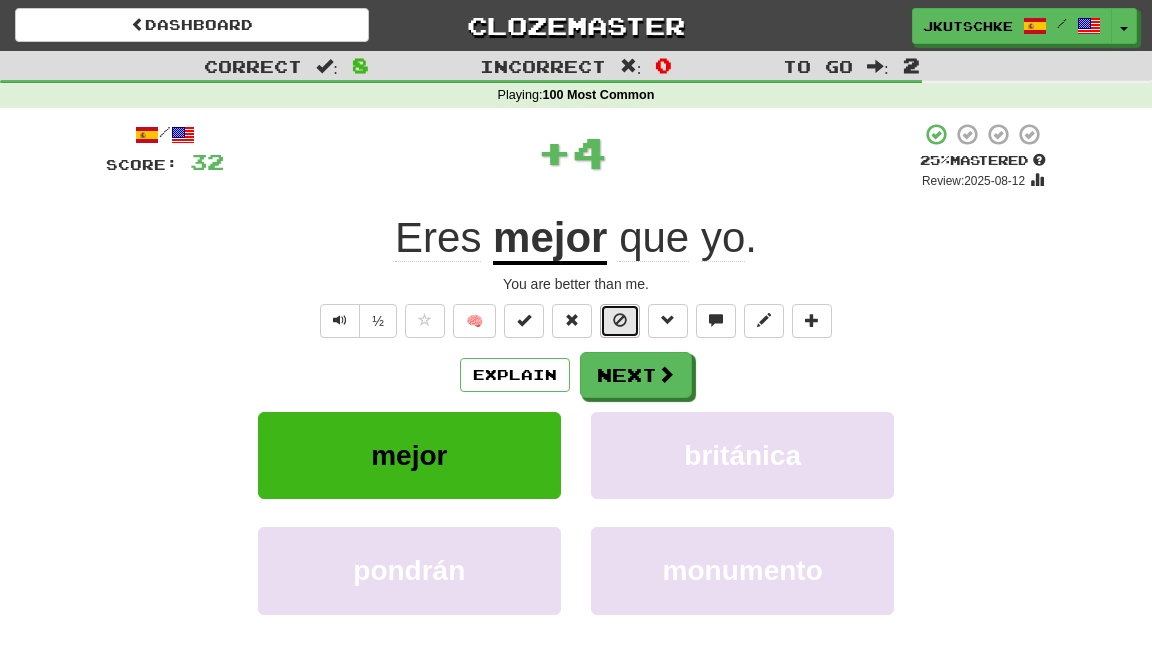 click at bounding box center (620, 320) 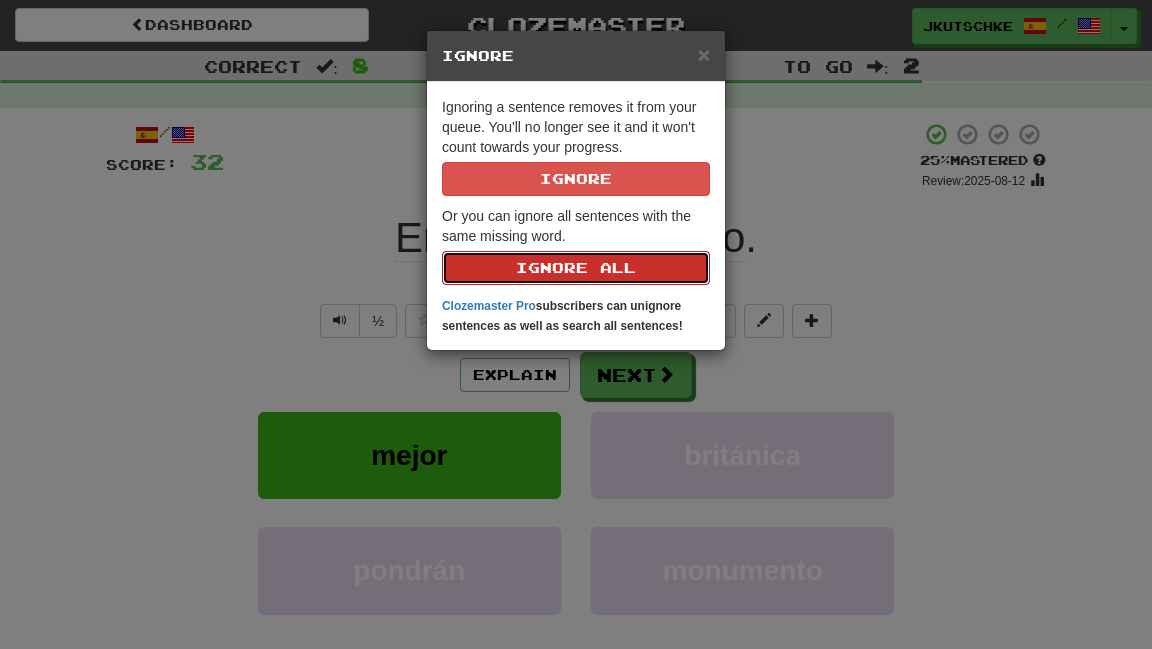 click on "Ignore All" at bounding box center (576, 268) 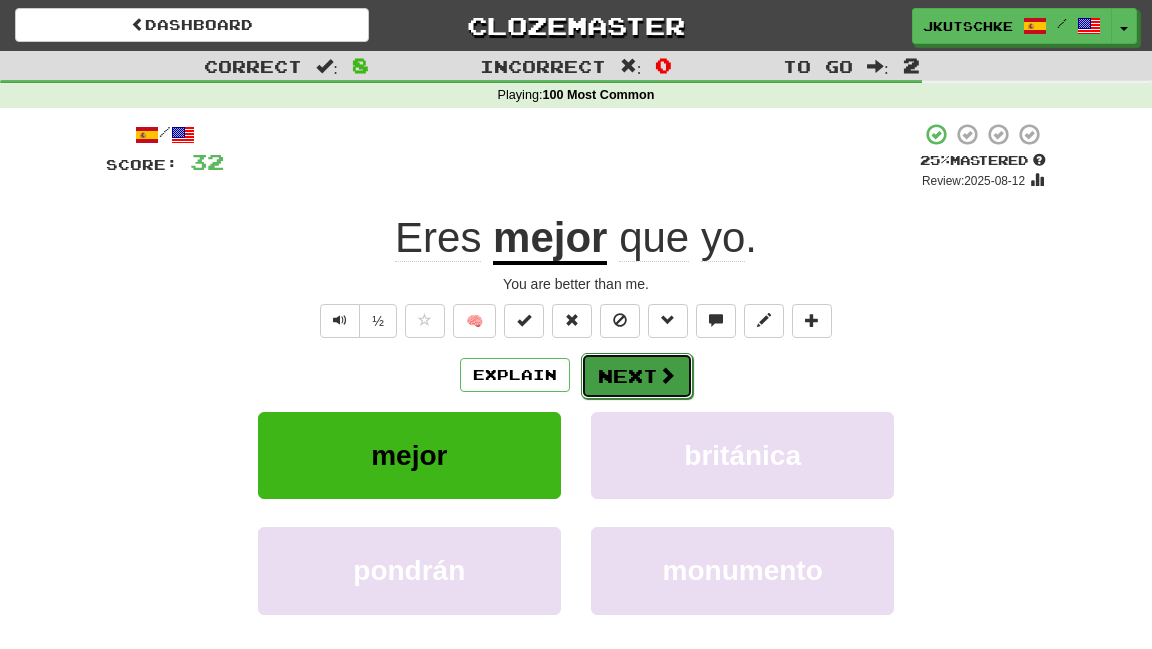 click on "Next" at bounding box center (637, 376) 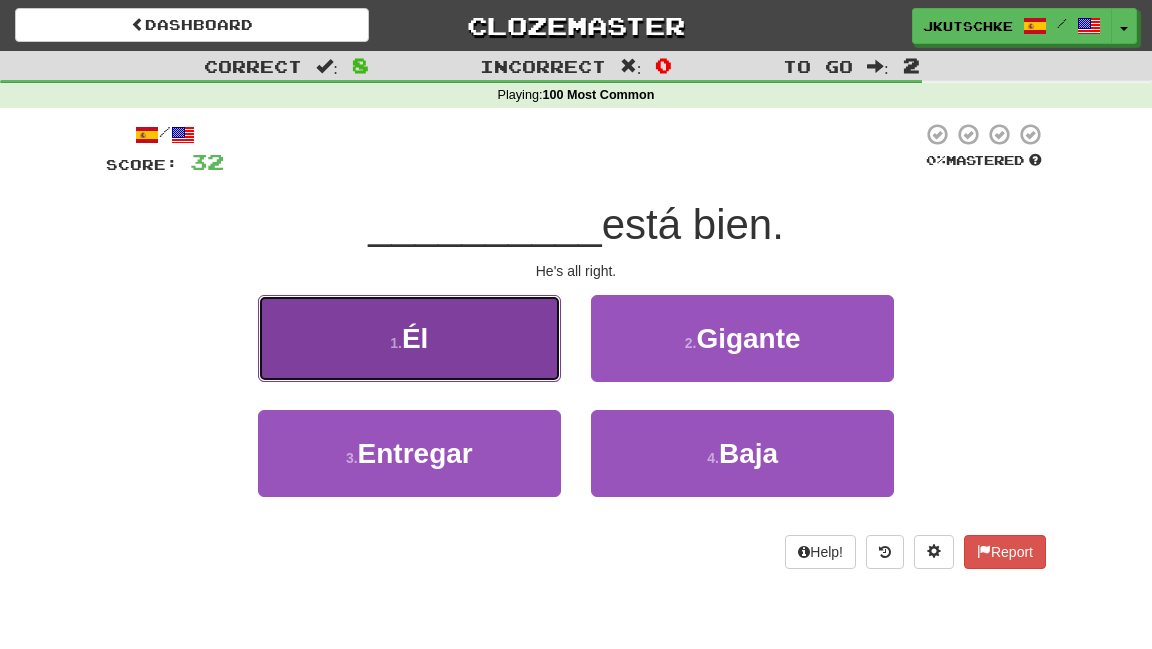 click on "1 .  Él" at bounding box center (409, 338) 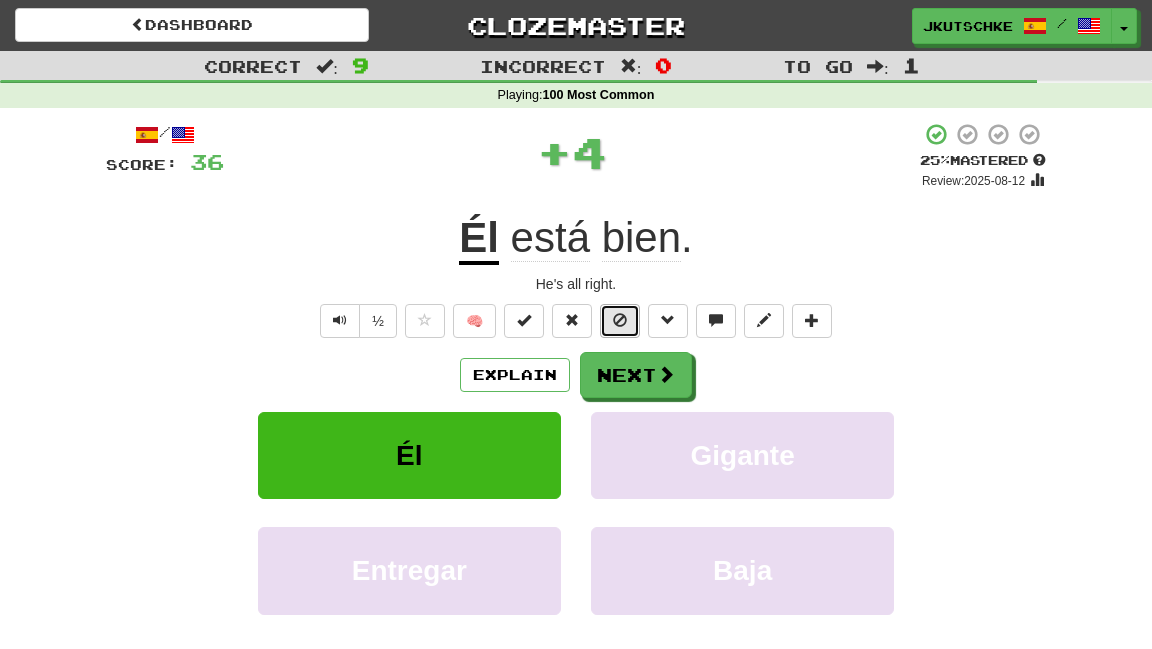 click at bounding box center [620, 320] 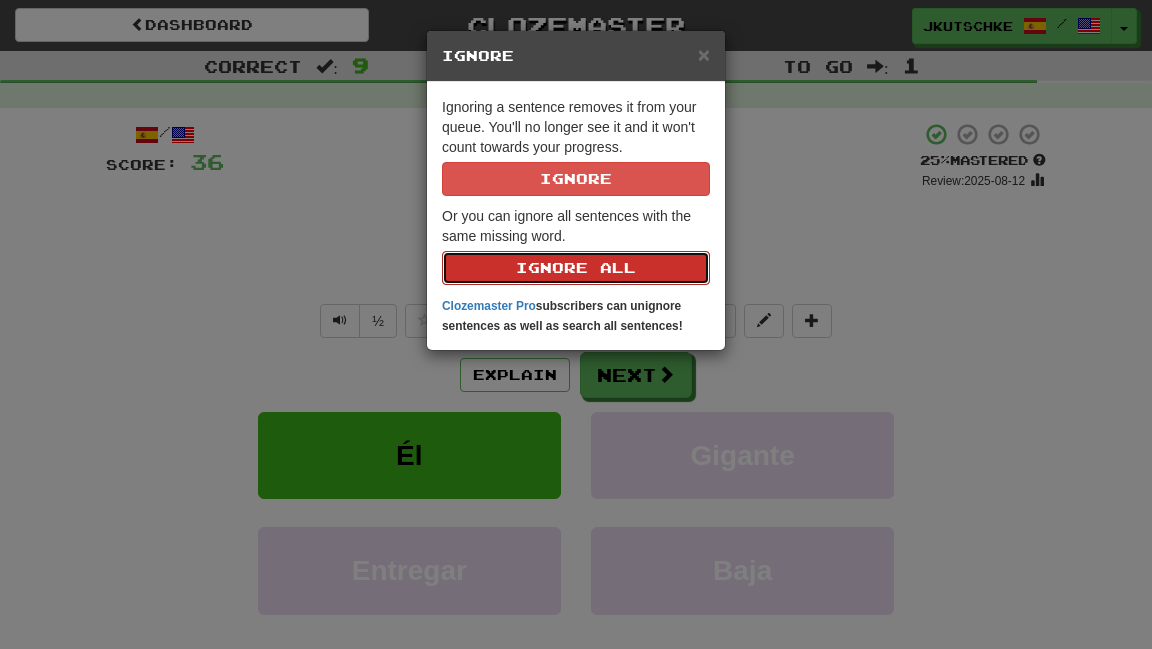 click on "Ignore All" at bounding box center (576, 268) 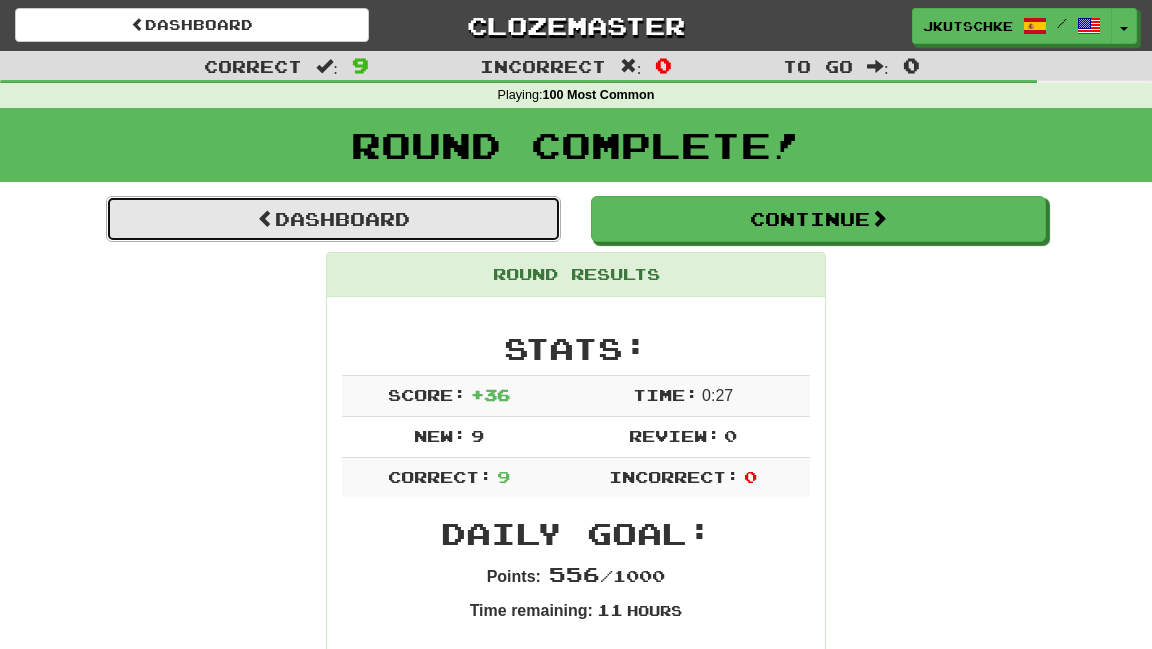 click on "Dashboard" at bounding box center [333, 219] 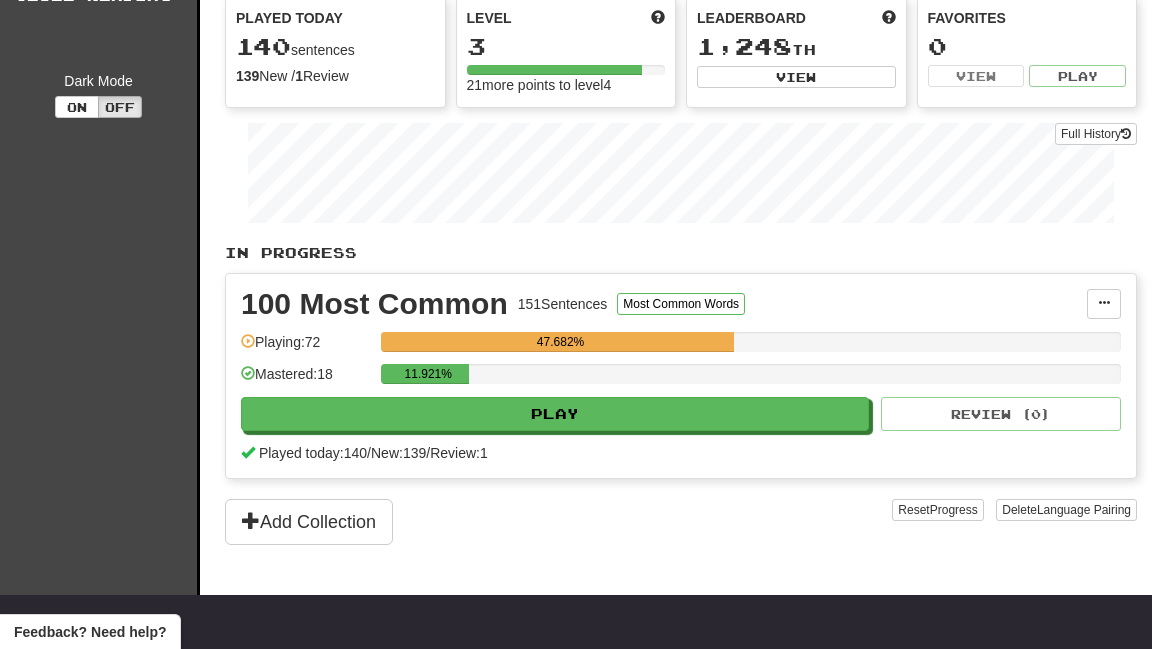 scroll, scrollTop: 224, scrollLeft: 0, axis: vertical 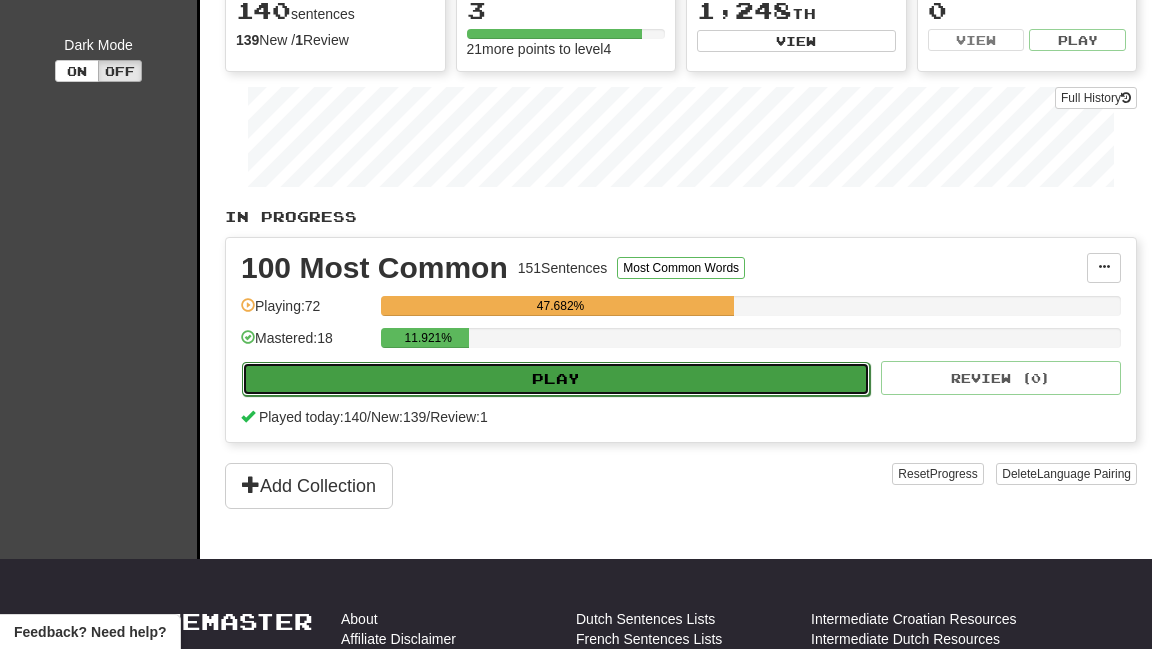 click on "Play" at bounding box center (556, 379) 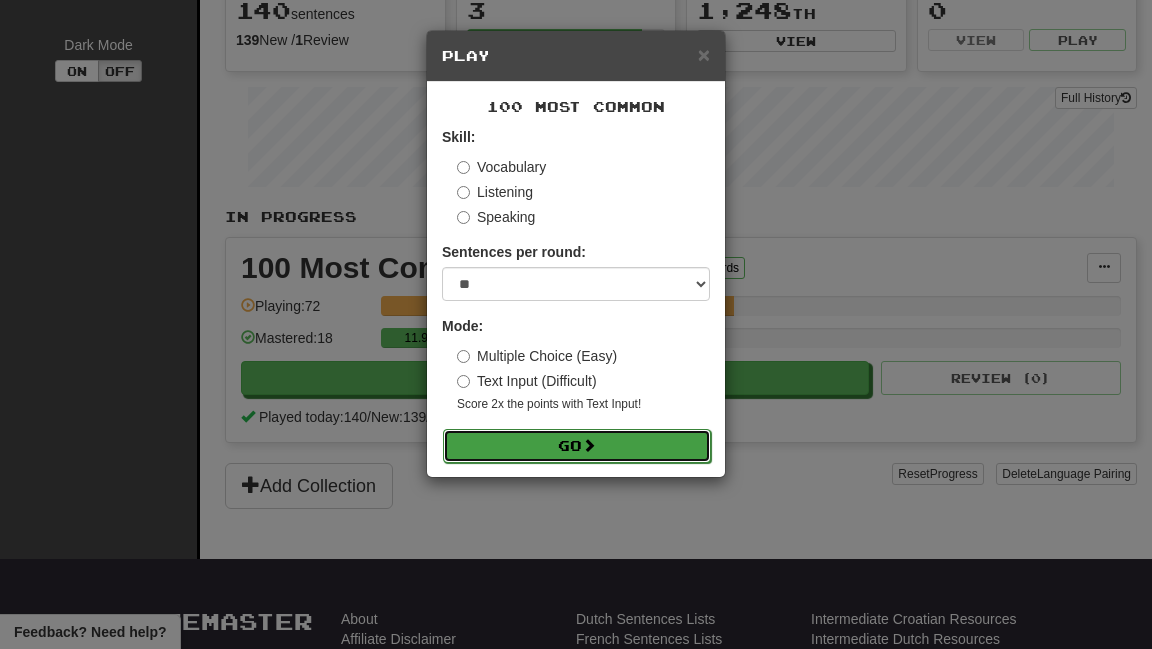 click on "Go" at bounding box center [577, 446] 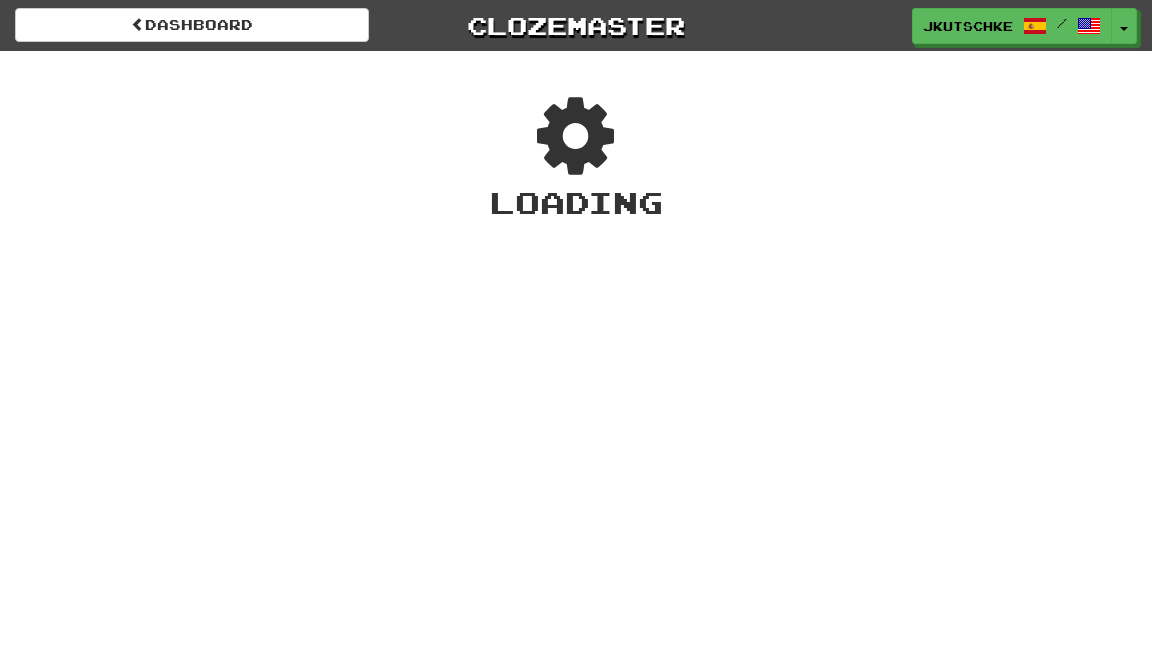 scroll, scrollTop: 0, scrollLeft: 0, axis: both 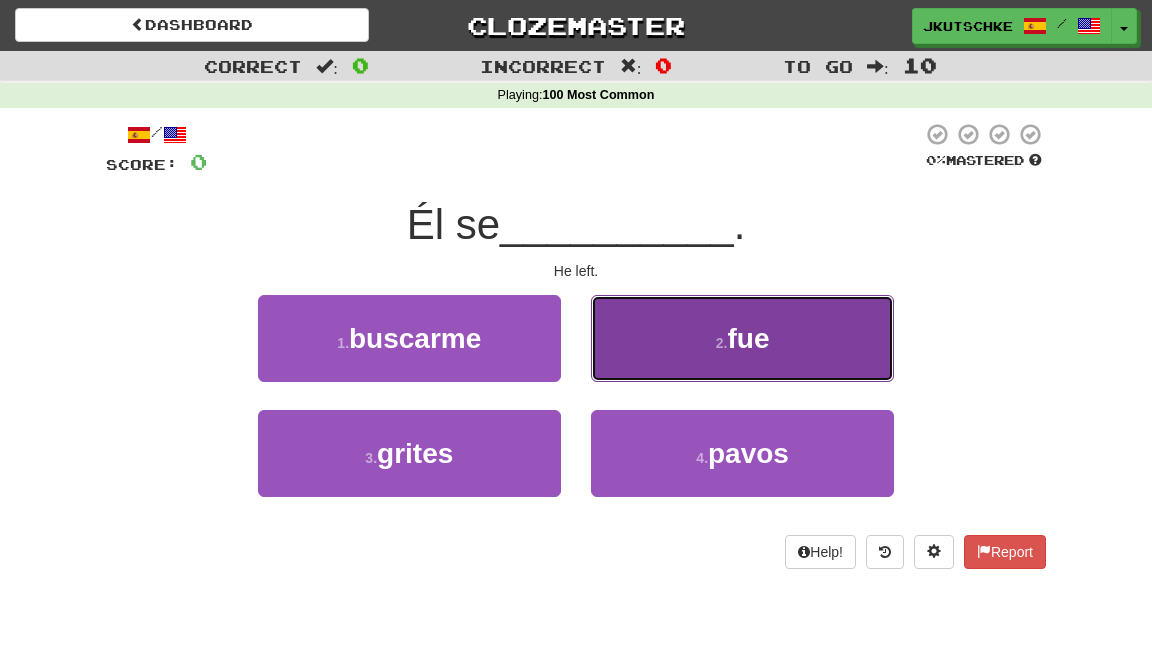 click on "2 .  fue" at bounding box center [742, 338] 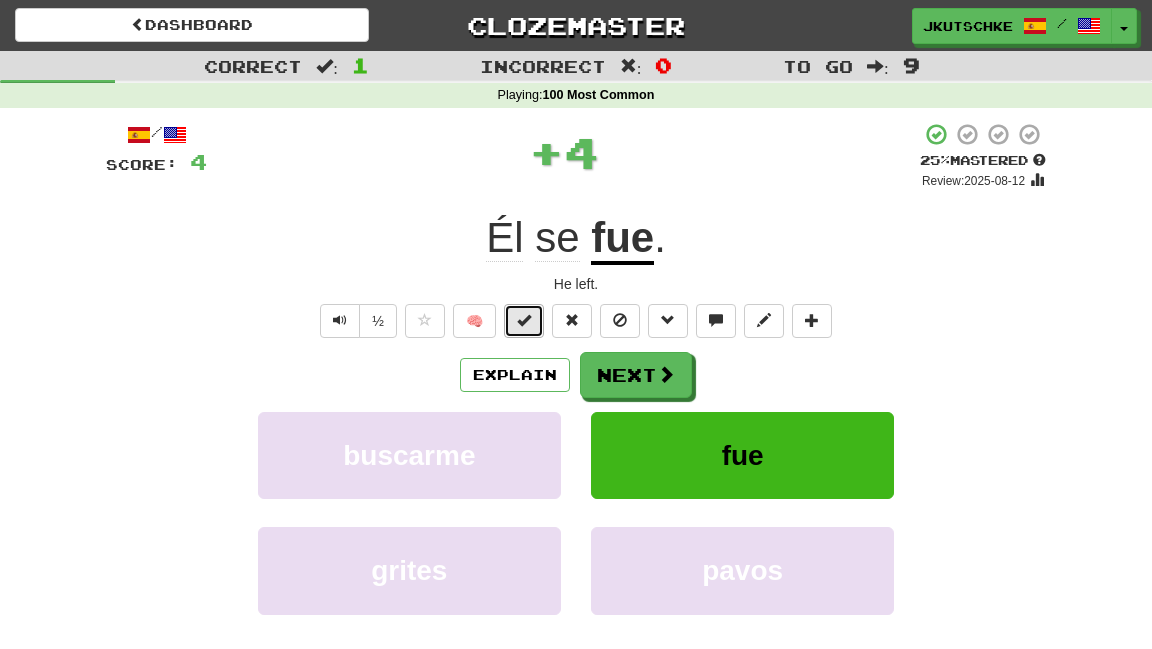 click at bounding box center (524, 321) 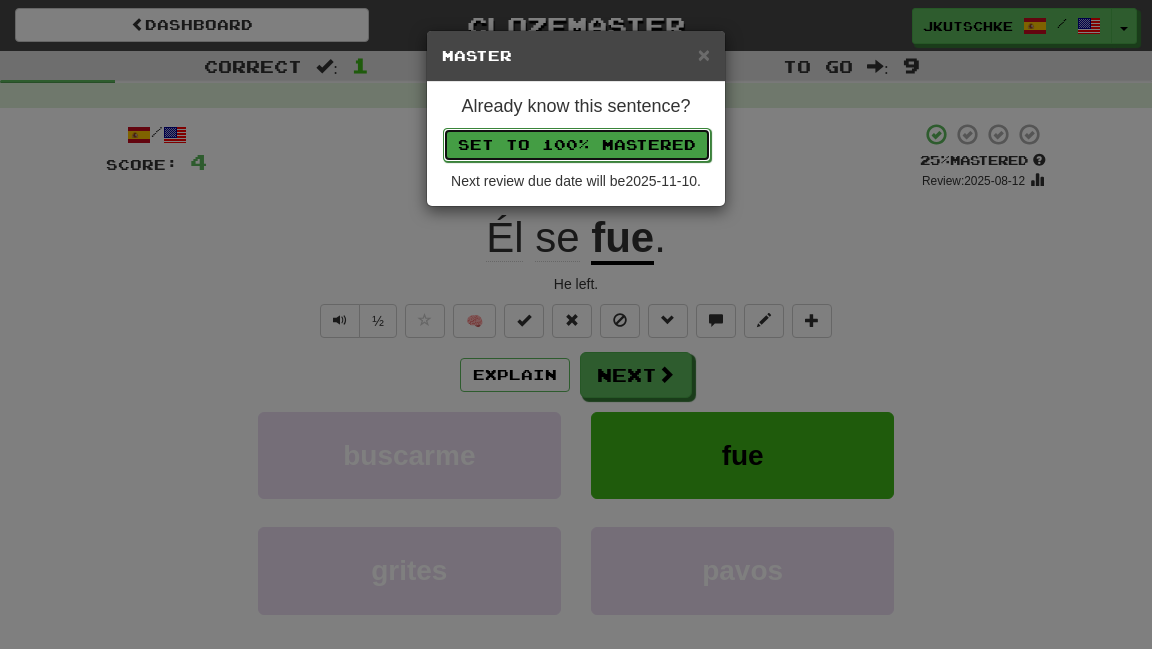click on "Set to 100% Mastered" at bounding box center (577, 145) 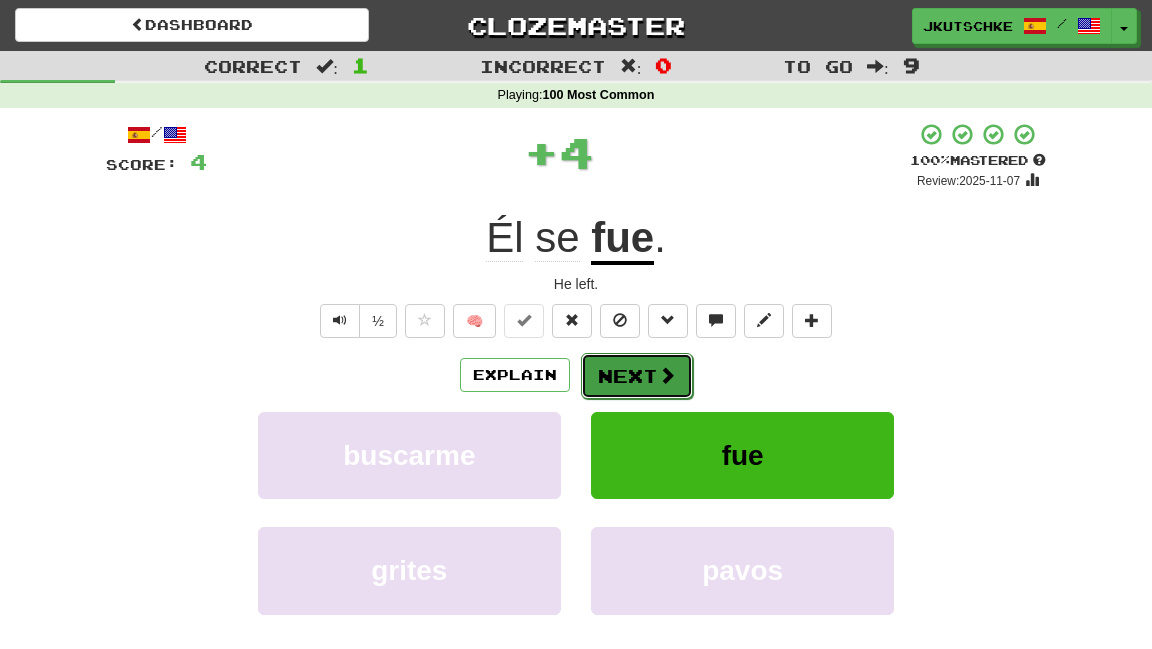 click on "Next" at bounding box center [637, 376] 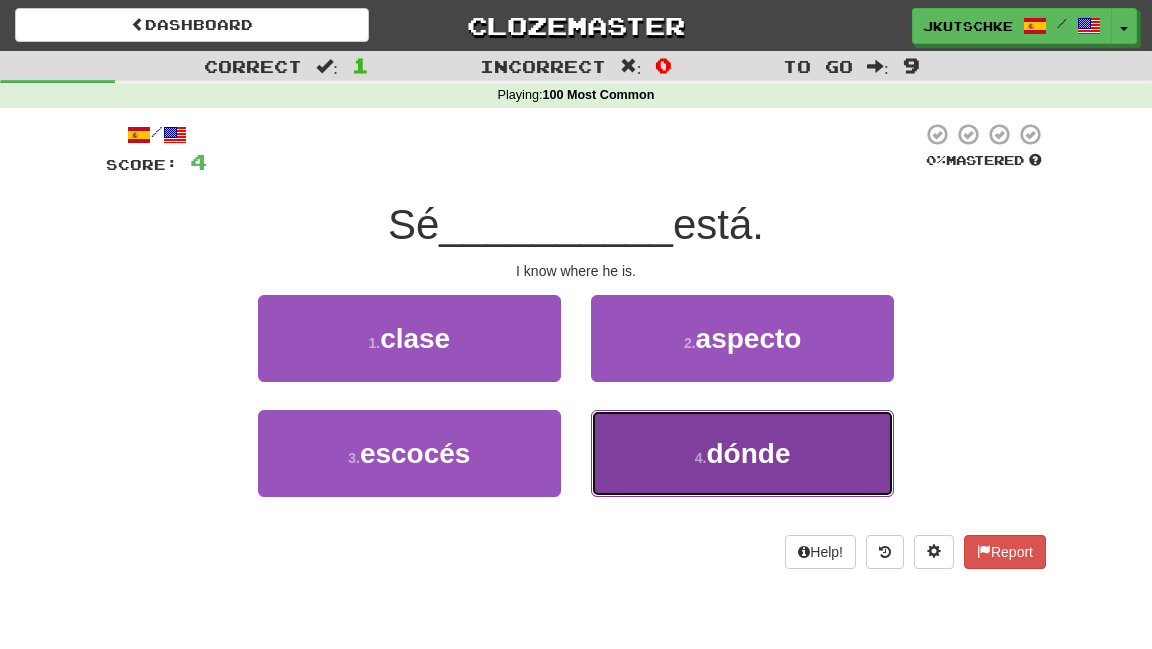 click on "4 ." at bounding box center [701, 458] 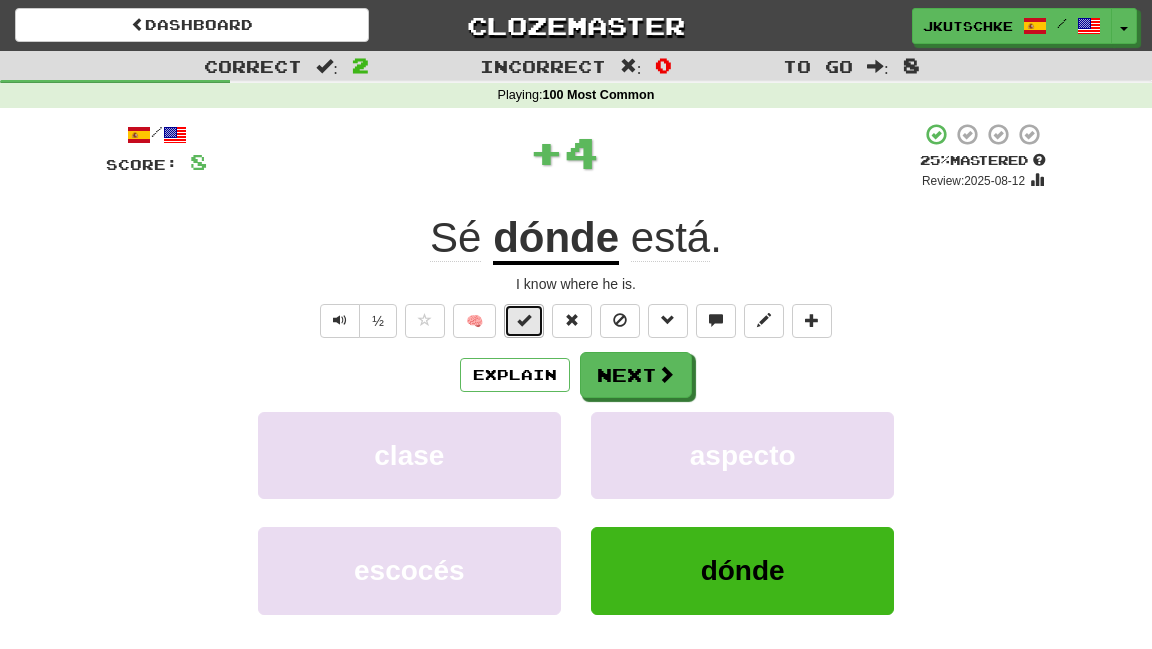 click at bounding box center [524, 321] 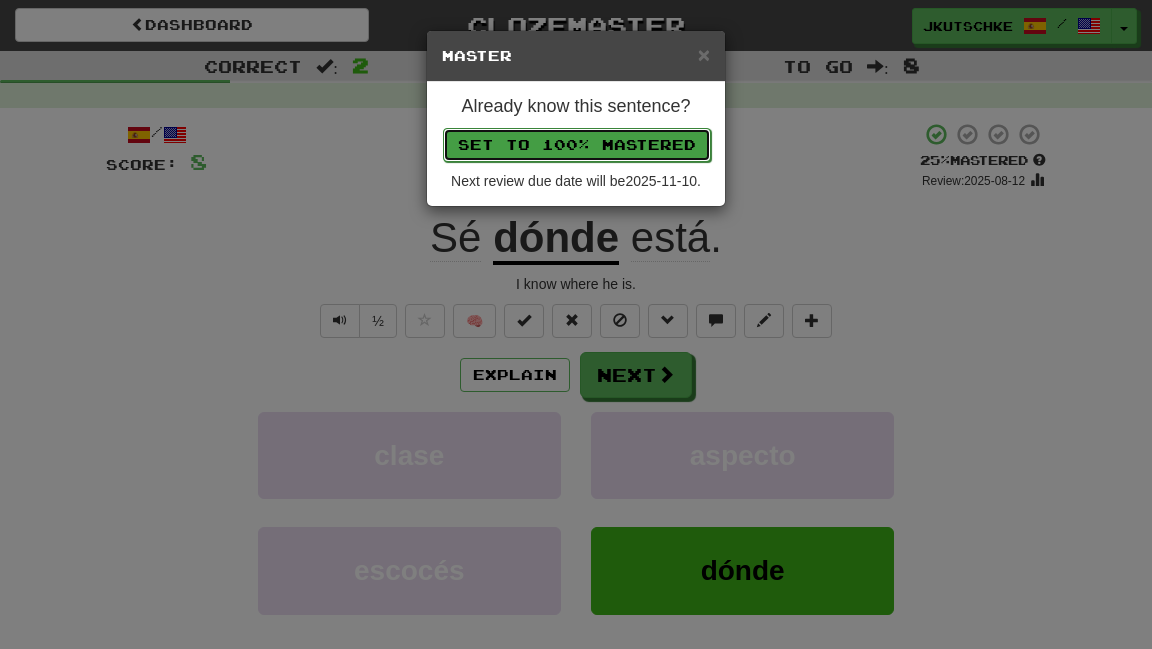 click on "Set to 100% Mastered" at bounding box center [577, 145] 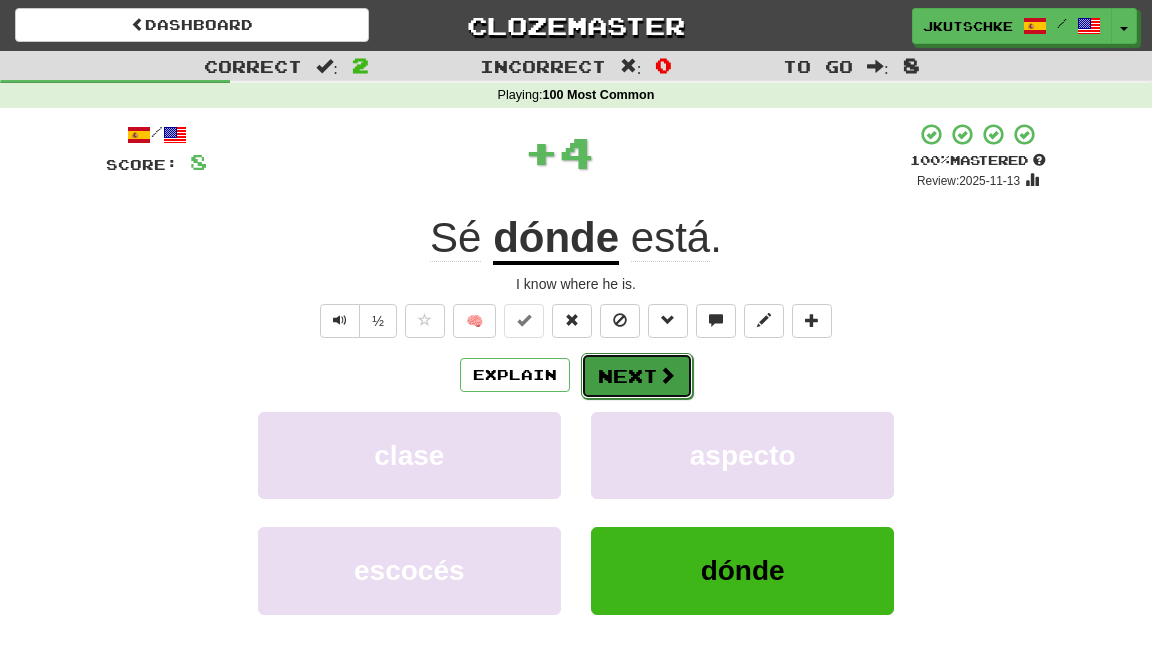 click at bounding box center (667, 375) 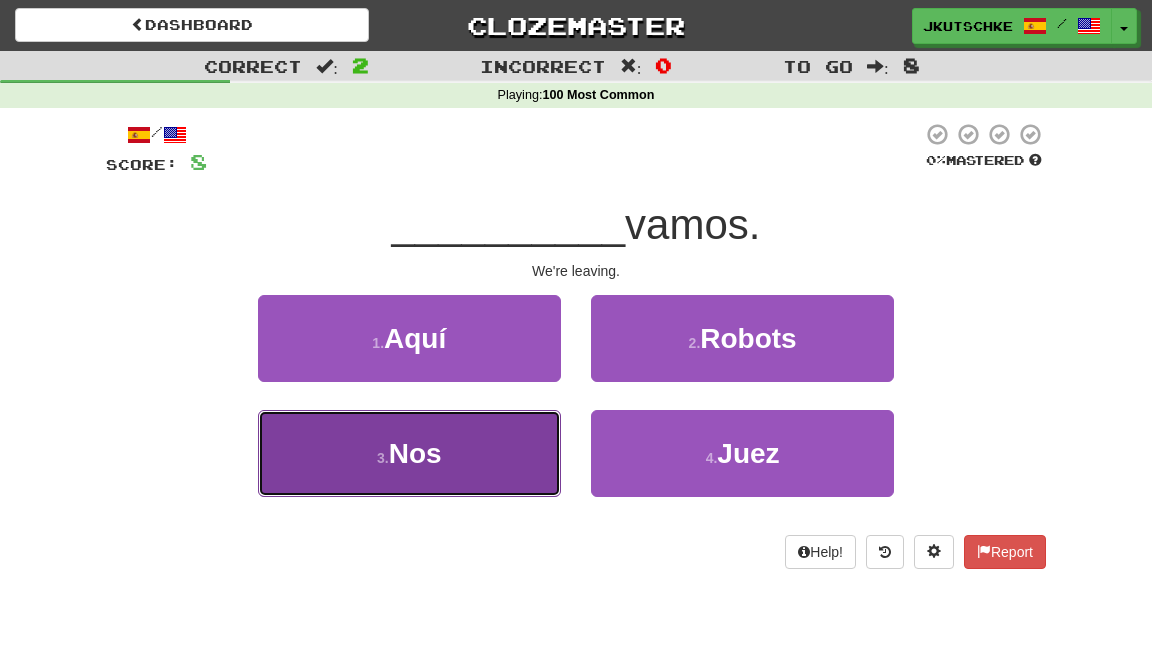 click on "3 .  Nos" at bounding box center (409, 453) 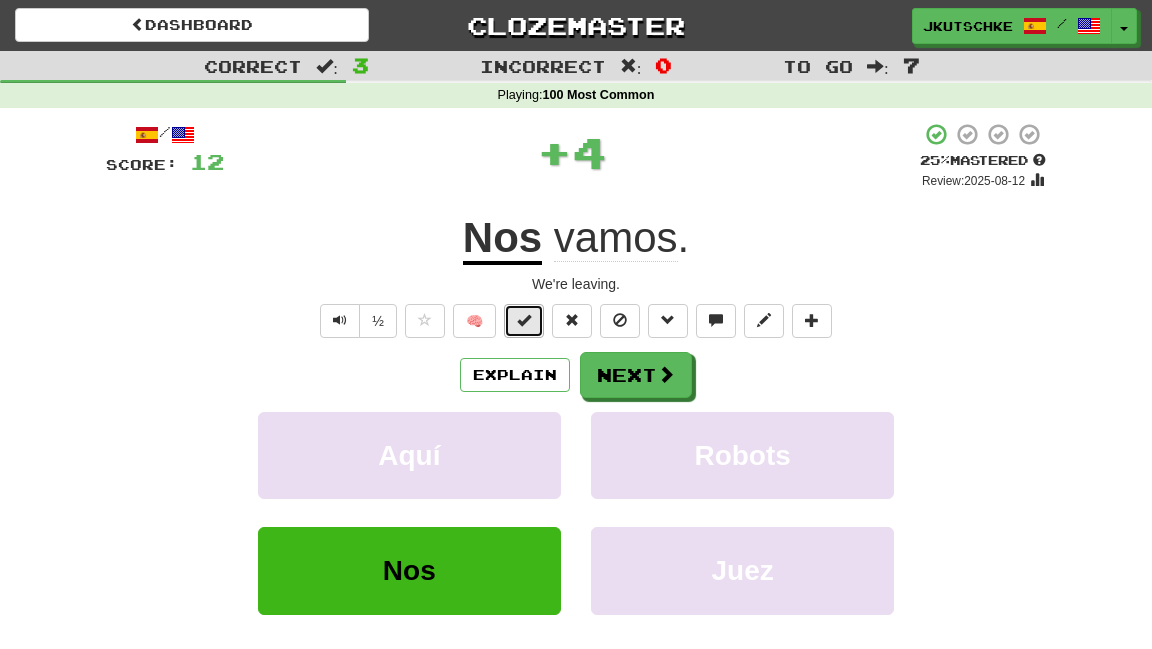 click at bounding box center [524, 320] 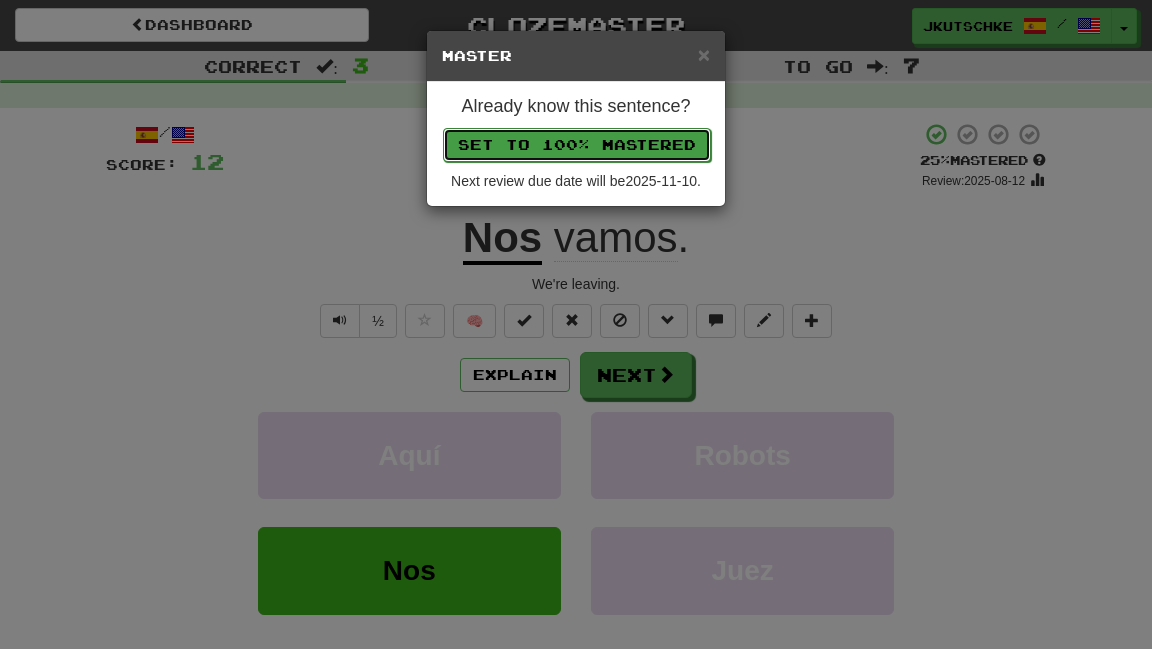 click on "Set to 100% Mastered" at bounding box center (577, 145) 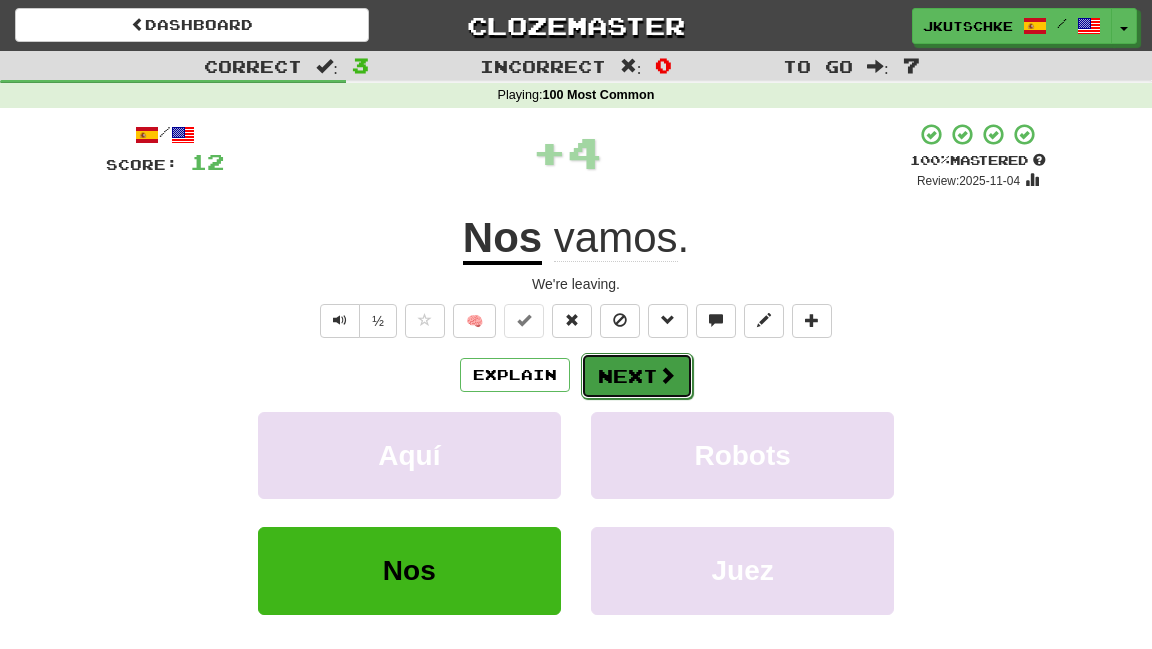 click on "Next" at bounding box center (637, 376) 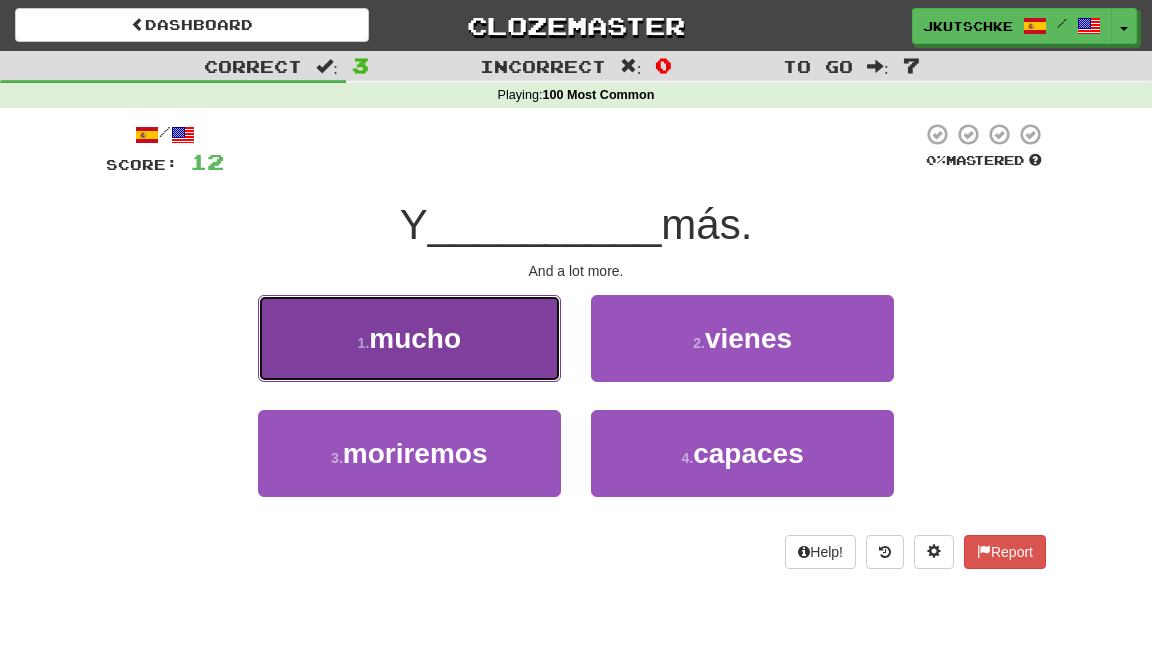 click on "1 .  mucho" at bounding box center [409, 338] 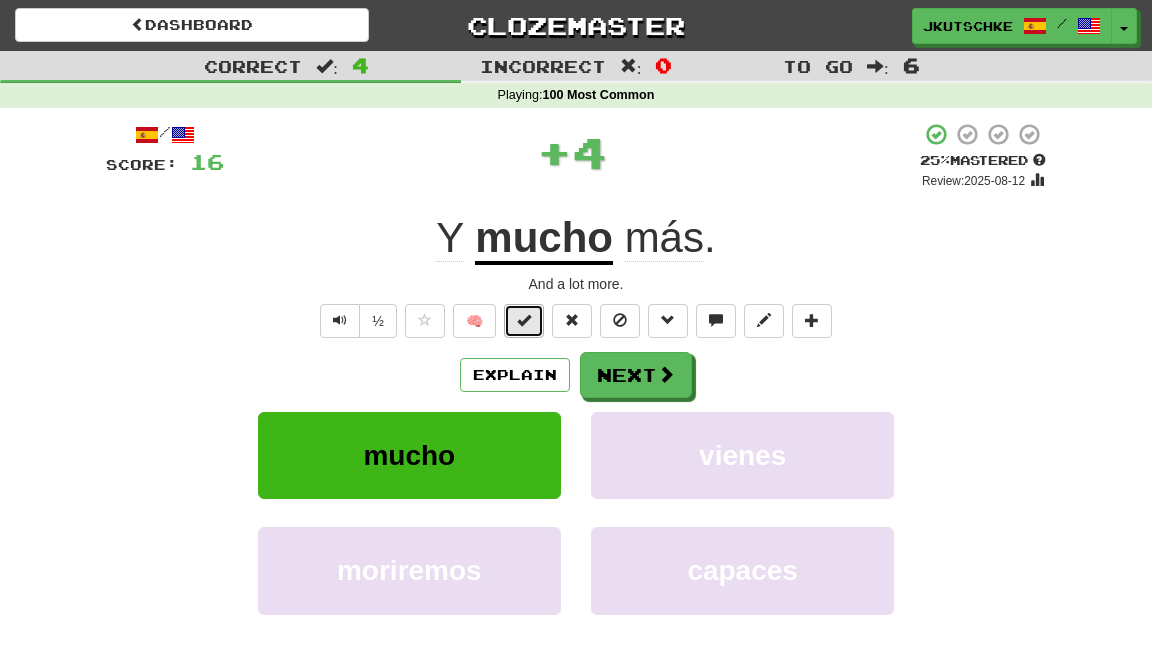click at bounding box center (524, 320) 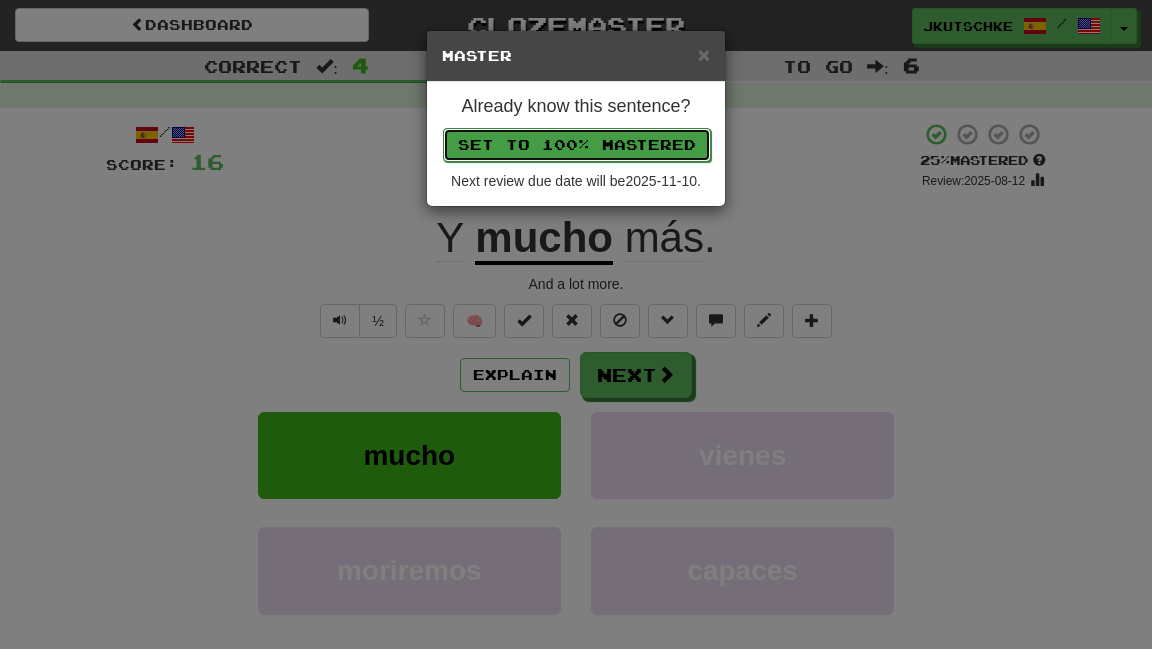 click on "Set to 100% Mastered" at bounding box center (577, 145) 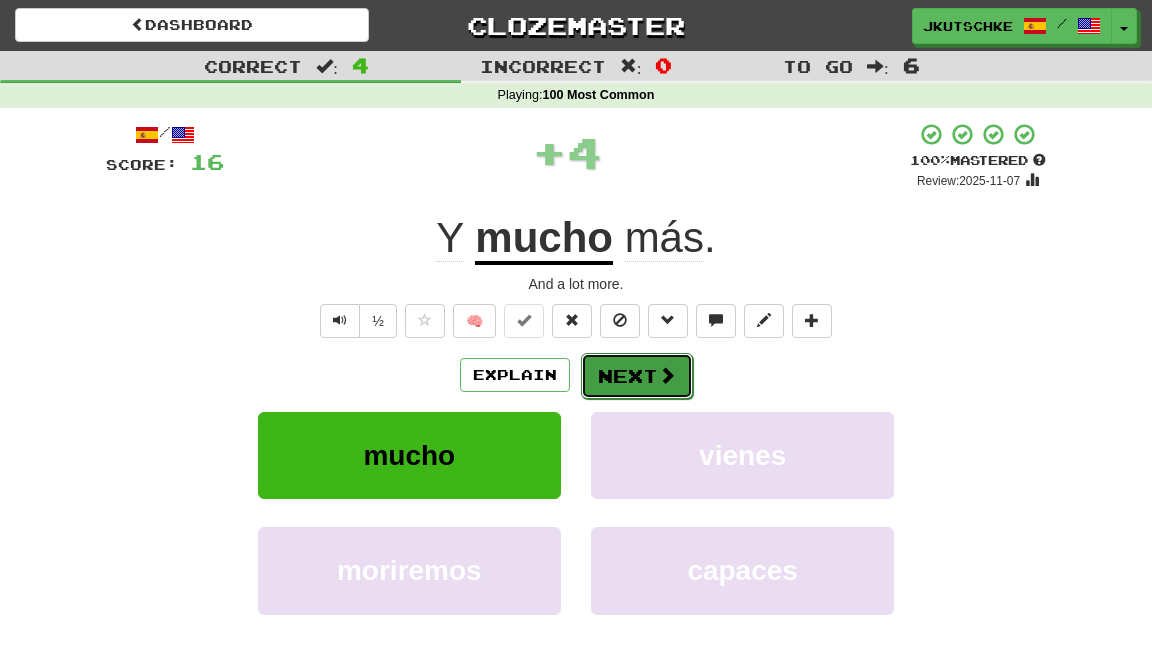 click on "Next" at bounding box center [637, 376] 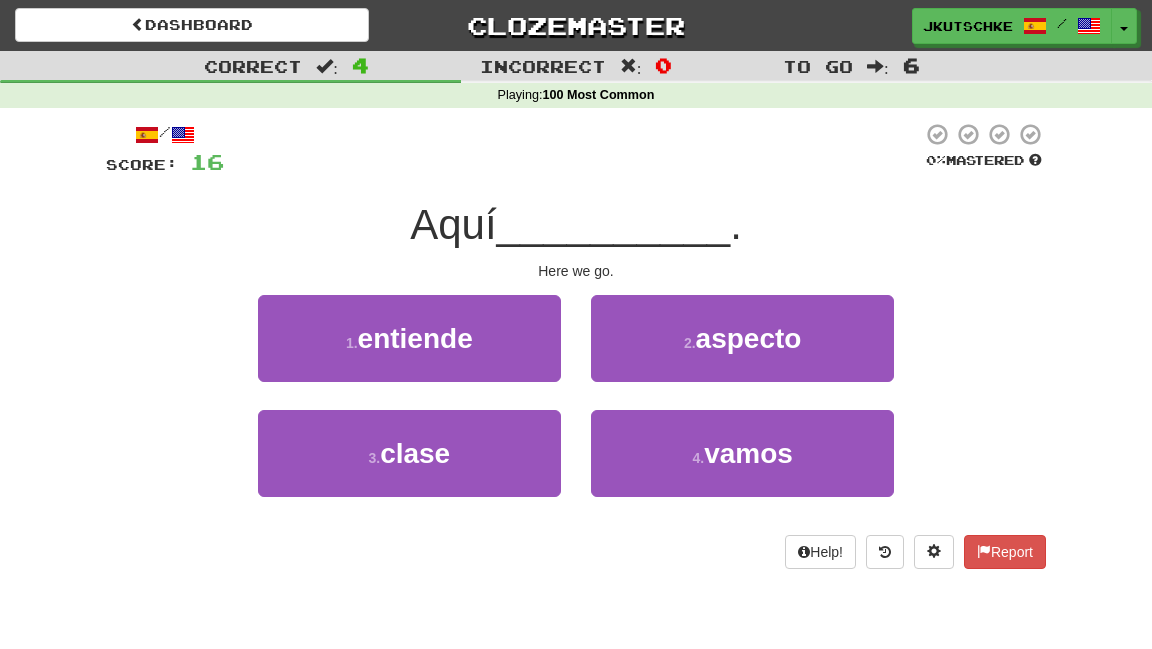 click on "4 .  vamos" at bounding box center (742, 467) 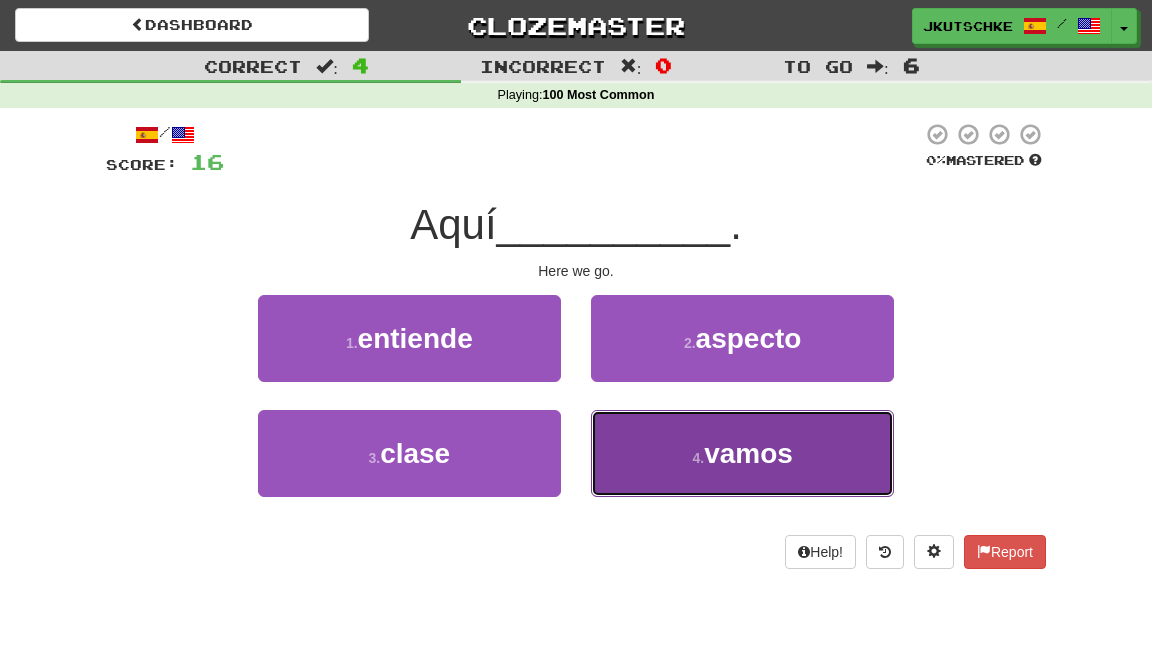 click on "4 .  vamos" at bounding box center [742, 453] 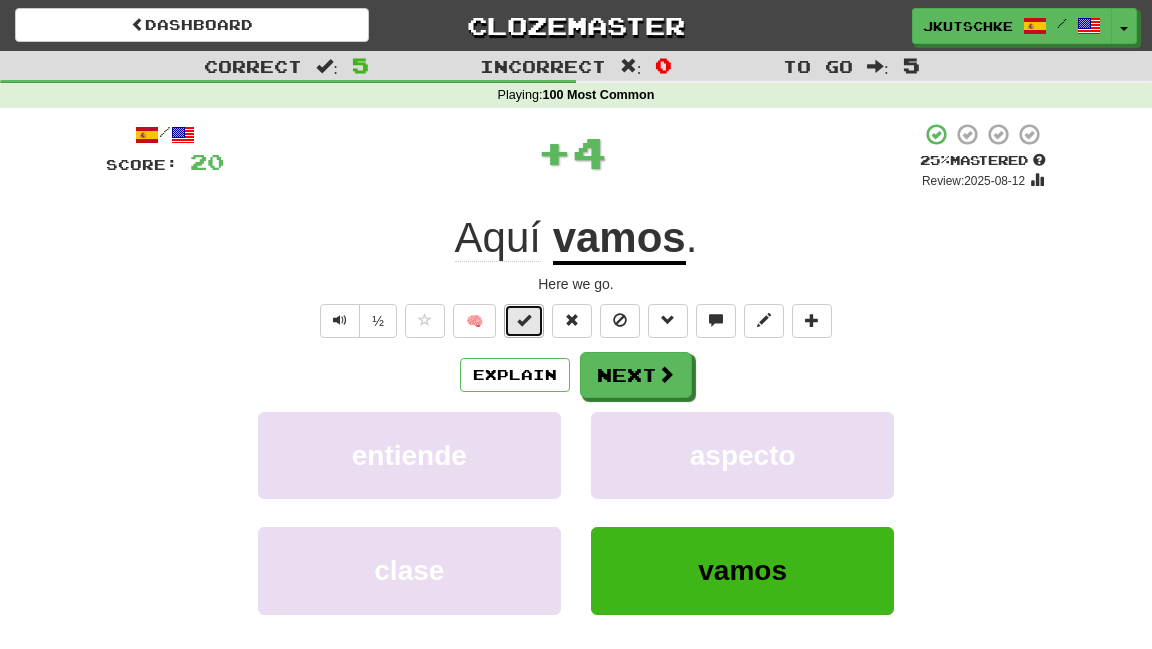 click at bounding box center (524, 321) 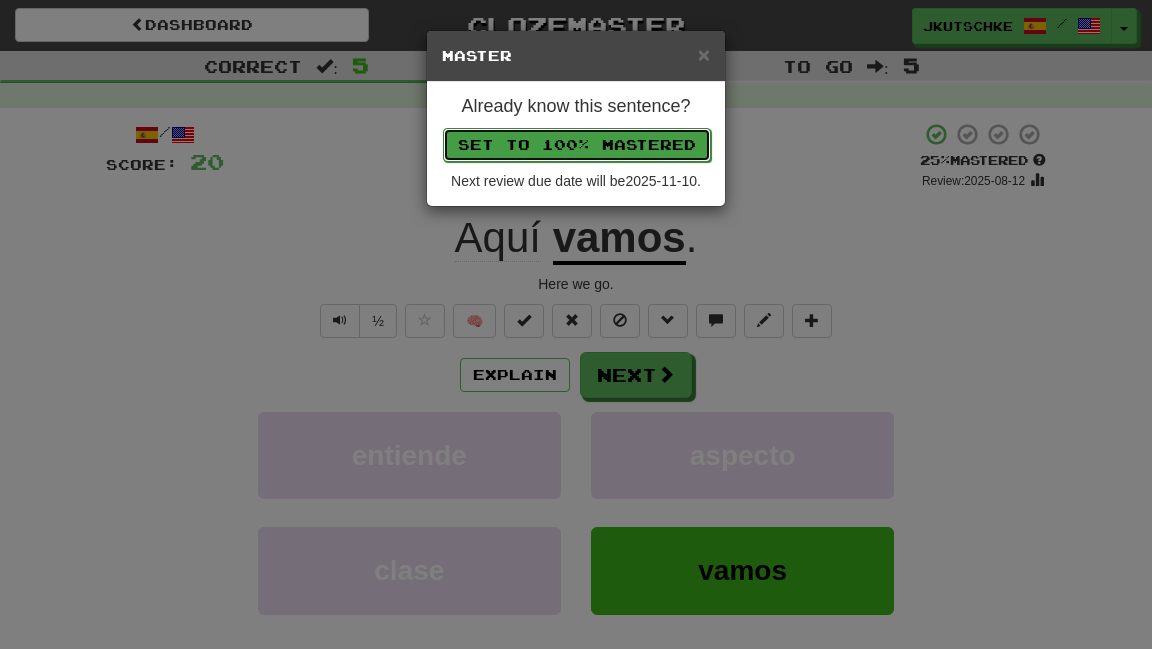 click on "Set to 100% Mastered" at bounding box center [577, 145] 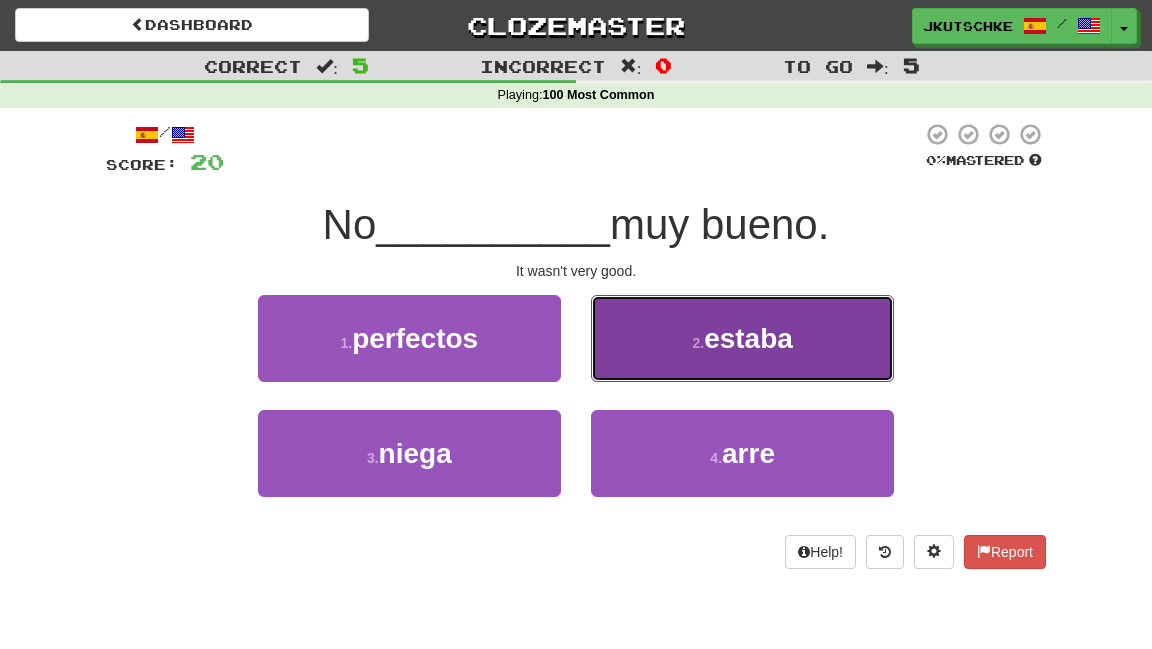 click on "2 .  estaba" at bounding box center [742, 338] 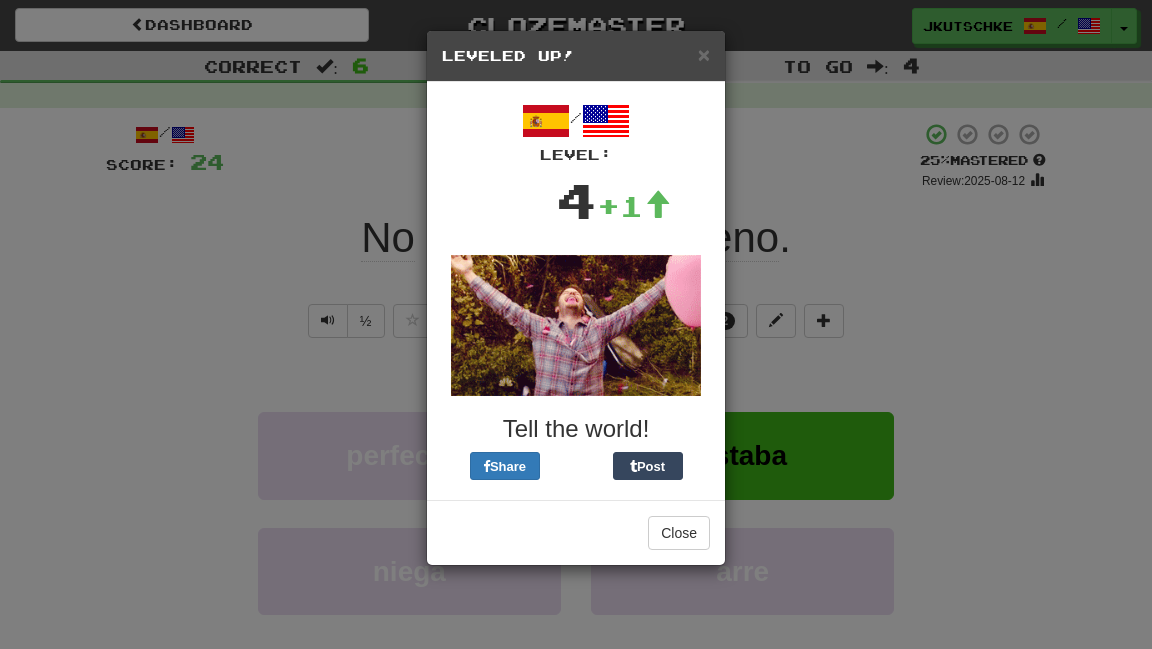 click on "× Leveled Up!  /  Level: 4 +1 Tell the world!  Share  Post Close" at bounding box center [576, 324] 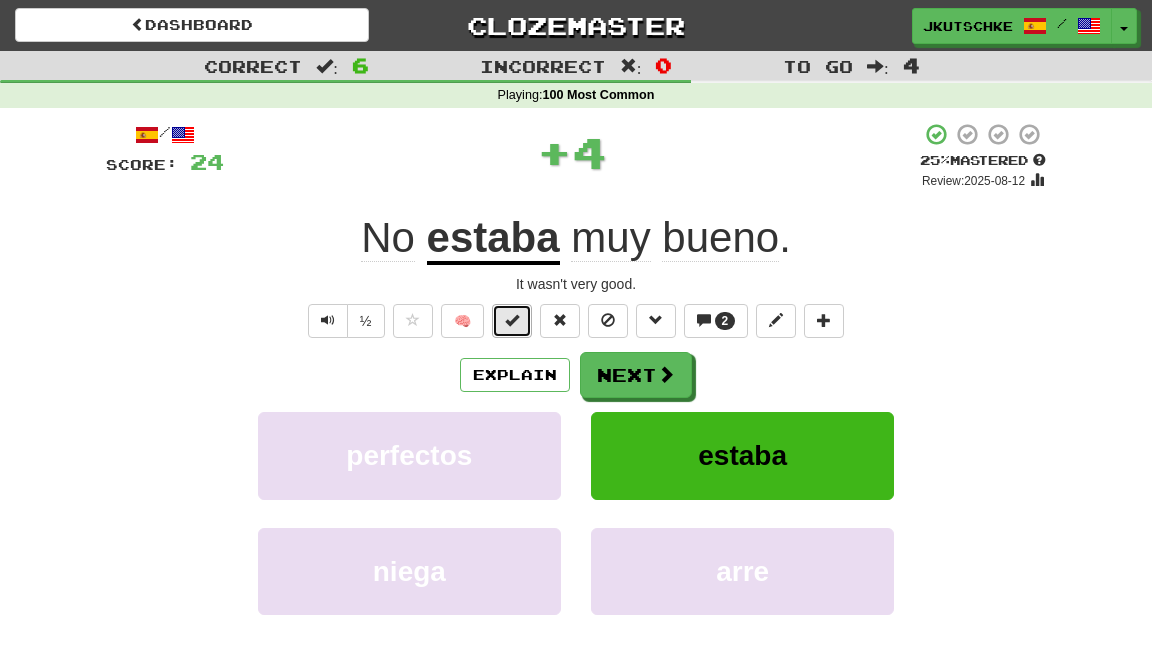 click at bounding box center (512, 321) 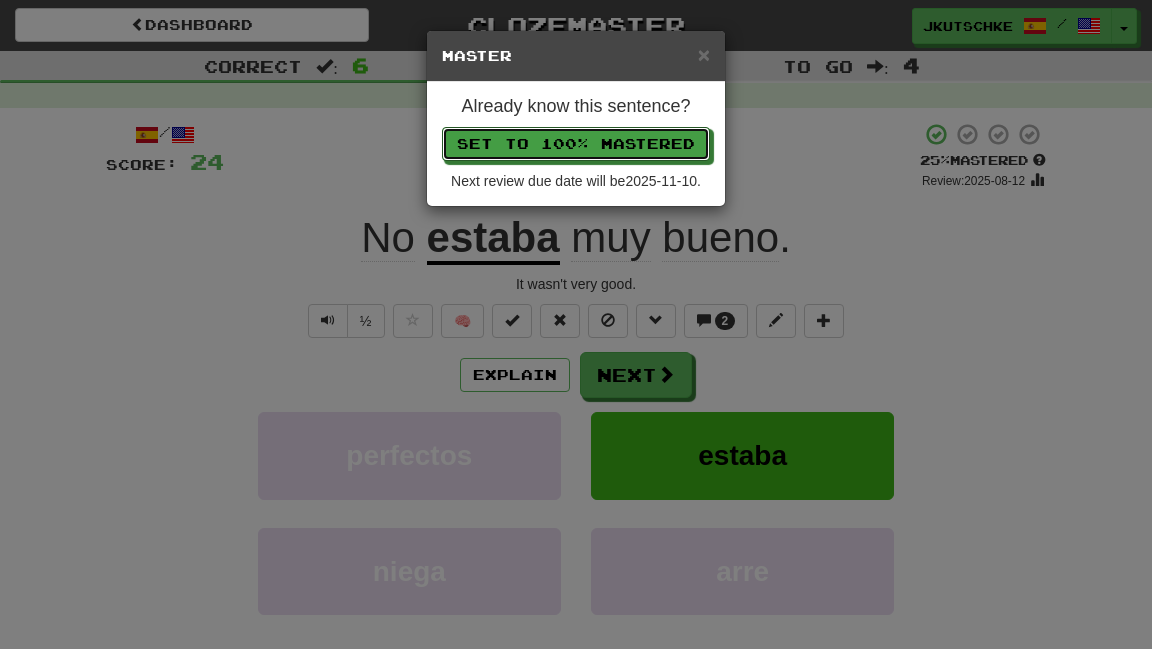 type 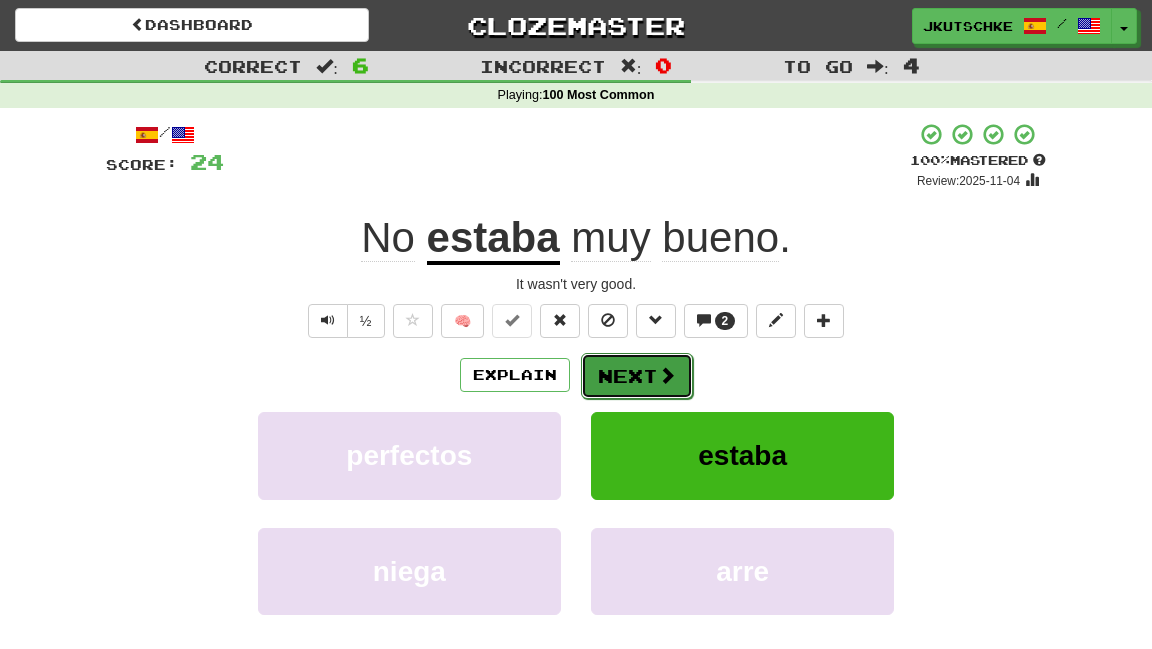 click on "Next" at bounding box center [637, 376] 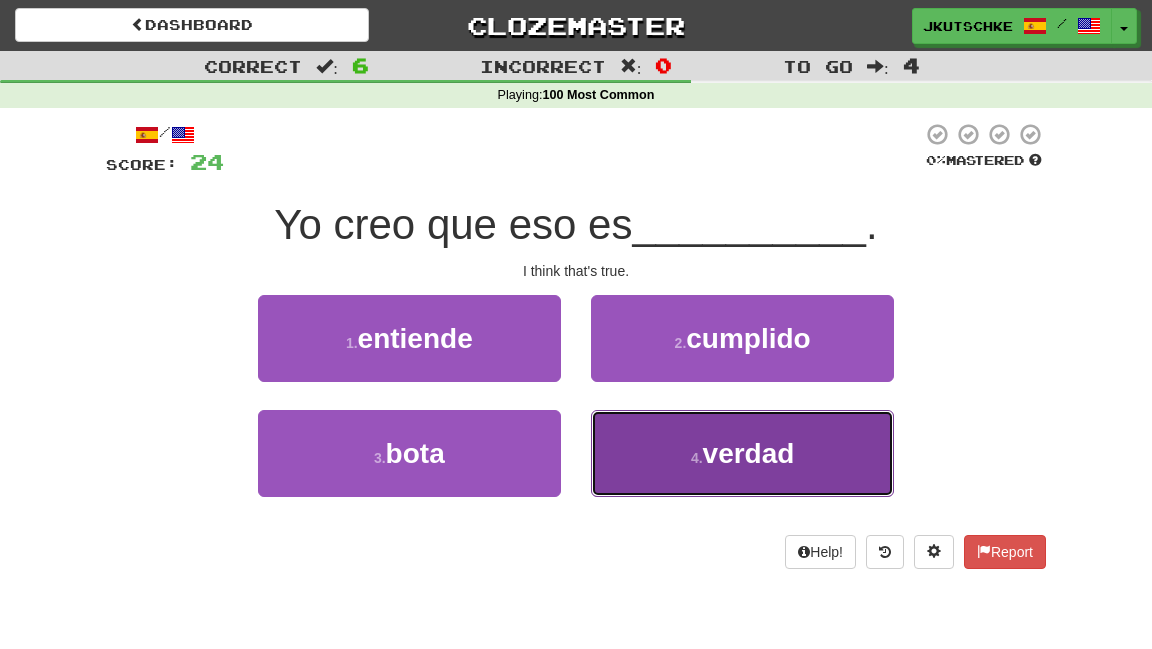 click on "4 .  verdad" at bounding box center (742, 453) 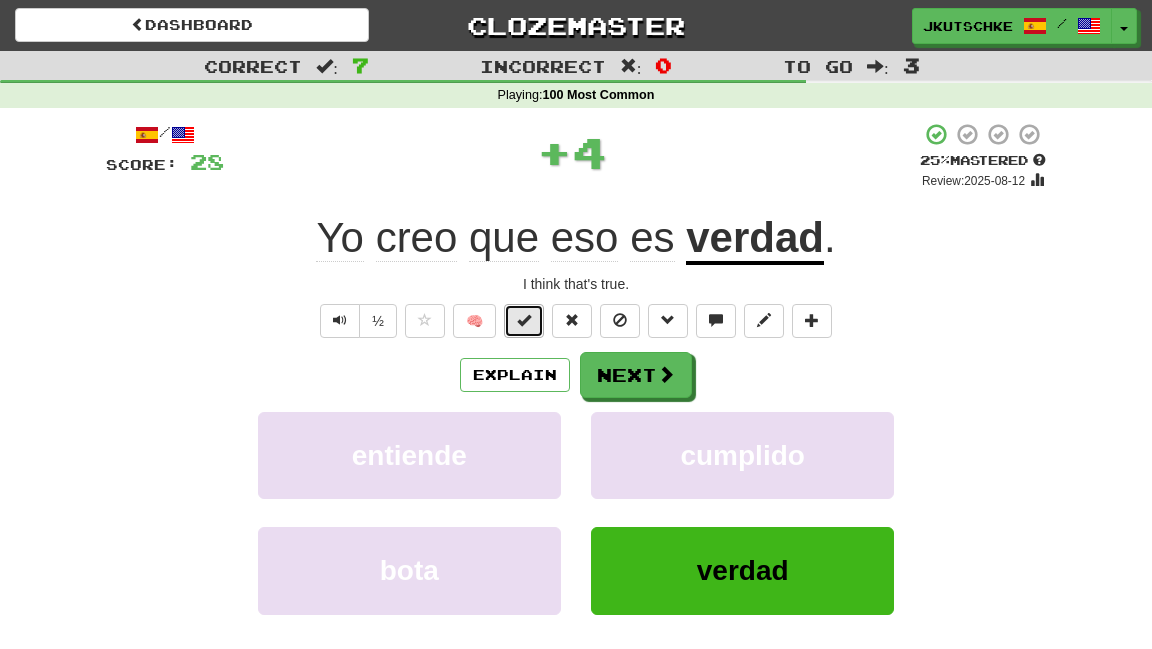 click at bounding box center [524, 321] 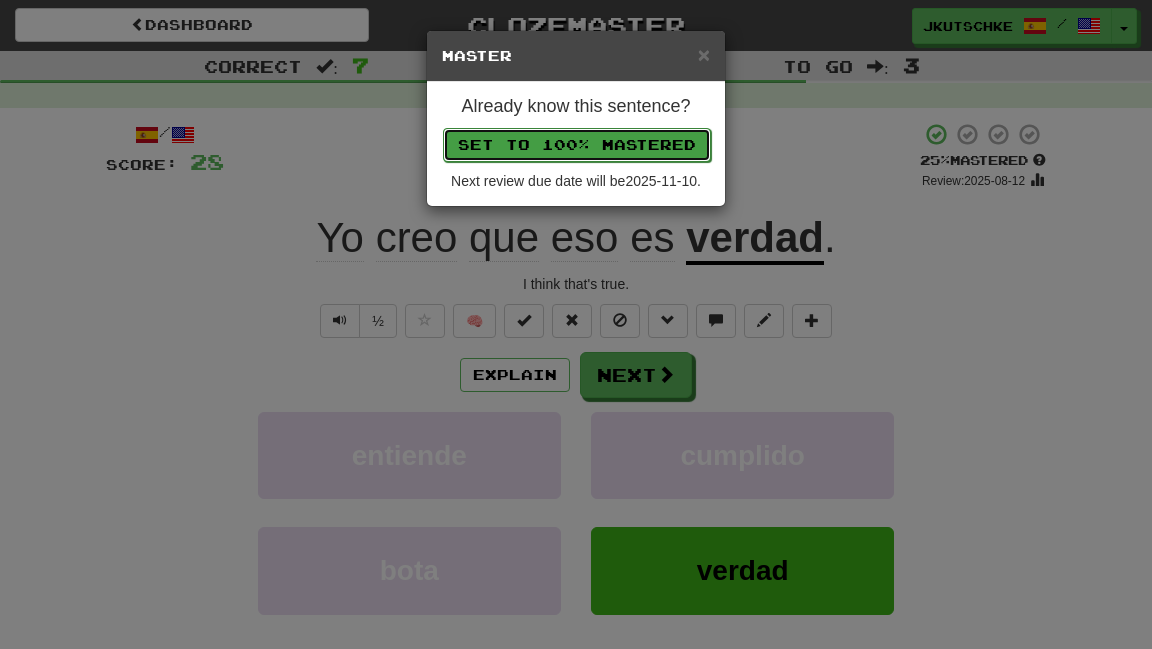 click on "Set to 100% Mastered" at bounding box center (577, 145) 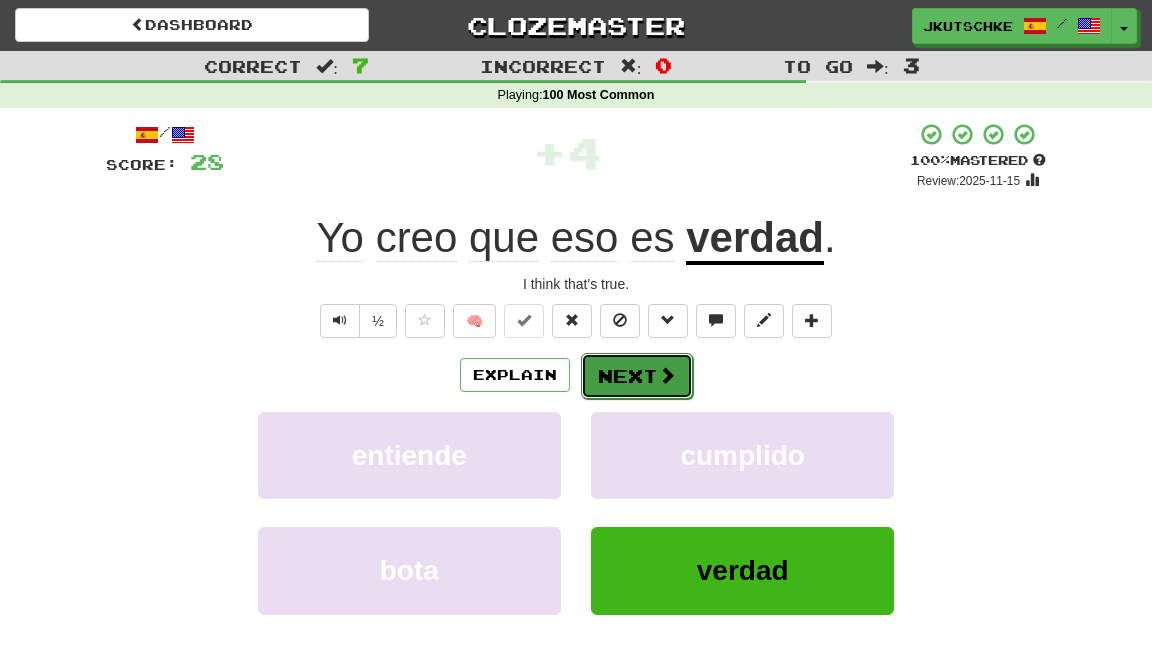 click on "Next" at bounding box center (637, 376) 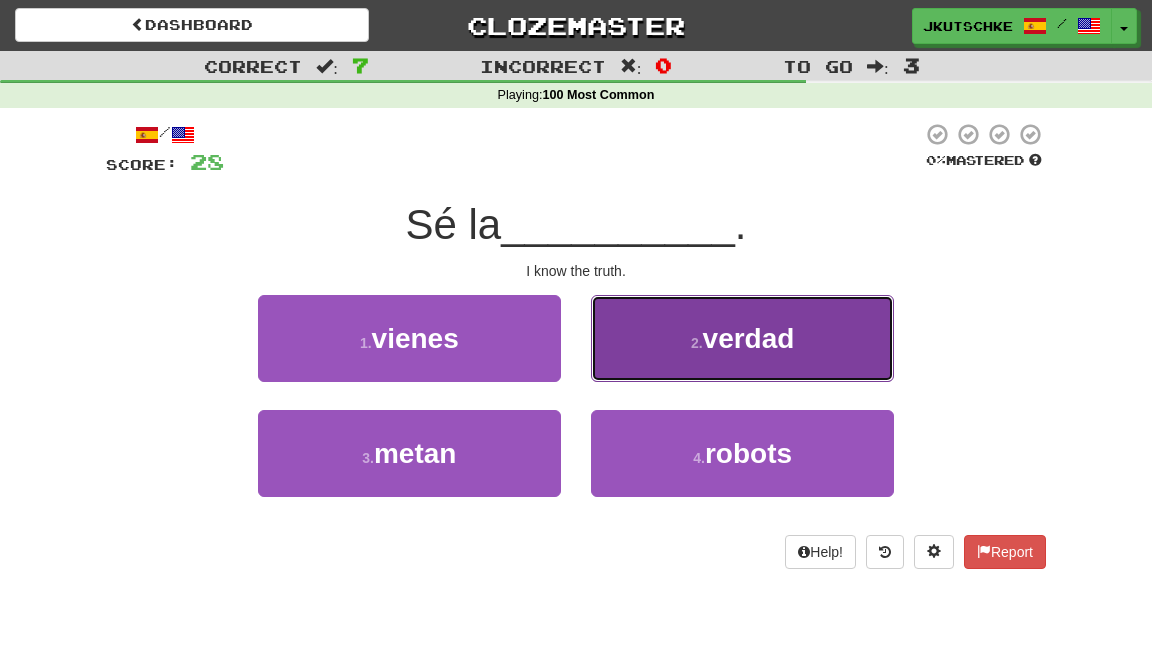 click on "2 .  verdad" at bounding box center [742, 338] 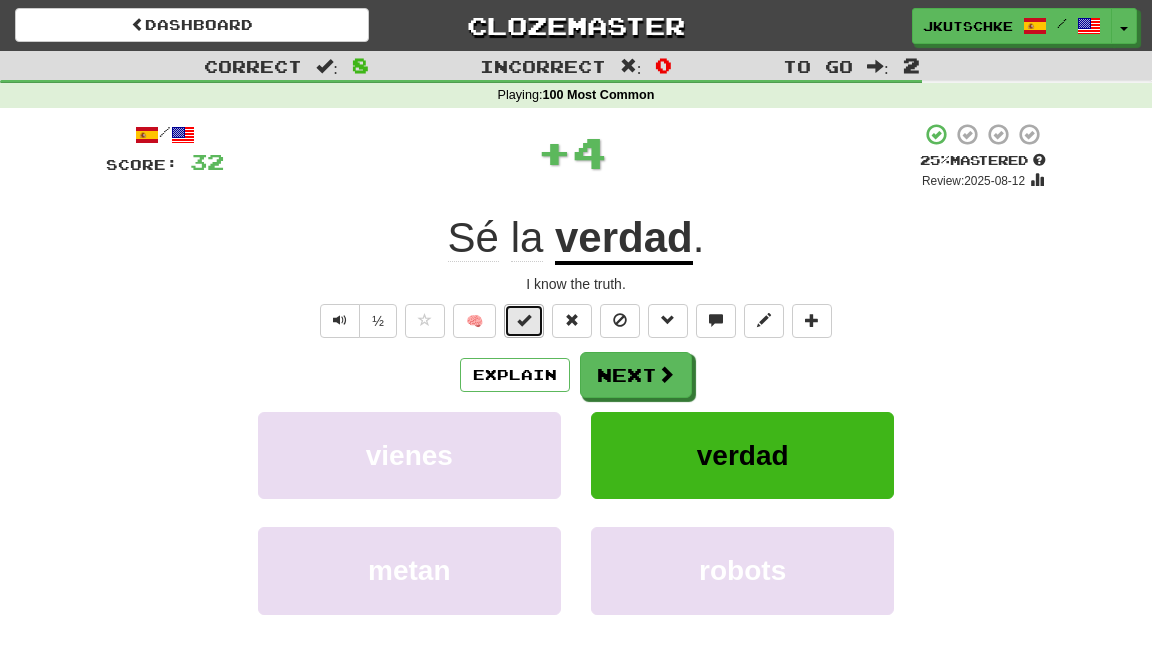 click at bounding box center (524, 320) 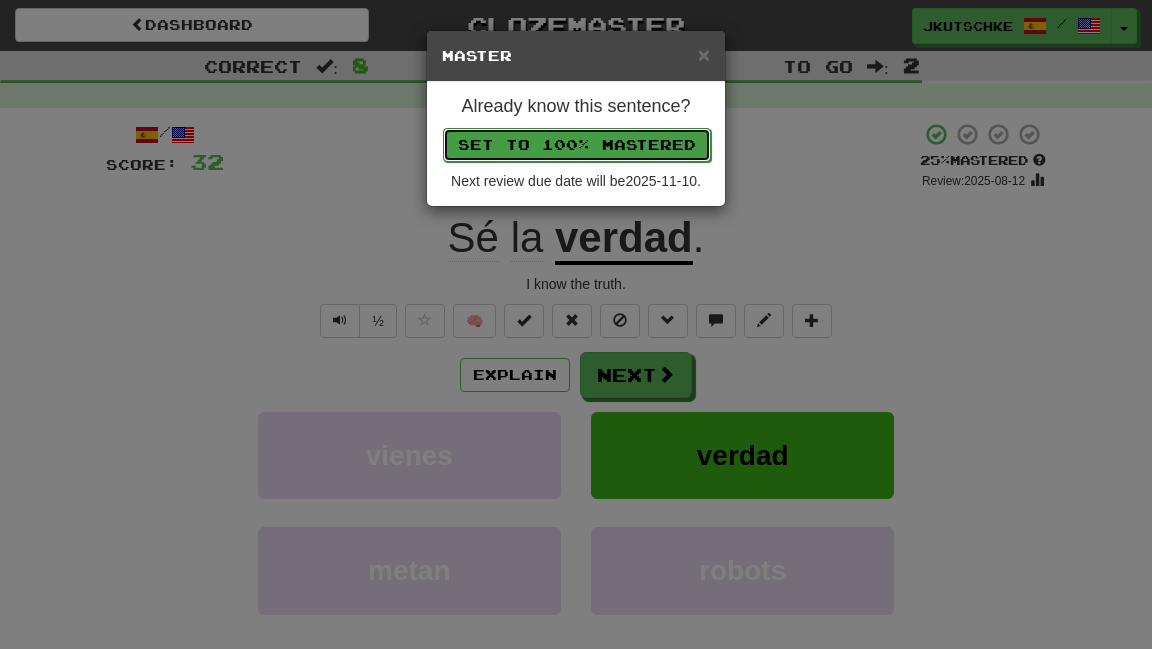 click on "Set to 100% Mastered" at bounding box center (577, 145) 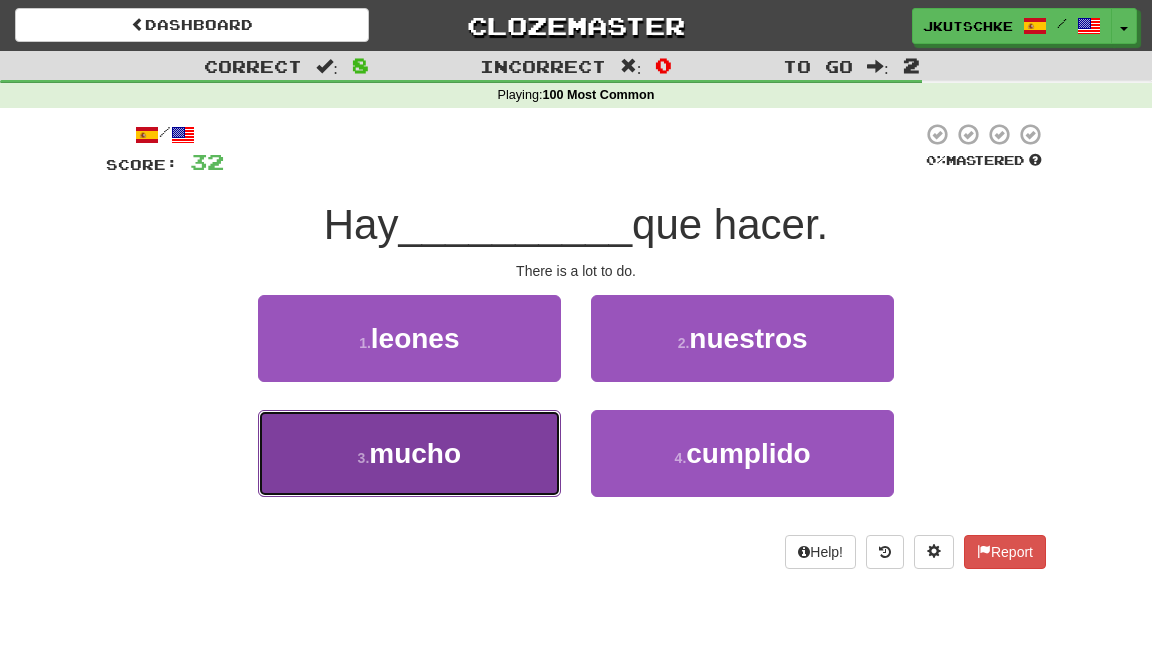 click on "3 .  mucho" at bounding box center [409, 453] 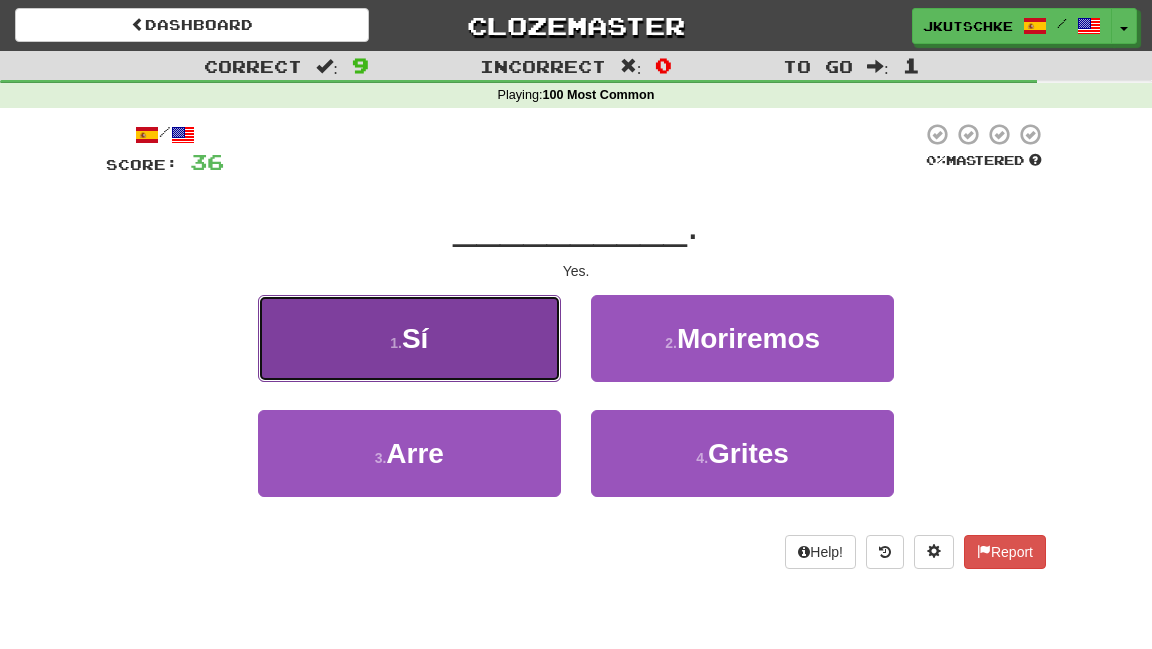 click on "1 .  Sí" at bounding box center (409, 338) 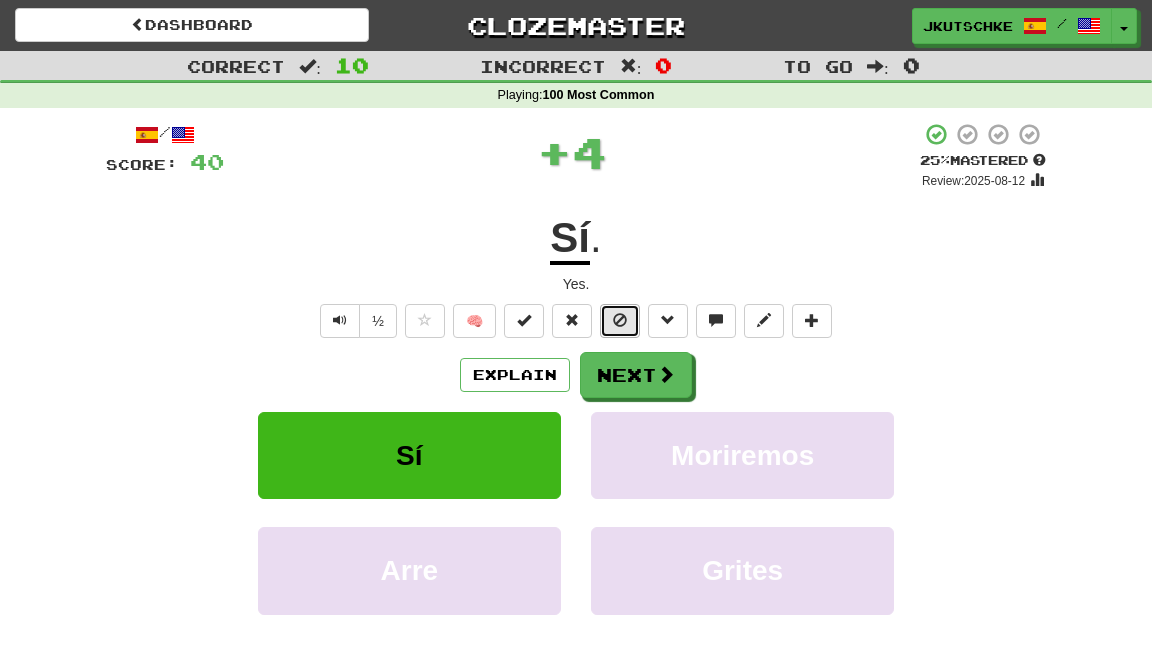 click at bounding box center (620, 321) 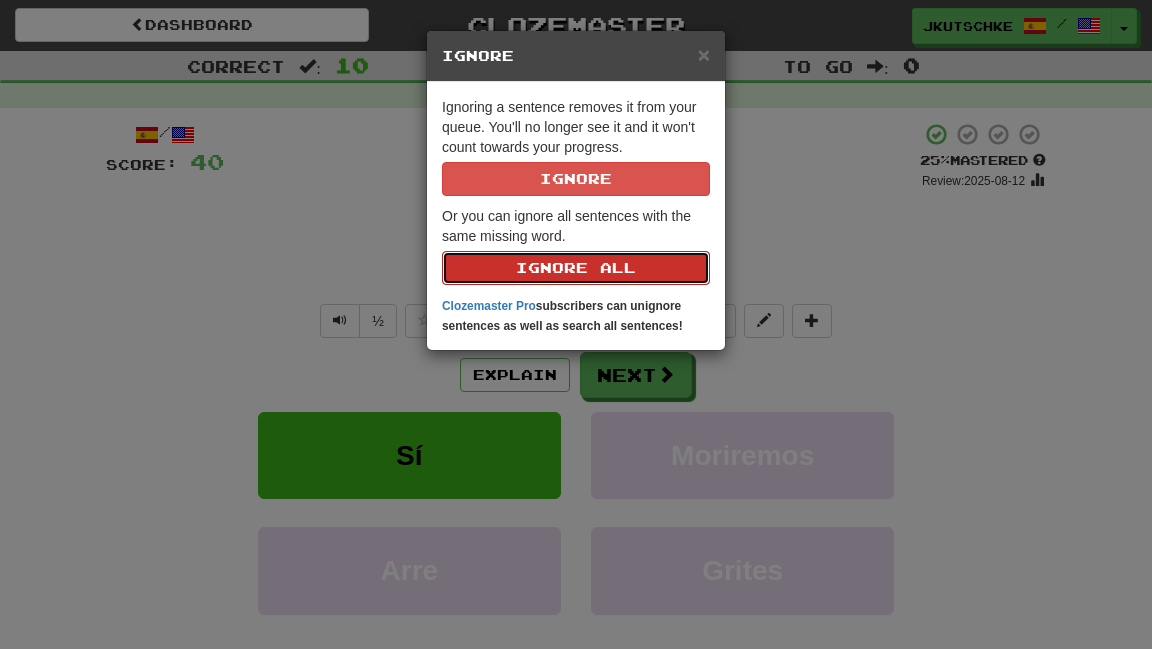 click on "Ignore All" at bounding box center (576, 268) 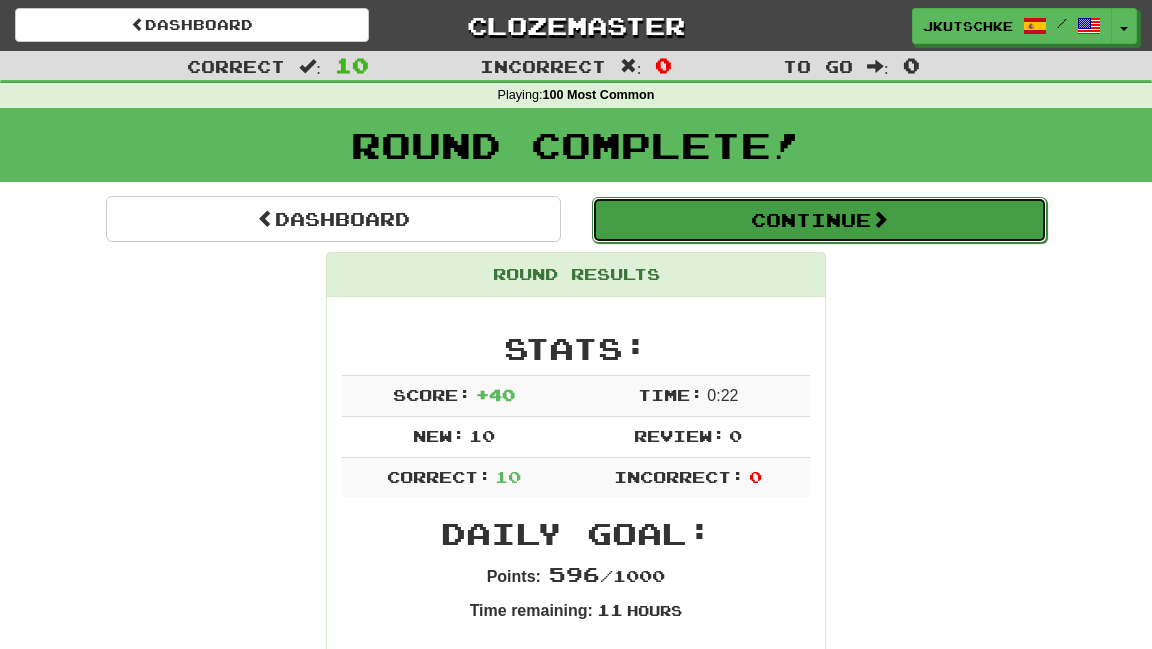click on "Continue" at bounding box center (819, 220) 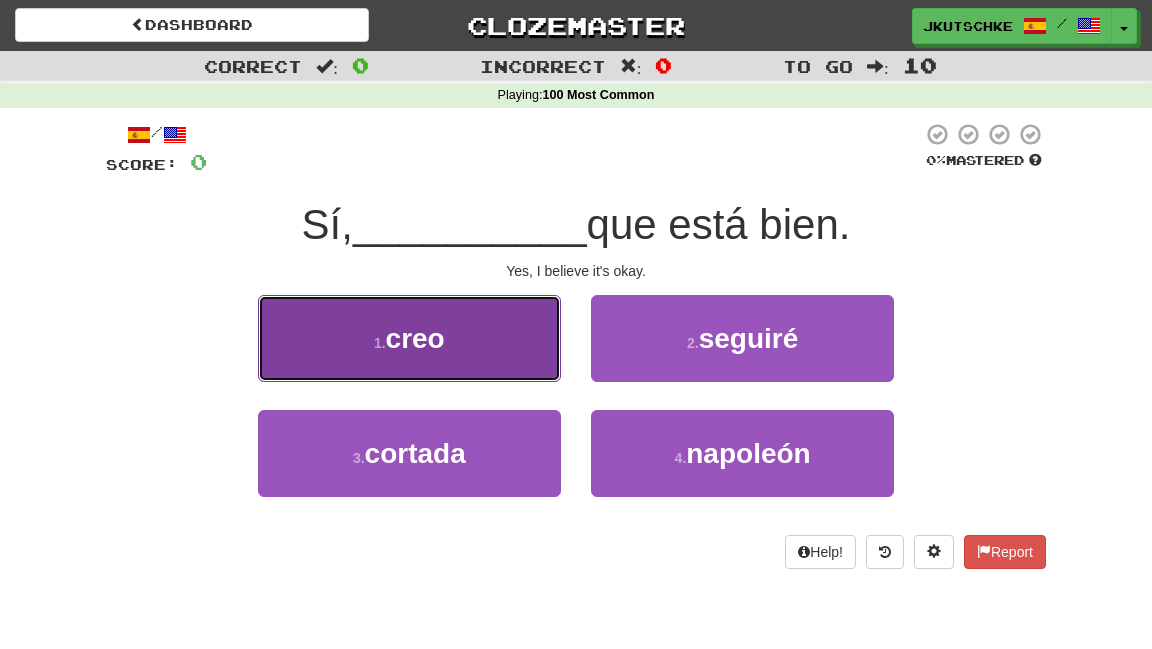 click on "1 .  creo" at bounding box center (409, 338) 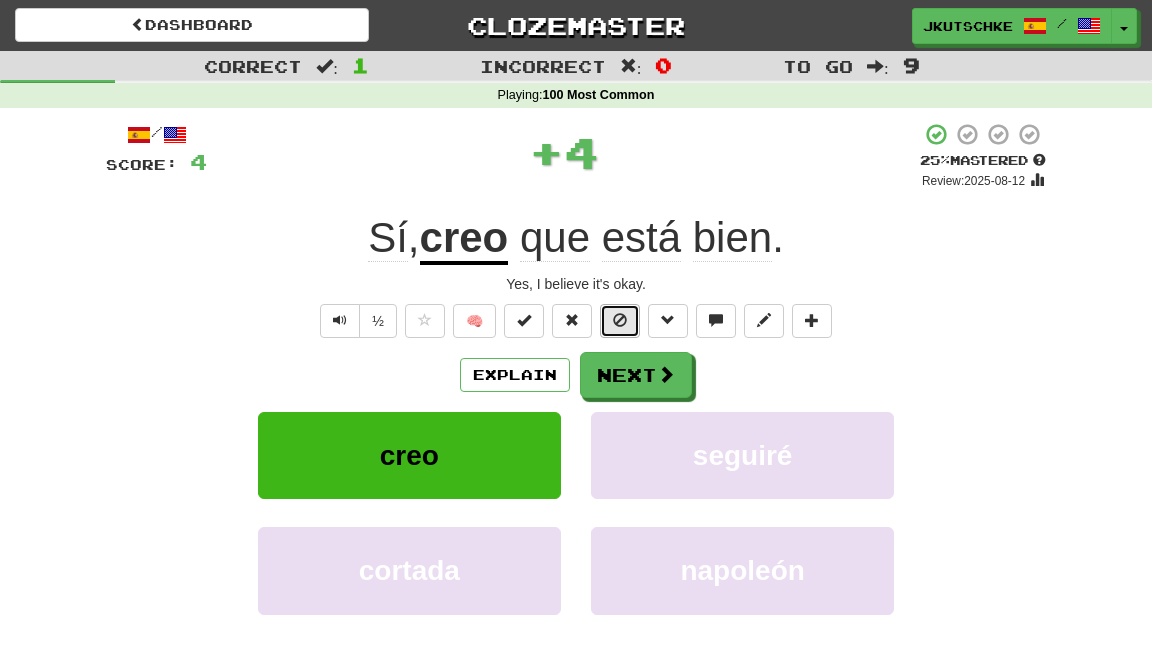 click at bounding box center (620, 320) 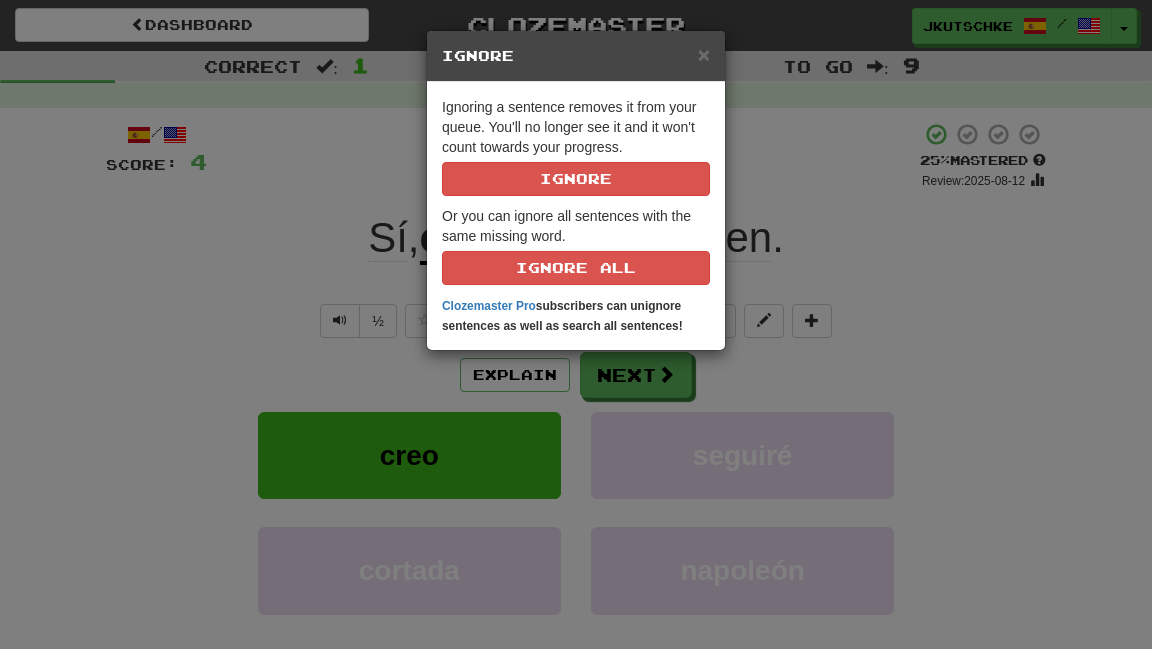 click on "× Ignore Ignoring a sentence removes it from your queue. You'll no longer see it and it won't count towards your progress. Ignore Or you can ignore all sentences with the same missing word. Ignore All Clozemaster Pro  subscribers can unignore sentences as well as search all sentences!" at bounding box center (576, 324) 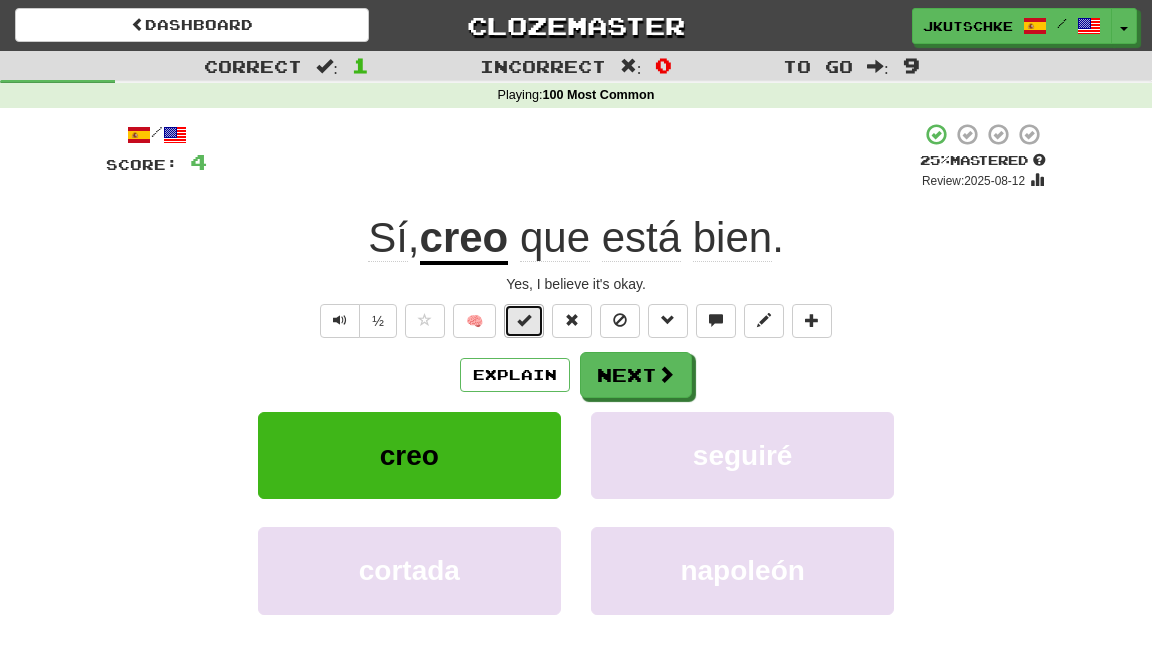 click at bounding box center [524, 320] 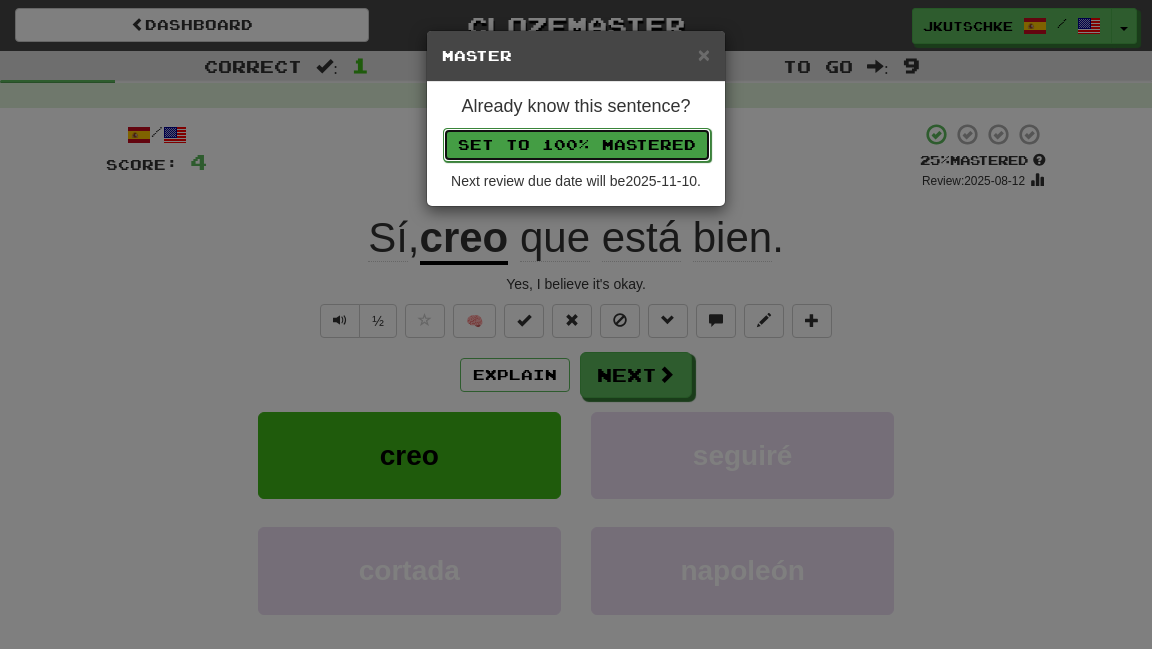 click on "Set to 100% Mastered" at bounding box center (577, 145) 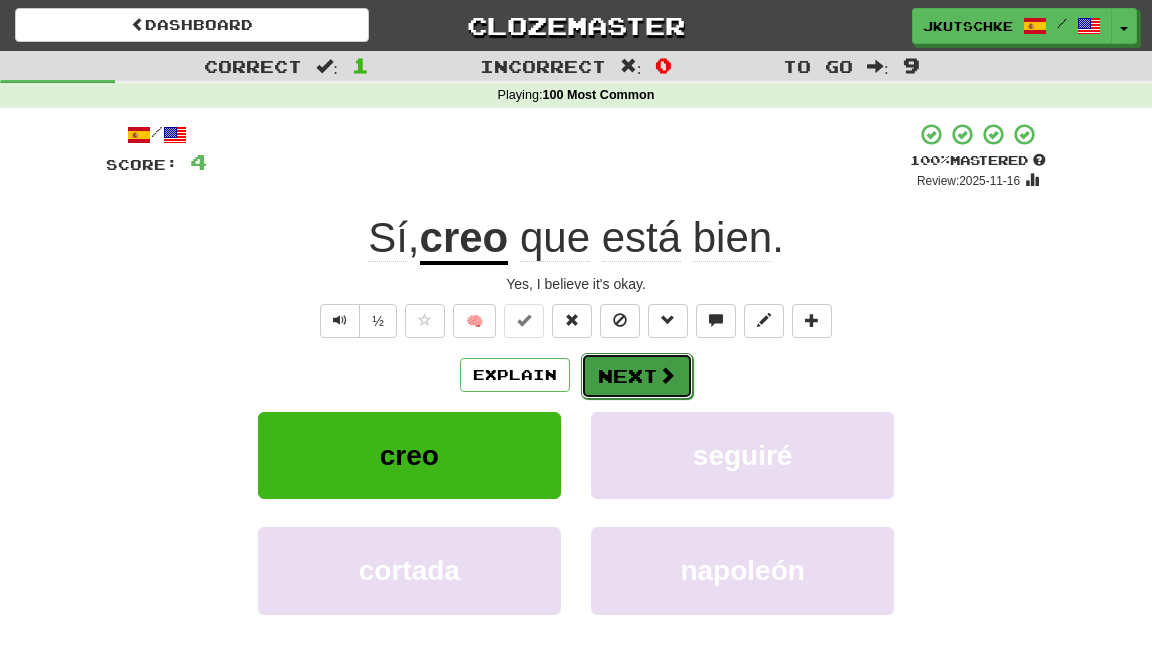 click on "Next" at bounding box center (637, 376) 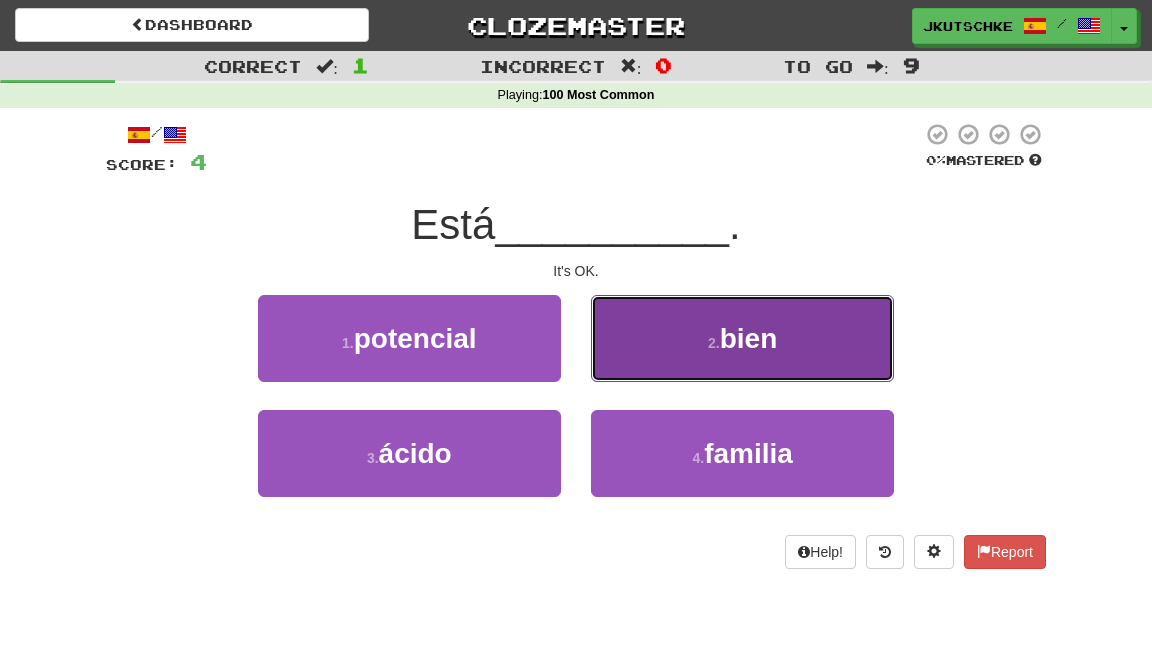 click on "2 .  bien" at bounding box center (742, 338) 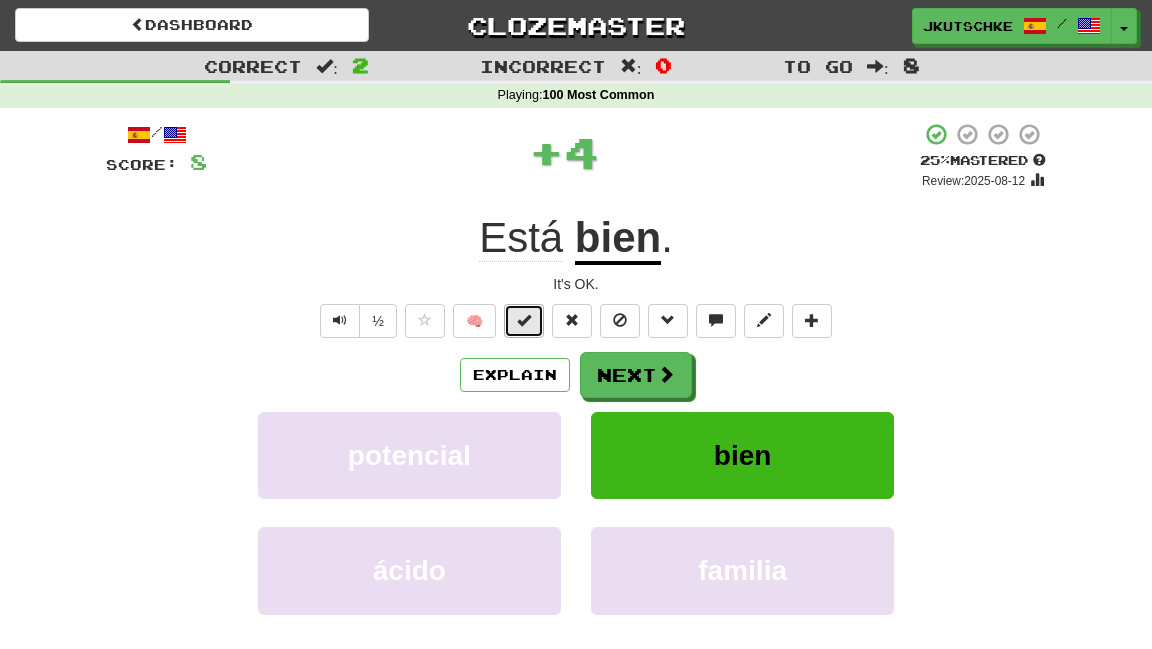 click at bounding box center (524, 320) 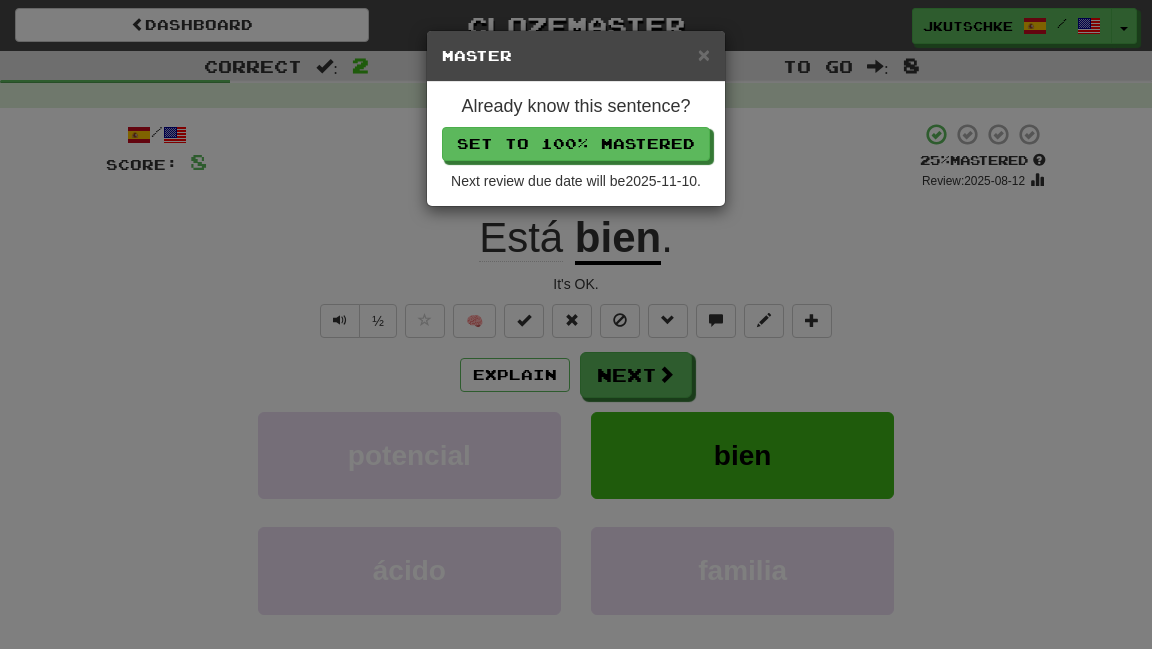 click on "× Master Already know this sentence? Set to 100% Mastered Next review due date will be  2025-11-10 ." at bounding box center [576, 324] 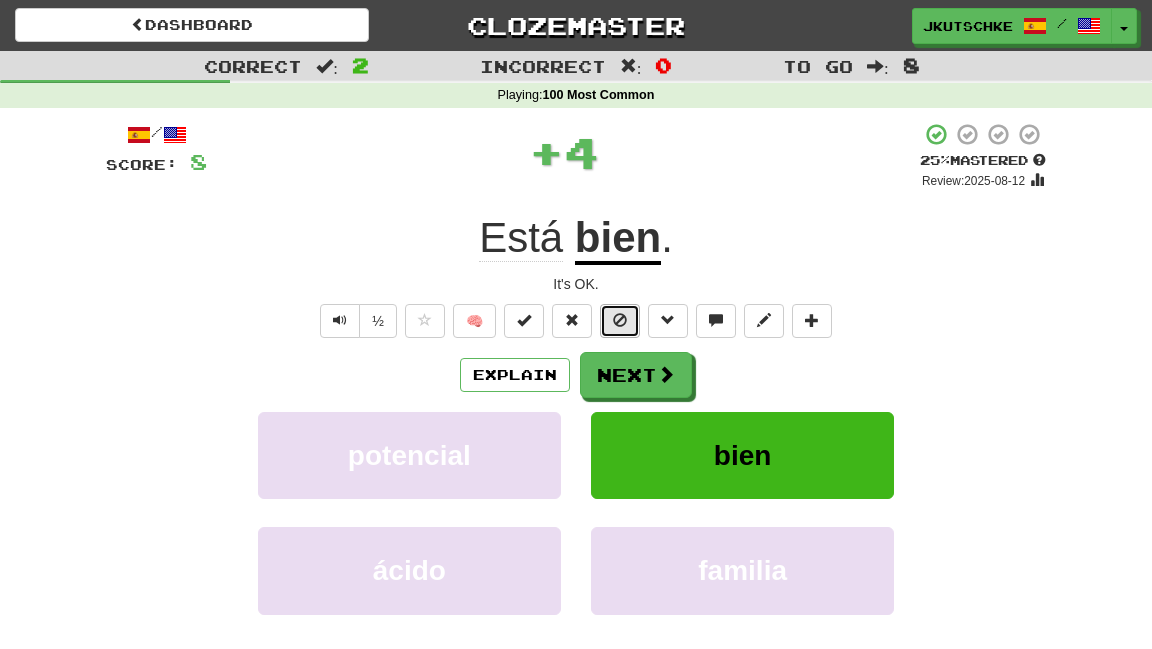 click at bounding box center (620, 321) 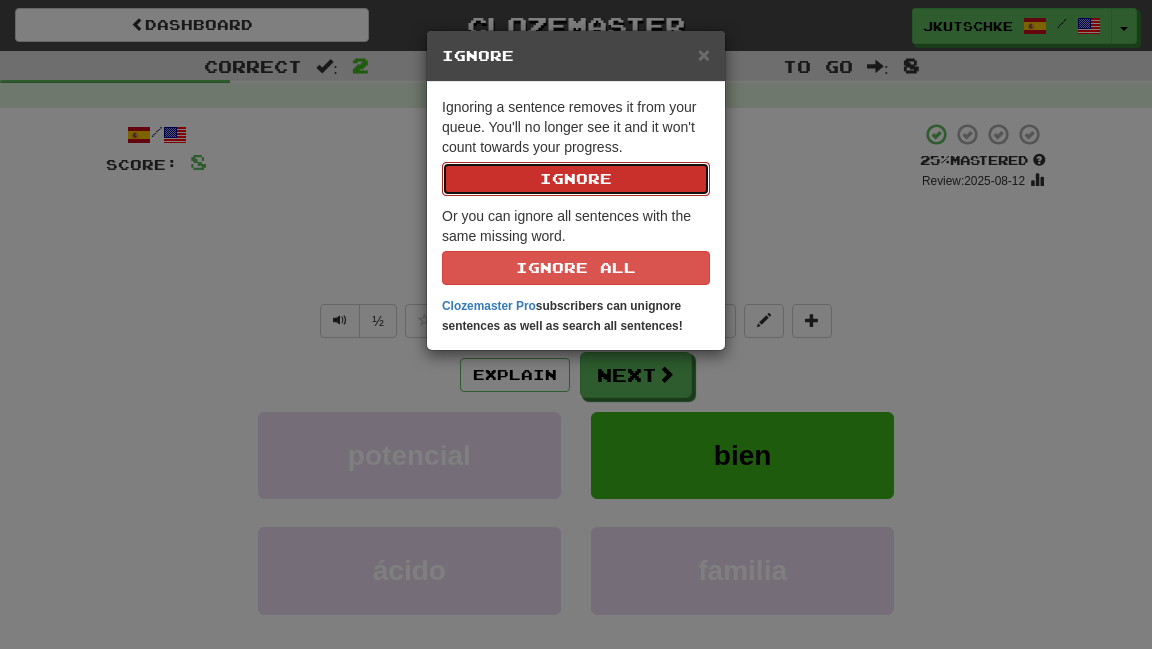 click on "Ignore" at bounding box center (576, 179) 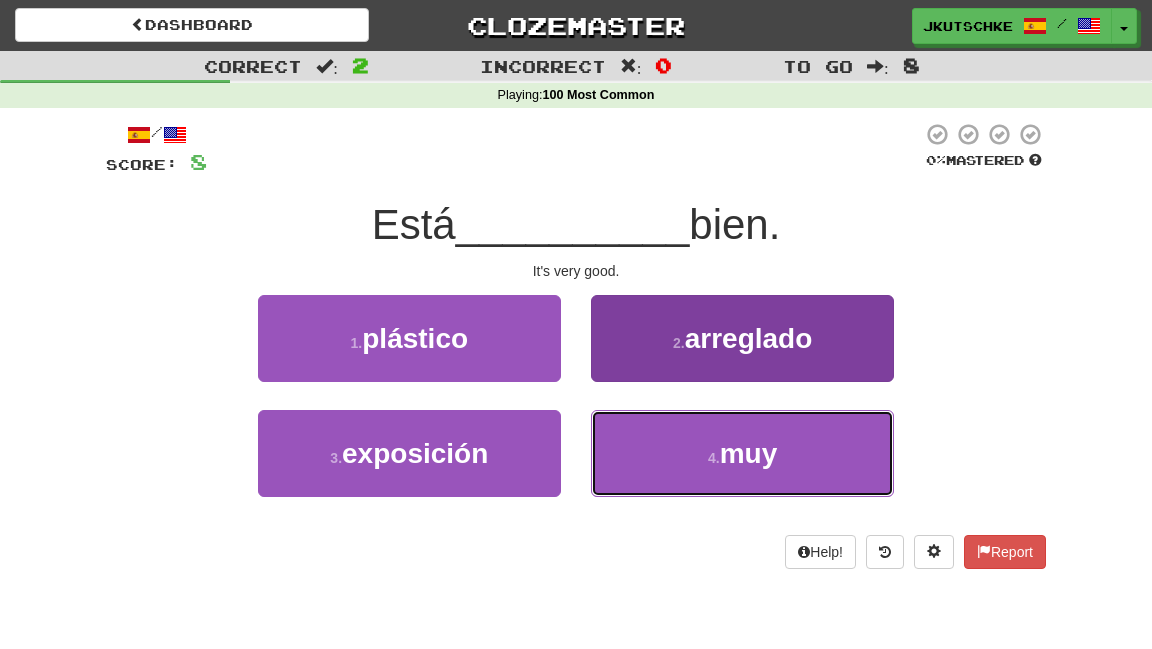 click on "4 .  muy" at bounding box center [742, 453] 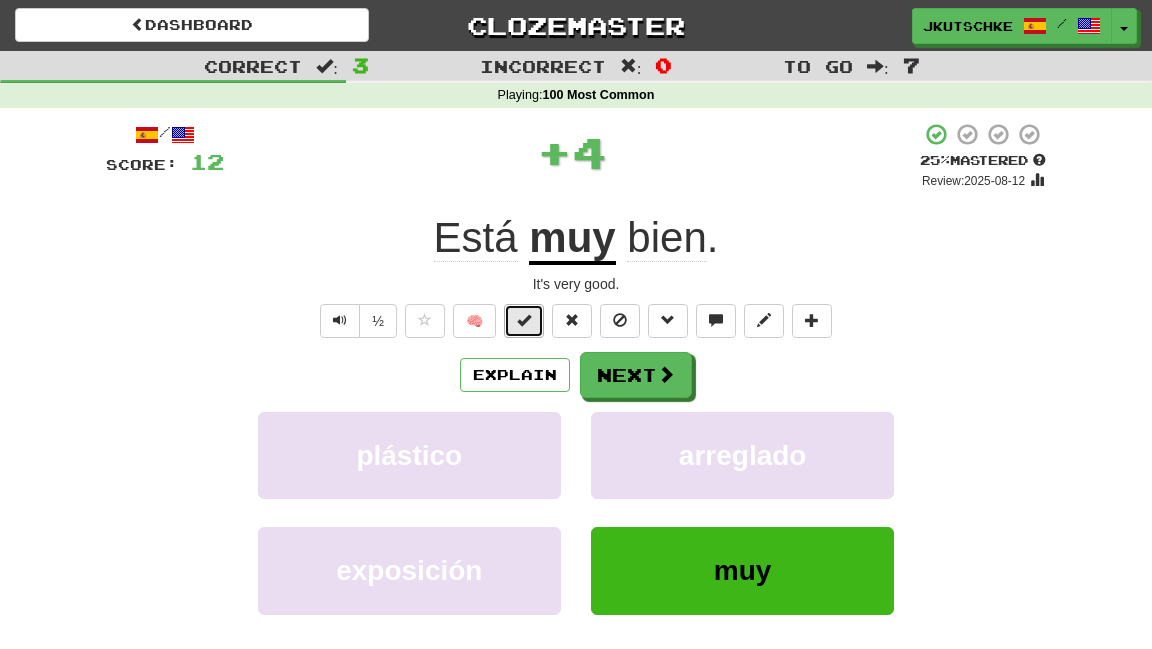 click at bounding box center (524, 321) 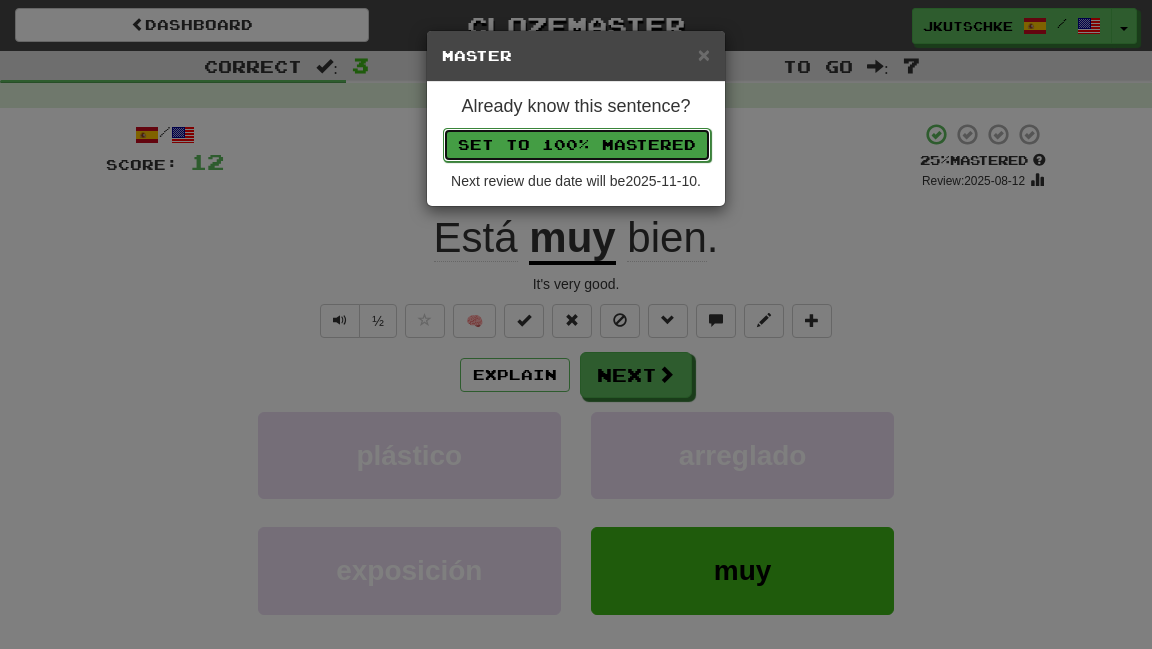type 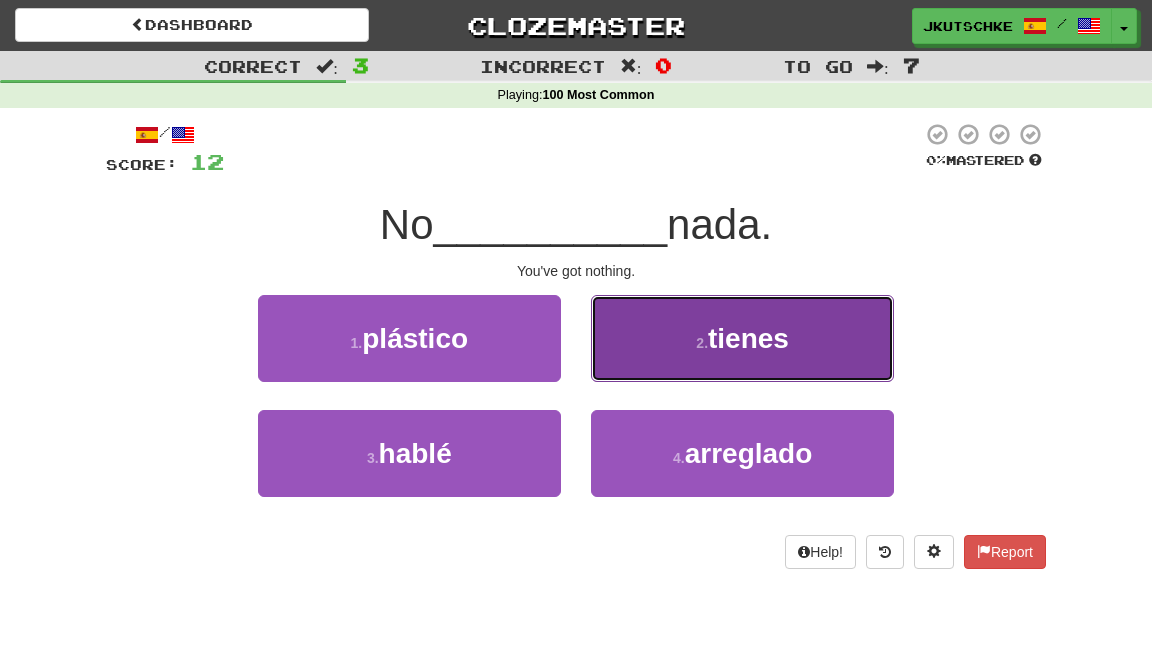 click on "2 .  tienes" at bounding box center [742, 338] 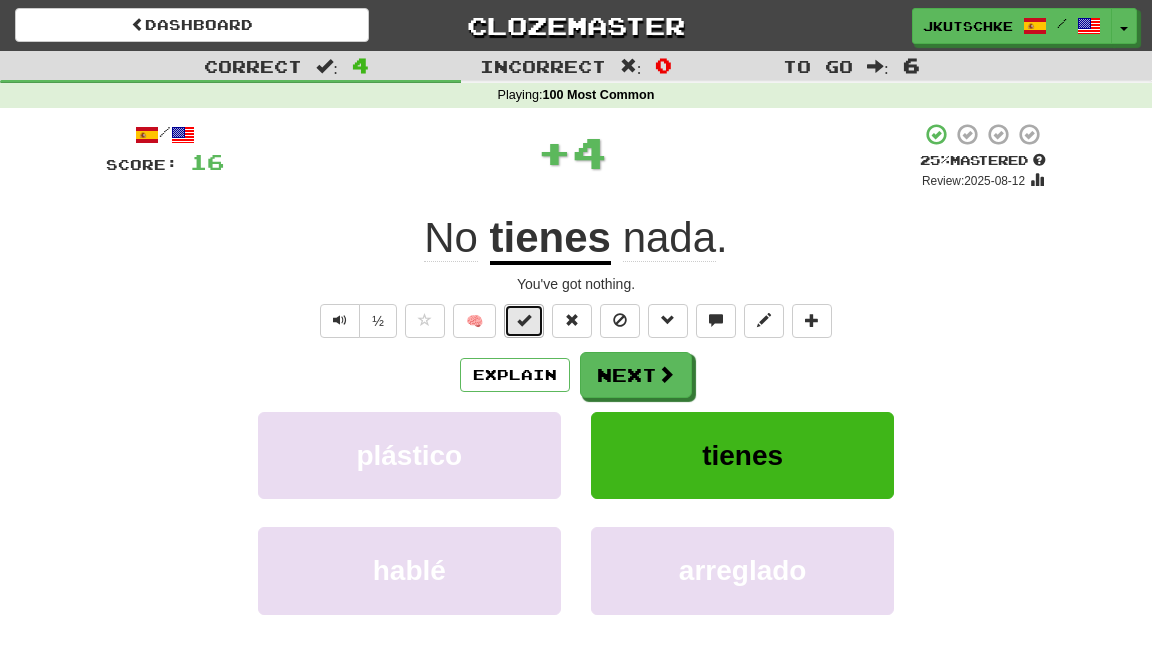 click at bounding box center [524, 321] 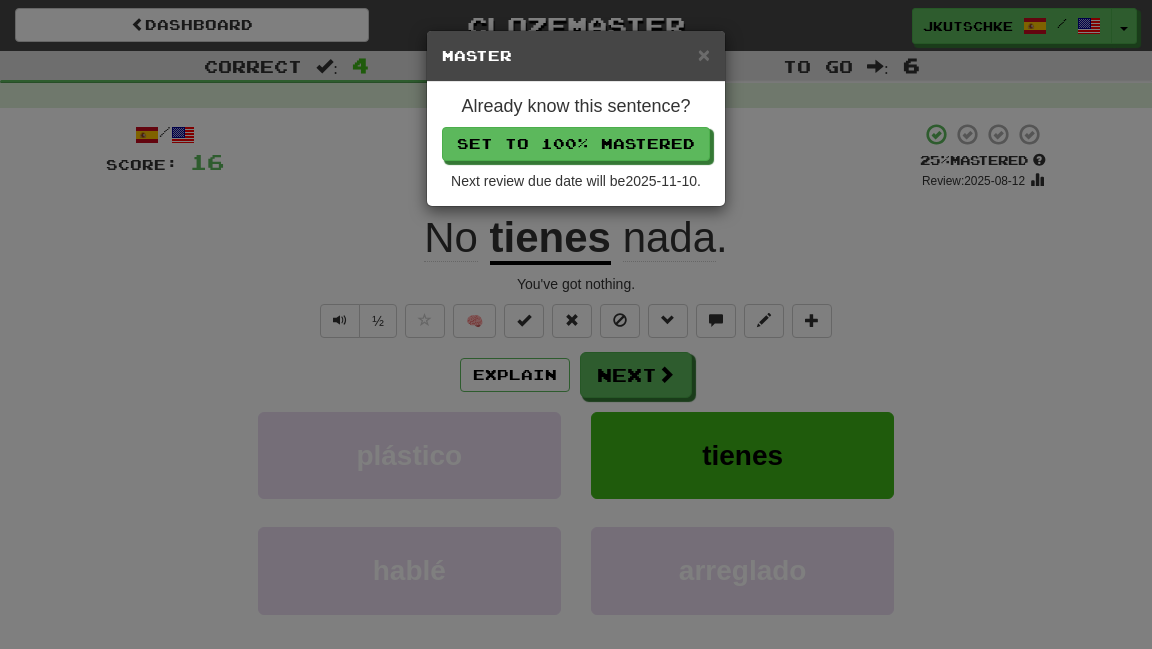 click on "× Master Already know this sentence? Set to 100% Mastered Next review due date will be  2025-11-10 ." at bounding box center (576, 324) 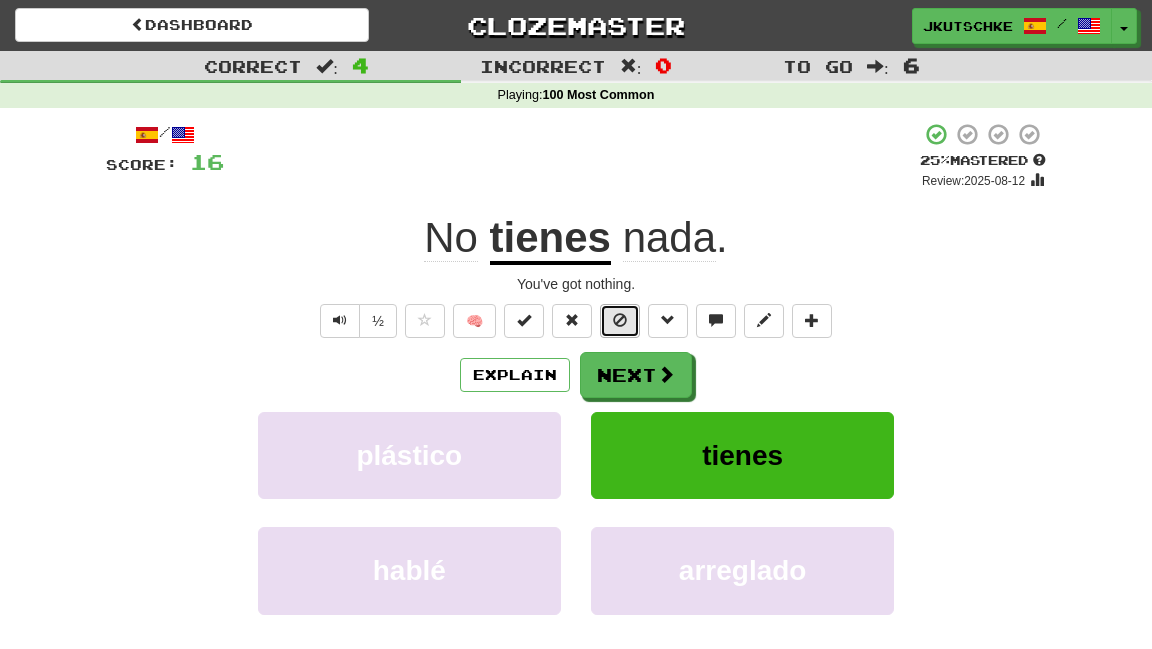 click at bounding box center (620, 320) 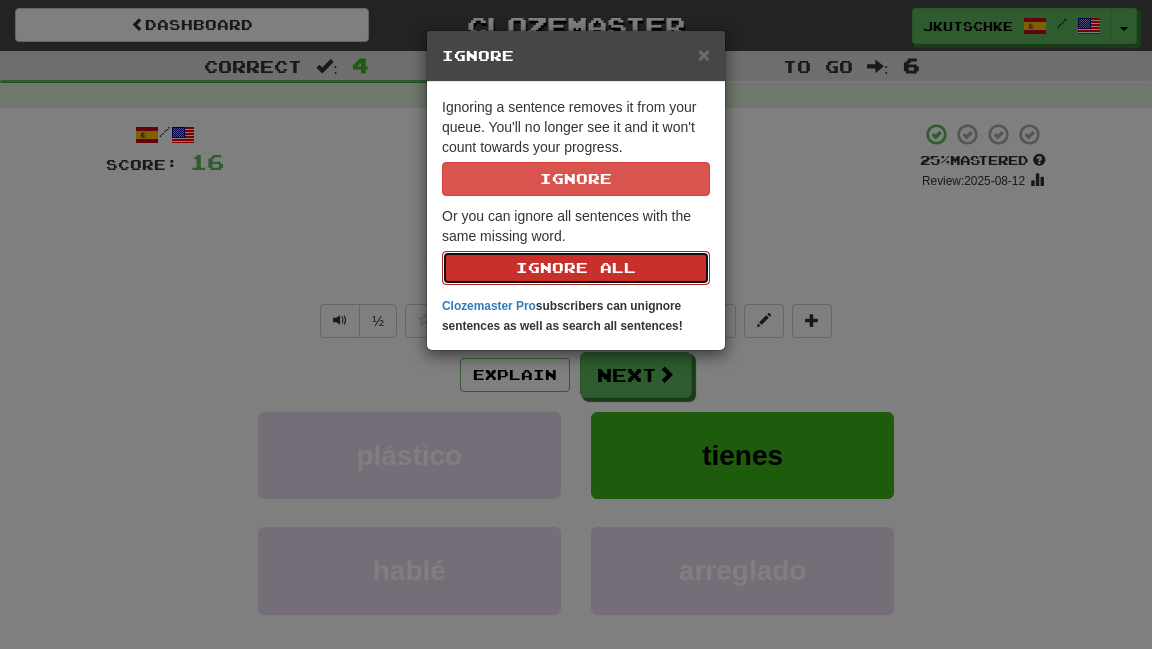 click on "Ignore All" at bounding box center [576, 268] 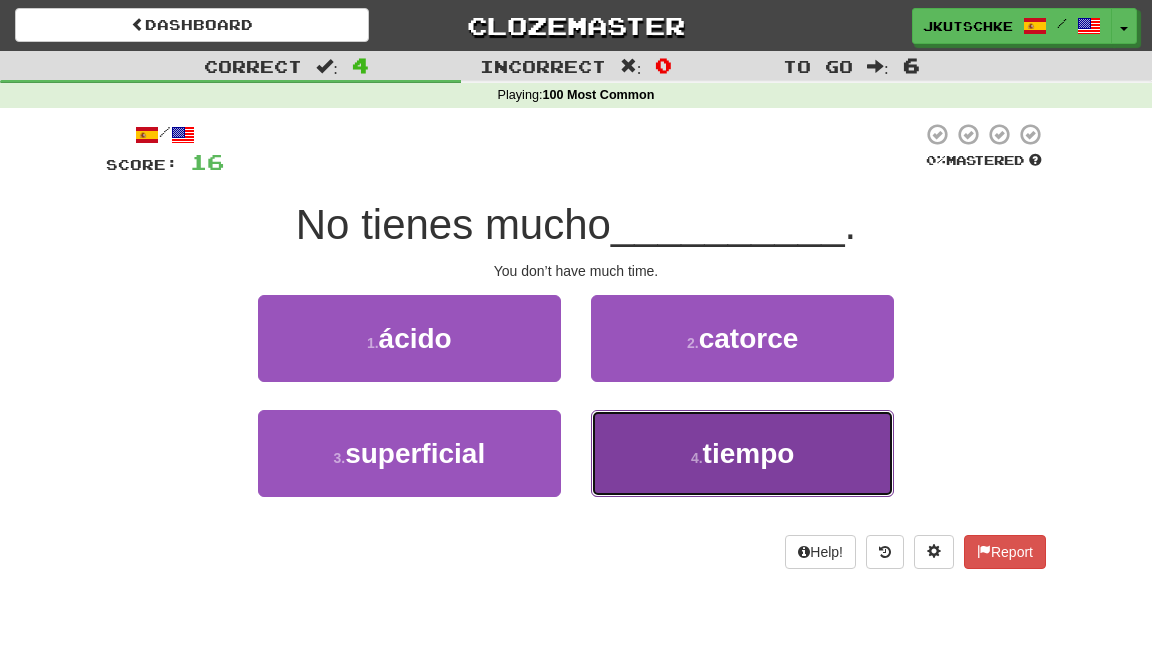 click on "4 .  tiempo" at bounding box center (742, 453) 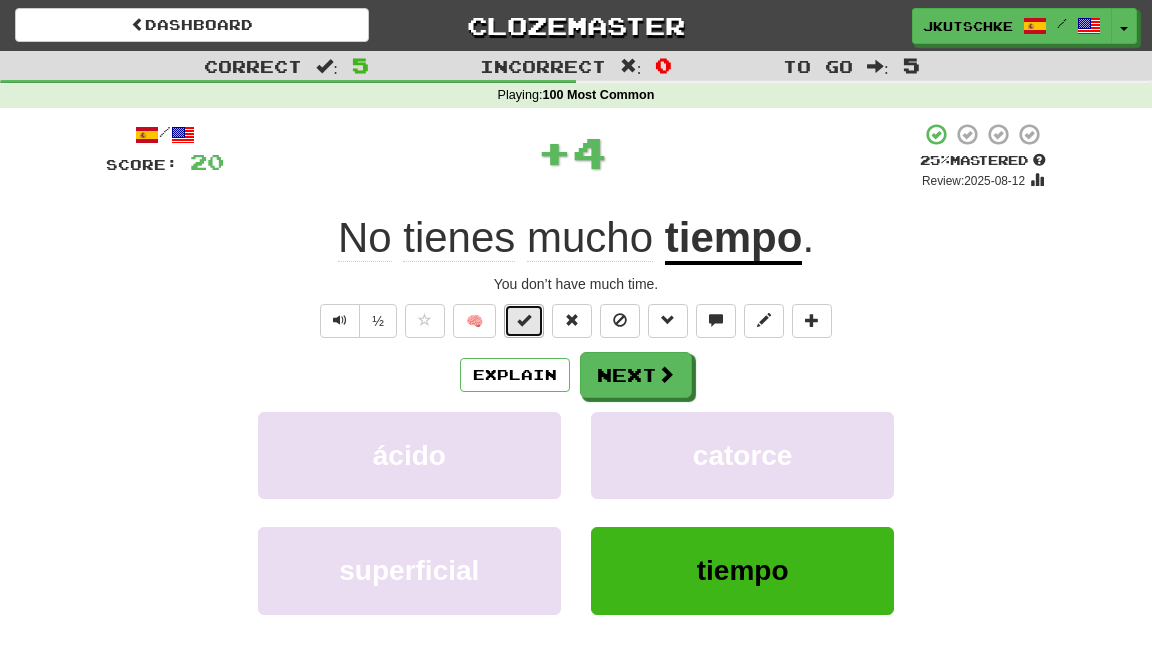 click at bounding box center (524, 320) 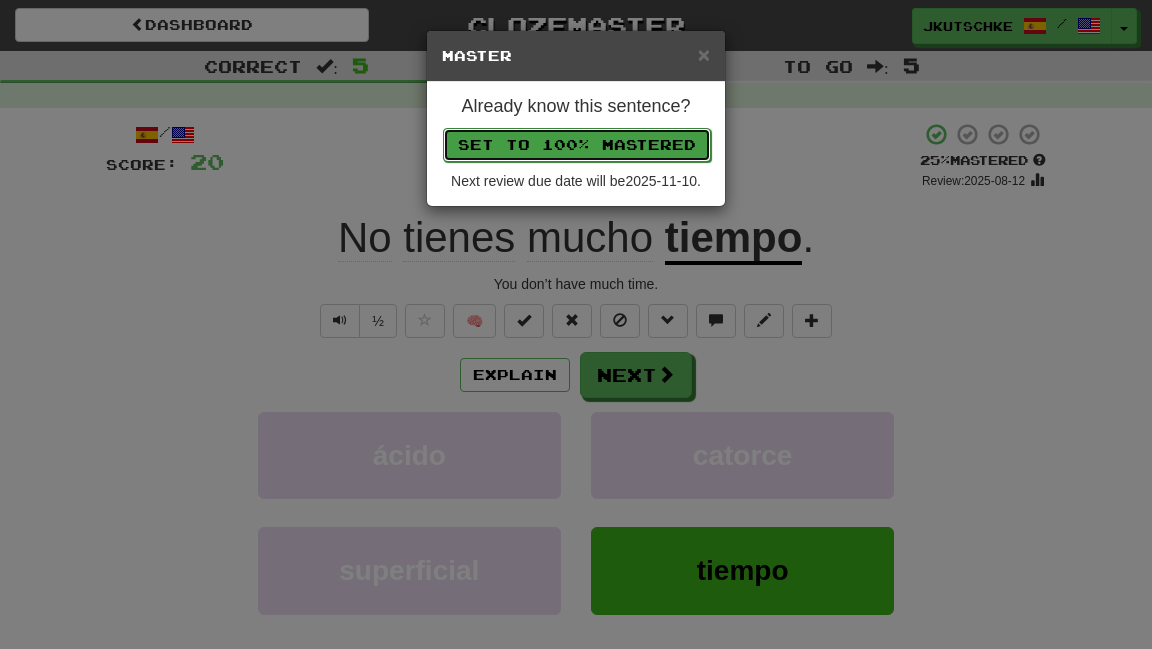 click on "Set to 100% Mastered" at bounding box center [577, 145] 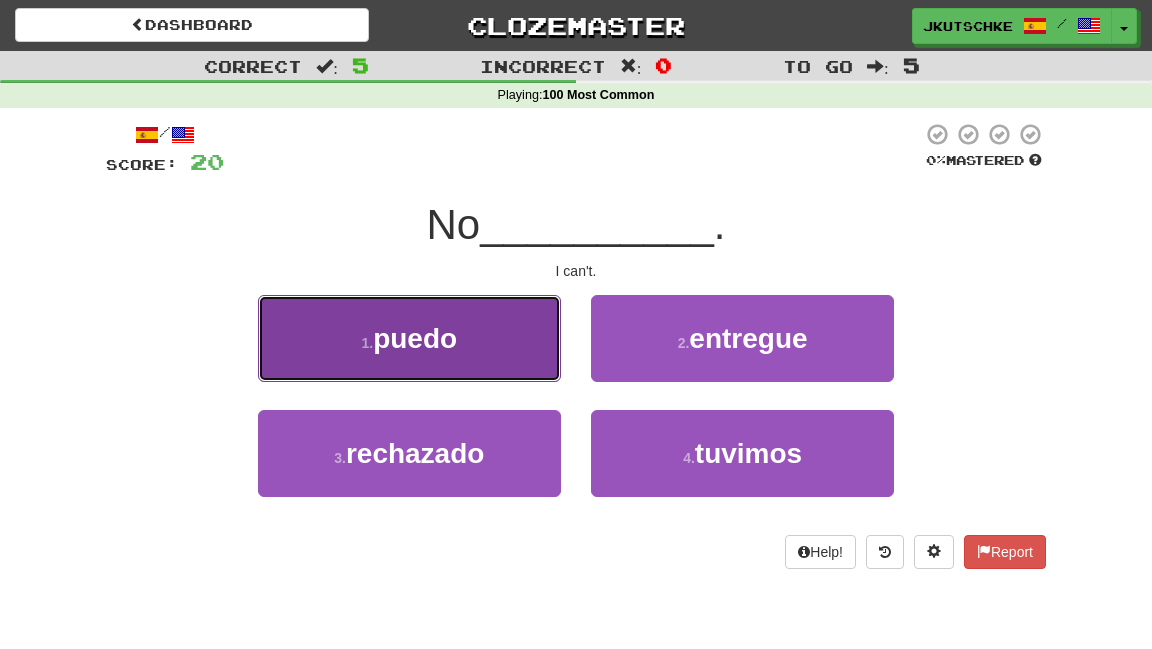 click on "1 .  puedo" at bounding box center [409, 338] 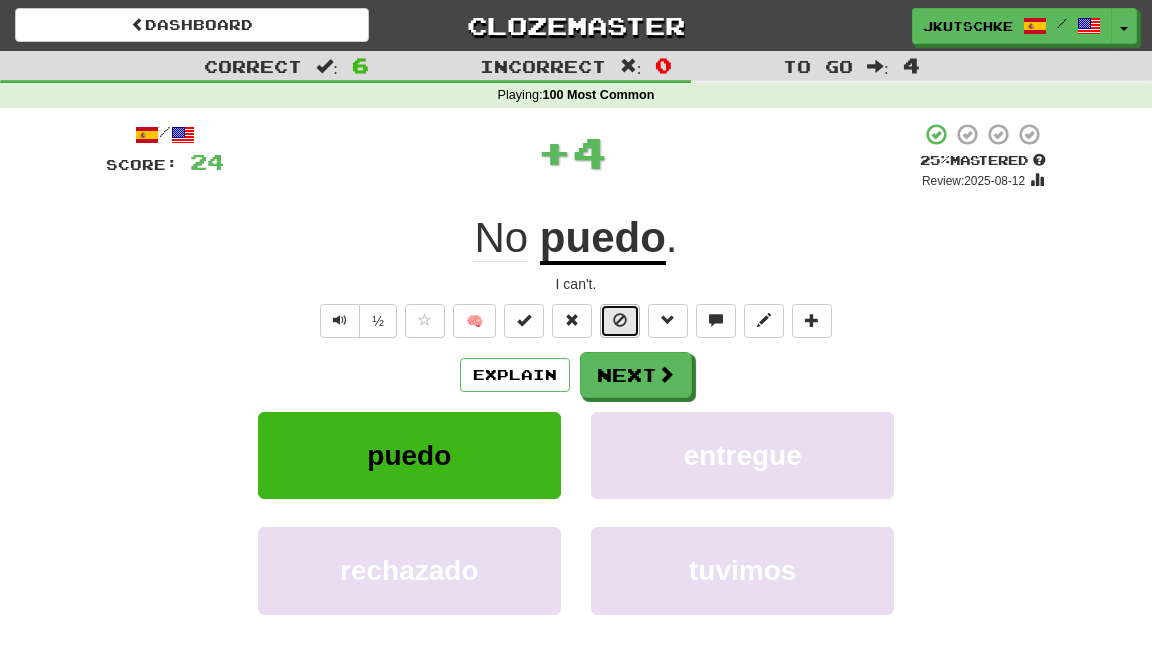 click at bounding box center (620, 320) 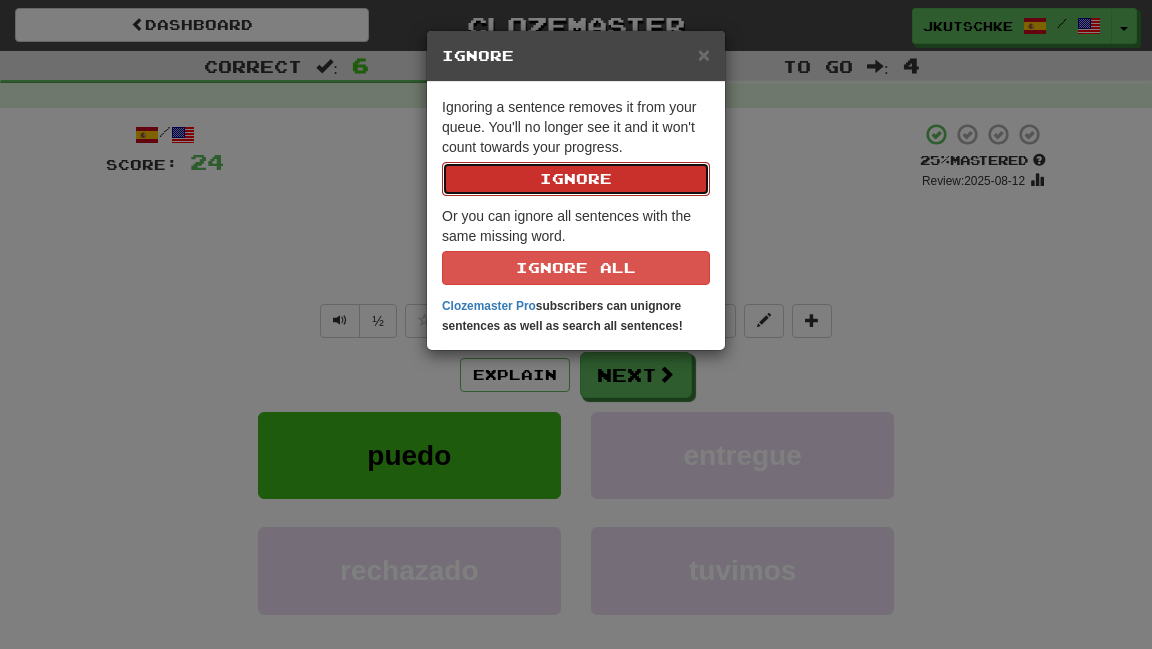 click on "Ignore" at bounding box center [576, 179] 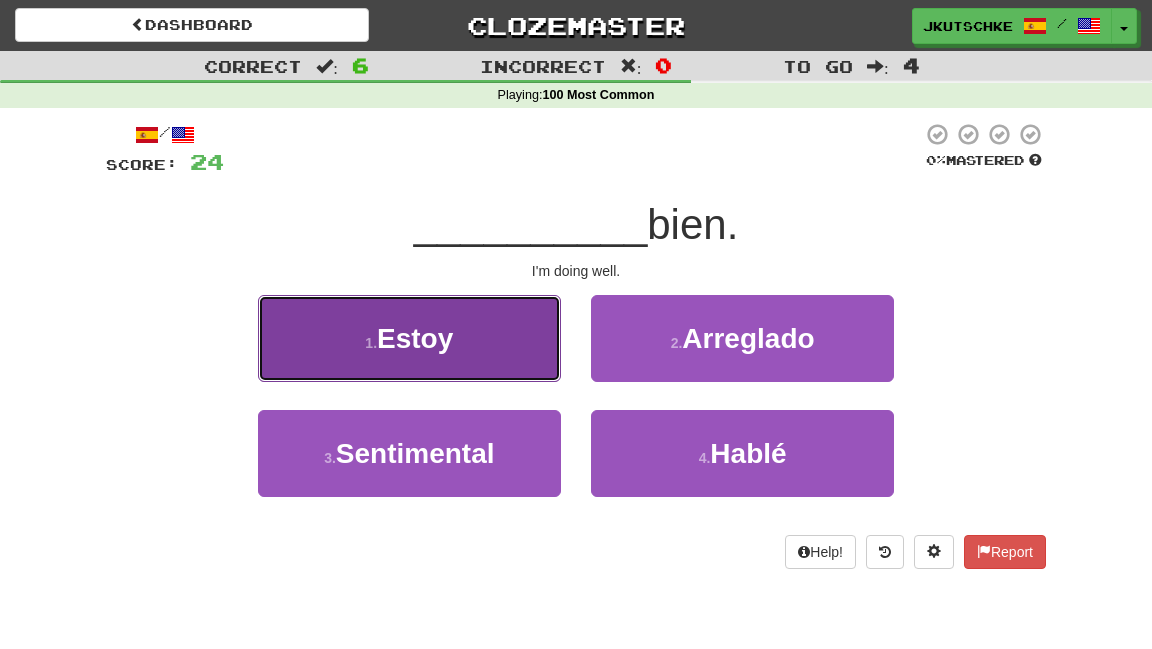 click on "1 .  Estoy" at bounding box center (409, 338) 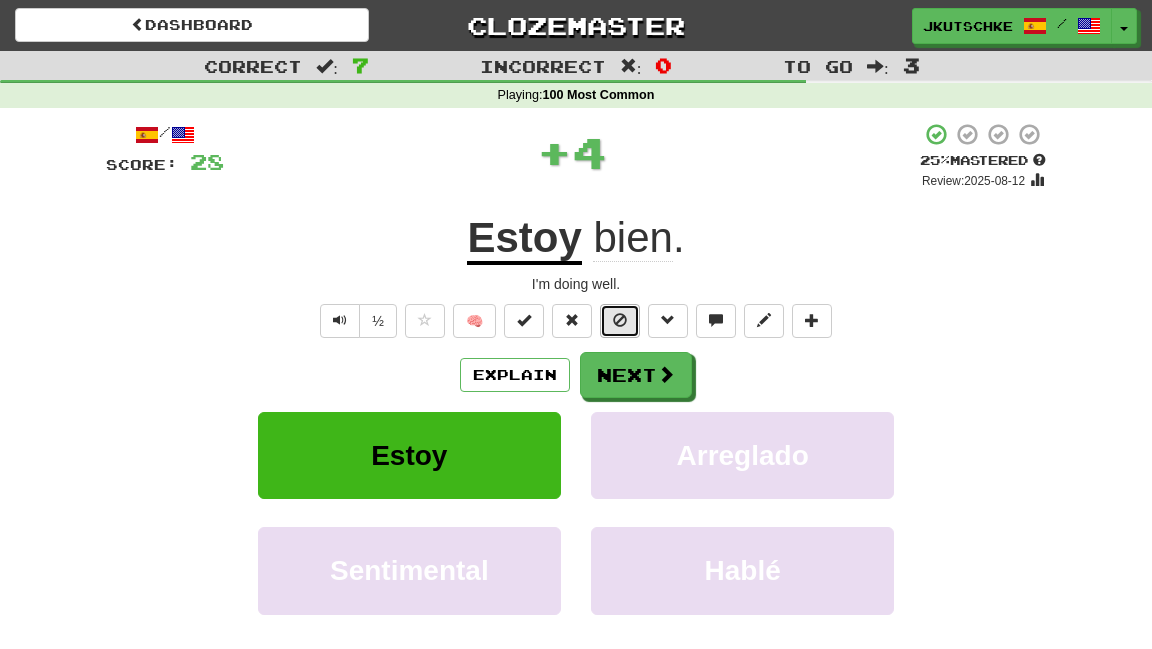 click at bounding box center [620, 320] 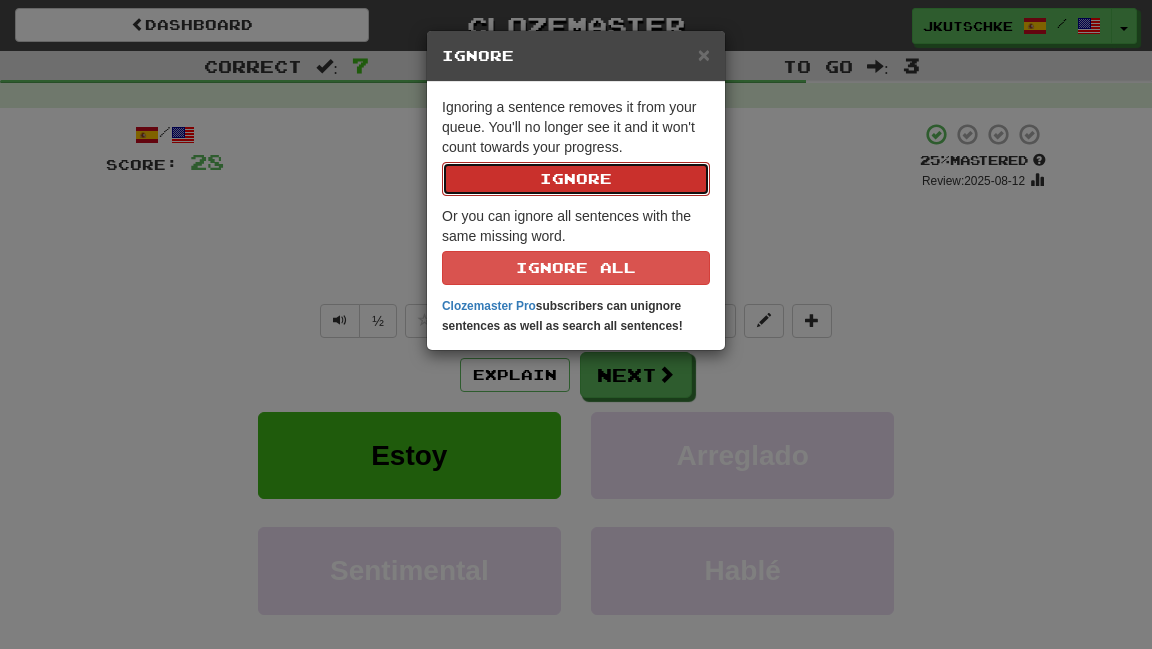 click on "Ignore" at bounding box center [576, 179] 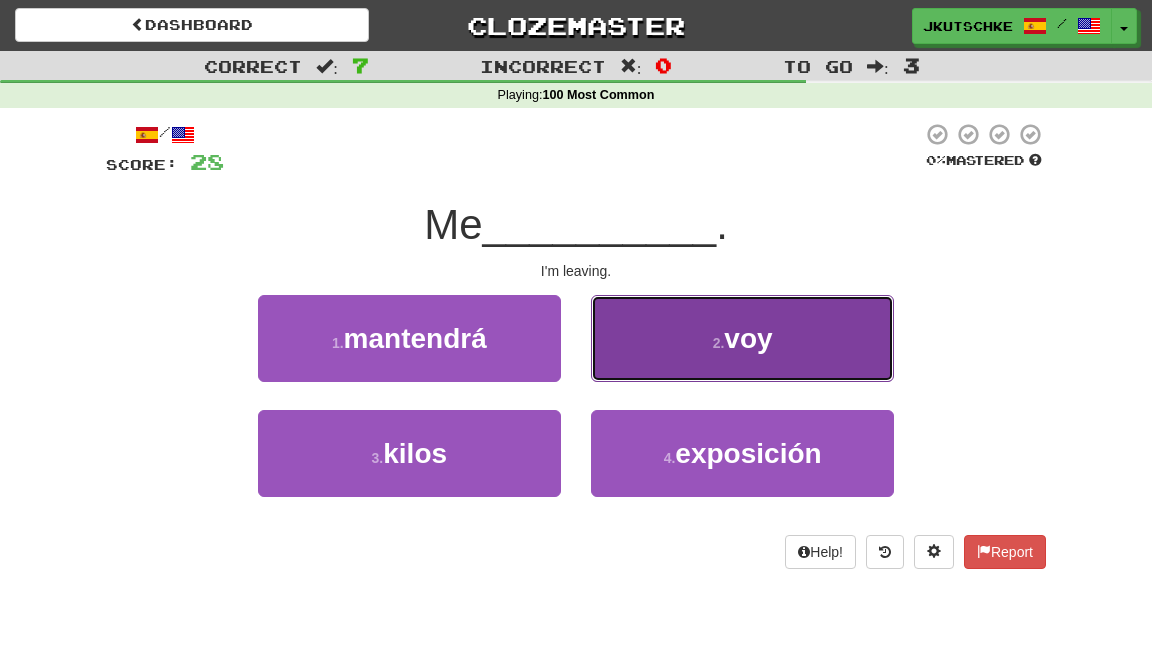 click on "2 .  voy" at bounding box center (742, 338) 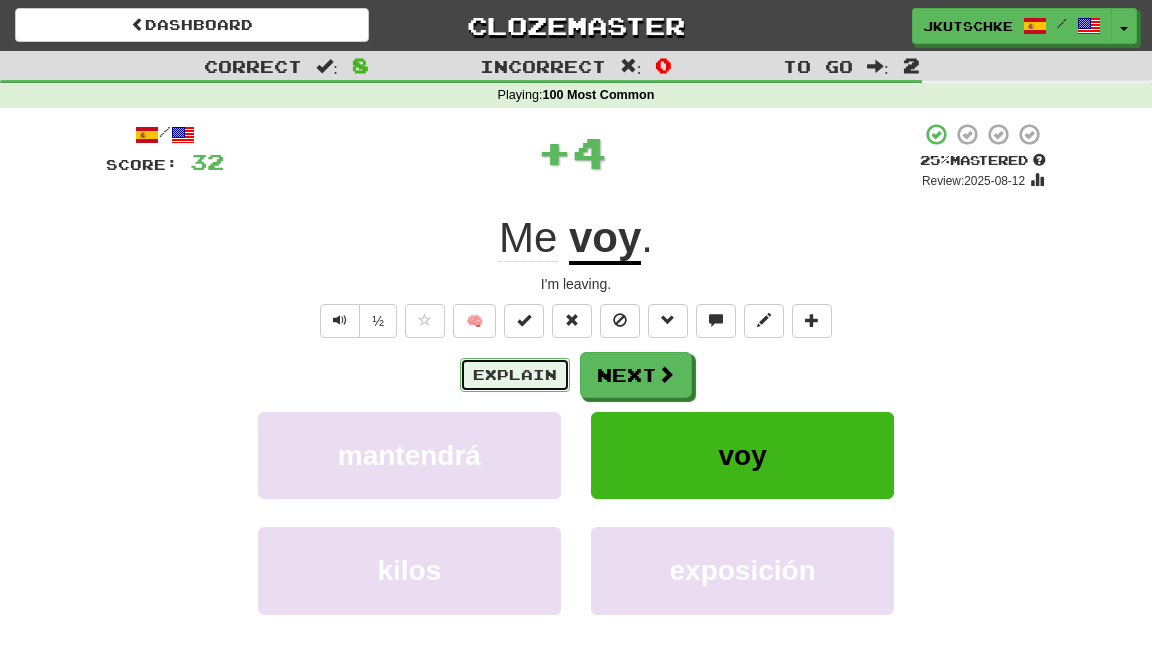 click on "Explain" at bounding box center [515, 375] 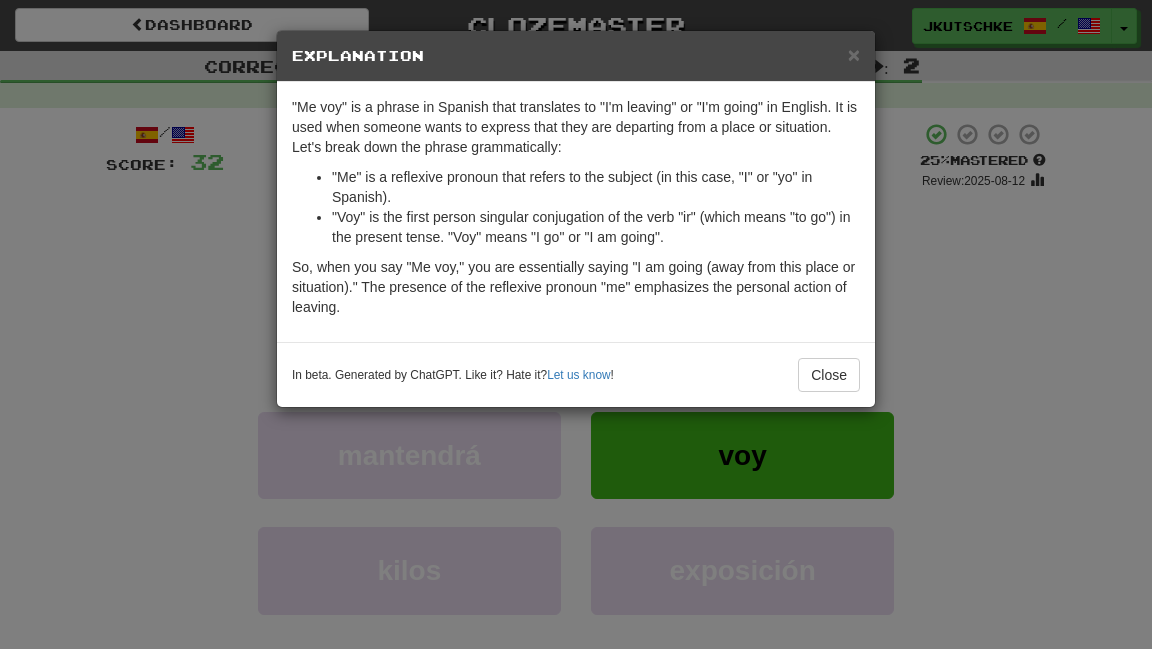 click on "× Explanation "Me voy" is a phrase in Spanish that translates to "I'm leaving" or "I'm going" in English. It is used when someone wants to express that they are departing from a place or situation. Let's break down the phrase grammatically:
"Me" is a reflexive pronoun that refers to the subject (in this case, "I" or "yo" in Spanish).
"Voy" is the first person singular conjugation of the verb "ir" (which means "to go") in the present tense. "Voy" means "I go" or "I am going".
So, when you say "Me voy," you are essentially saying "I am going (away from this place or situation)." The presence of the reflexive pronoun "me" emphasizes the personal action of leaving. In beta. Generated by ChatGPT. Like it? Hate it?  Let us know ! Close" at bounding box center [576, 324] 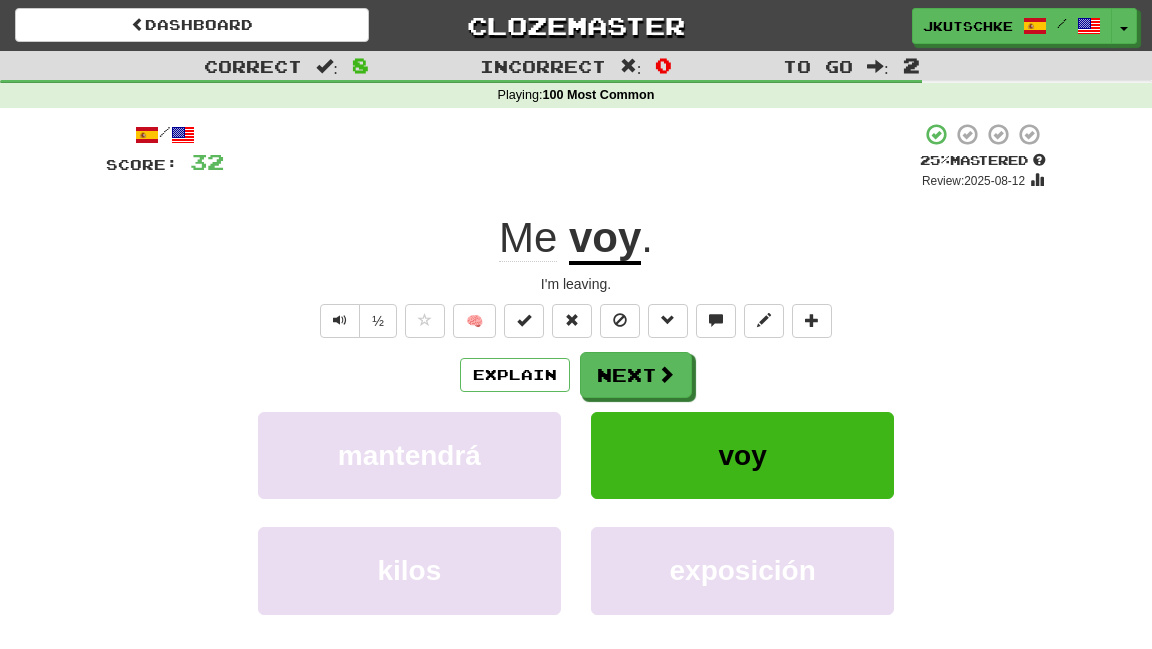 click on "Explain Next" at bounding box center [576, 375] 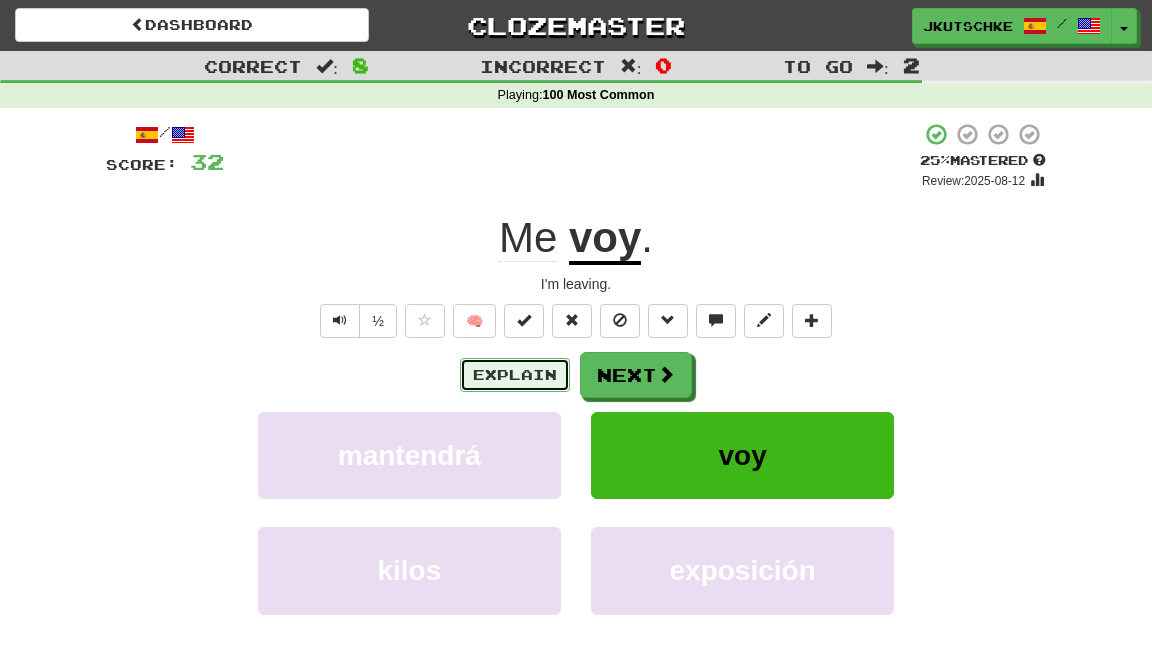 click on "Explain" at bounding box center [515, 375] 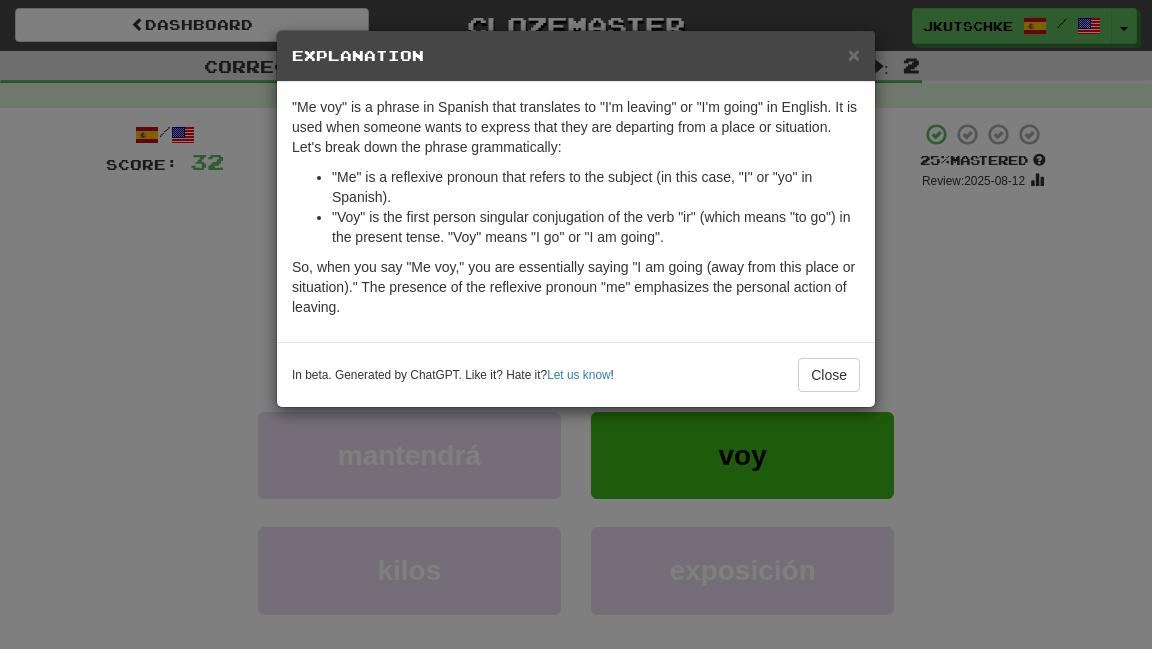 click on "× Explanation "Me voy" is a phrase in Spanish that translates to "I'm leaving" or "I'm going" in English. It is used when someone wants to express that they are departing from a place or situation. Let's break down the phrase grammatically:
"Me" is a reflexive pronoun that refers to the subject (in this case, "I" or "yo" in Spanish).
"Voy" is the first person singular conjugation of the verb "ir" (which means "to go") in the present tense. "Voy" means "I go" or "I am going".
So, when you say "Me voy," you are essentially saying "I am going (away from this place or situation)." The presence of the reflexive pronoun "me" emphasizes the personal action of leaving. In beta. Generated by ChatGPT. Like it? Hate it?  Let us know ! Close" at bounding box center (576, 324) 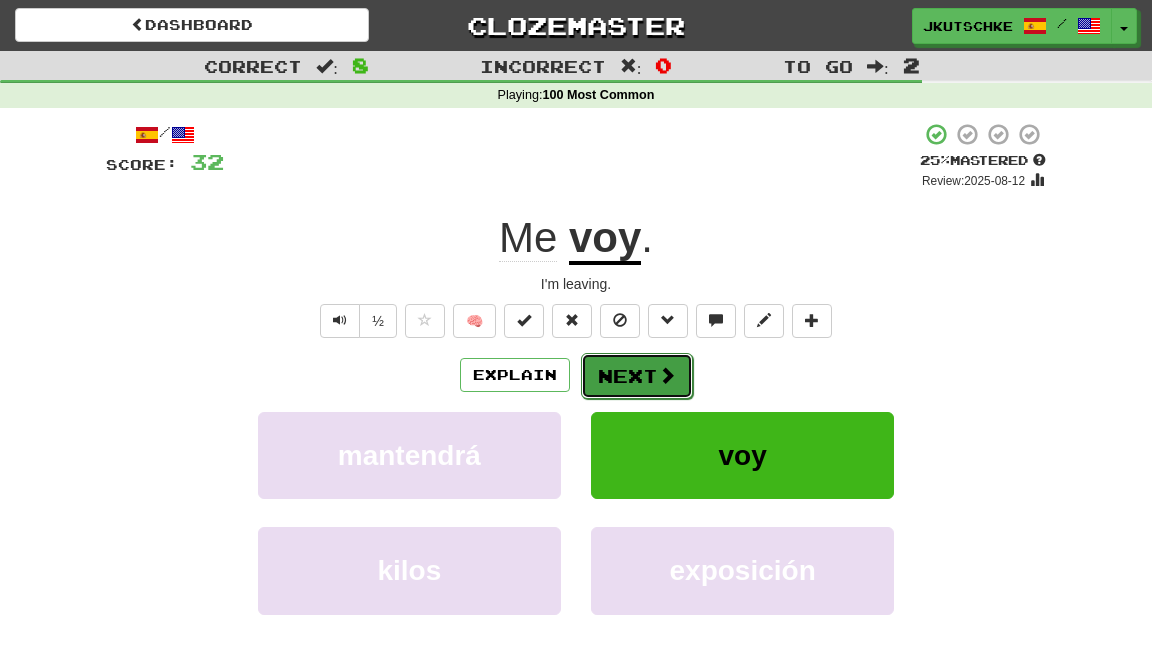 click on "Next" at bounding box center [637, 376] 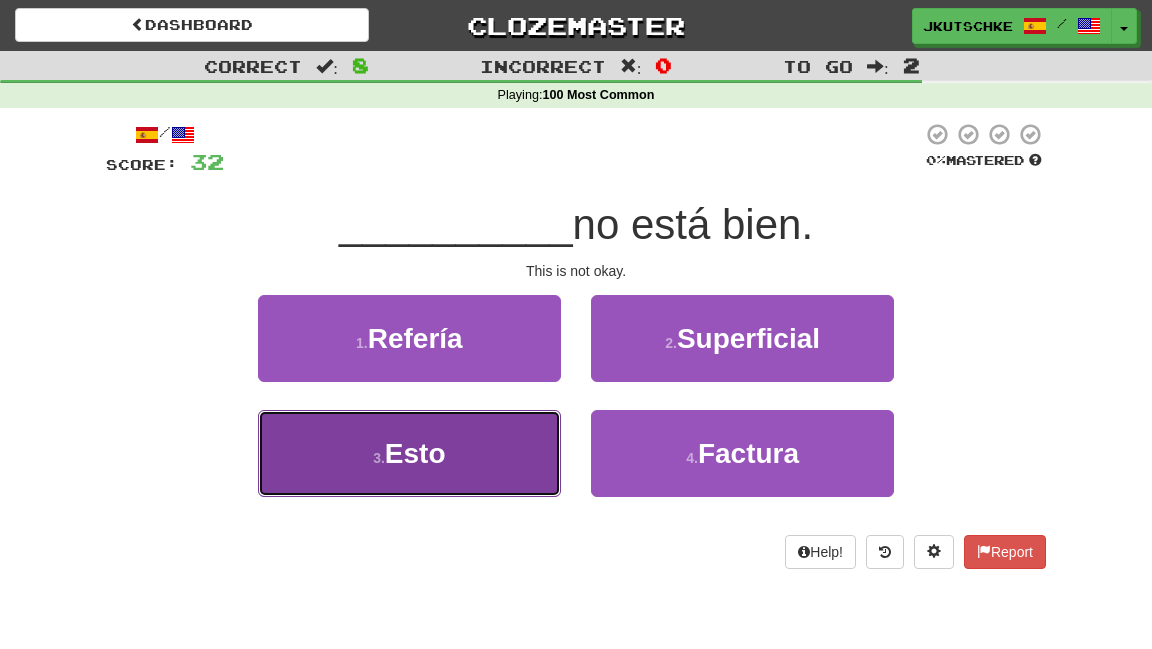 click on "3 .  Esto" at bounding box center (409, 453) 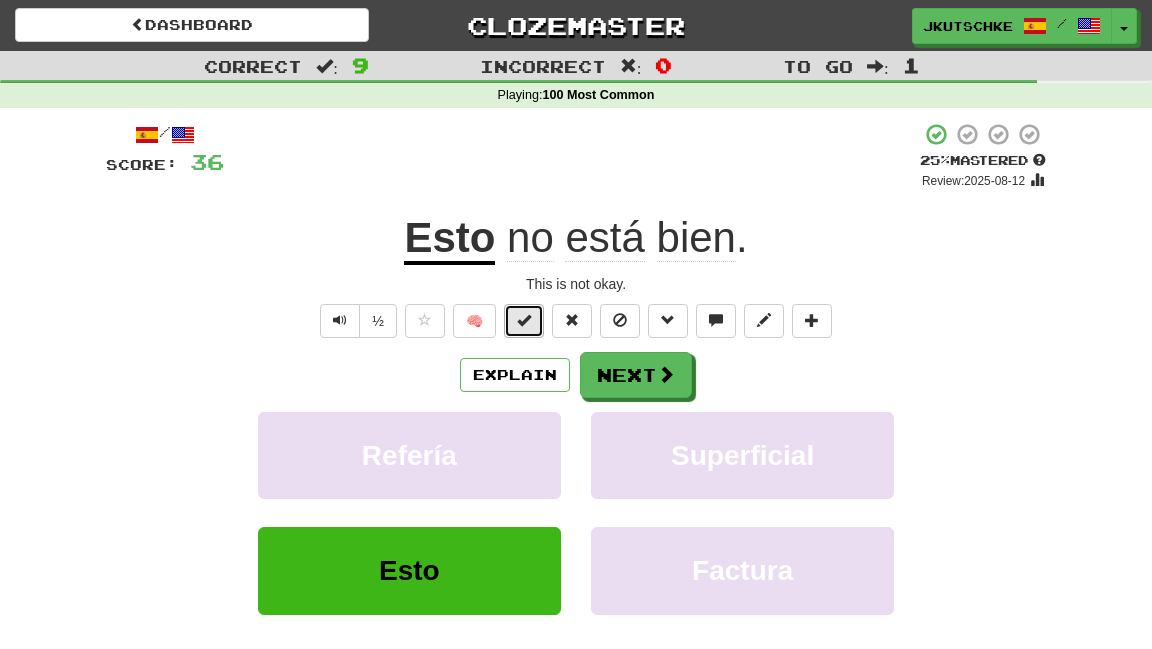 click at bounding box center [524, 320] 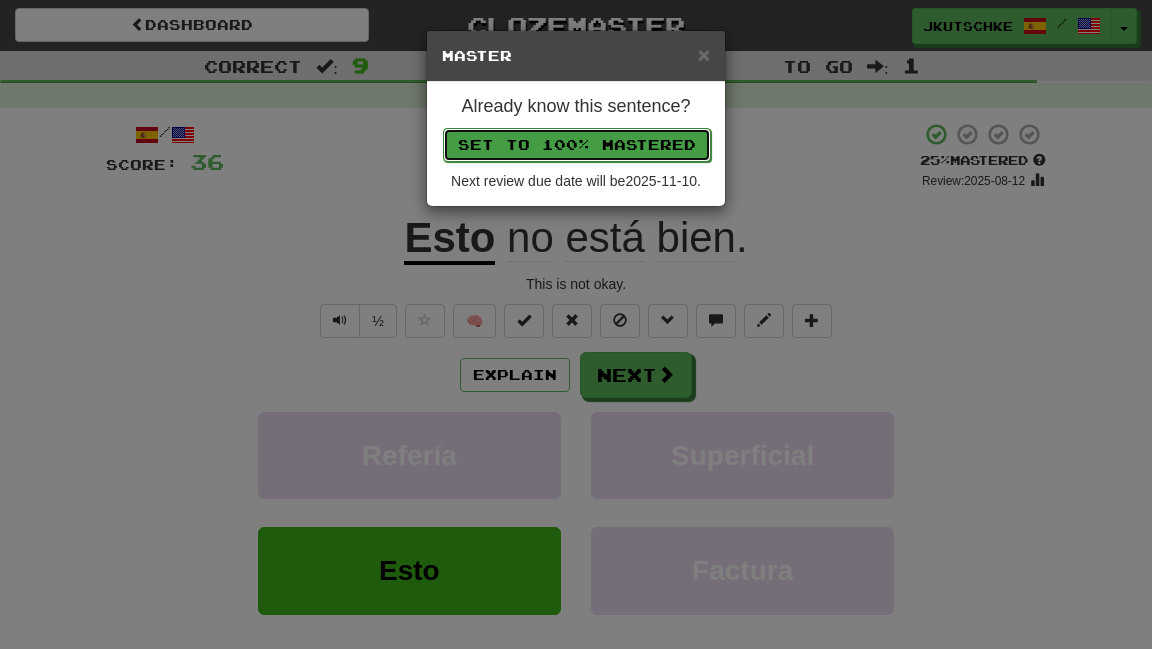 click on "Set to 100% Mastered" at bounding box center (577, 145) 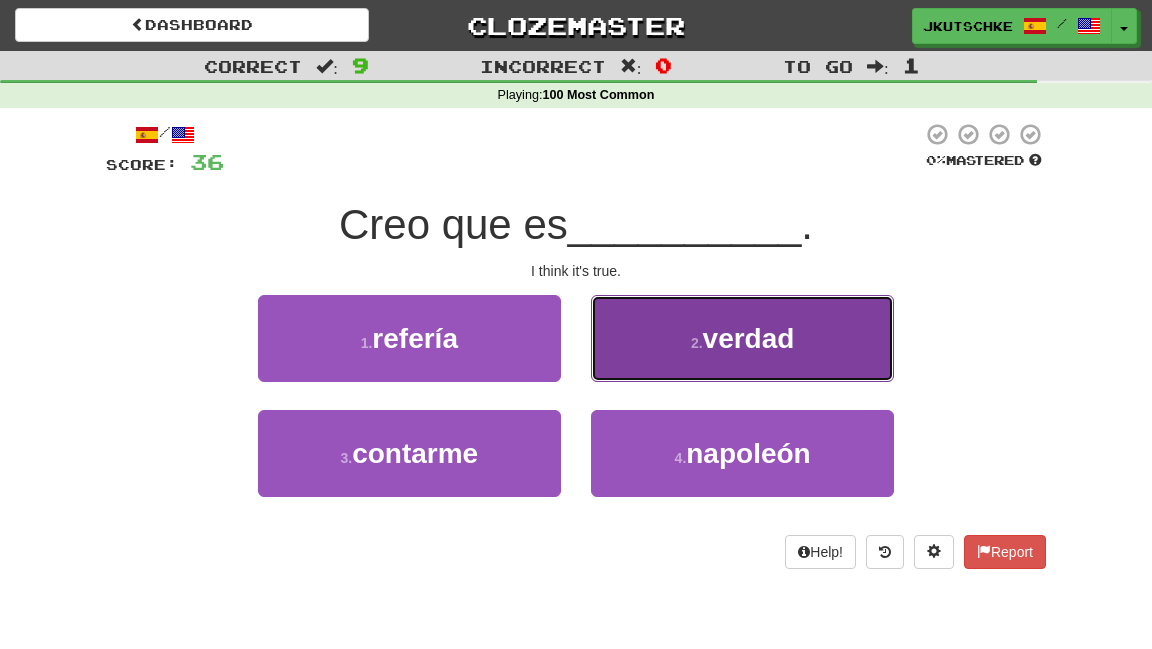 click on "2 .  verdad" at bounding box center [742, 338] 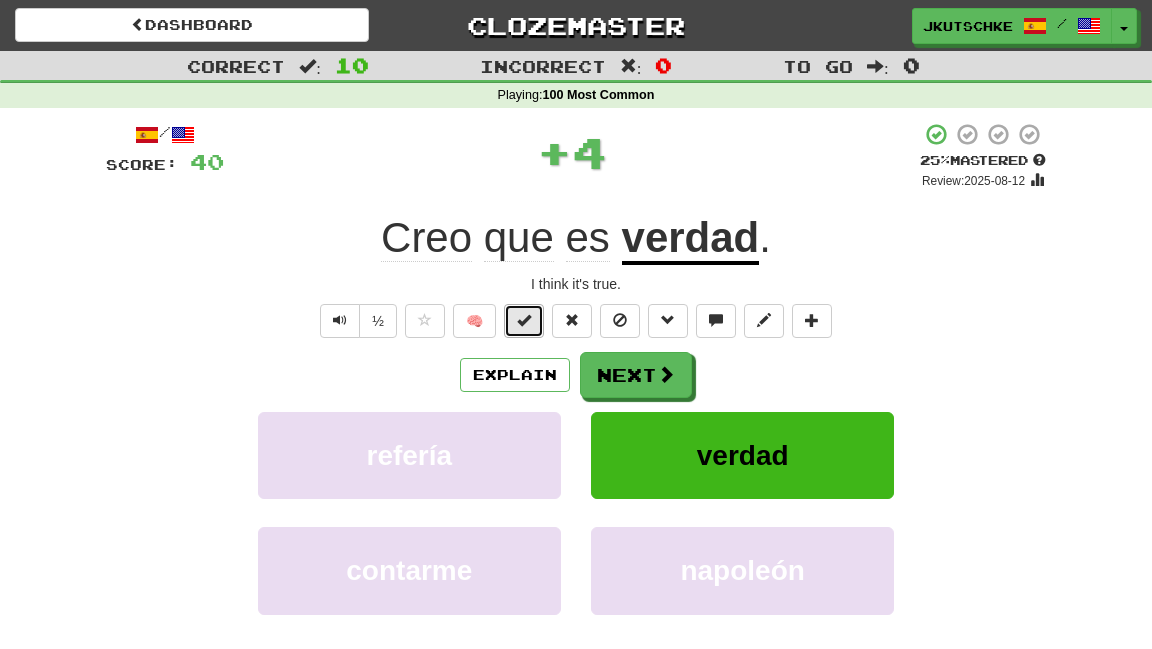 click at bounding box center [524, 321] 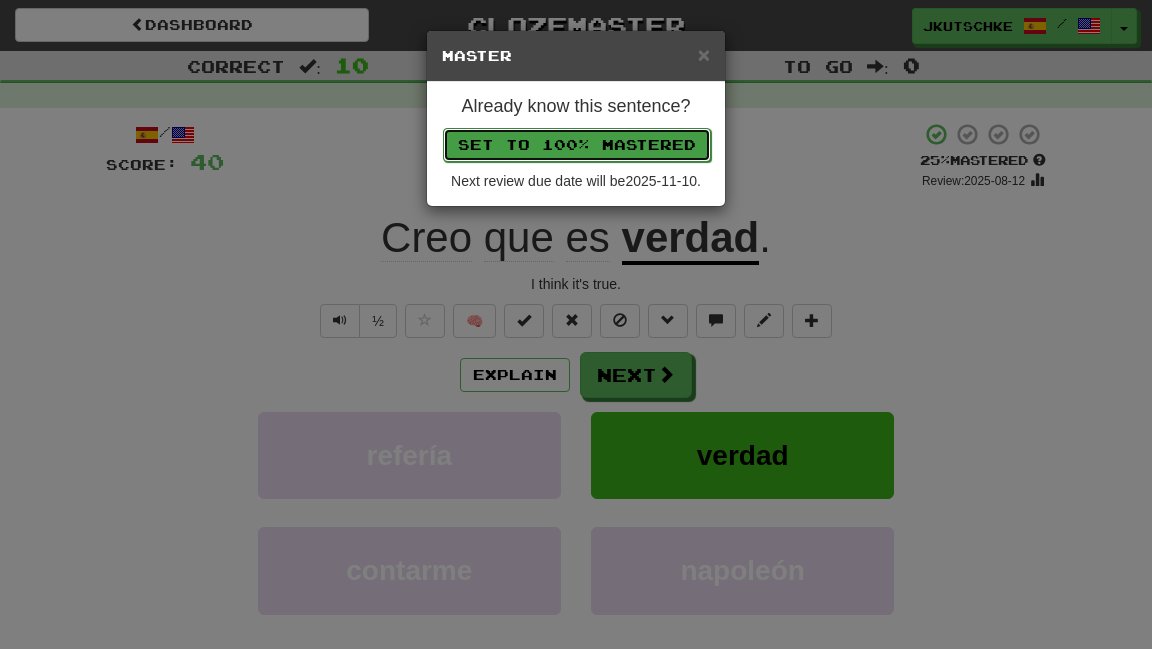 click on "Set to 100% Mastered" at bounding box center (577, 145) 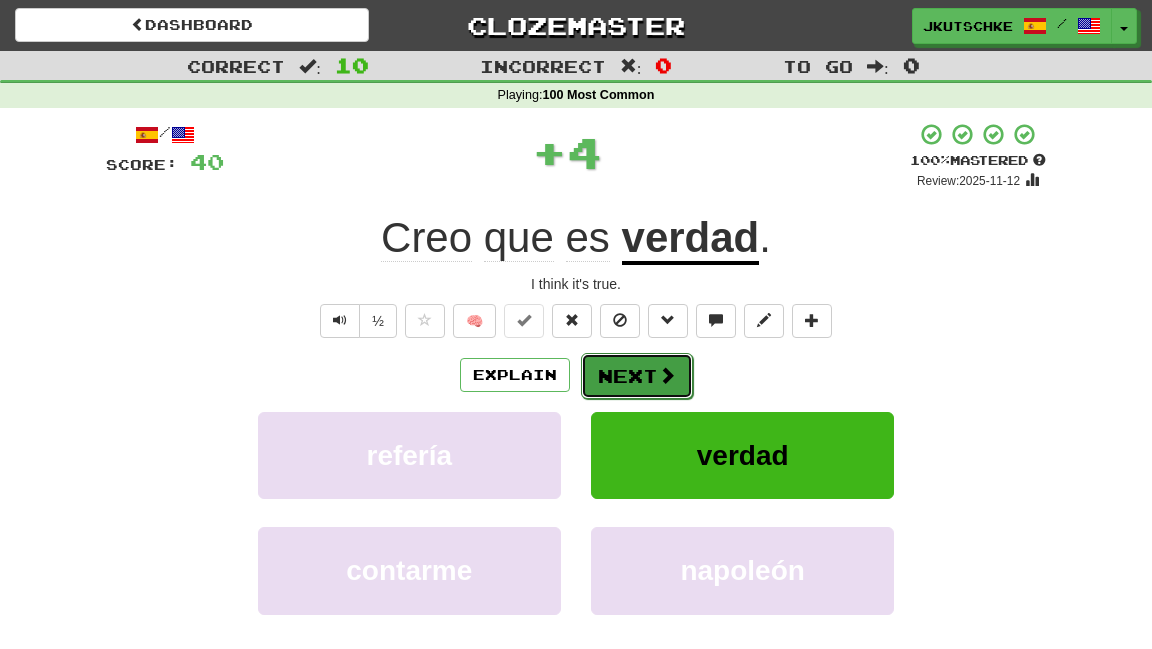 click on "Next" at bounding box center [637, 376] 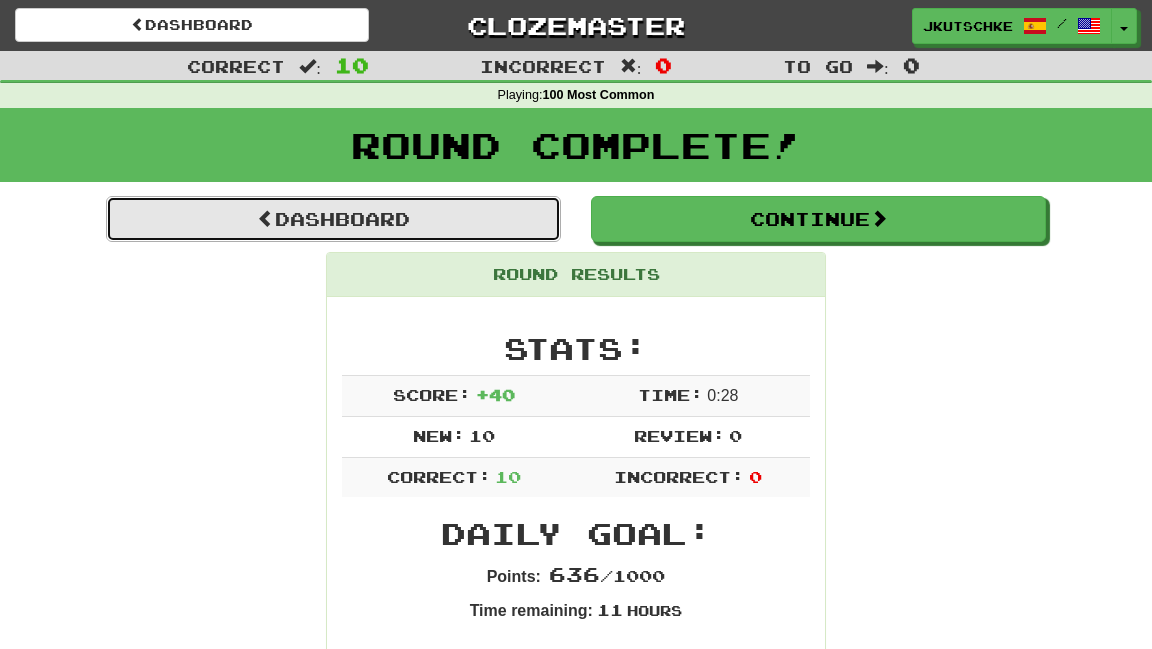 click on "Dashboard" at bounding box center (333, 219) 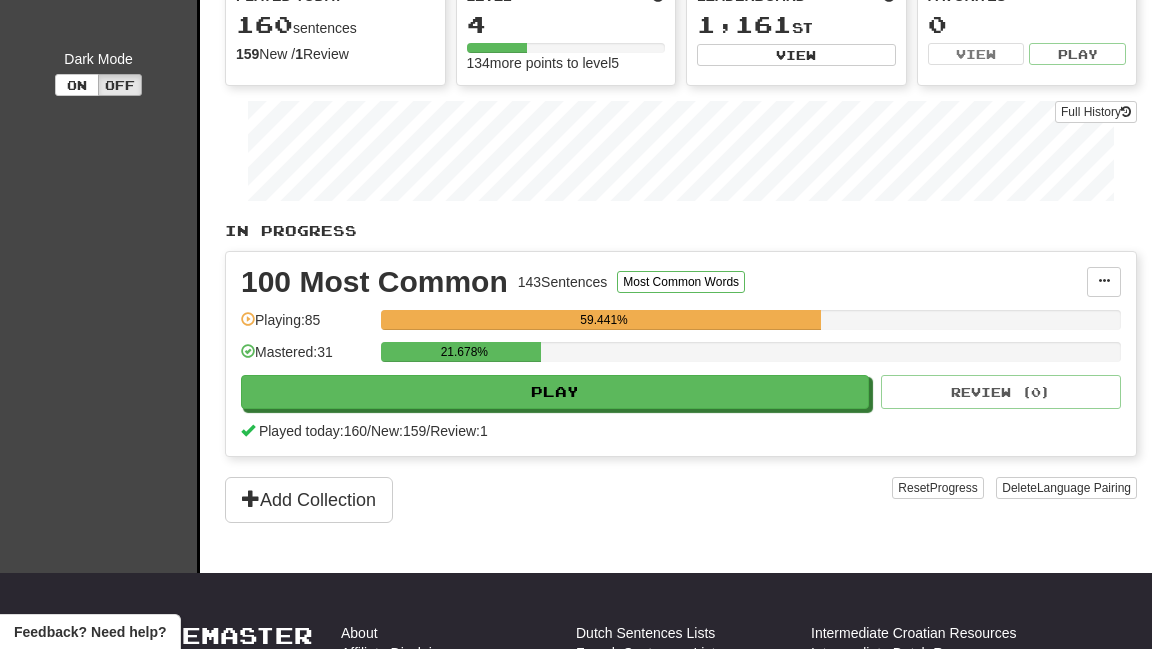 scroll, scrollTop: 211, scrollLeft: 0, axis: vertical 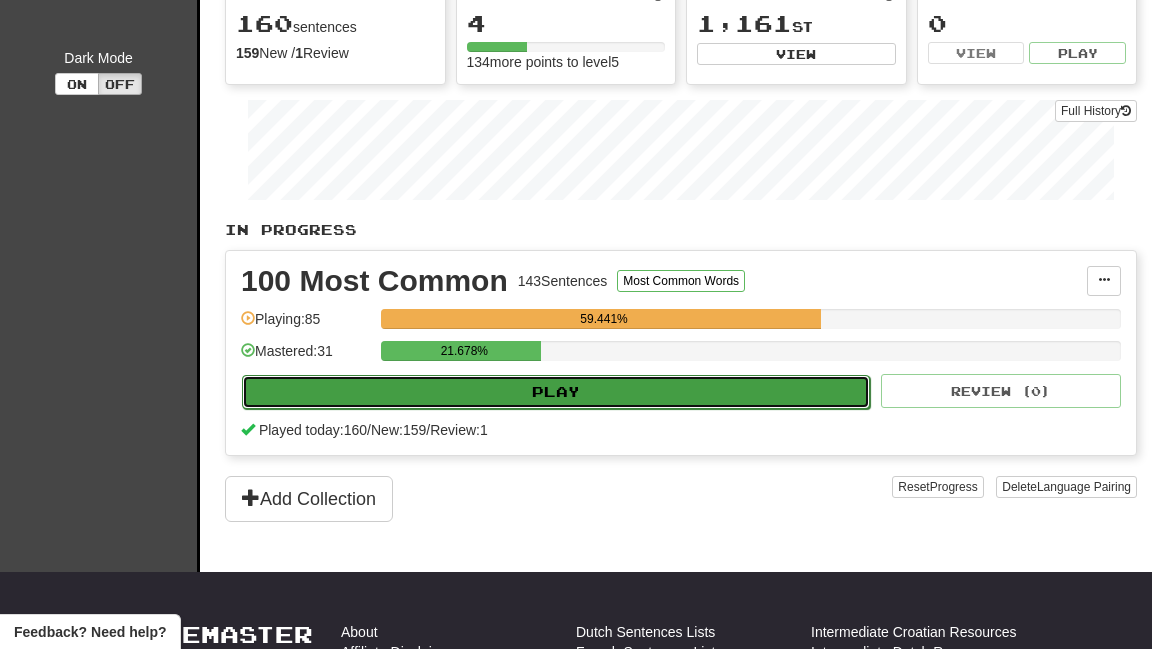 click on "Play" at bounding box center [556, 392] 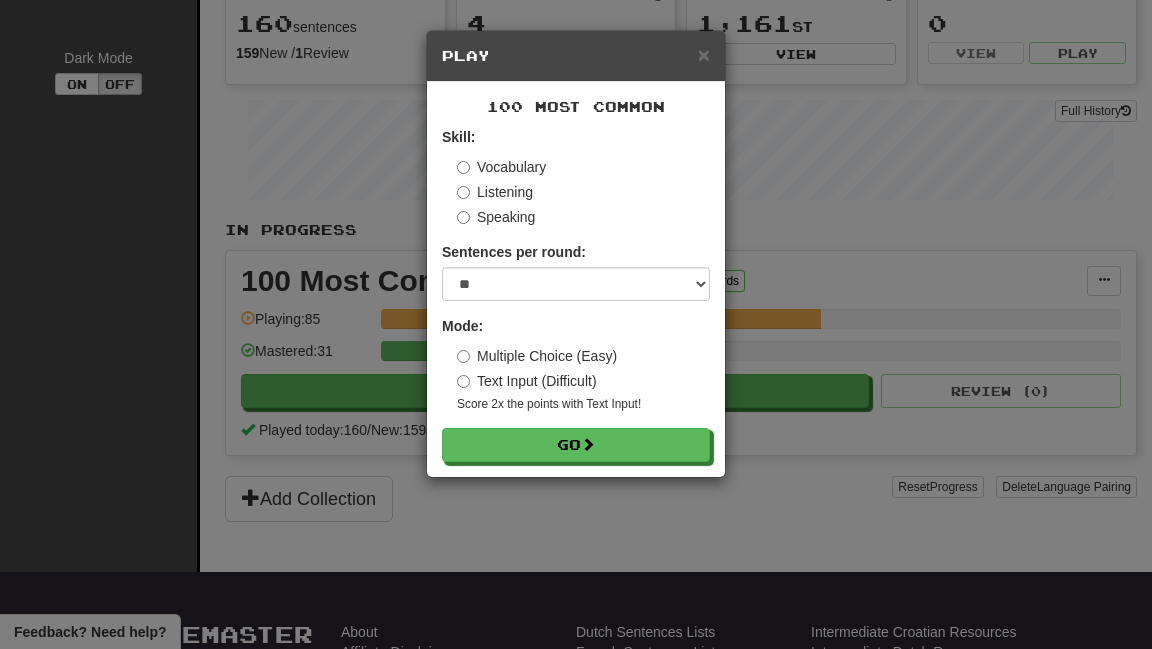 click on "100 Most Common Skill: Vocabulary Listening Speaking Sentences per round: * ** ** ** ** ** *** ******** Mode: Multiple Choice (Easy) Text Input (Difficult) Score 2x the points with Text Input ! Go" at bounding box center (576, 279) 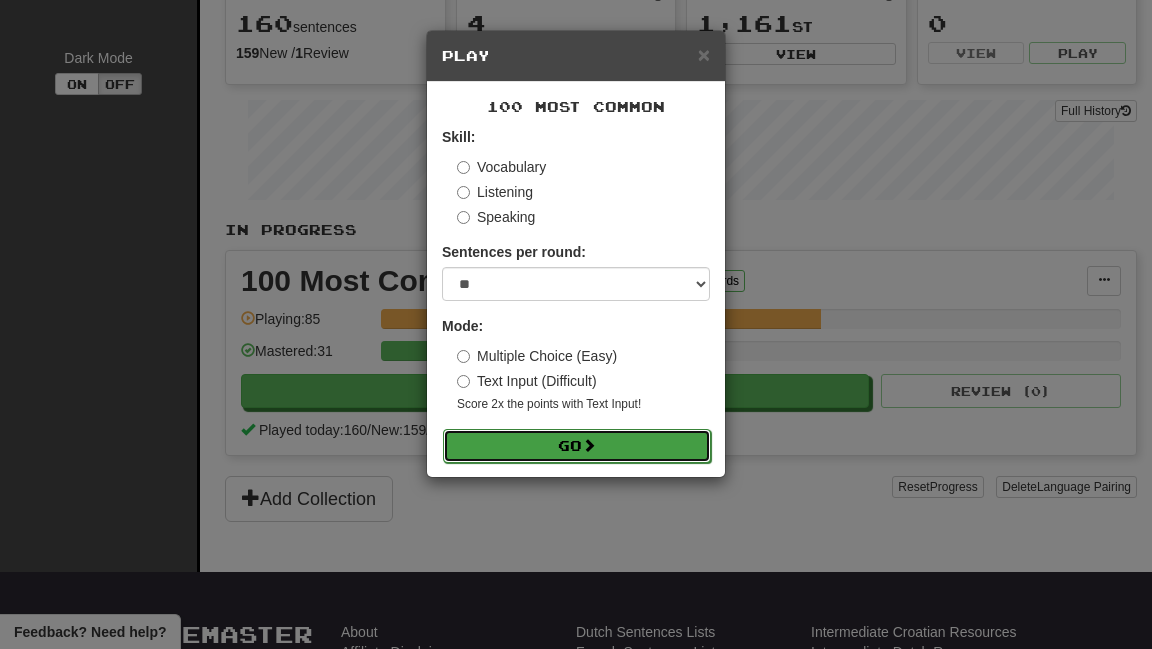 click on "Go" at bounding box center (577, 446) 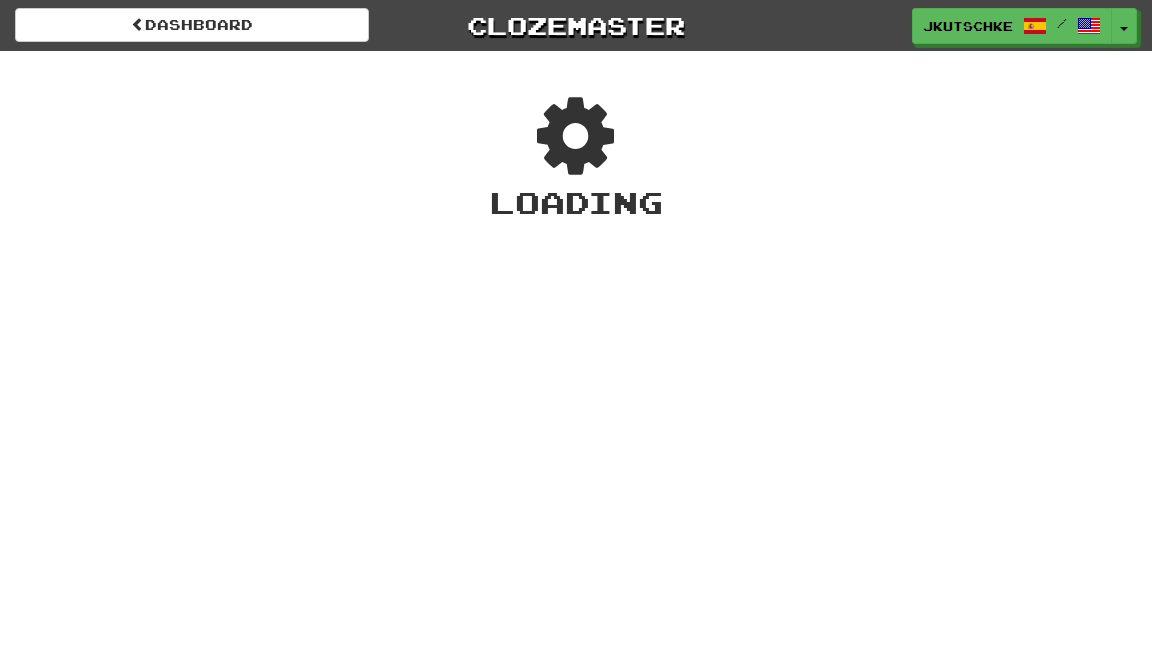 scroll, scrollTop: 0, scrollLeft: 0, axis: both 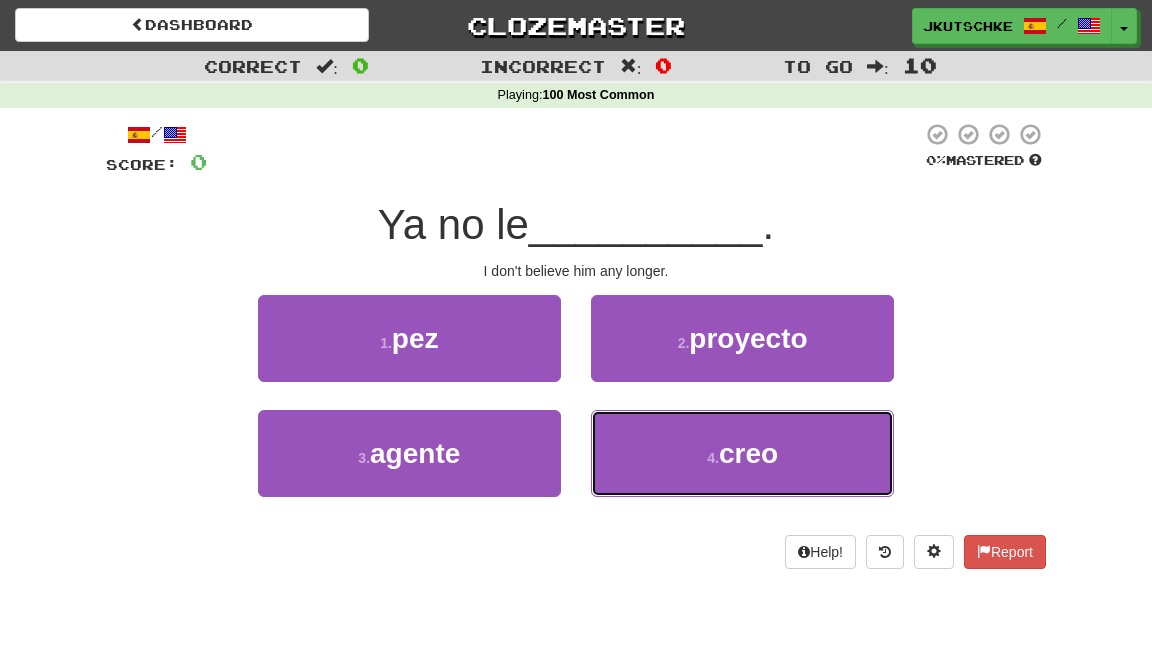 click on "4 .  creo" at bounding box center (742, 453) 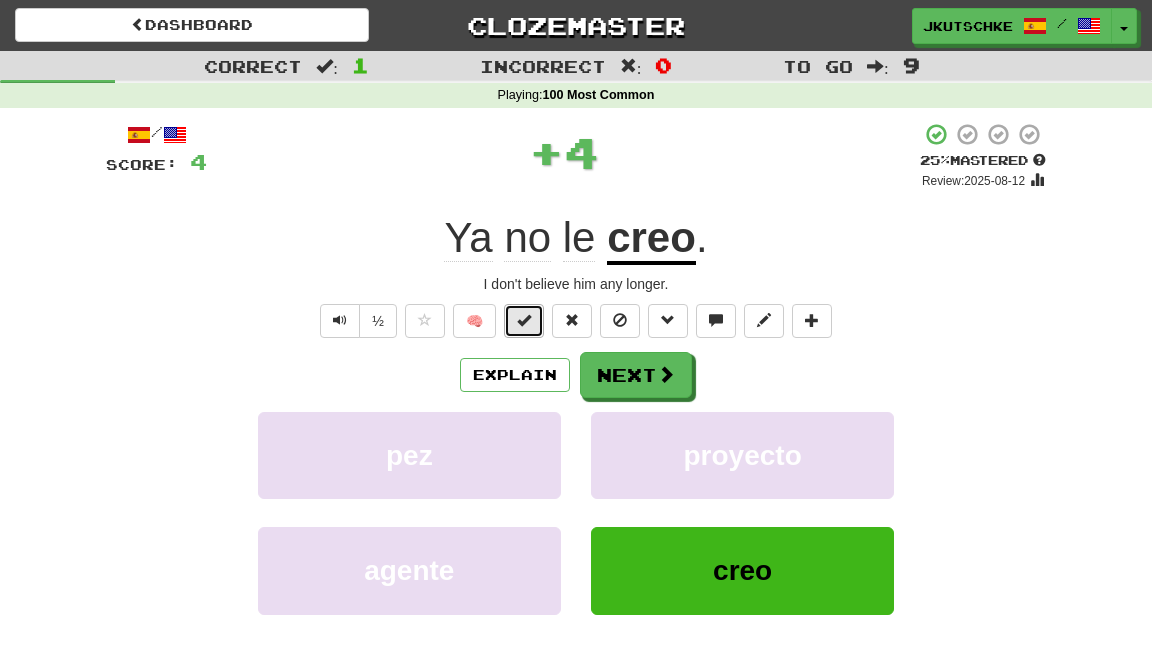 click at bounding box center [524, 320] 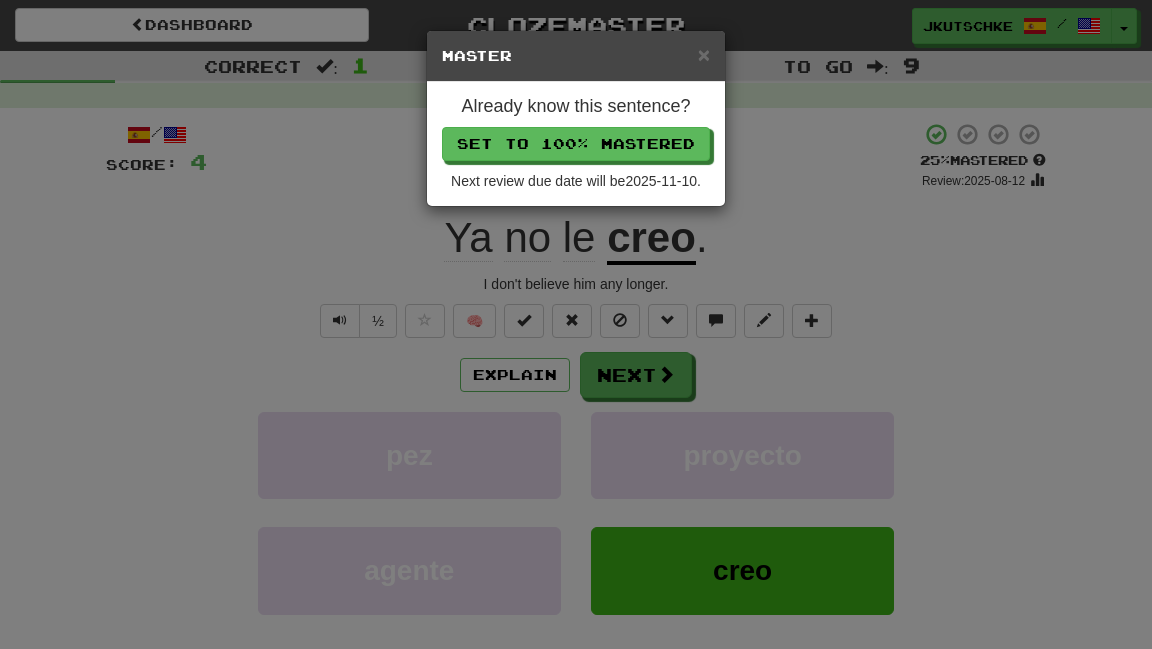 click on "Already know this sentence? Set to 100% Mastered Next review due date will be  2025-11-10 ." at bounding box center (576, 144) 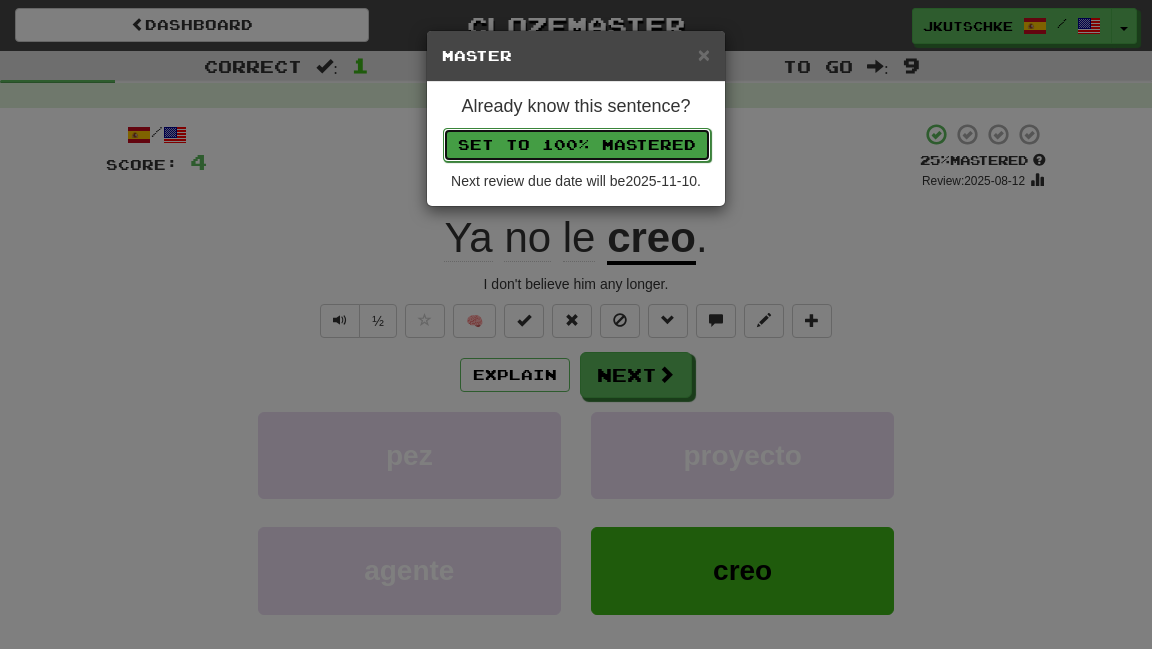 click on "Set to 100% Mastered" at bounding box center (577, 145) 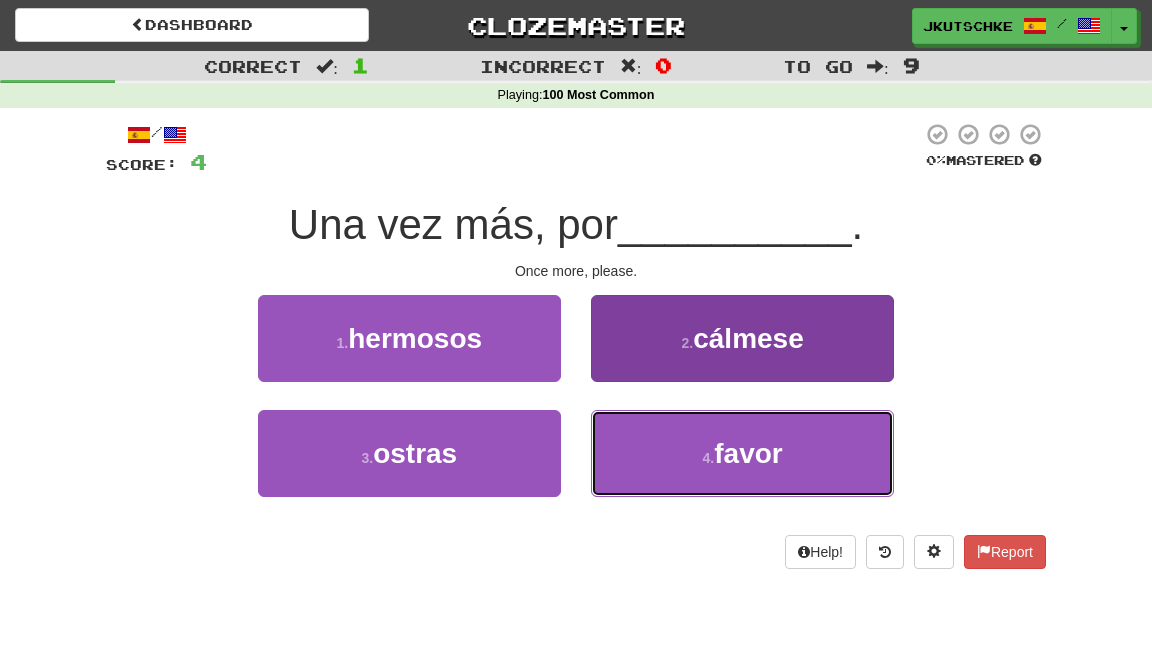 click on "4 .  favor" at bounding box center (742, 453) 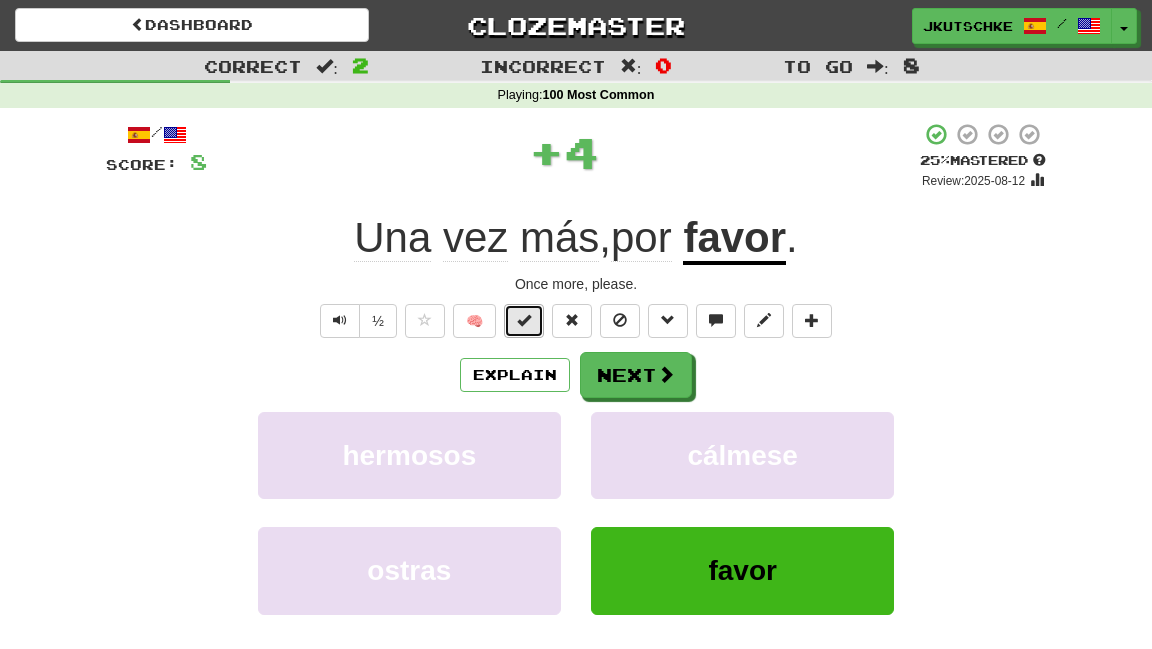 click at bounding box center [524, 321] 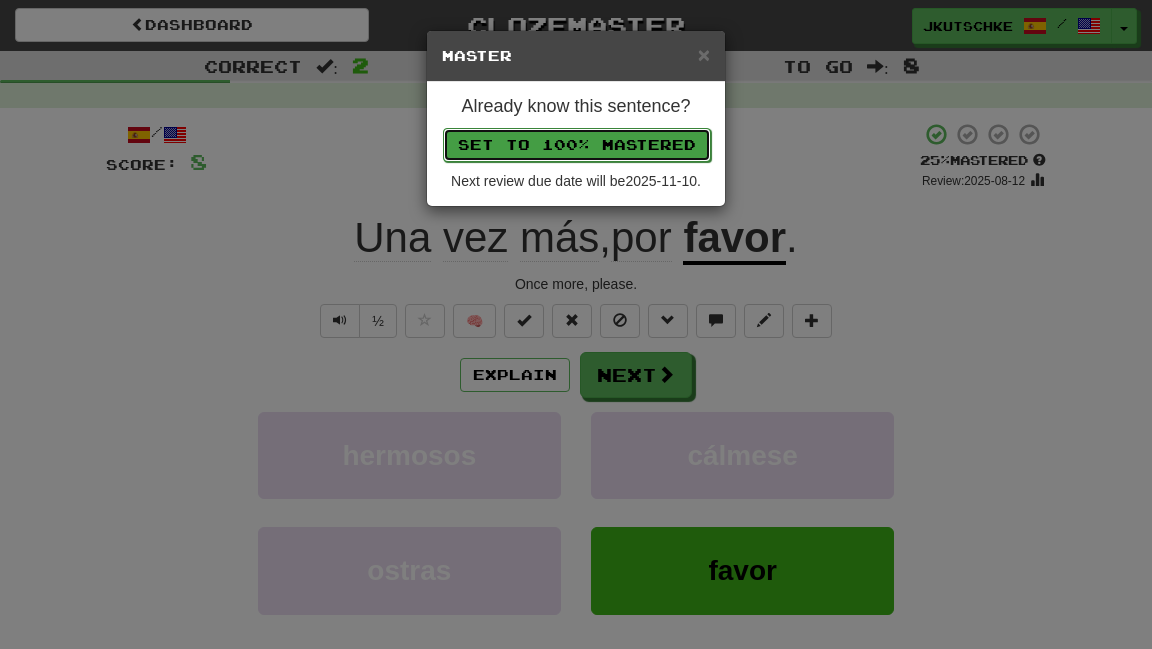 click on "Set to 100% Mastered" at bounding box center [577, 145] 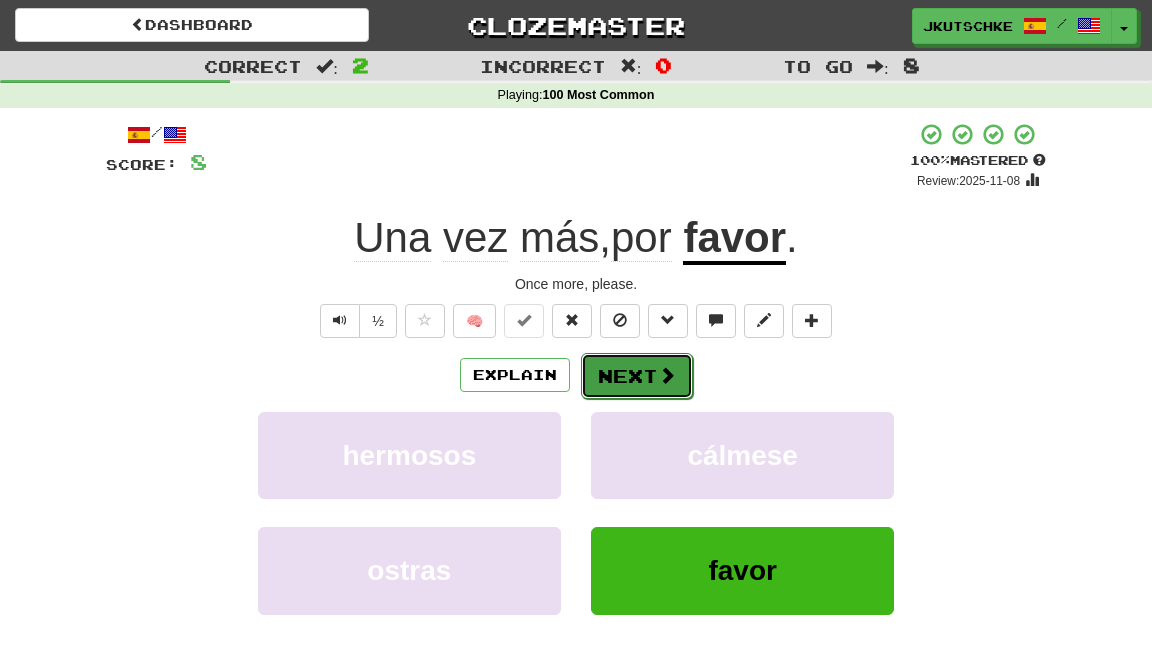 click on "Next" at bounding box center (637, 376) 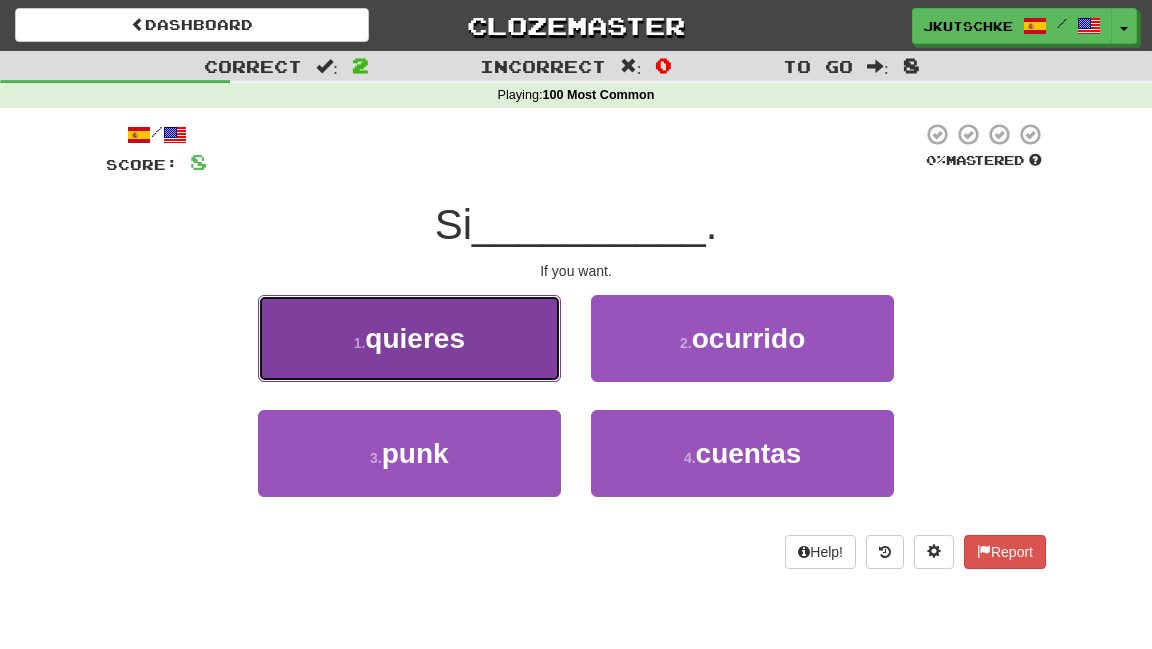 click on "1 .  quieres" at bounding box center [409, 338] 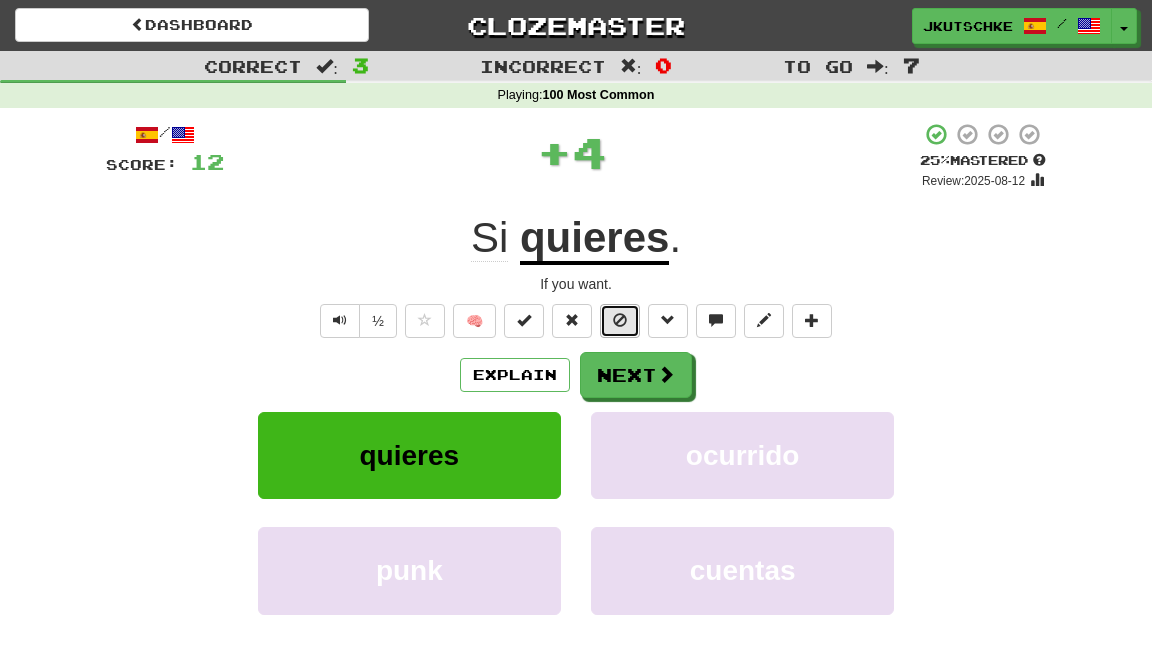 click at bounding box center [620, 321] 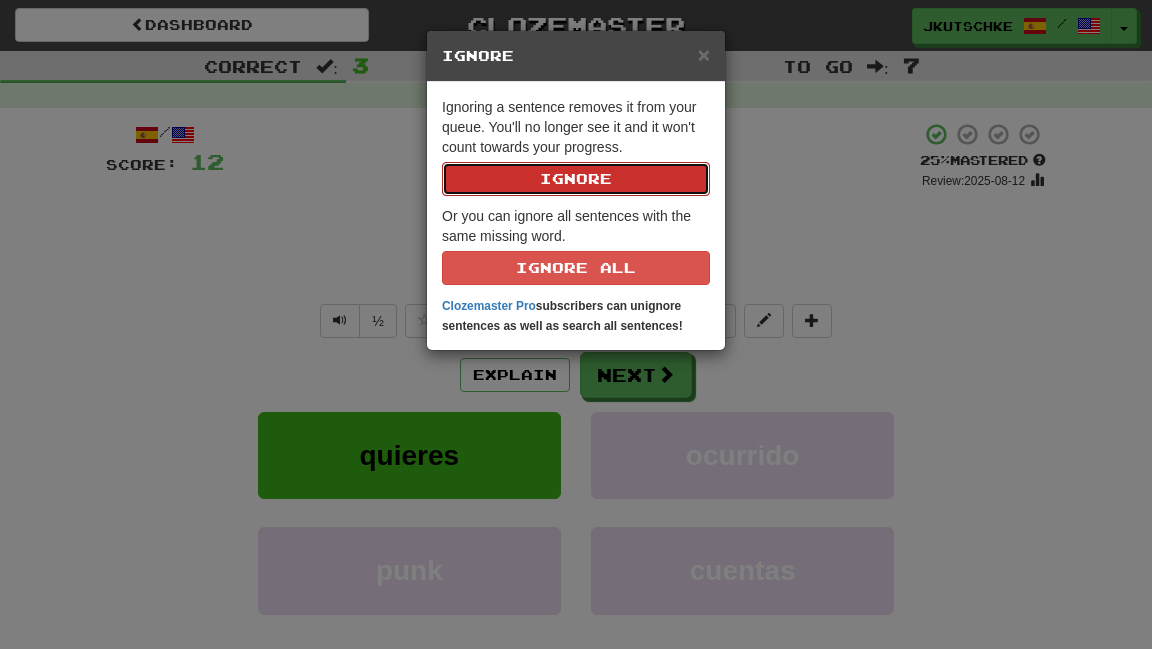 click on "Ignore" at bounding box center [576, 179] 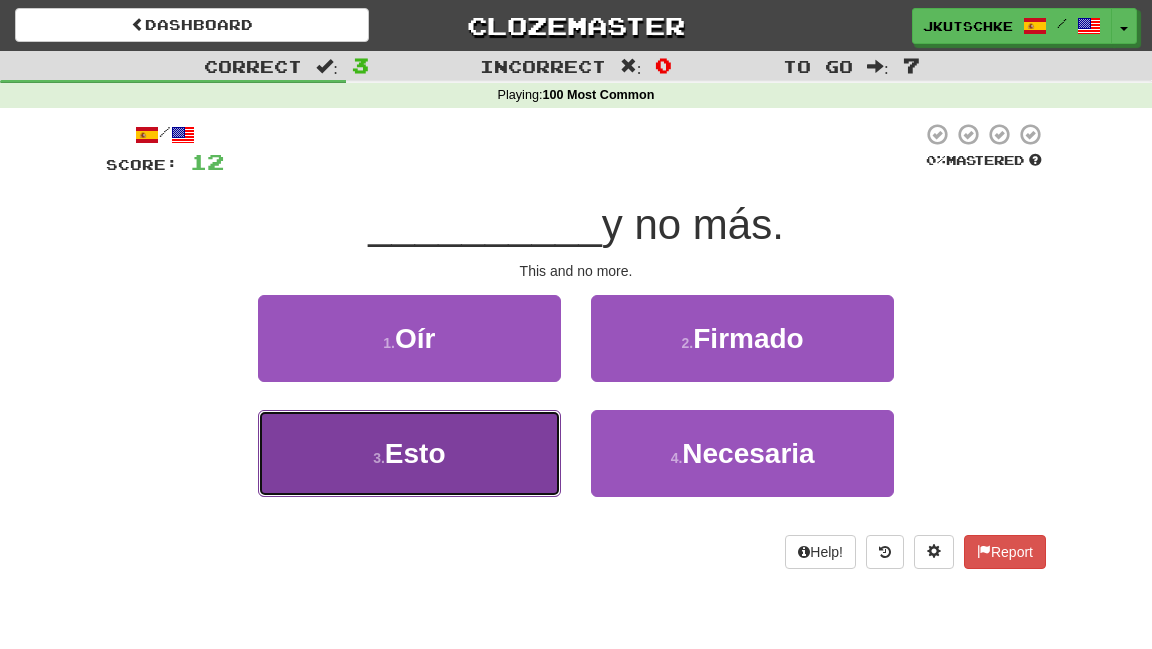click on "3 .  Esto" at bounding box center (409, 453) 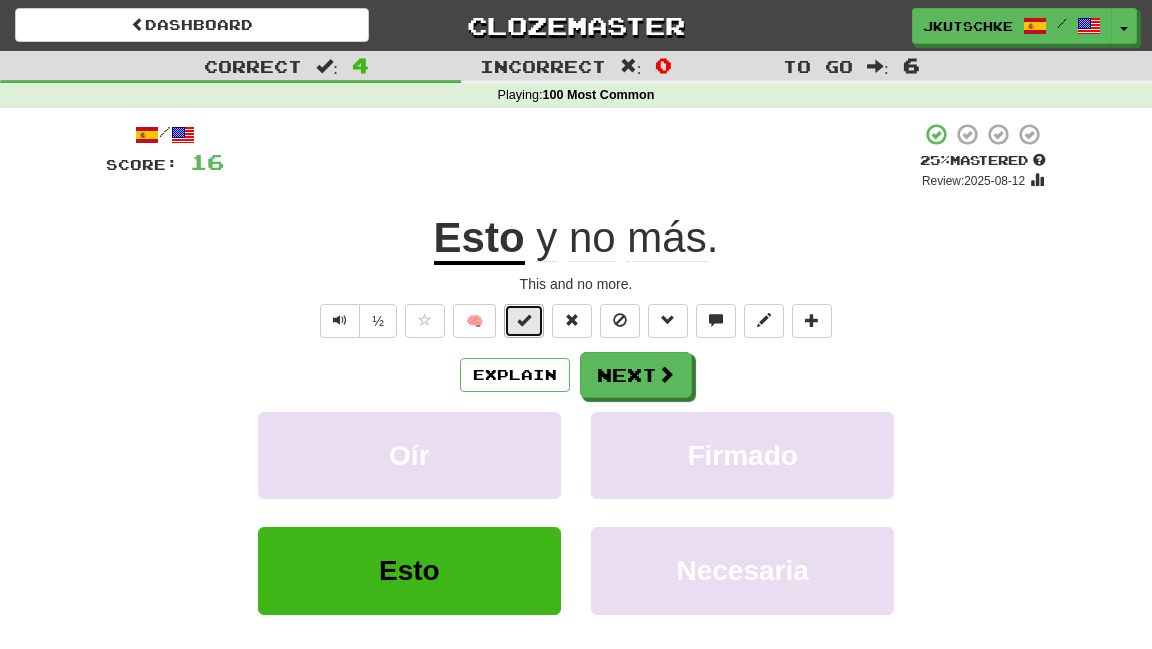 click at bounding box center (524, 320) 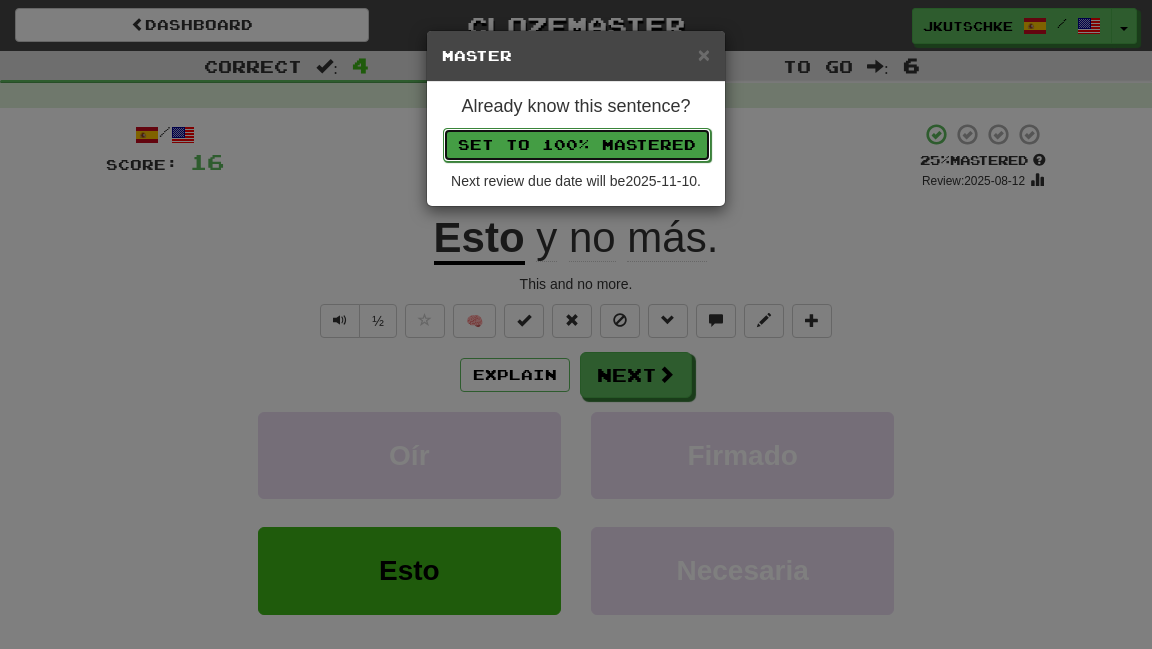 click on "Set to 100% Mastered" at bounding box center (577, 145) 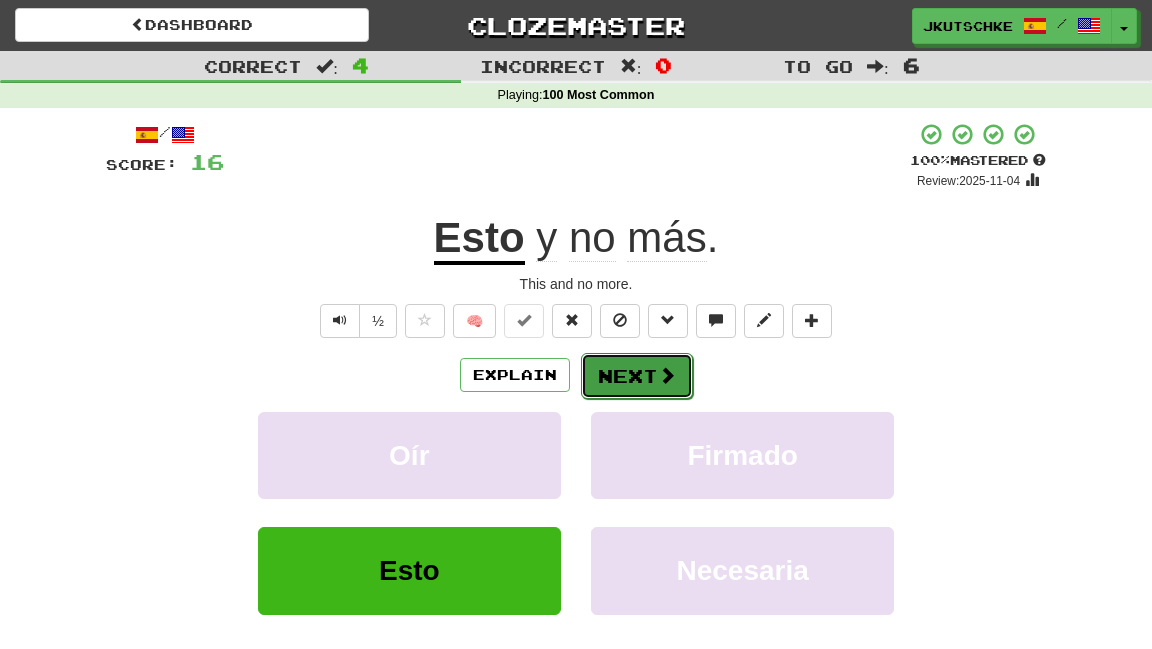 click at bounding box center (667, 375) 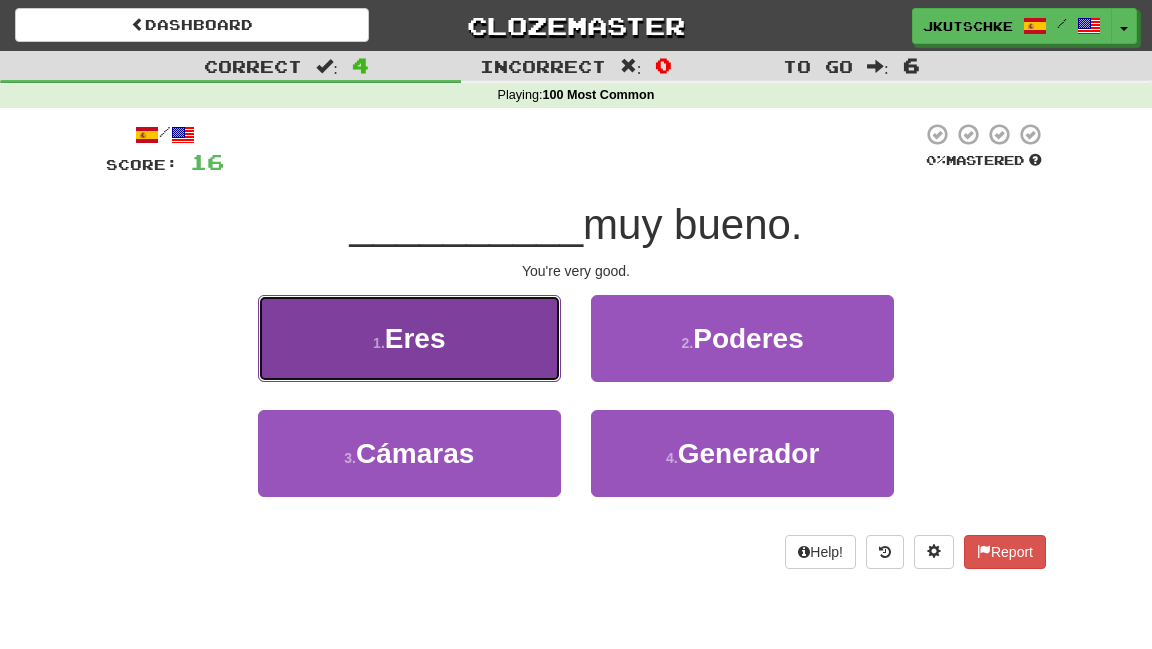 click on "1 .  Eres" at bounding box center (409, 338) 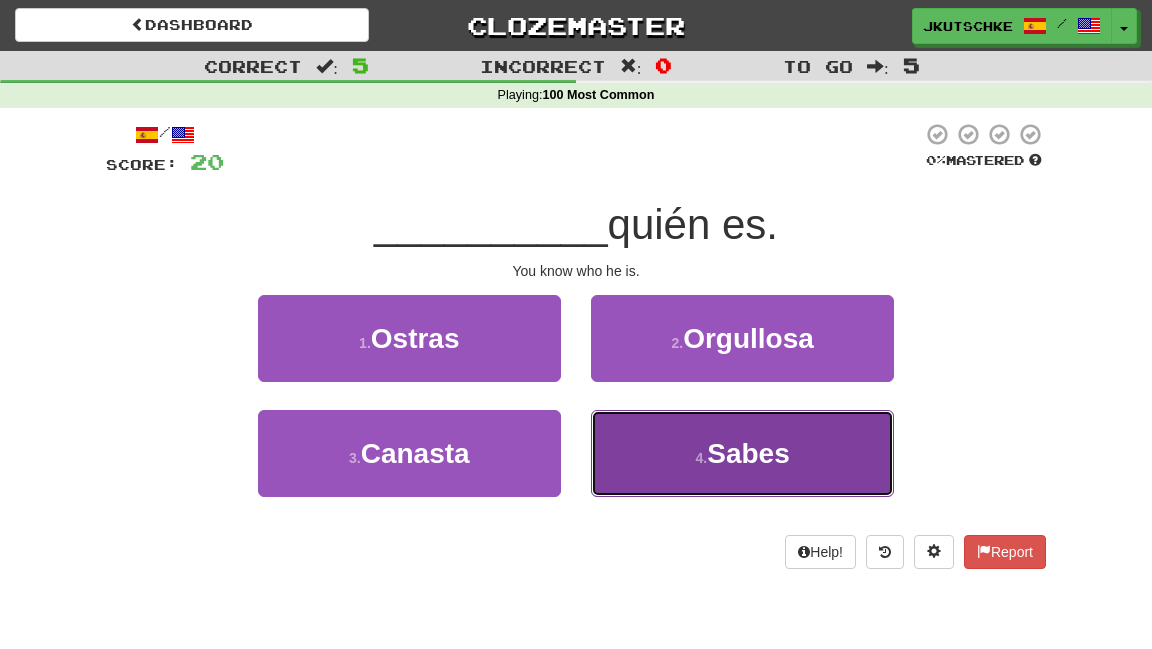 click on "4 .  Sabes" at bounding box center [742, 453] 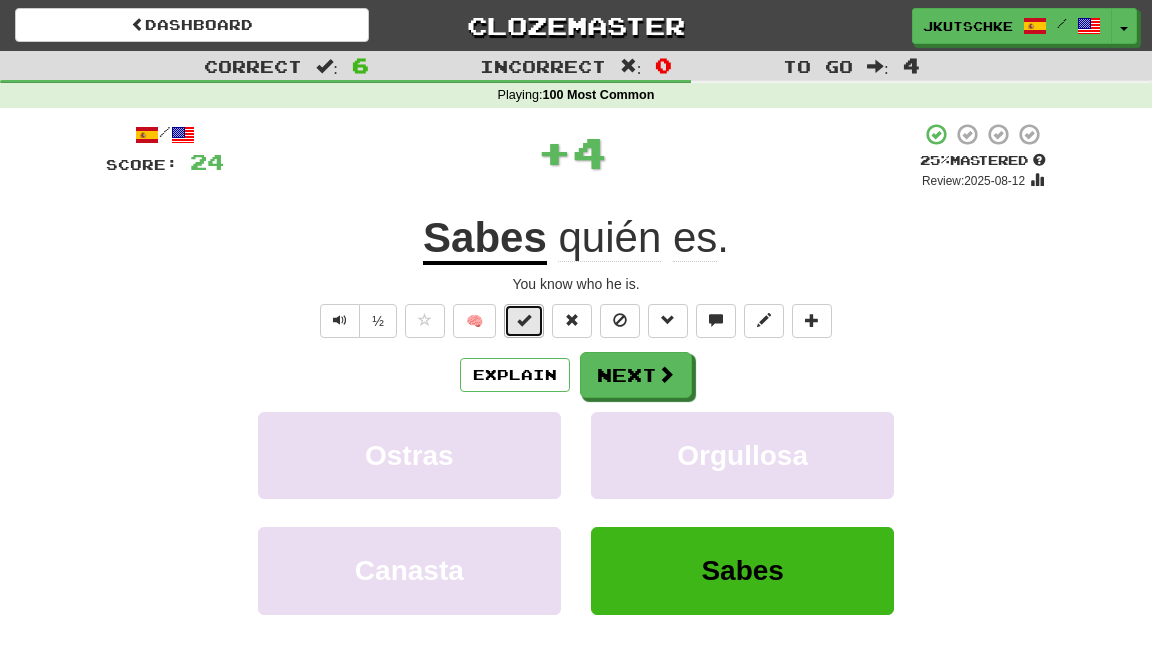 click at bounding box center (524, 321) 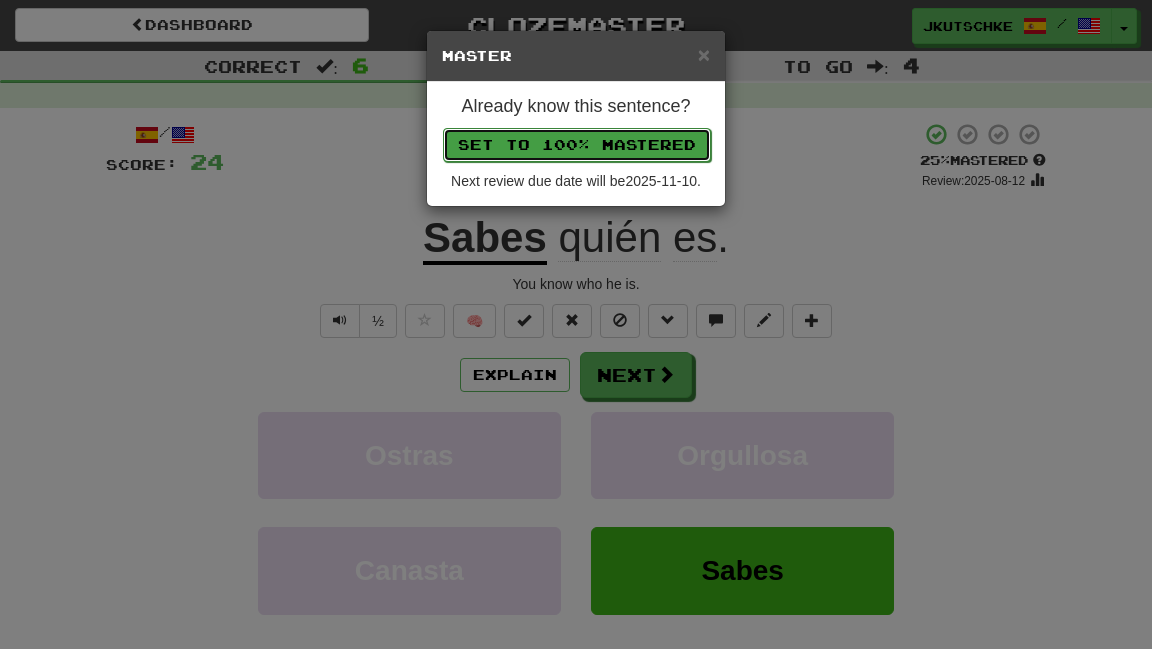 click on "Set to 100% Mastered" at bounding box center (577, 145) 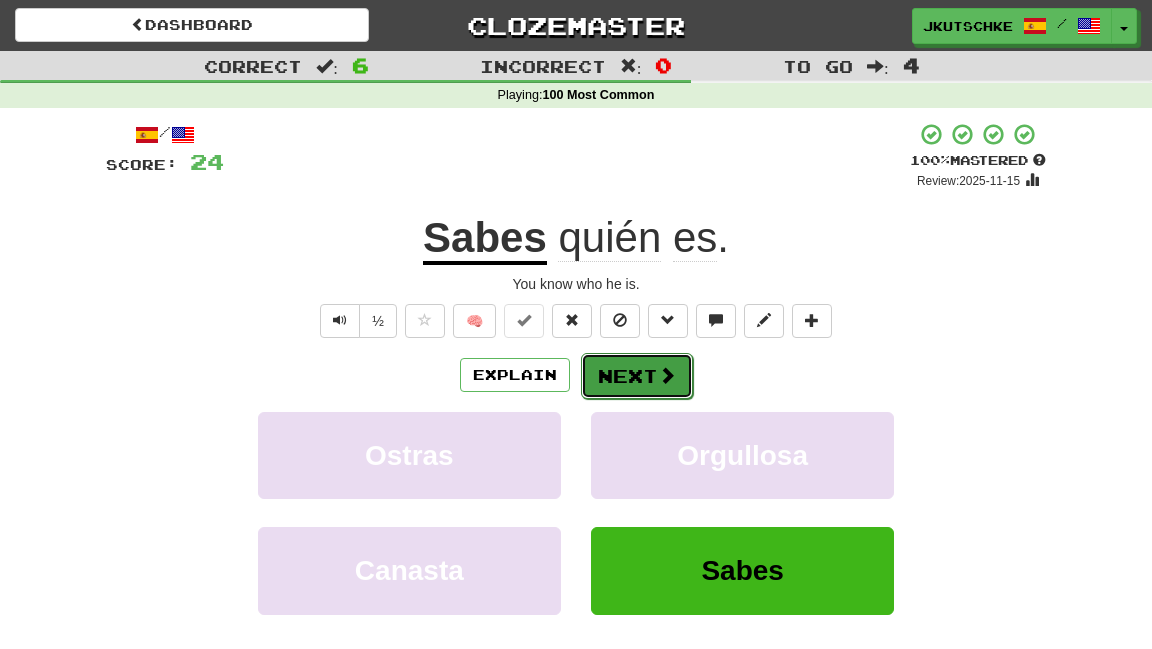 click on "Next" at bounding box center (637, 376) 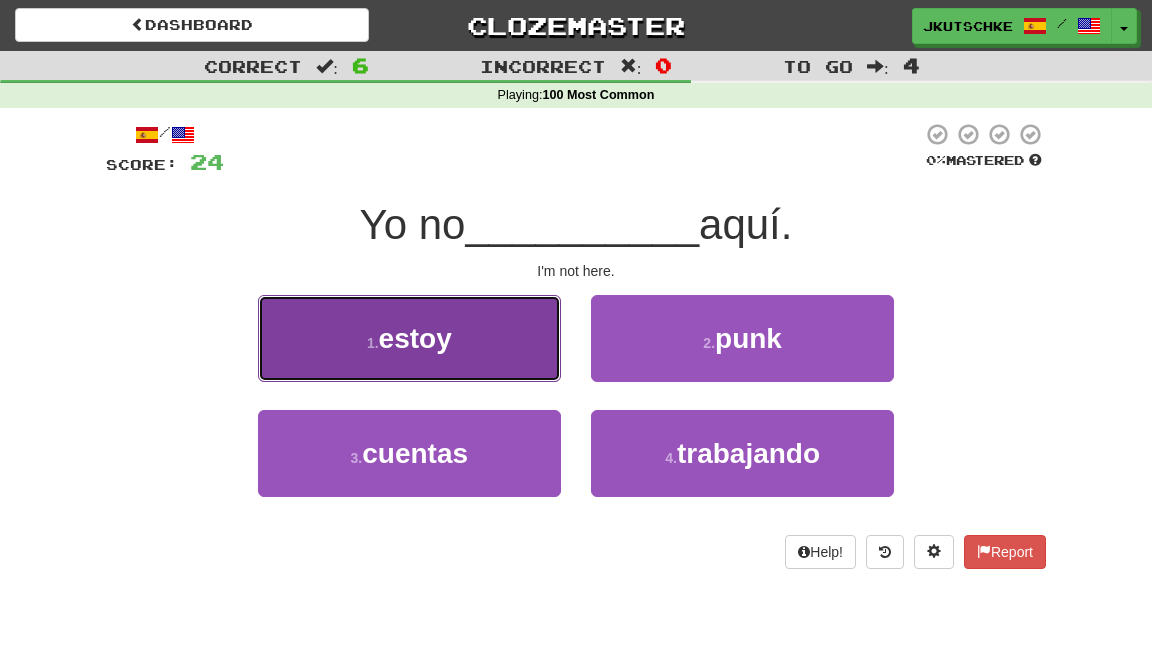 click on "1 .  estoy" at bounding box center [409, 338] 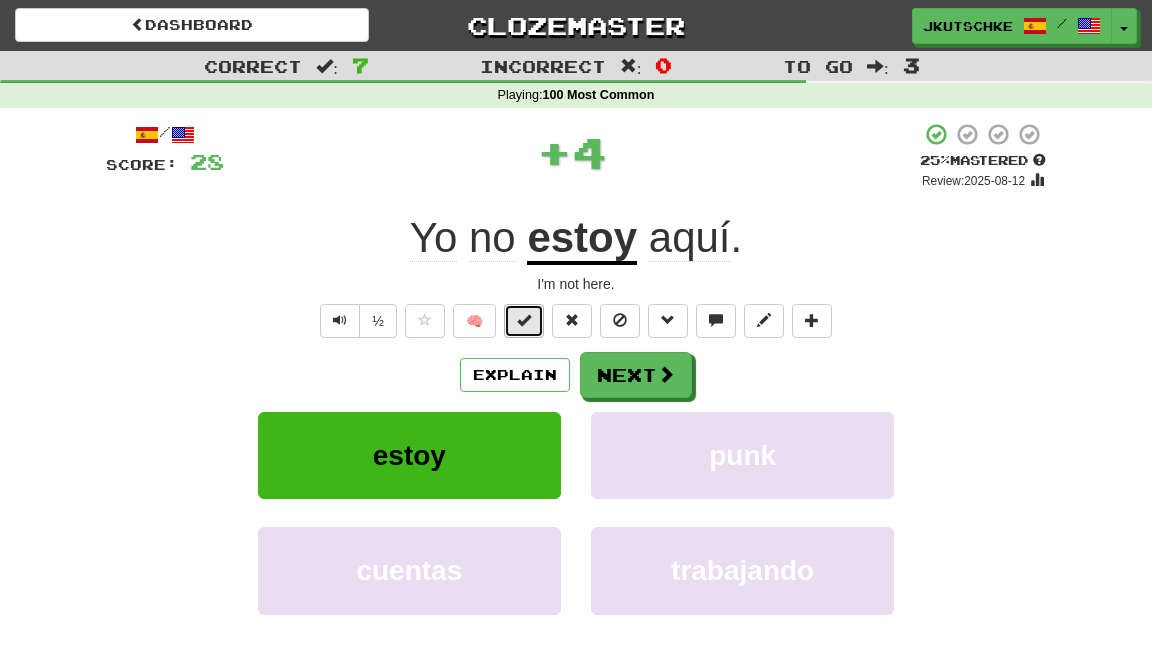 click at bounding box center (524, 321) 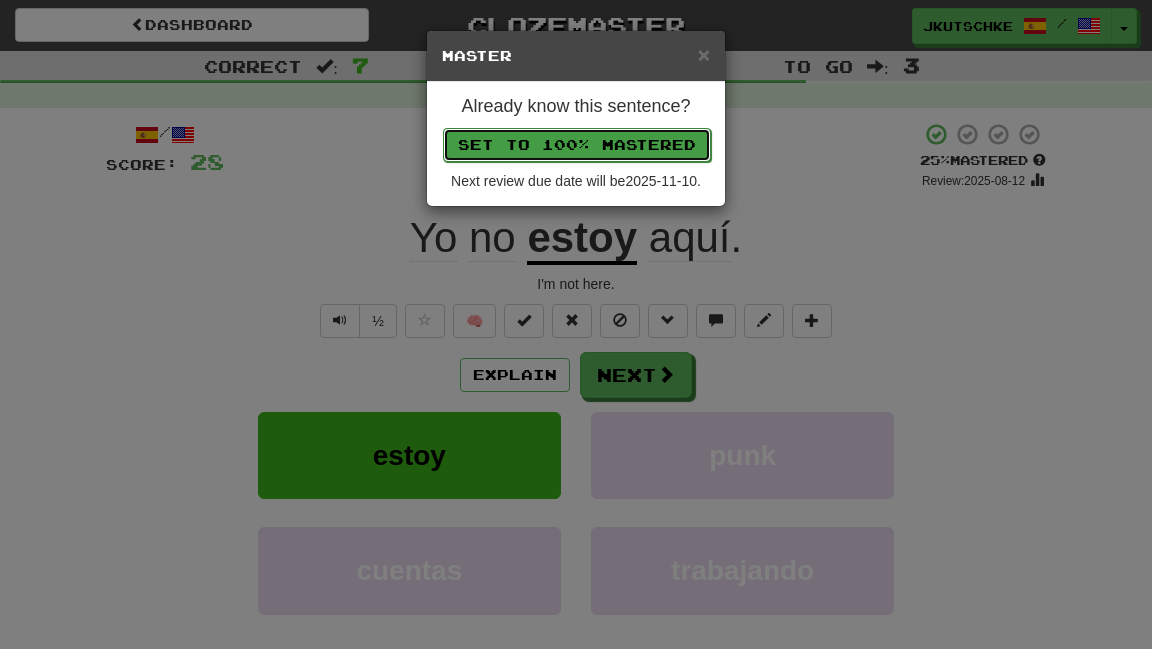 click on "Set to 100% Mastered" at bounding box center (577, 145) 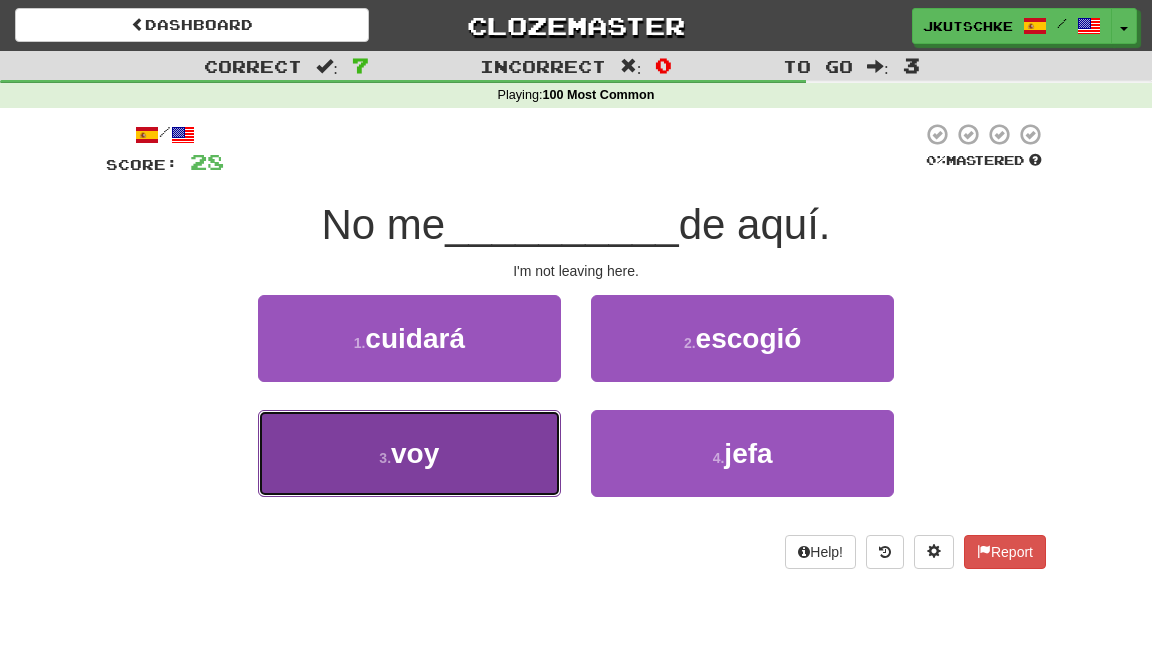 click on "3 .  voy" at bounding box center [409, 453] 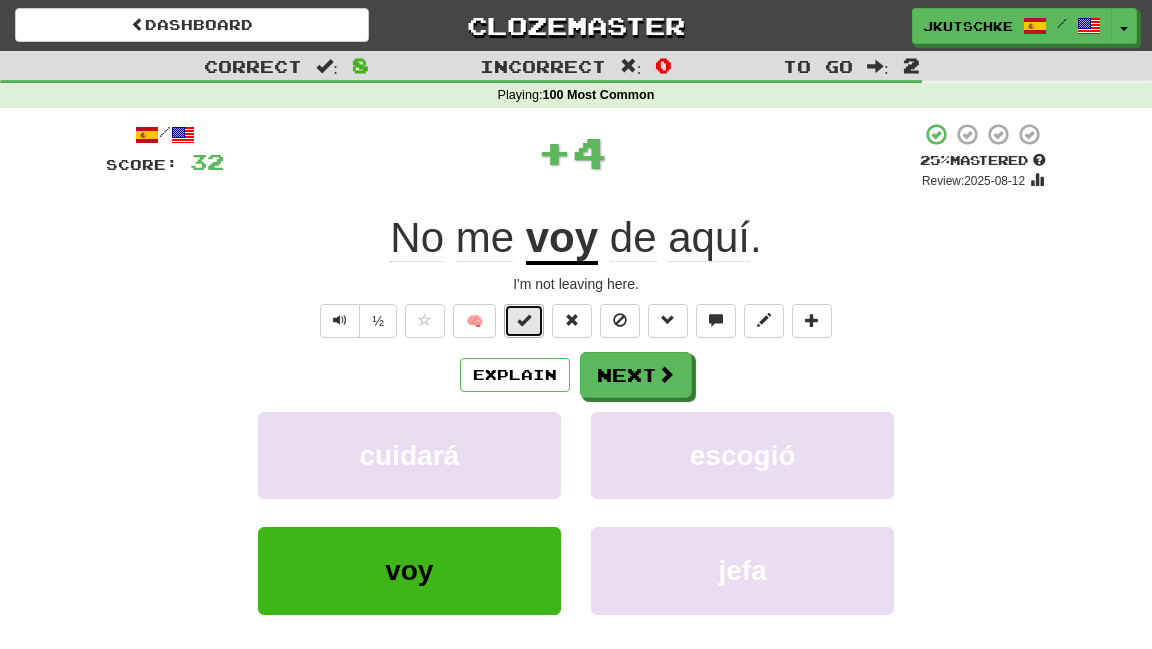 click at bounding box center (524, 321) 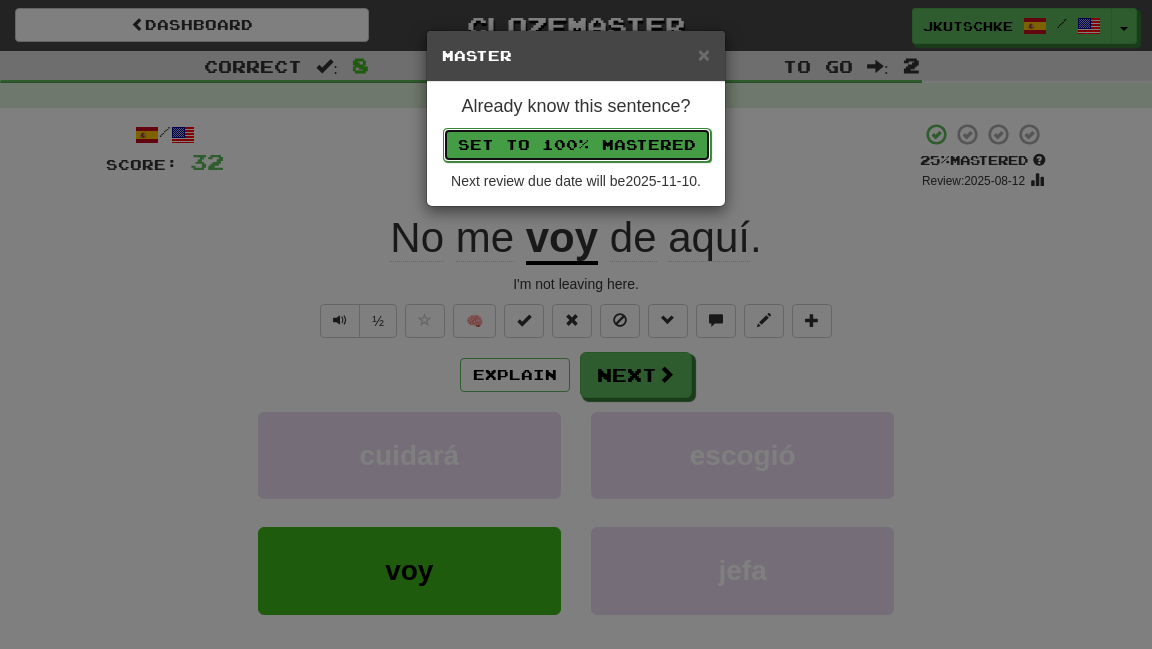 click on "Set to 100% Mastered" at bounding box center (577, 145) 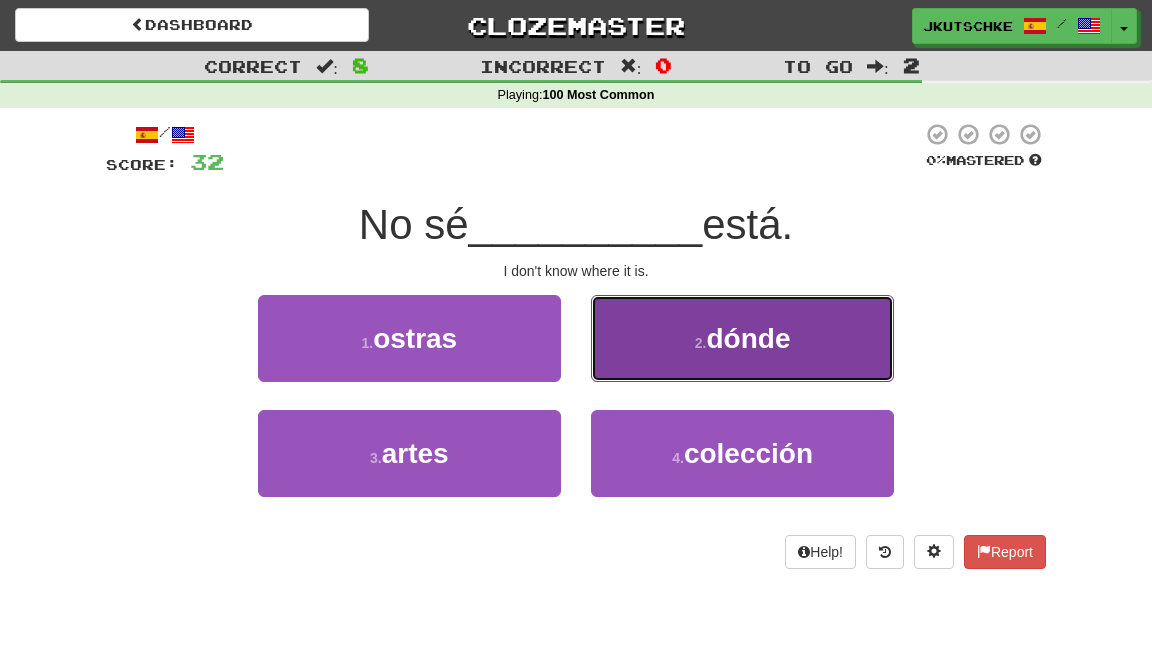 click on "2 ." at bounding box center [701, 343] 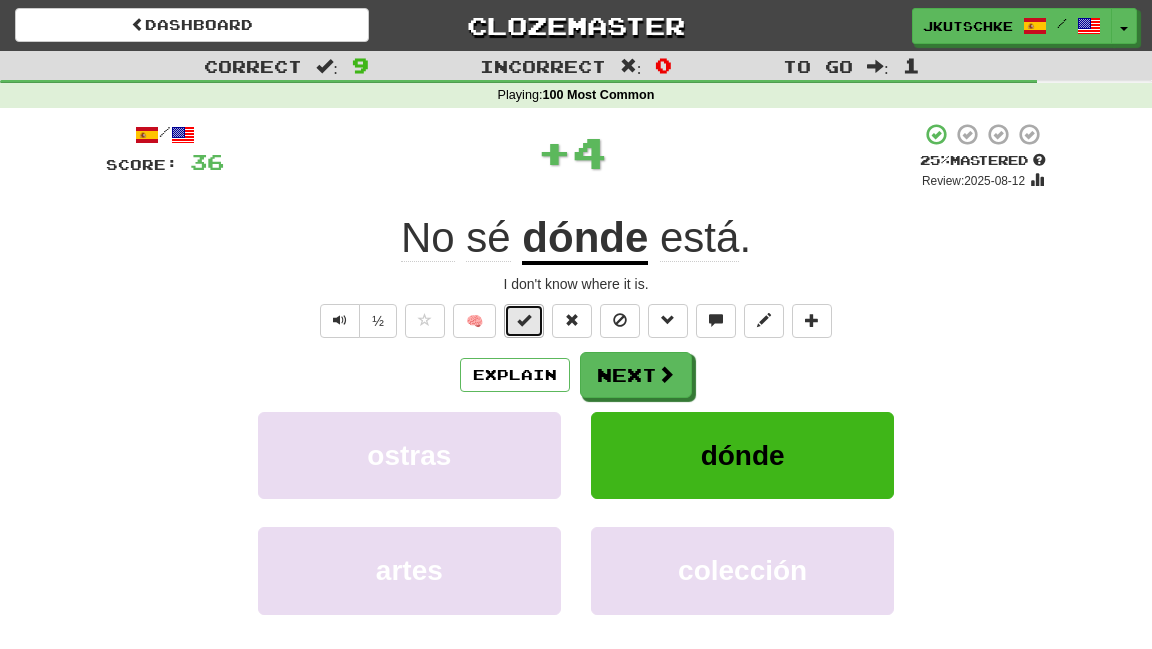 click at bounding box center [524, 321] 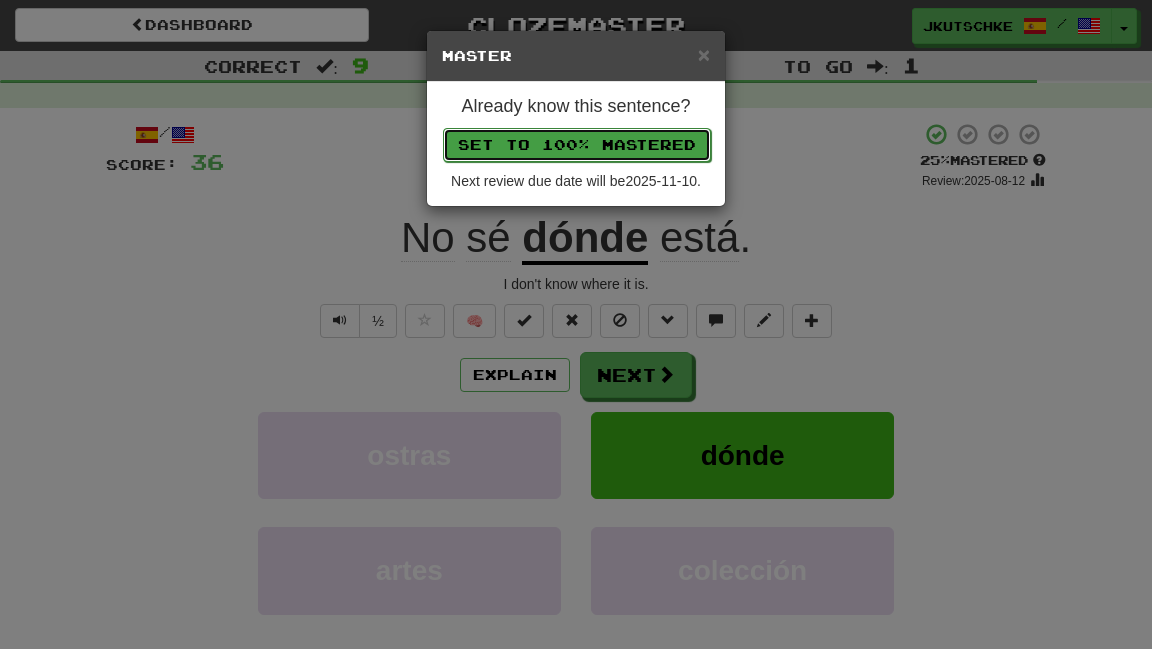 click on "Set to 100% Mastered" at bounding box center [577, 145] 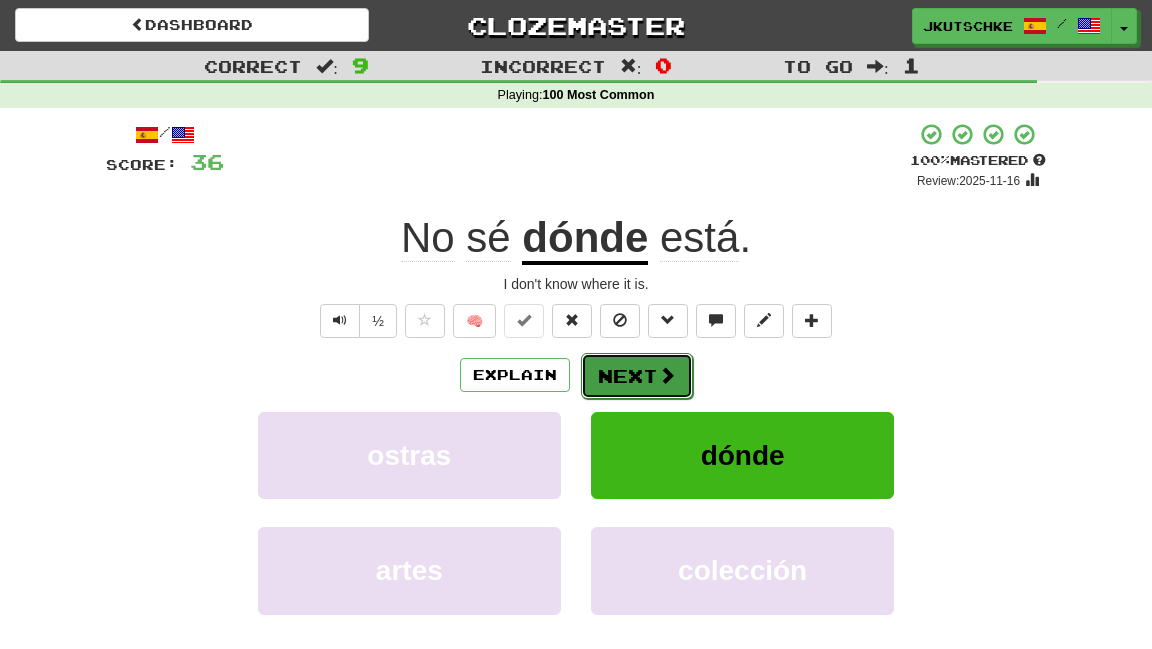 click on "Next" at bounding box center [637, 376] 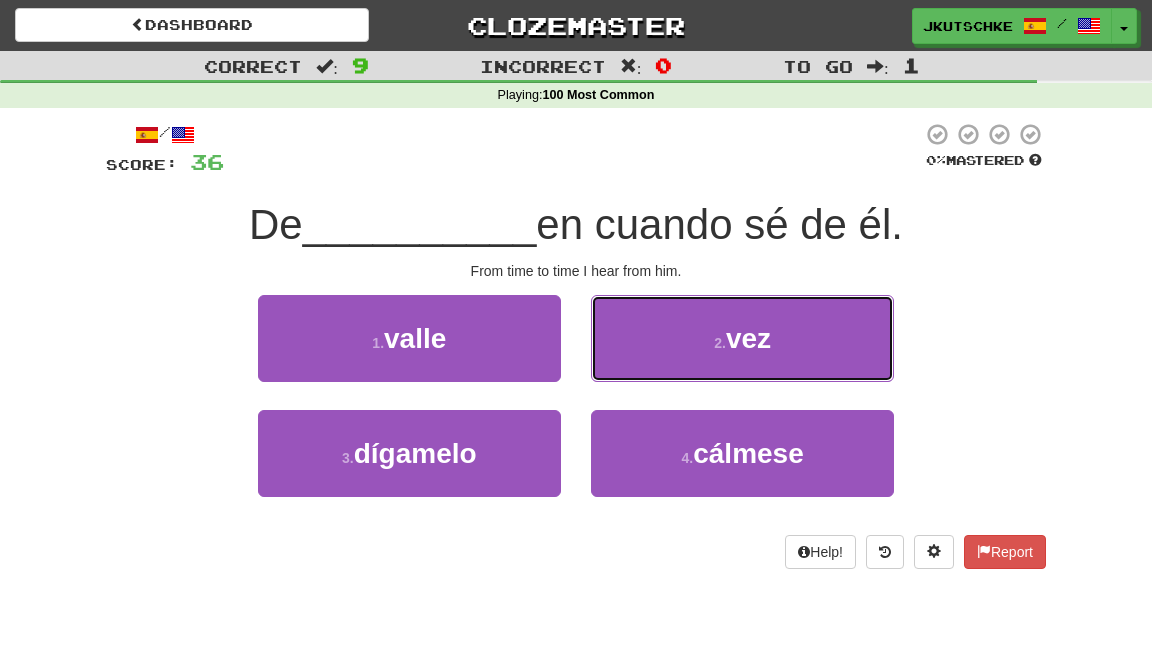 click on "2 .  vez" at bounding box center (742, 338) 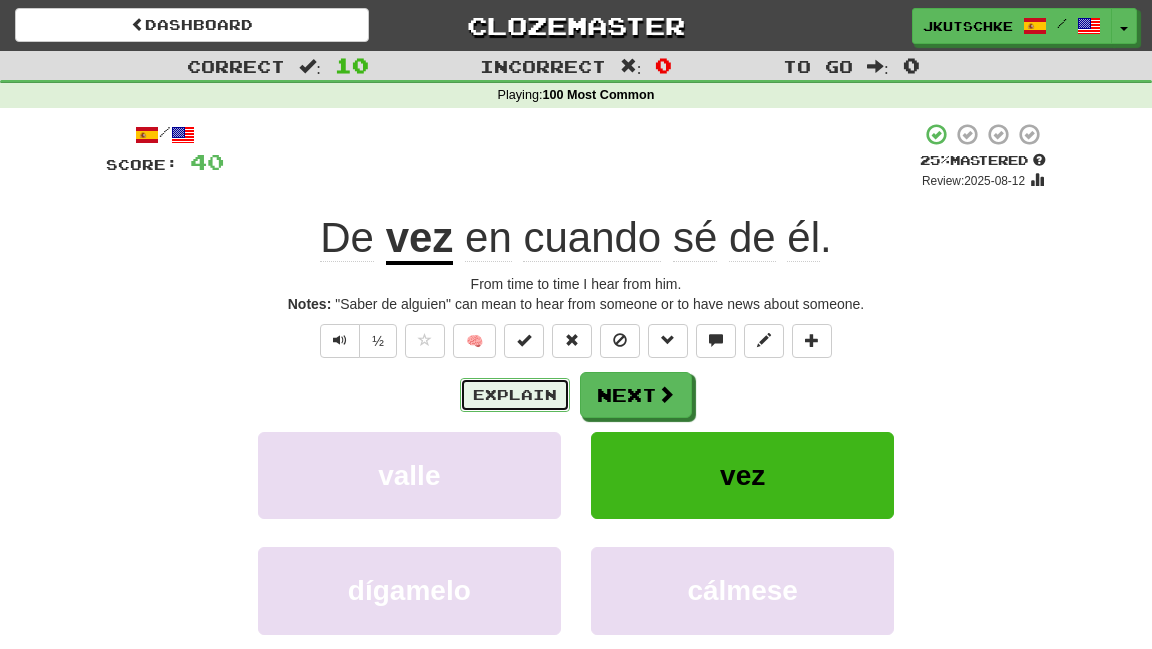click on "Explain" at bounding box center (515, 395) 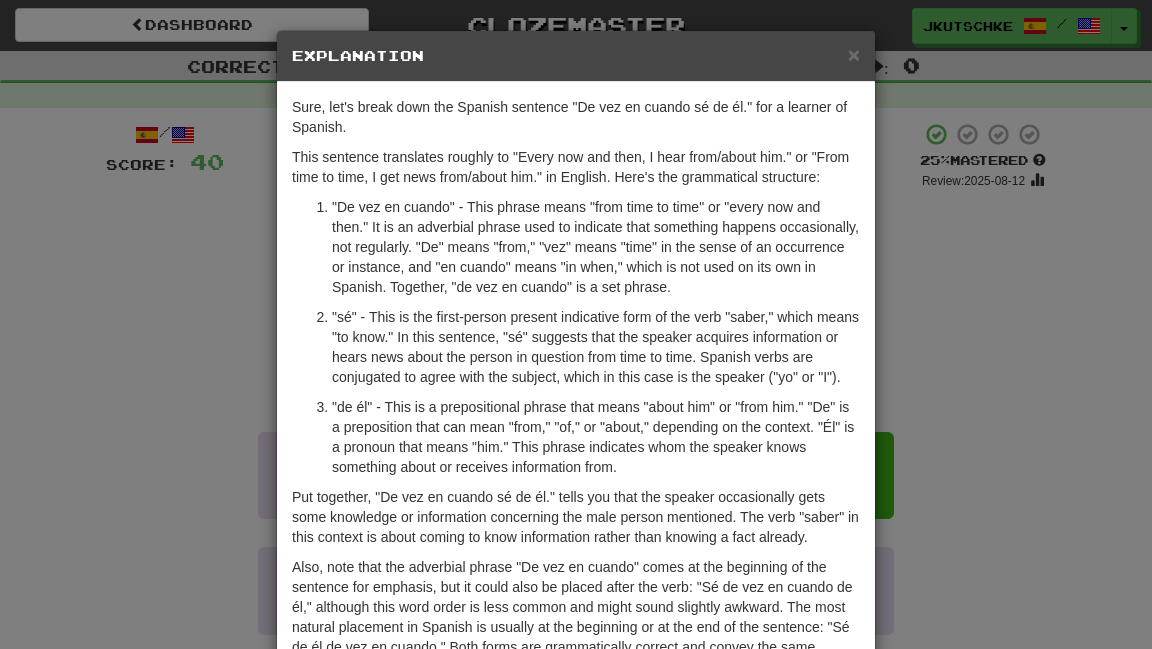 click on "× Explanation Sure, let's break down the Spanish sentence "De vez en cuando sé de él." for a learner of Spanish.
This sentence translates roughly to "Every now and then, I hear from/about him." or "From time to time, I get news from/about him." in English. Here's the grammatical structure:
"De vez en cuando" - This phrase means "from time to time" or "every now and then." It is an adverbial phrase used to indicate that something happens occasionally, not regularly. "De" means "from," "vez" means "time" in the sense of an occurrence or instance, and "en cuando" means "in when," which is not used on its own in Spanish. Together, "de vez en cuando" is a set phrase.
"de él" - This is a prepositional phrase that means "about him" or "from him." "De" is a preposition that can mean "from," "of," or "about," depending on the context. "Él" is a pronoun that means "him." This phrase indicates whom the speaker knows something about or receives information from.
Let us know ! Close" at bounding box center [576, 324] 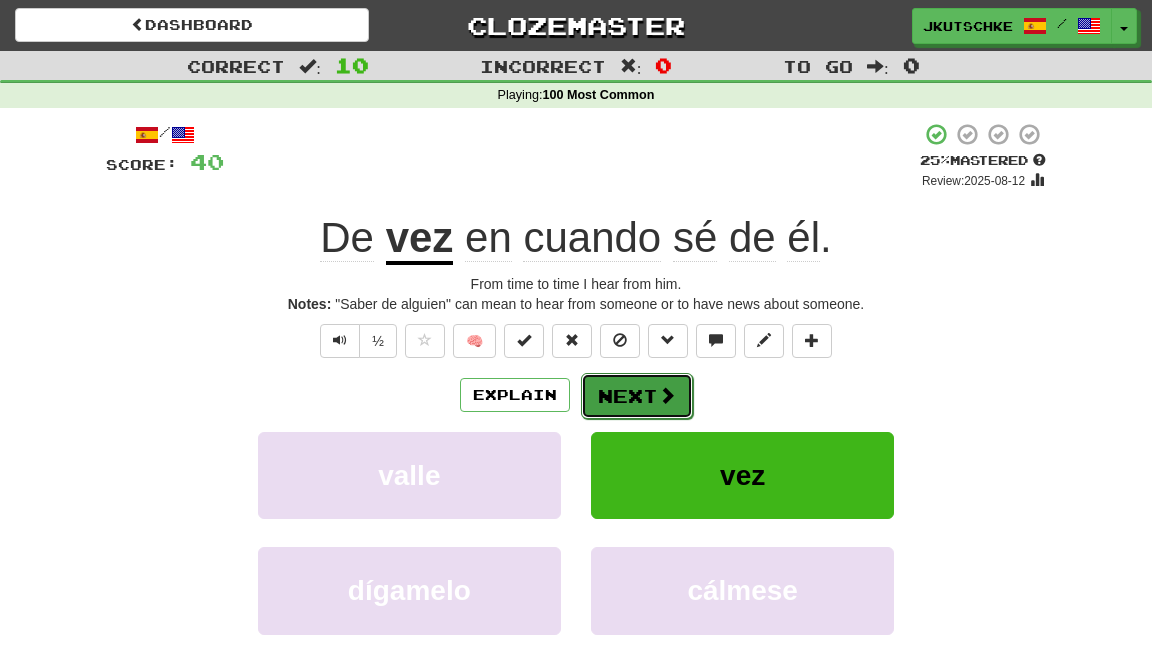click on "Next" at bounding box center [637, 396] 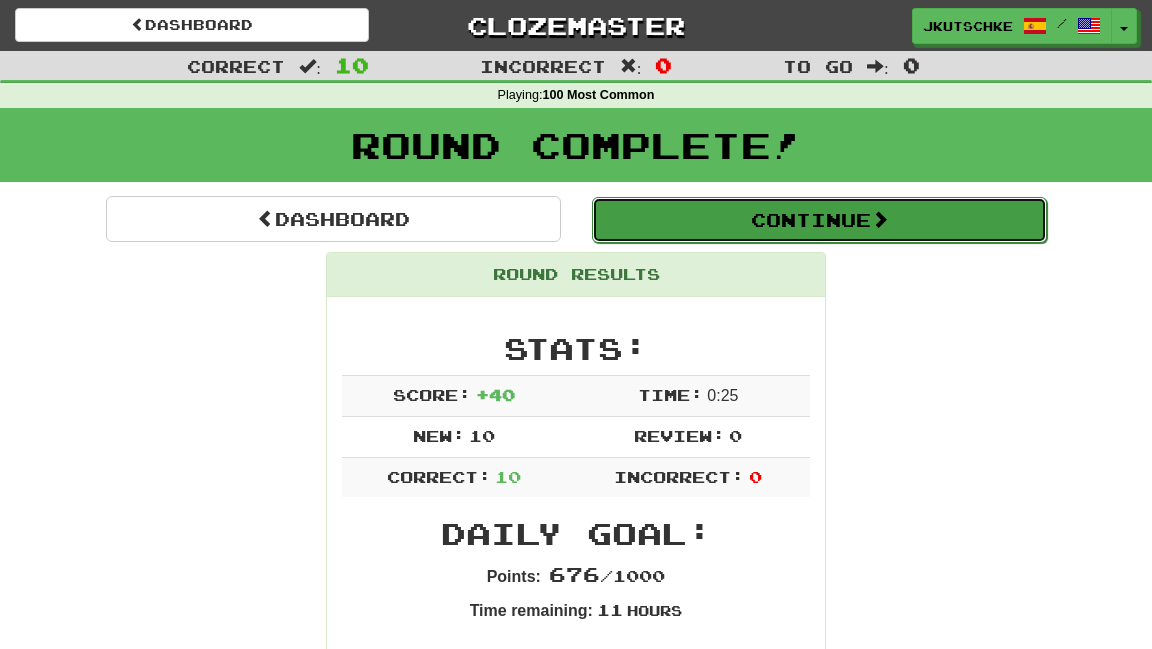 click on "Continue" at bounding box center [819, 220] 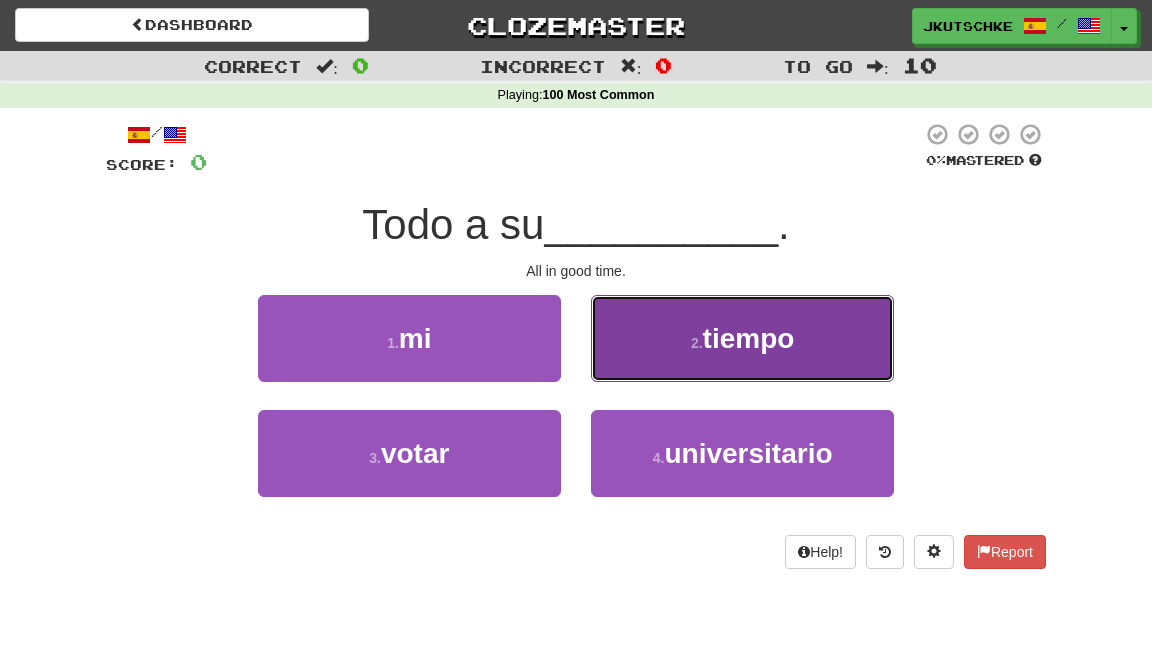 click on "2 .  tiempo" at bounding box center (742, 338) 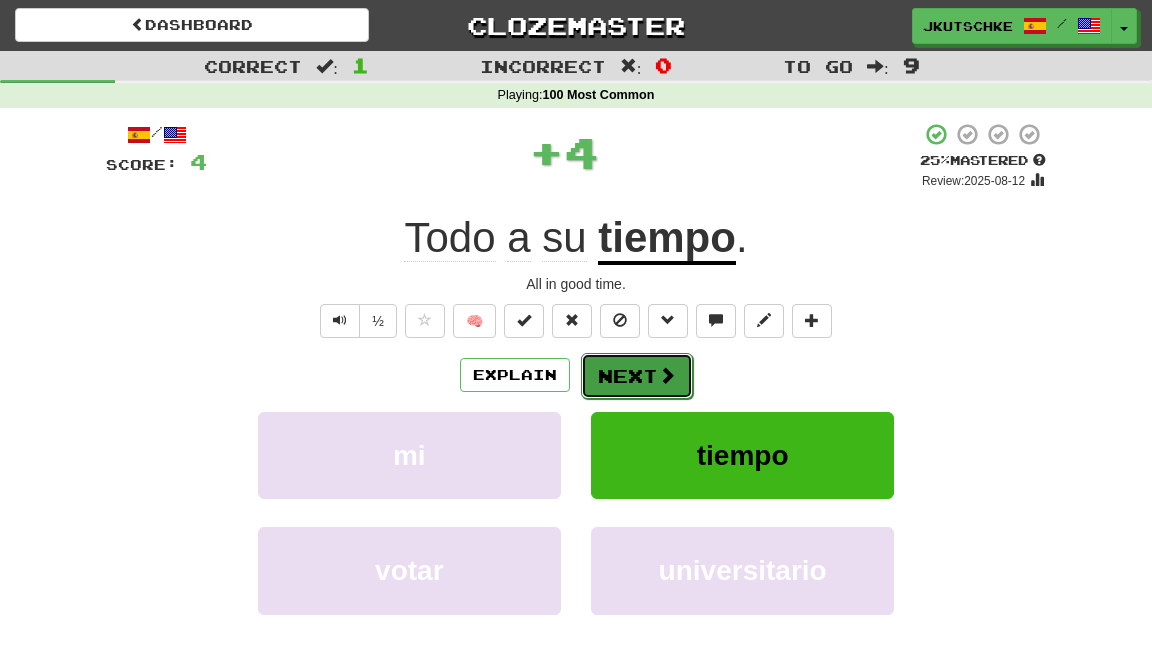 click on "Next" at bounding box center (637, 376) 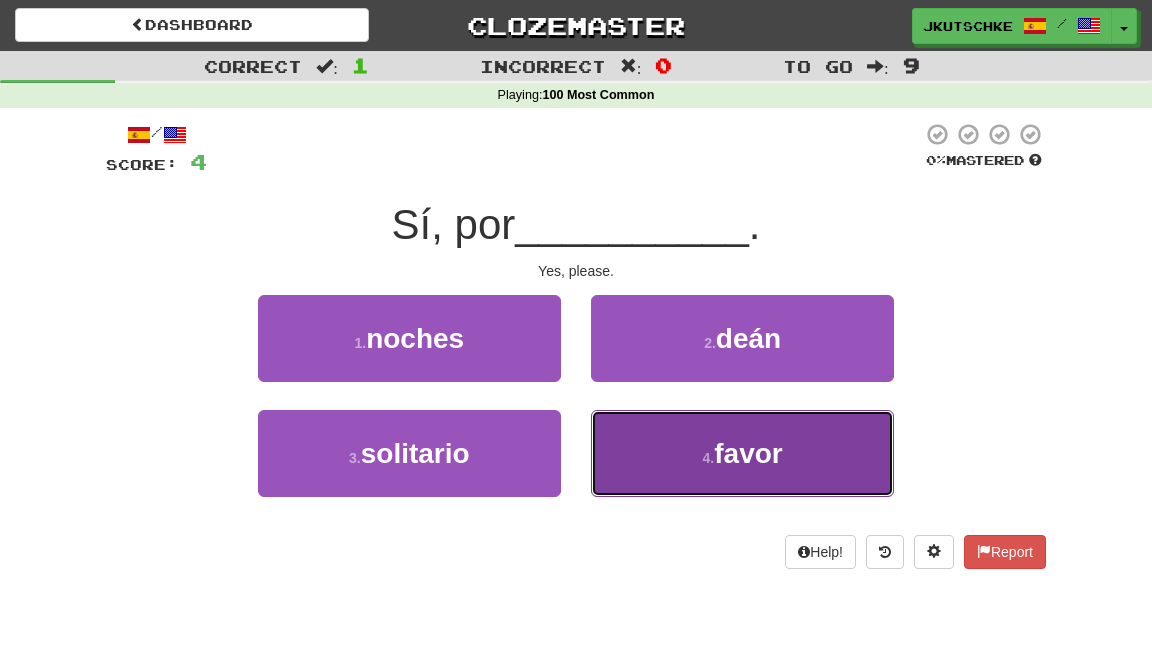 click on "4 .  favor" at bounding box center [742, 453] 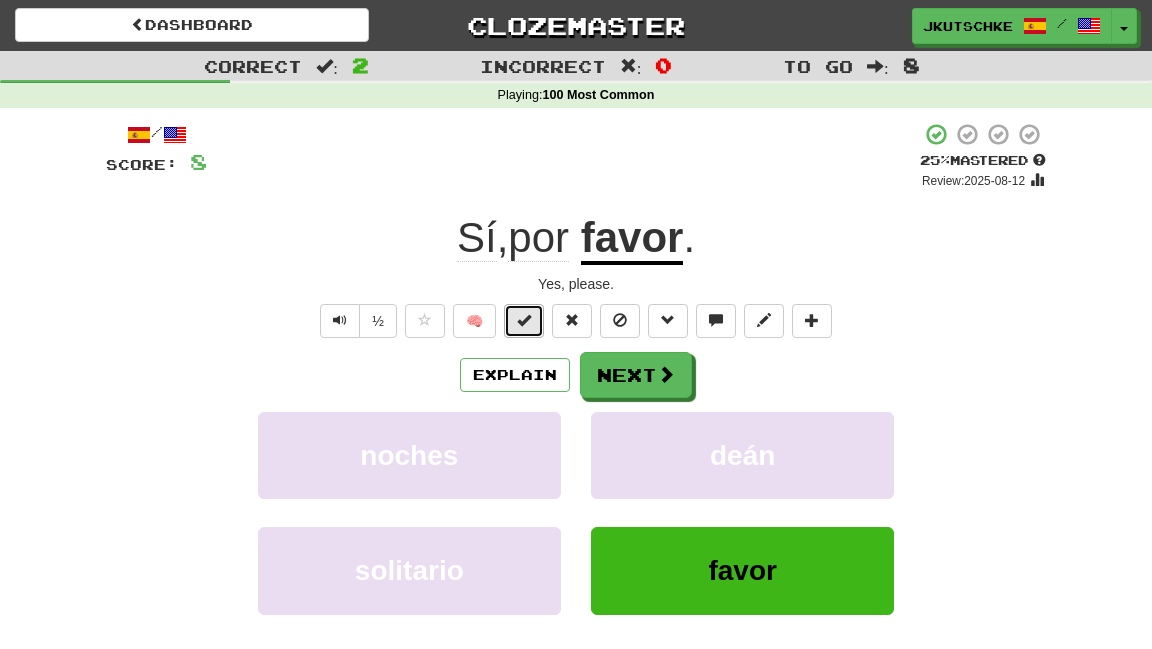click at bounding box center [524, 321] 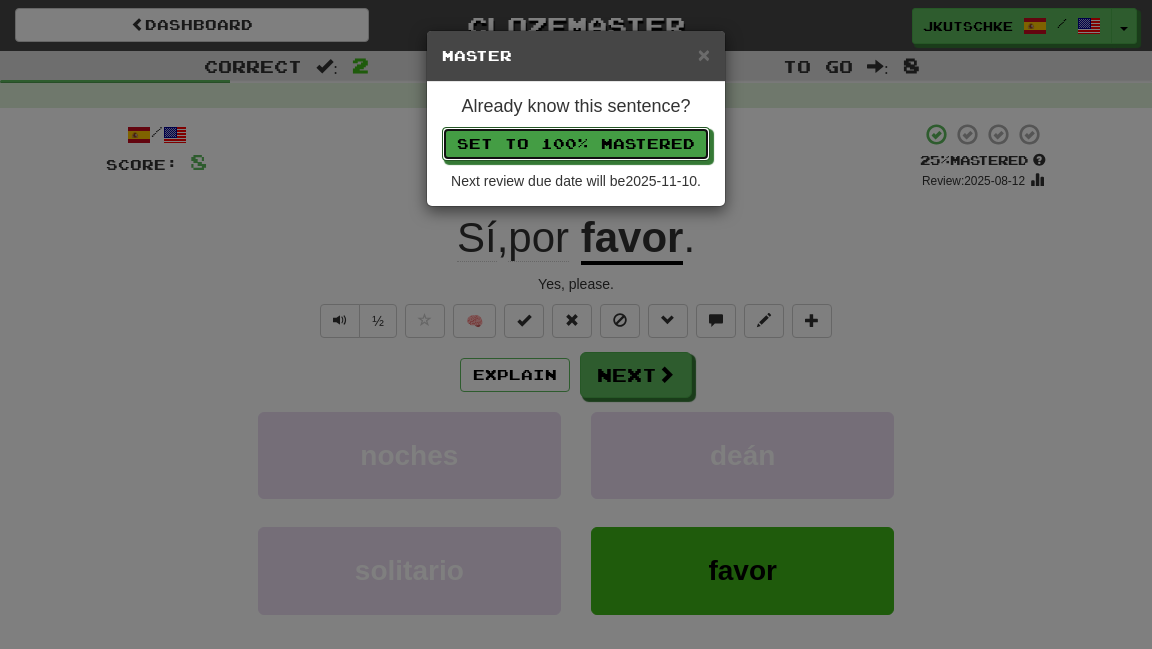 type 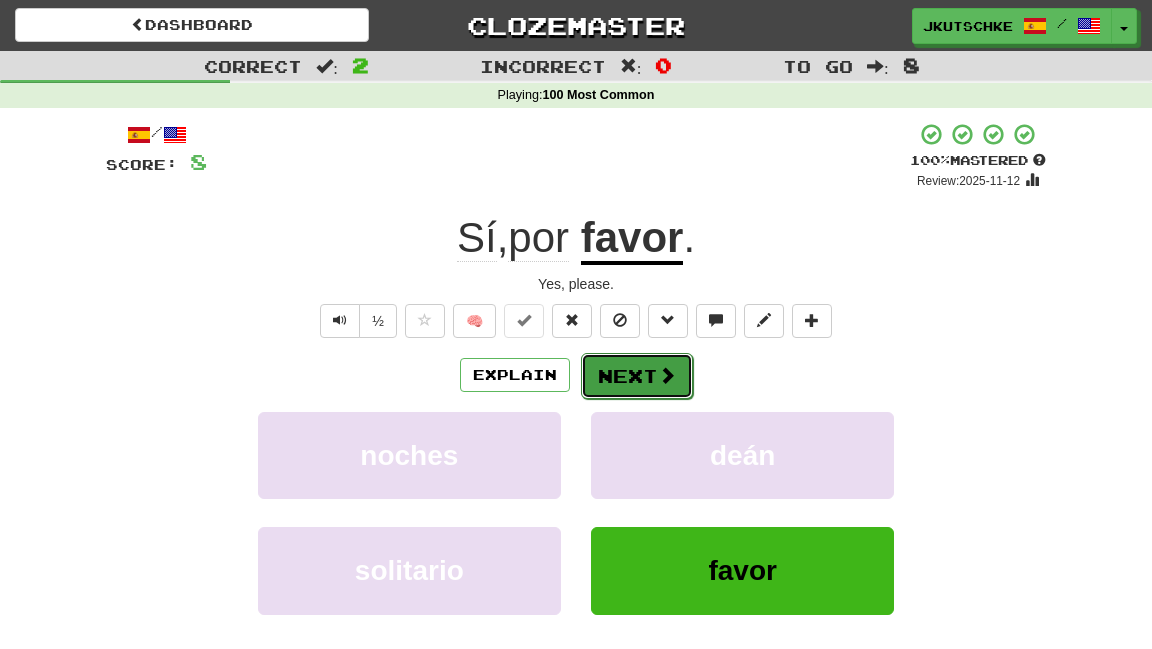 click on "Next" at bounding box center (637, 376) 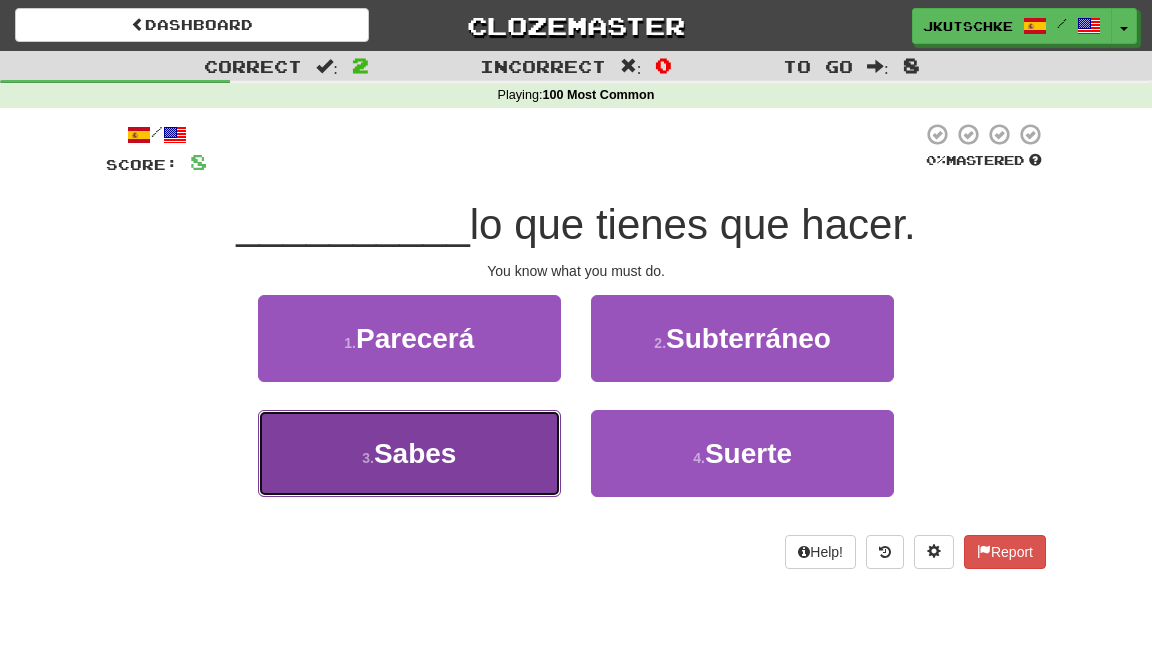 click on "3 .  Sabes" at bounding box center (409, 453) 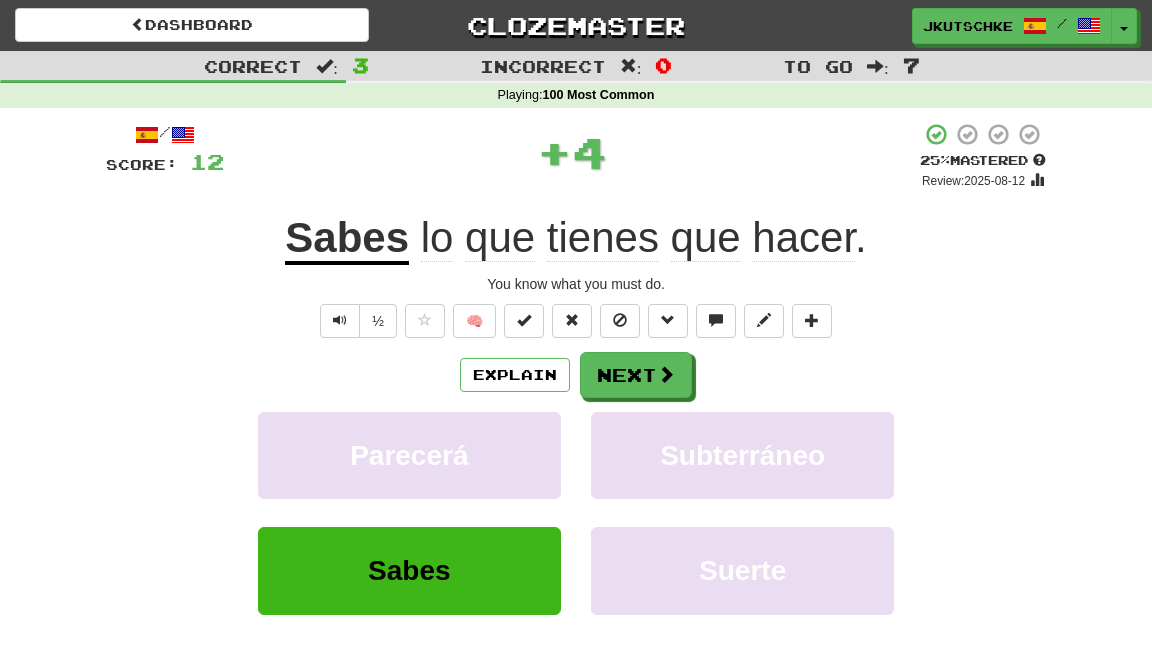 click on "/  Score:   12 + 4 25 %  Mastered Review:  2025-08-12 Sabes   lo   que   tienes   que   hacer . You know what you must do. ½ 🧠 Explain Next Parecerá Subterráneo Sabes Suerte Learn more: Parecerá Subterráneo Sabes Suerte  Help!  Report Sentence Source" at bounding box center (576, 435) 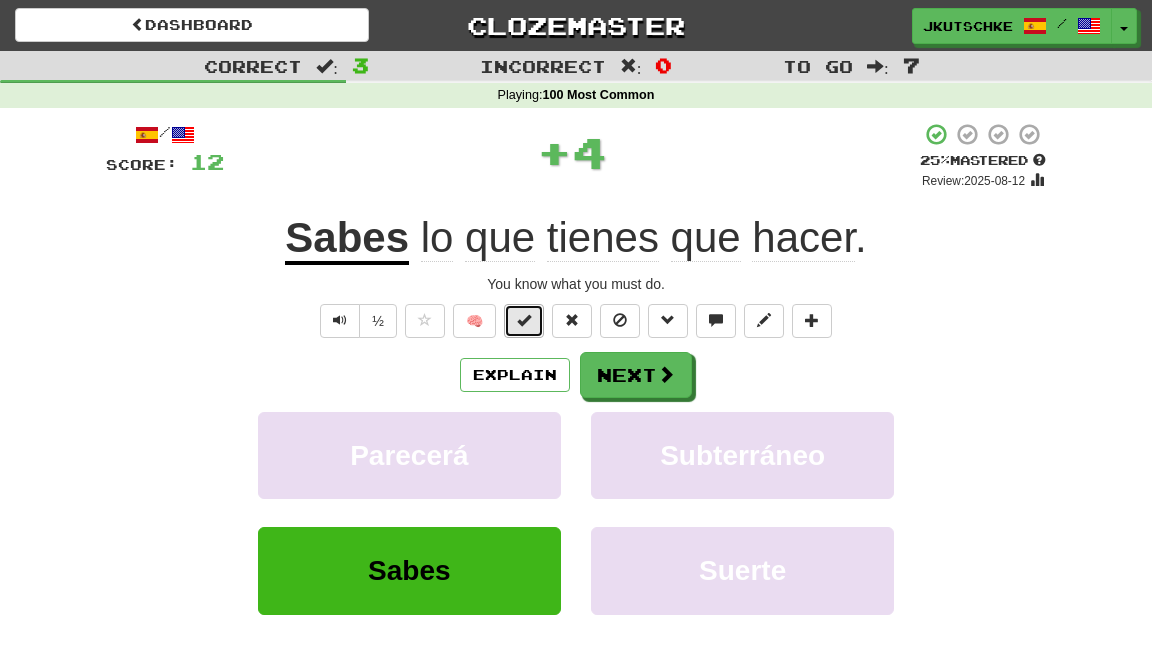 click at bounding box center (524, 320) 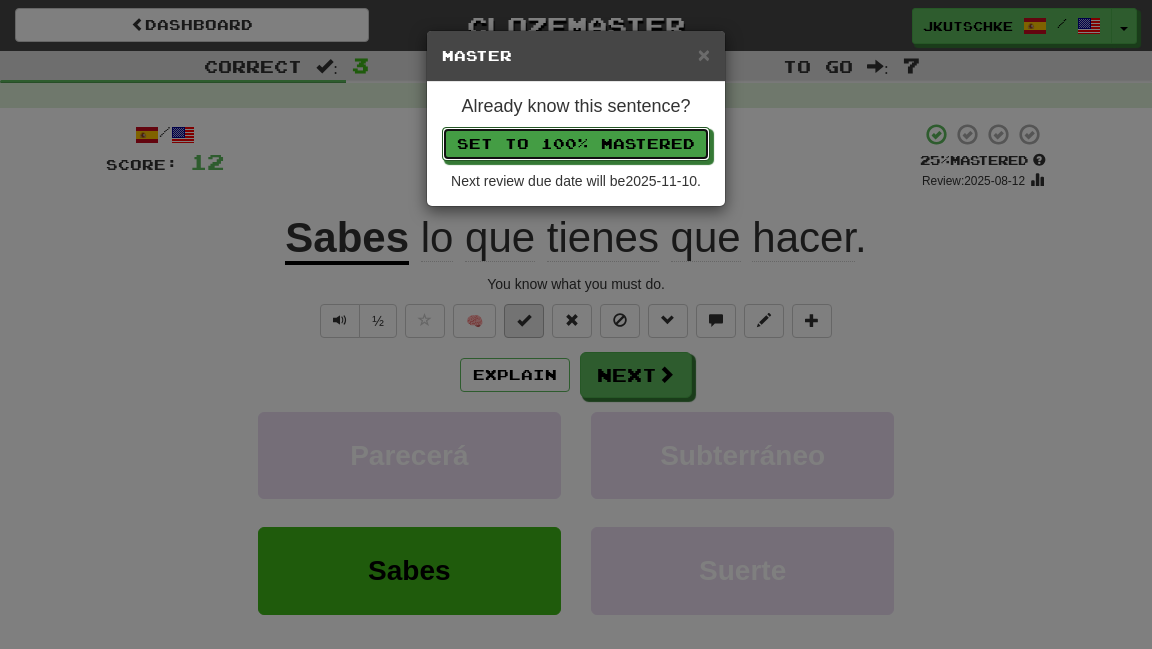 click on "Set to 100% Mastered" at bounding box center (576, 144) 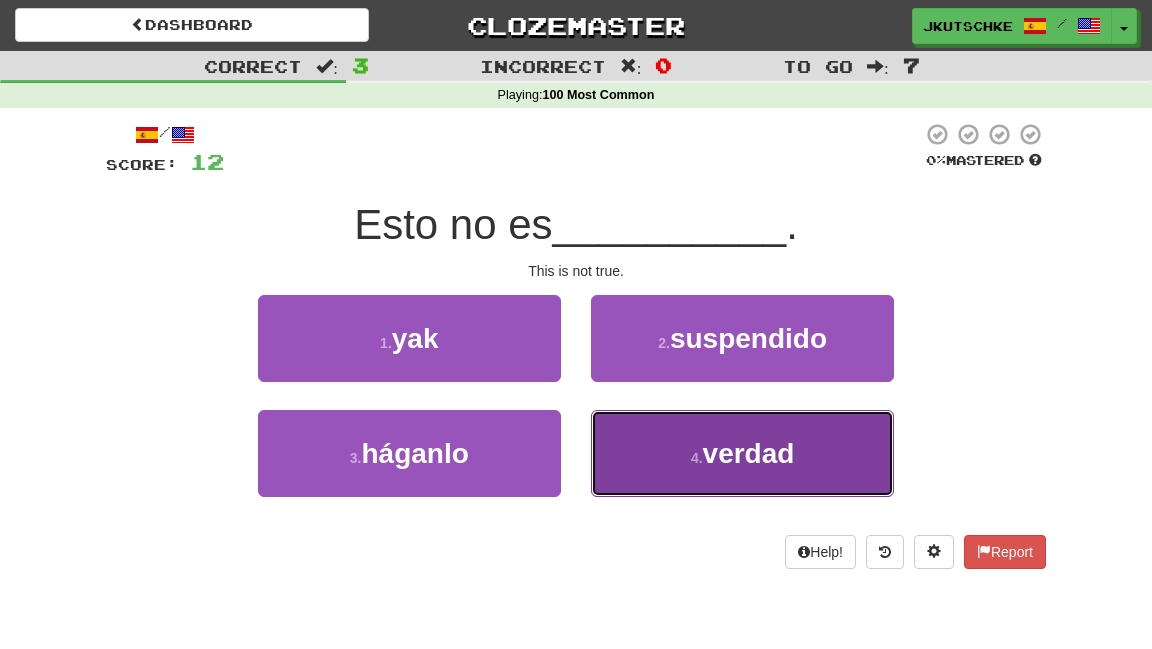 click on "4 .  verdad" at bounding box center [742, 453] 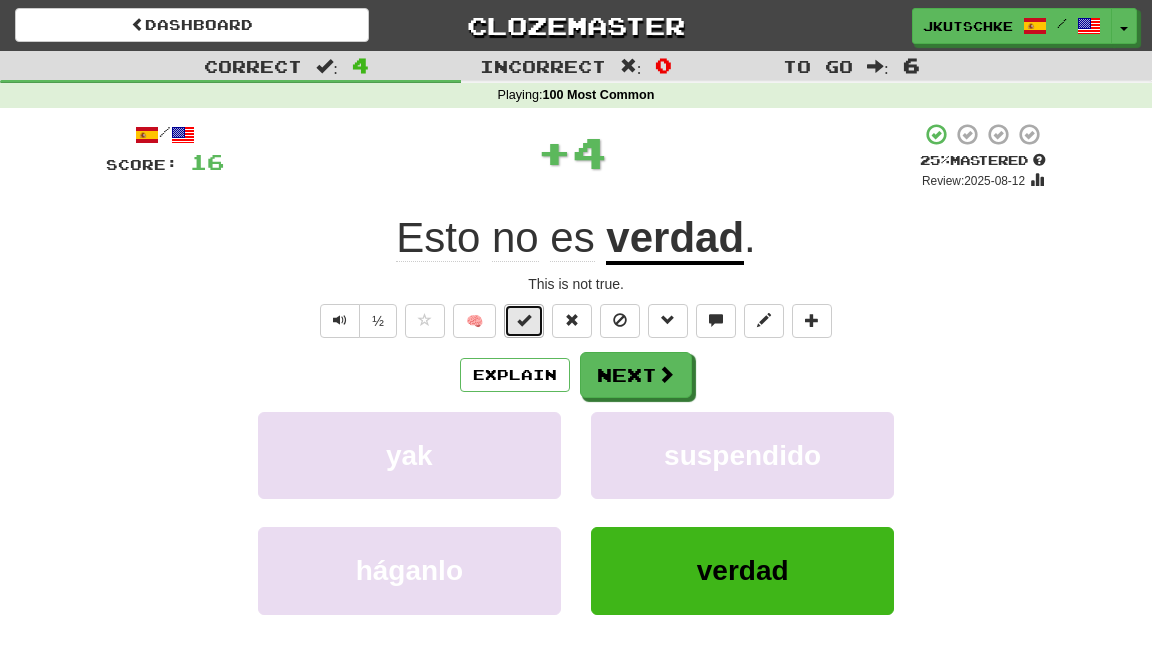 click at bounding box center [524, 321] 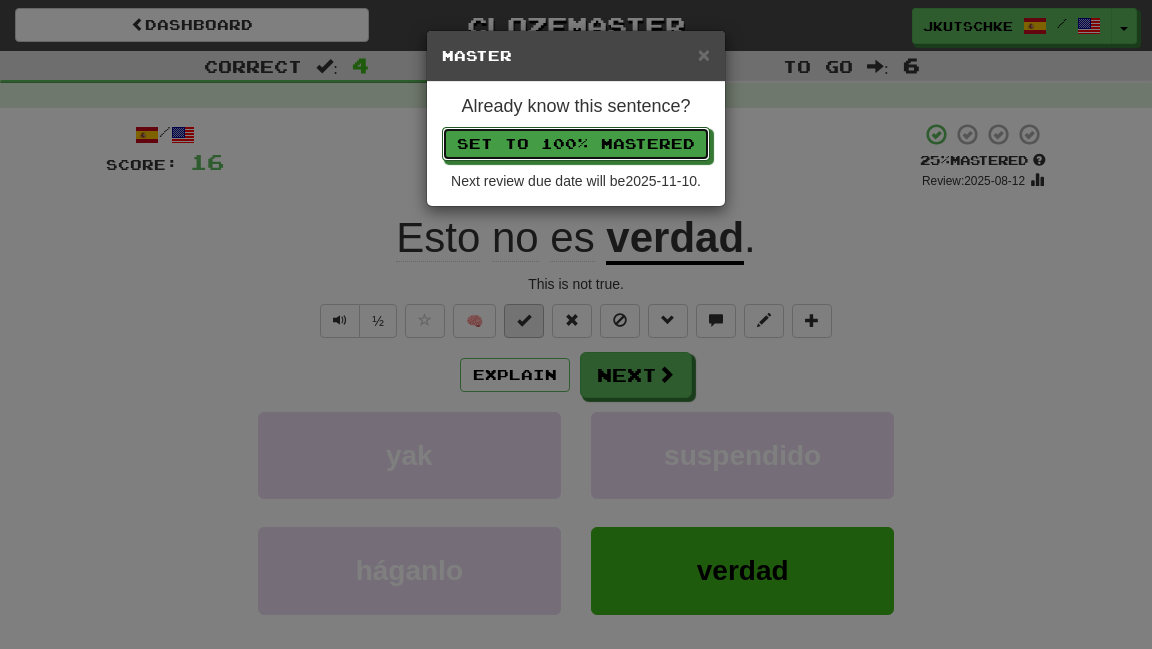 click on "Set to 100% Mastered" at bounding box center [576, 144] 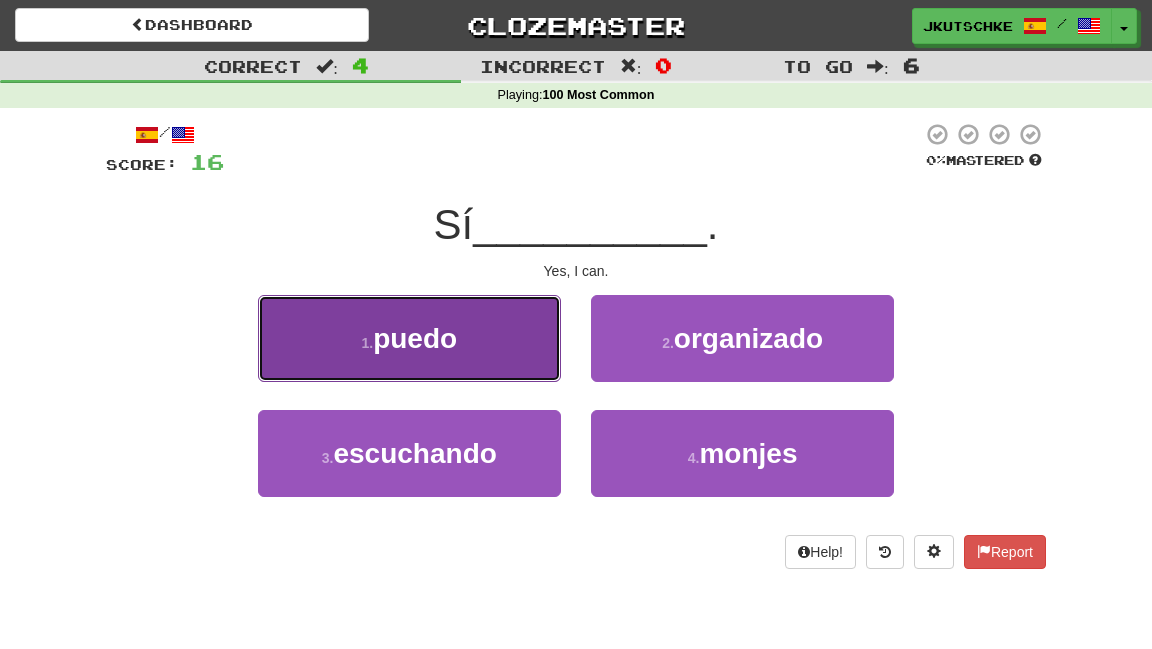 click on "1 .  puedo" at bounding box center [409, 338] 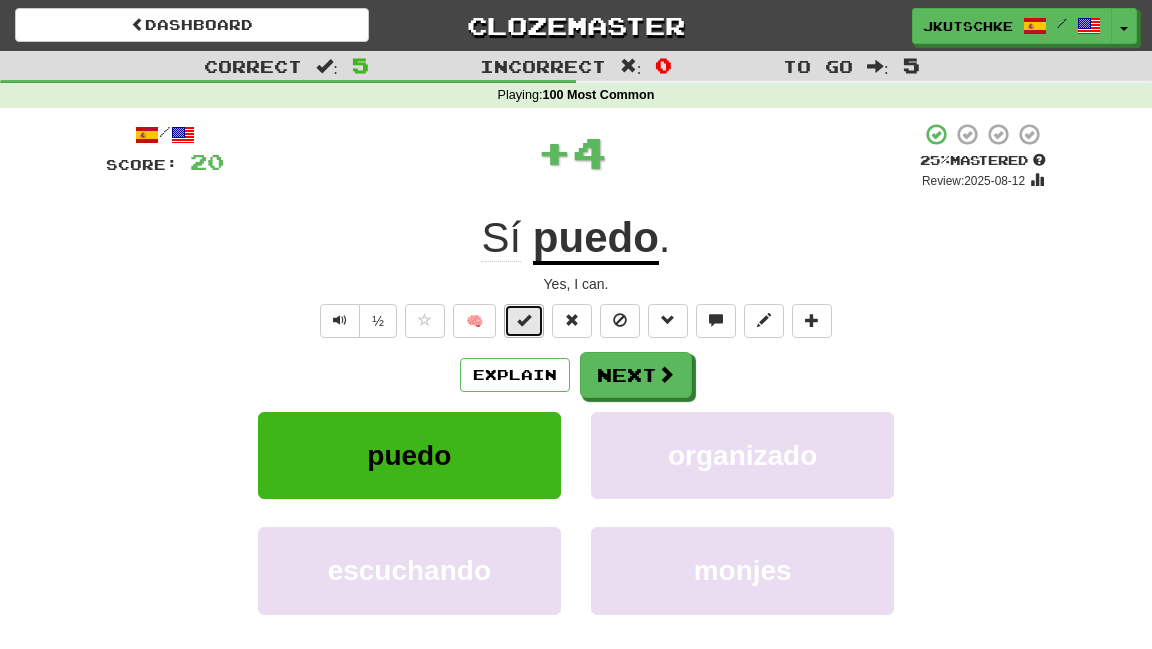 click at bounding box center (524, 321) 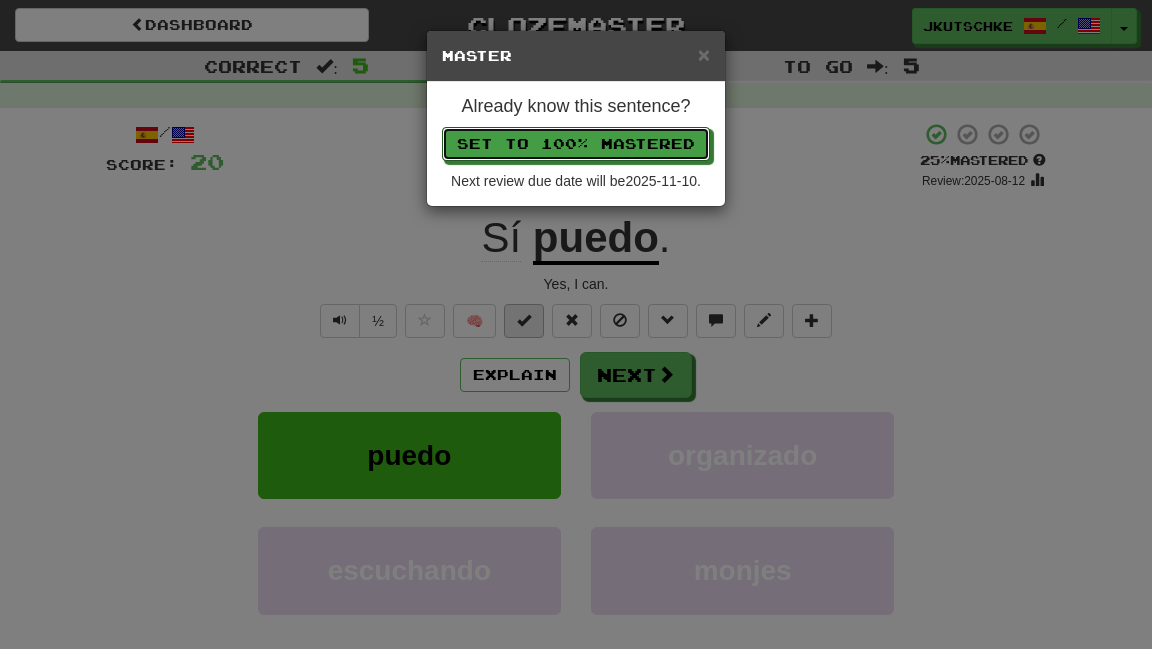 click on "Set to 100% Mastered" at bounding box center (576, 144) 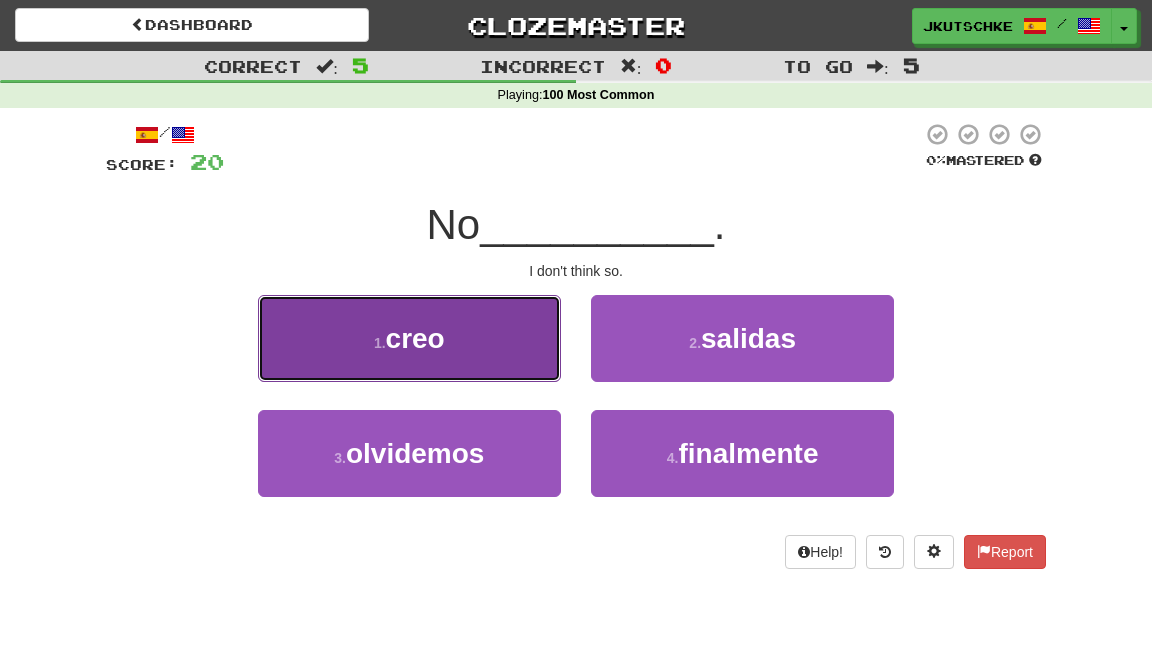 click on "1 .  creo" at bounding box center [409, 338] 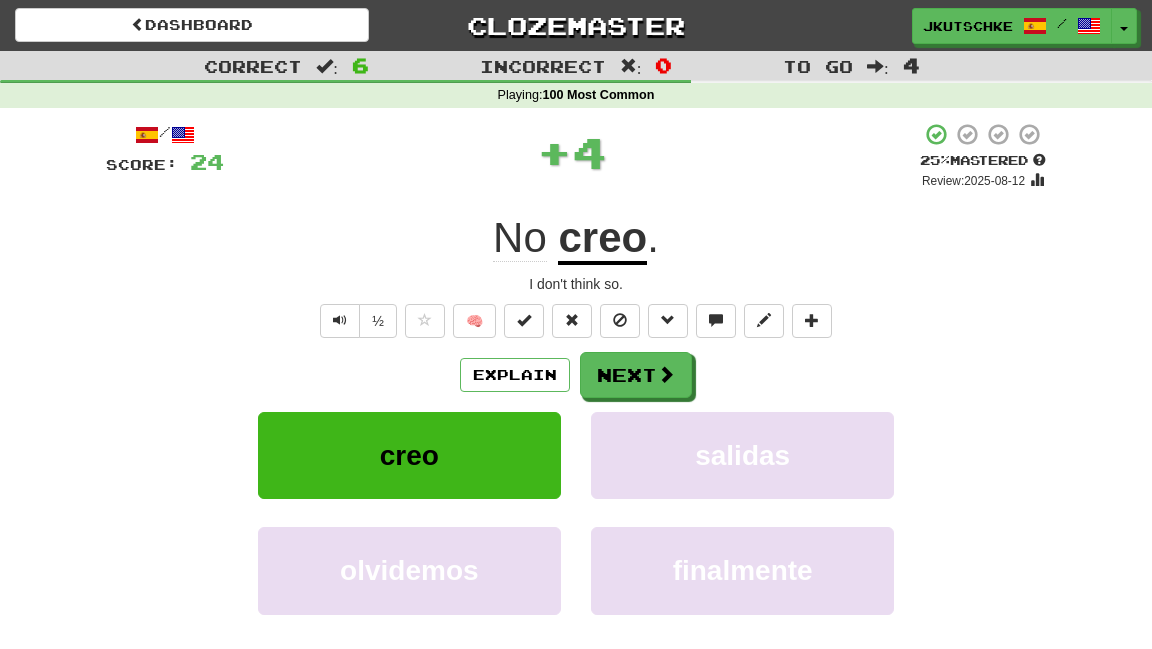 click on "/  Score:   24 + 4 25 %  Mastered Review:  2025-08-12 No   creo . I don't think so. ½ 🧠 Explain Next creo salidas olvidemos finalmente Learn more: creo salidas olvidemos finalmente  Help!  Report Sentence Source" at bounding box center (576, 435) 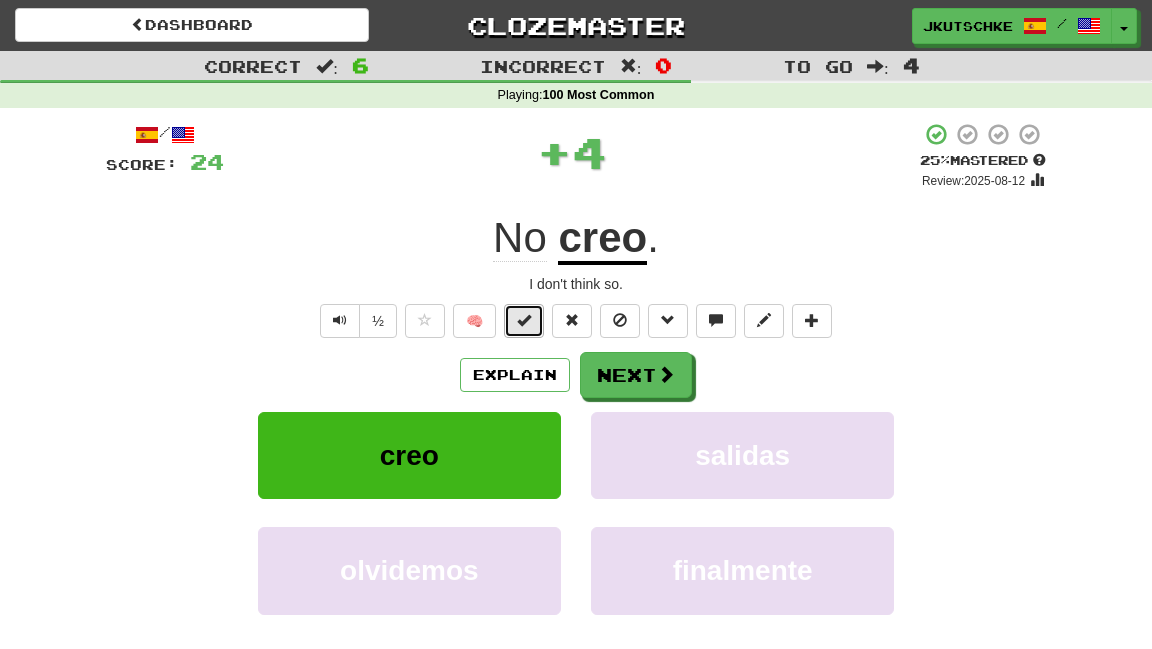 click at bounding box center [524, 321] 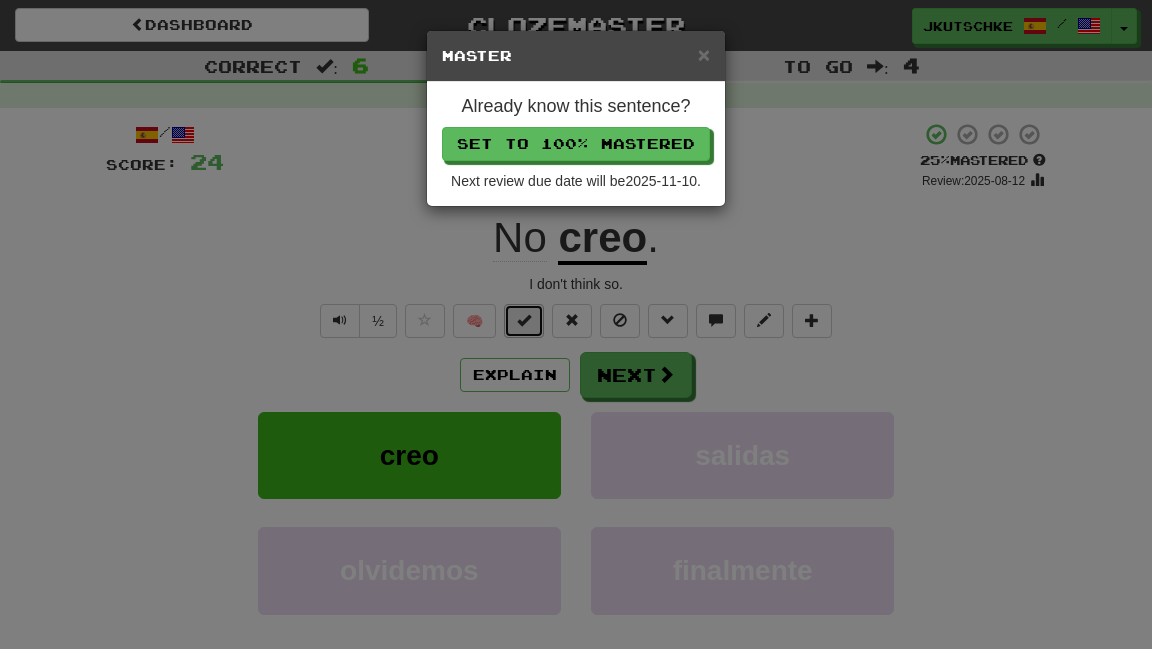 type 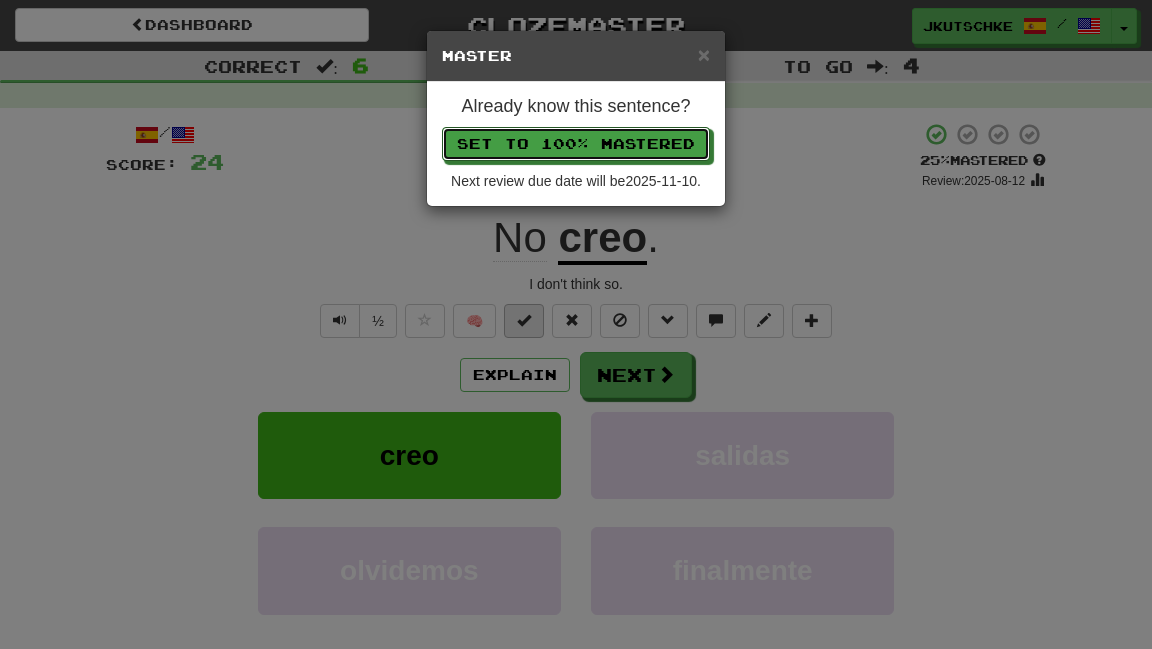 click on "Set to 100% Mastered" at bounding box center [576, 144] 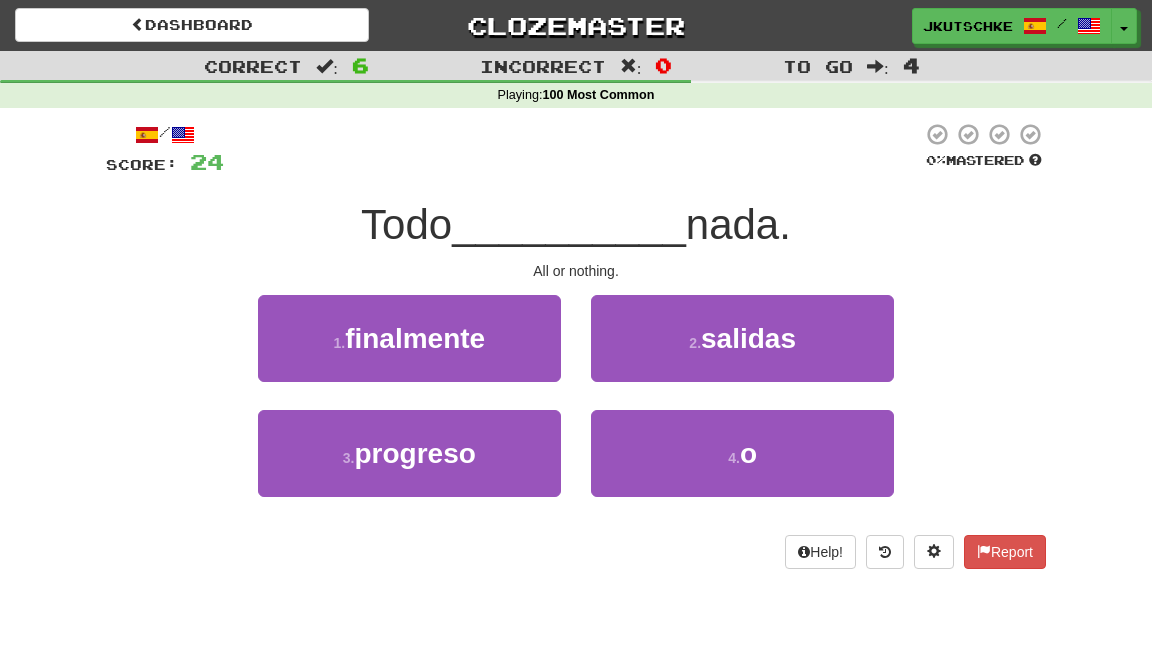 click on "4 .  o" at bounding box center (742, 467) 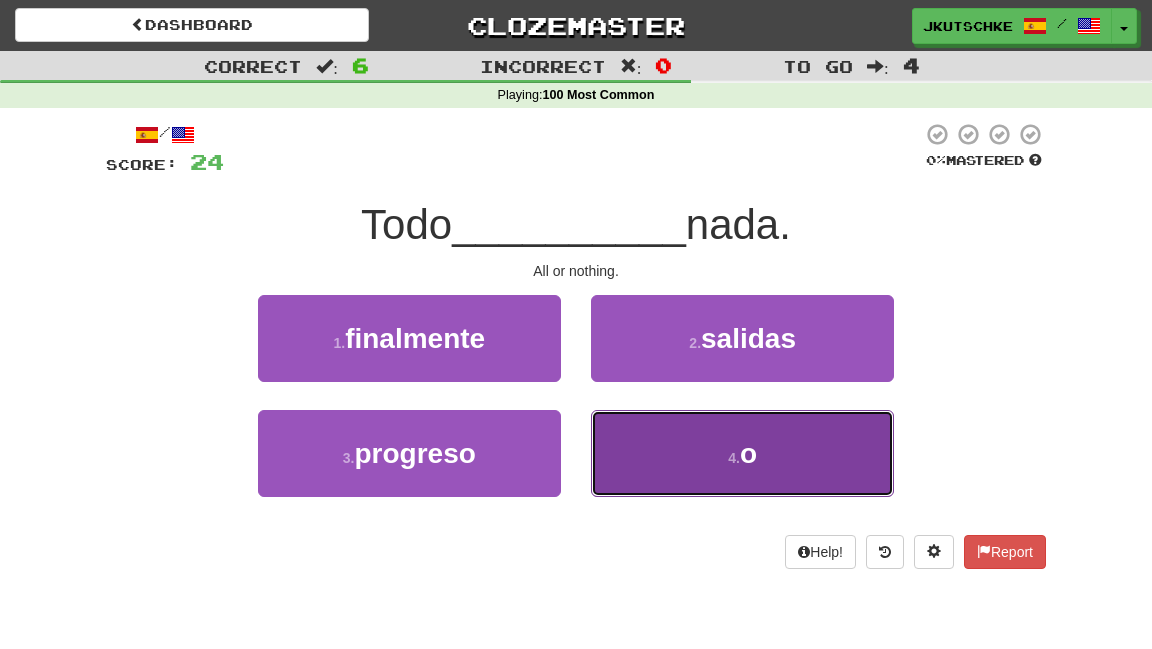 click on "4 .  o" at bounding box center [742, 453] 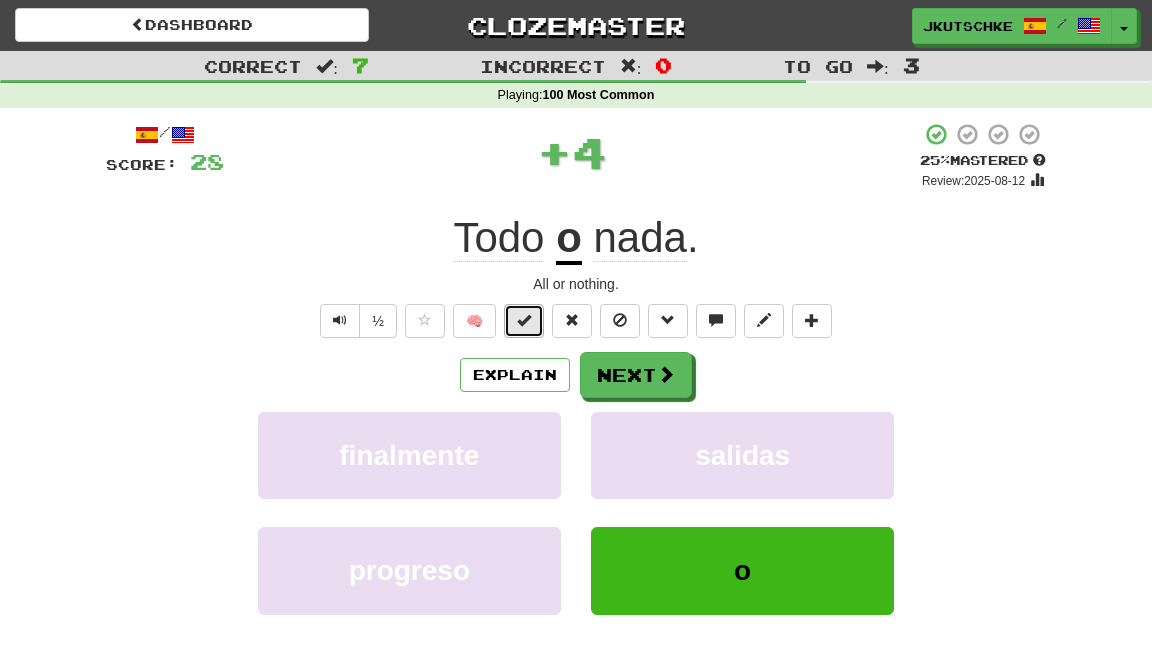 click at bounding box center [524, 321] 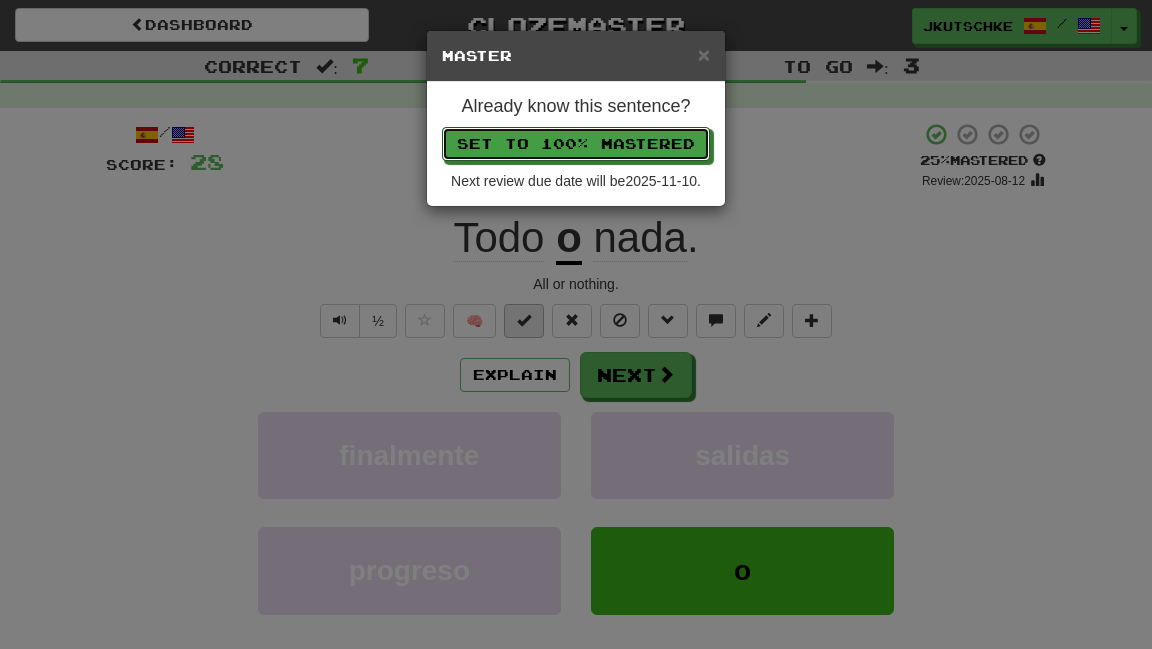 click on "Set to 100% Mastered" at bounding box center (576, 144) 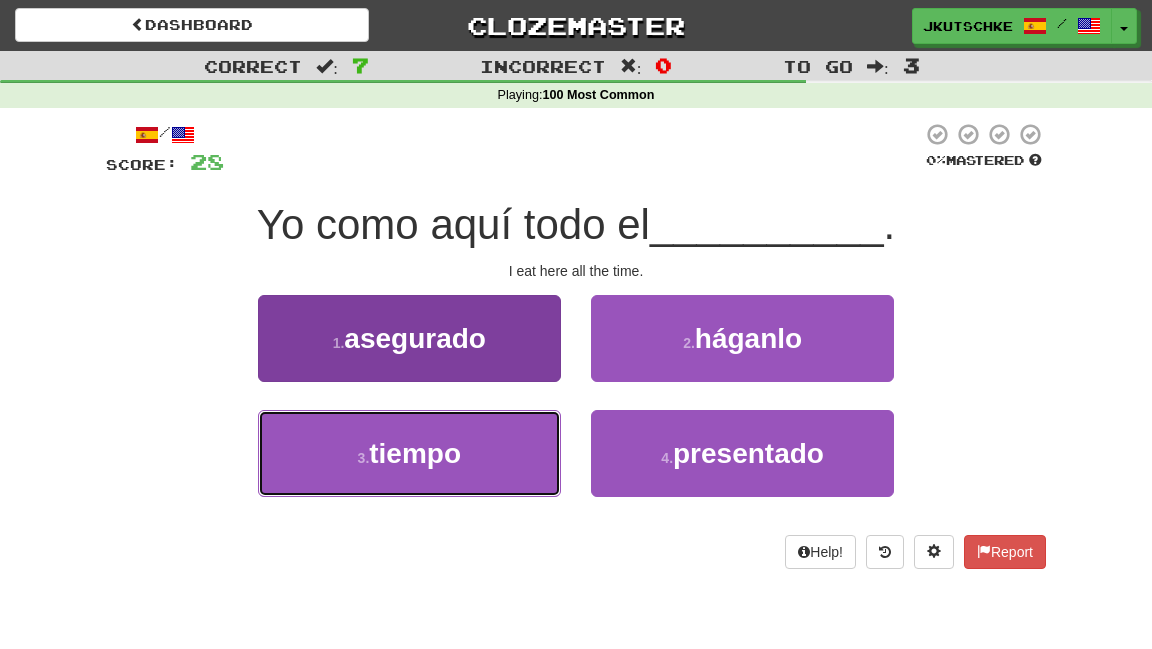 click on "3 .  tiempo" at bounding box center [409, 453] 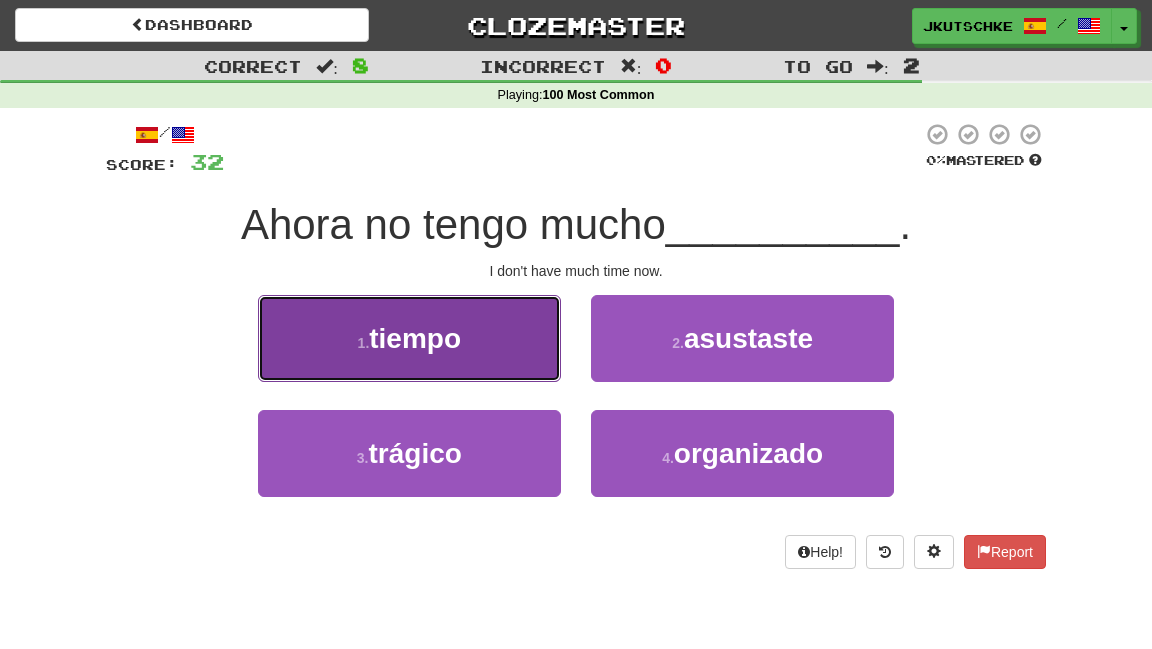 click on "1 .  tiempo" at bounding box center [409, 338] 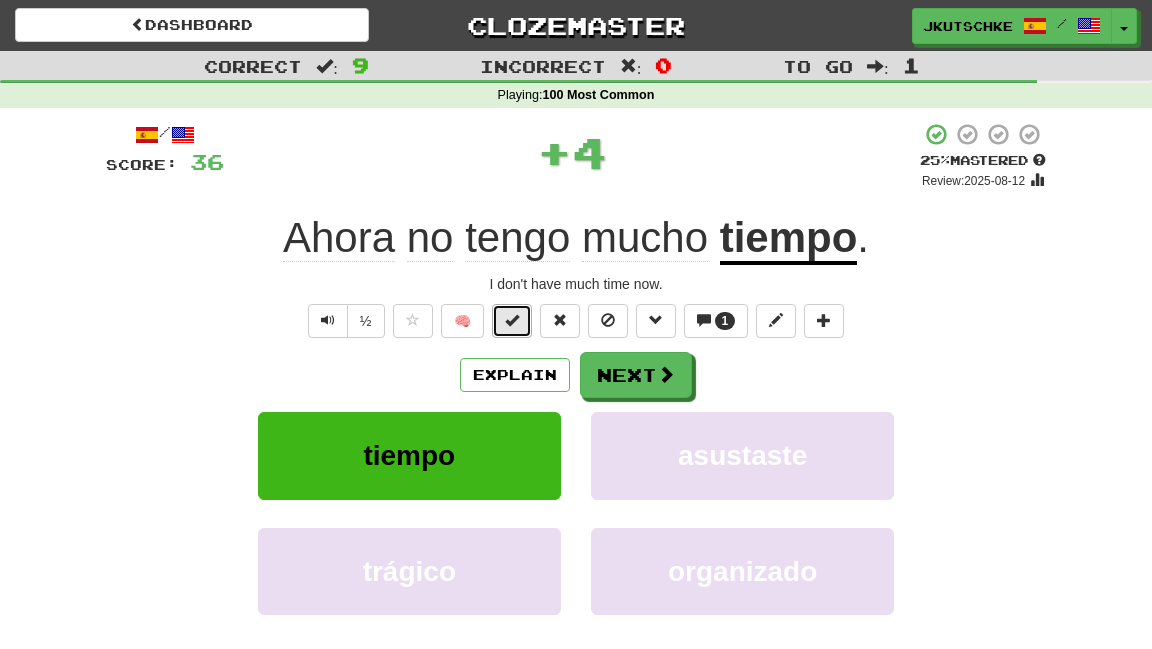 click at bounding box center (512, 321) 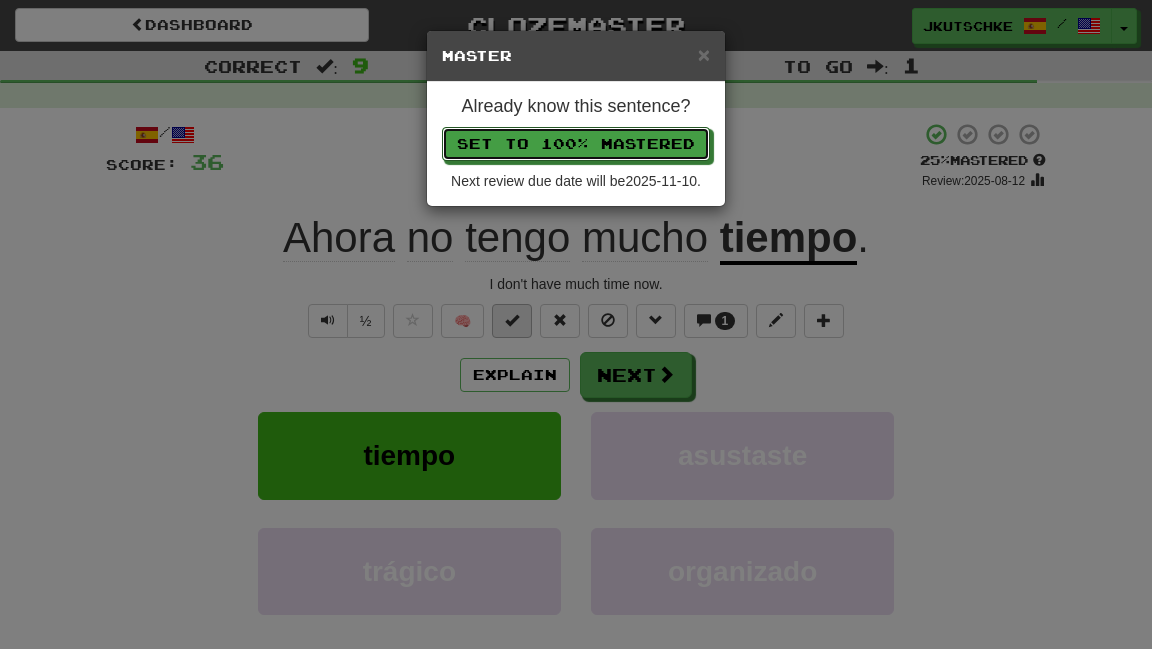 click on "Set to 100% Mastered" at bounding box center [576, 144] 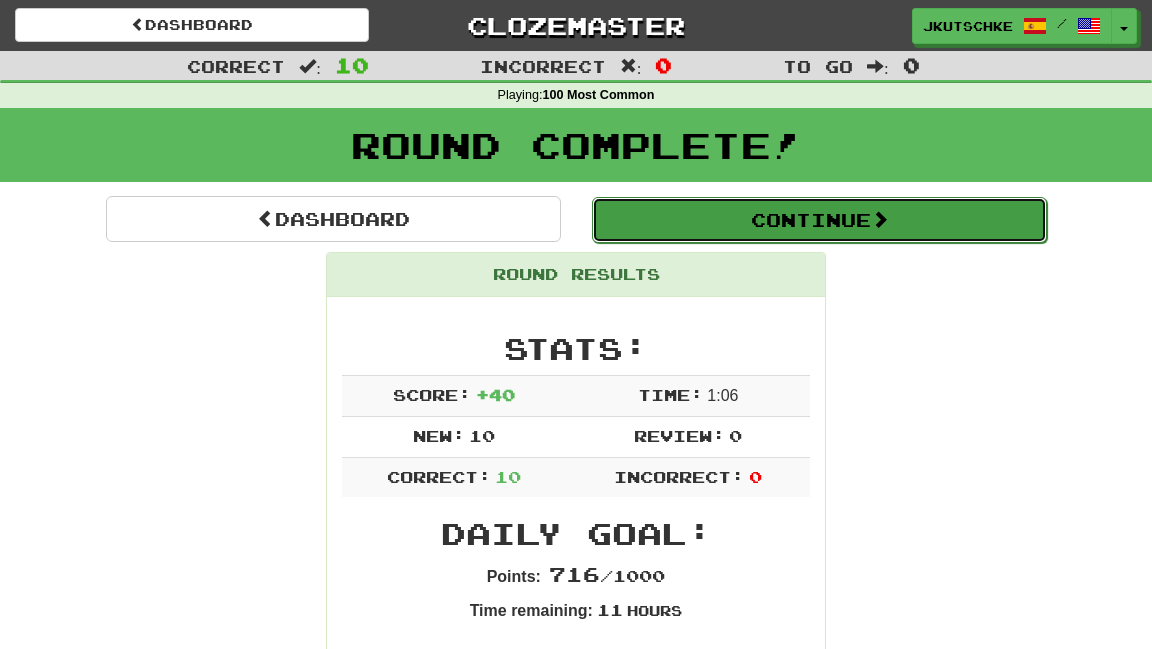 click on "Continue" at bounding box center [819, 220] 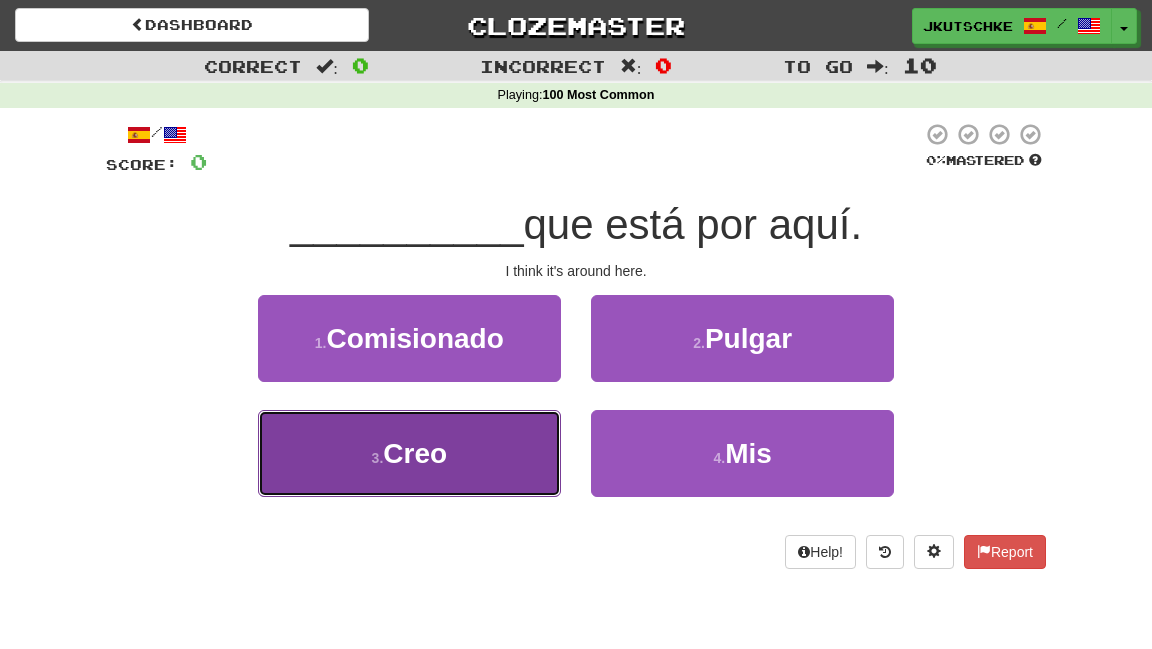 click on "3 .  Creo" at bounding box center (409, 453) 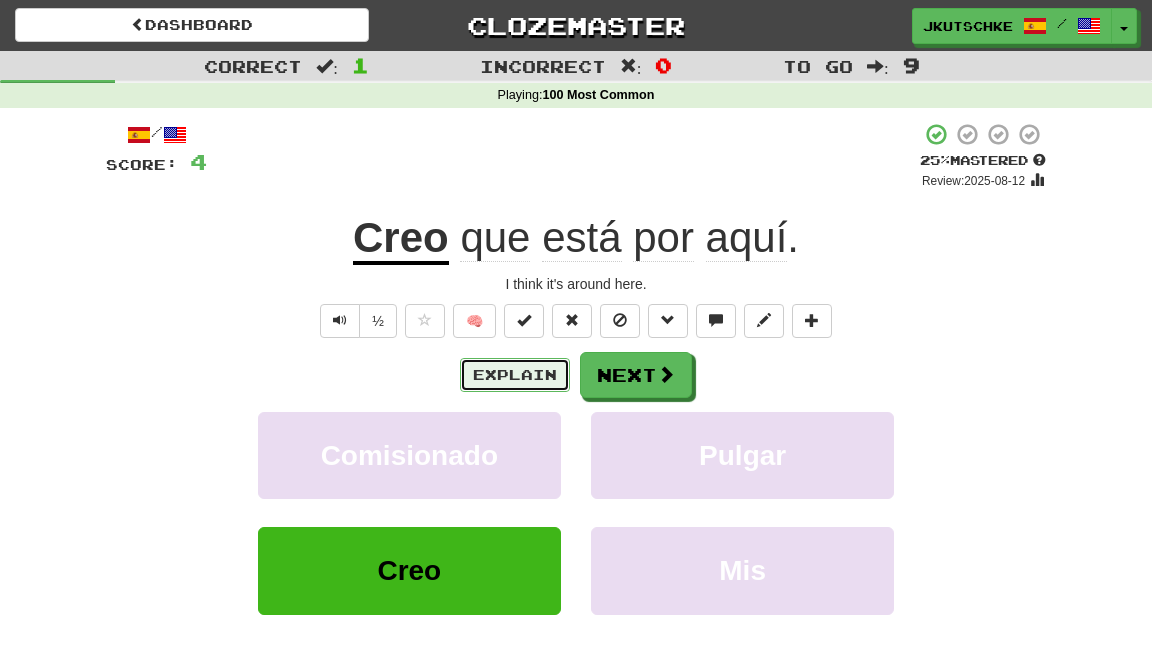 click on "Explain" at bounding box center [515, 375] 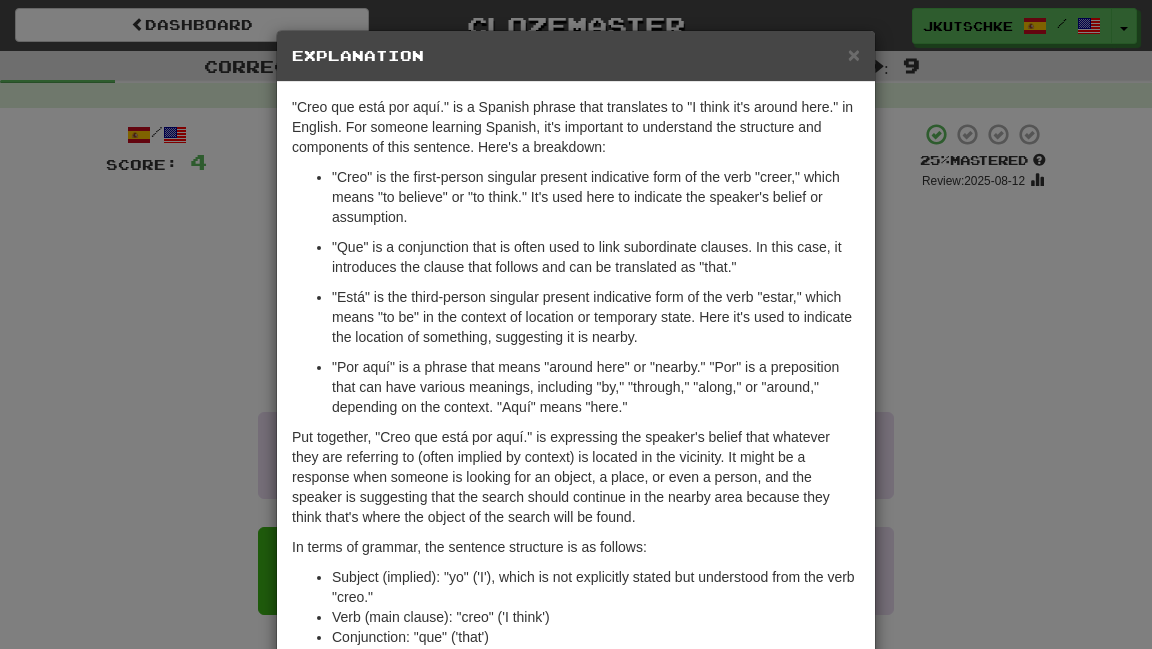 click on "× Explanation "Creo que está por aquí." is a Spanish phrase that translates to "I think it's around here." in English. For someone learning Spanish, it's important to understand the structure and components of this sentence. Here's a breakdown:
"Creo" is the first-person singular present indicative form of the verb "creer," which means "to believe" or "to think." It's used here to indicate the speaker's belief or assumption.
"Que" is a conjunction that is often used to link subordinate clauses. In this case, it introduces the clause that follows and can be translated as "that."
"Está" is the third-person singular present indicative form of the verb "estar," which means "to be" in the context of location or temporary state. Here it's used to indicate the location of something, suggesting it is nearby.
In terms of grammar, the sentence structure is as follows:
Subject (implied): "yo" ('I'), which is not explicitly stated but understood from the verb "creo."
!" at bounding box center (576, 324) 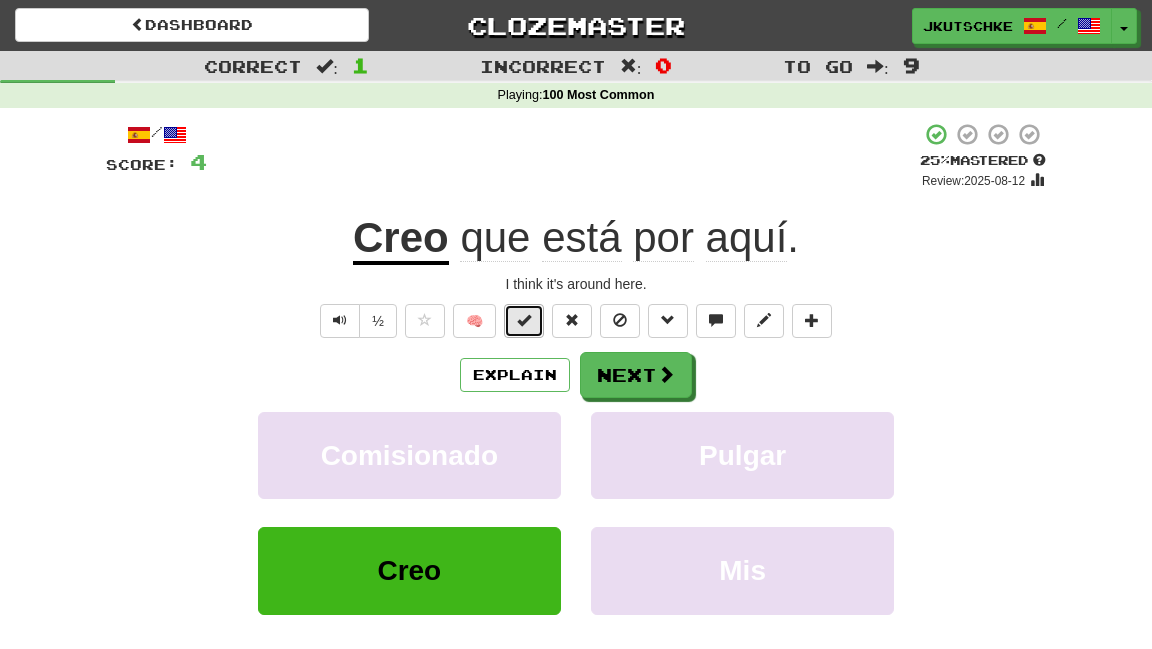 click at bounding box center [524, 321] 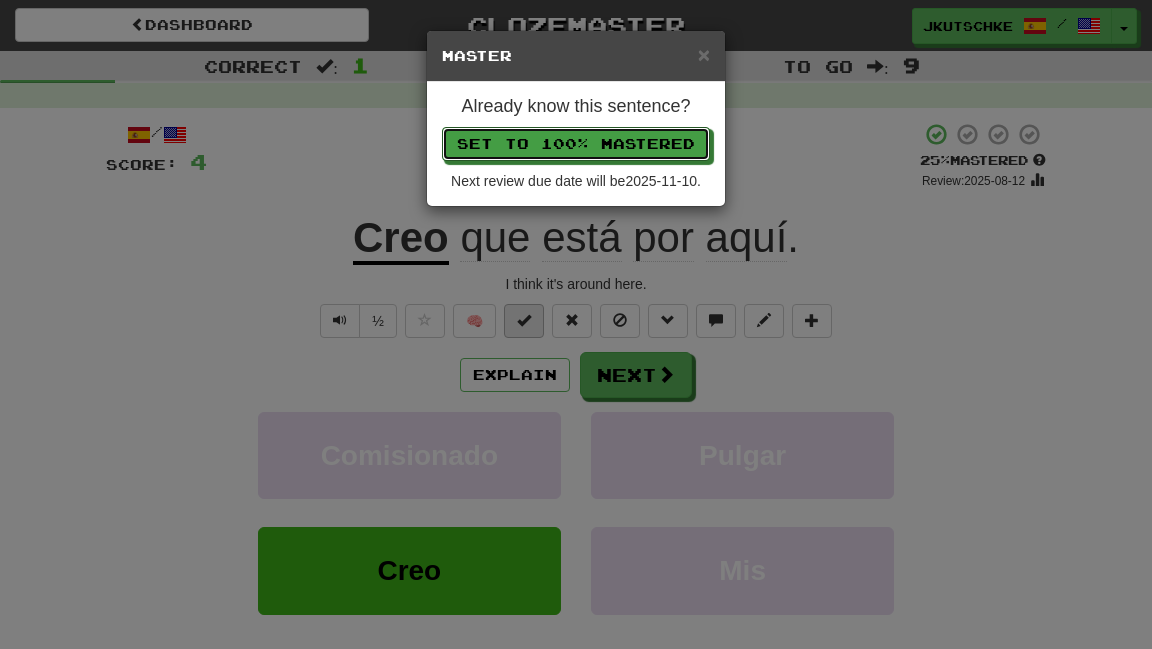 type 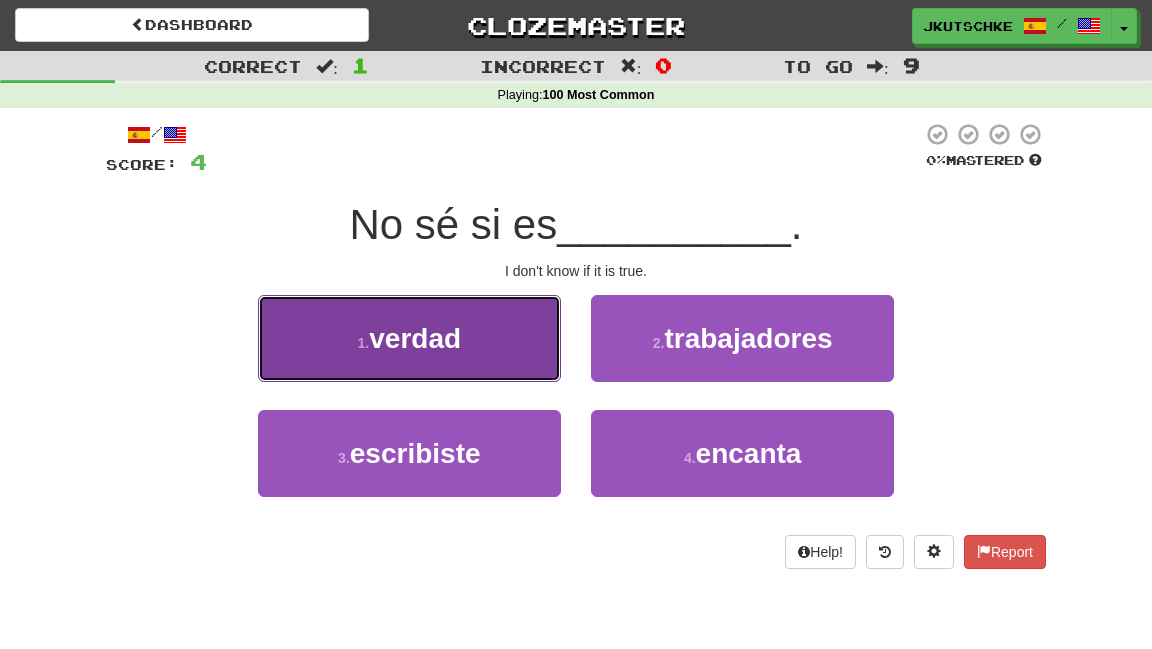 click on "1 .  verdad" at bounding box center (409, 338) 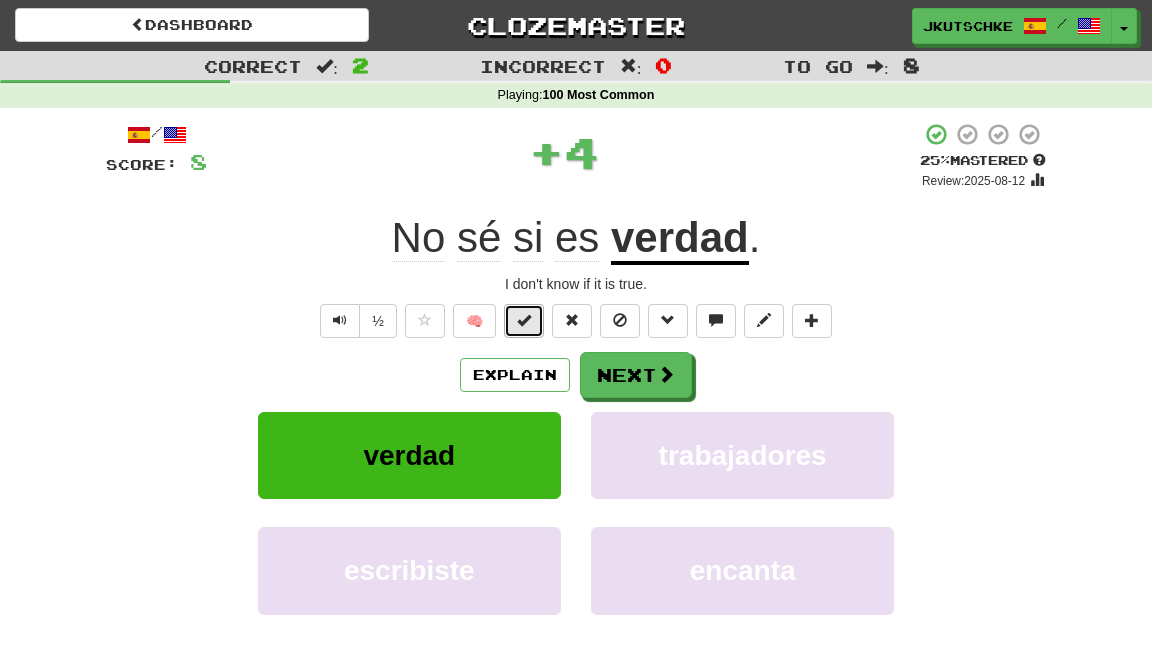 click at bounding box center [524, 321] 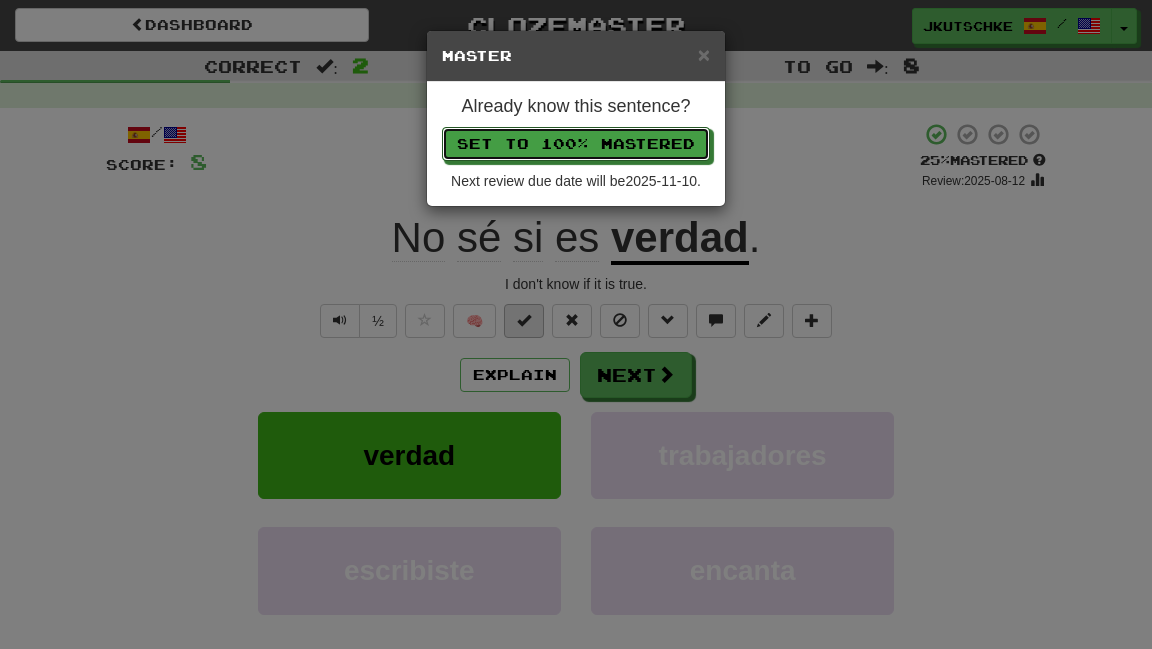 click on "Set to 100% Mastered" at bounding box center [576, 144] 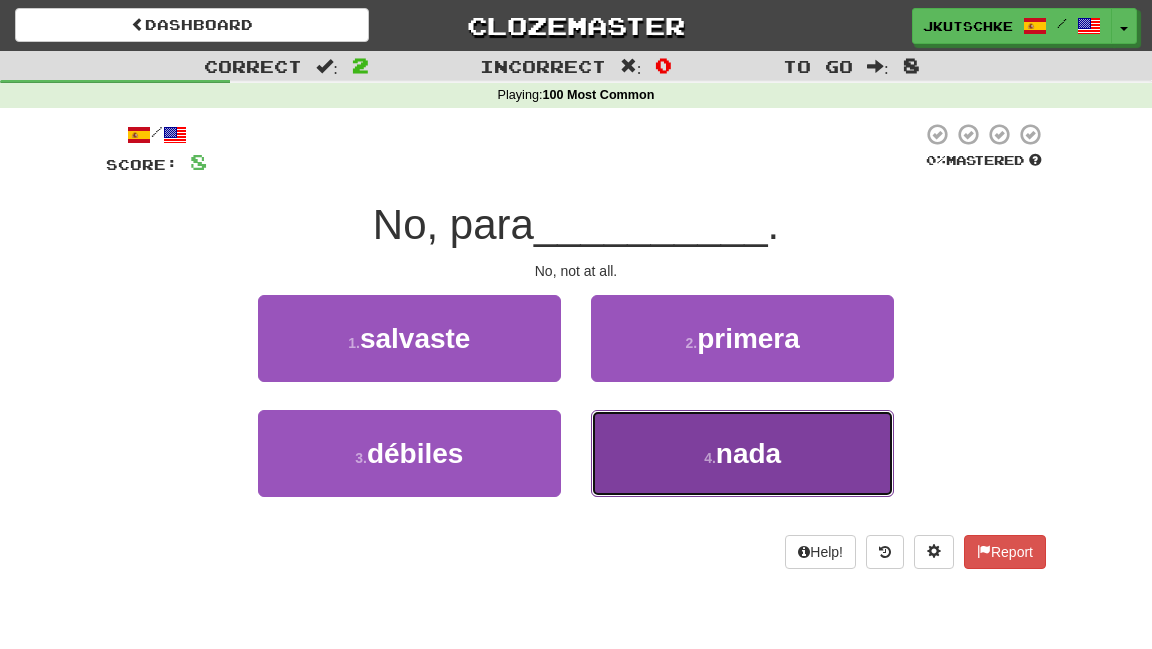 click on "4 .  nada" at bounding box center [742, 453] 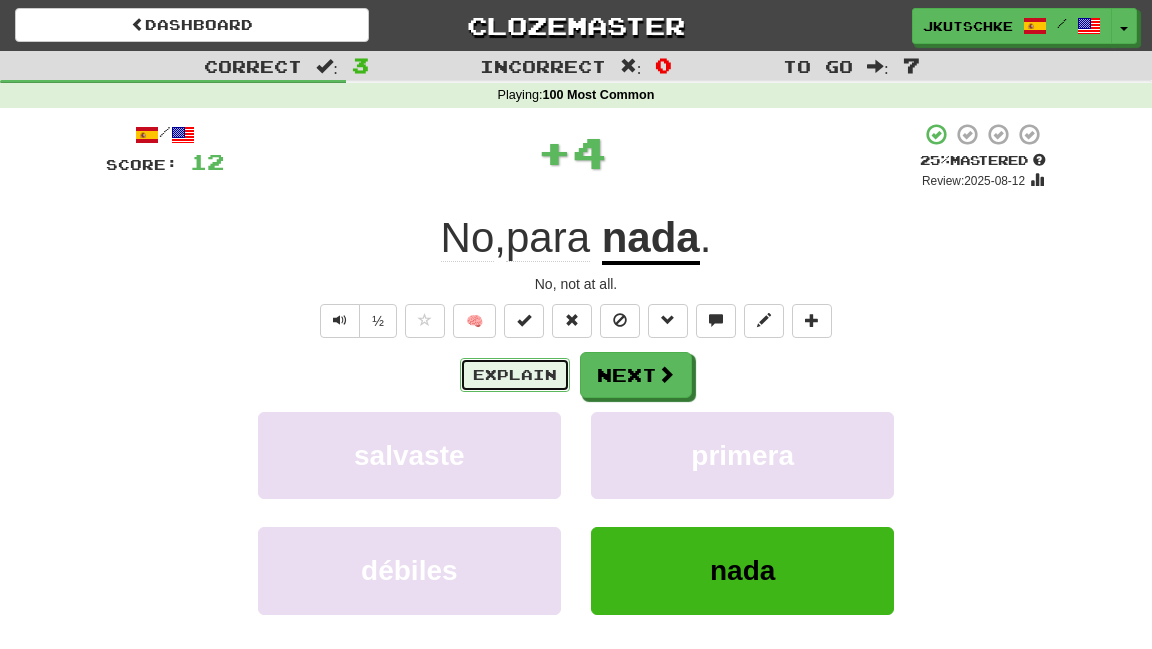 click on "Explain" at bounding box center (515, 375) 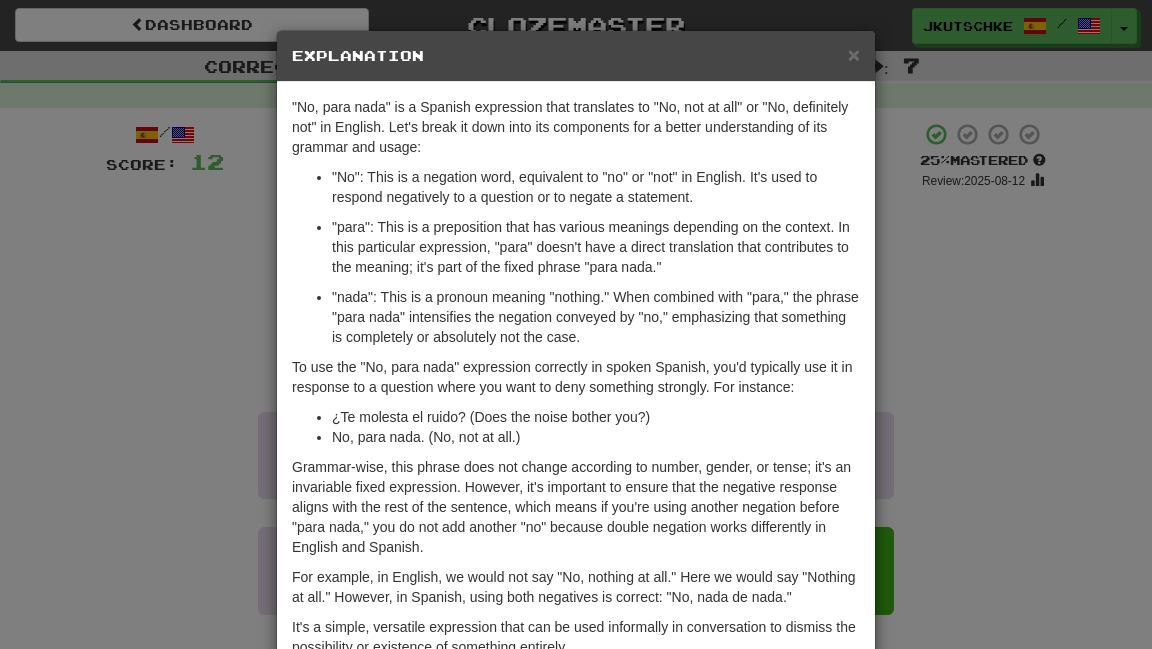 click on "× Explanation "No, para nada" is a Spanish expression that translates to "No, not at all" or "No, definitely not" in English. Let's break it down into its components for a better understanding of its grammar and usage:
"No": This is a negation word, equivalent to "no" or "not" in English. It's used to respond negatively to a question or to negate a statement.
"para": This is a preposition that has various meanings depending on the context. In this particular expression, "para" doesn't have a direct translation that contributes to the meaning; it's part of the fixed phrase "para nada."
"nada": This is a pronoun meaning "nothing." When combined with "para," the phrase "para nada" intensifies the negation conveyed by "no," emphasizing that something is completely or absolutely not the case.
To use the "No, para nada" expression correctly in spoken Spanish, you'd typically use it in response to a question where you want to deny something strongly. For instance:
Let us know !" at bounding box center [576, 324] 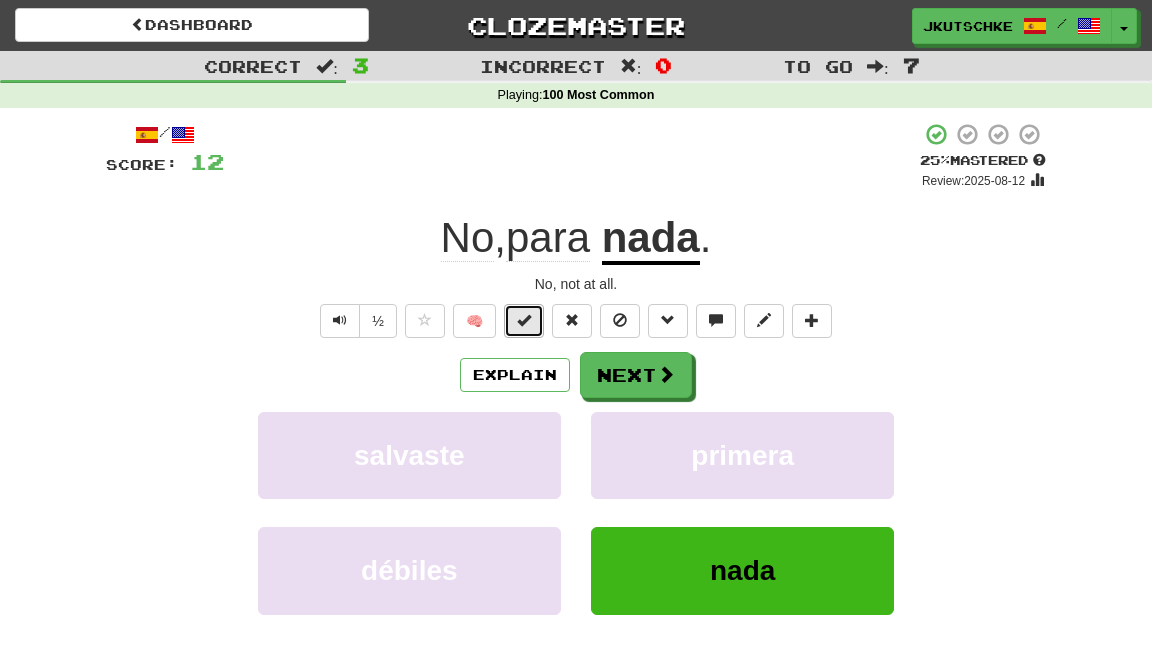 click at bounding box center [524, 320] 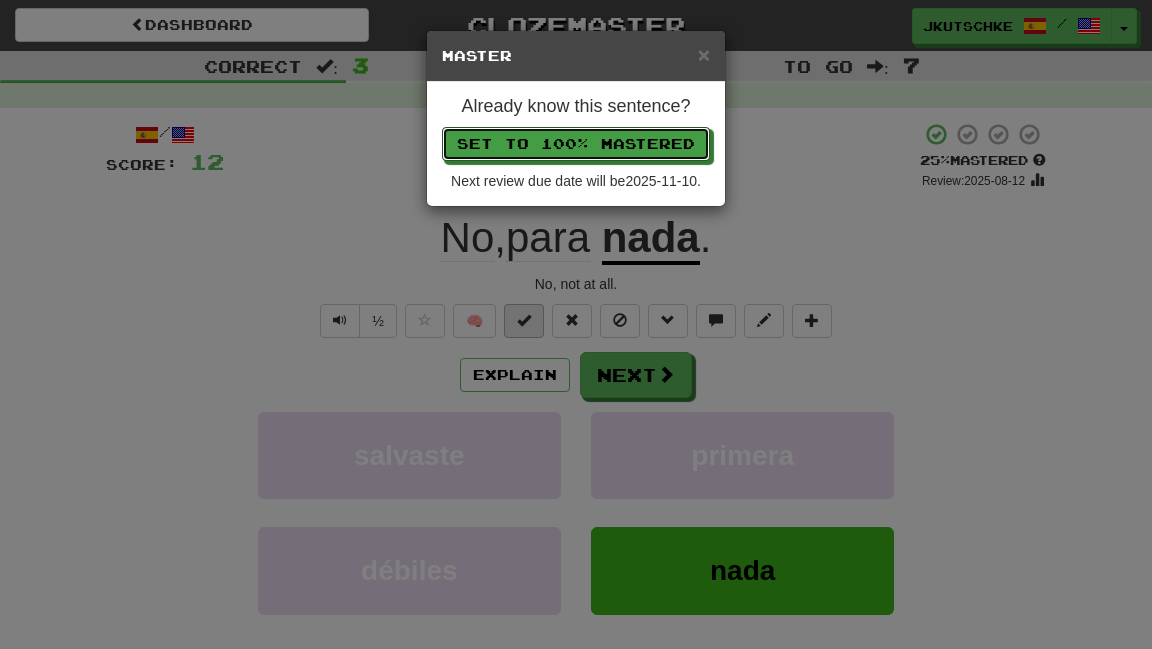 click on "Set to 100% Mastered" at bounding box center (576, 144) 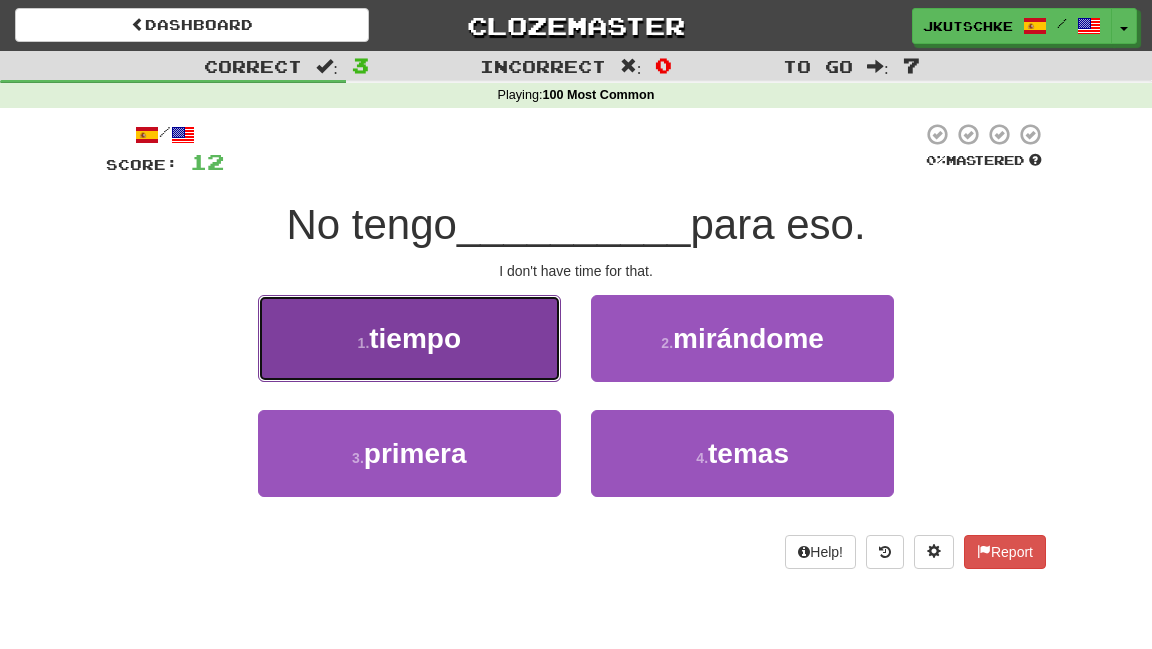 click on "1 .  tiempo" at bounding box center [409, 338] 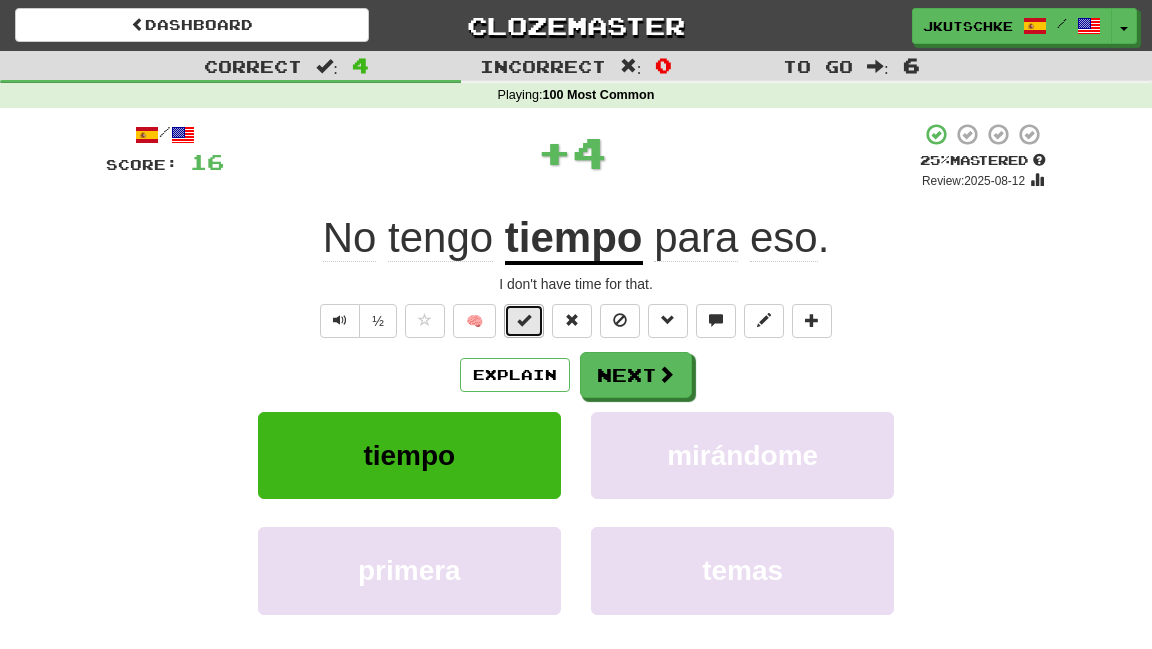 click at bounding box center [524, 321] 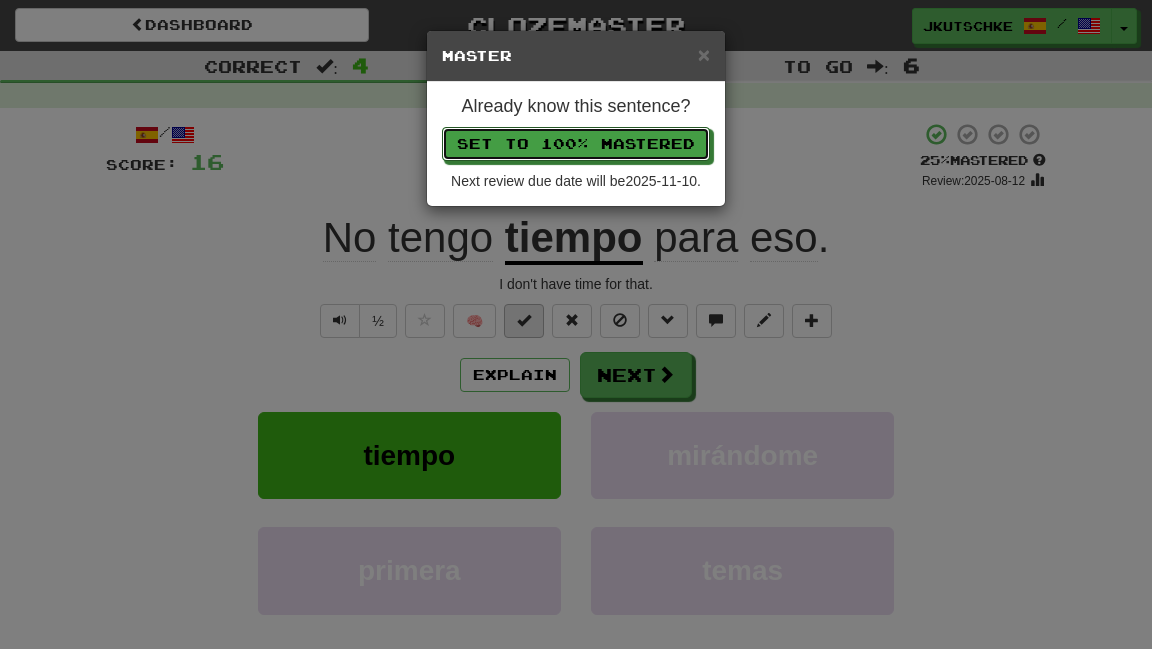 click on "Set to 100% Mastered" at bounding box center (576, 144) 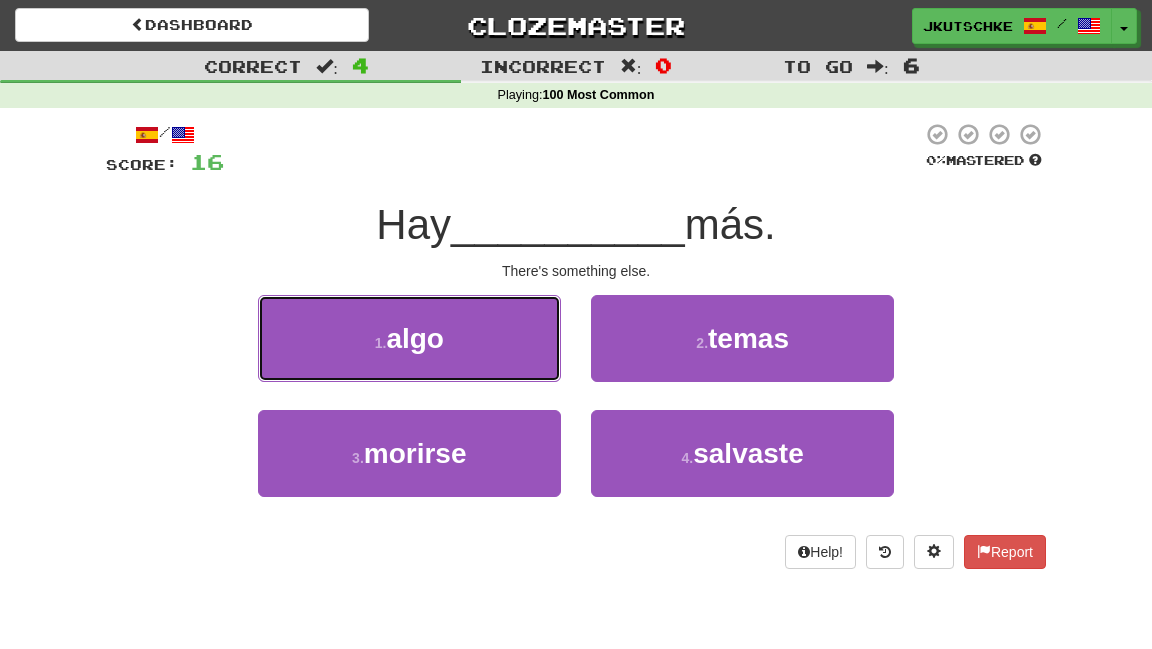 click on "1 .  algo" at bounding box center [409, 338] 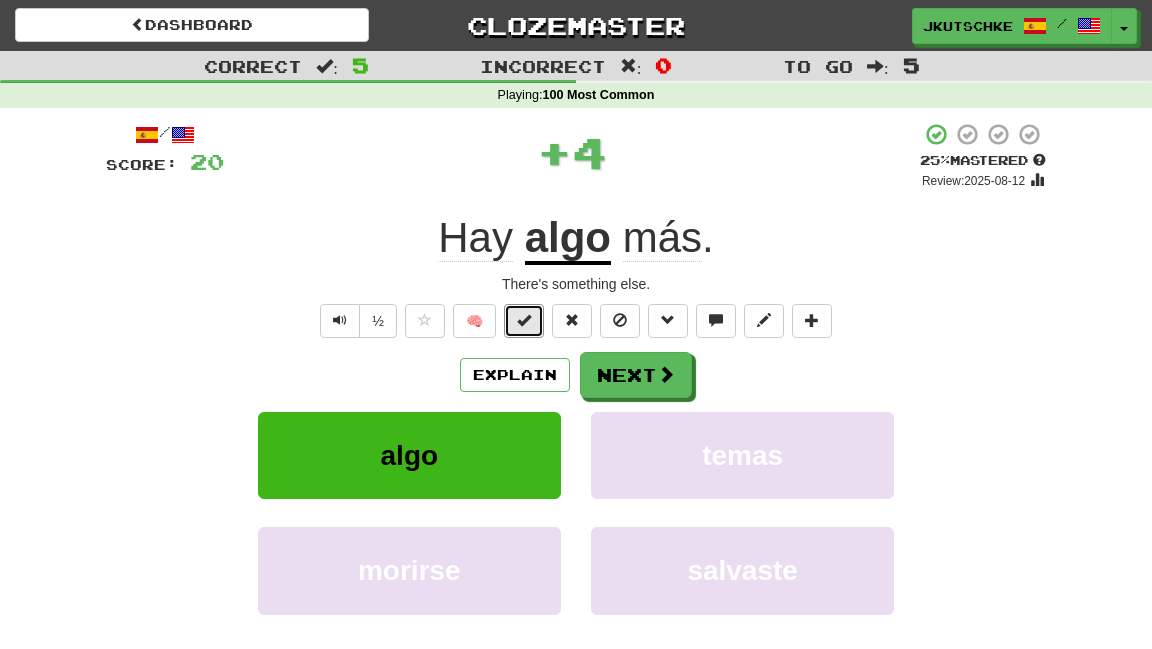 click at bounding box center [524, 321] 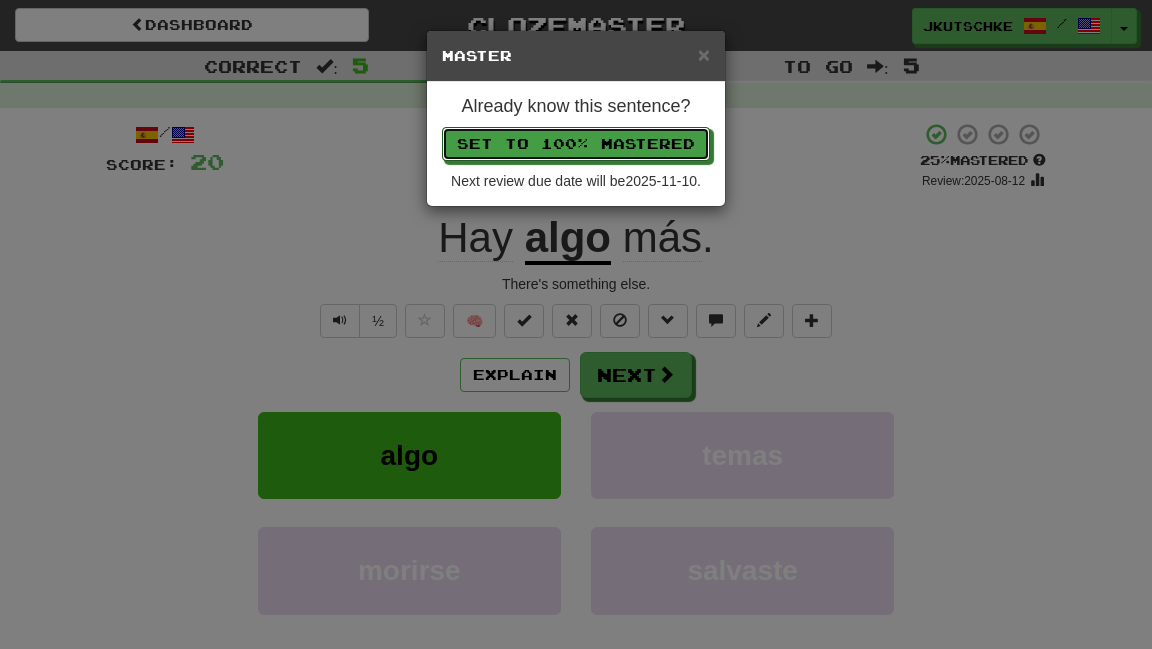 click on "Set to 100% Mastered" at bounding box center [576, 144] 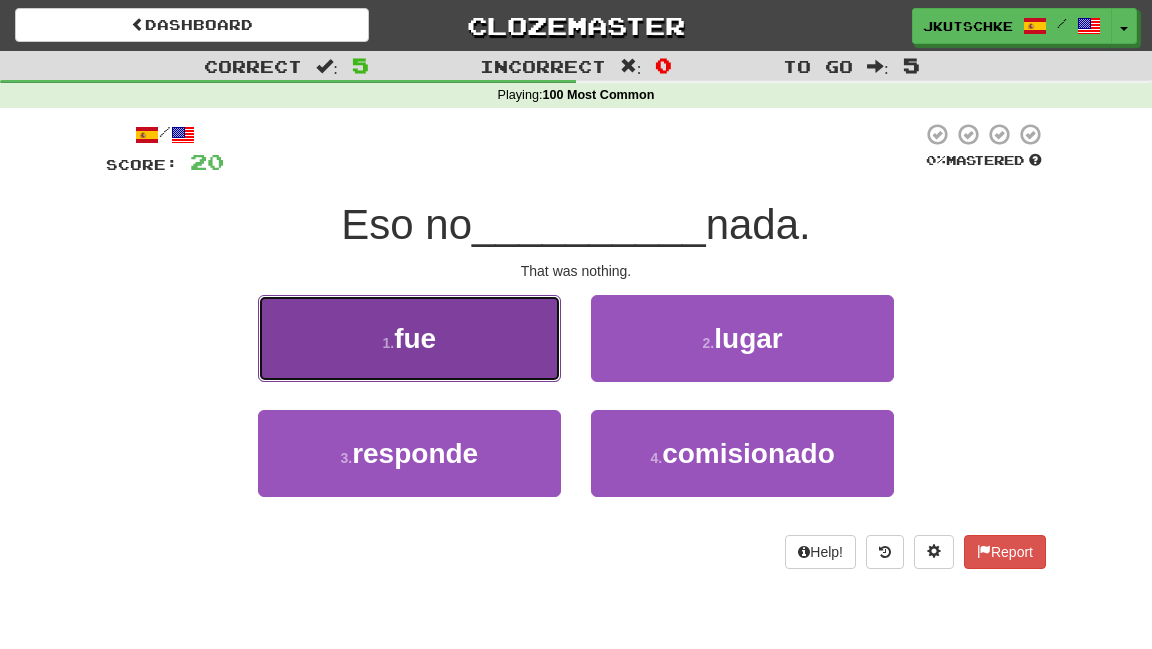 click on "1 .  fue" at bounding box center (409, 338) 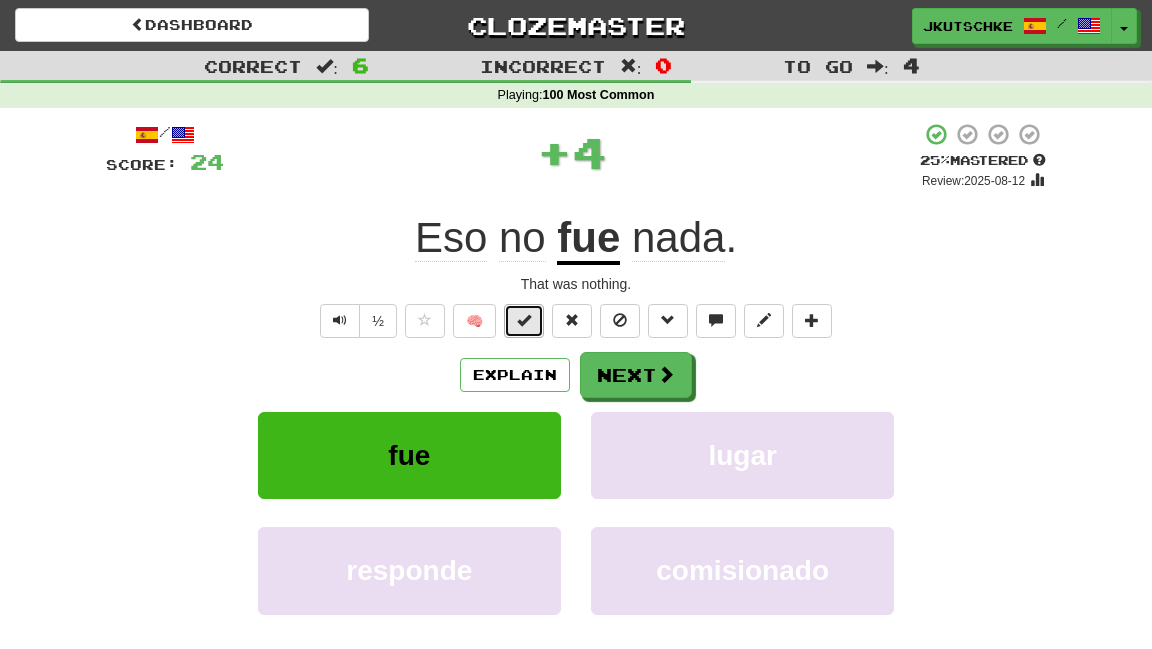 click at bounding box center (524, 320) 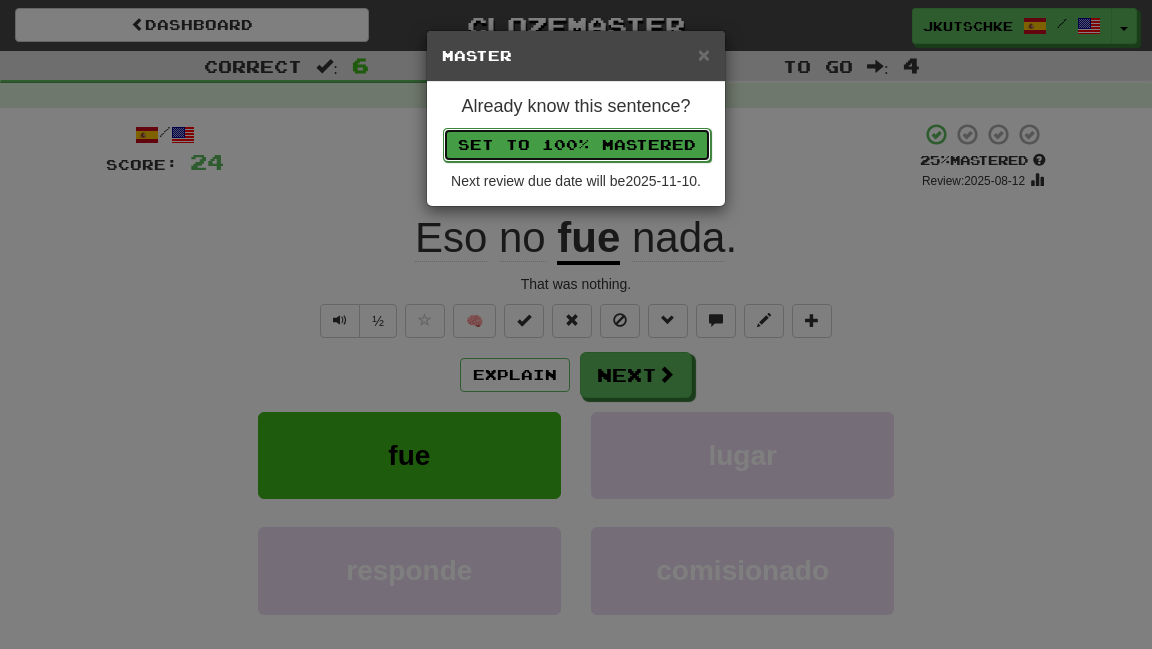 click on "Set to 100% Mastered" at bounding box center [577, 145] 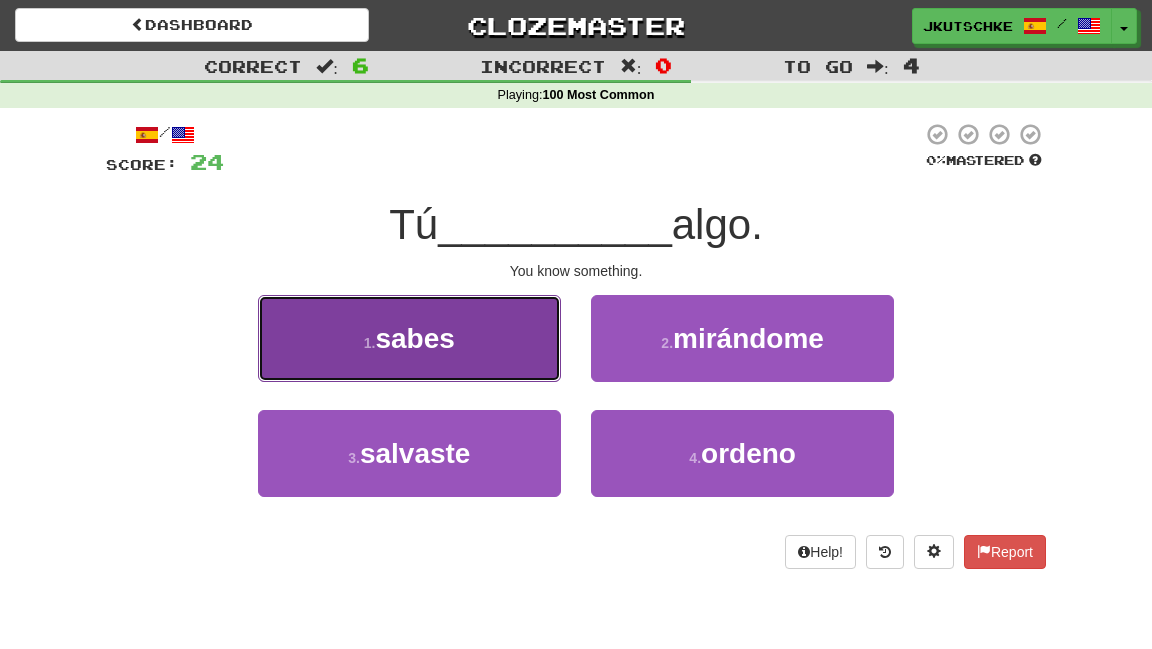 click on "1 .  sabes" at bounding box center [409, 338] 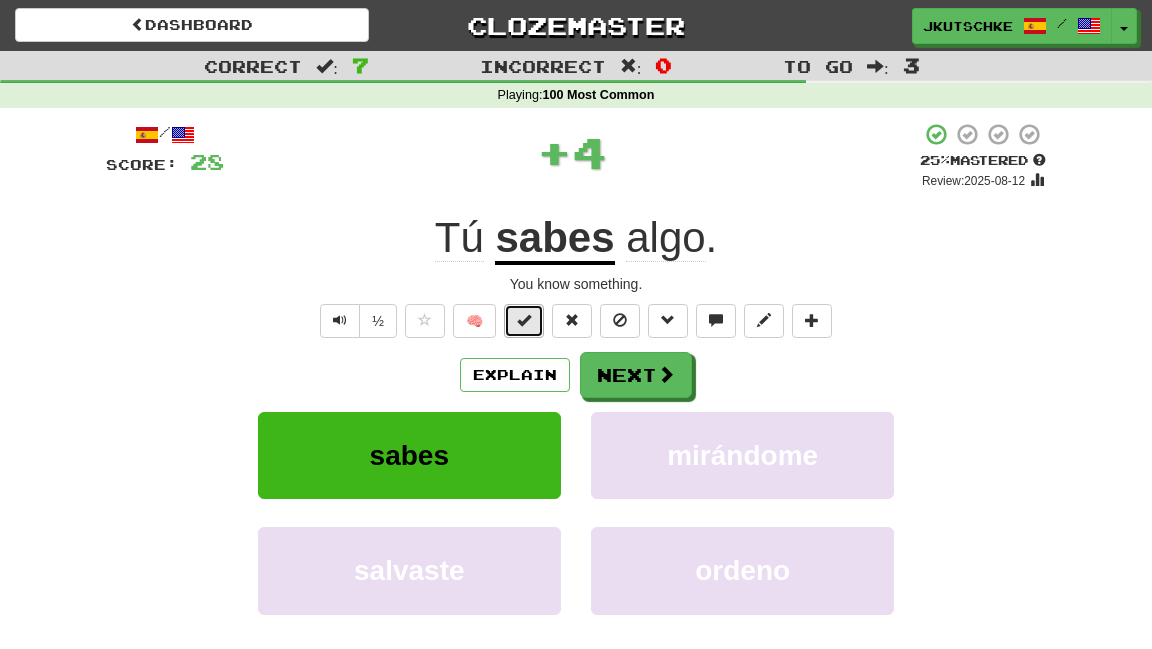 click at bounding box center [524, 321] 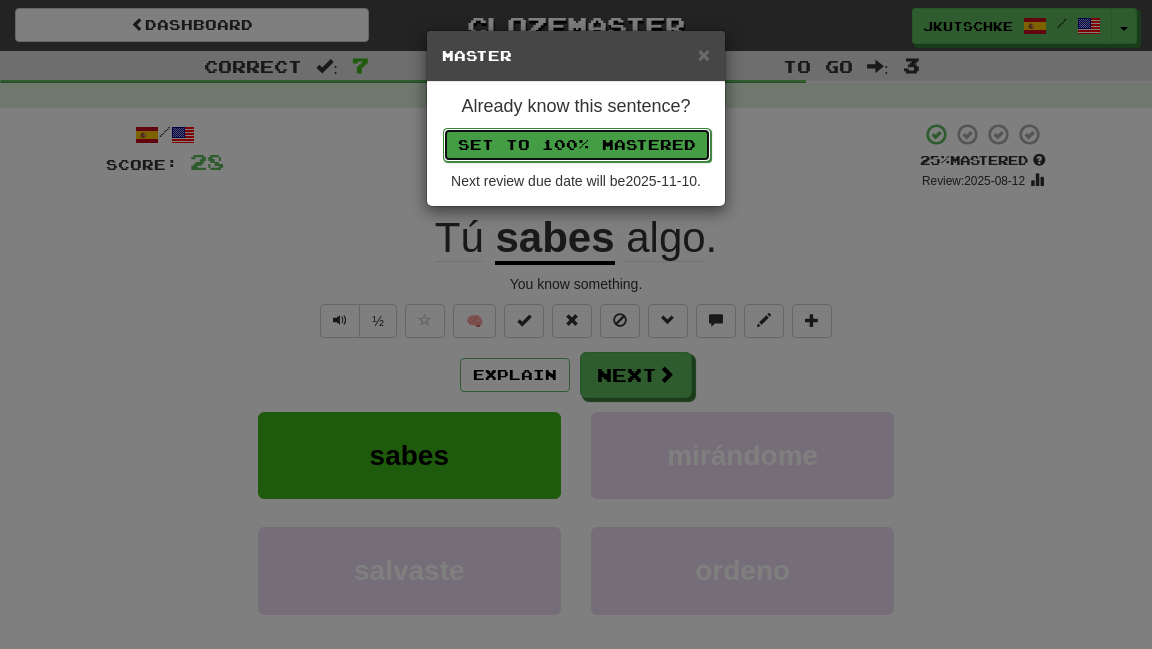 click on "Set to 100% Mastered" at bounding box center (577, 145) 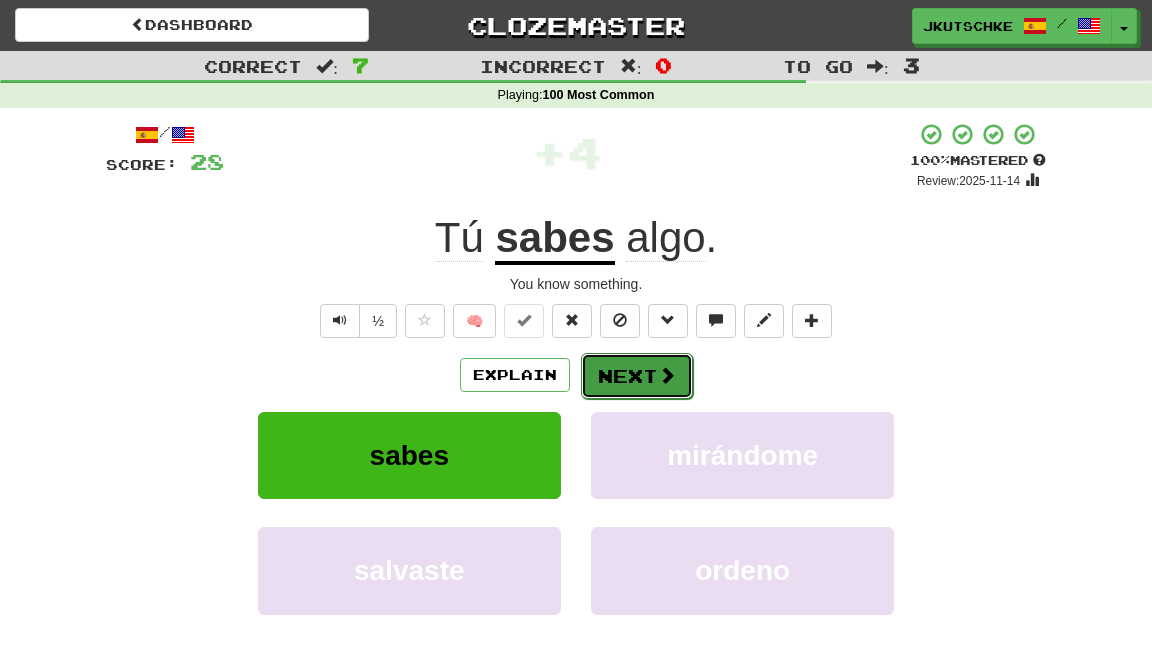 click on "Next" at bounding box center (637, 376) 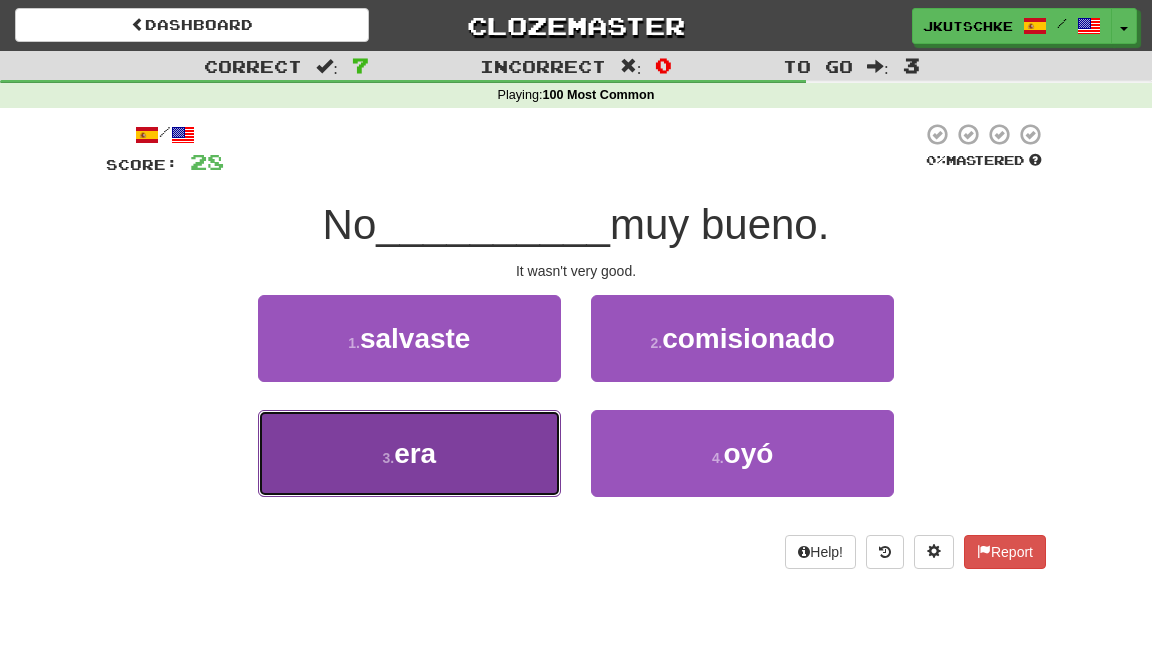 click on "3 .  era" at bounding box center (409, 453) 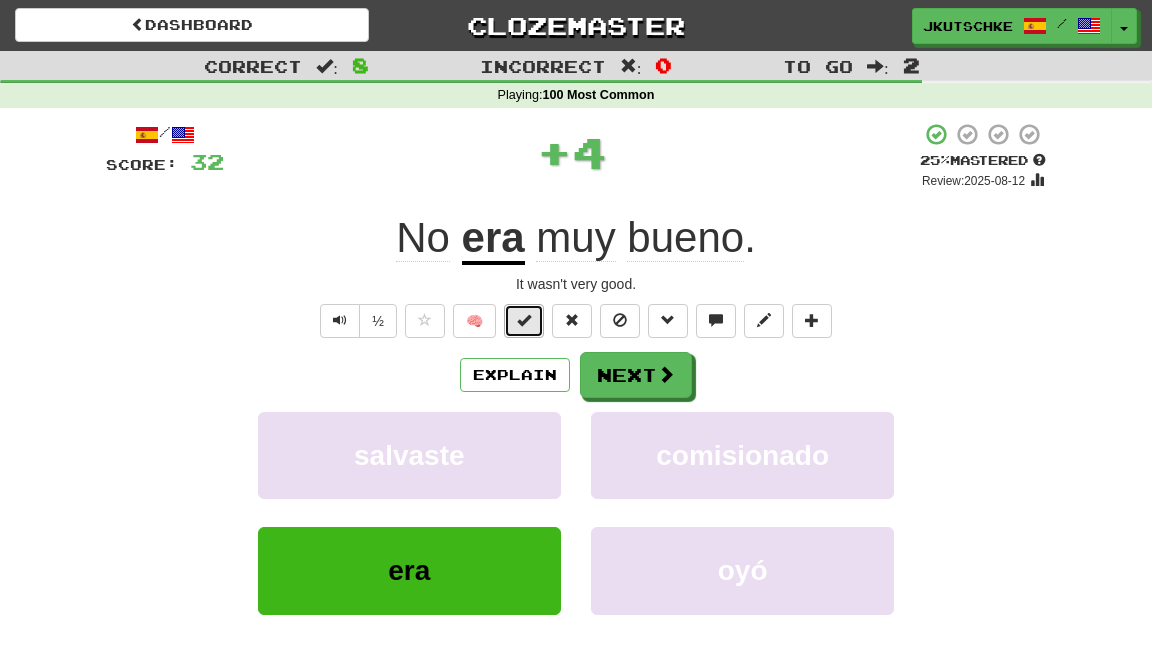 click at bounding box center (524, 321) 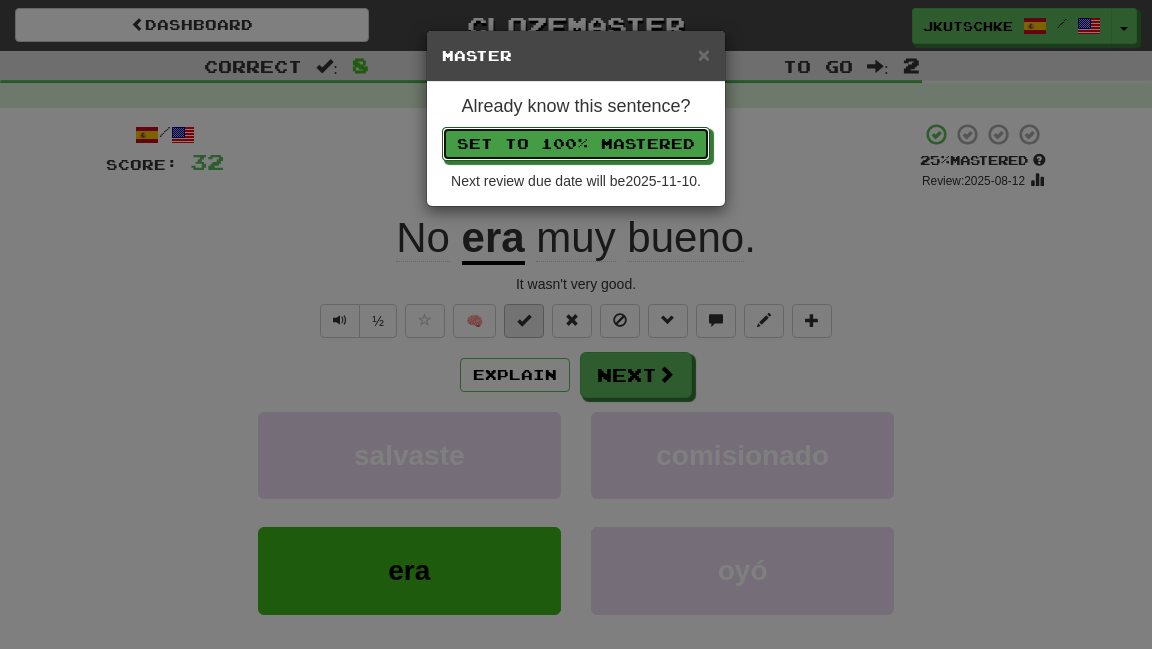 click on "Set to 100% Mastered" at bounding box center (576, 144) 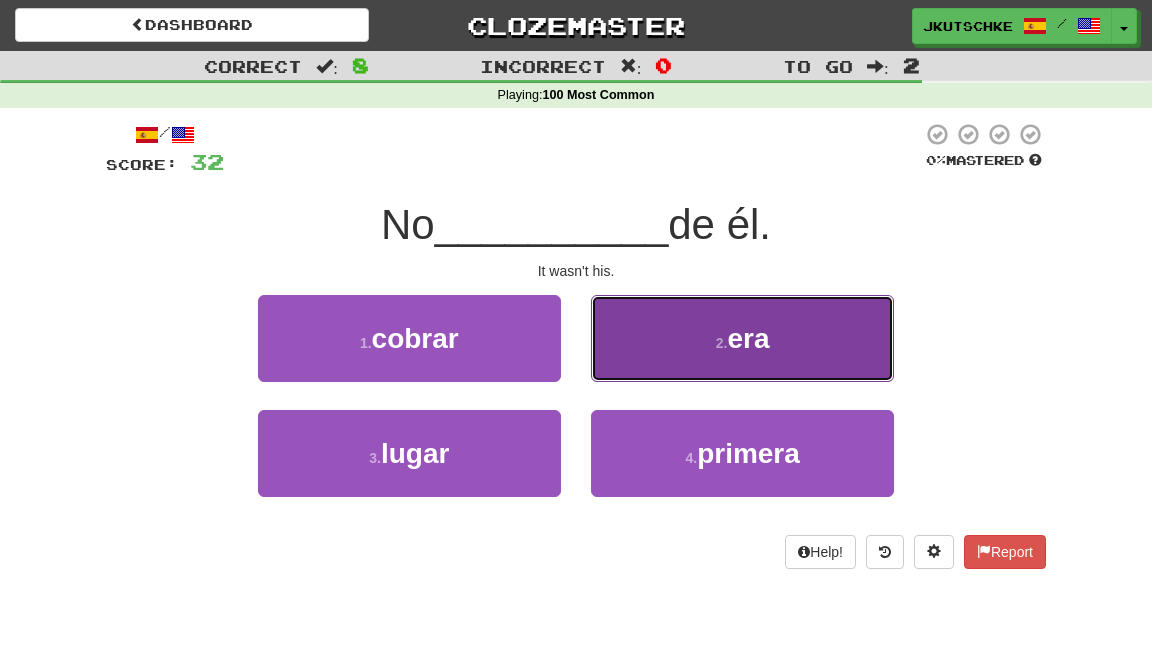 click on "2 .  era" at bounding box center (742, 338) 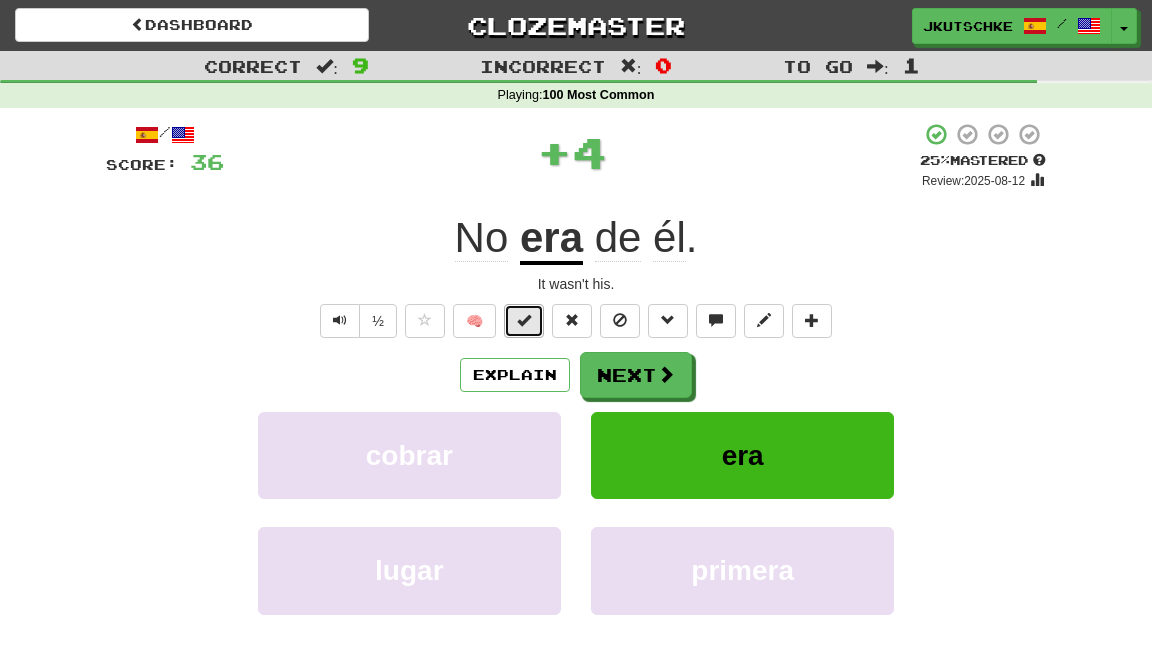 click at bounding box center (524, 320) 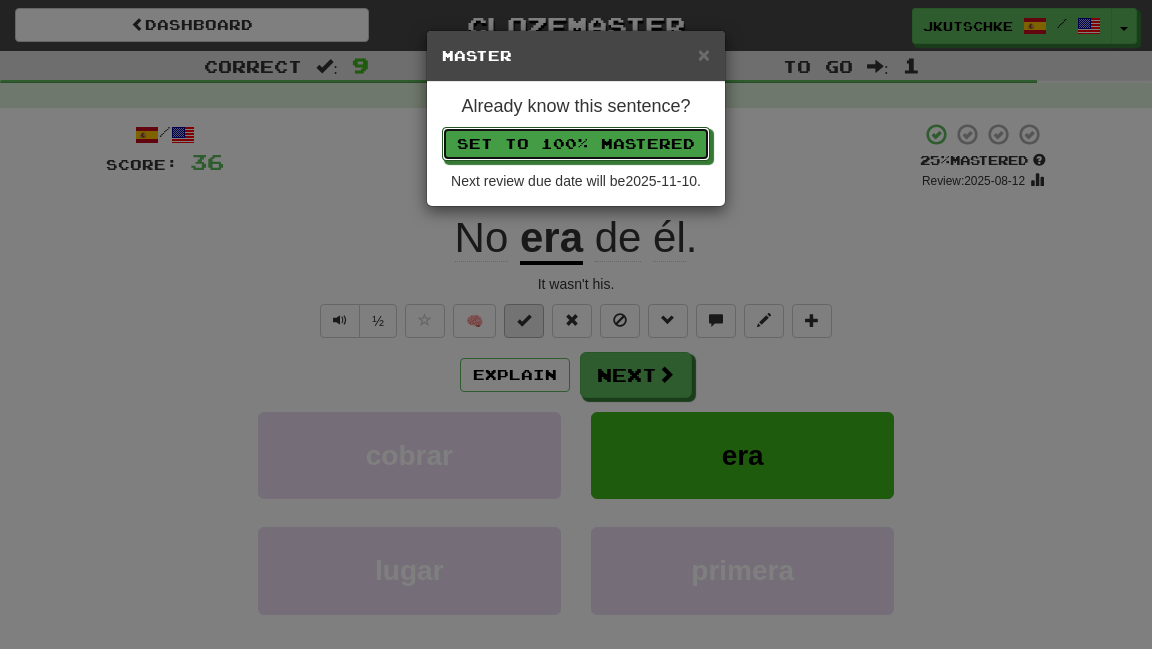 click on "Set to 100% Mastered" at bounding box center (576, 144) 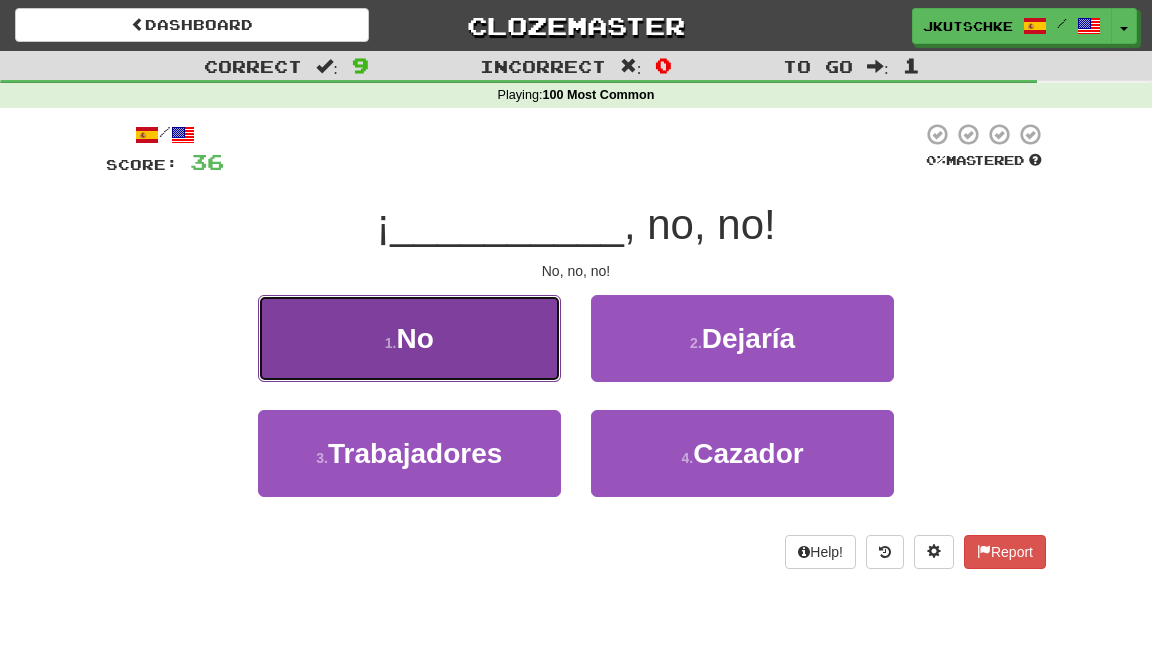 click on "1 .  No" at bounding box center [409, 338] 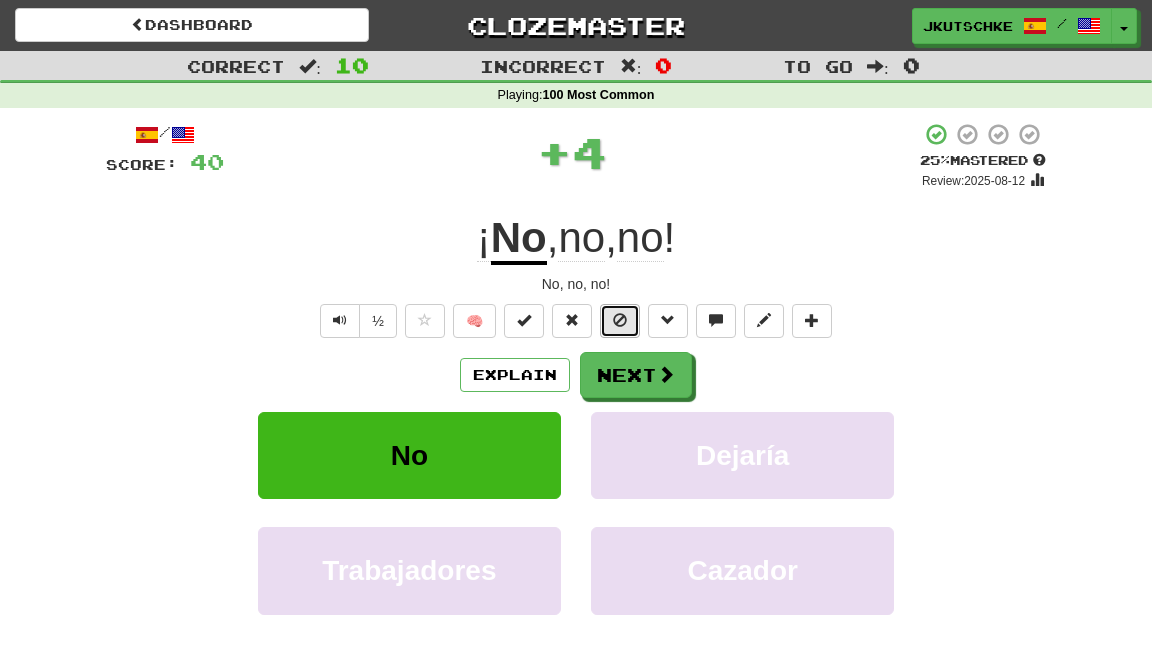click at bounding box center [620, 321] 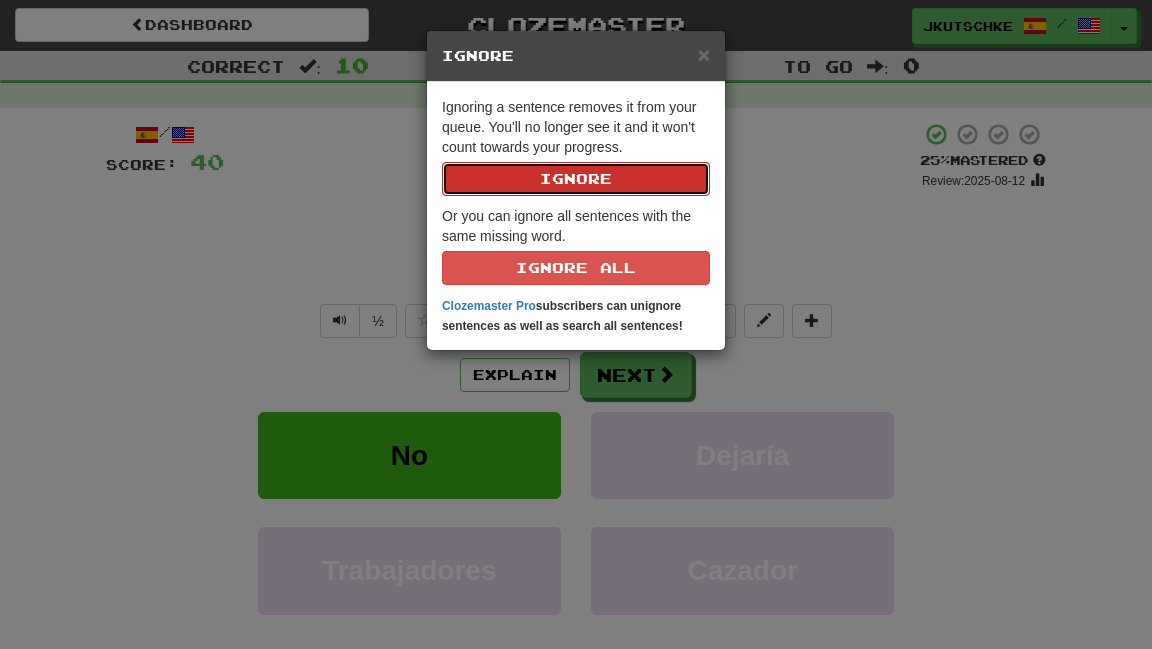 click on "Ignore" at bounding box center (576, 179) 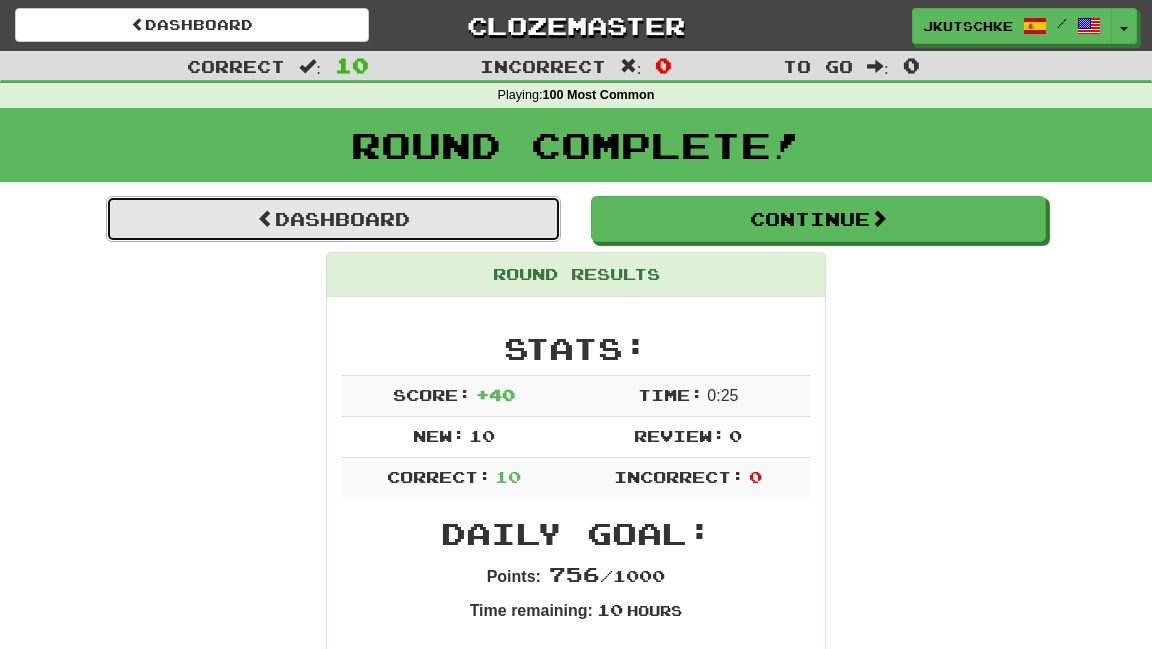 click on "Dashboard" at bounding box center (333, 219) 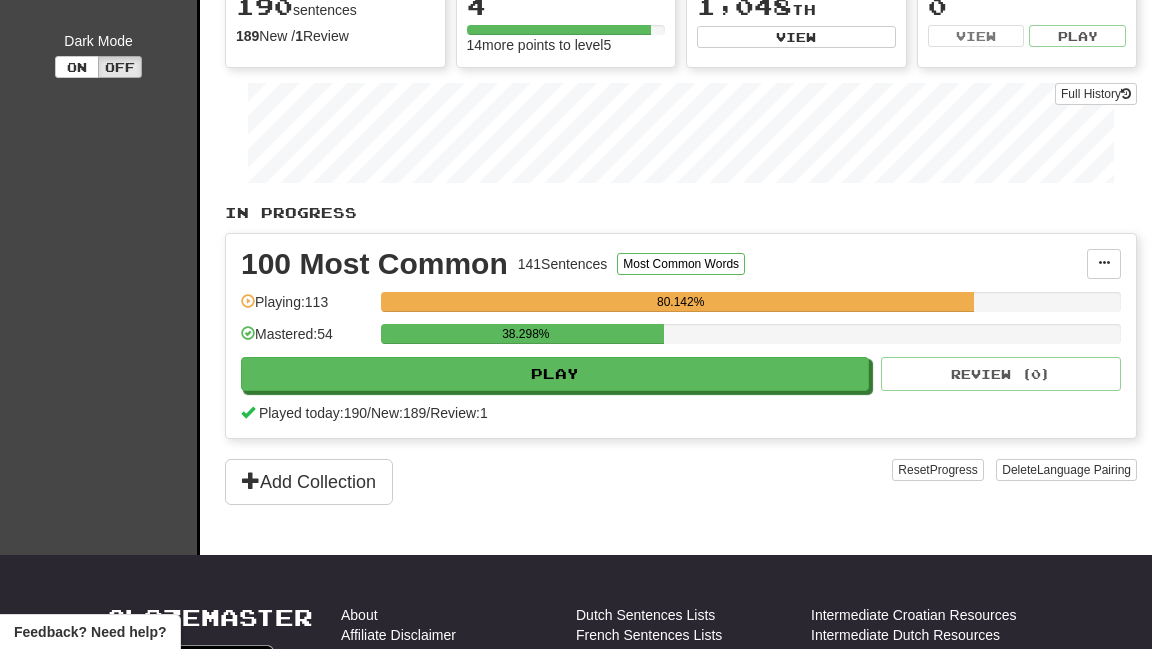 scroll, scrollTop: 232, scrollLeft: 0, axis: vertical 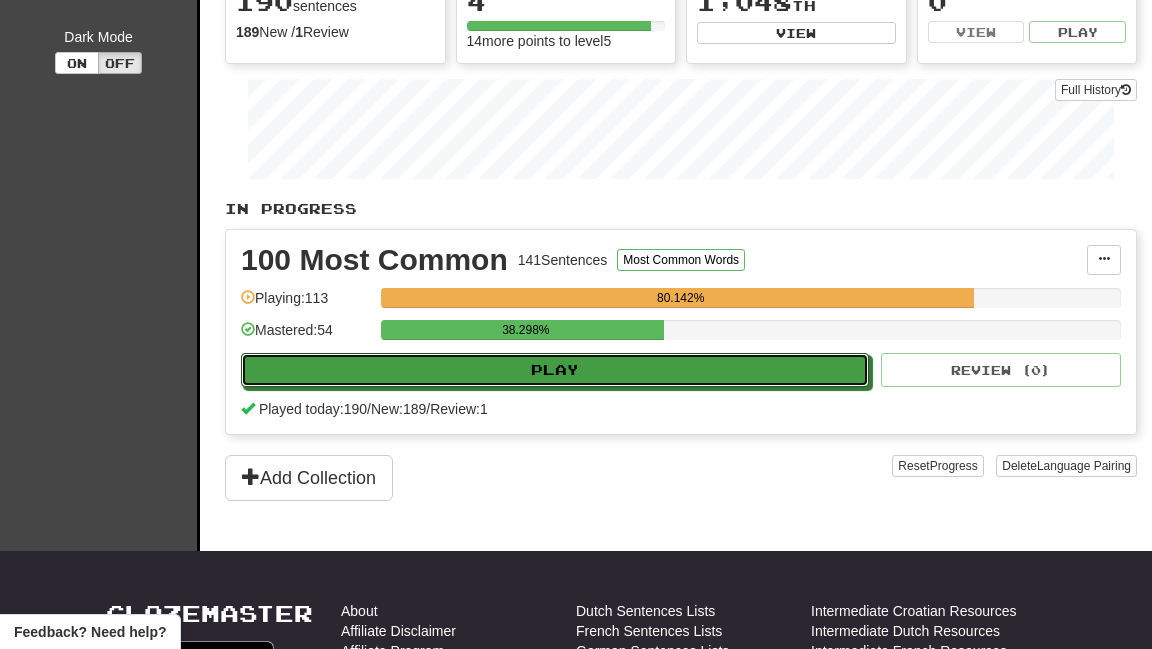 click on "Play" at bounding box center [555, 370] 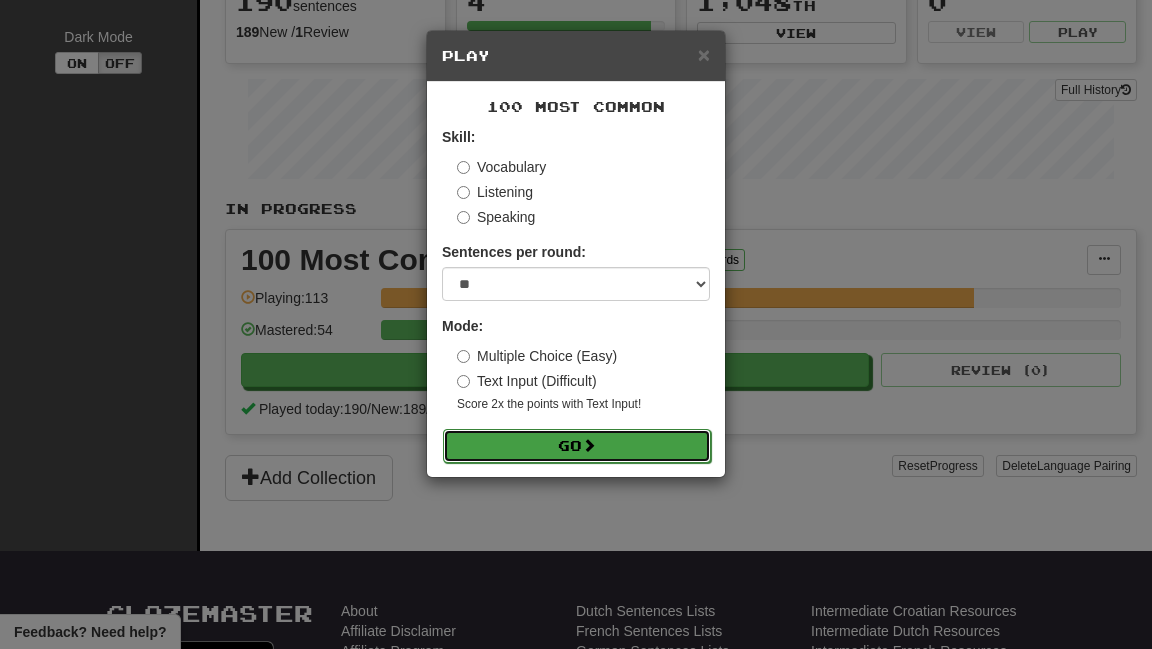 click on "Go" at bounding box center (577, 446) 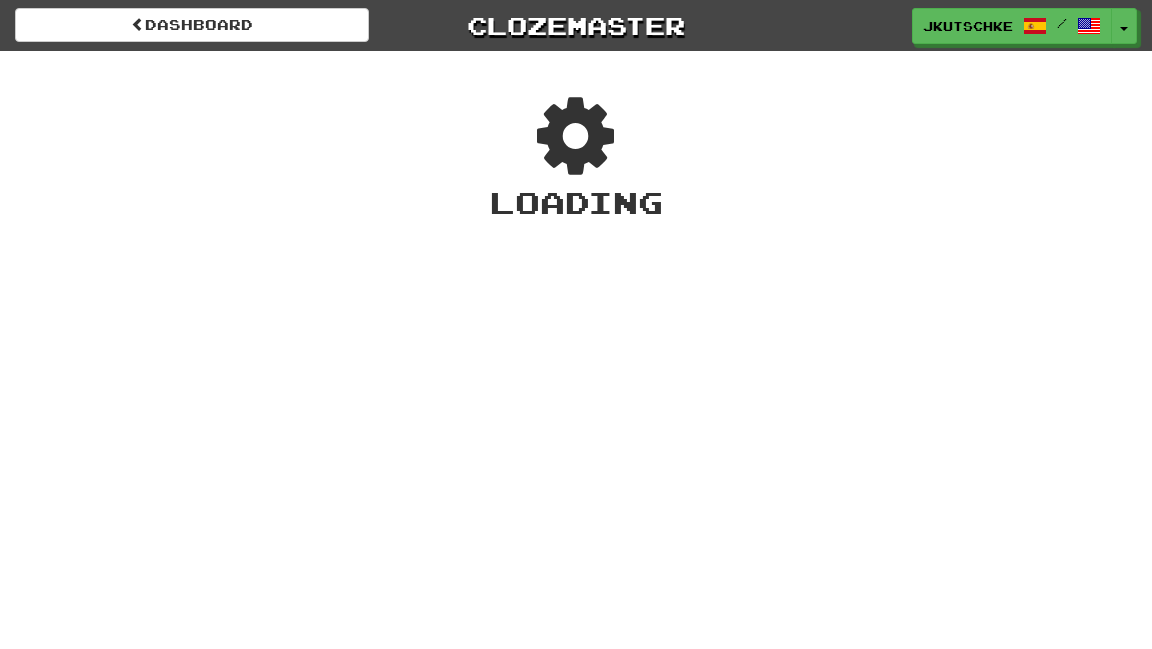 scroll, scrollTop: 0, scrollLeft: 0, axis: both 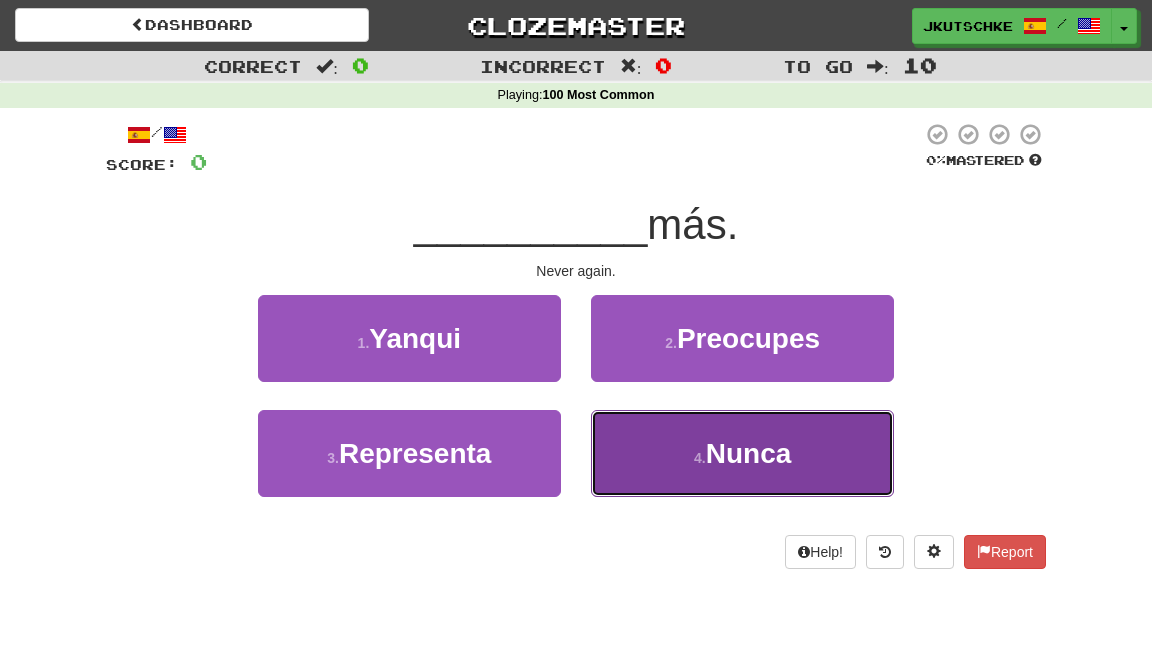 click on "4 .  Nunca" at bounding box center [742, 453] 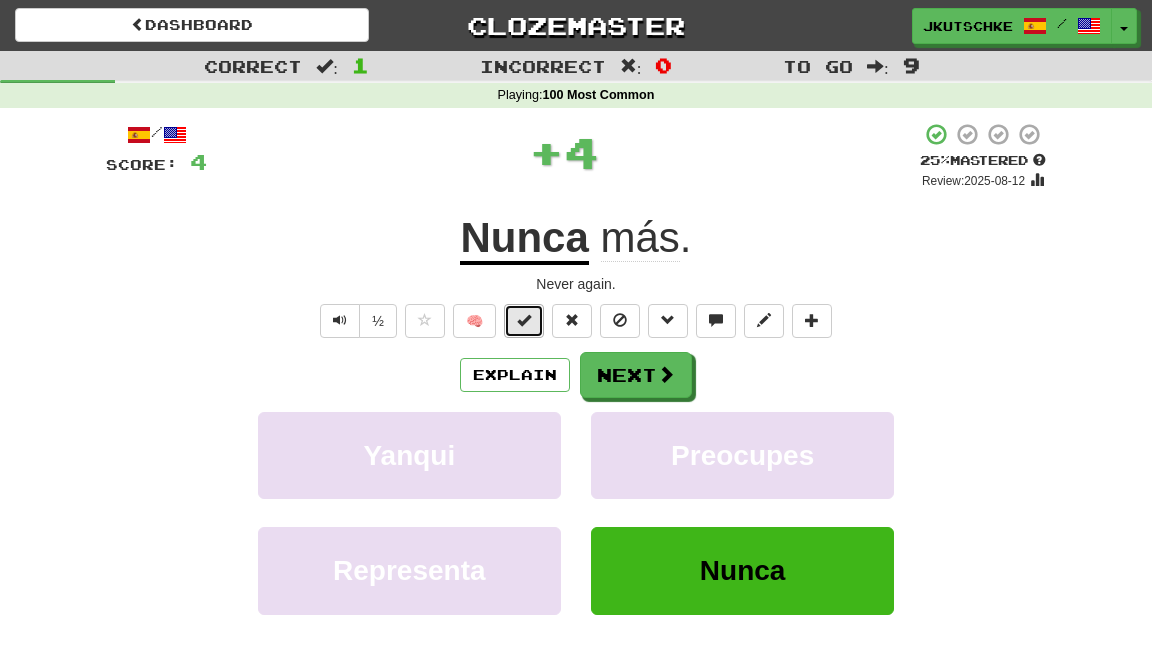 click at bounding box center [524, 320] 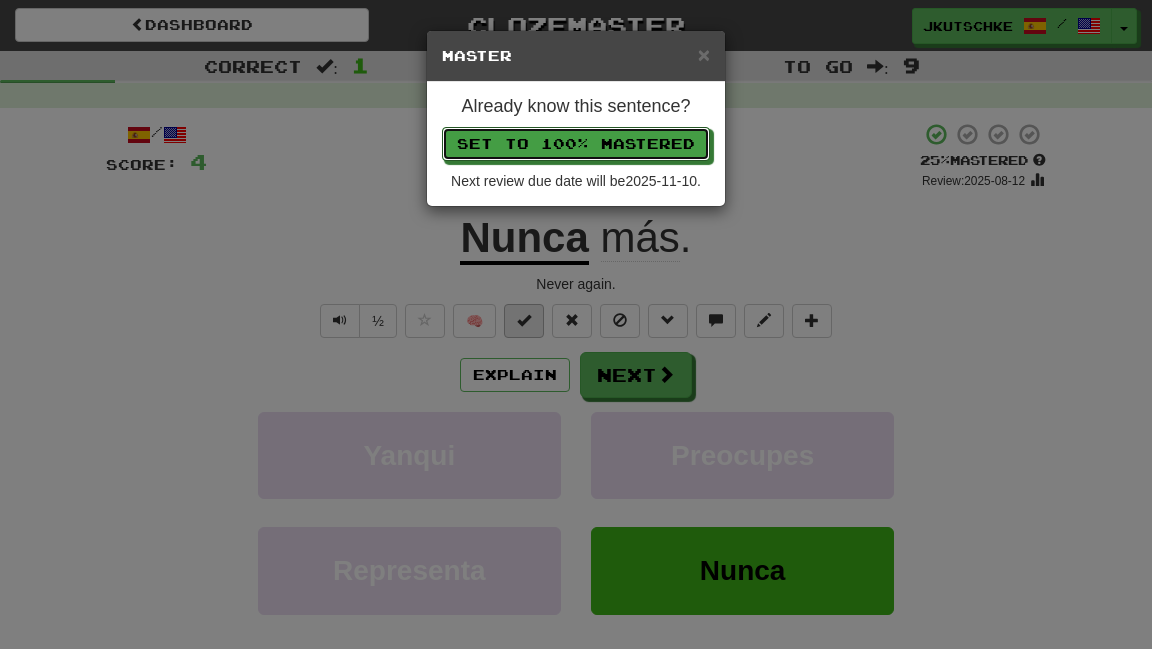 type 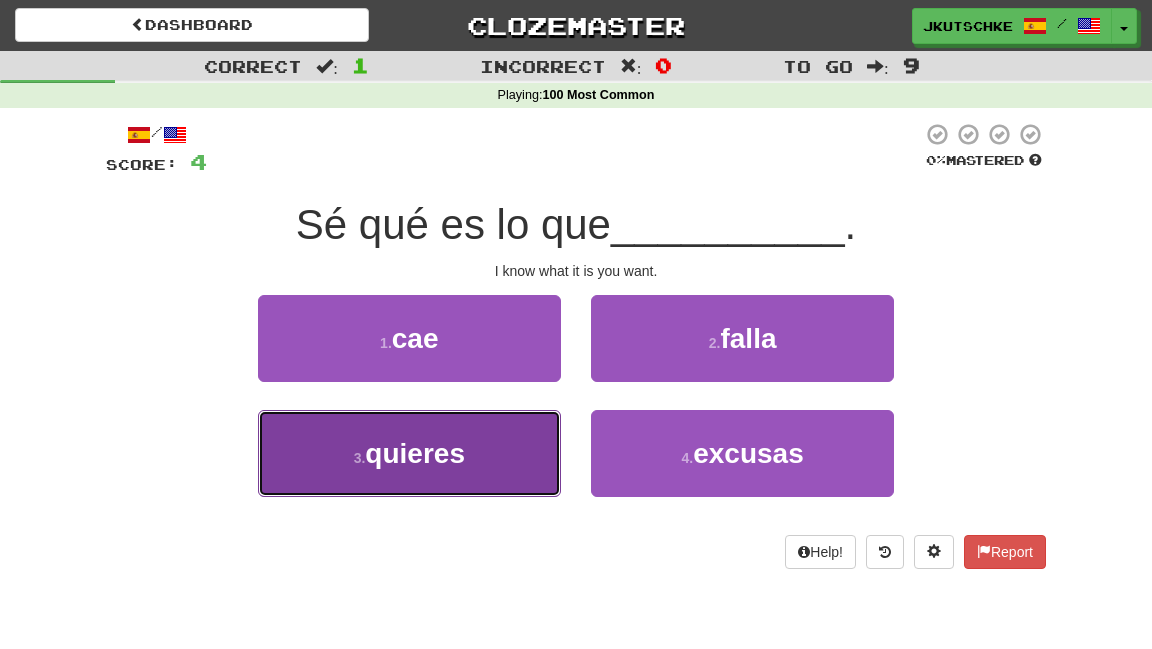click on "3 .  quieres" at bounding box center (409, 453) 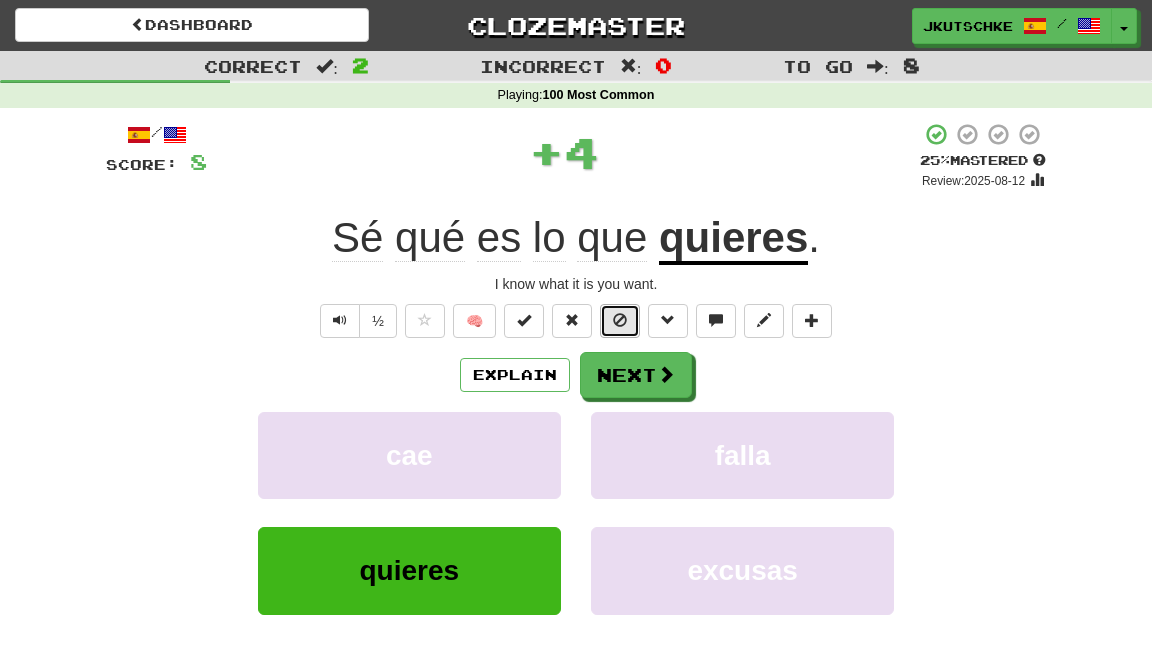 click at bounding box center (620, 320) 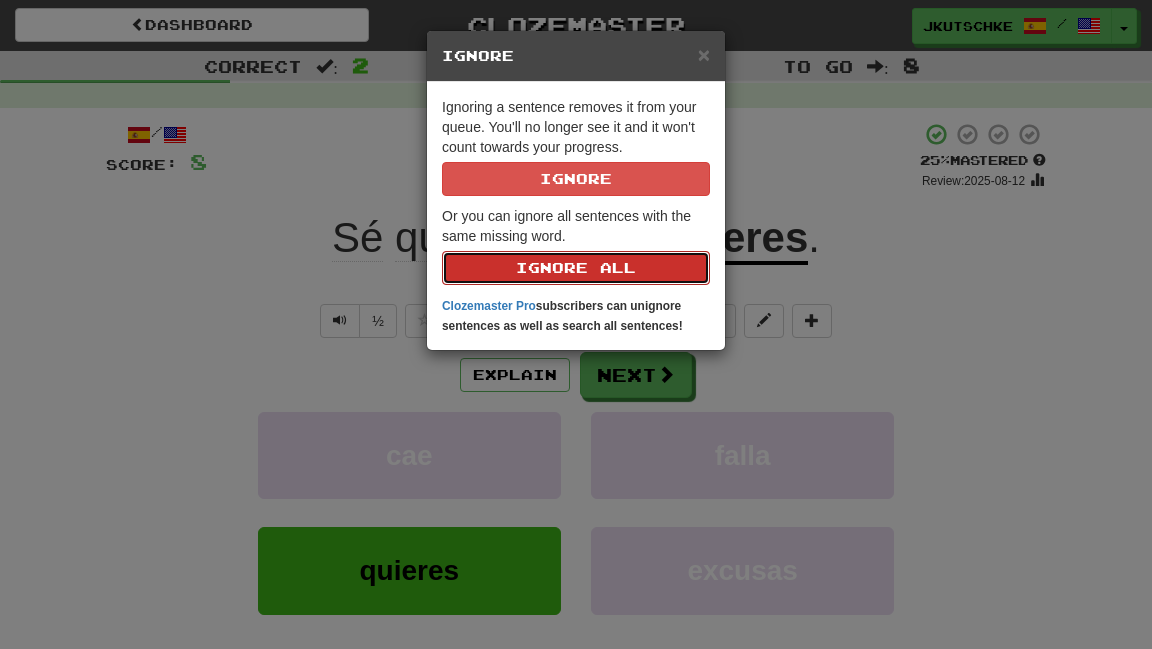 click on "Ignore All" at bounding box center (576, 268) 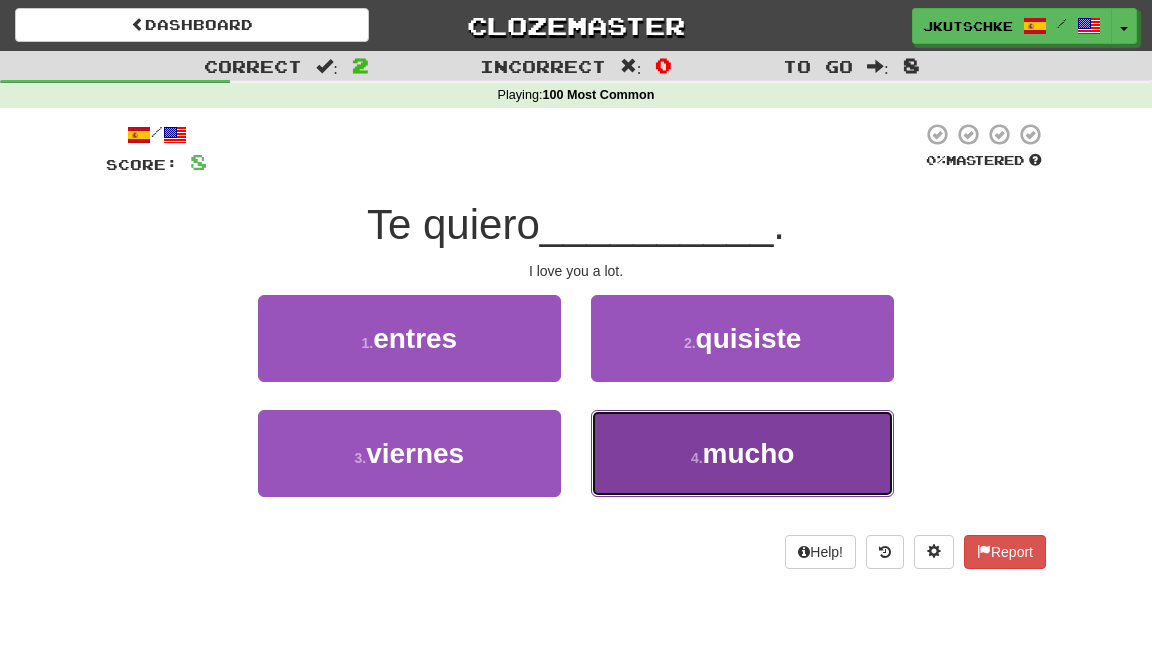 click on "4 .  mucho" at bounding box center (742, 453) 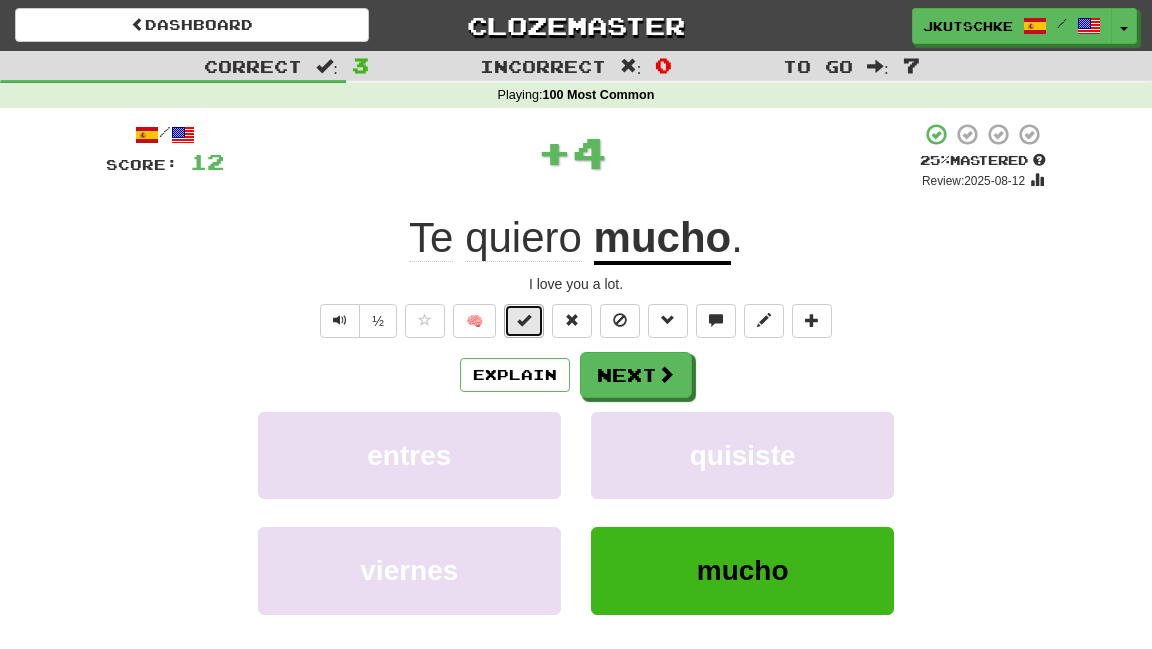click at bounding box center (524, 321) 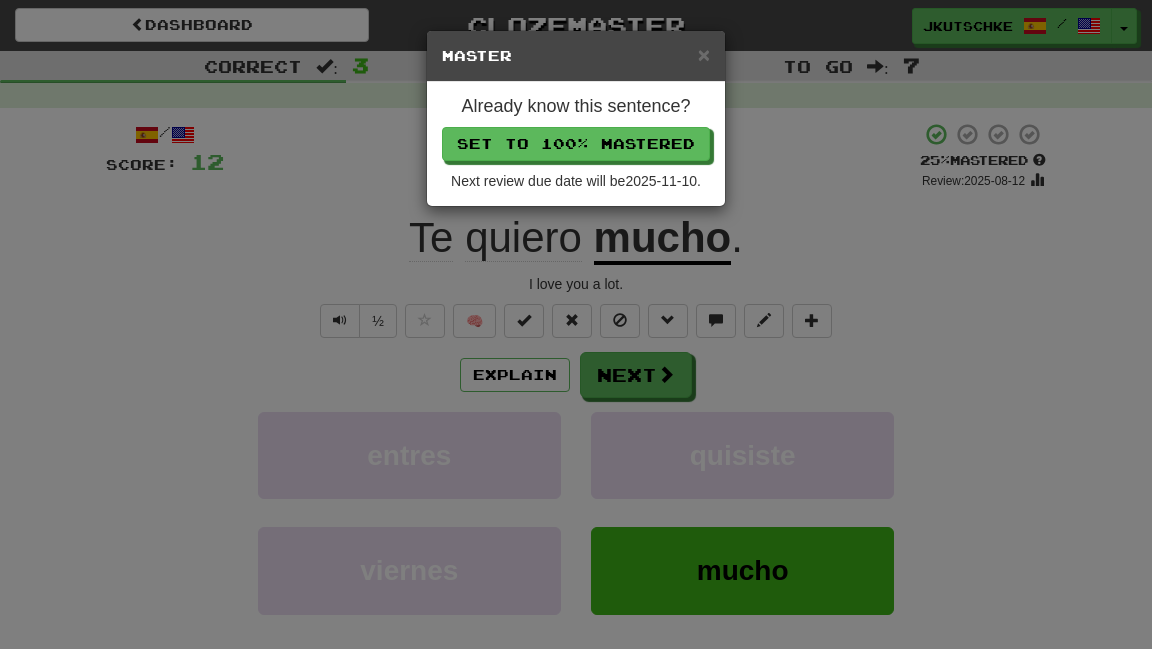 click on "× Master Already know this sentence? Set to 100% Mastered Next review due date will be  2025-11-10 ." at bounding box center [576, 324] 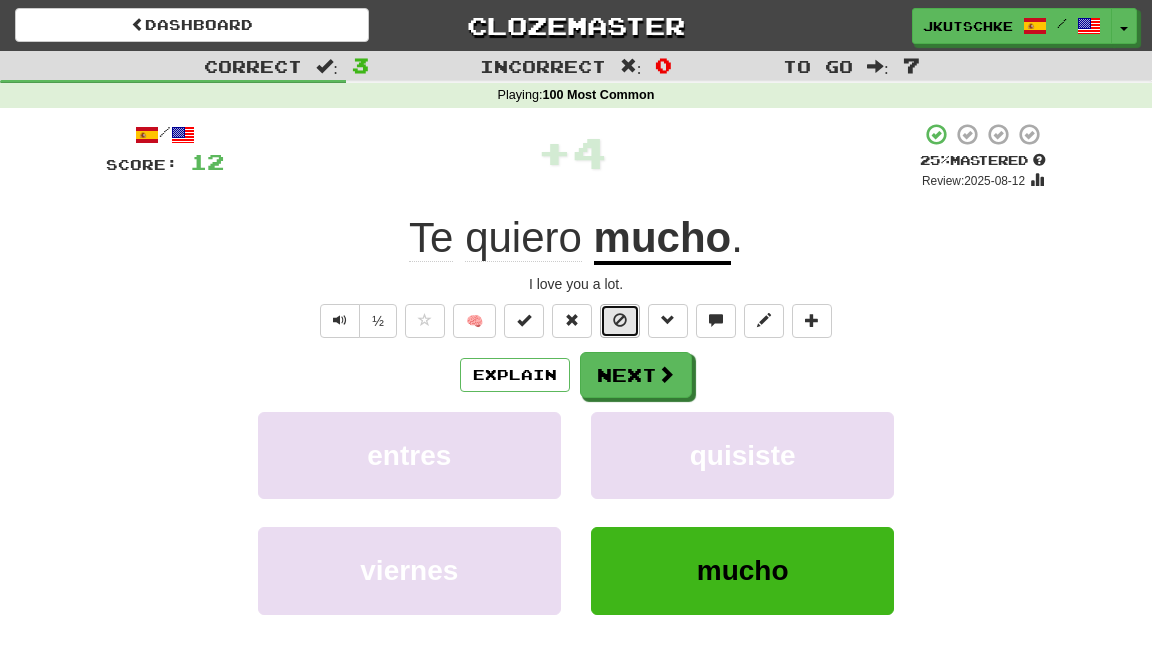 click at bounding box center (620, 321) 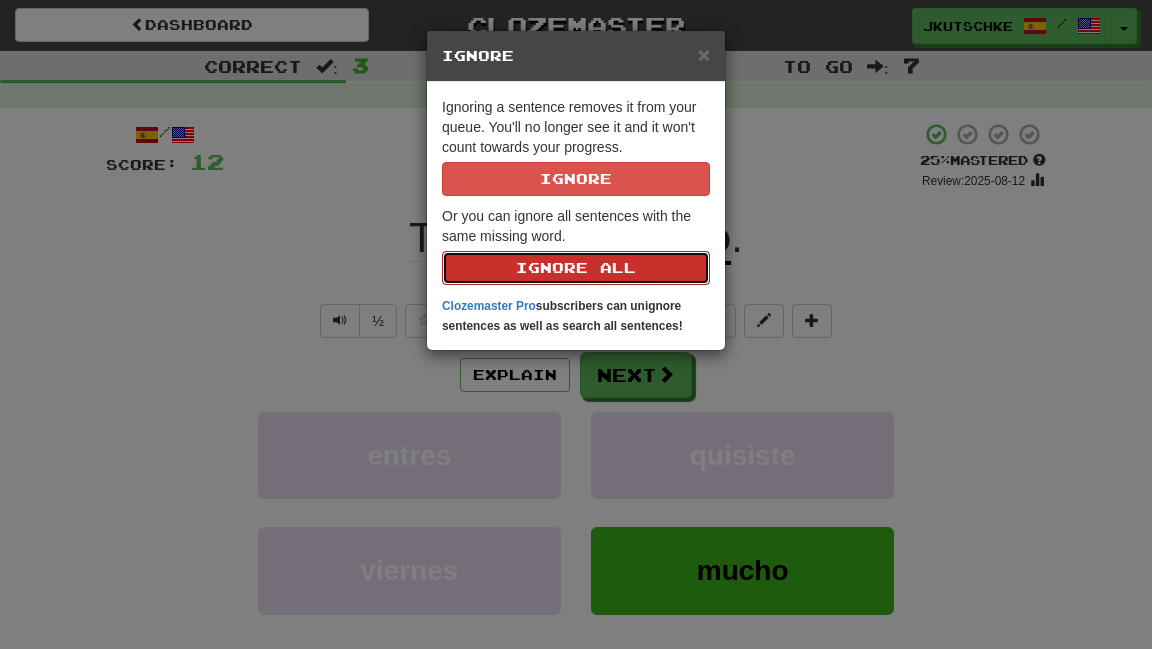 click on "Ignore All" at bounding box center (576, 268) 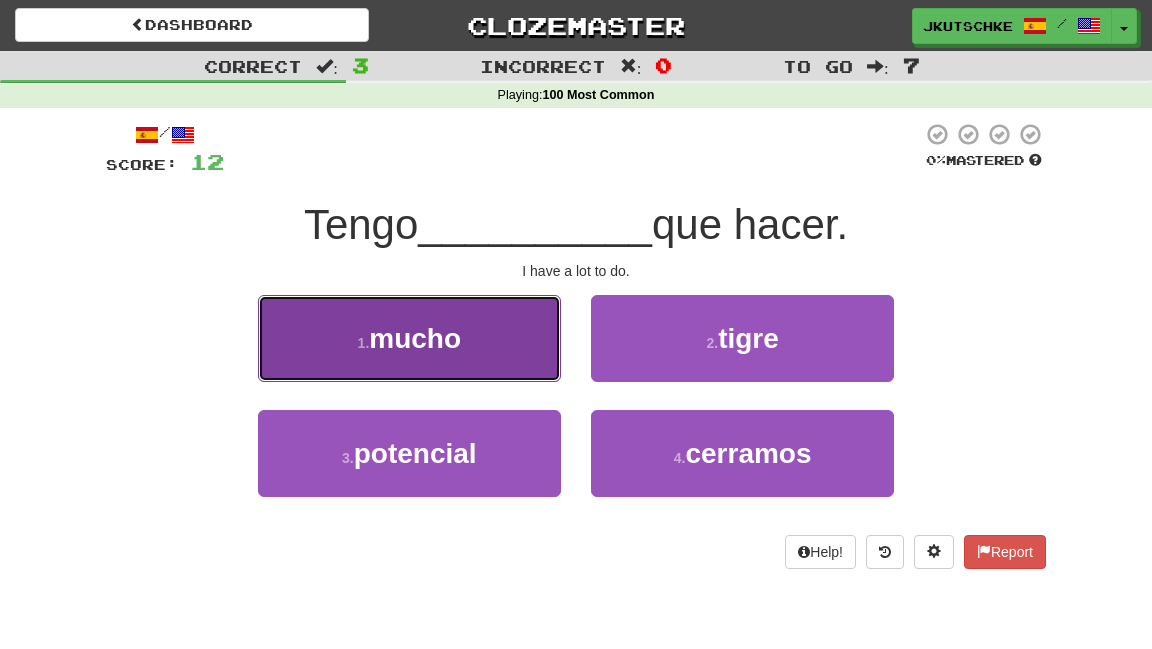 click on "1 .  mucho" at bounding box center (409, 338) 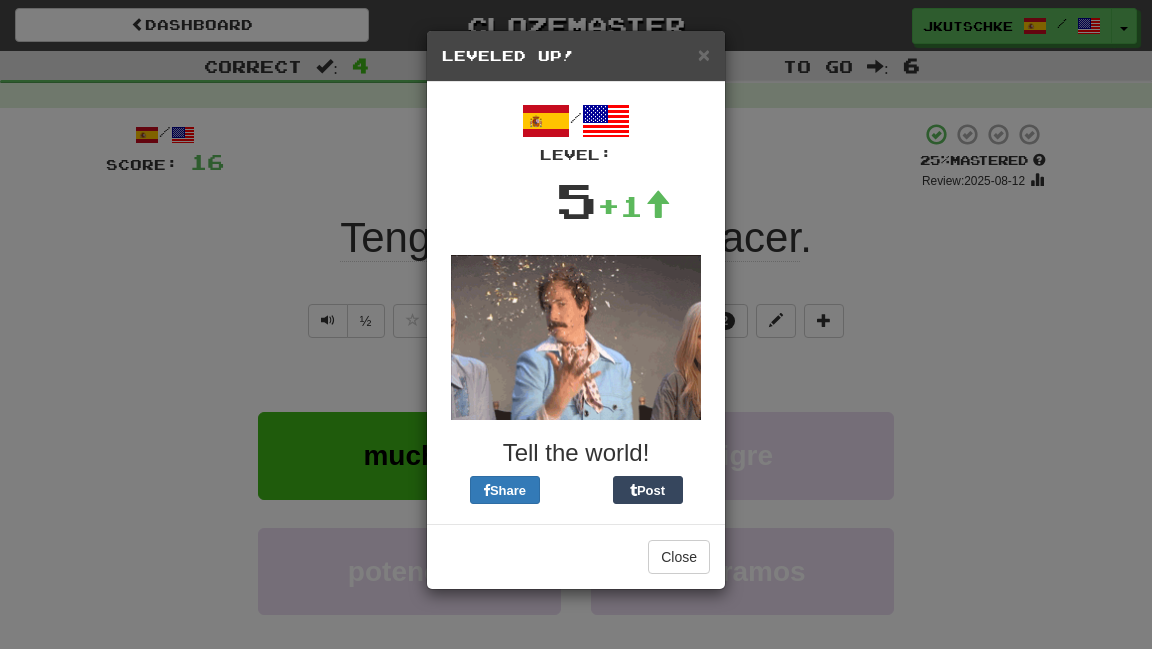 click on "× Leveled Up!  /  Level: 5 +1 Tell the world!  Share  Post Close" at bounding box center (576, 324) 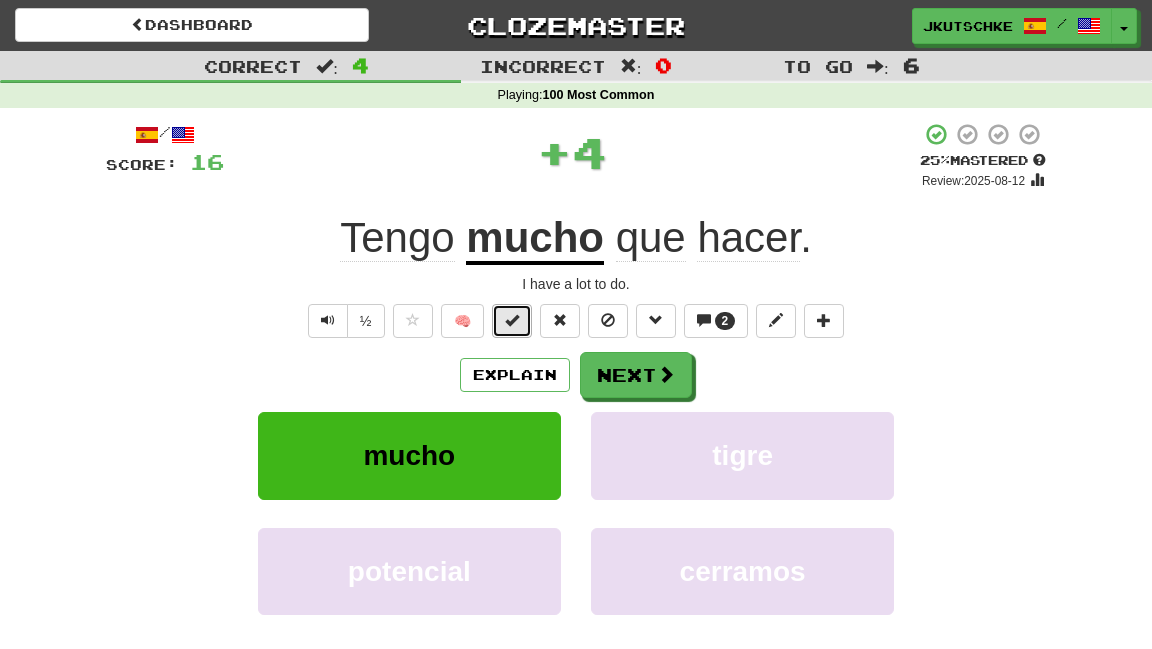 click at bounding box center [512, 321] 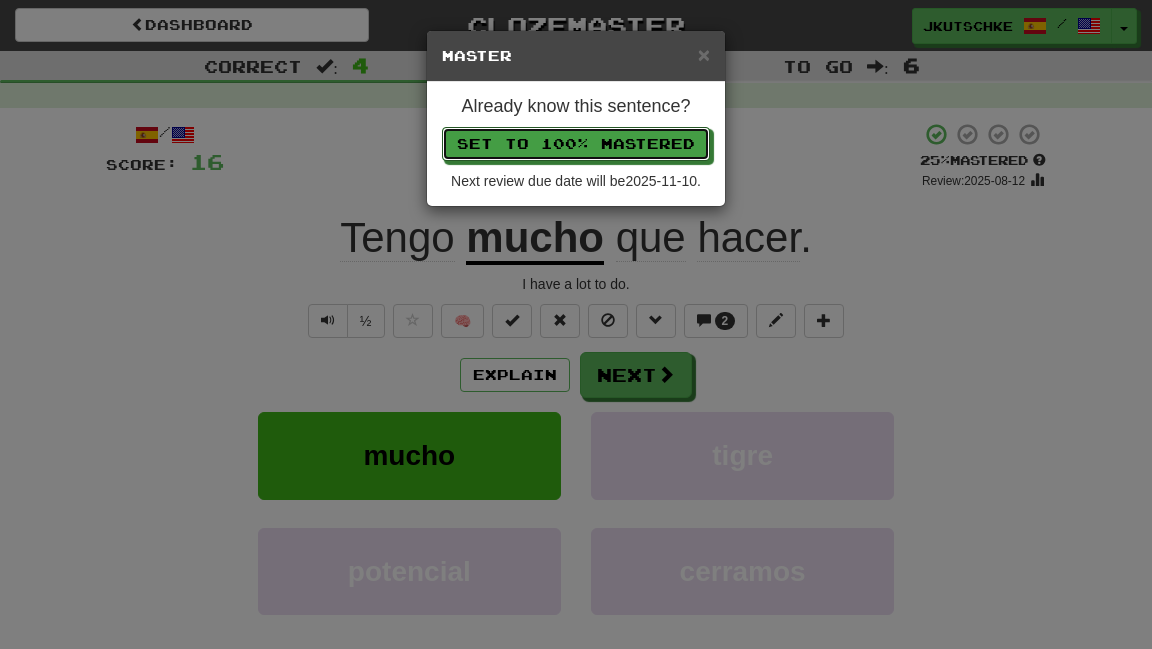 drag, startPoint x: 521, startPoint y: 332, endPoint x: 494, endPoint y: 327, distance: 27.45906 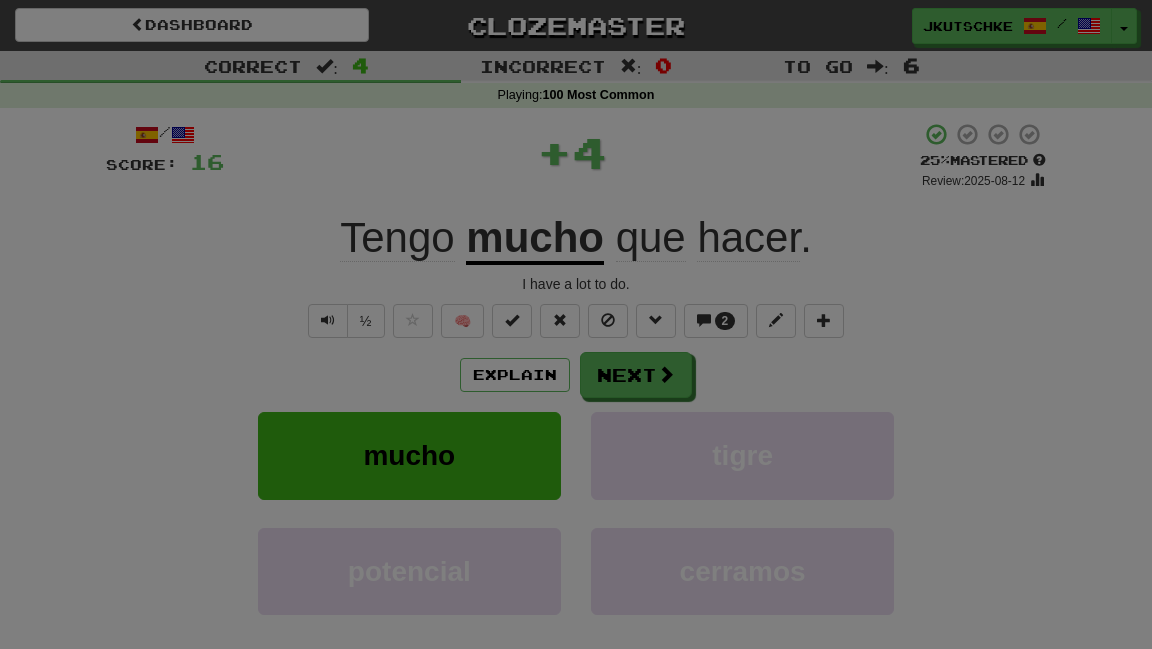click at bounding box center (576, 324) 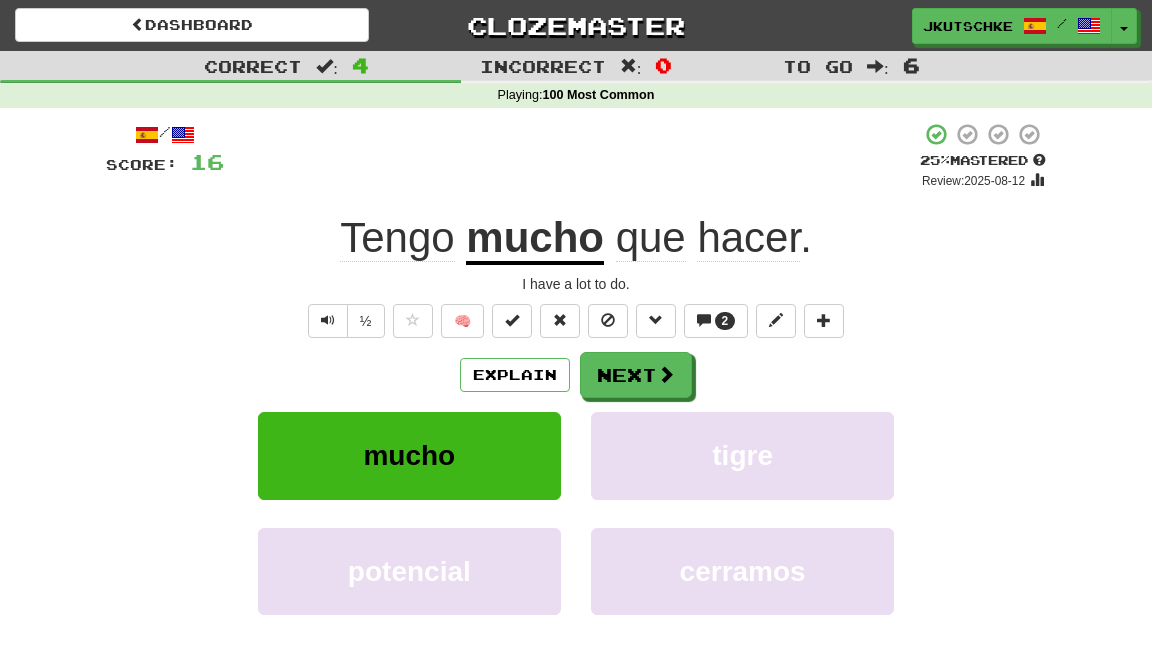 click on "/  Score:   16 + 4 25 %  Mastered Review:  2025-08-12 Tengo   mucho   que   hacer . I have a lot to do. ½ 🧠 2 Explain Next mucho tigre potencial cerramos Learn more: mucho tigre potencial cerramos  Help!  Report Sentence Source" at bounding box center [576, 435] 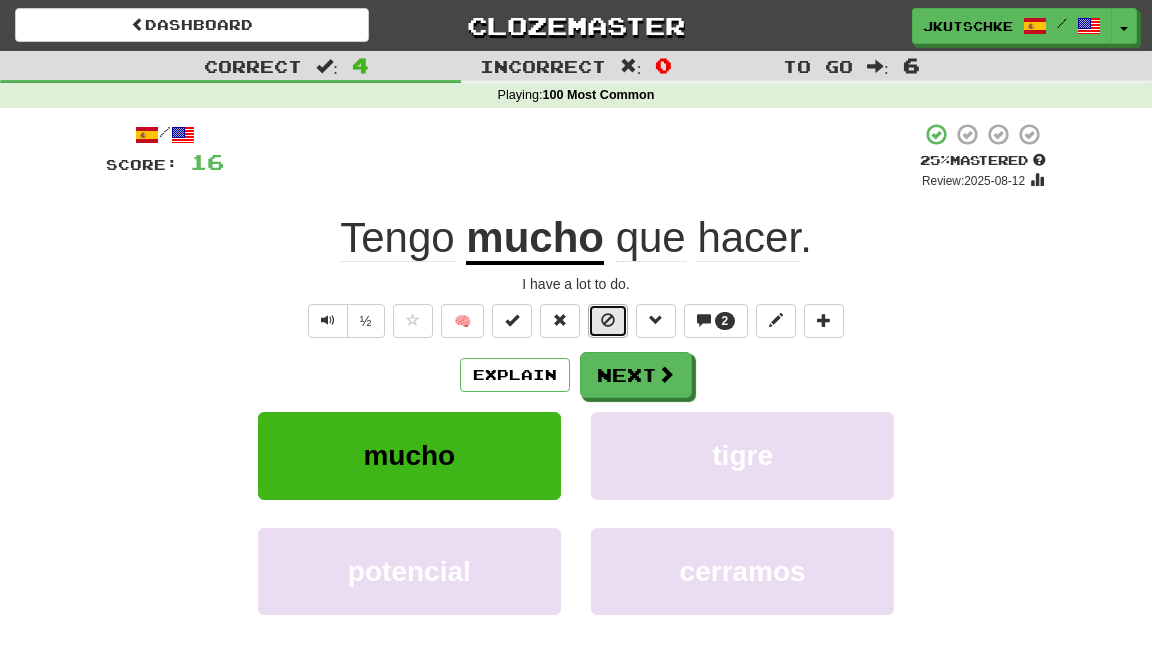 click at bounding box center (608, 320) 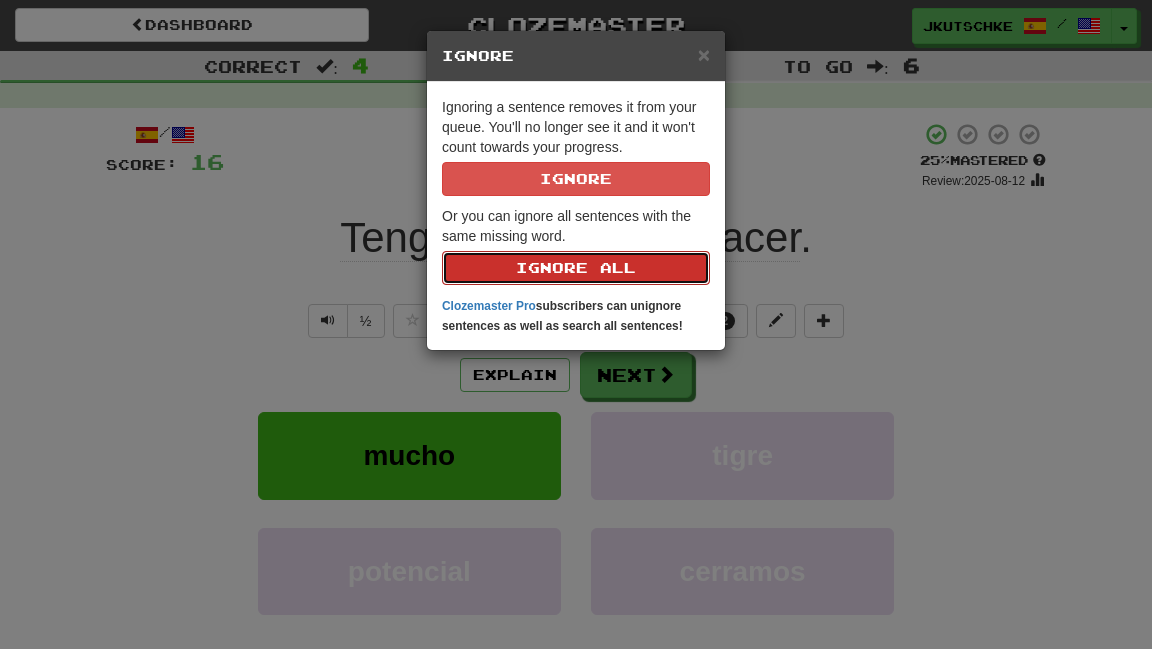 click on "Ignore All" at bounding box center [576, 268] 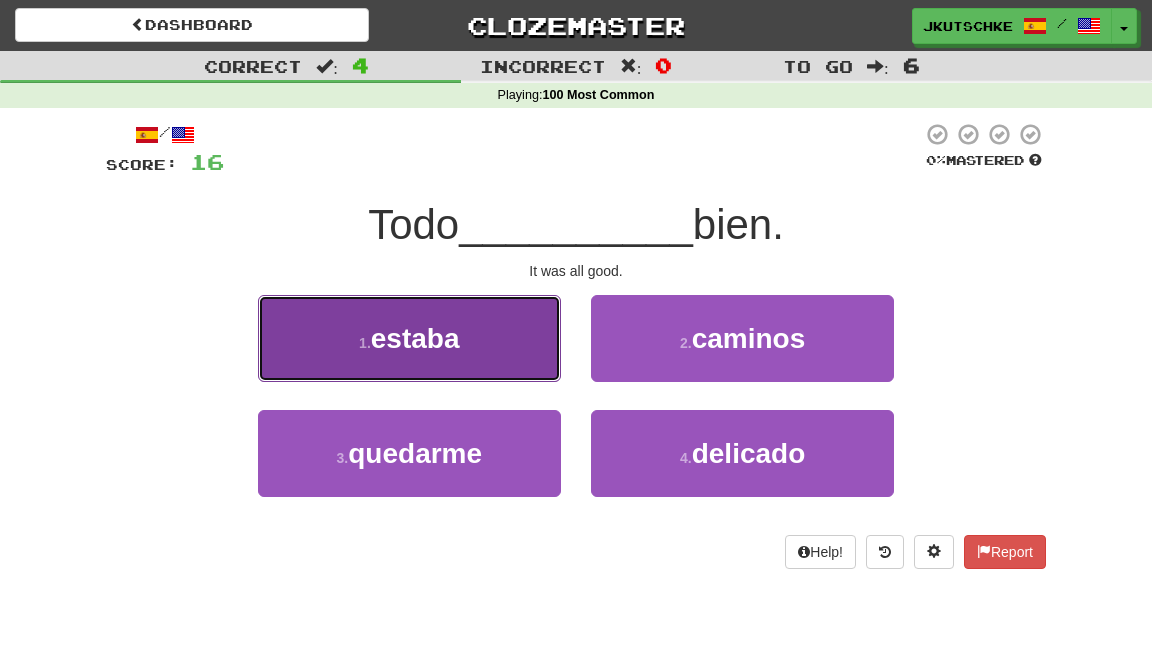 click on "1 .  estaba" at bounding box center [409, 338] 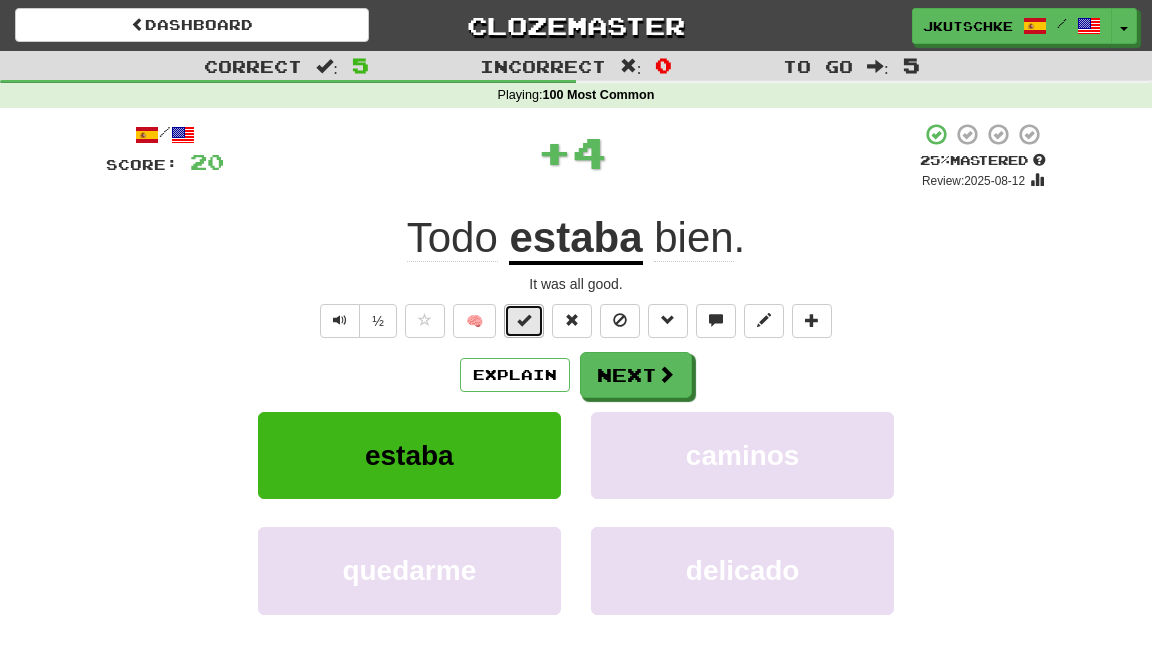 click at bounding box center [524, 320] 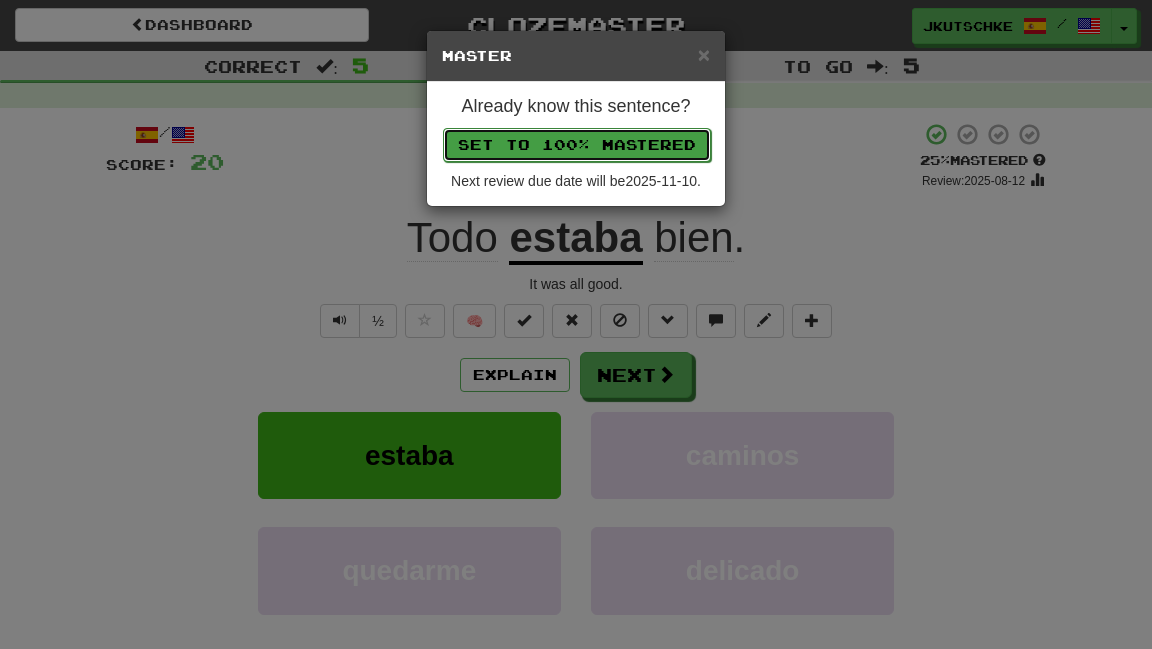 click on "Set to 100% Mastered" at bounding box center (577, 145) 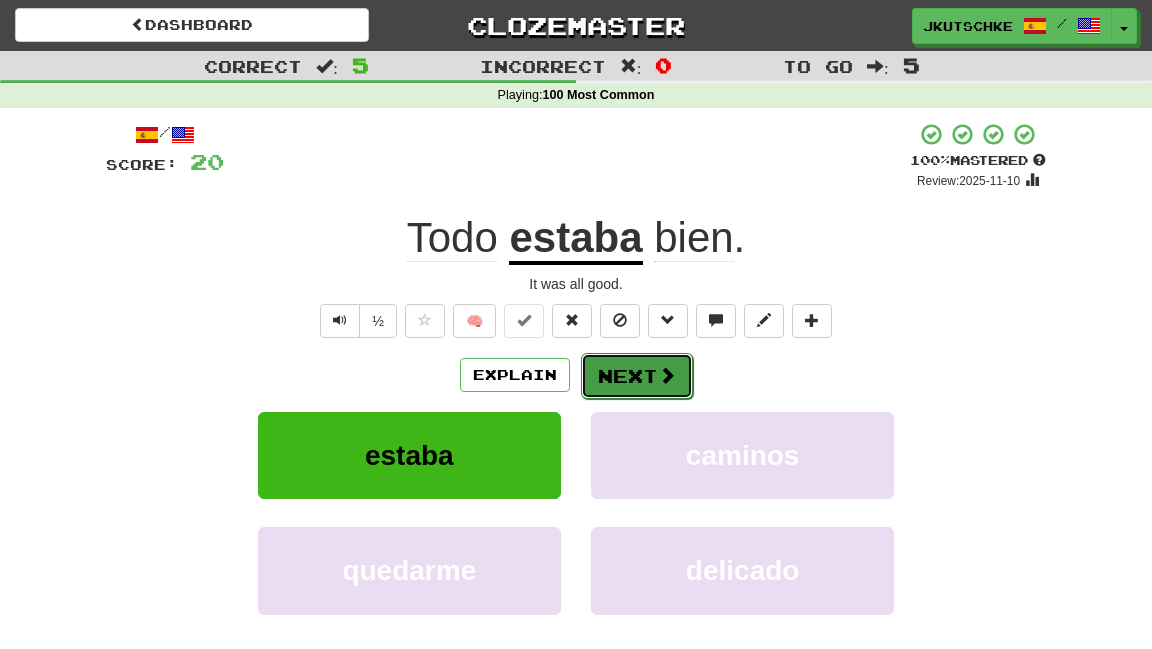 click on "Next" at bounding box center [637, 376] 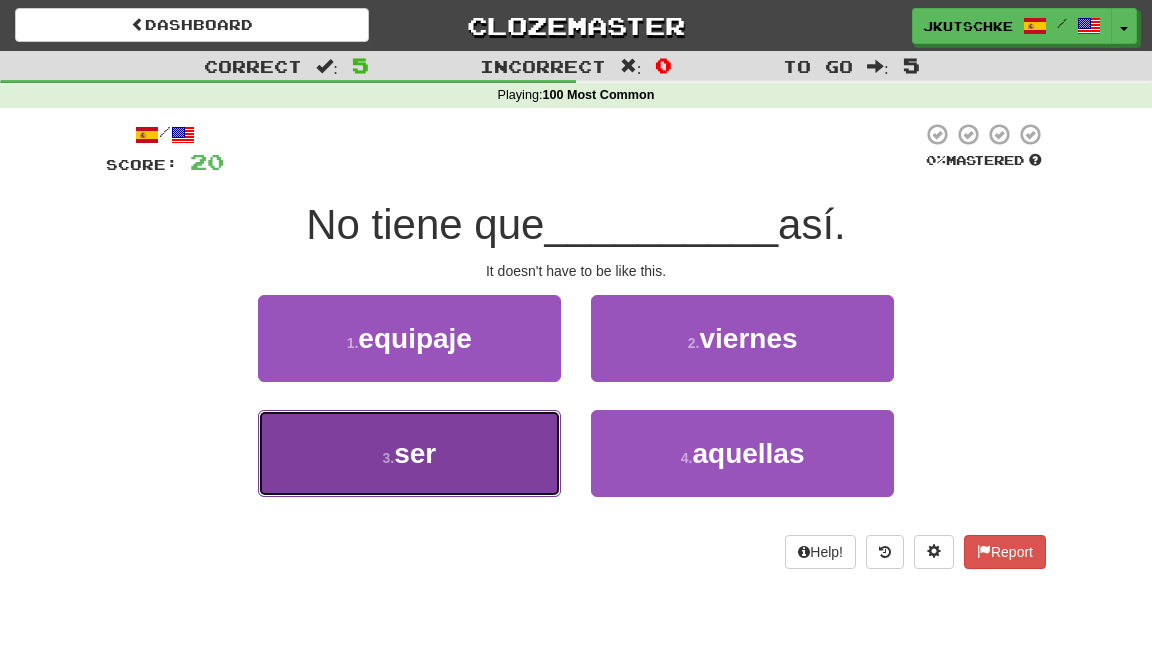 click on "3 .  ser" at bounding box center (409, 453) 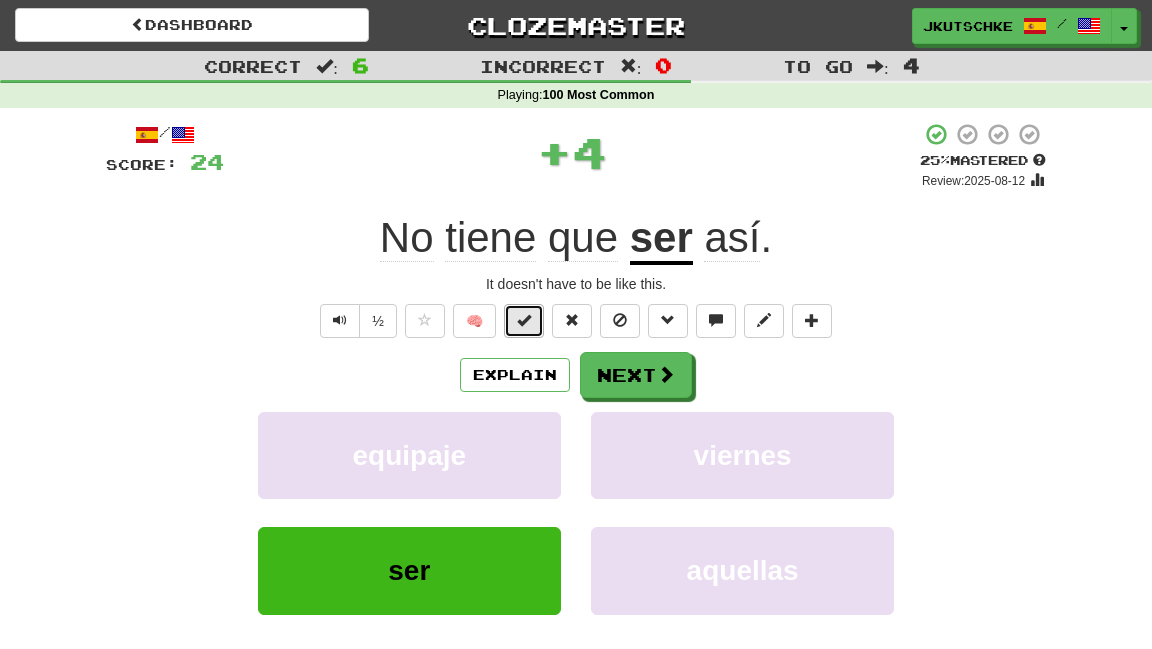 click at bounding box center [524, 321] 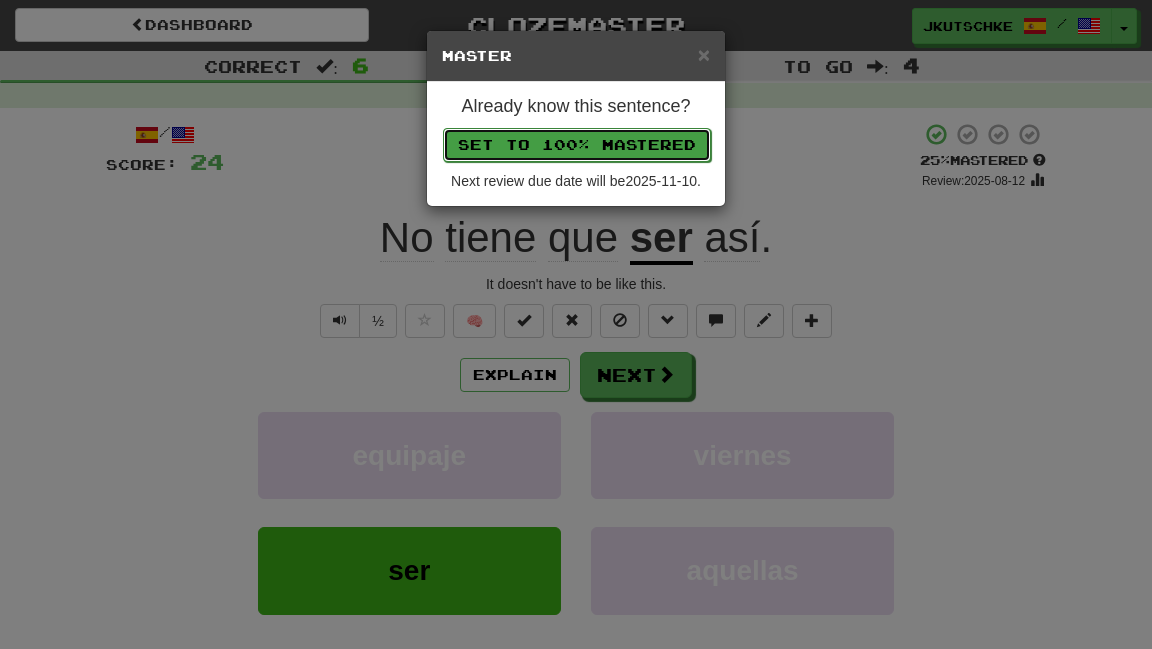click on "Set to 100% Mastered" at bounding box center [577, 145] 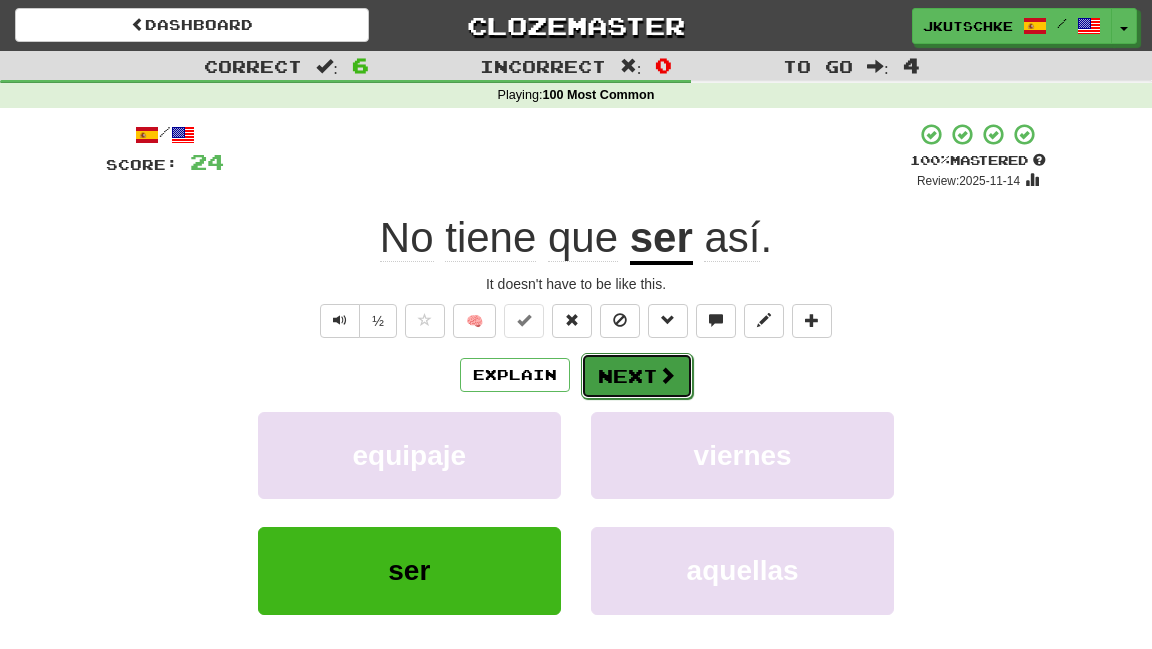 click on "Next" at bounding box center (637, 376) 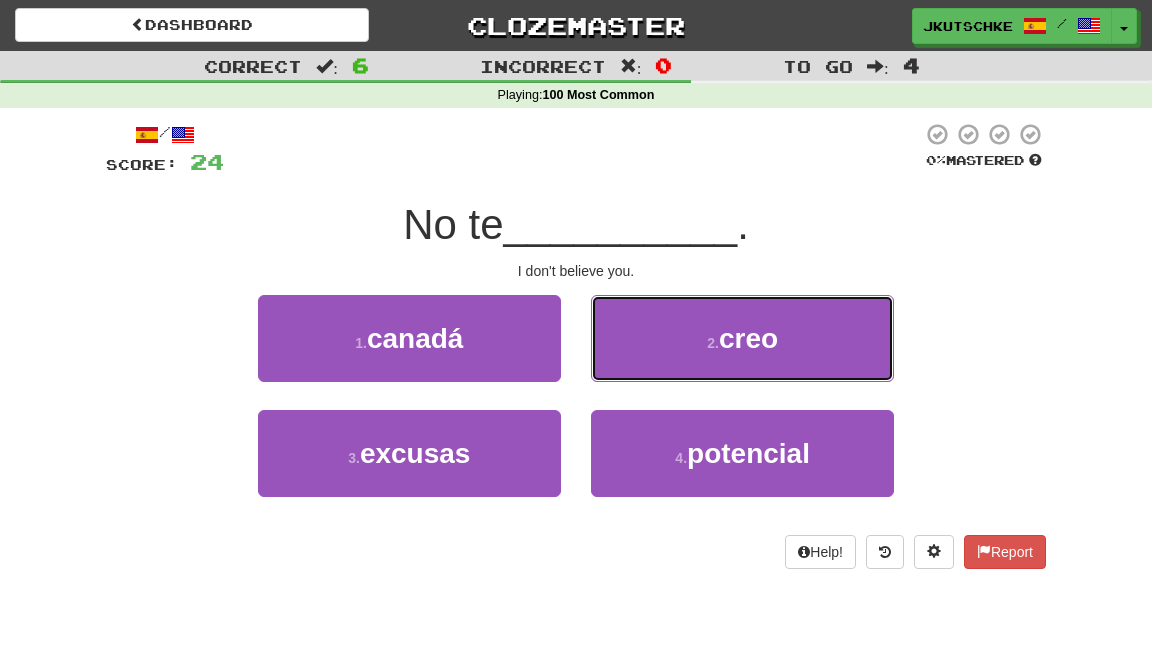click on "2 .  creo" at bounding box center (742, 338) 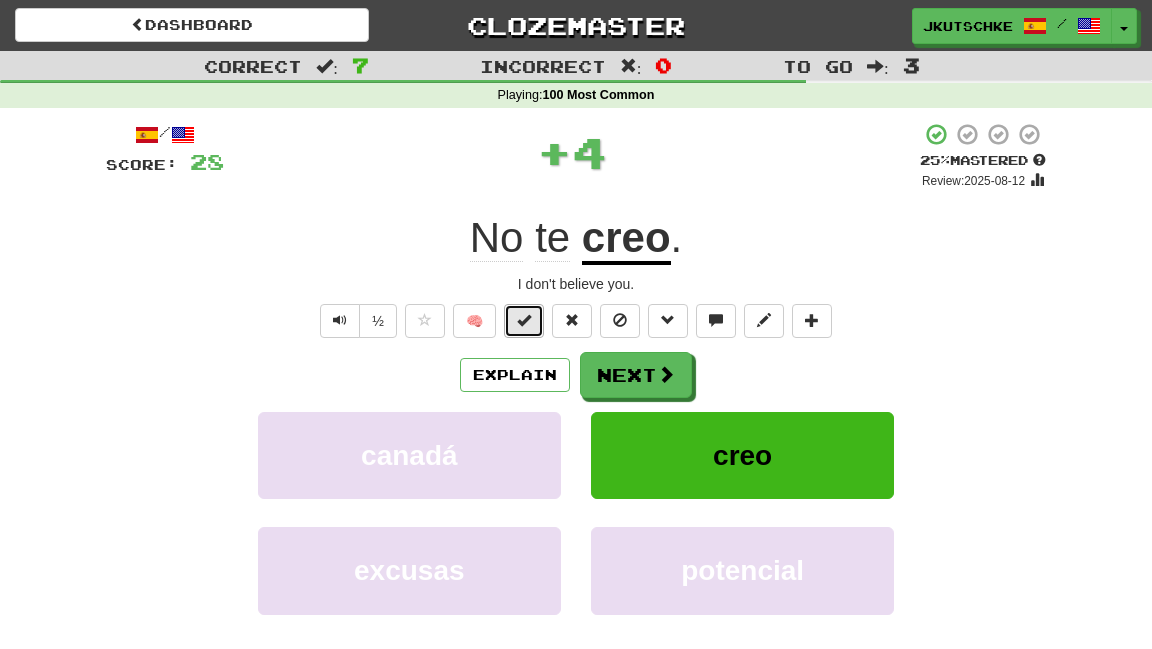 click at bounding box center (524, 320) 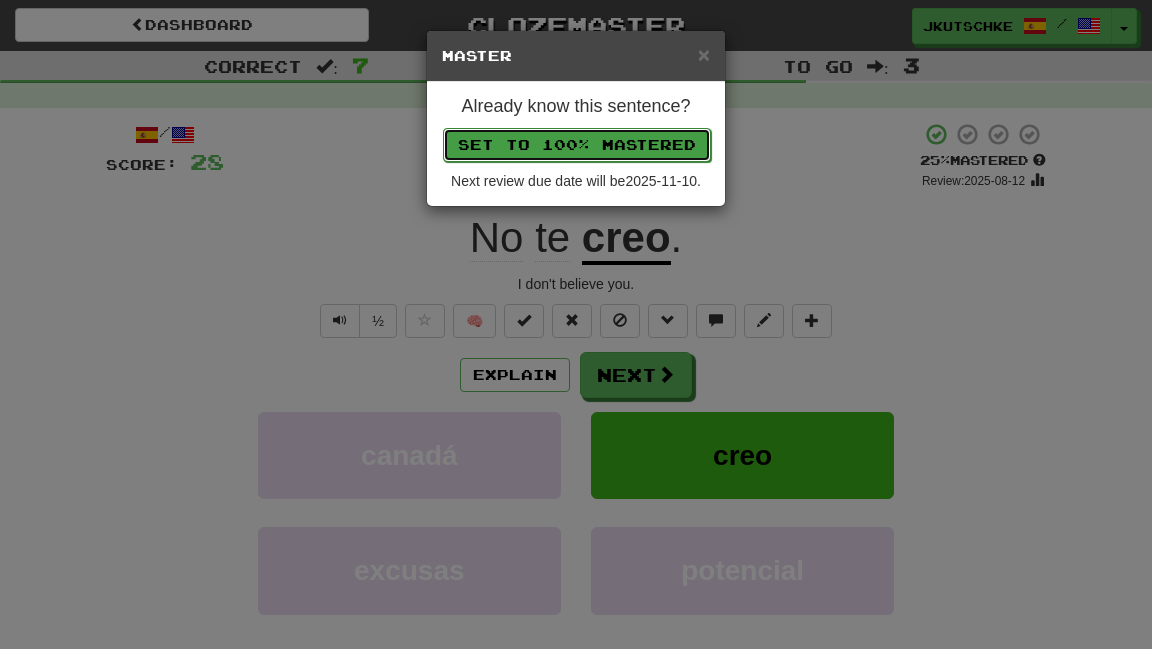 click on "Set to 100% Mastered" at bounding box center [577, 145] 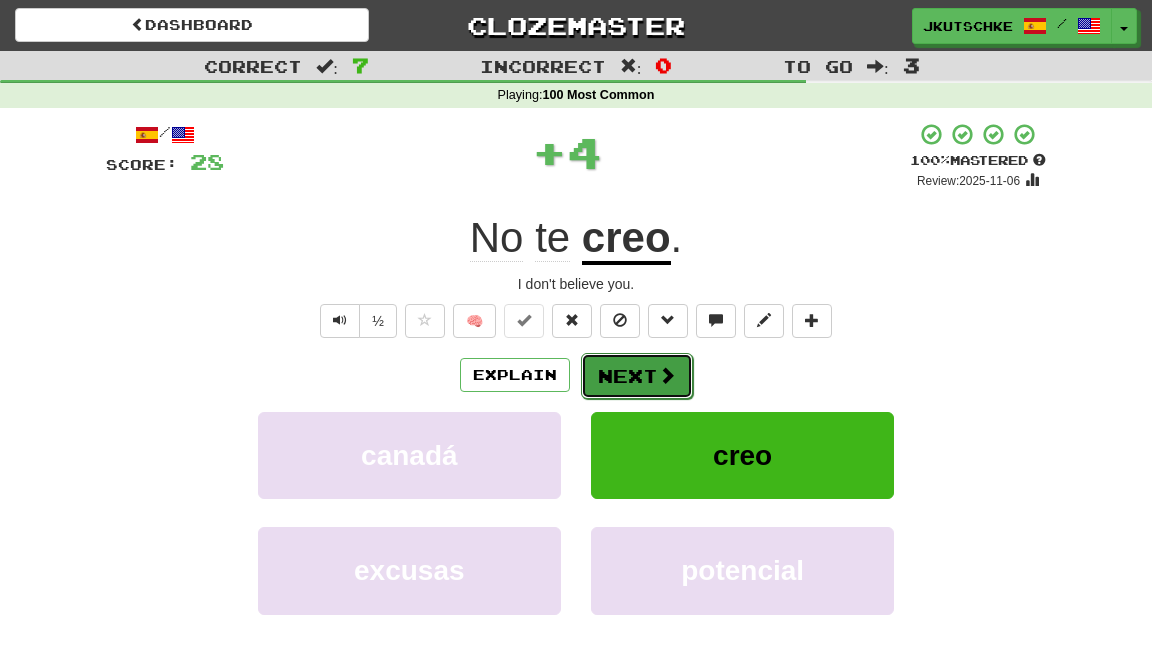 click on "Next" at bounding box center [637, 376] 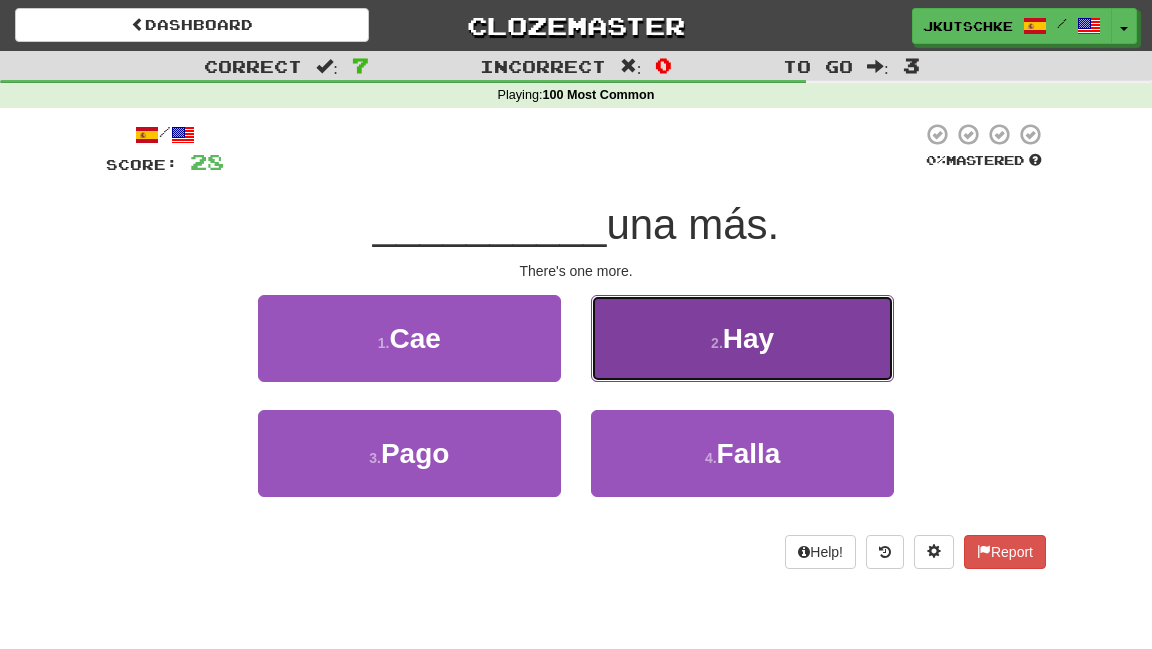 click on "2 .  Hay" at bounding box center [742, 338] 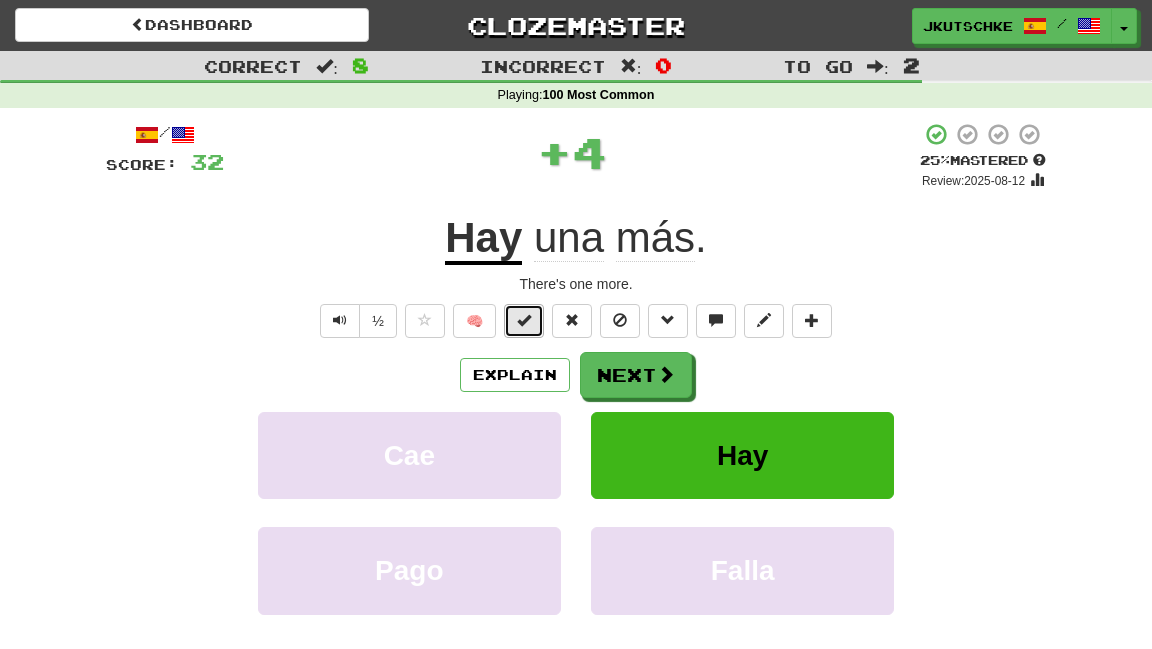 click at bounding box center [524, 321] 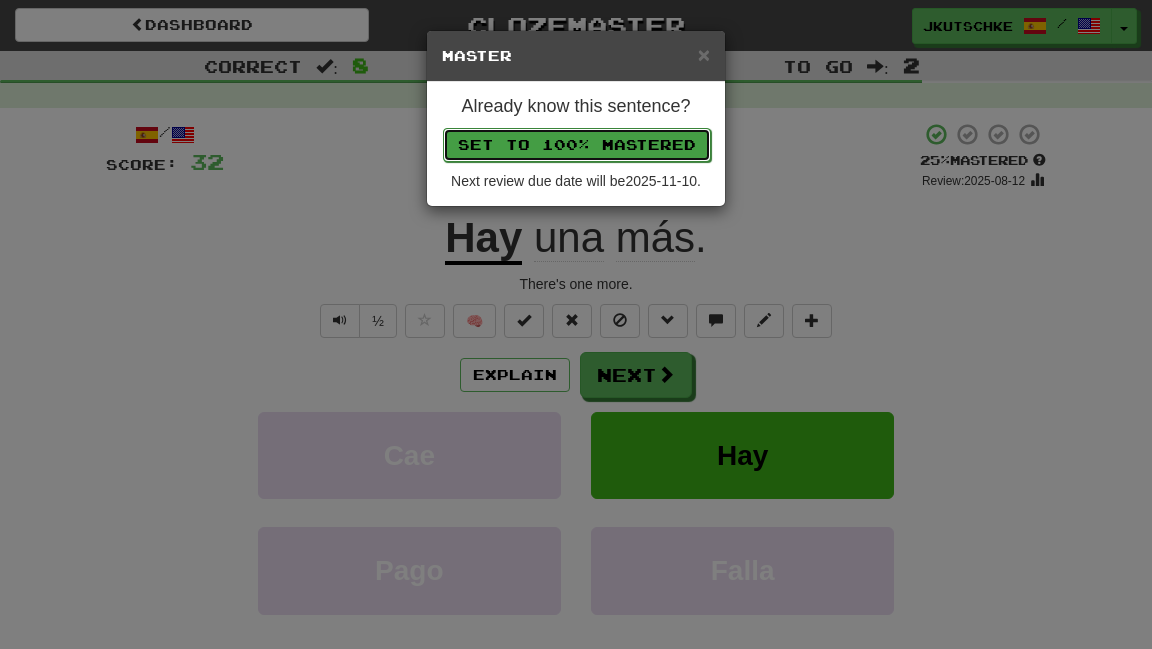 click on "Set to 100% Mastered" at bounding box center (577, 145) 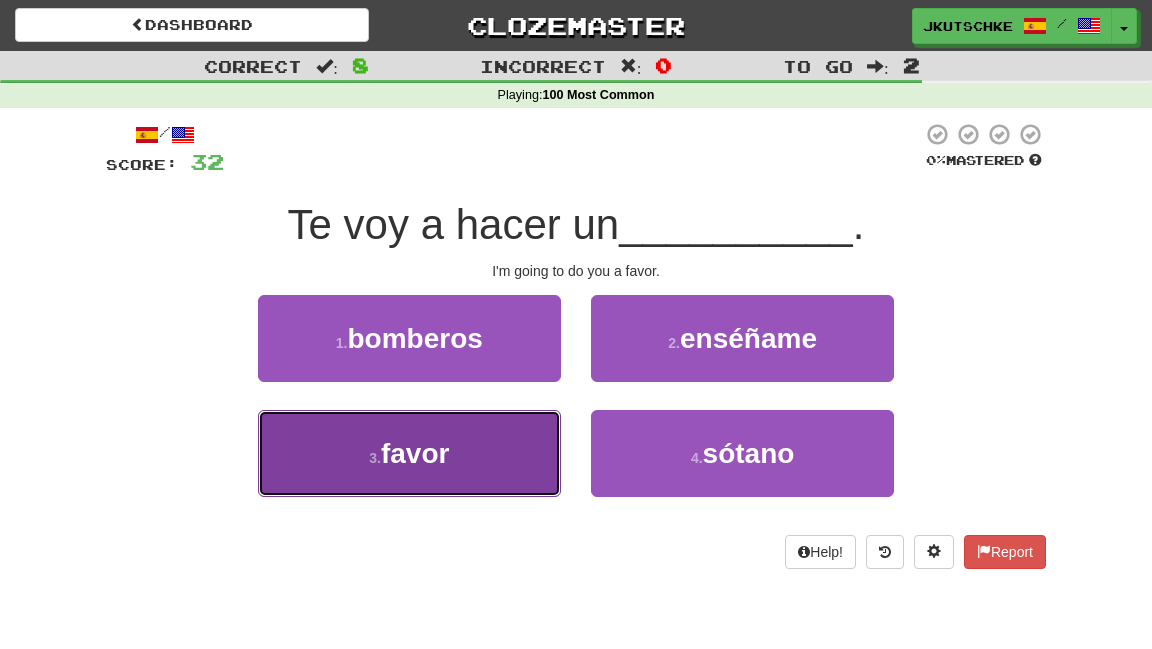 click on "3 .  favor" at bounding box center [409, 453] 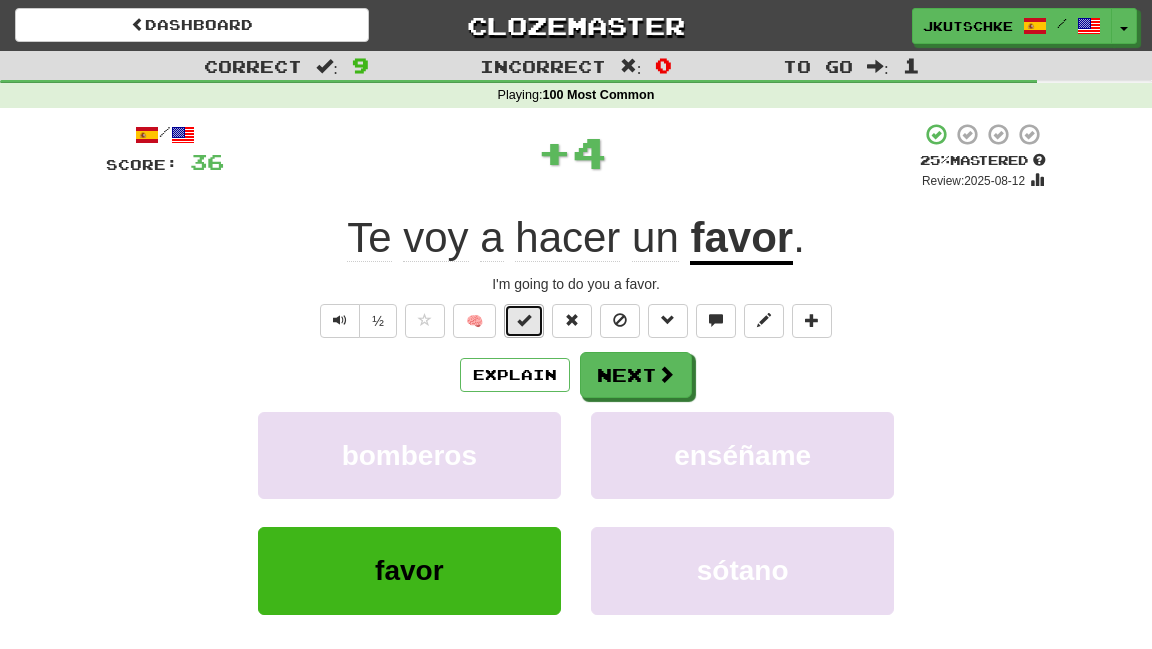 click at bounding box center [524, 321] 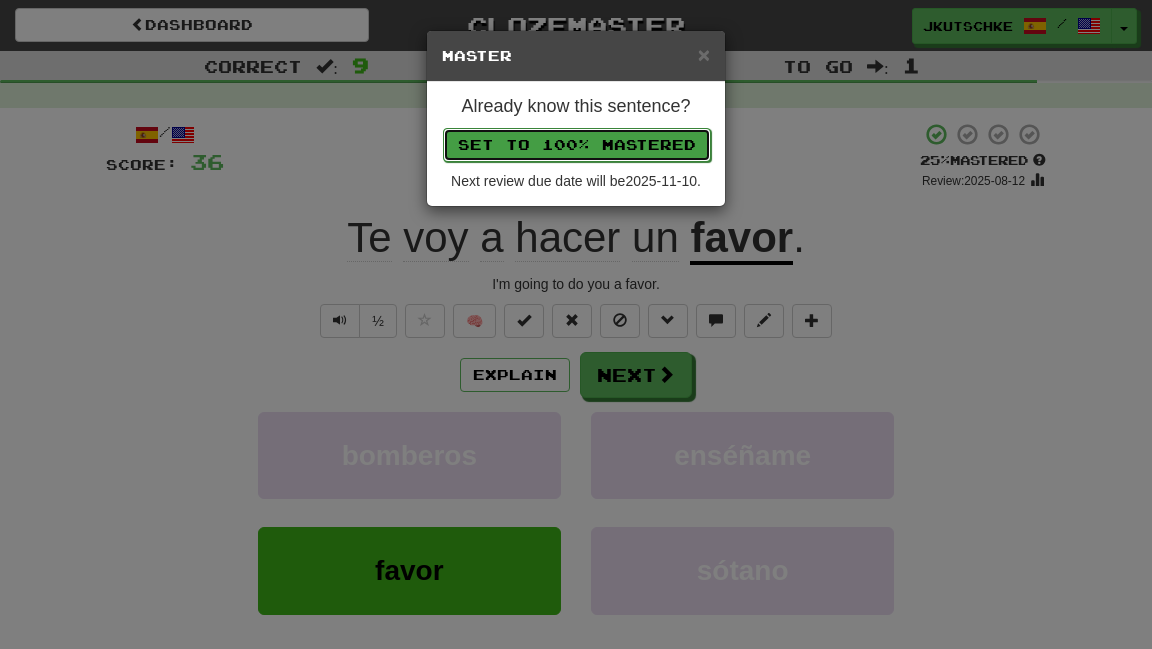 click on "Set to 100% Mastered" at bounding box center [577, 145] 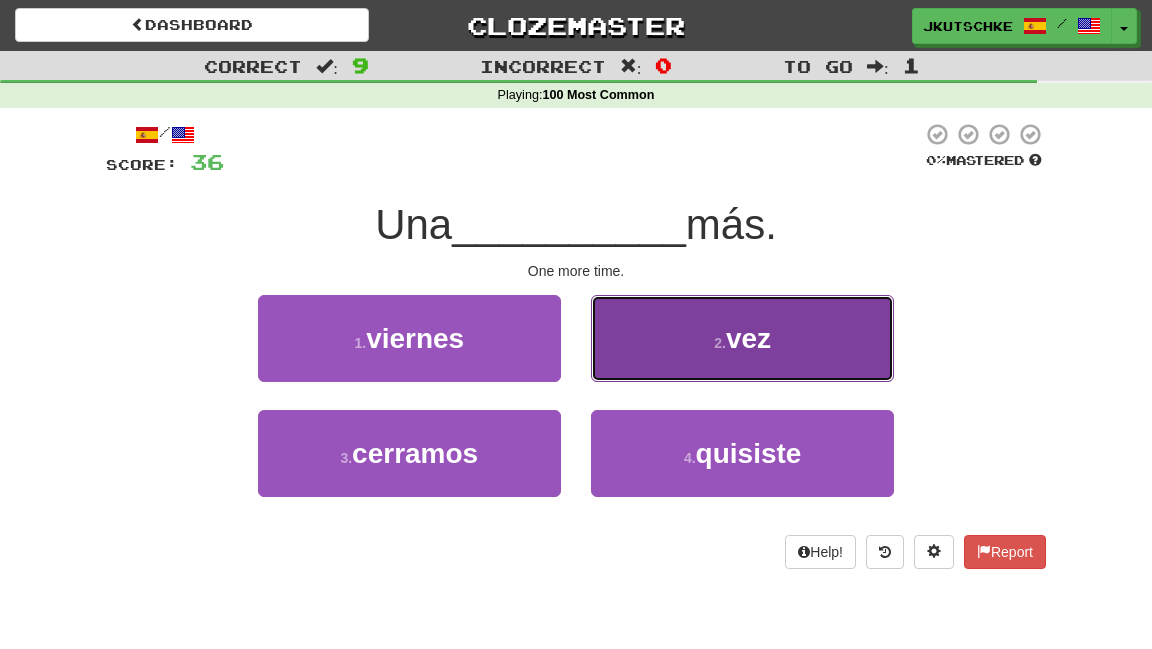 click on "2 .  vez" at bounding box center (742, 338) 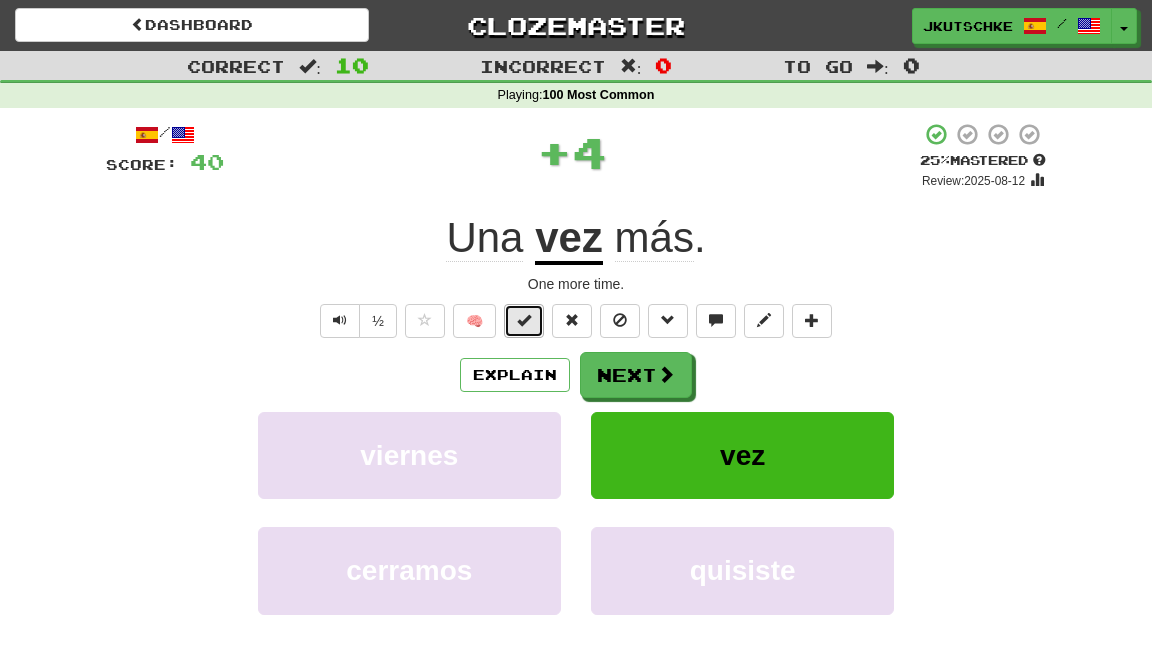 click at bounding box center (524, 321) 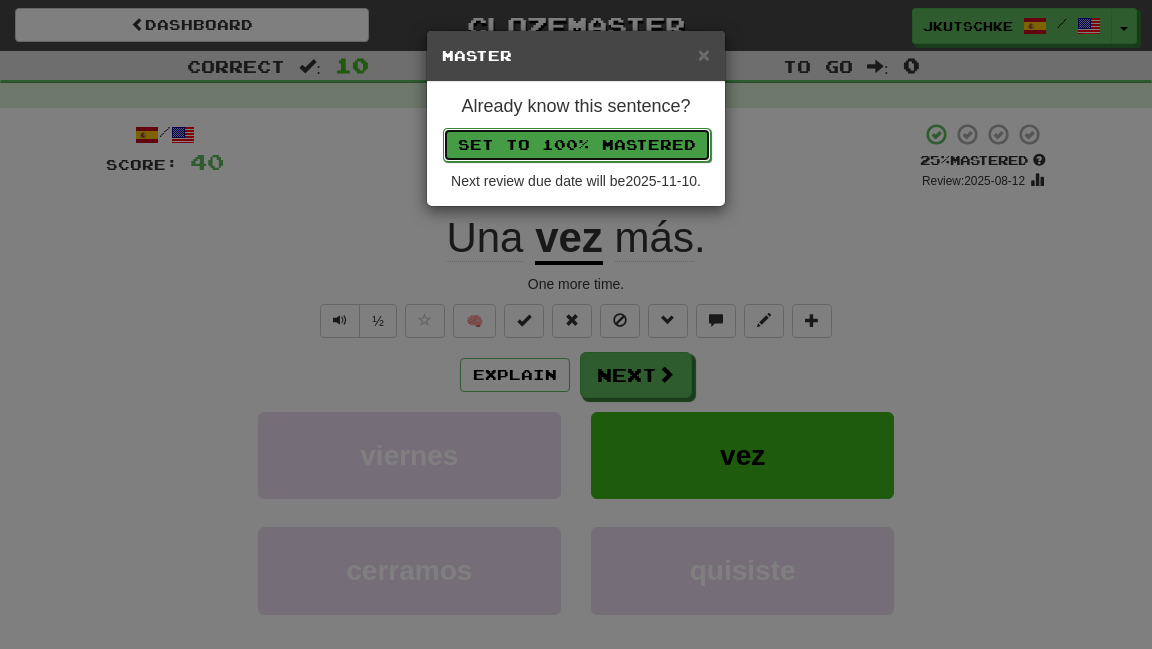 click on "Set to 100% Mastered" at bounding box center (577, 145) 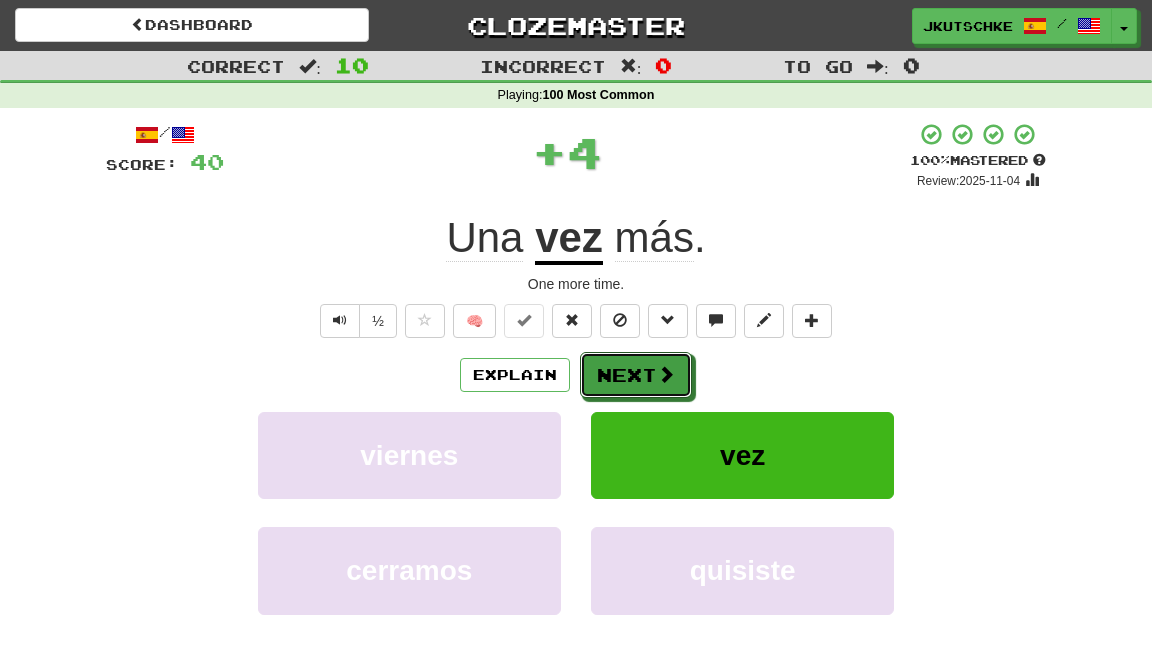 click at bounding box center [666, 374] 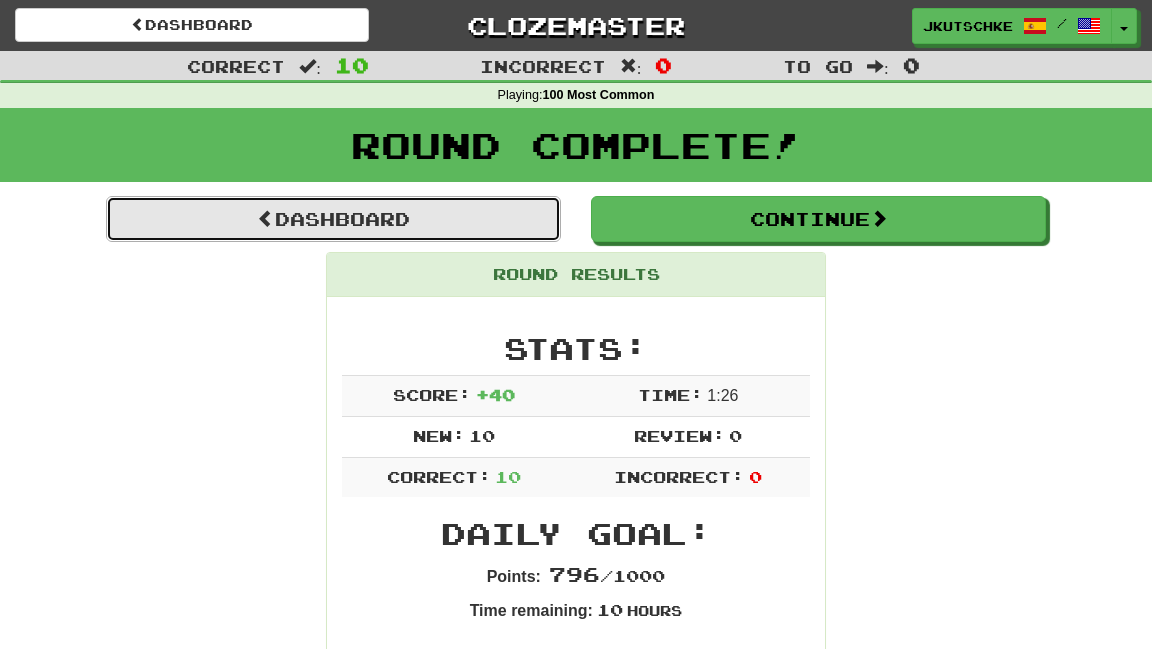 click on "Dashboard" at bounding box center (333, 219) 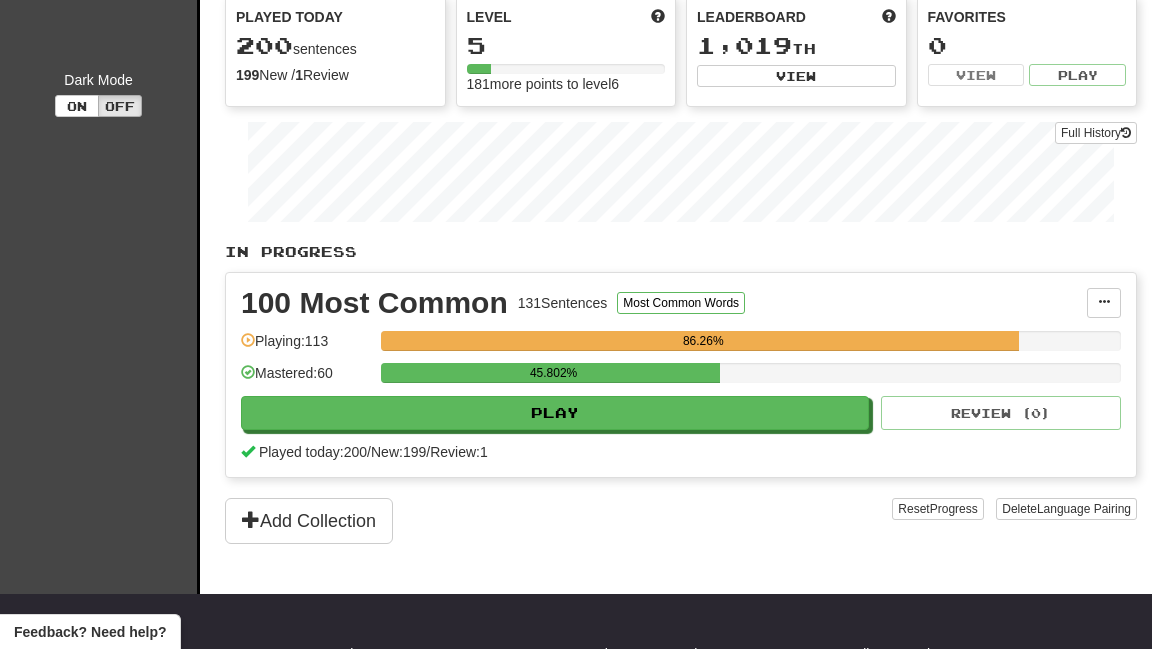 scroll, scrollTop: 190, scrollLeft: 0, axis: vertical 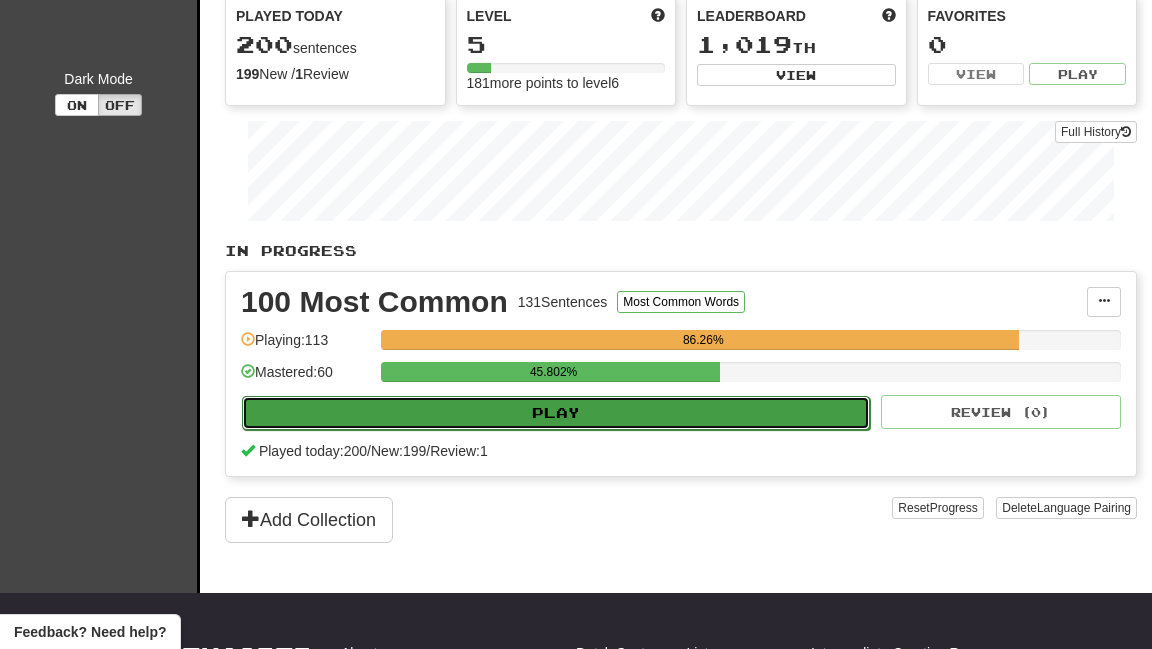 click on "Play" at bounding box center (556, 413) 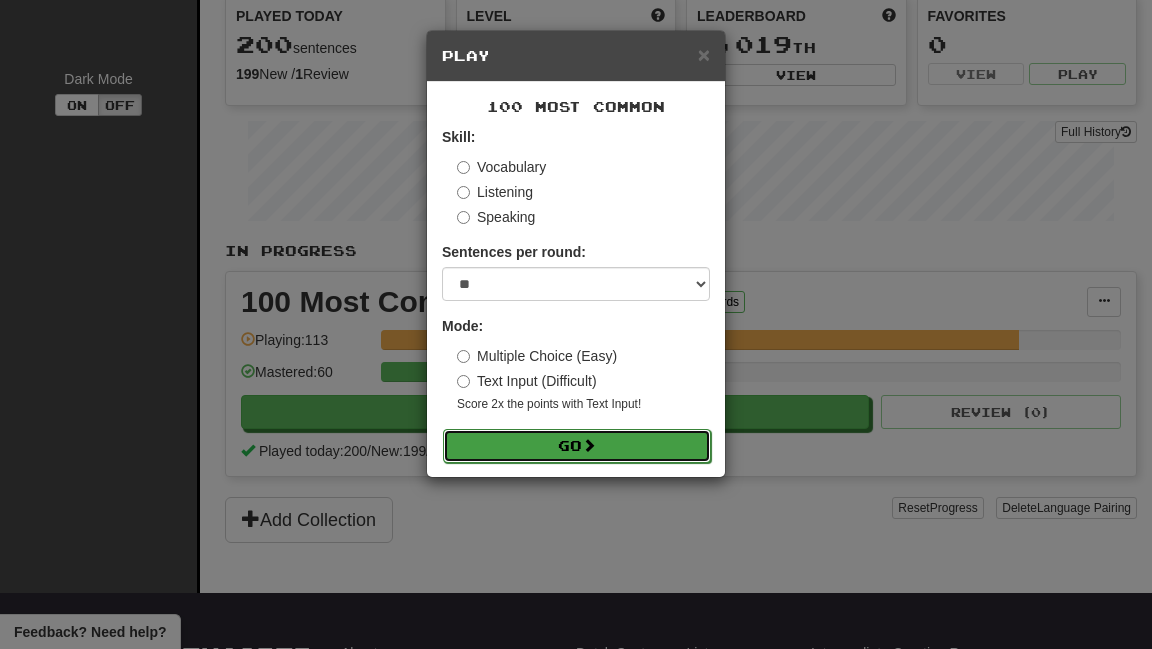 click on "Go" at bounding box center [577, 446] 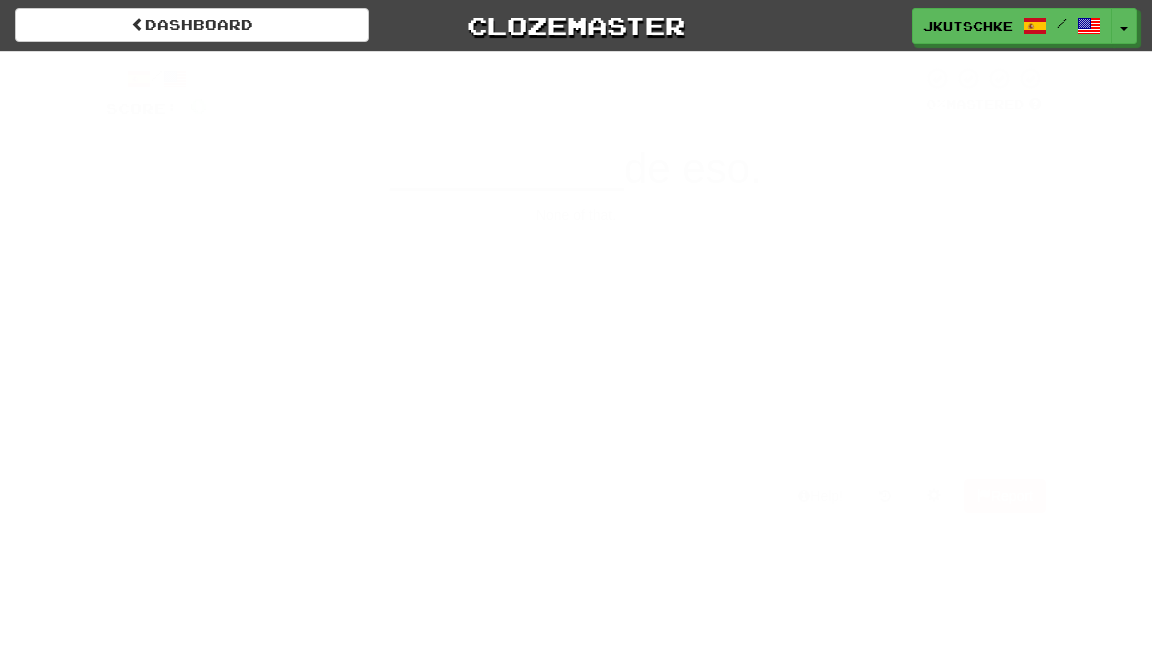 scroll, scrollTop: 0, scrollLeft: 0, axis: both 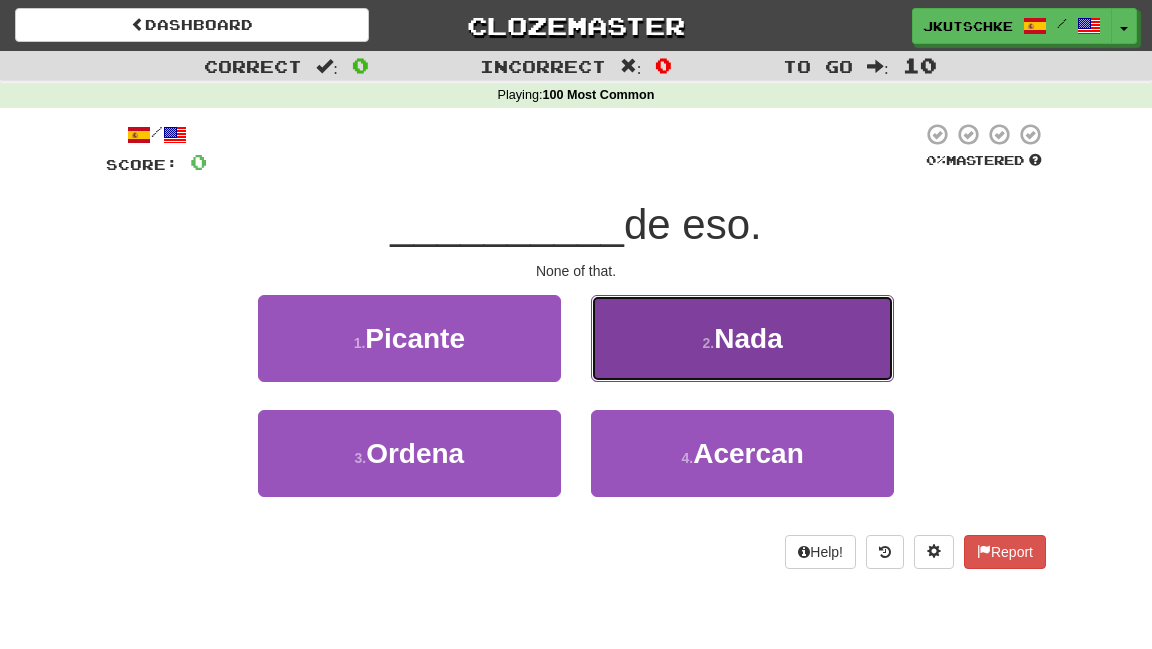 click on "2 .  Nada" at bounding box center [742, 338] 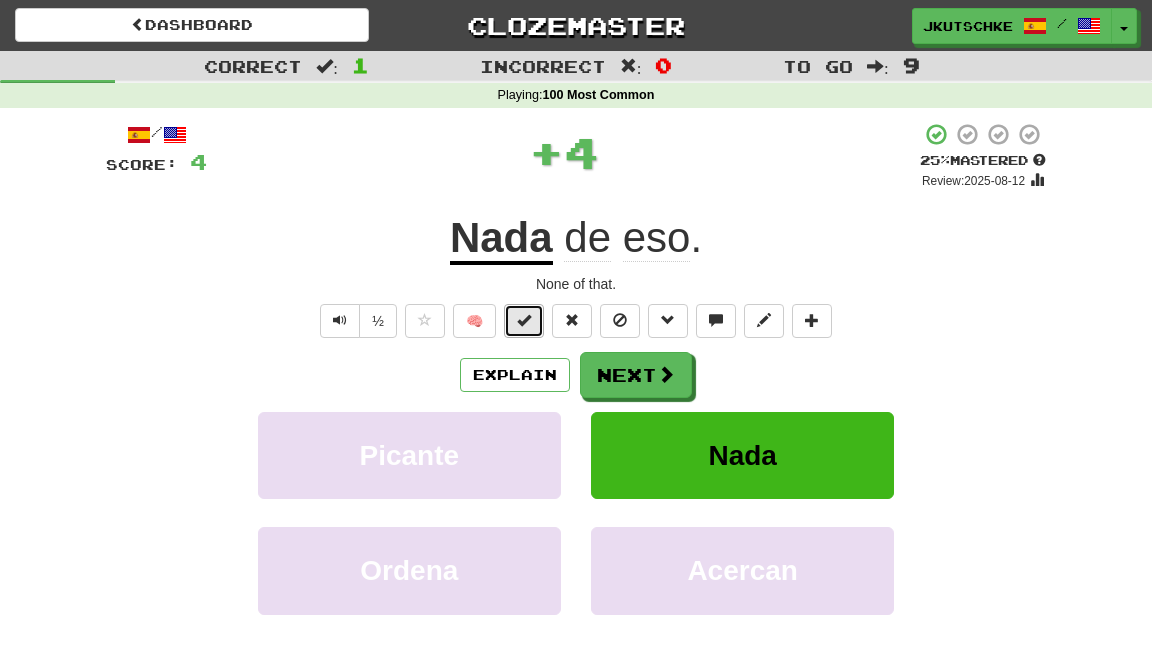 click at bounding box center (524, 321) 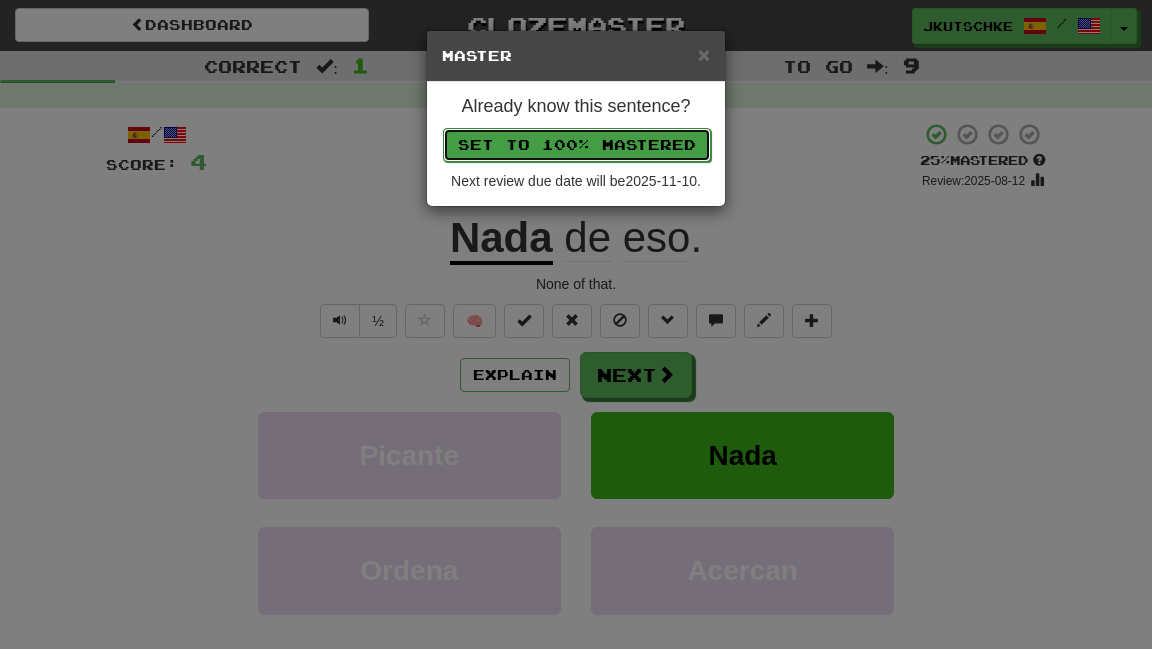 click on "Set to 100% Mastered" at bounding box center (577, 145) 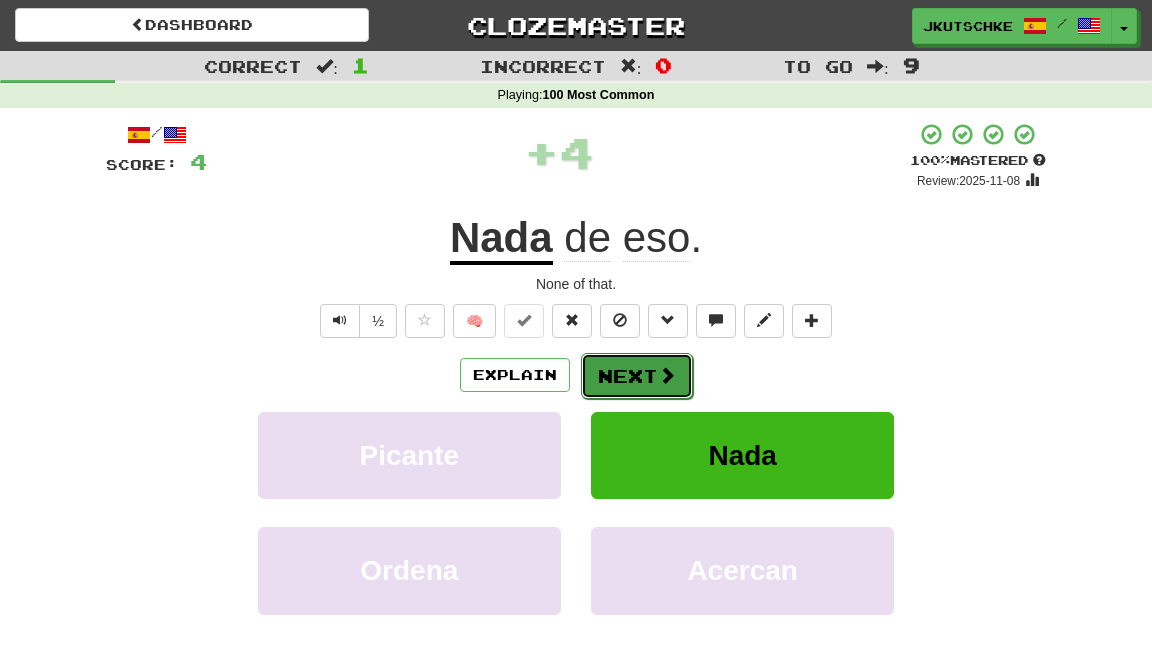 click on "Next" at bounding box center [637, 376] 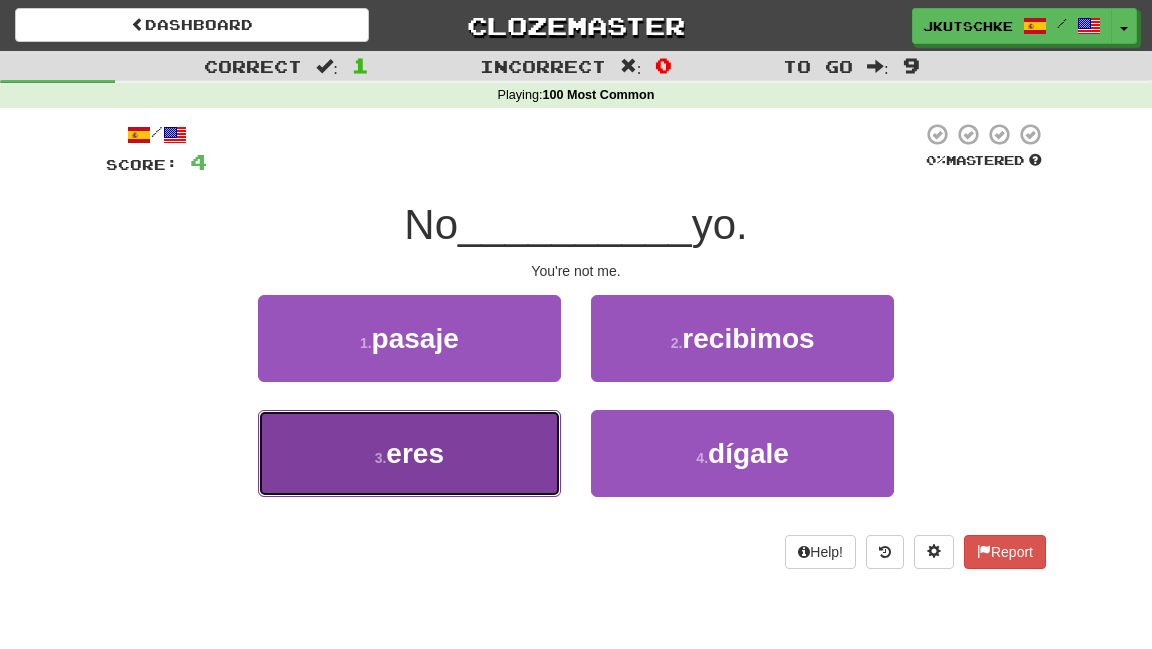 click on "3 .  eres" at bounding box center [409, 453] 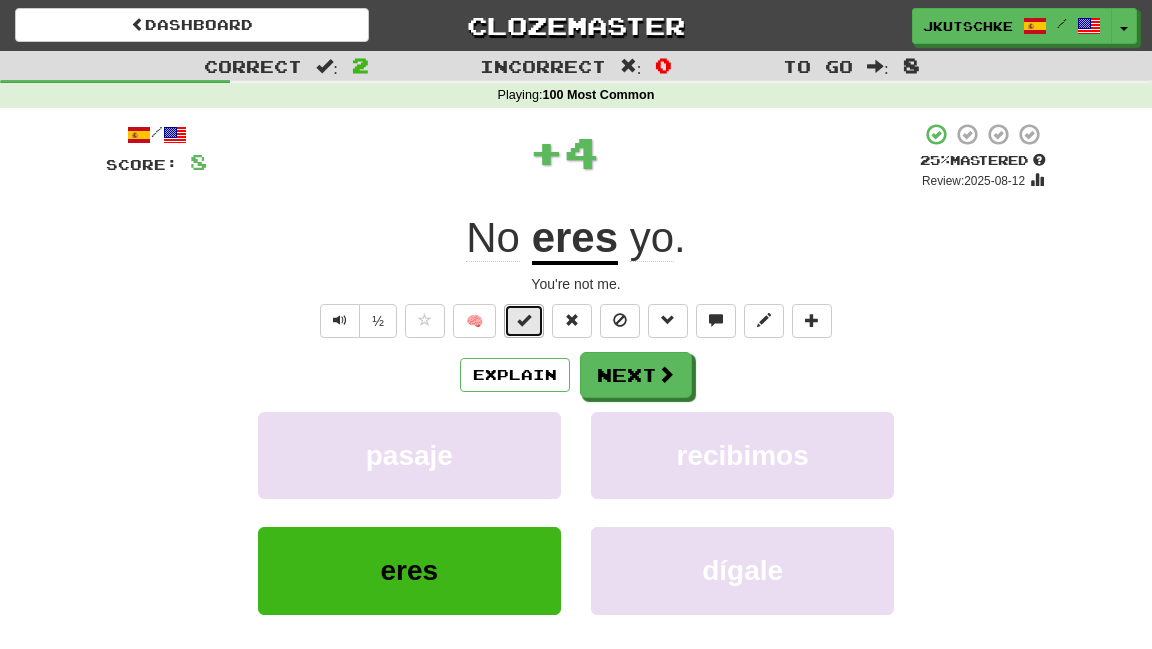 click at bounding box center (524, 320) 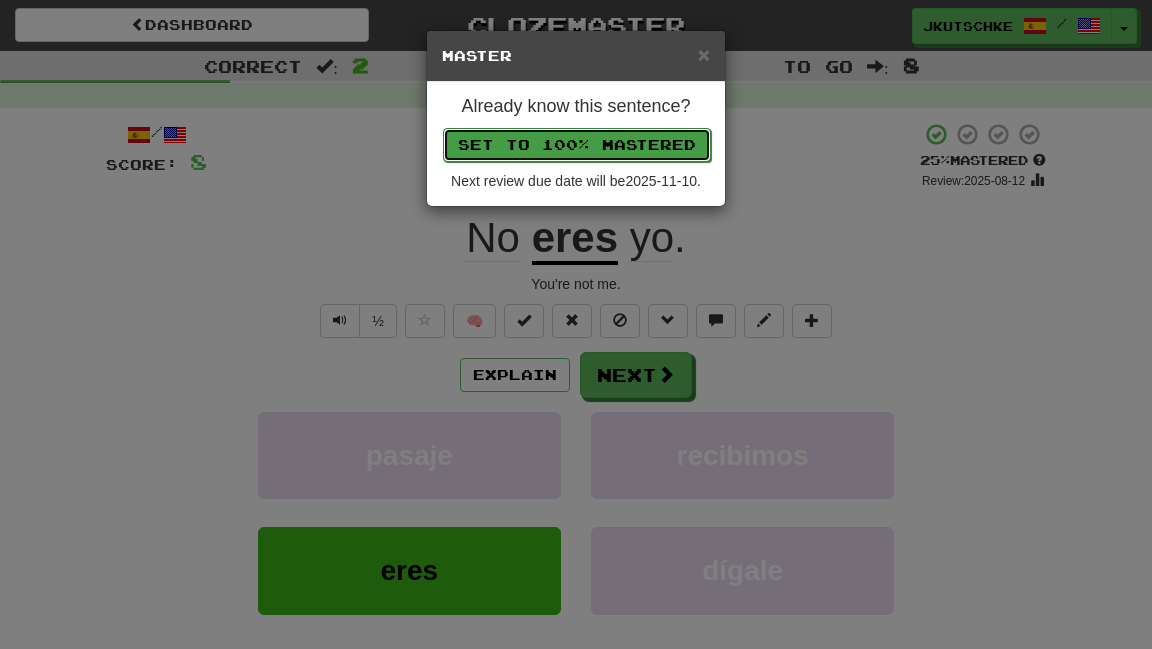 click on "Set to 100% Mastered" at bounding box center [577, 145] 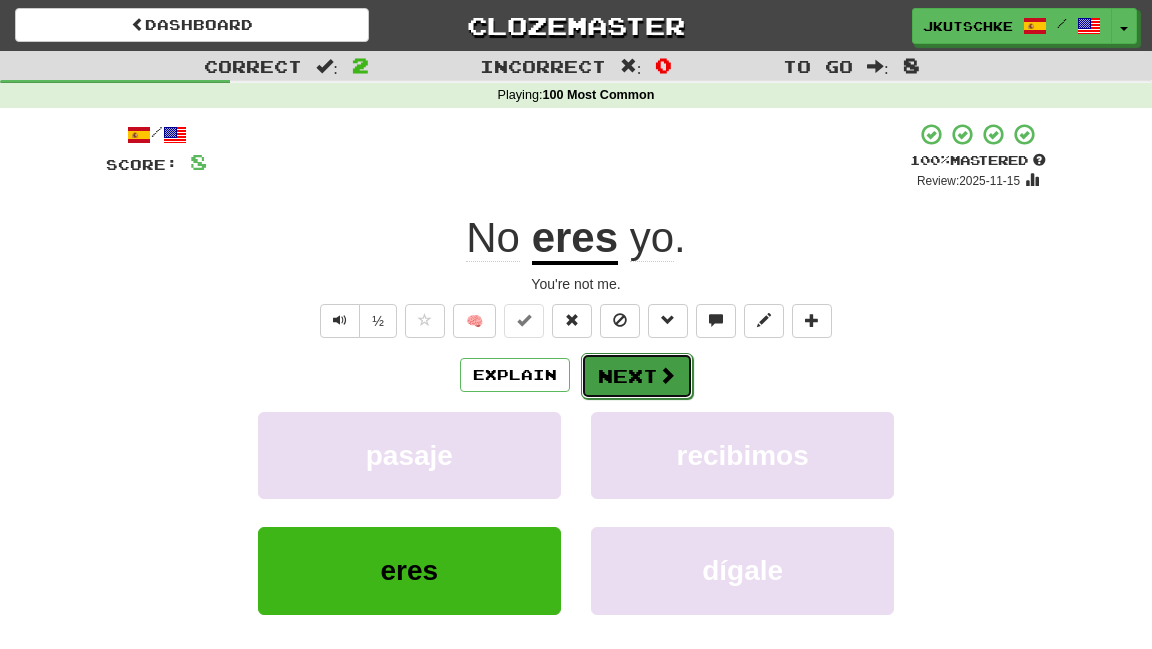 click on "Next" at bounding box center (637, 376) 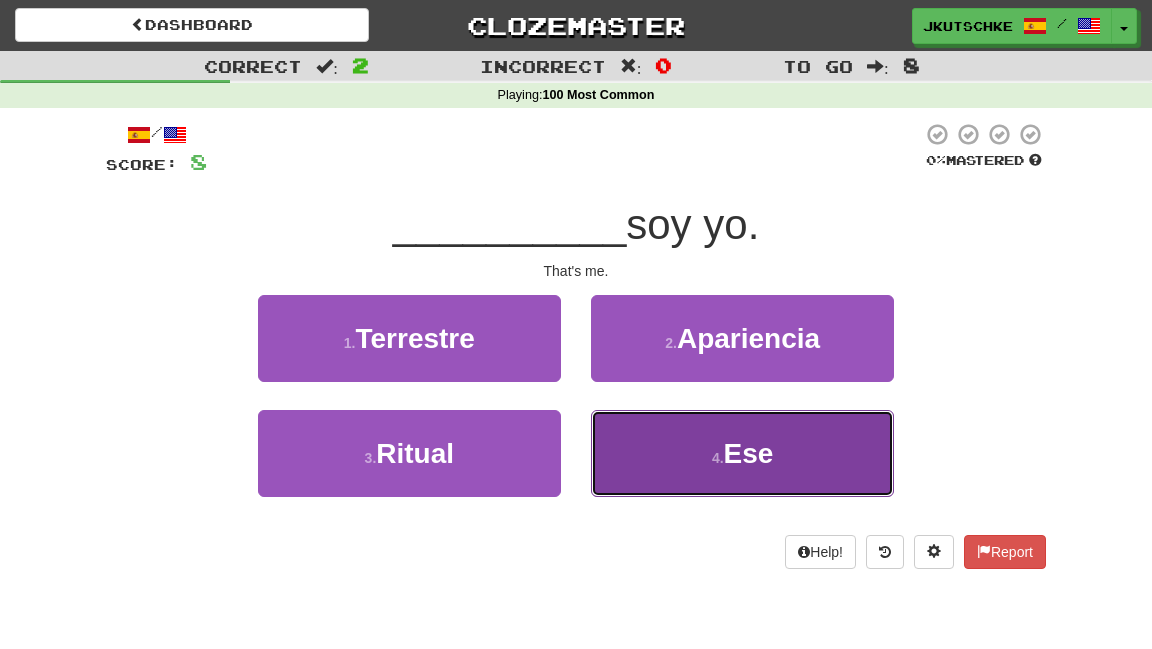 click on "4 .  Ese" at bounding box center [742, 453] 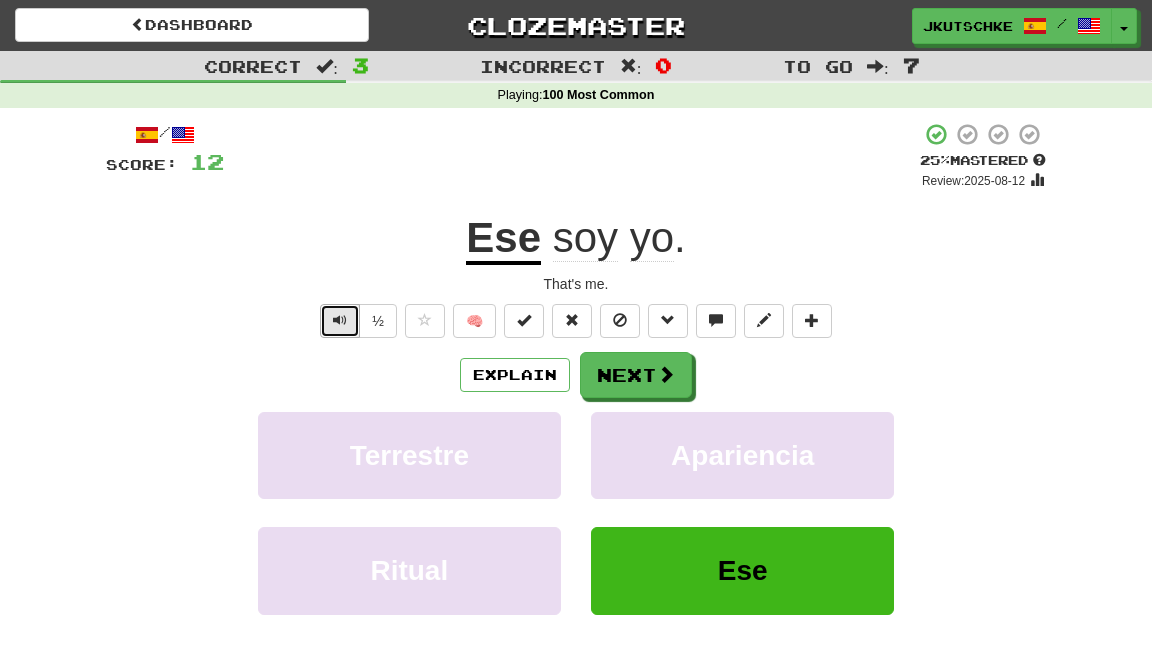 click at bounding box center [340, 320] 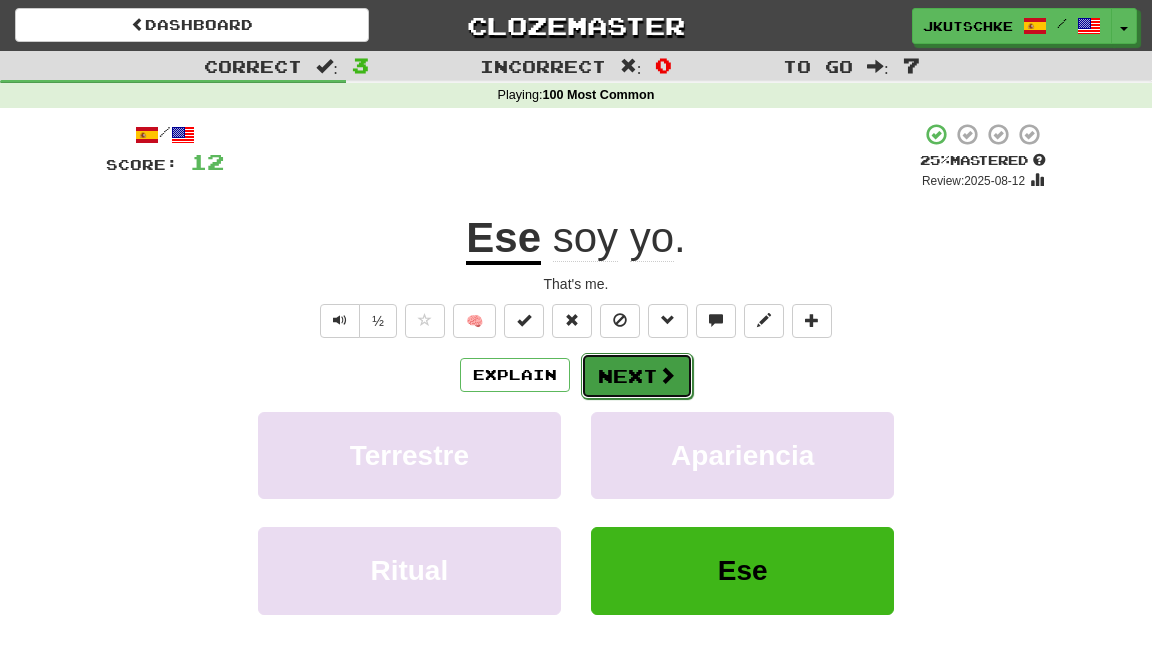 click at bounding box center [667, 375] 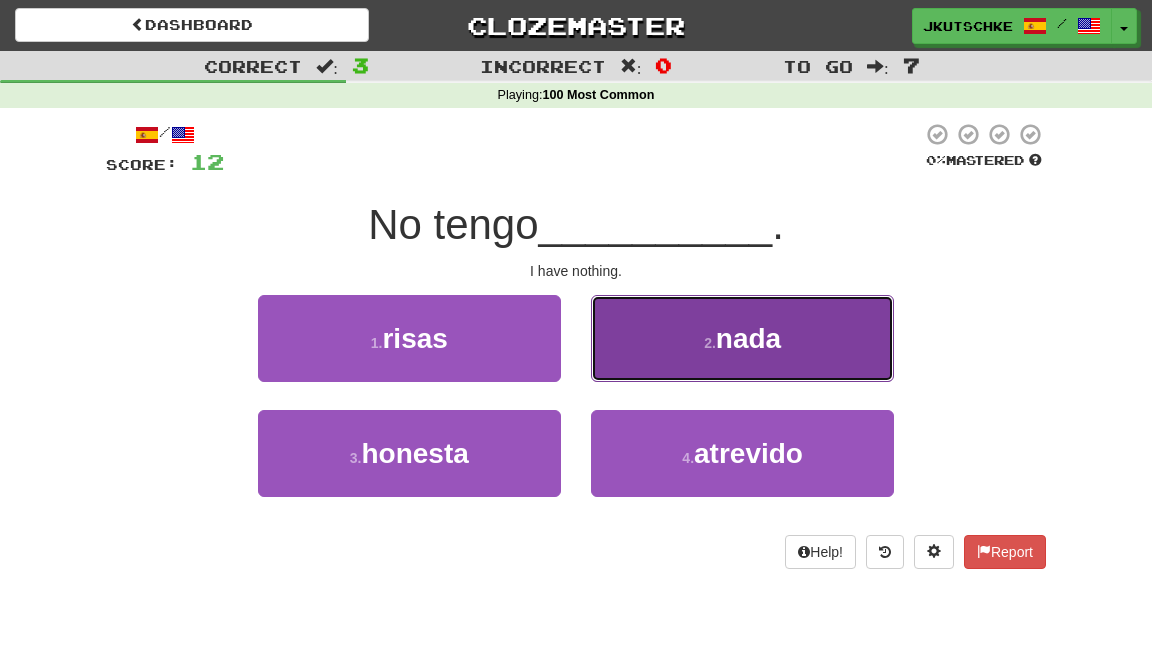 click on "2 .  nada" at bounding box center [742, 338] 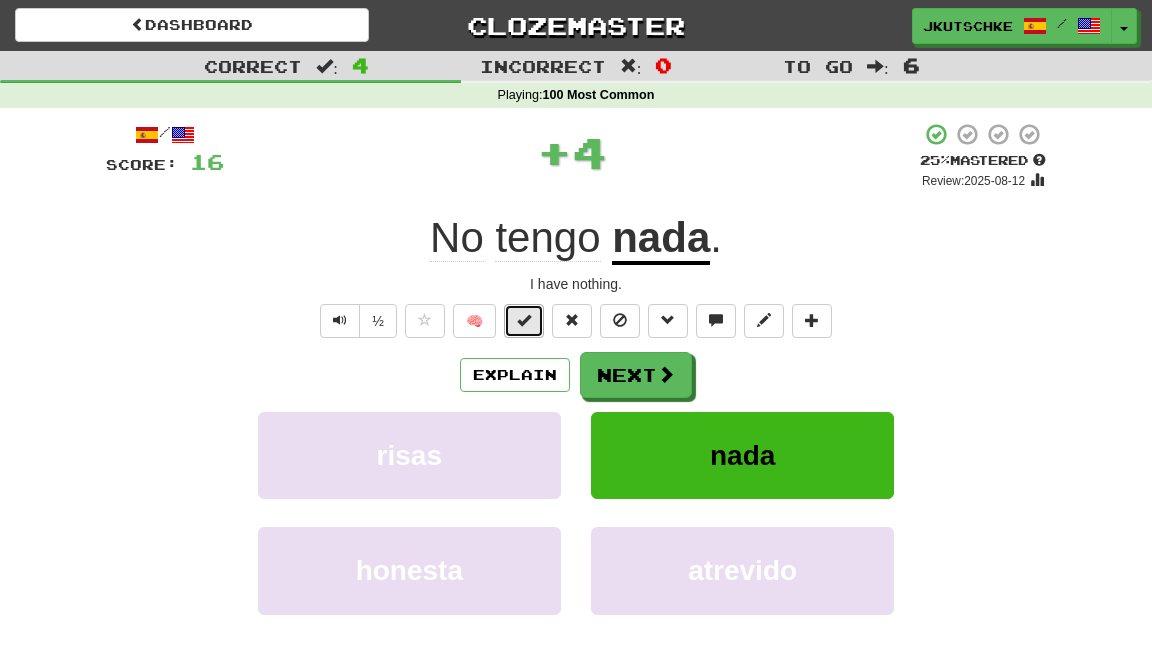click at bounding box center (524, 321) 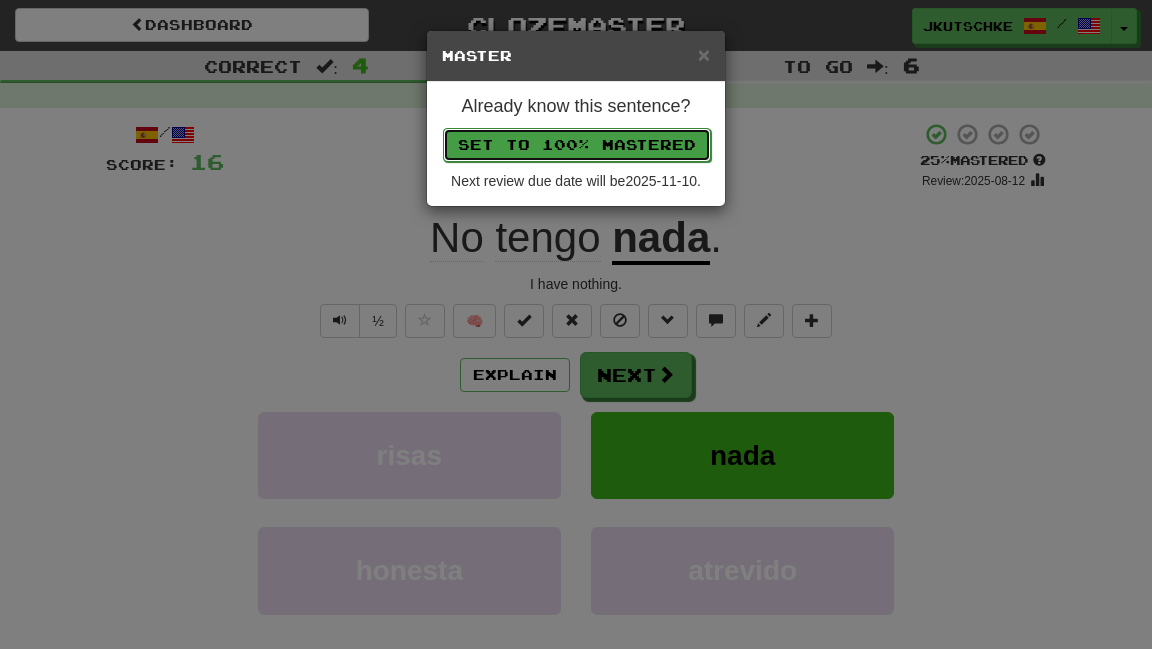 click on "Set to 100% Mastered" at bounding box center (577, 145) 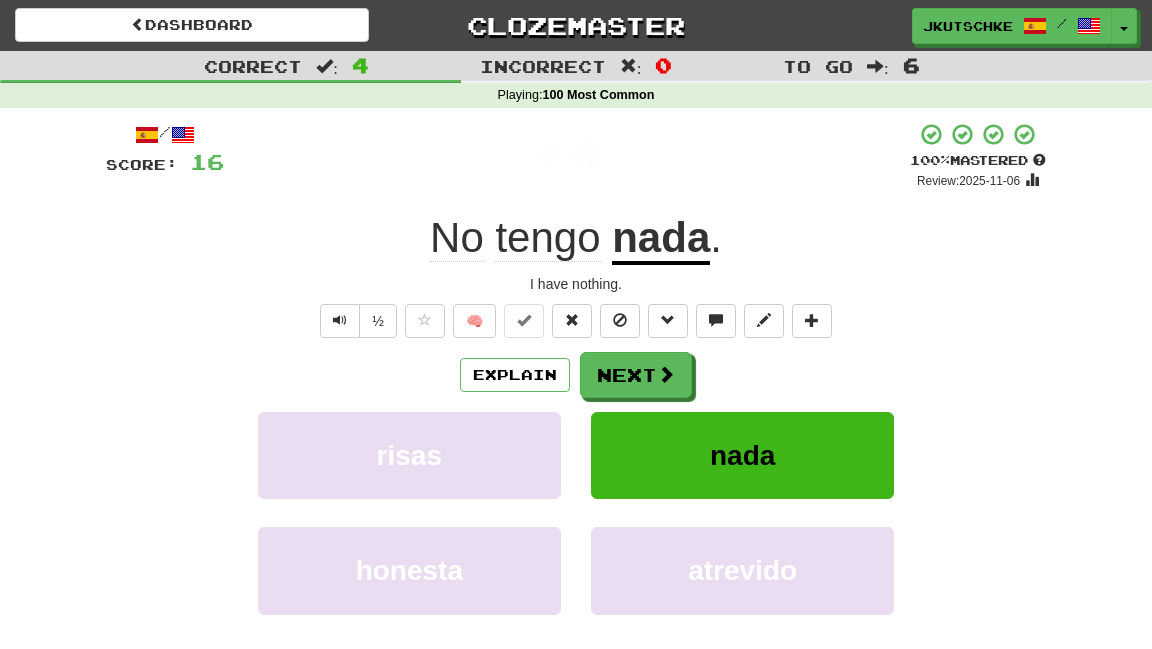click on "Explain Next risas nada honesta atrevido Learn more: risas nada honesta atrevido" at bounding box center (576, 512) 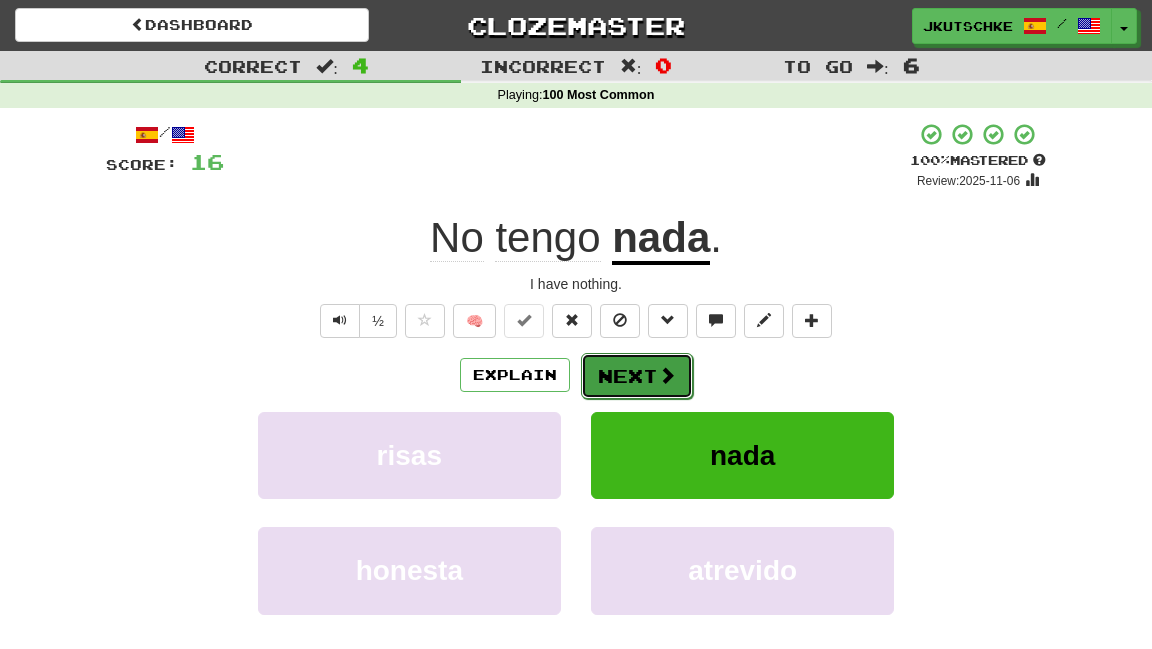 click on "Next" at bounding box center [637, 376] 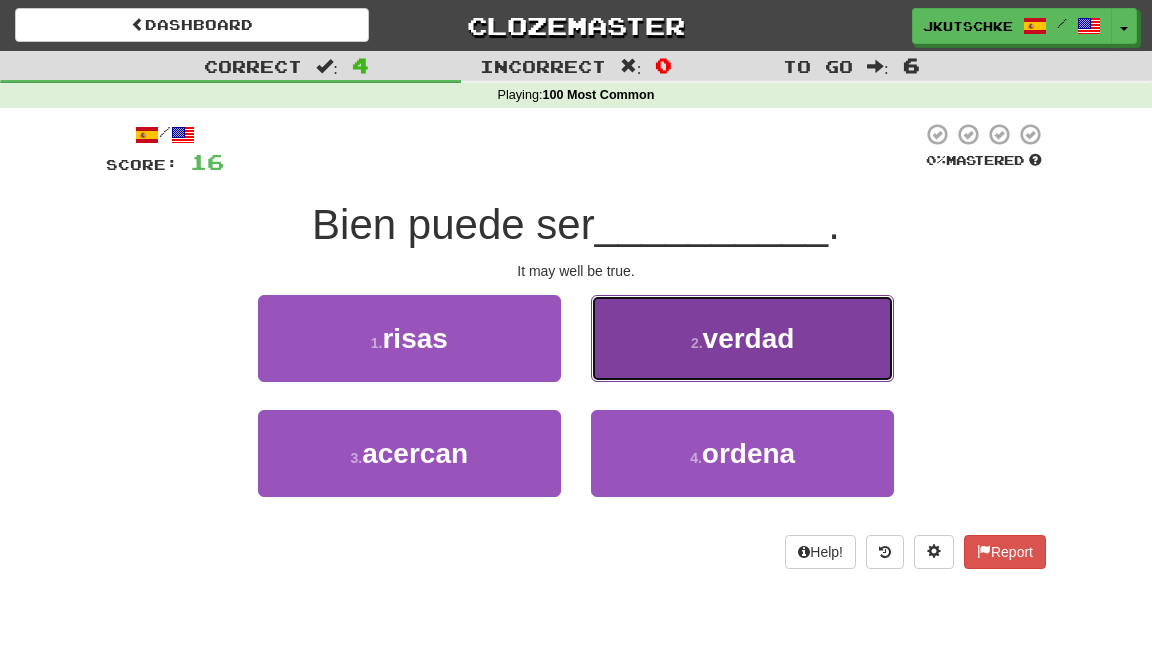 click on "2 .  verdad" at bounding box center [742, 338] 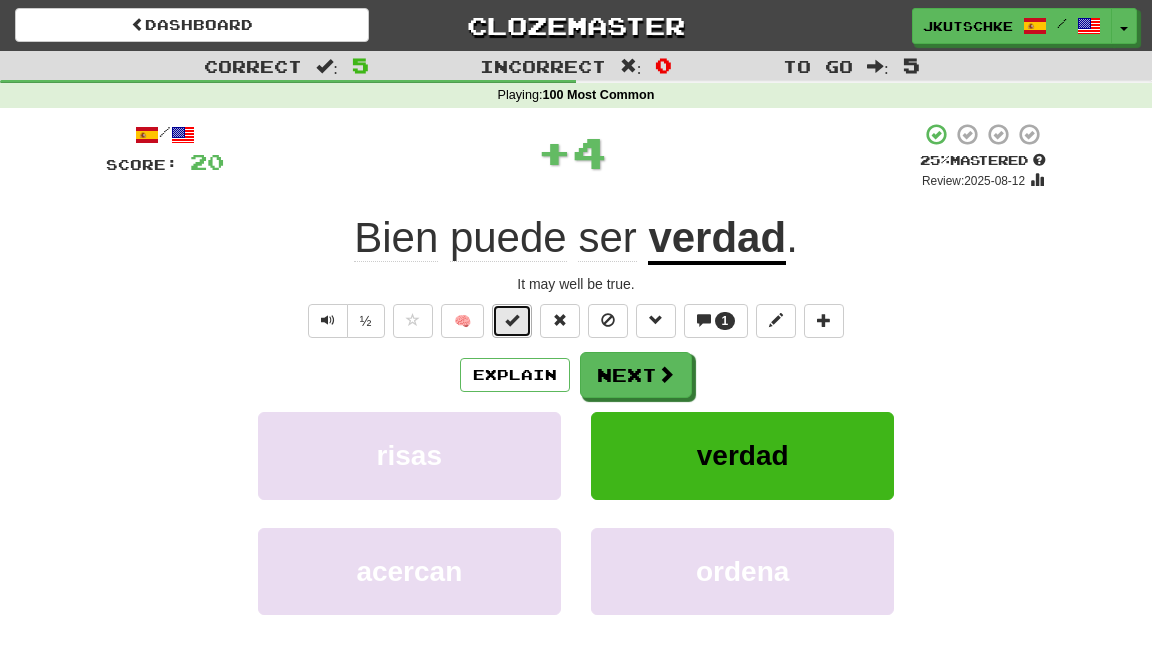 click at bounding box center (512, 321) 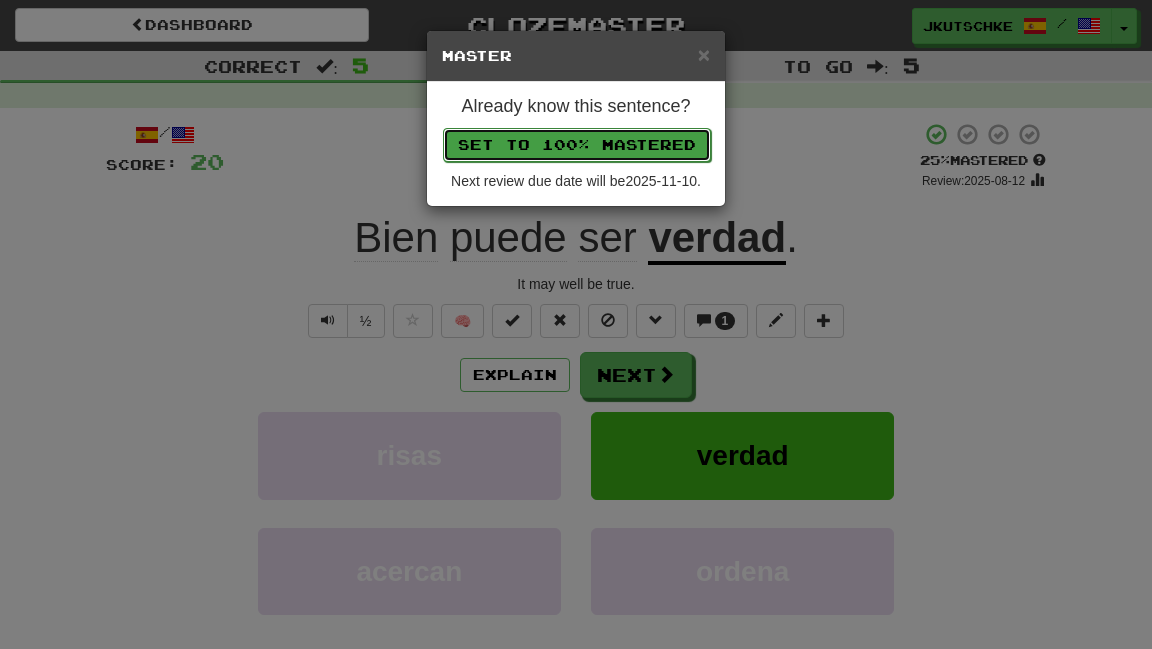click on "Set to 100% Mastered" at bounding box center [577, 145] 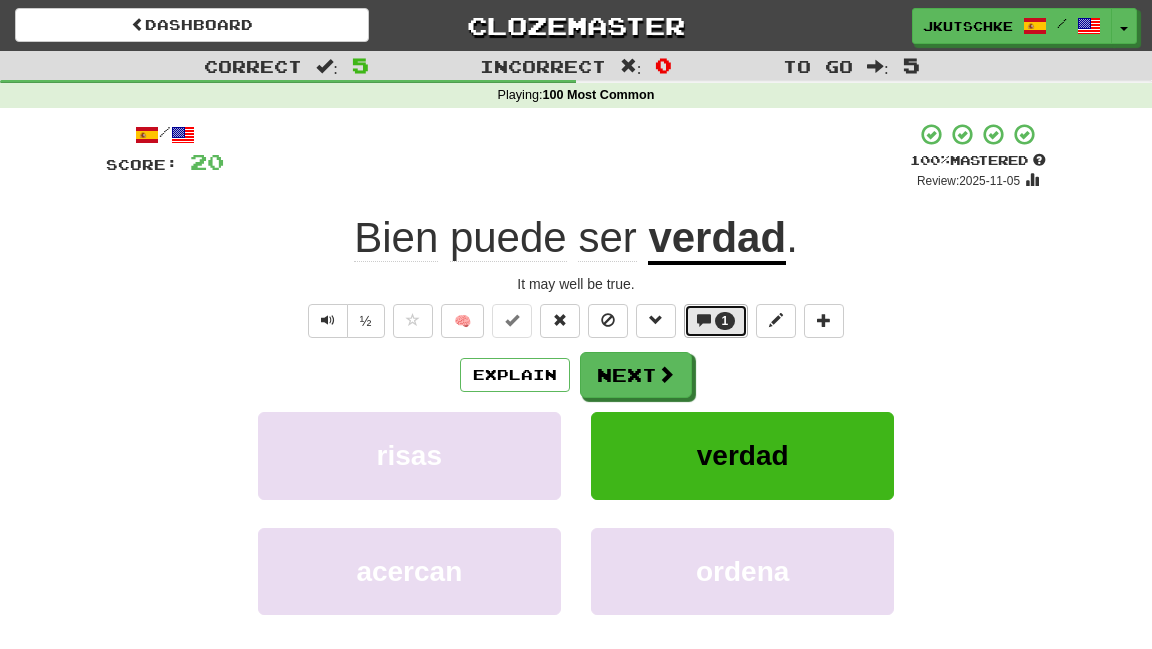 click on "1" at bounding box center (716, 321) 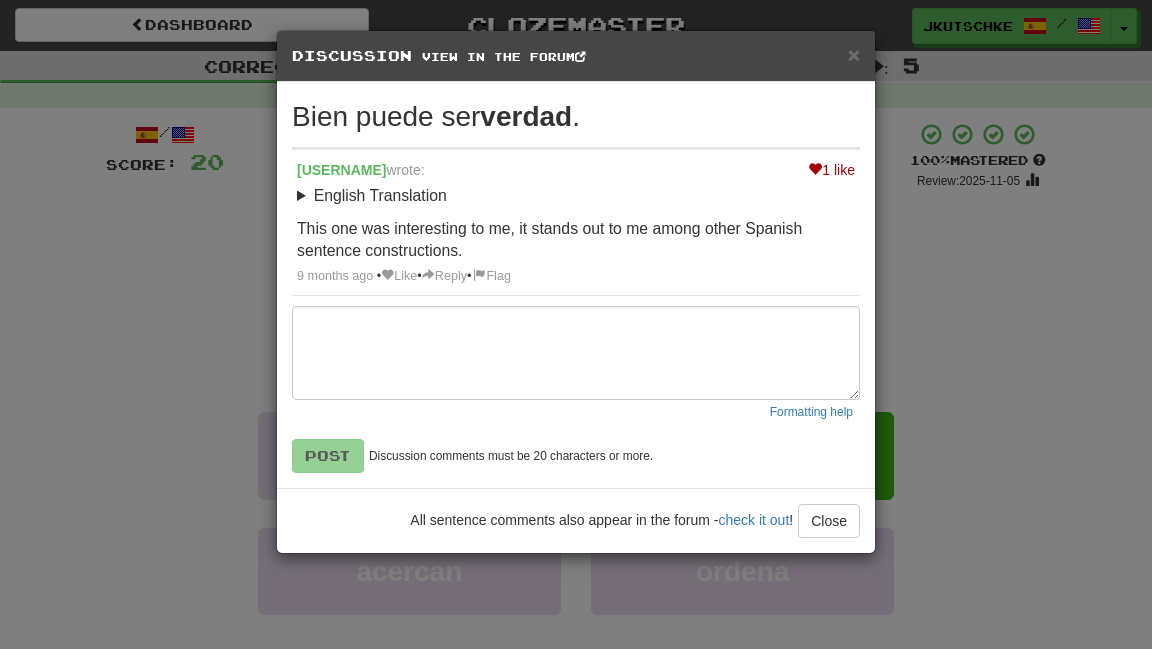 click on "× Discussion View in the forum  Bien puede ser  verdad .
1
like
[USERNAME]
wrote:
English Translation
It may well be true.
This one was interesting to me, it stands out to me among other Spanish sentence constructions.
9 months ago
•
Like
•
Reply
•
Flag
Formatting help Post Discussion comments must be 20 characters or more. All sentence comments also appear in the forum -  check it out ! Close Loading ." at bounding box center [576, 324] 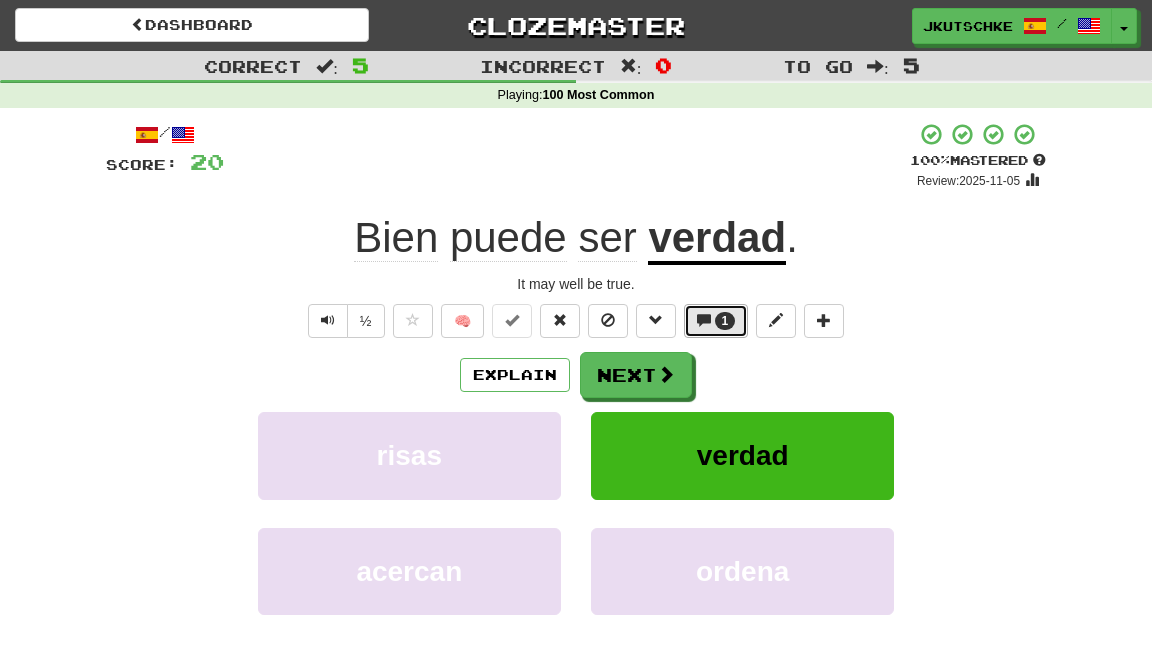 click on "1" at bounding box center [725, 321] 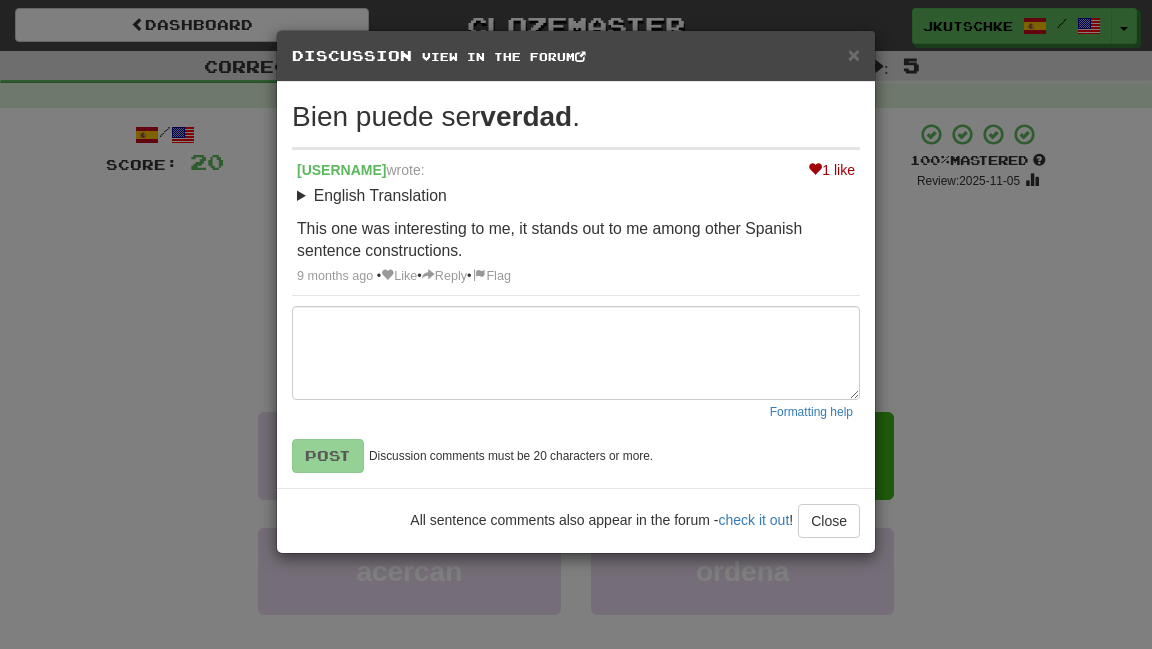click on "× Discussion View in the forum  Bien puede ser  verdad .
1
like
[USERNAME]
wrote:
English Translation
It may well be true.
This one was interesting to me, it stands out to me among other Spanish sentence constructions.
9 months ago
•
Like
•
Reply
•
Flag
Formatting help Post Discussion comments must be 20 characters or more. All sentence comments also appear in the forum -  check it out ! Close Loading ..." at bounding box center (576, 324) 